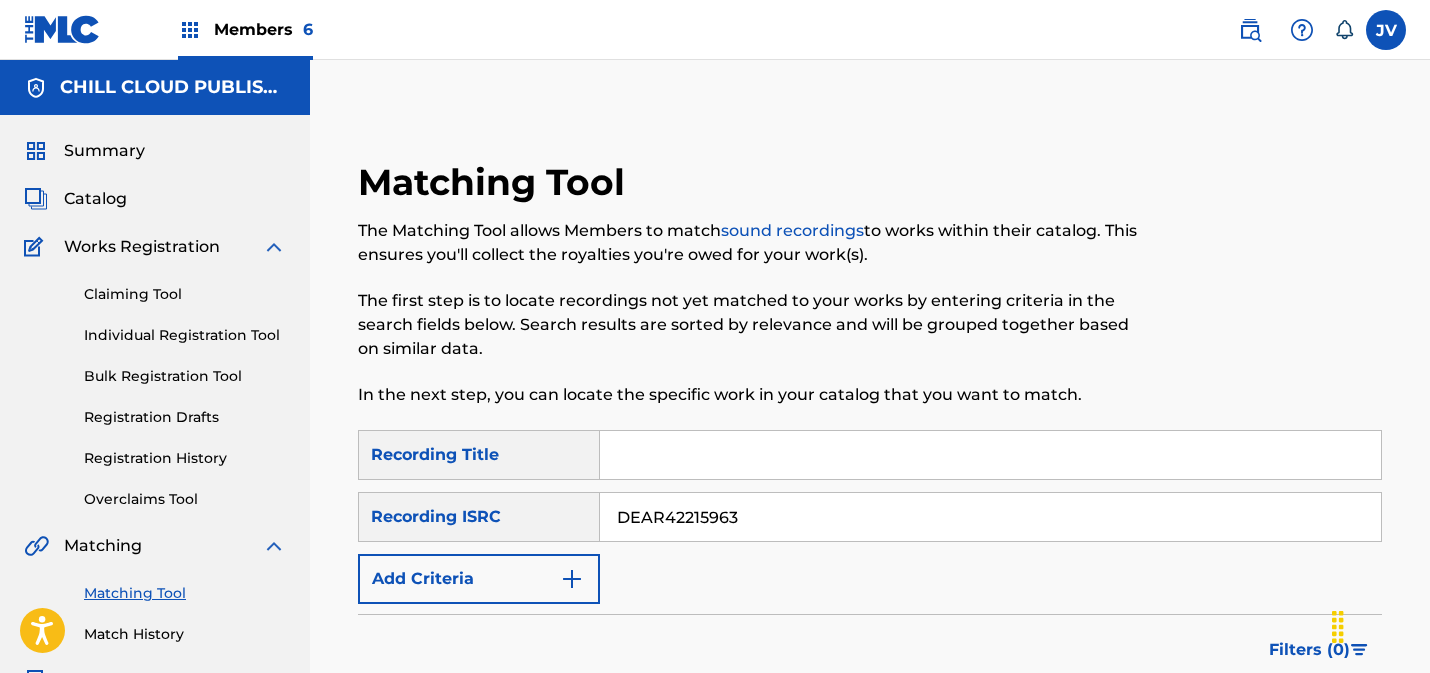 scroll, scrollTop: 100, scrollLeft: 0, axis: vertical 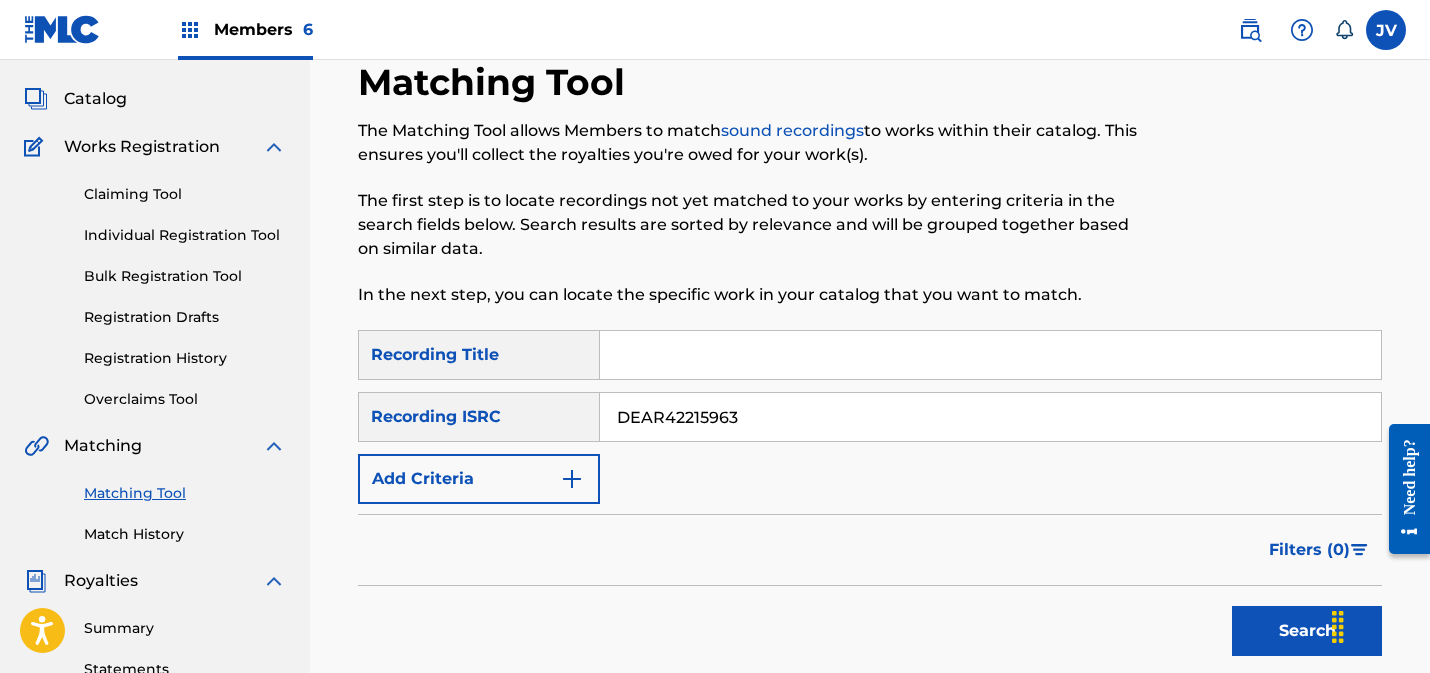 type on "DEAR42215963" 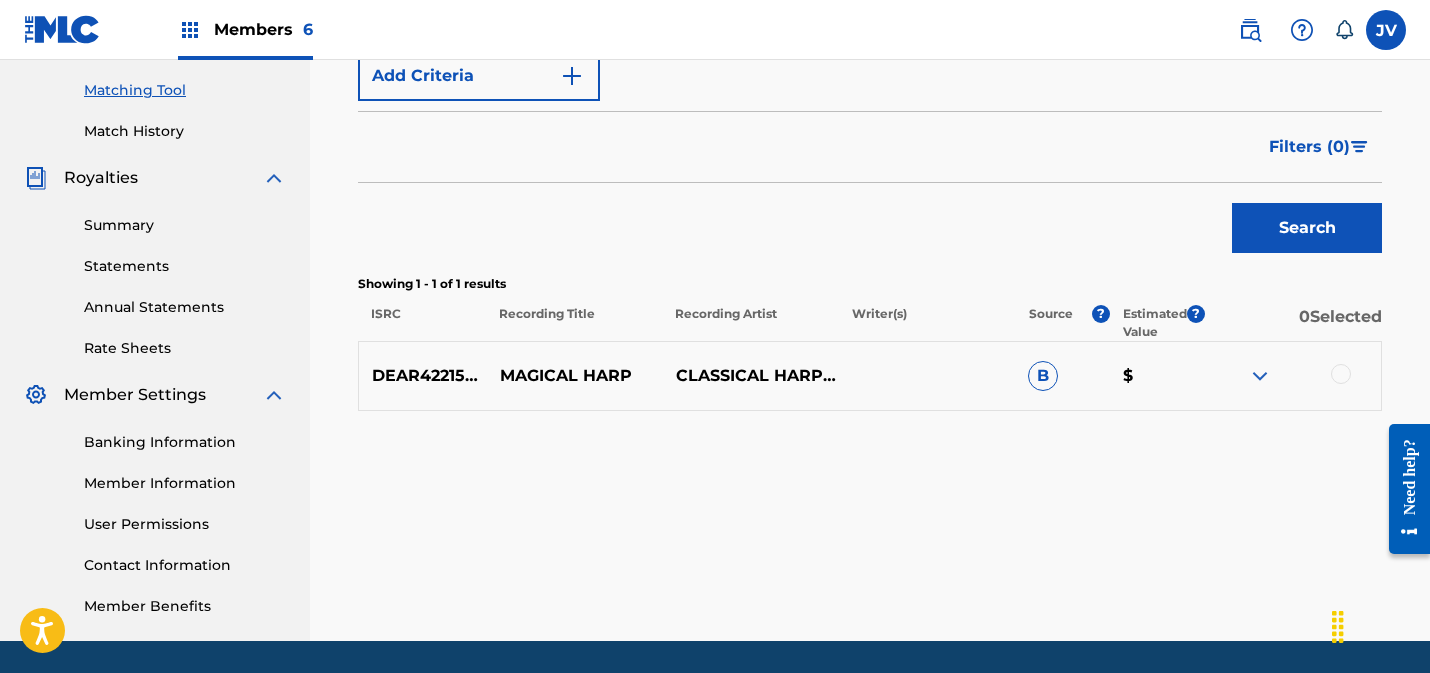 scroll, scrollTop: 567, scrollLeft: 0, axis: vertical 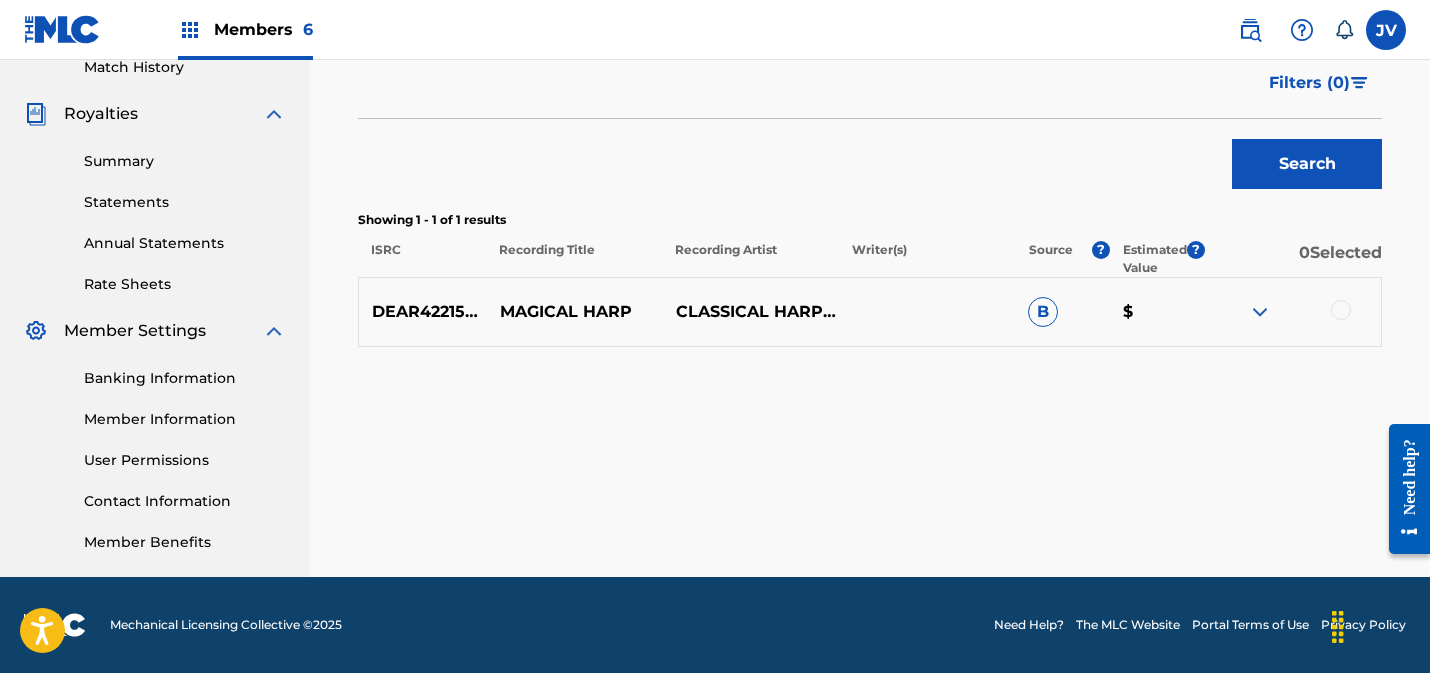 click at bounding box center (1341, 310) 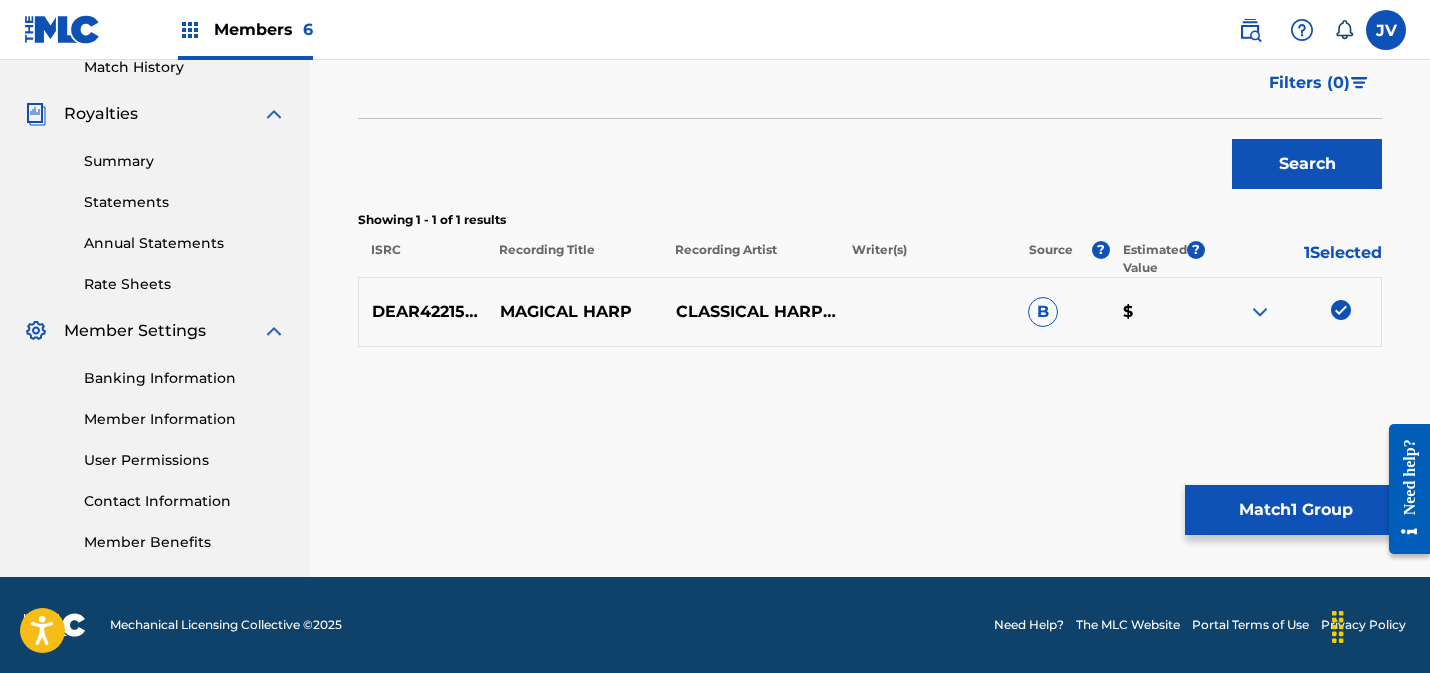 click on "Match  1 Group" at bounding box center (1295, 510) 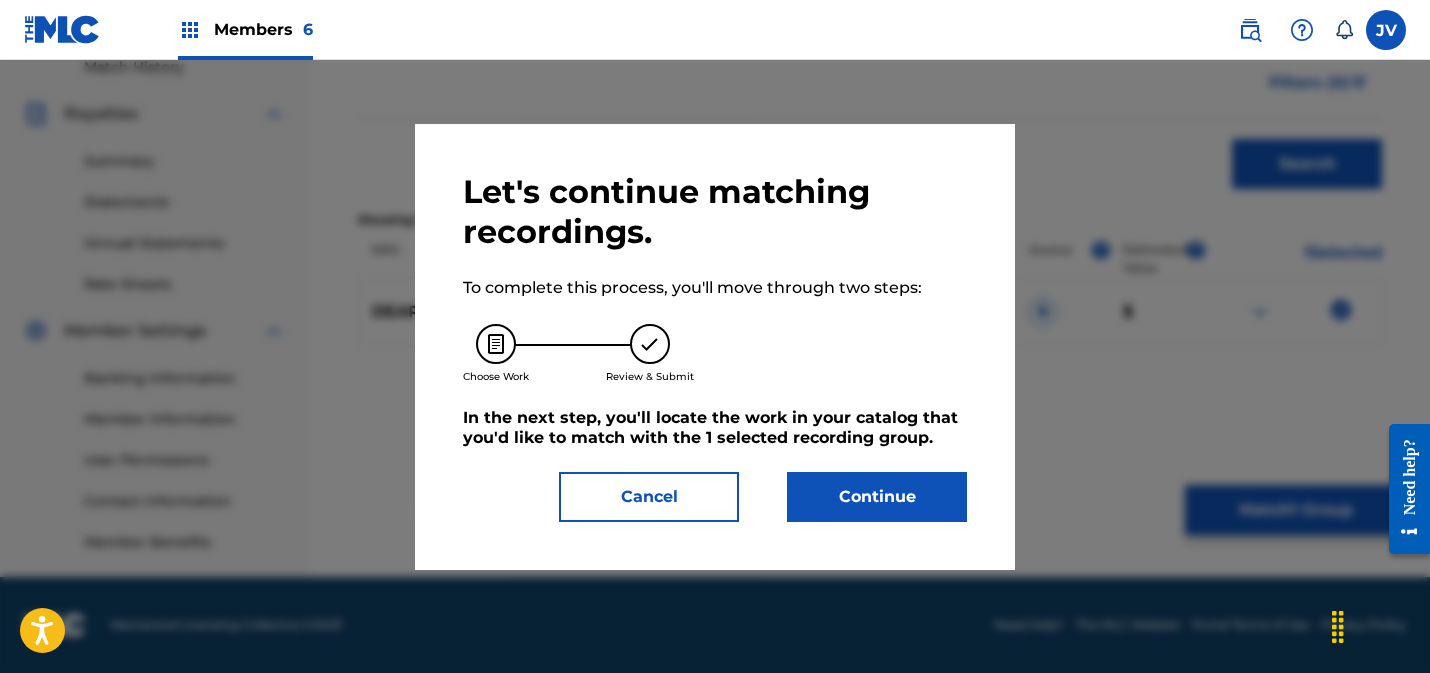 click on "Continue" at bounding box center [877, 497] 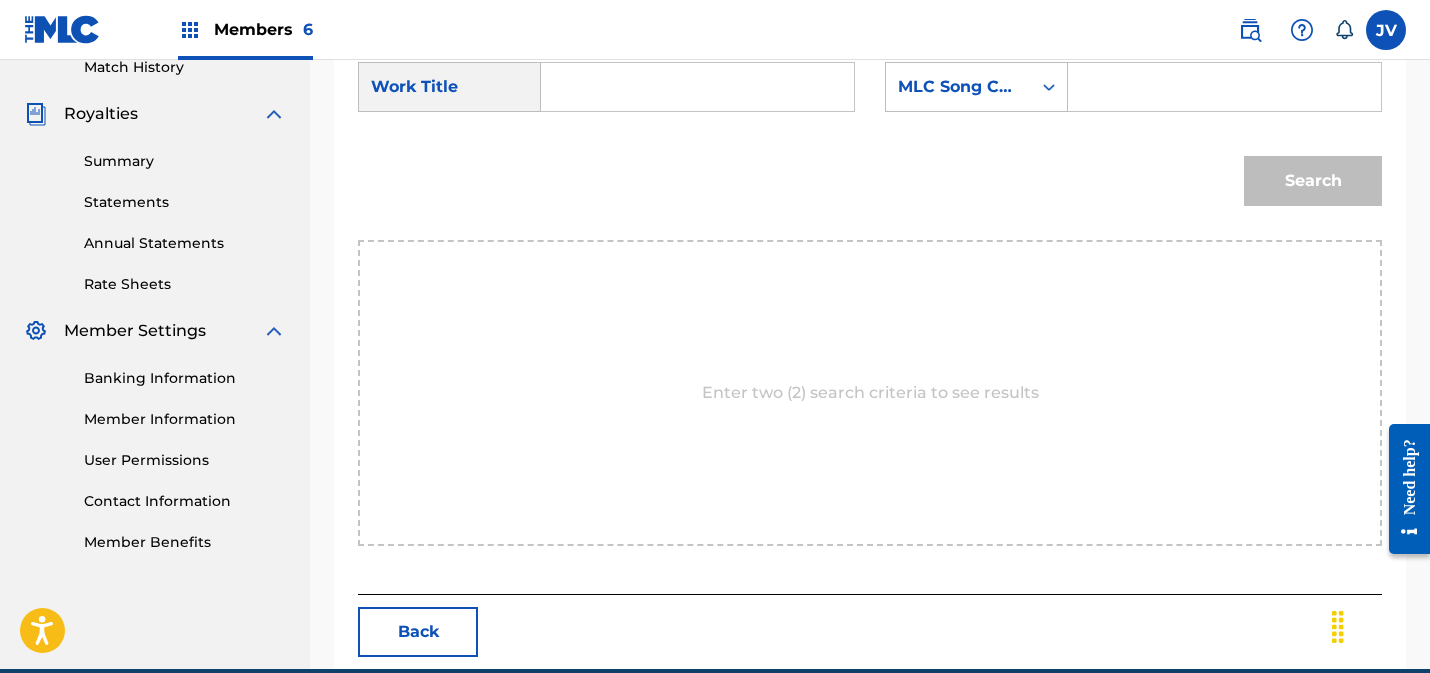 click at bounding box center [697, 87] 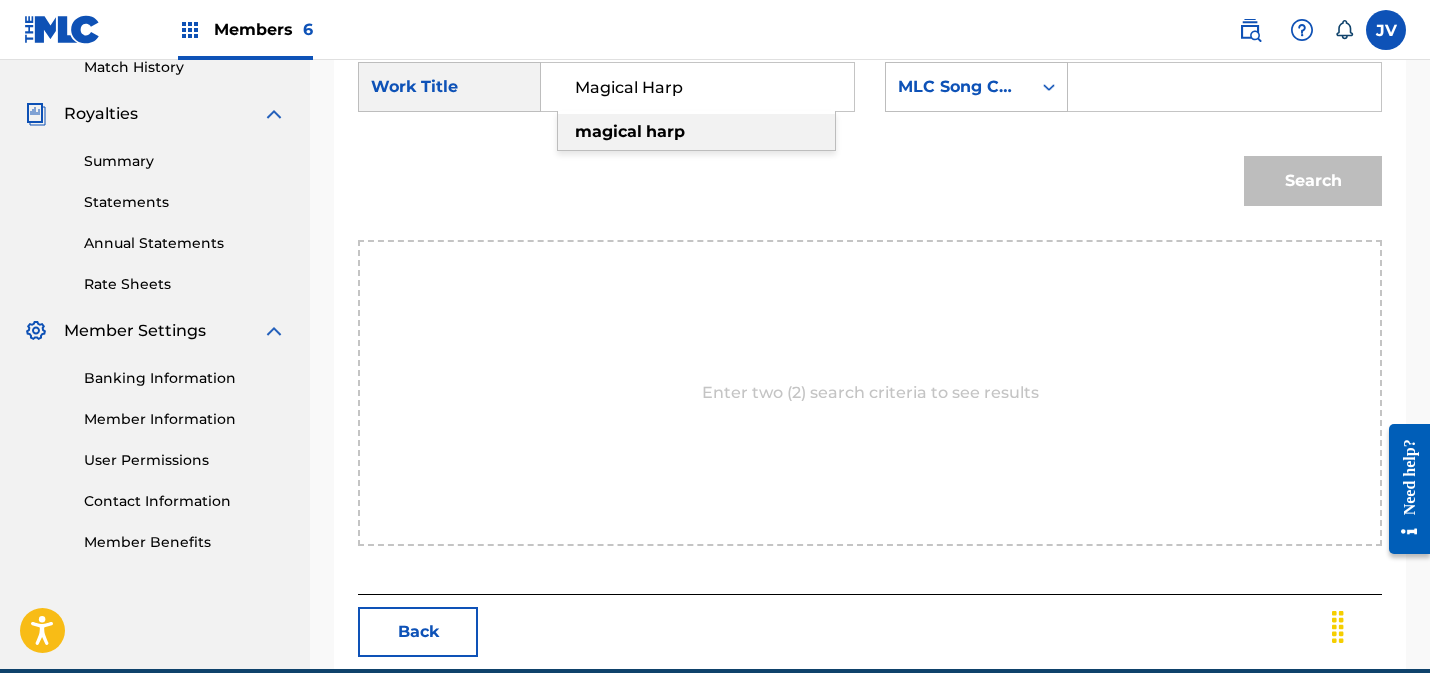 click on "magical   harp" at bounding box center (696, 132) 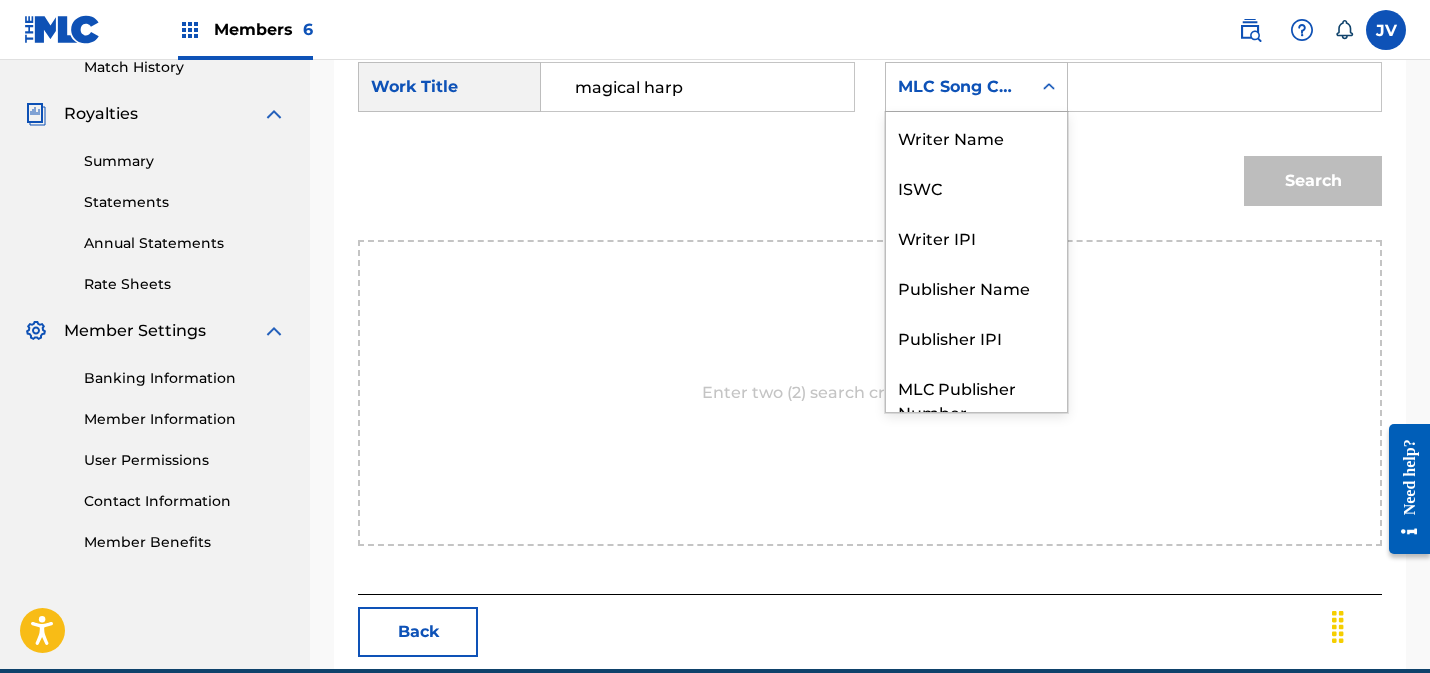 click on "MLC Song Code" at bounding box center (958, 87) 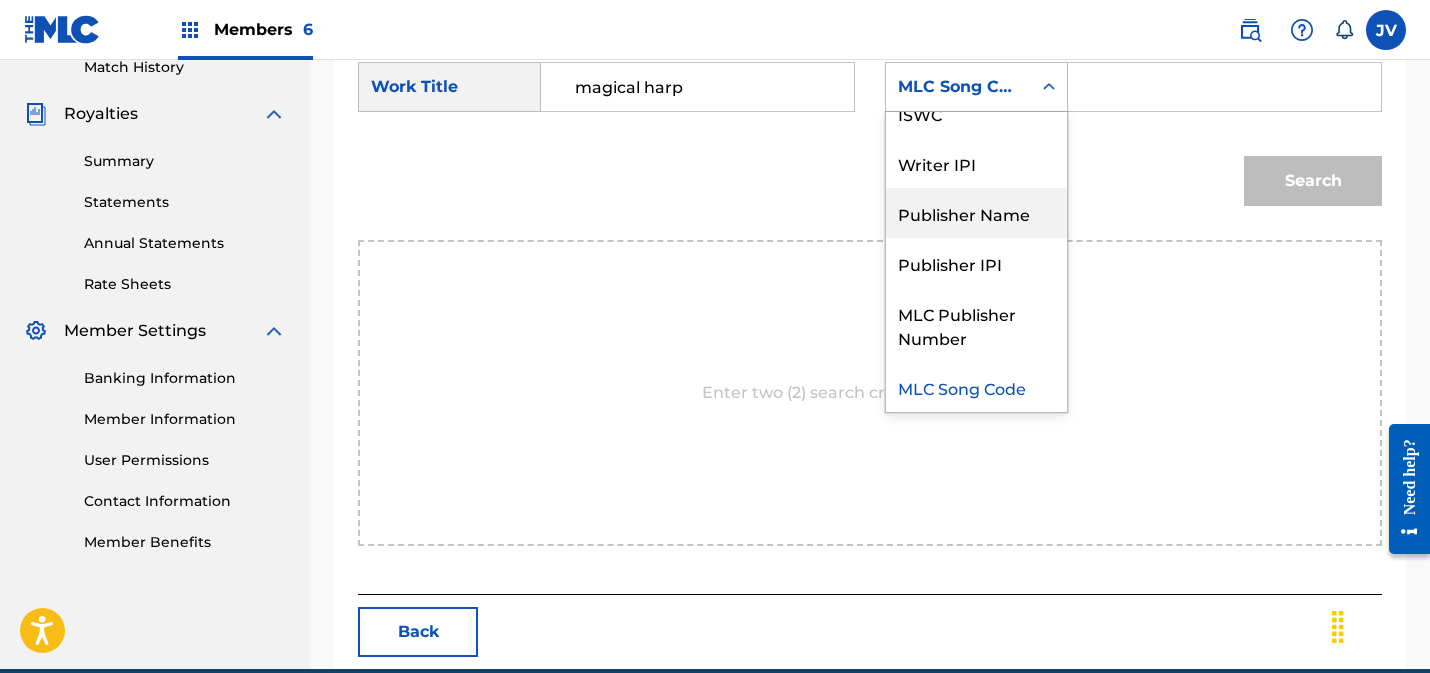 click on "Publisher Name" at bounding box center [976, 213] 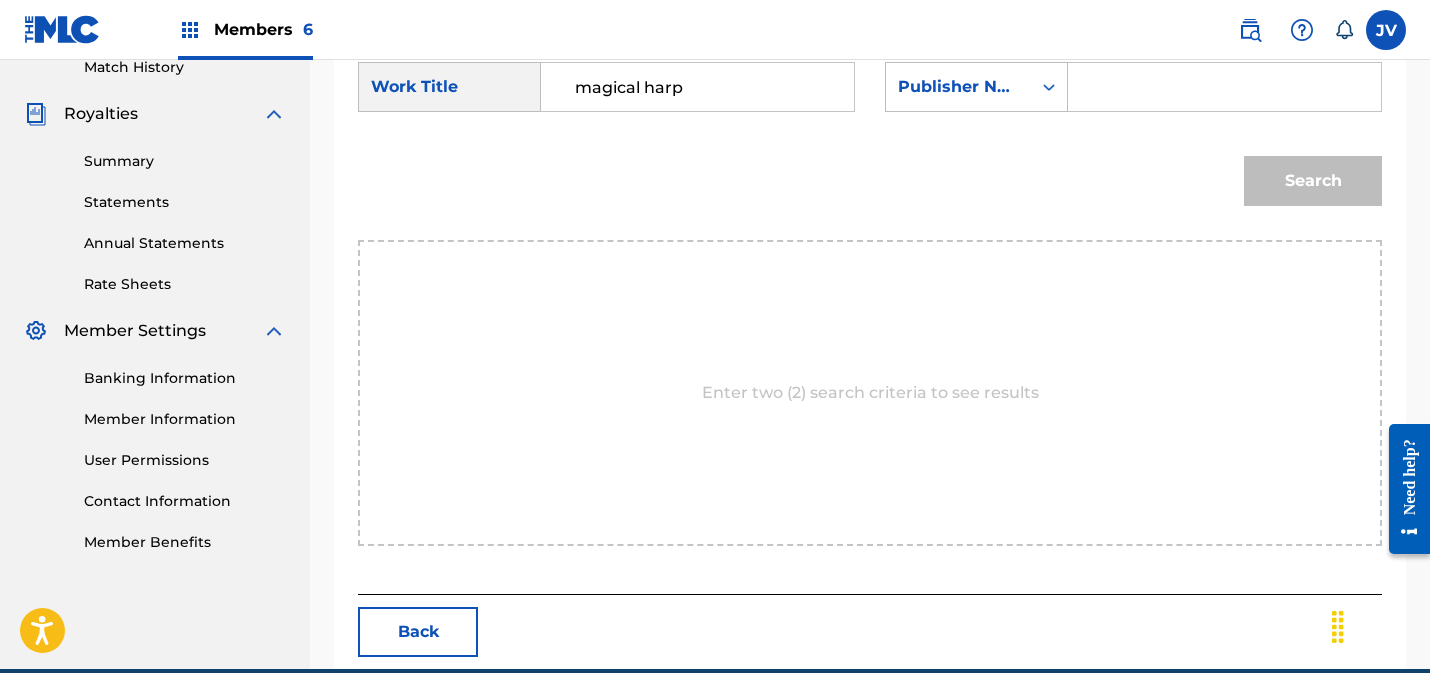 click at bounding box center [1224, 87] 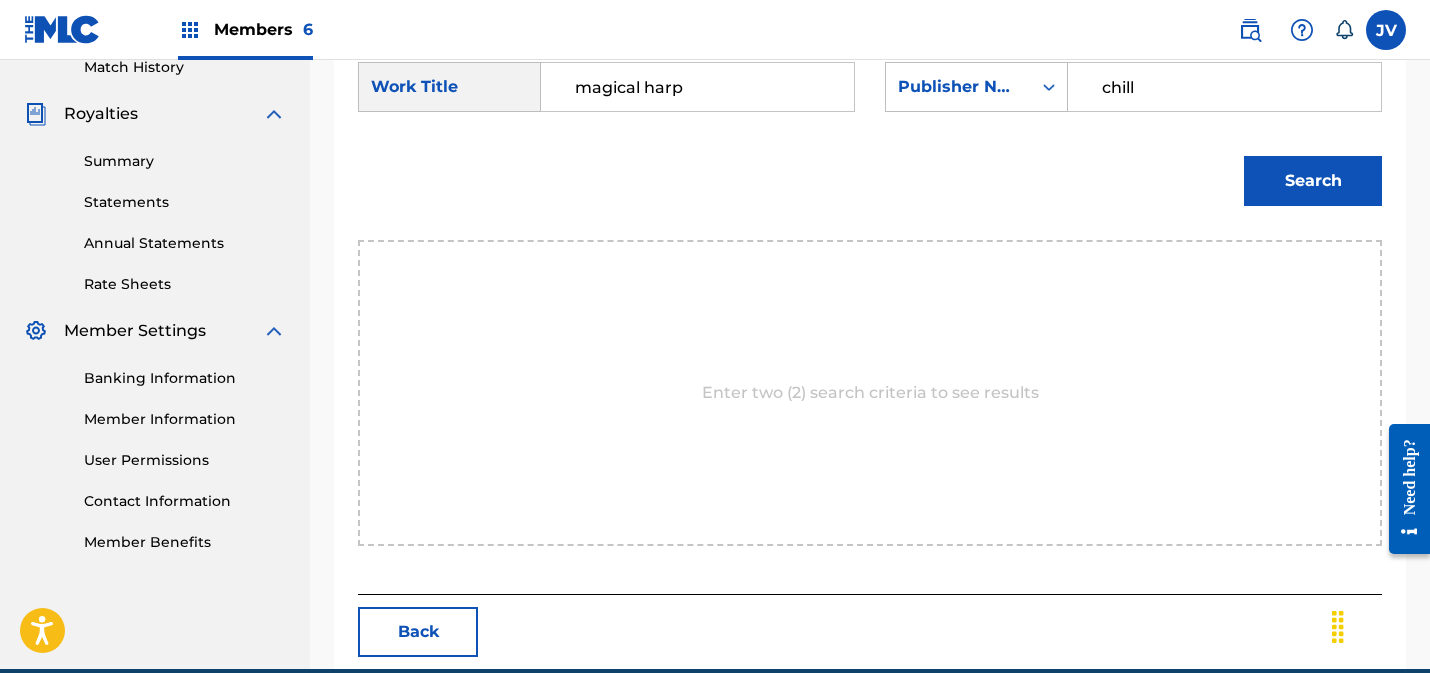 type on "chill" 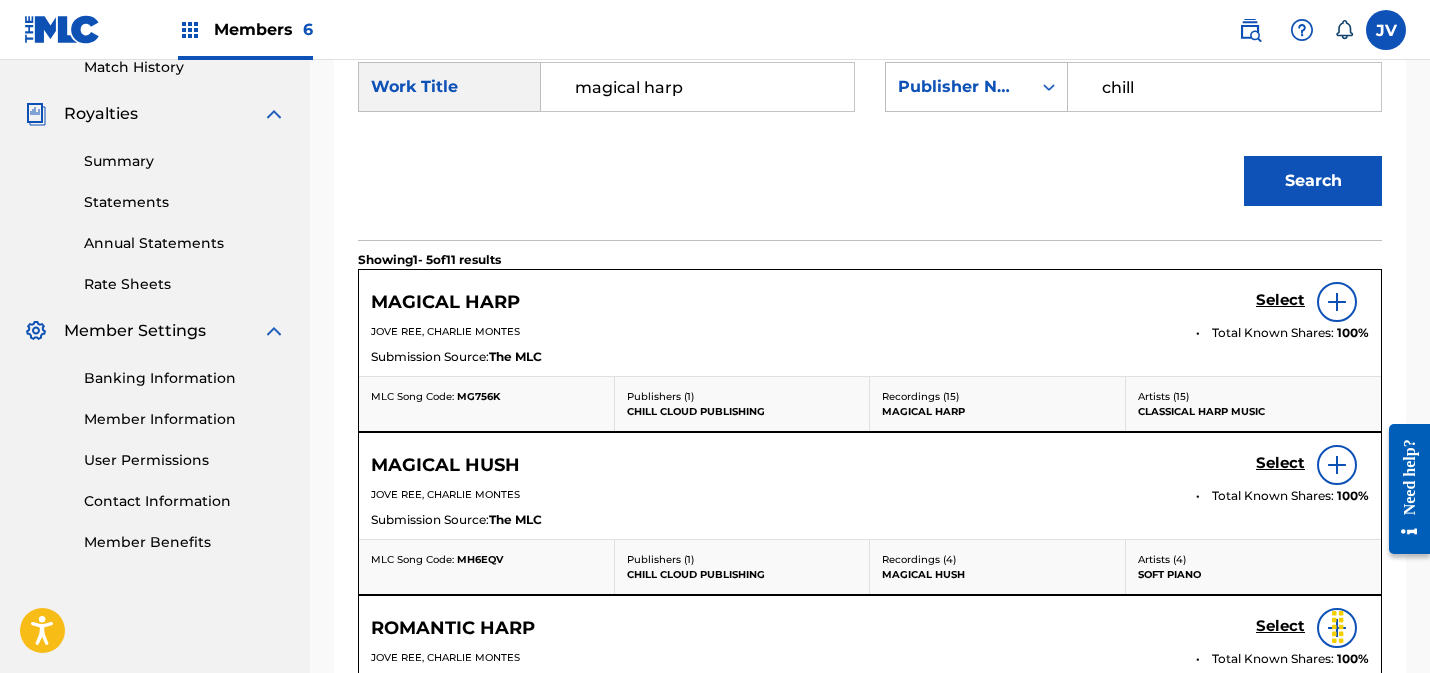 click on "Select" at bounding box center [1280, 300] 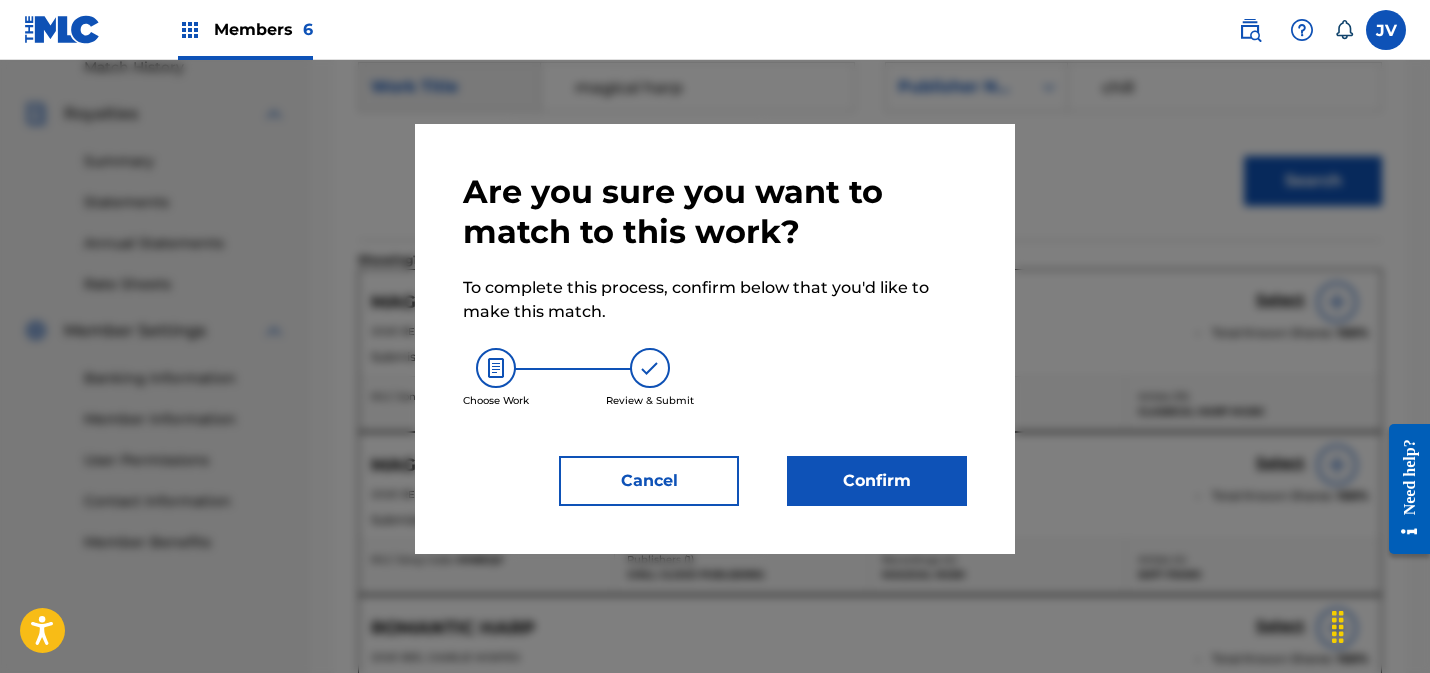 click on "Confirm" at bounding box center [877, 481] 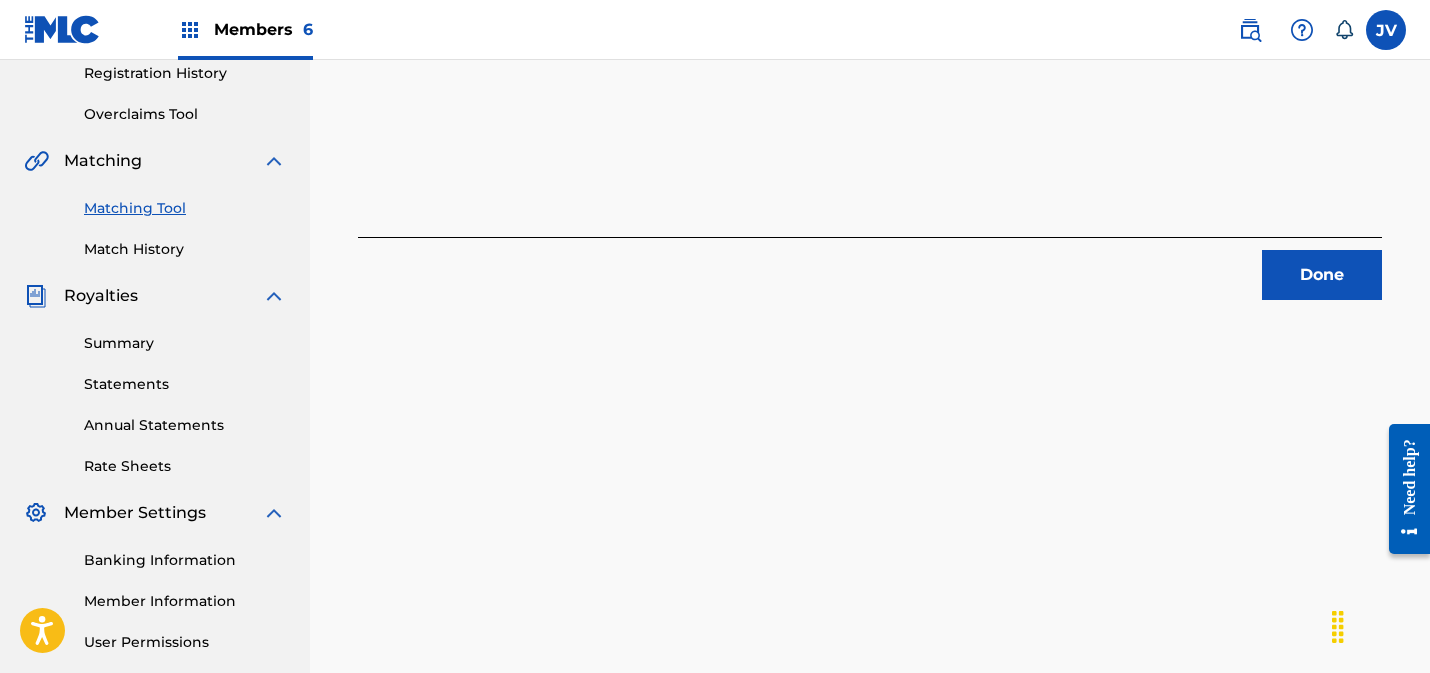 scroll, scrollTop: 379, scrollLeft: 0, axis: vertical 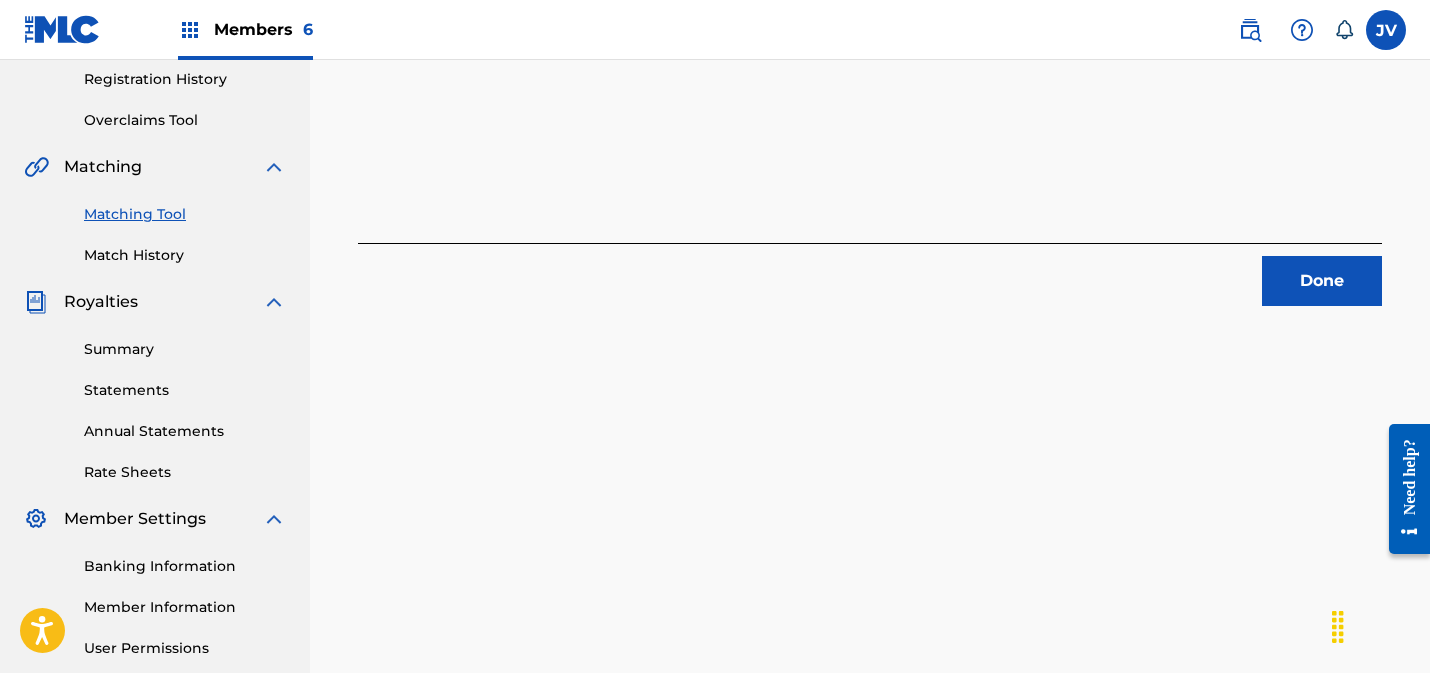click on "Done" at bounding box center (1322, 281) 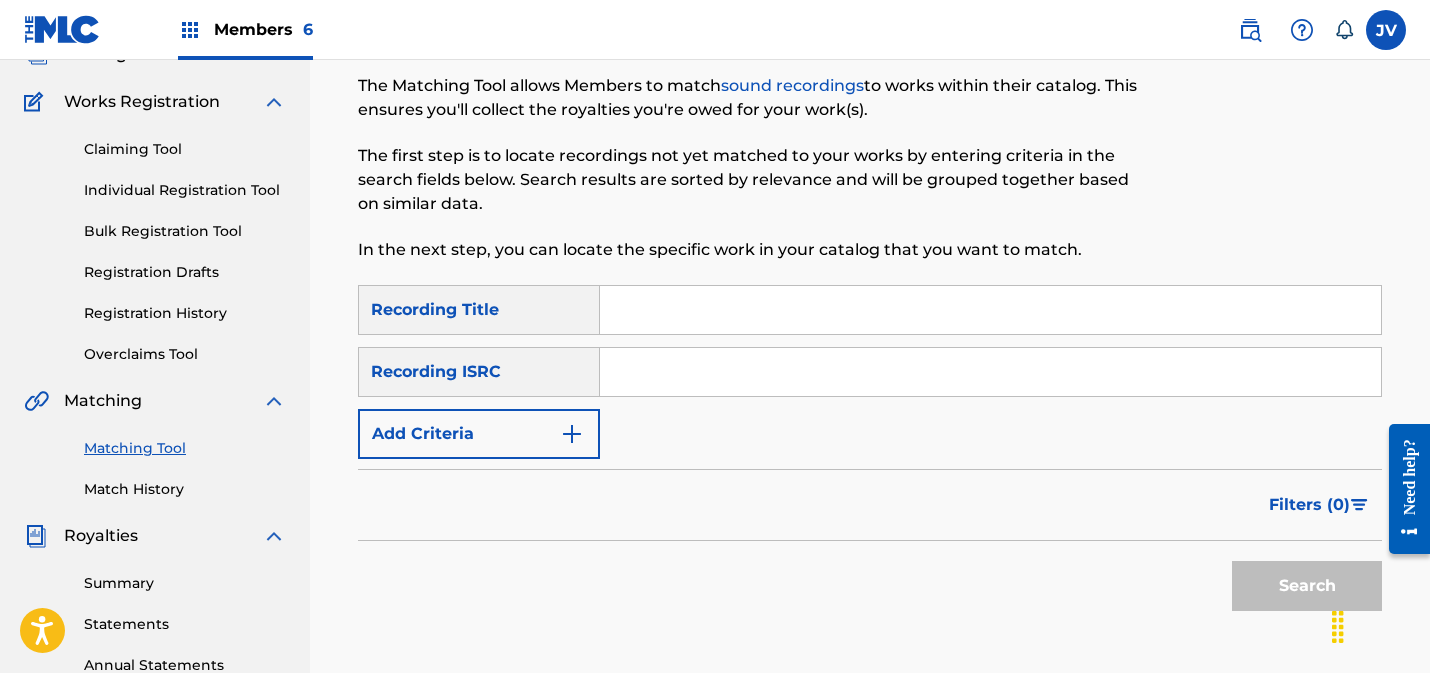 scroll, scrollTop: 125, scrollLeft: 0, axis: vertical 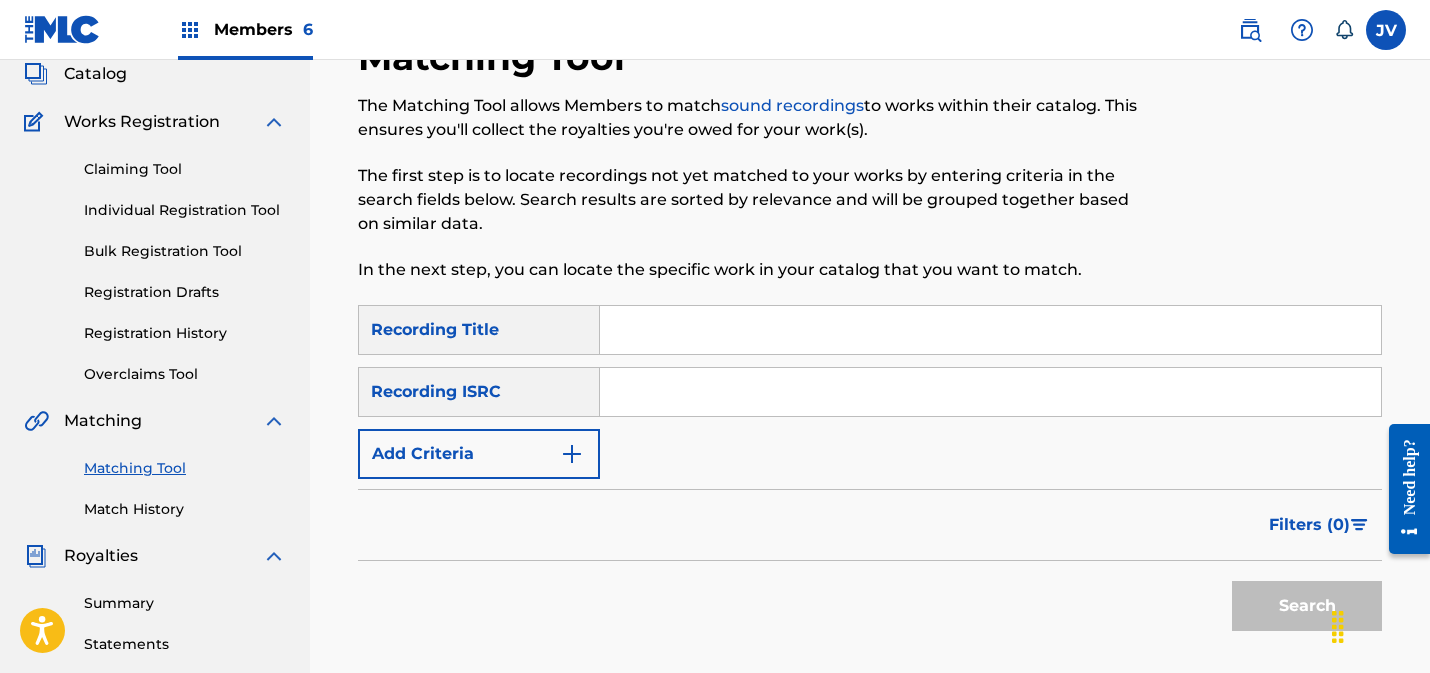 click on "Matching Tool" at bounding box center (185, 468) 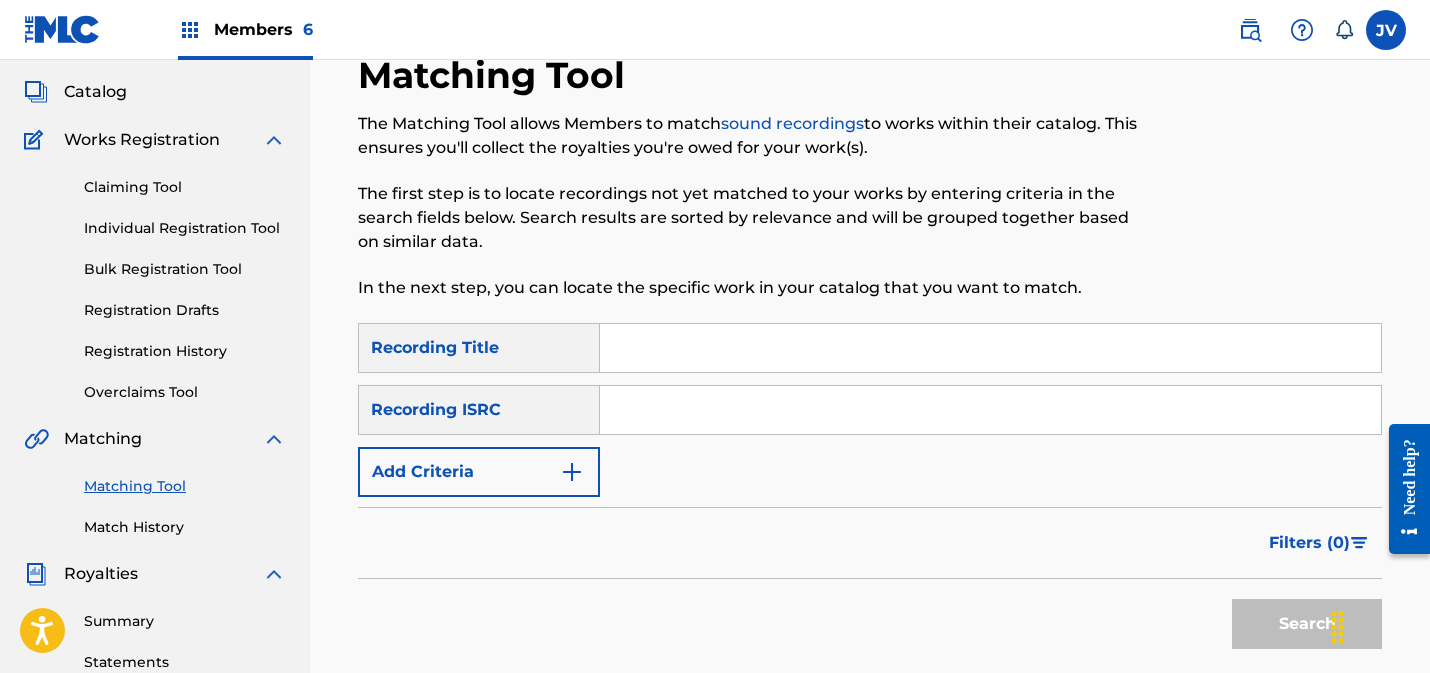 scroll, scrollTop: 218, scrollLeft: 0, axis: vertical 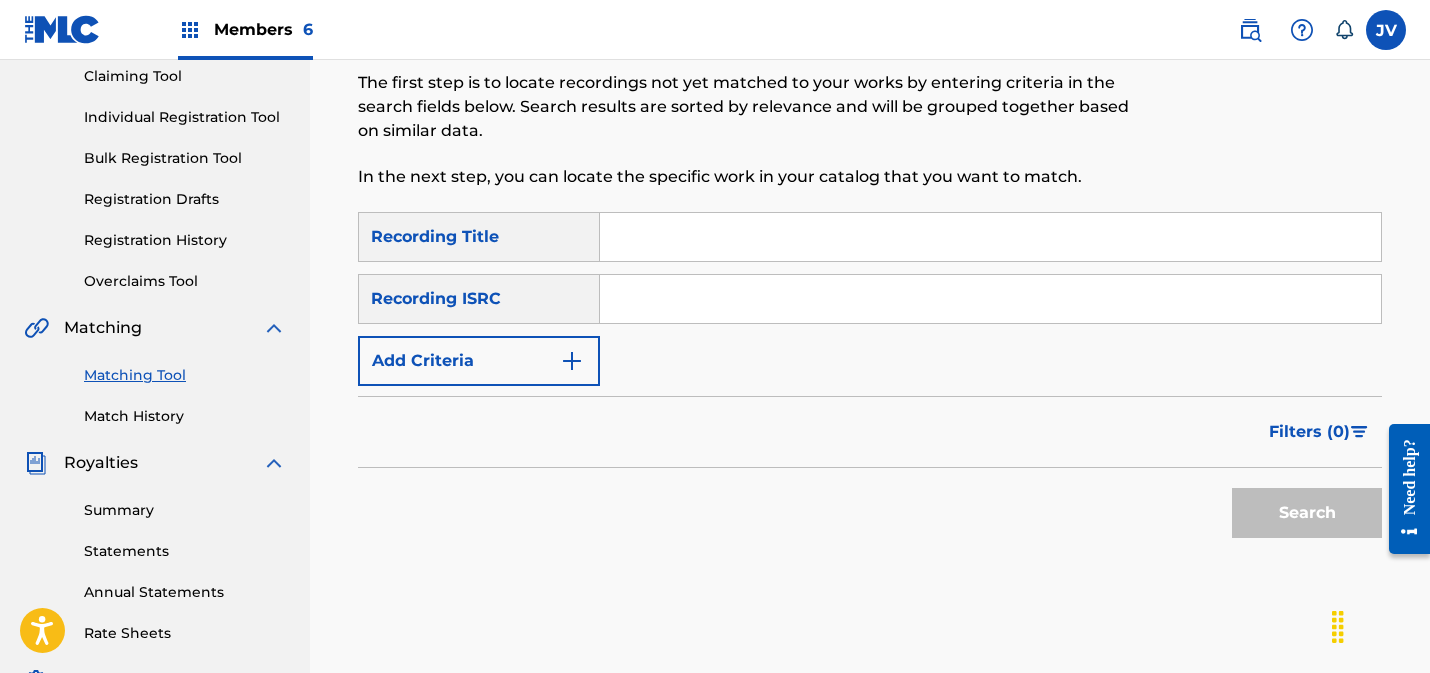 click on "Add Criteria" at bounding box center (479, 361) 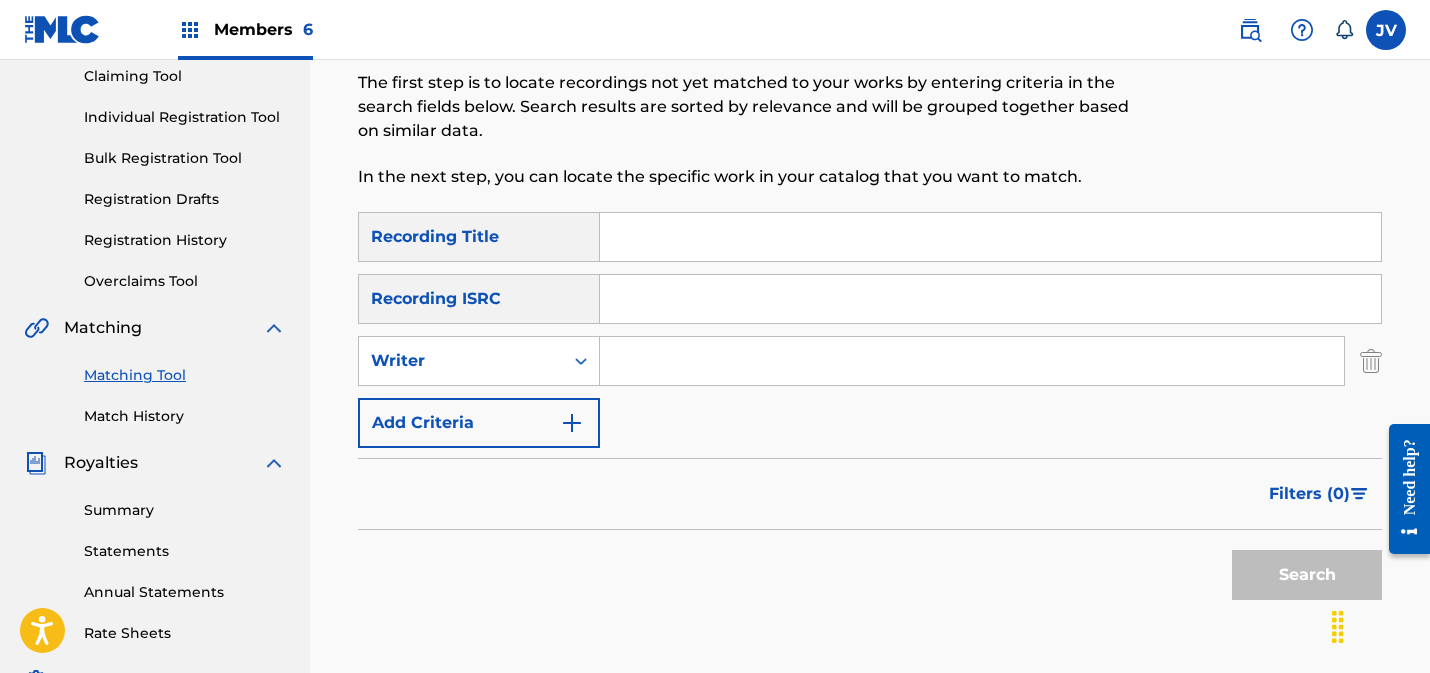 click at bounding box center (972, 361) 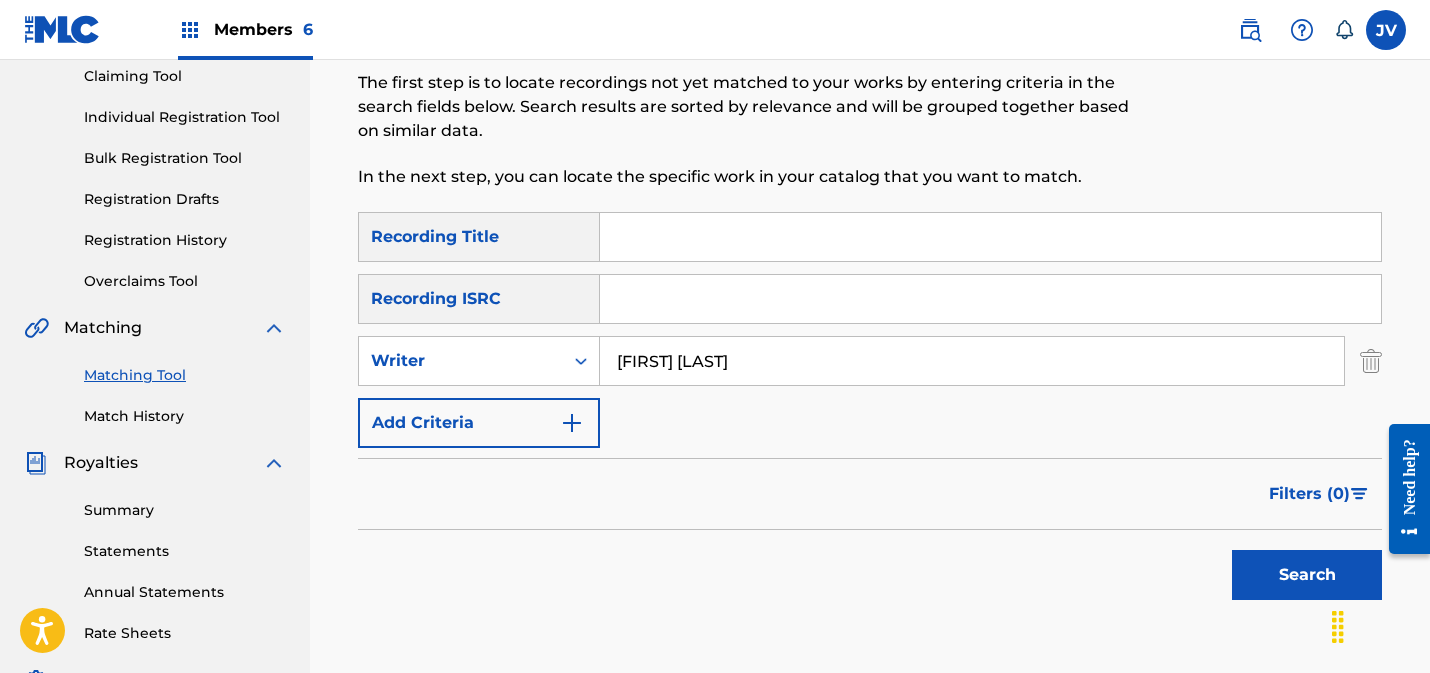 type on "[FIRST] [LAST]" 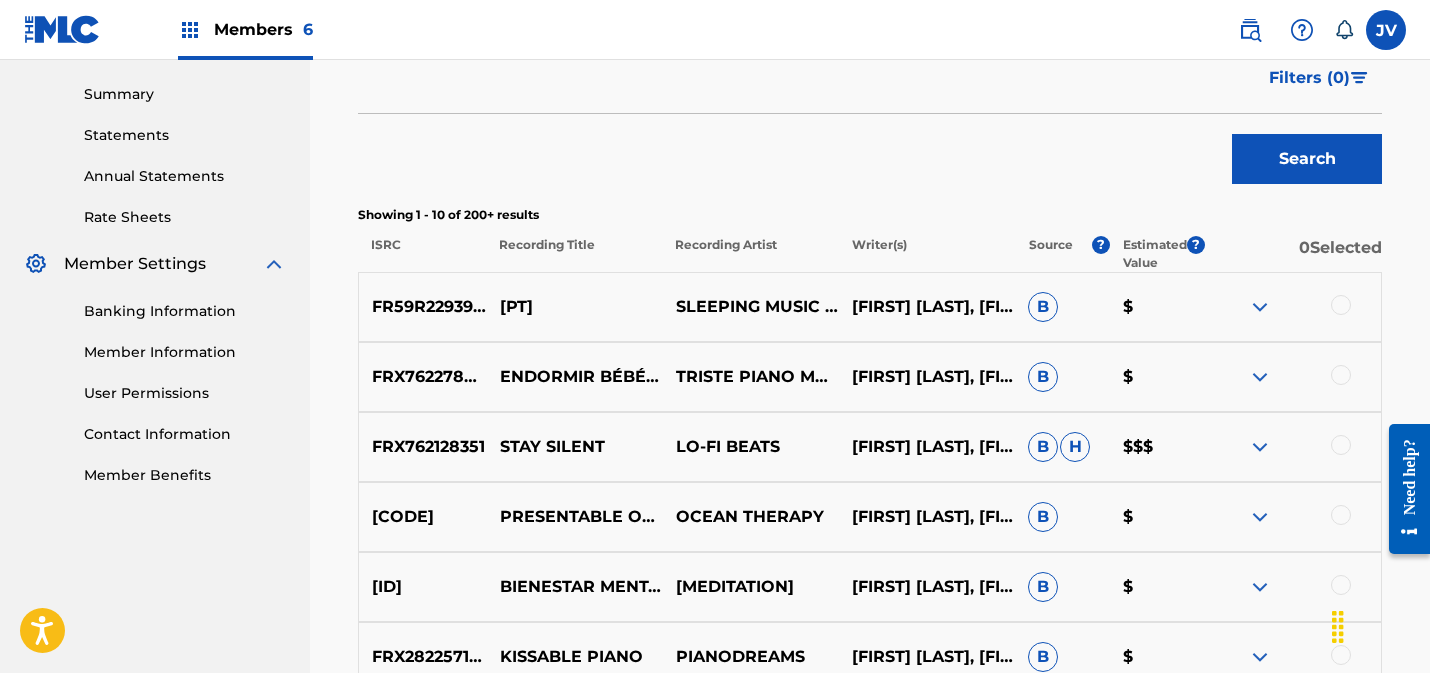 scroll, scrollTop: 637, scrollLeft: 0, axis: vertical 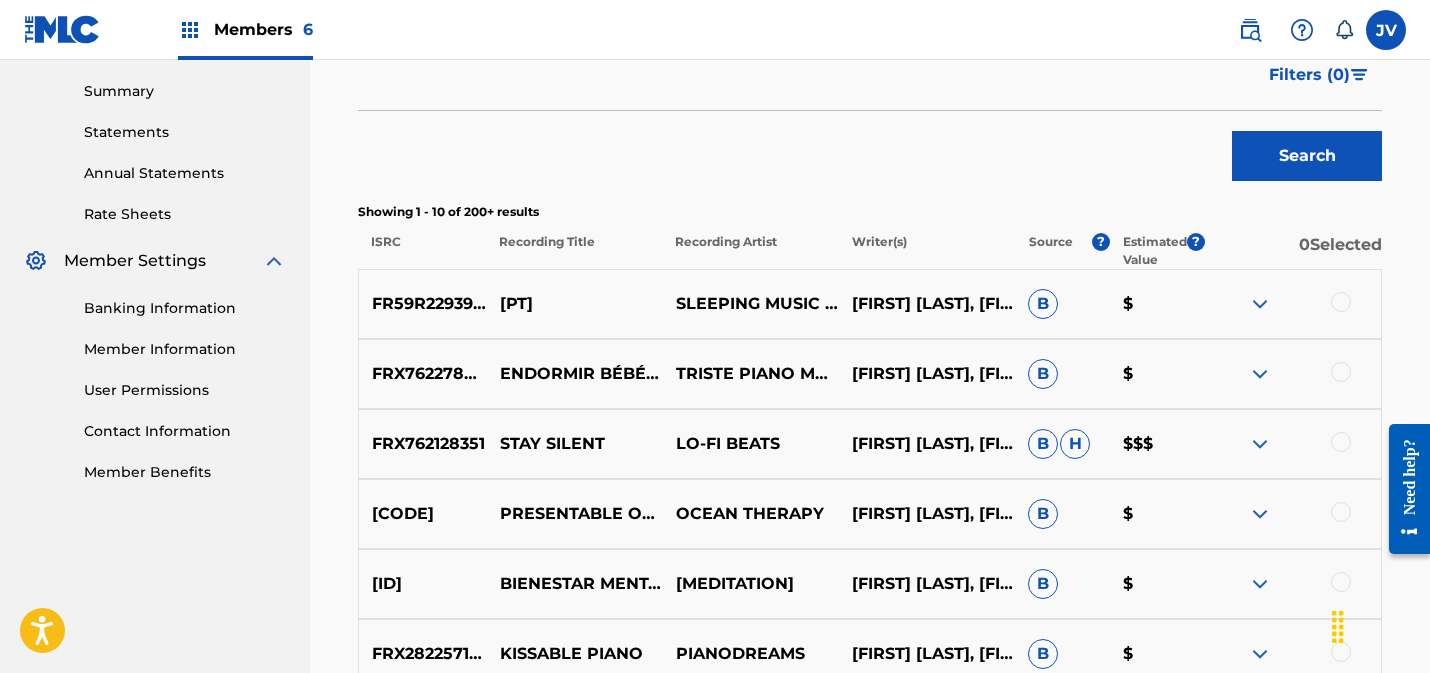 click at bounding box center [1260, 444] 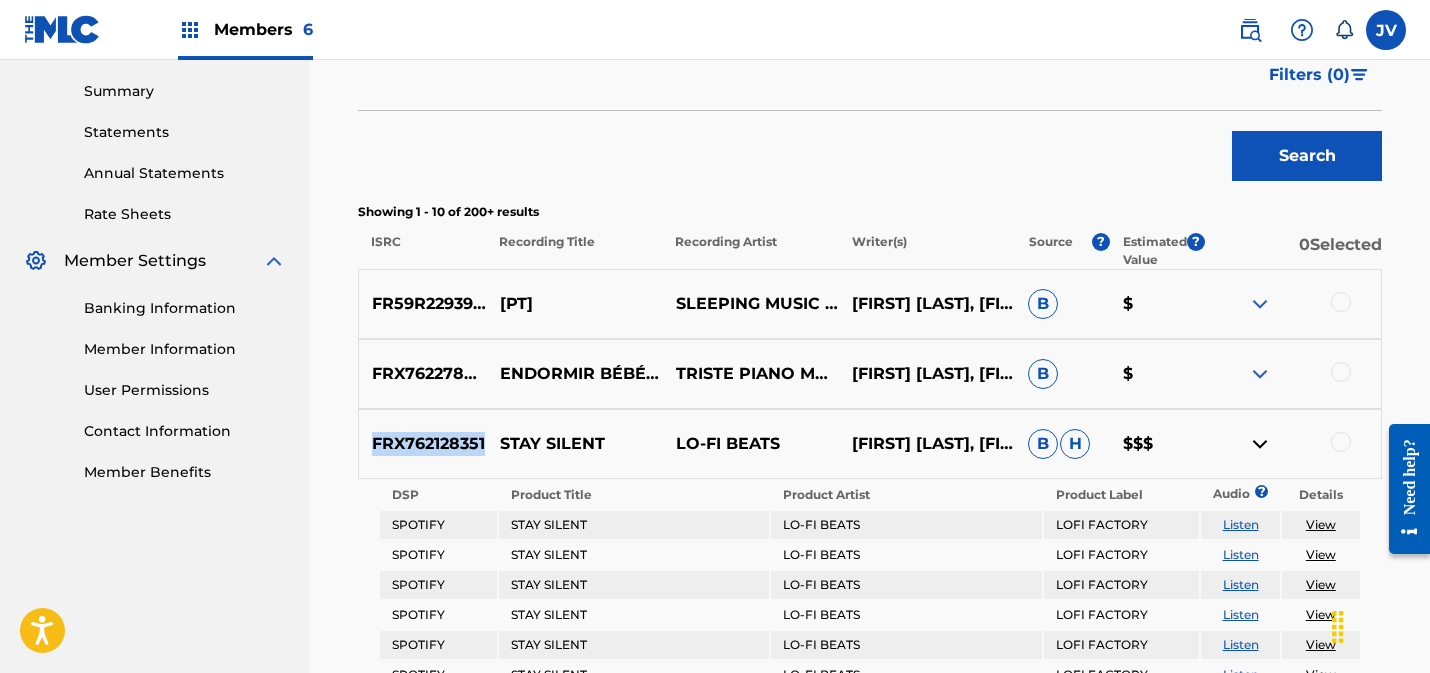 drag, startPoint x: 378, startPoint y: 442, endPoint x: 522, endPoint y: 413, distance: 146.89111 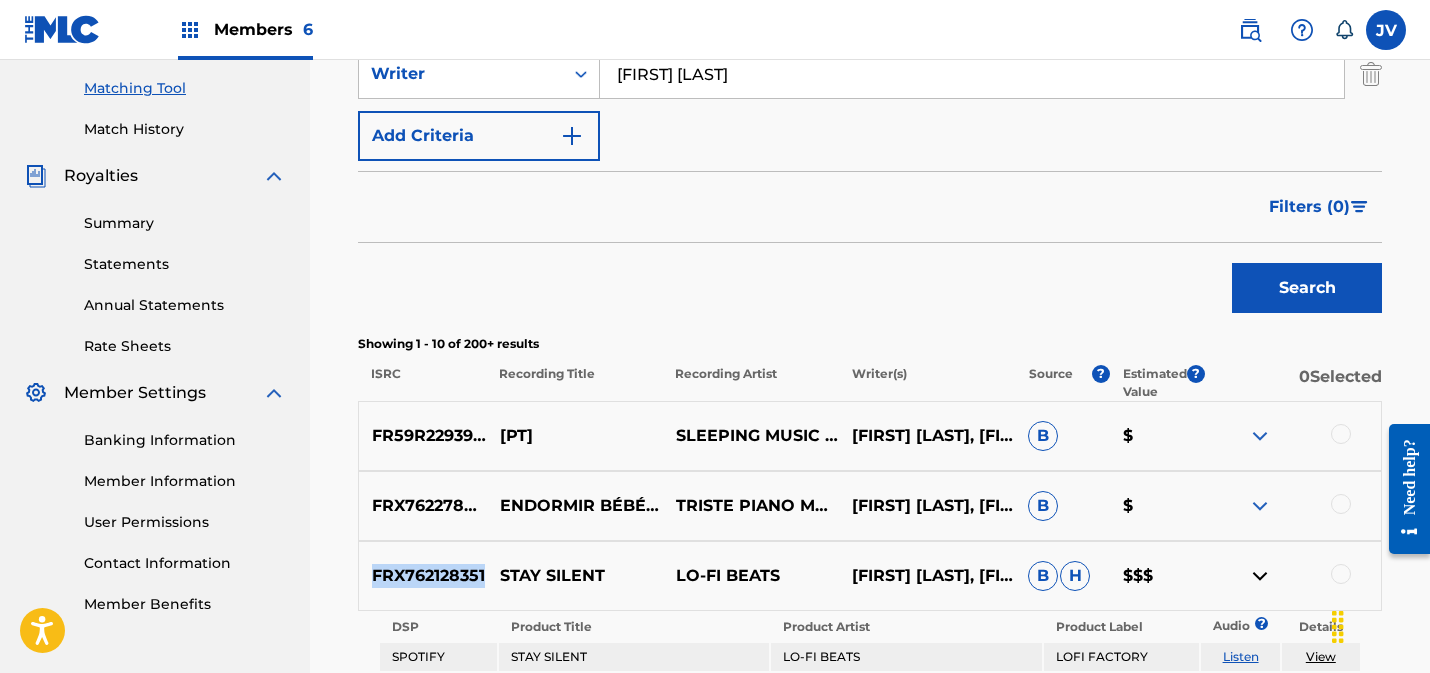scroll, scrollTop: 433, scrollLeft: 0, axis: vertical 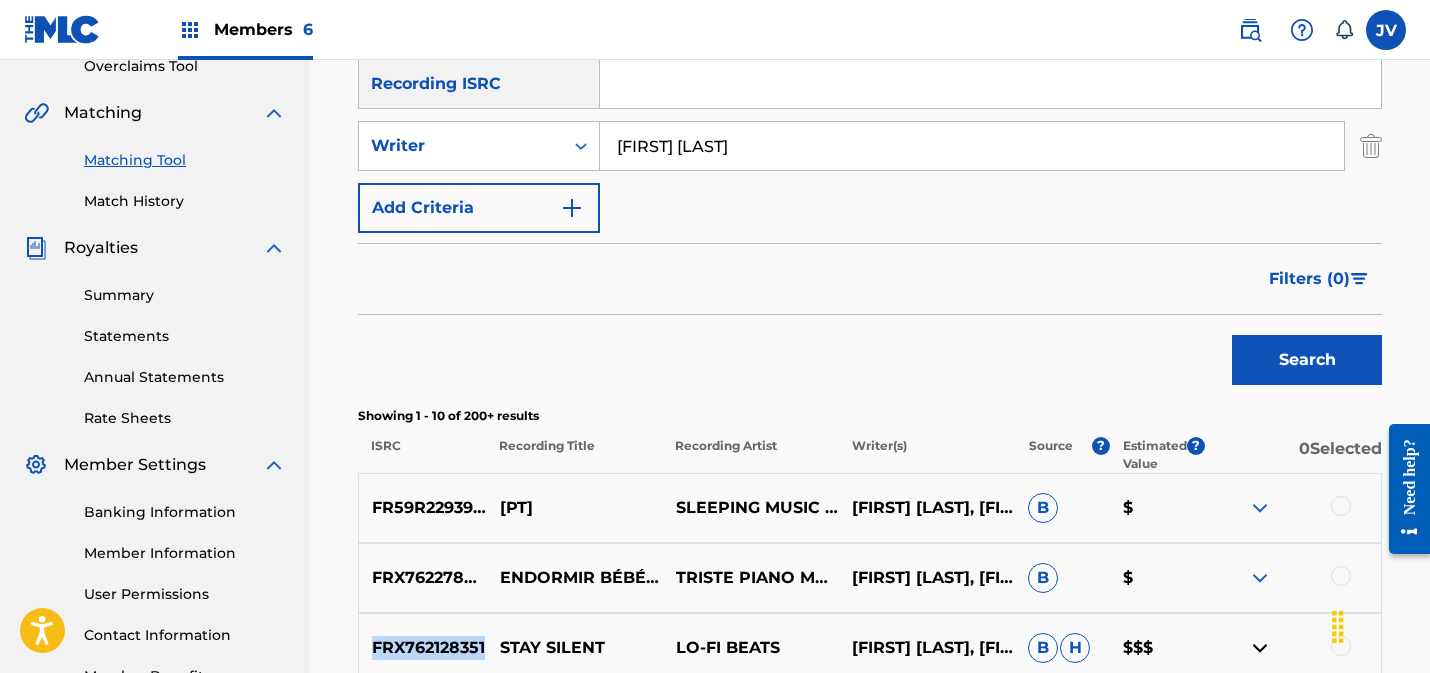 click on "Add Criteria" at bounding box center [479, 208] 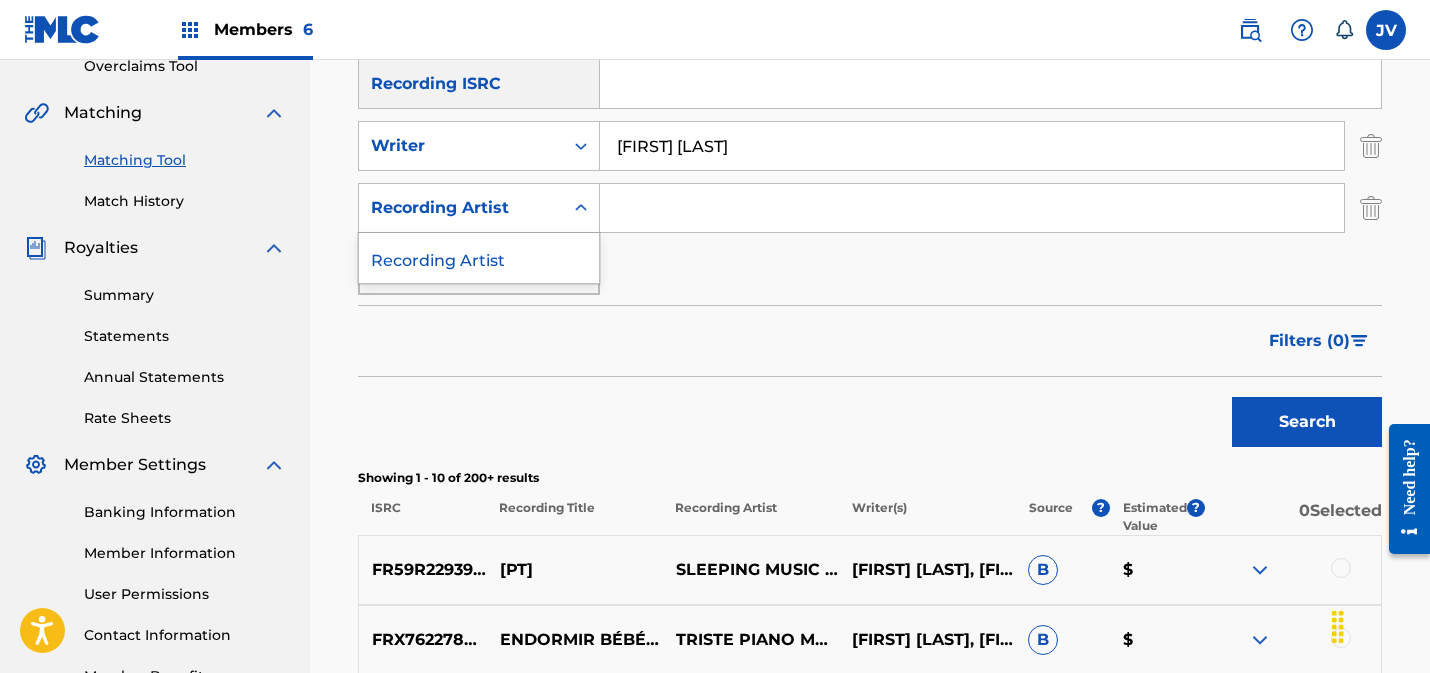click on "Recording Artist" at bounding box center [461, 208] 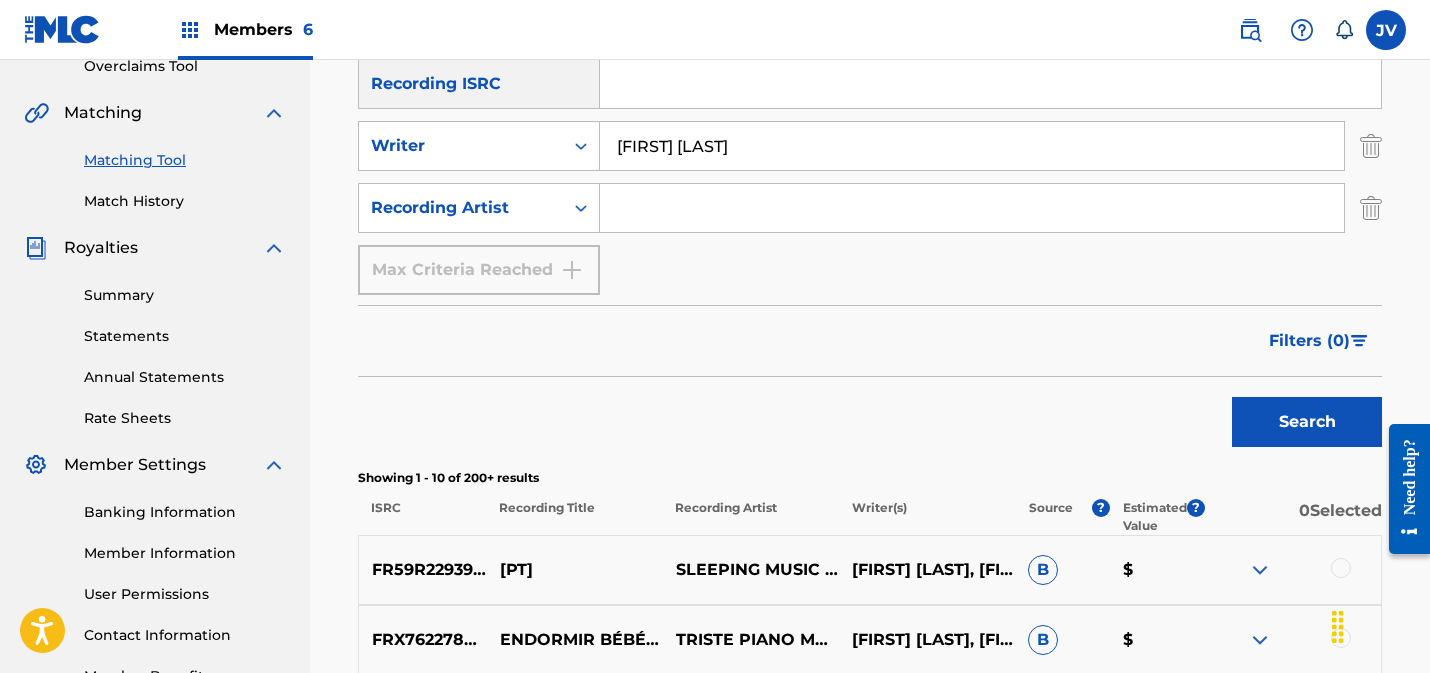 click on "SearchWithCriteria2d120af7-59d1-47ee-9ffb-1bd4d03de22f Recording Title SearchWithCriteriad56f2d1c-99dc-440e-b648-5c5150baea43 Recording ISRC SearchWithCriteria497e6f27-4507-44be-a708-fdb59e3ef721 Writer [FULL NAME] SearchWithCriteriaf6853403-6513-4fd3-a752-999249abd02c Recording Artist Max Criteria Reached" at bounding box center [870, 146] 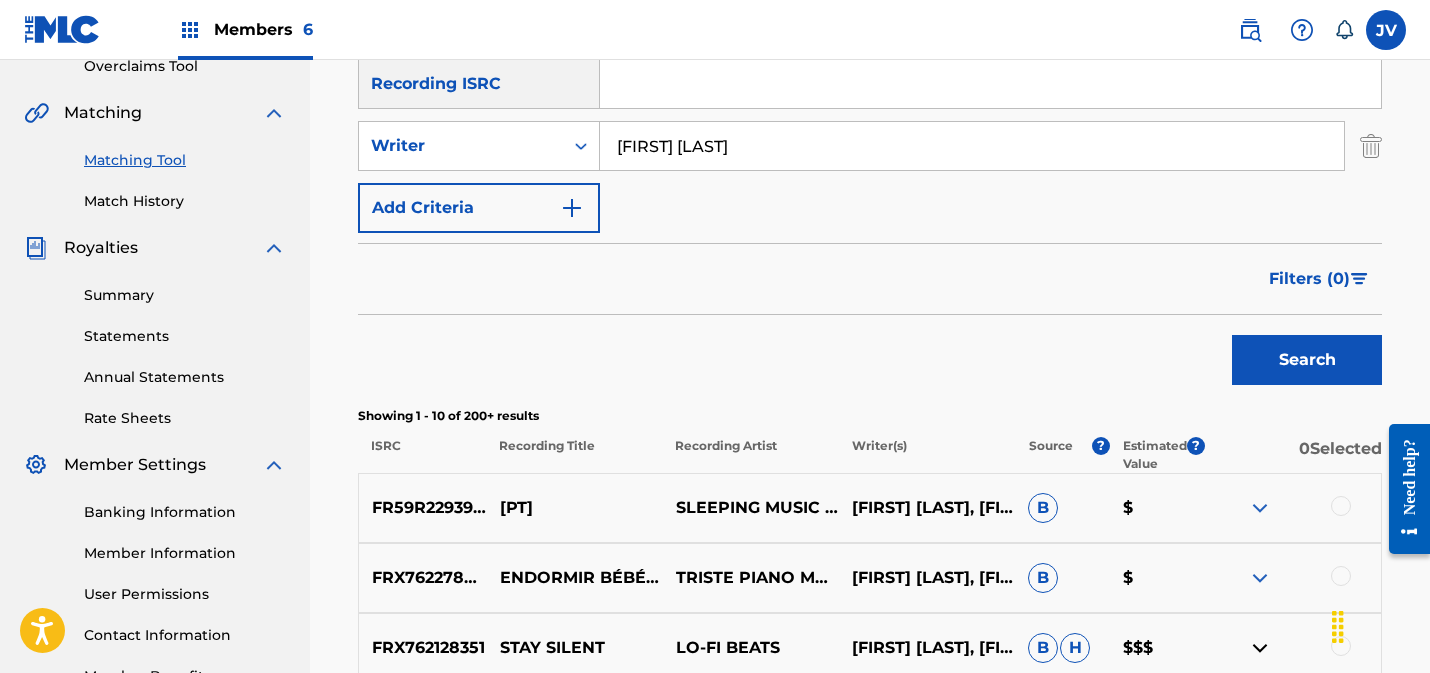 click on "Filters ( 0 )" at bounding box center (1309, 279) 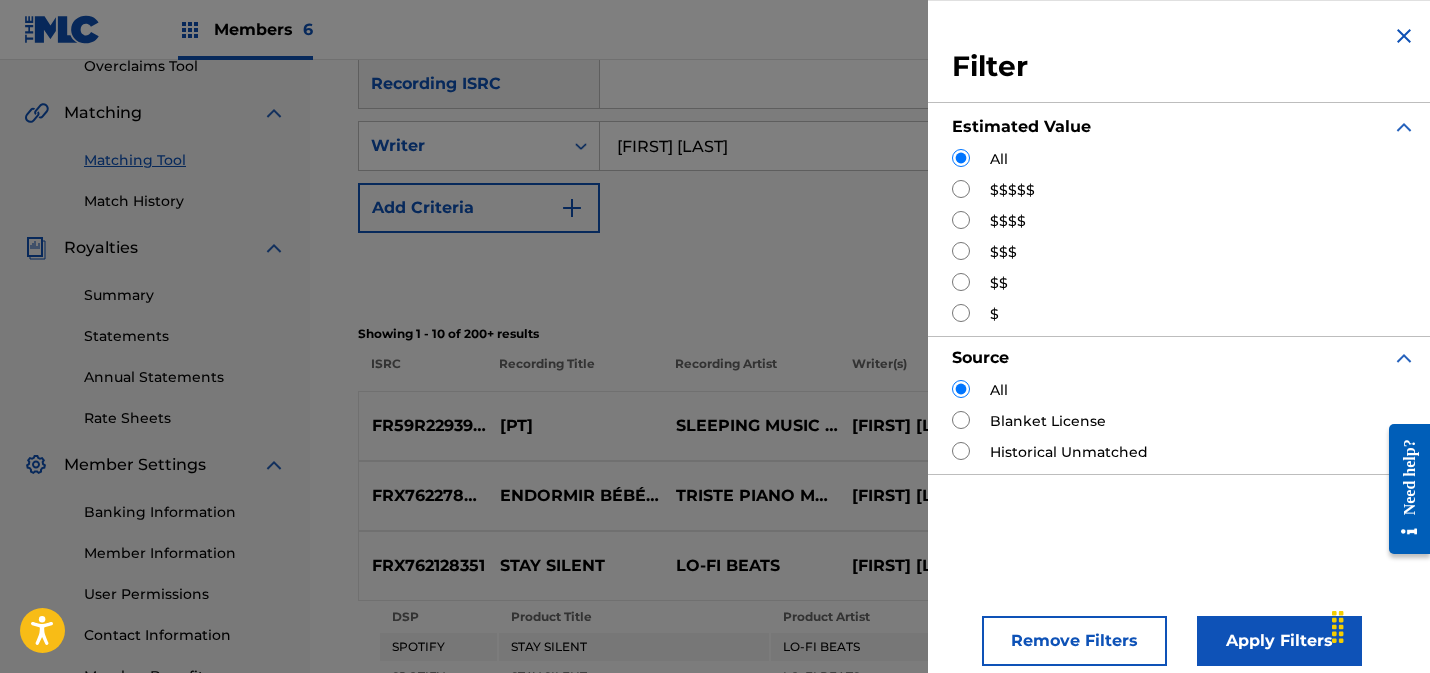 click at bounding box center [961, 189] 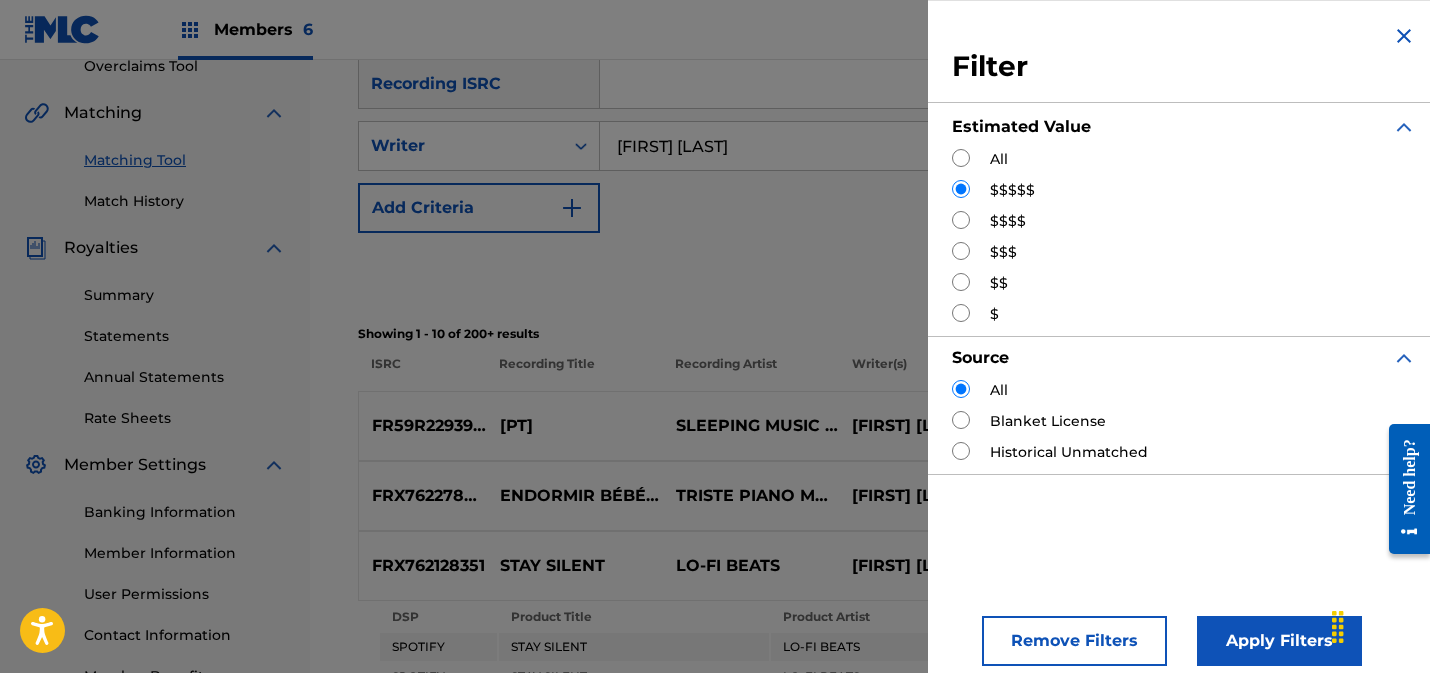 click on "Apply Filters" at bounding box center (1279, 641) 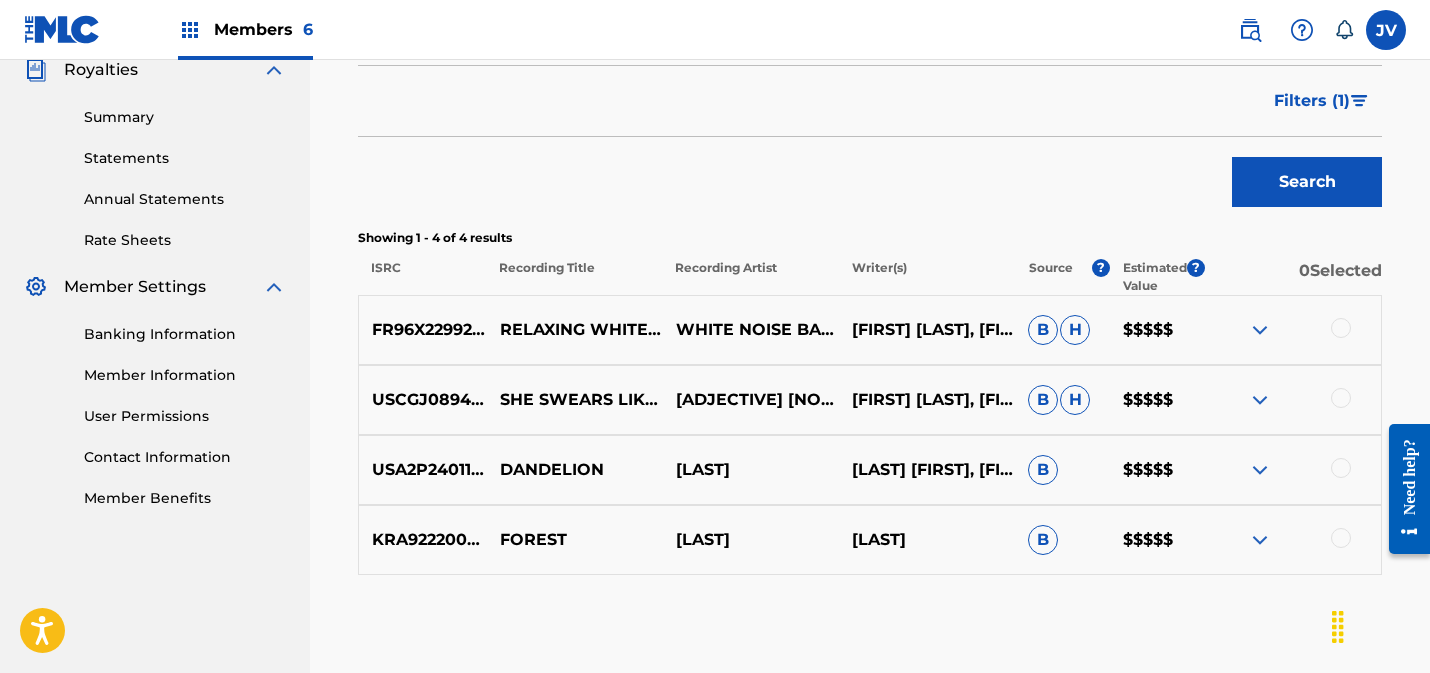 scroll, scrollTop: 478, scrollLeft: 0, axis: vertical 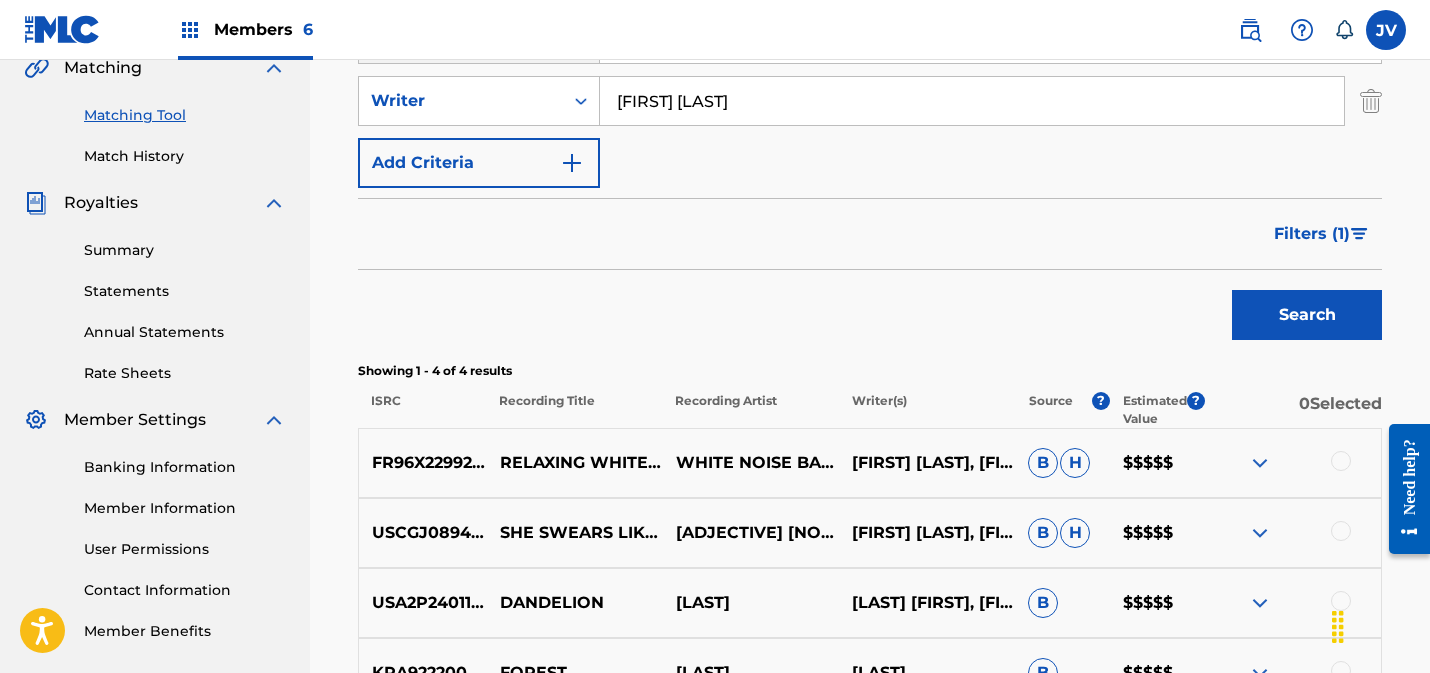 click on "Filters ( 1 )" at bounding box center [1312, 234] 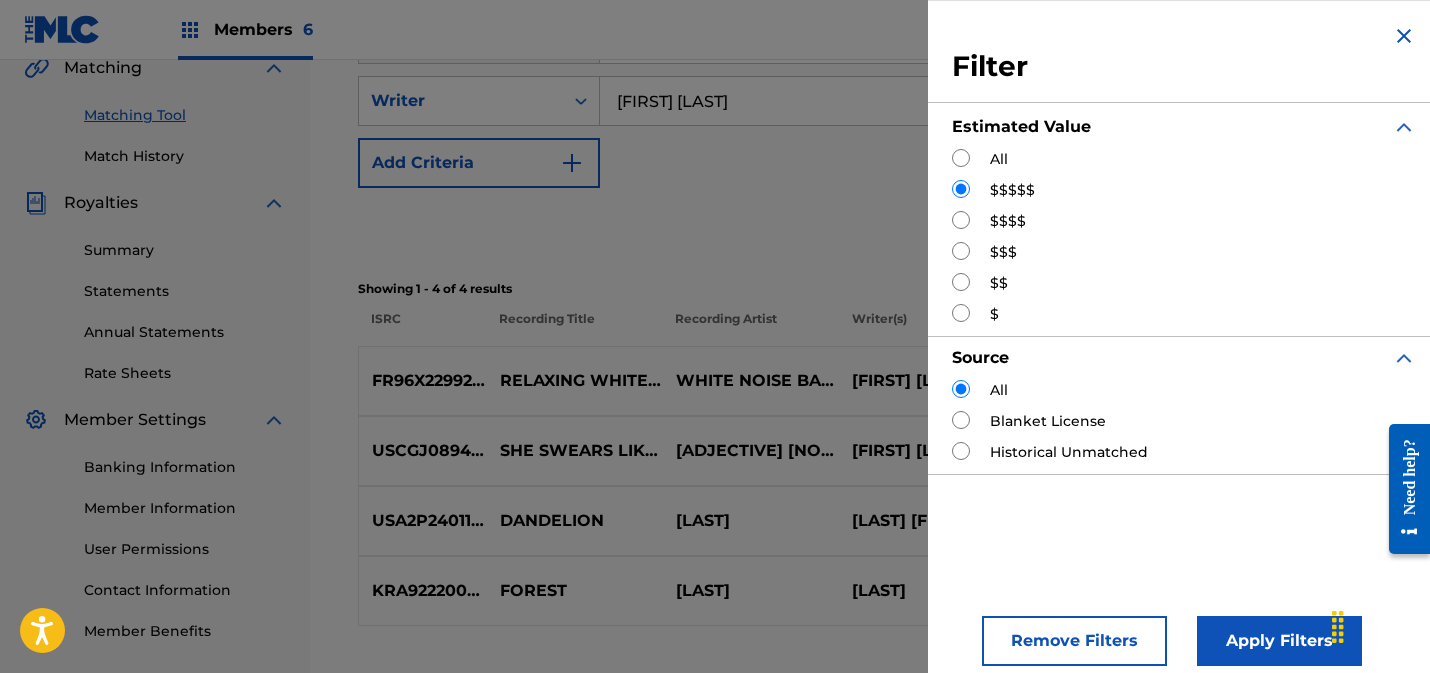 click at bounding box center (961, 220) 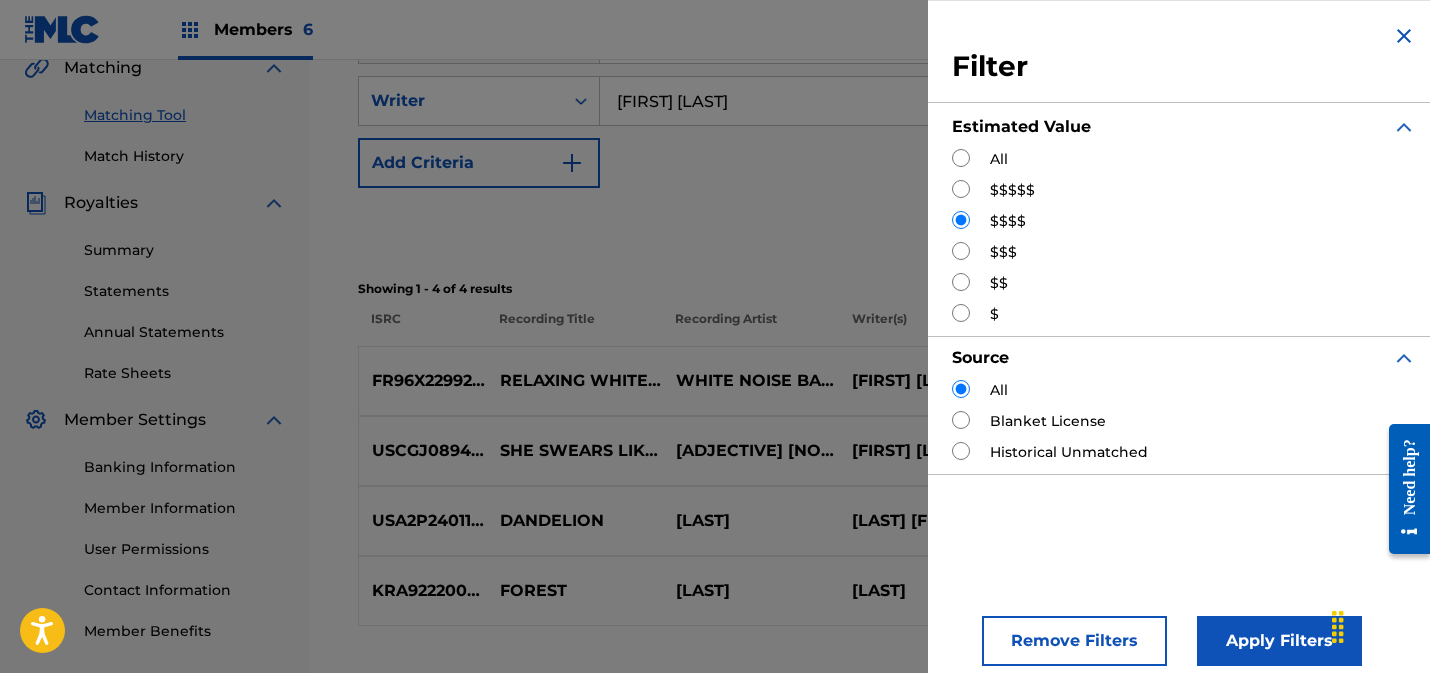click on "Apply Filters" at bounding box center [1279, 641] 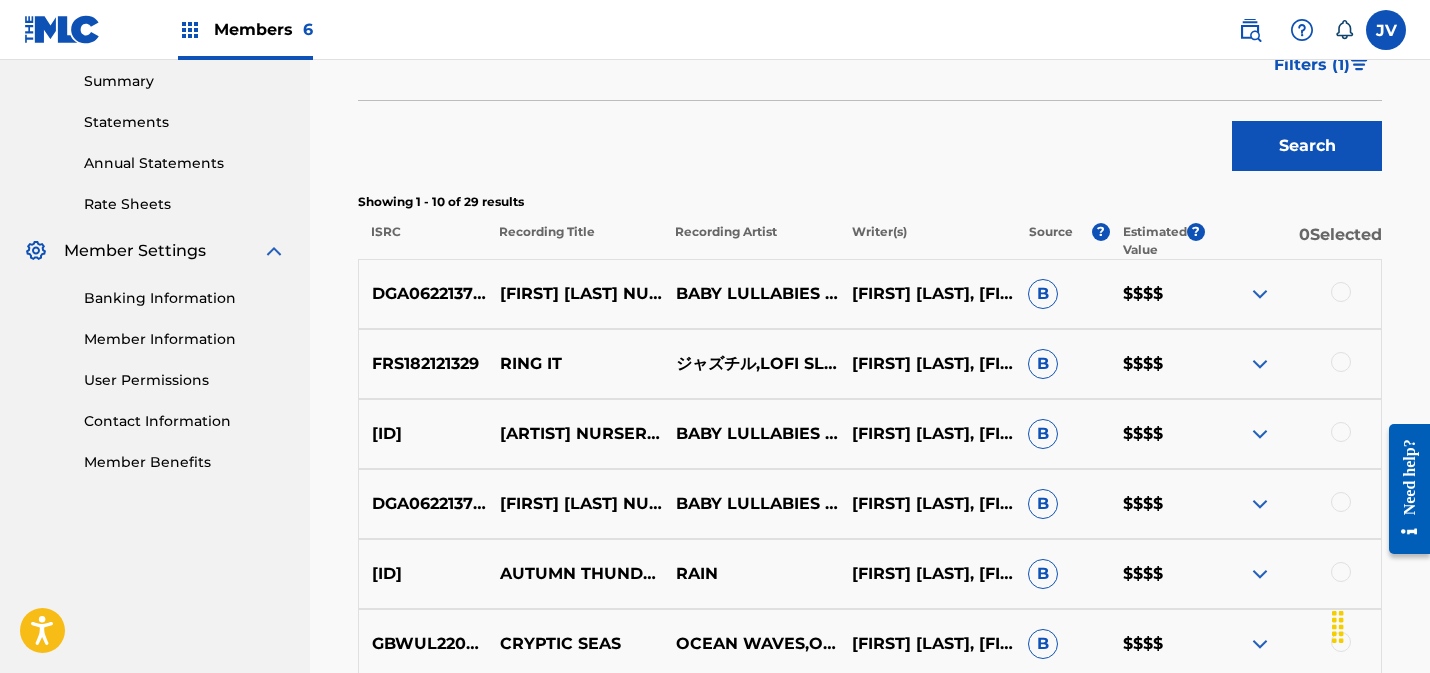 scroll, scrollTop: 652, scrollLeft: 0, axis: vertical 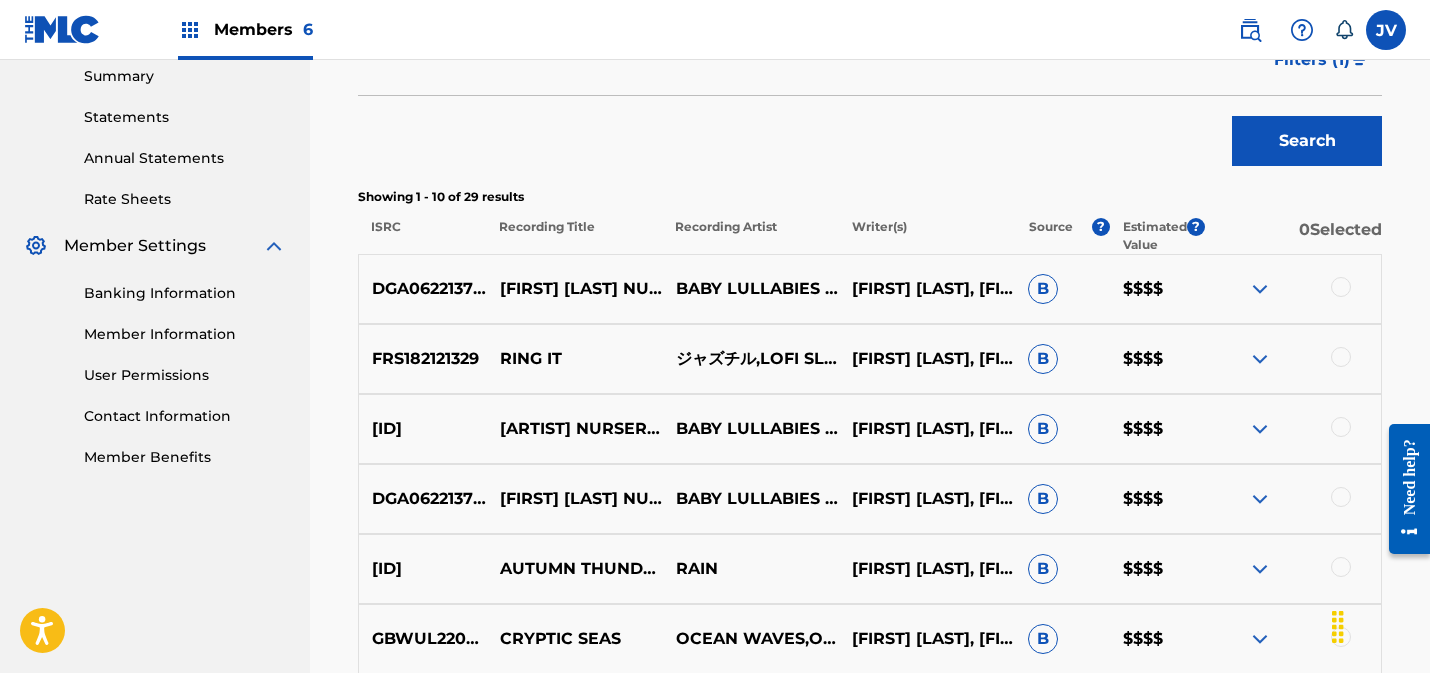 click at bounding box center [1260, 289] 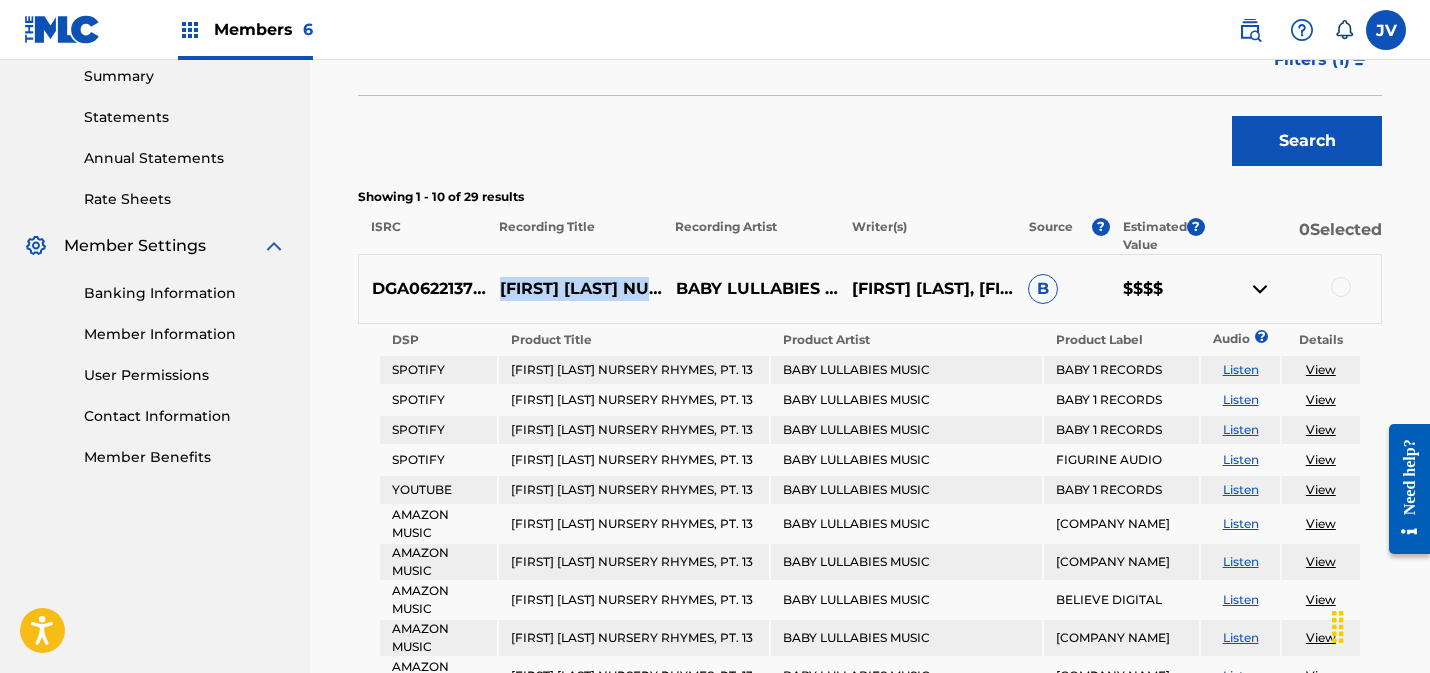 drag, startPoint x: 501, startPoint y: 265, endPoint x: 557, endPoint y: 308, distance: 70.60453 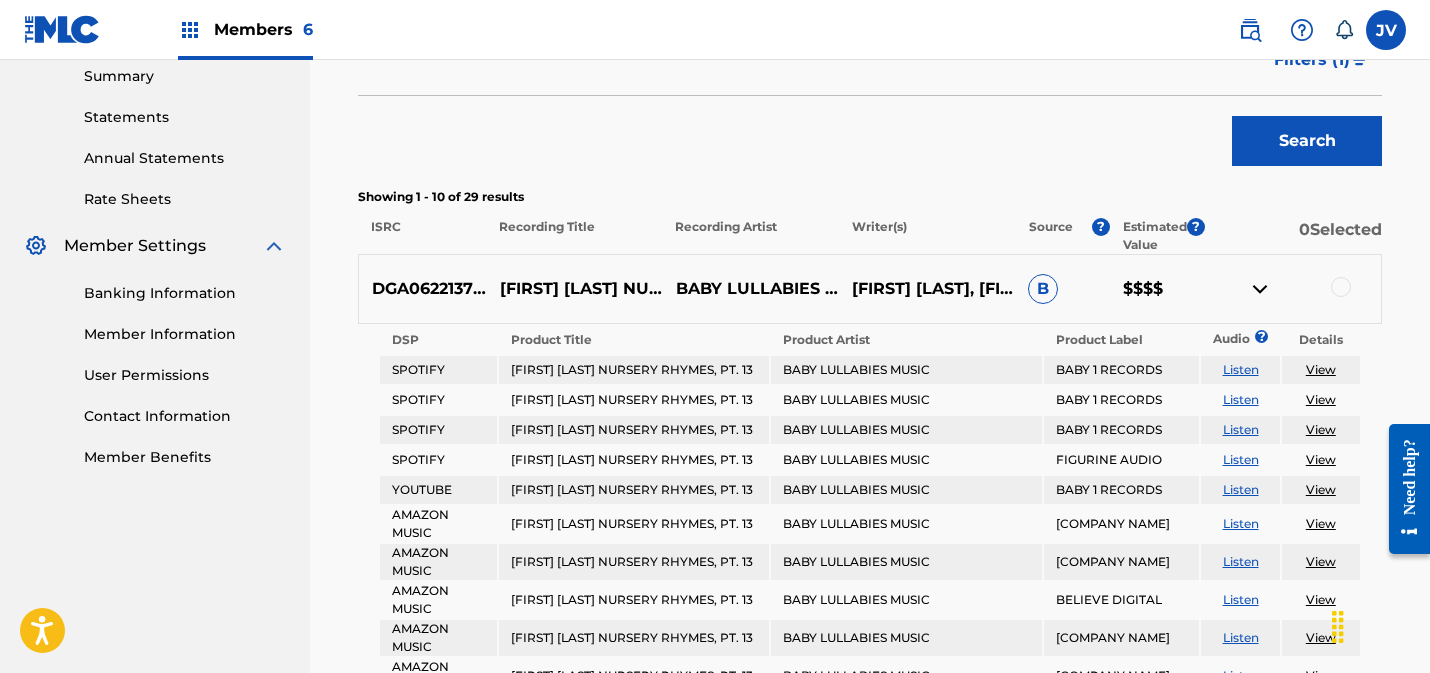 click at bounding box center [1341, 287] 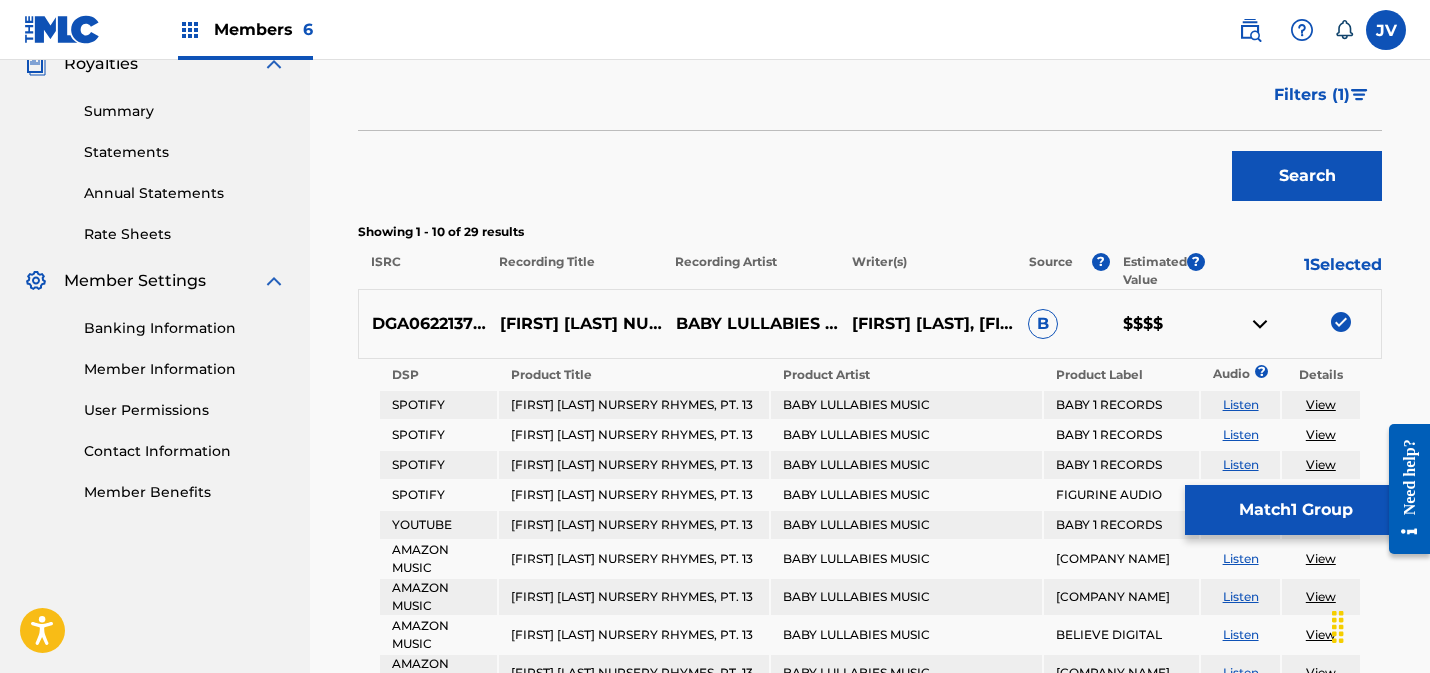 scroll, scrollTop: 638, scrollLeft: 0, axis: vertical 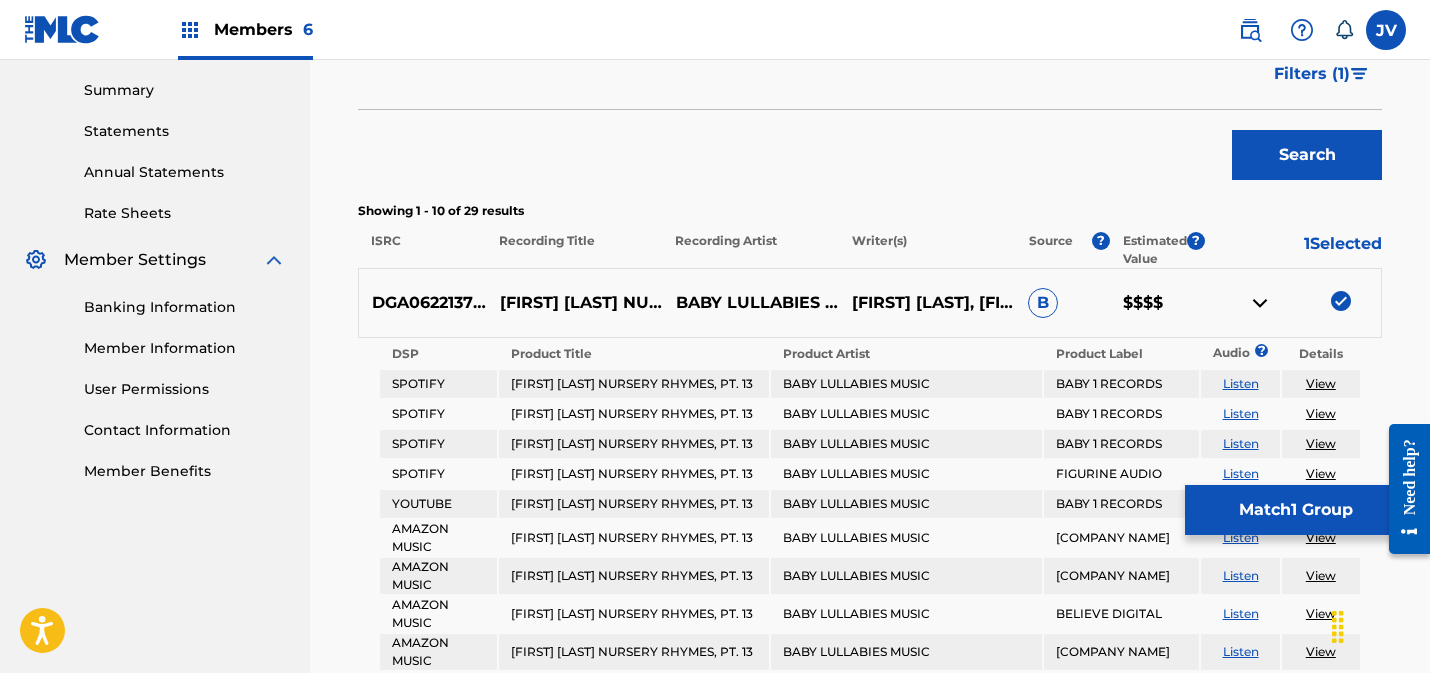 click on "Match  1 Group" at bounding box center (1295, 510) 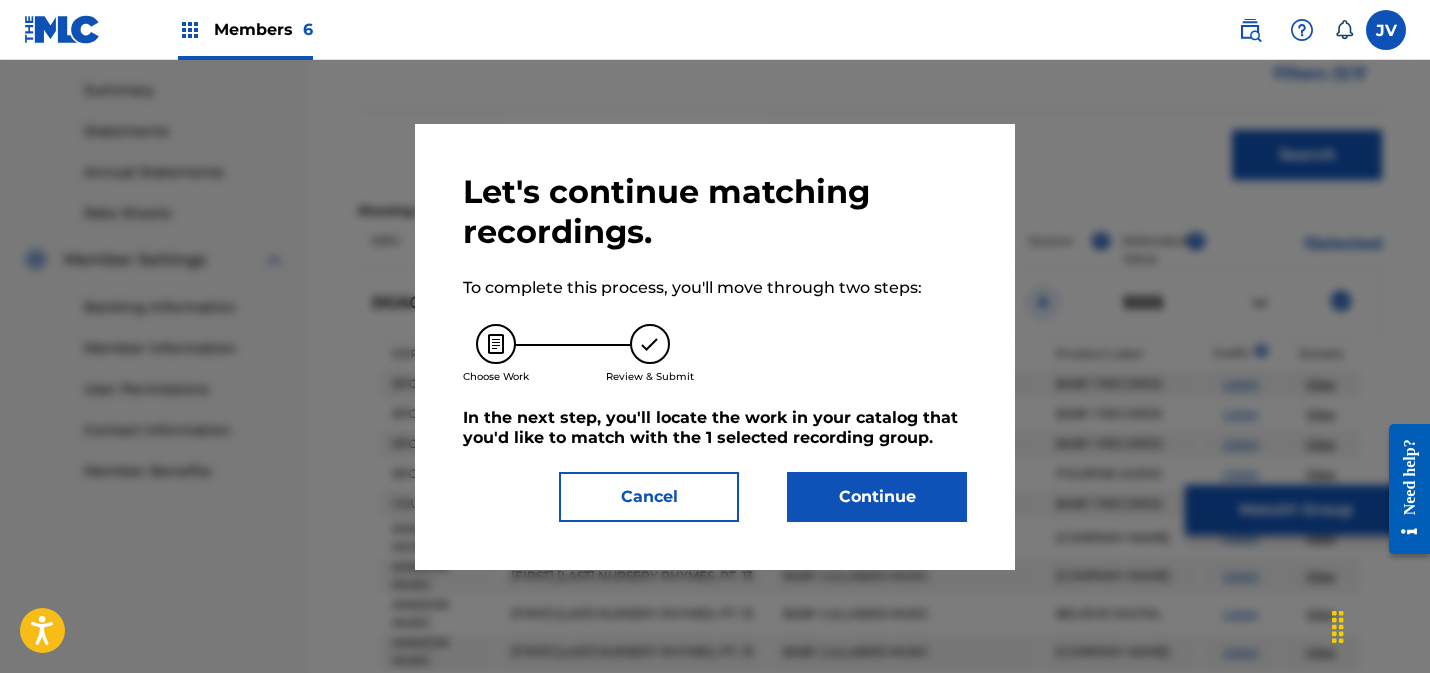 click on "Continue" at bounding box center [877, 497] 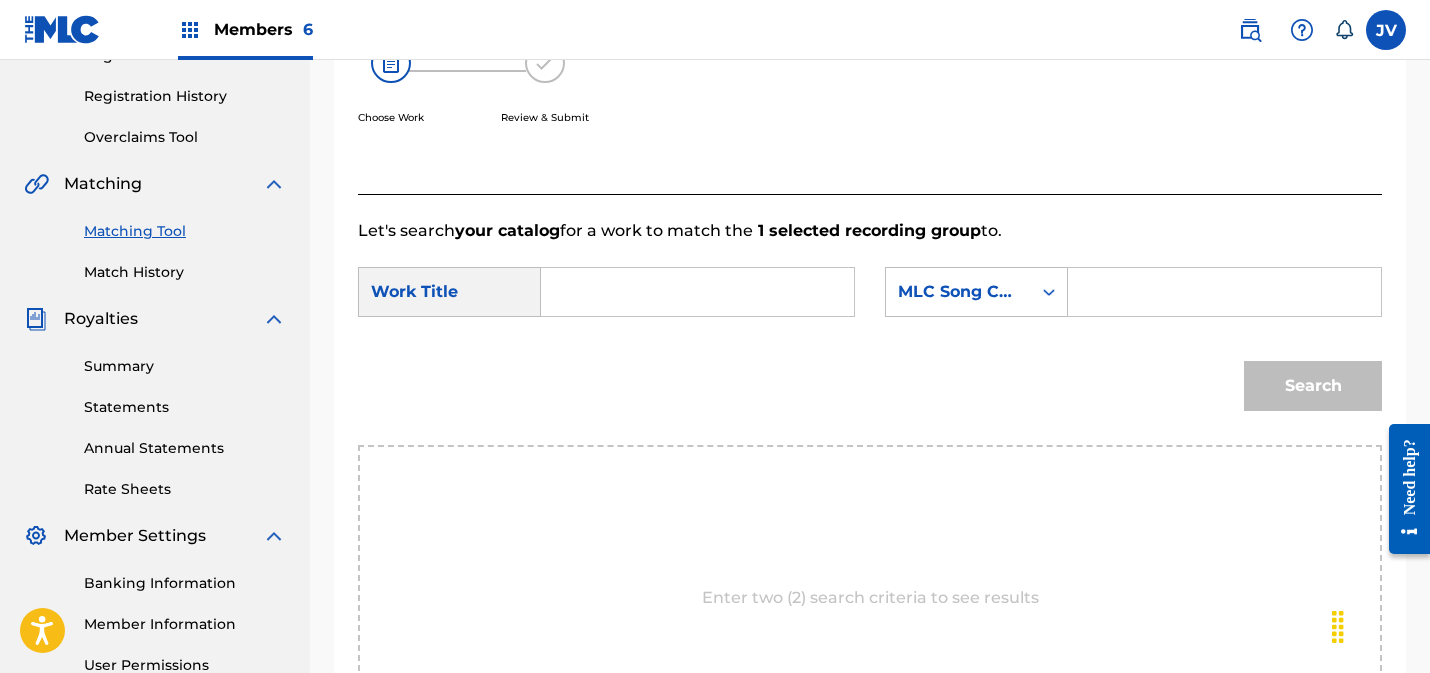 scroll, scrollTop: 279, scrollLeft: 0, axis: vertical 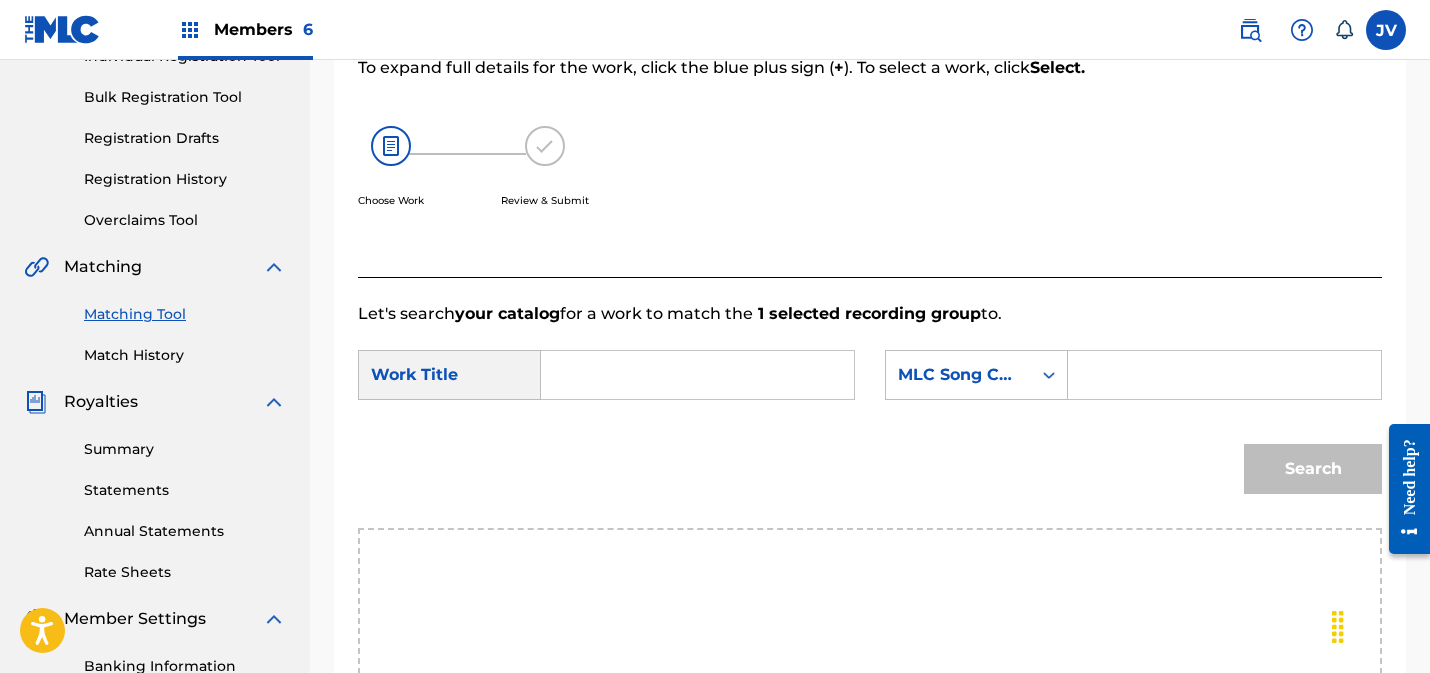 click at bounding box center (697, 375) 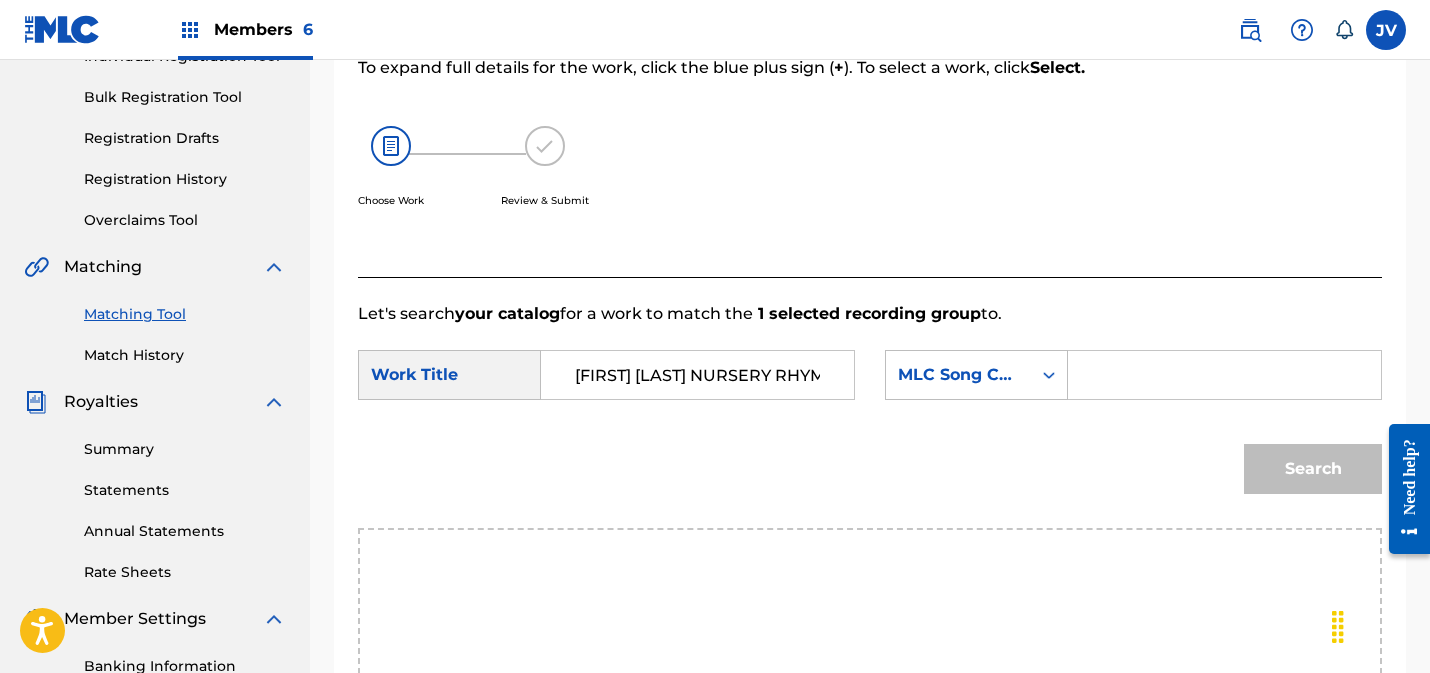 scroll, scrollTop: 0, scrollLeft: 89, axis: horizontal 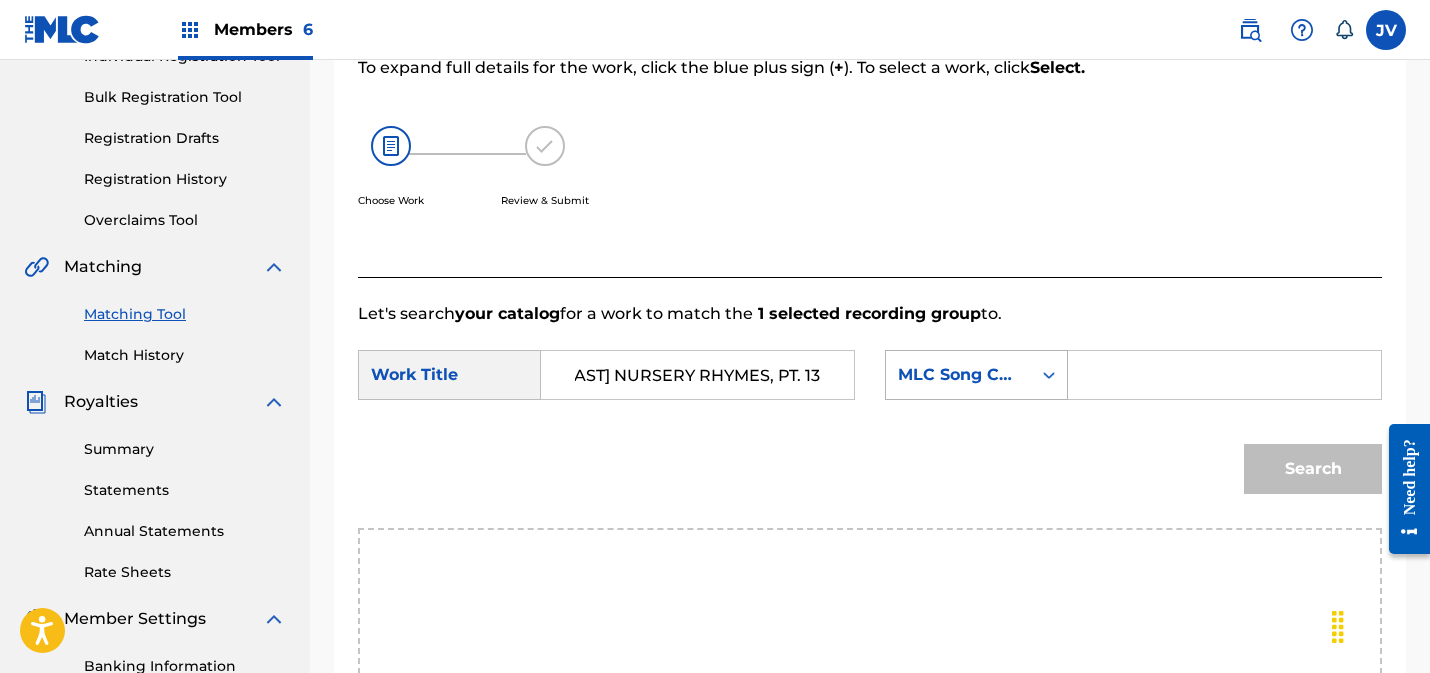 type on "[FIRST] [LAST] NURSERY RHYMES, PT. 13" 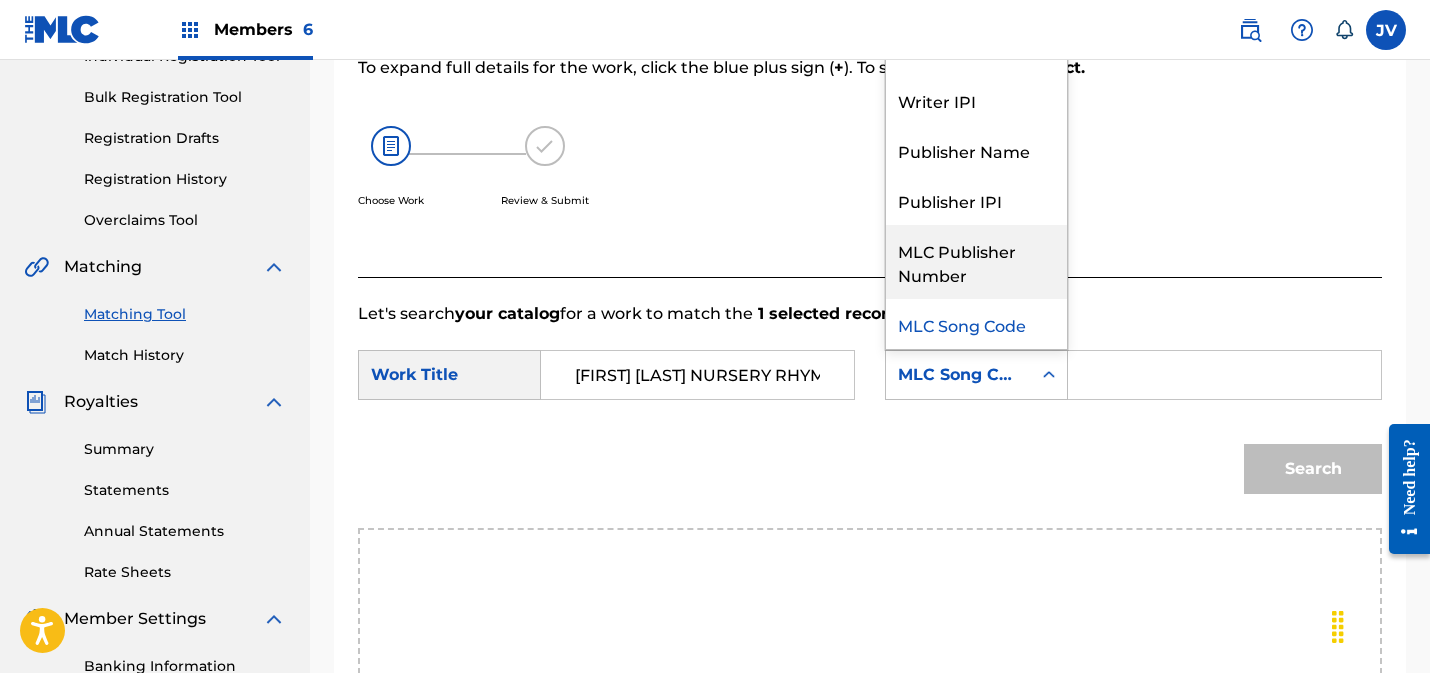 scroll, scrollTop: 0, scrollLeft: 0, axis: both 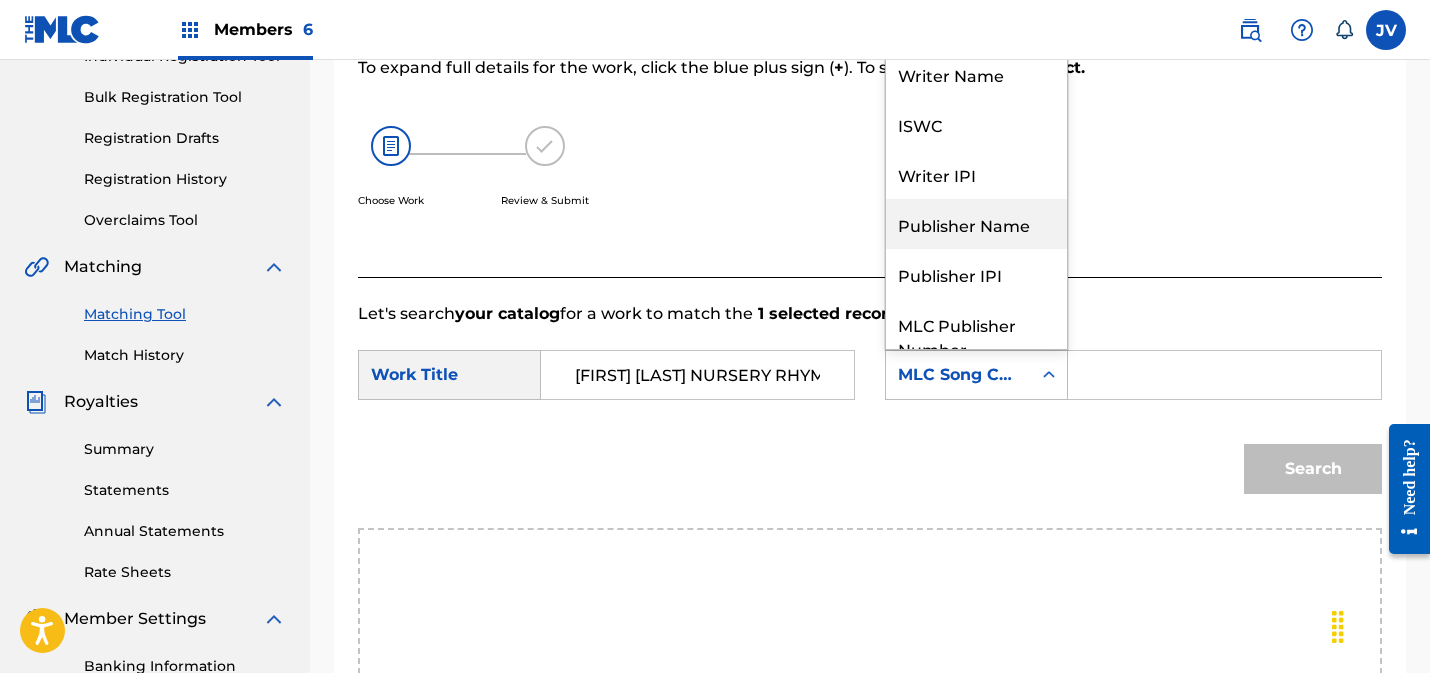 click on "Publisher Name" at bounding box center (976, 224) 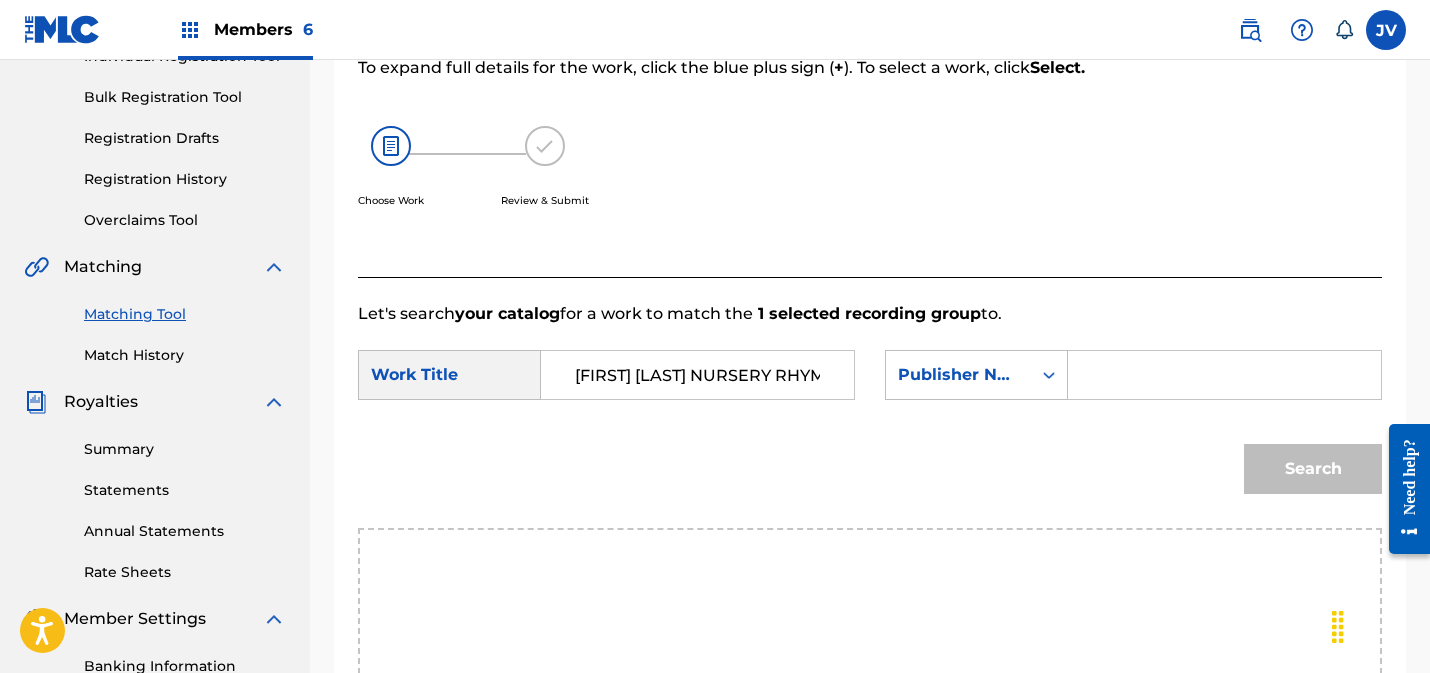 click at bounding box center [1224, 375] 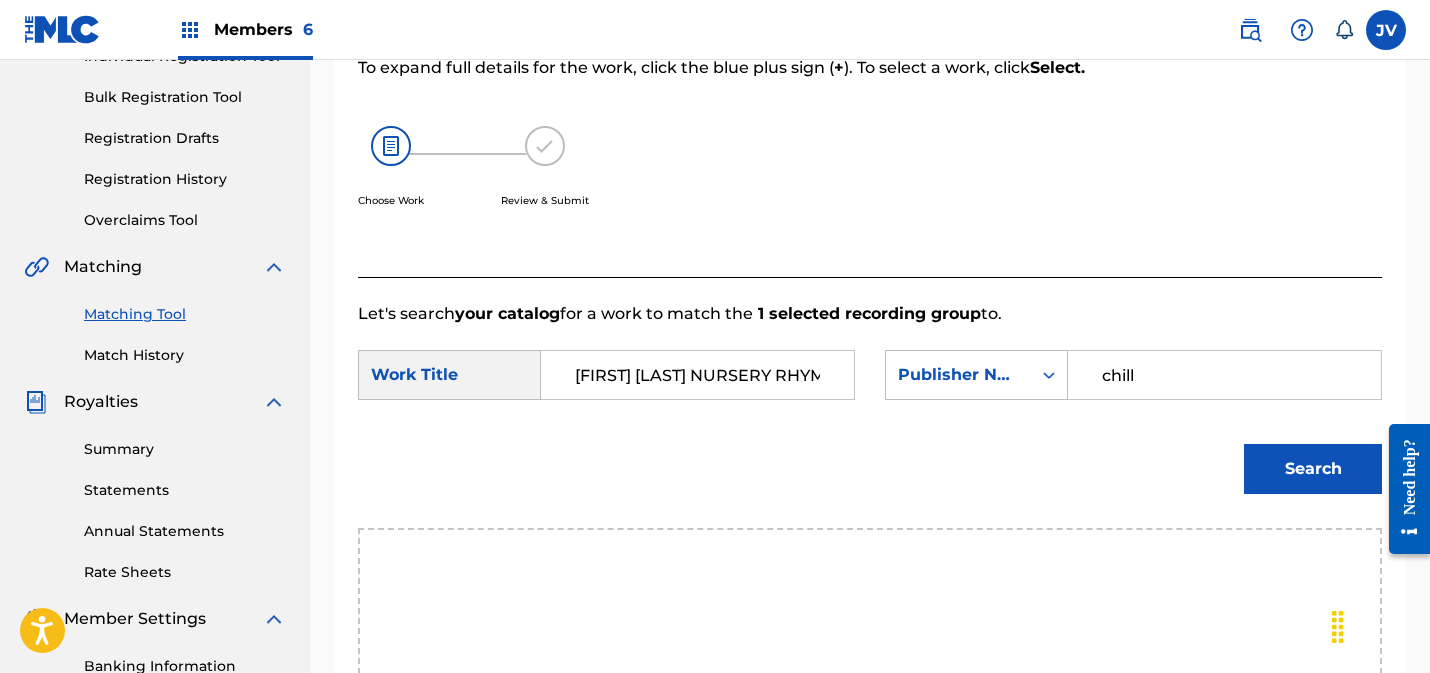 type on "chill" 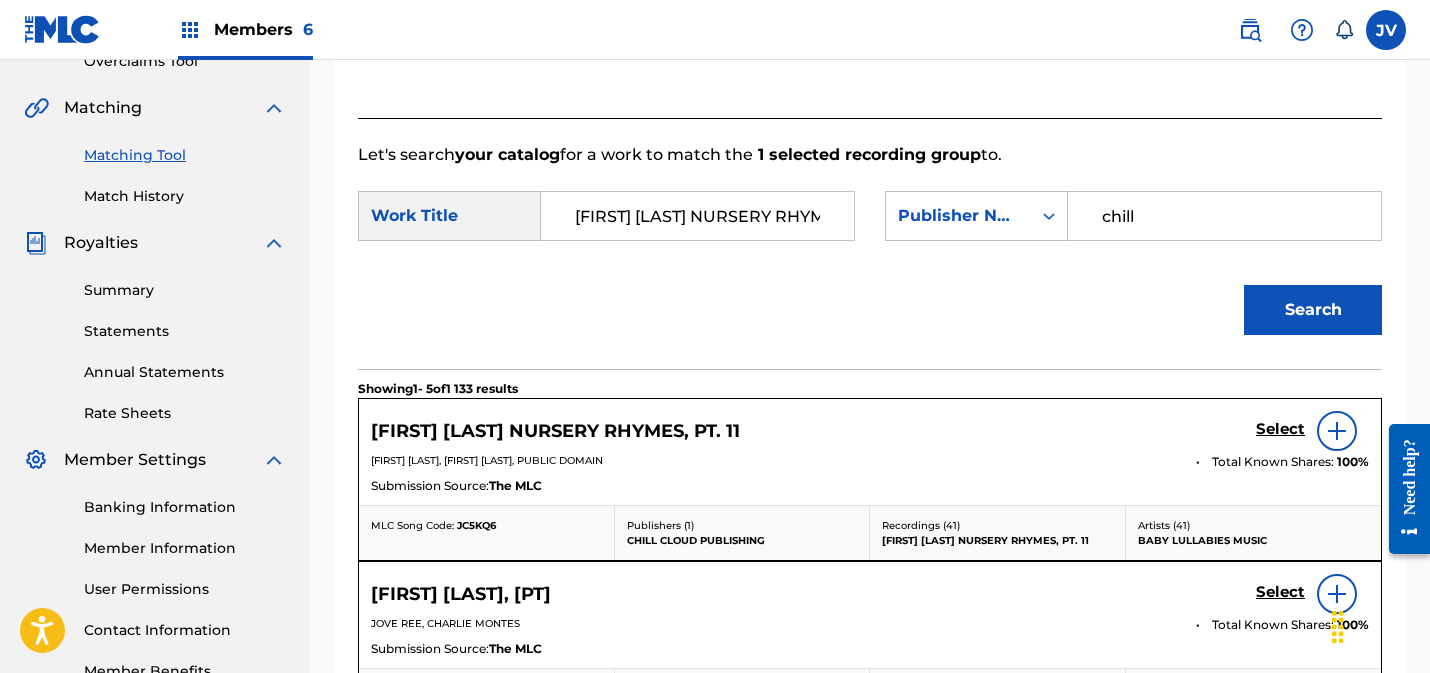 scroll, scrollTop: 429, scrollLeft: 0, axis: vertical 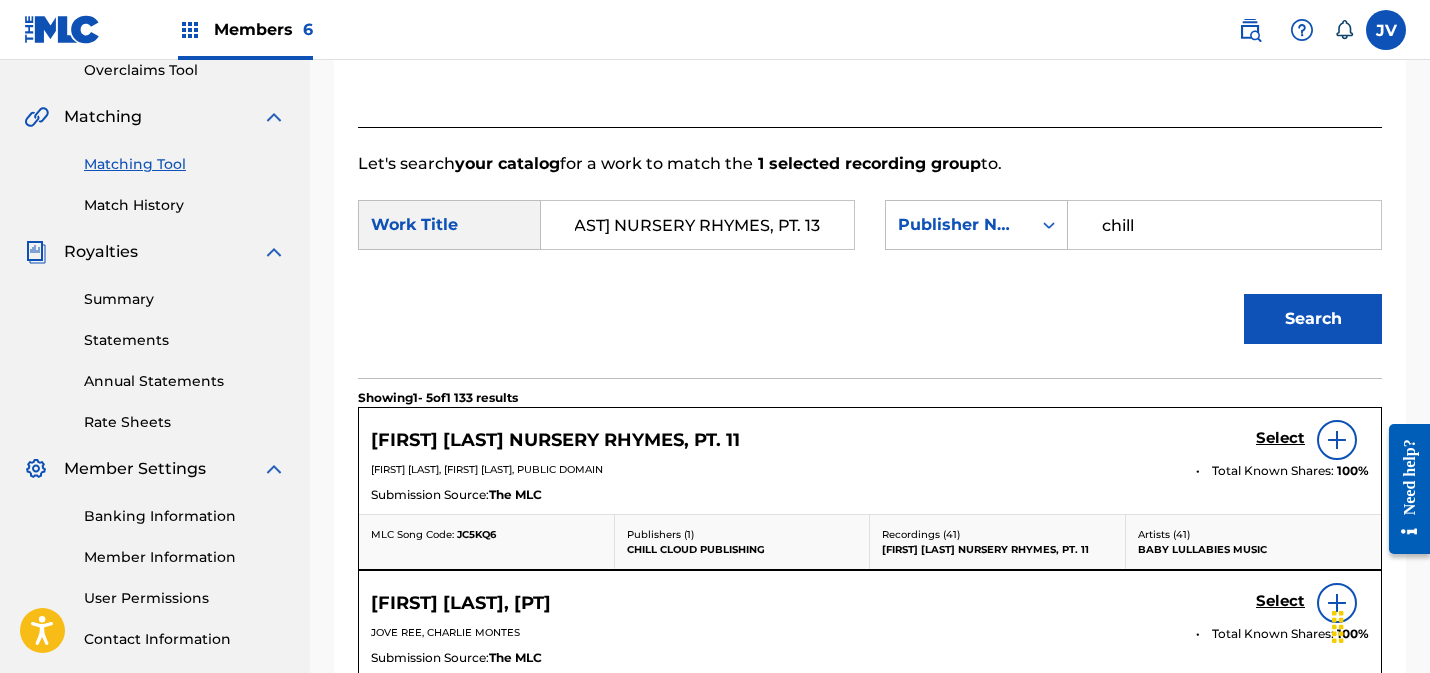 drag, startPoint x: 576, startPoint y: 225, endPoint x: 883, endPoint y: 292, distance: 314.22604 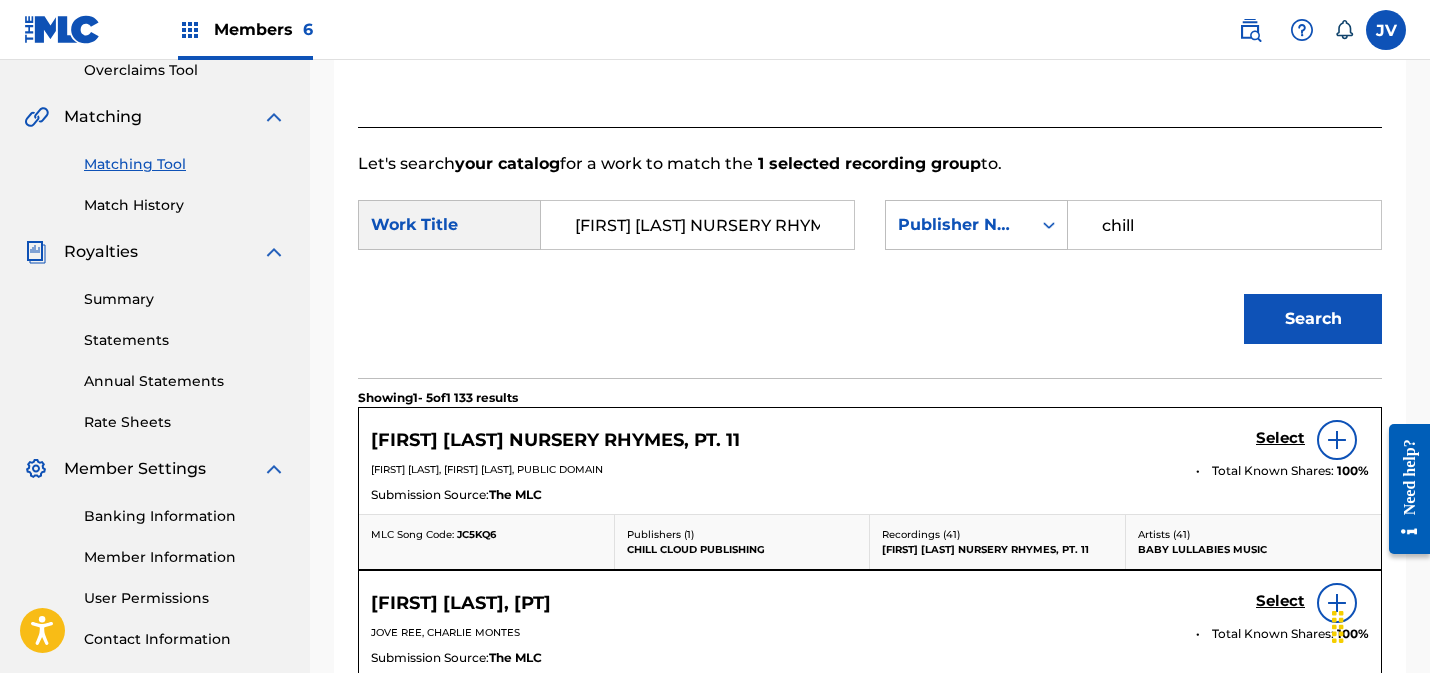 click on "Search" at bounding box center (870, 326) 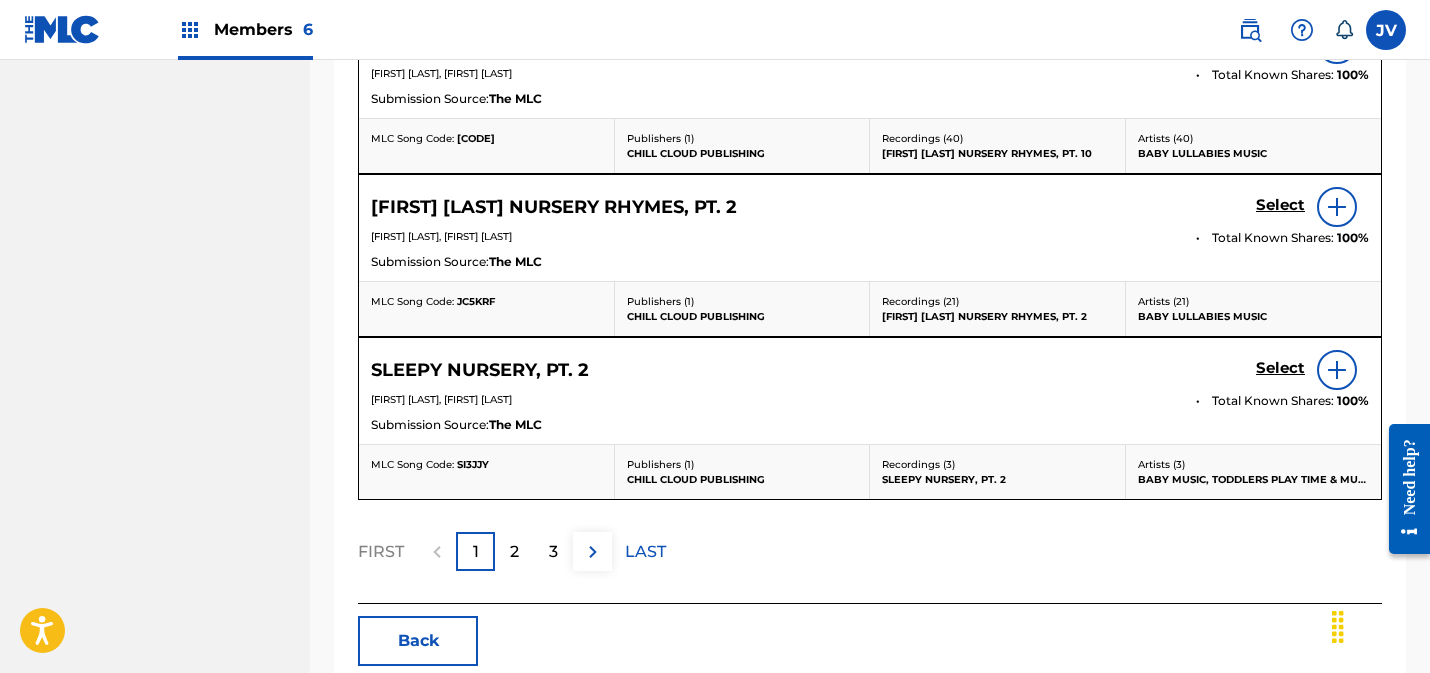 scroll, scrollTop: 1252, scrollLeft: 0, axis: vertical 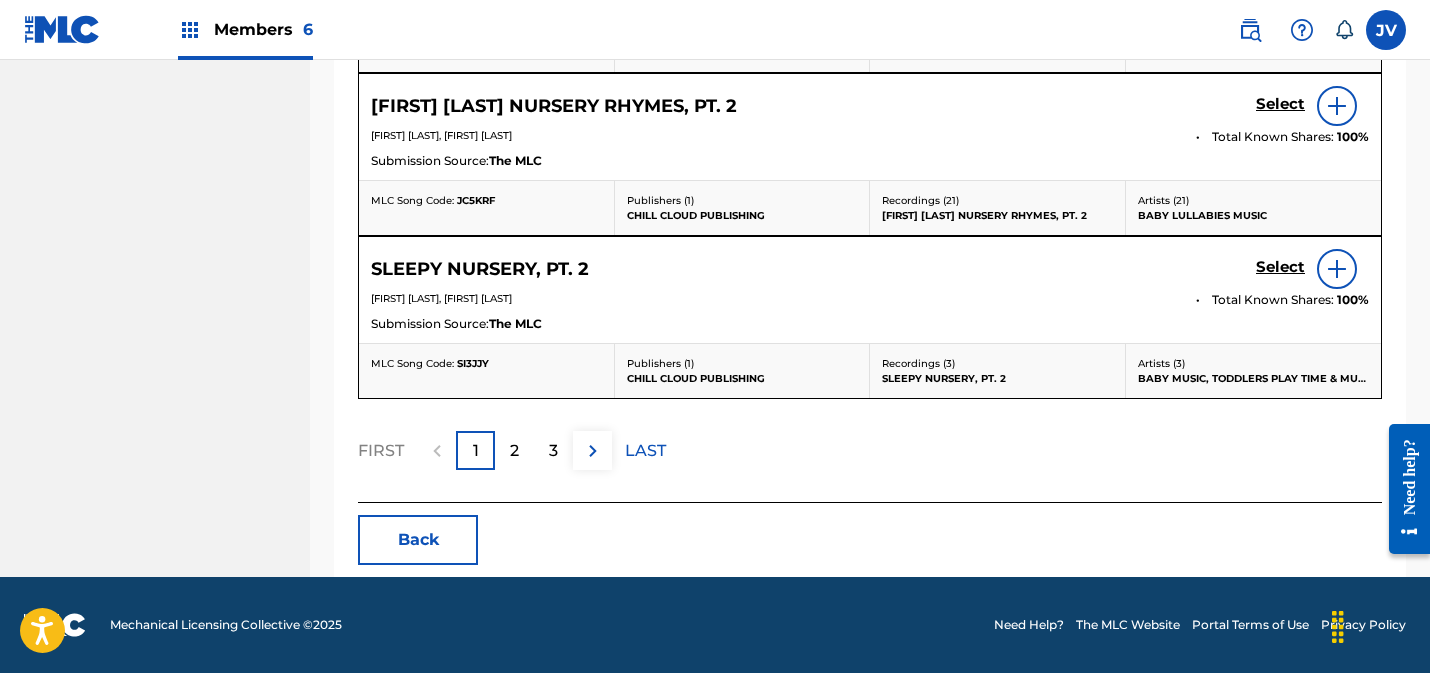 click on "2" at bounding box center [514, 451] 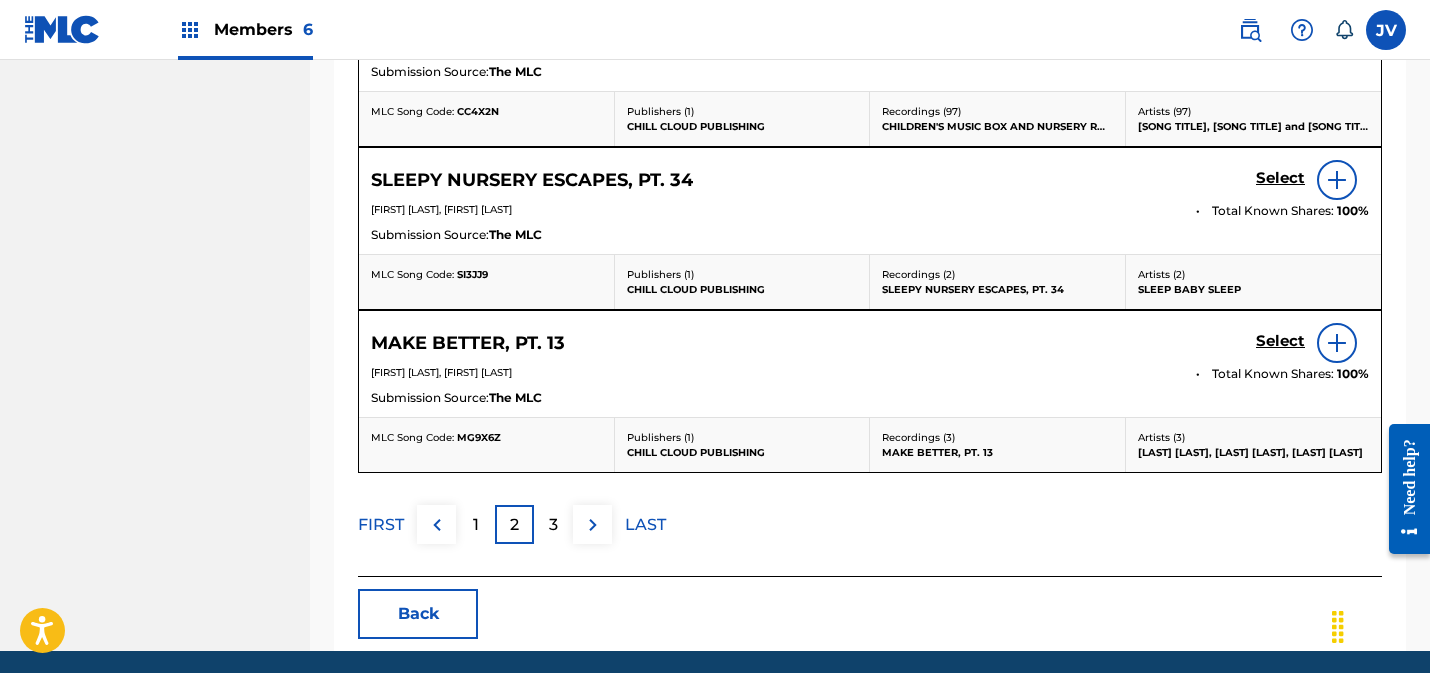 scroll, scrollTop: 1175, scrollLeft: 0, axis: vertical 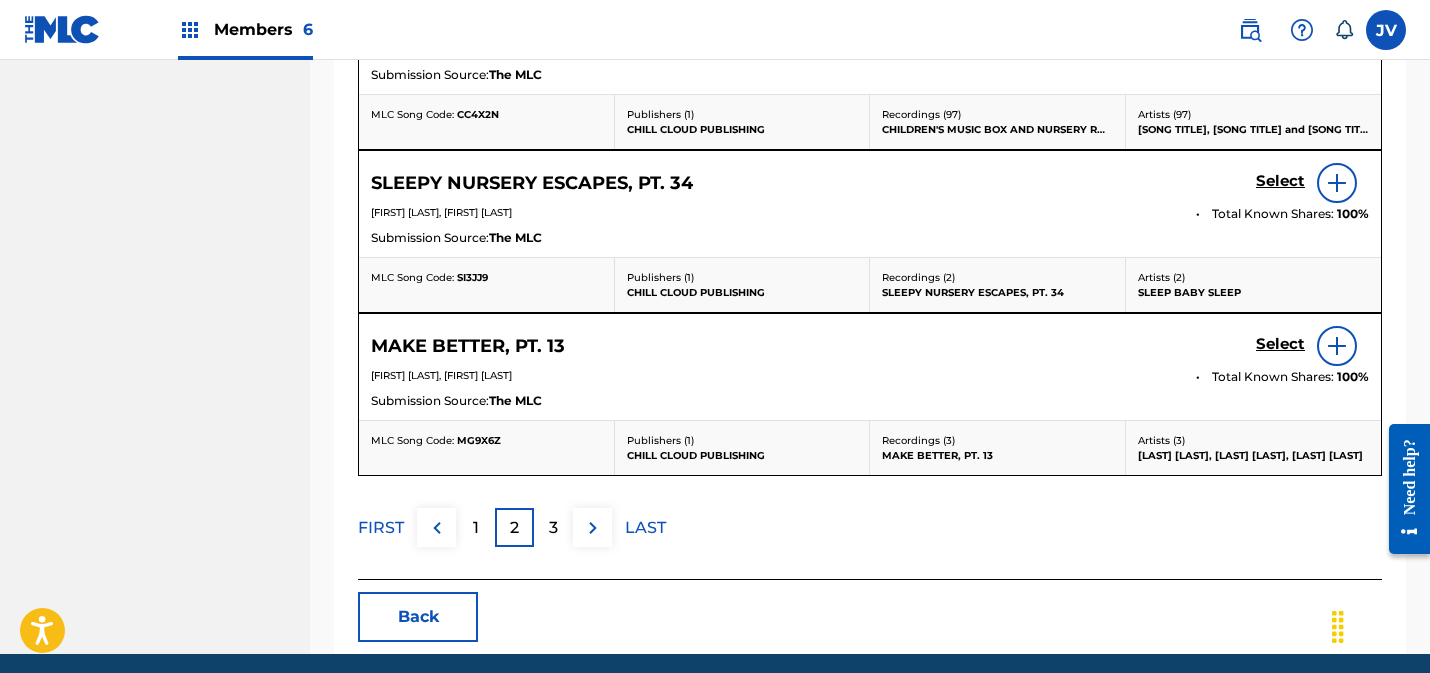 click on "3" at bounding box center [553, 528] 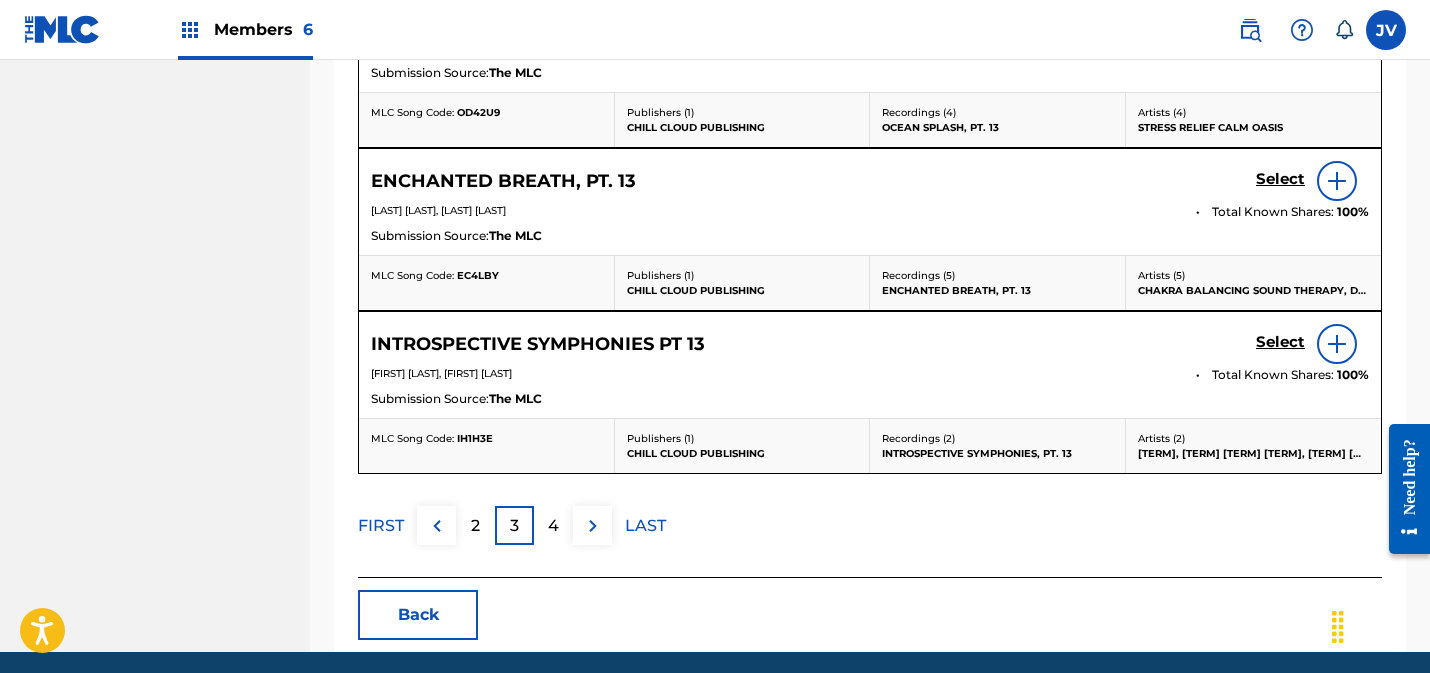 scroll, scrollTop: 1252, scrollLeft: 0, axis: vertical 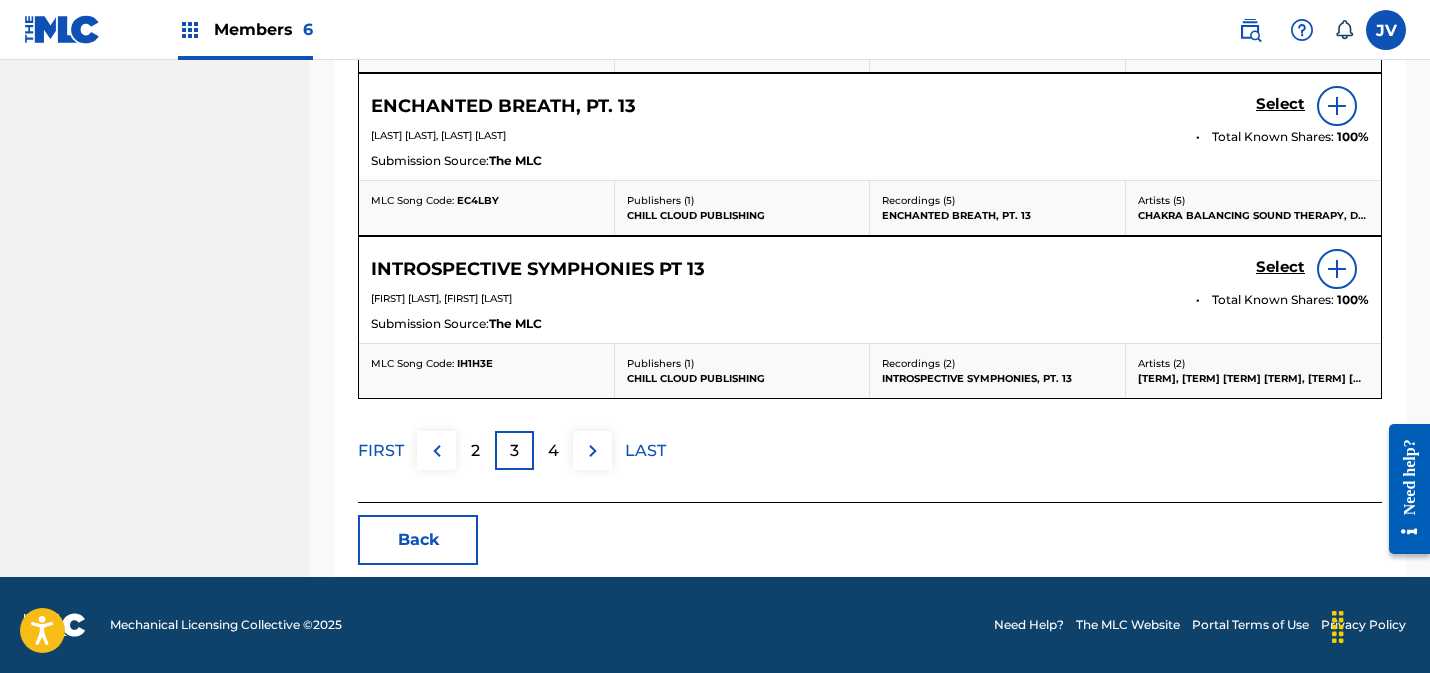 click on "LAST" at bounding box center (645, 451) 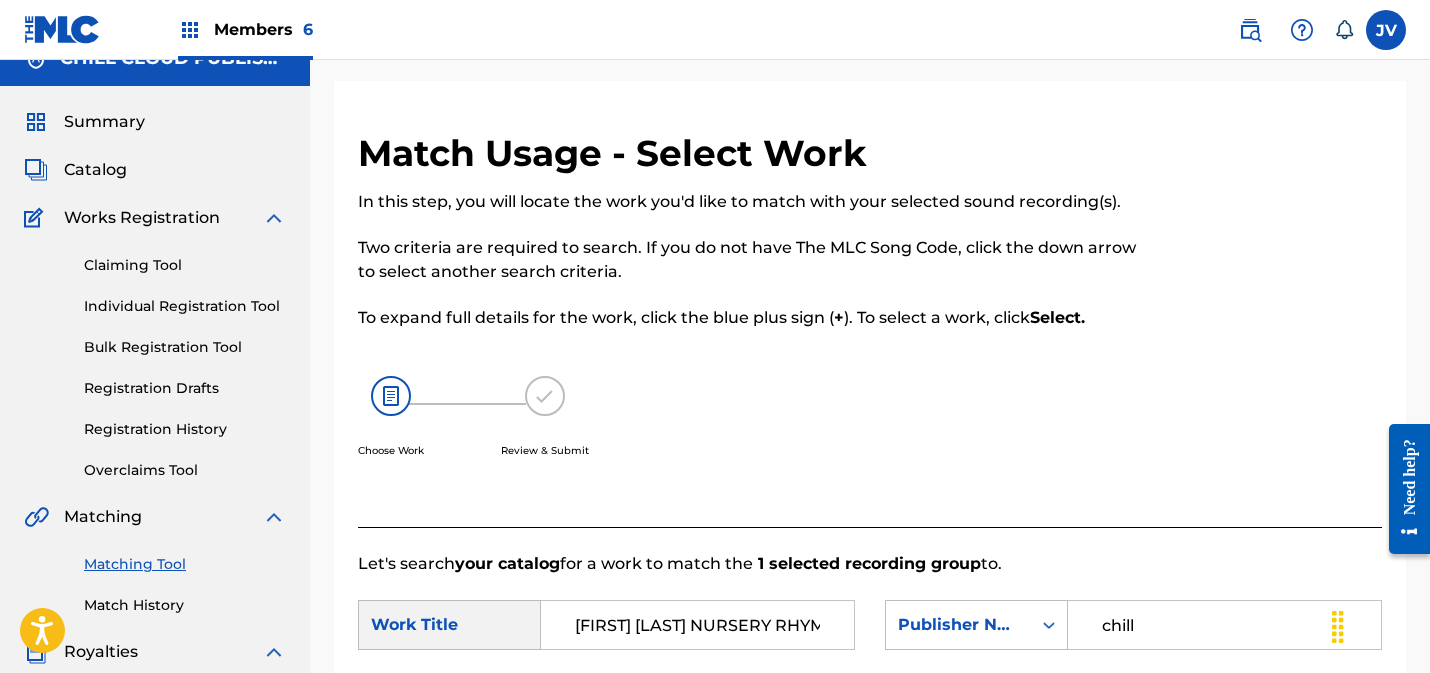 scroll, scrollTop: 30, scrollLeft: 0, axis: vertical 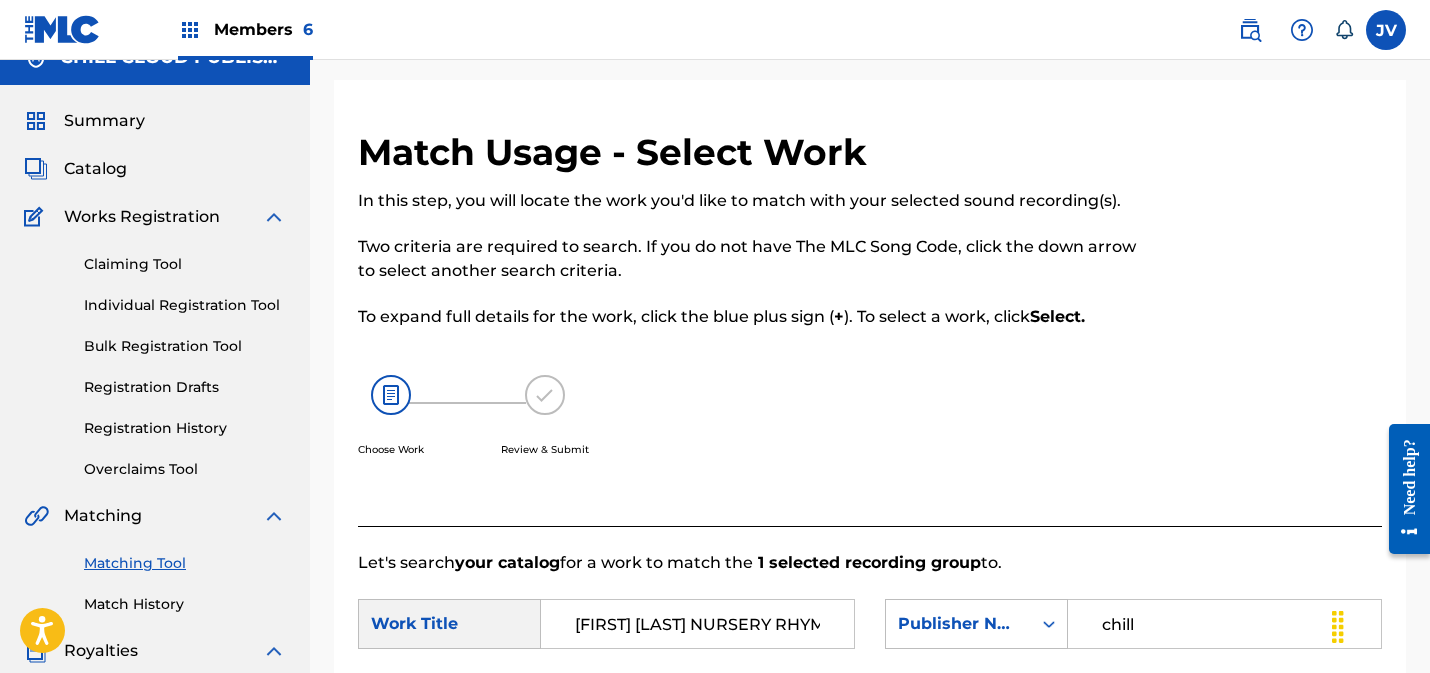 click on "Claiming Tool" at bounding box center (185, 264) 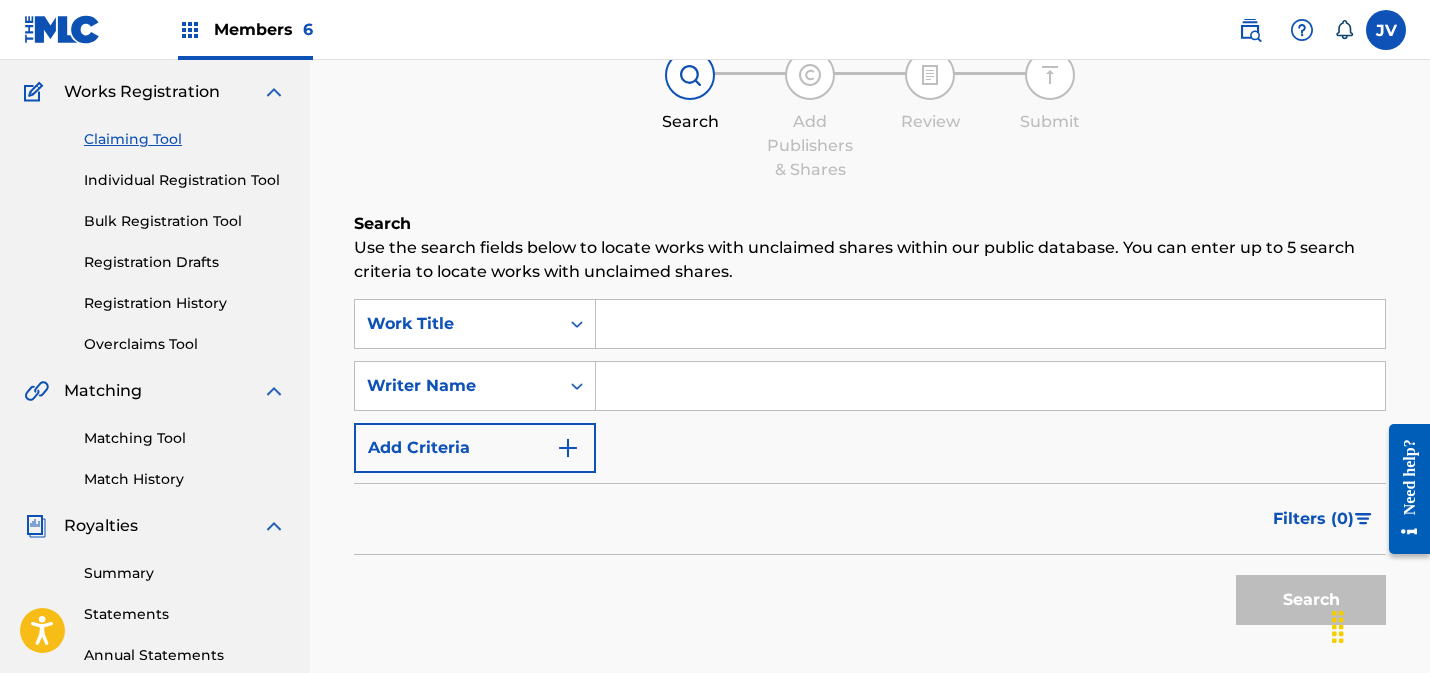 scroll, scrollTop: 359, scrollLeft: 0, axis: vertical 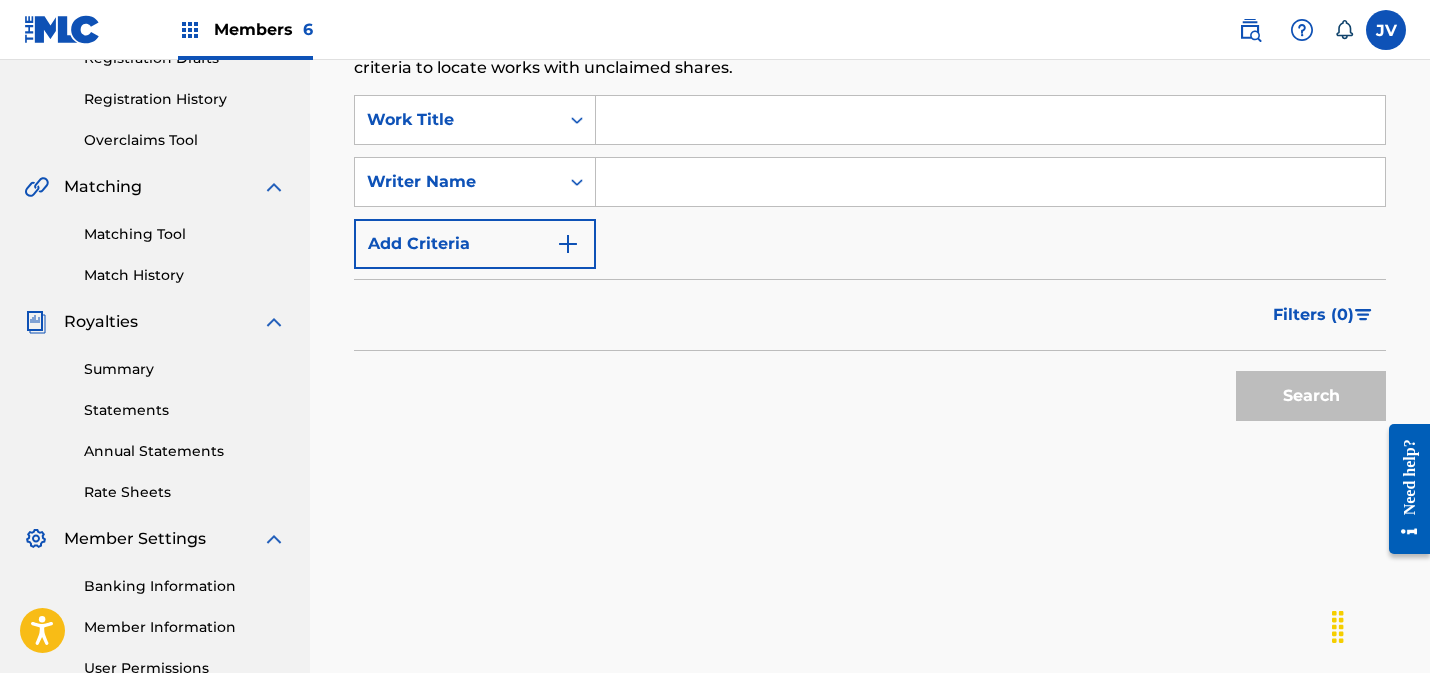 click at bounding box center (990, 182) 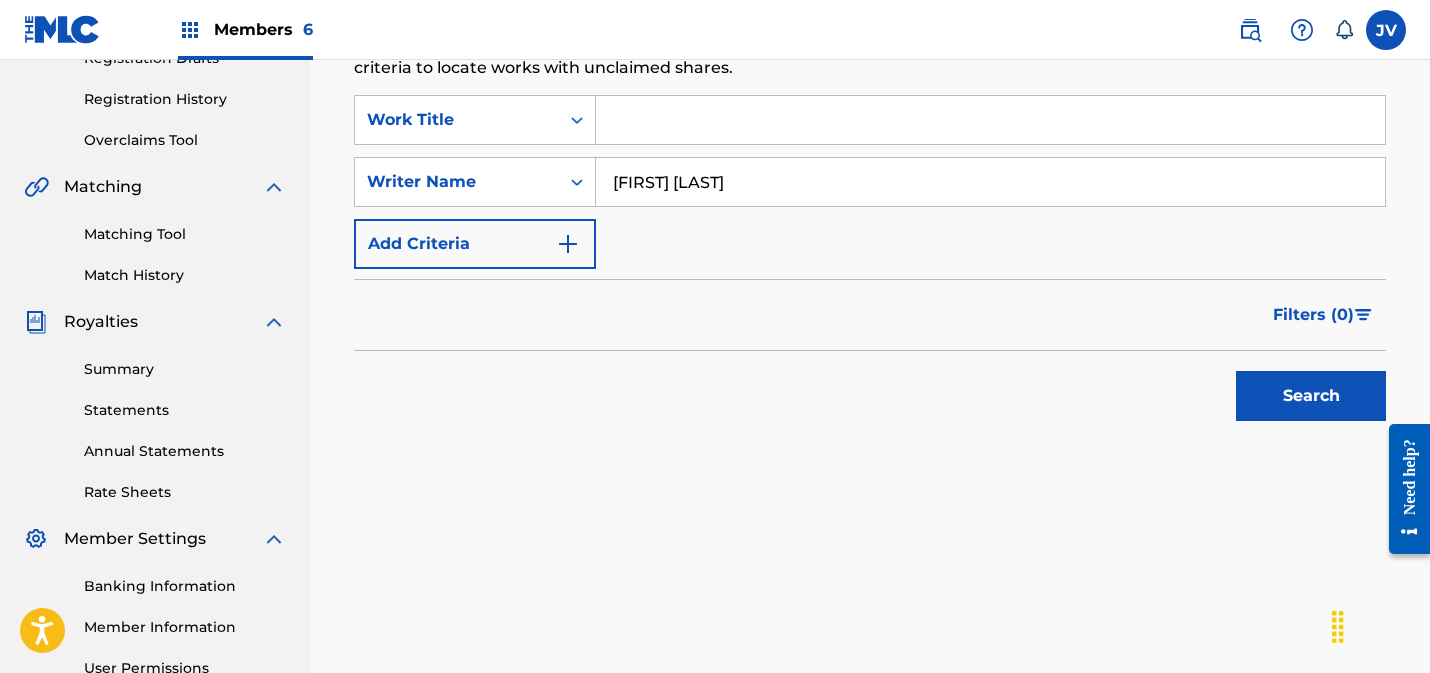 type on "[FIRST] [LAST]" 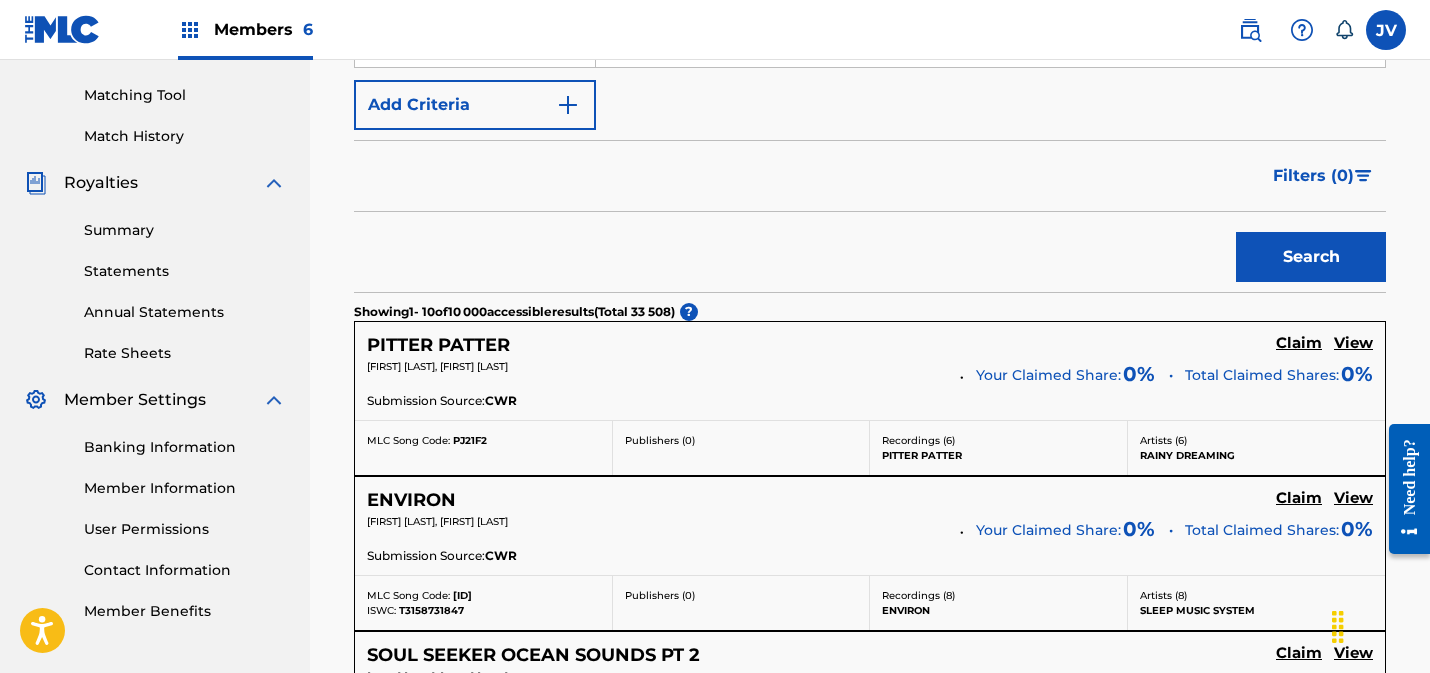 scroll, scrollTop: 486, scrollLeft: 0, axis: vertical 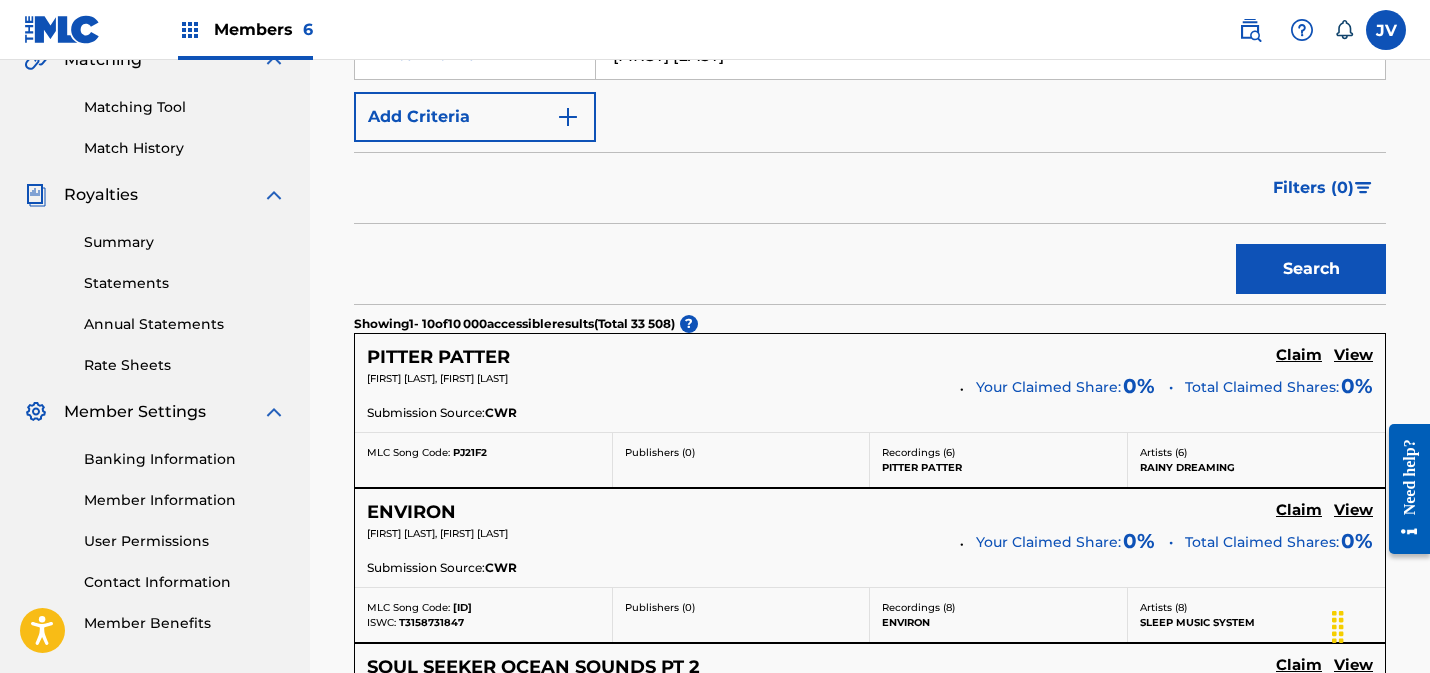 click on "Filters ( 0 )" at bounding box center (1313, 188) 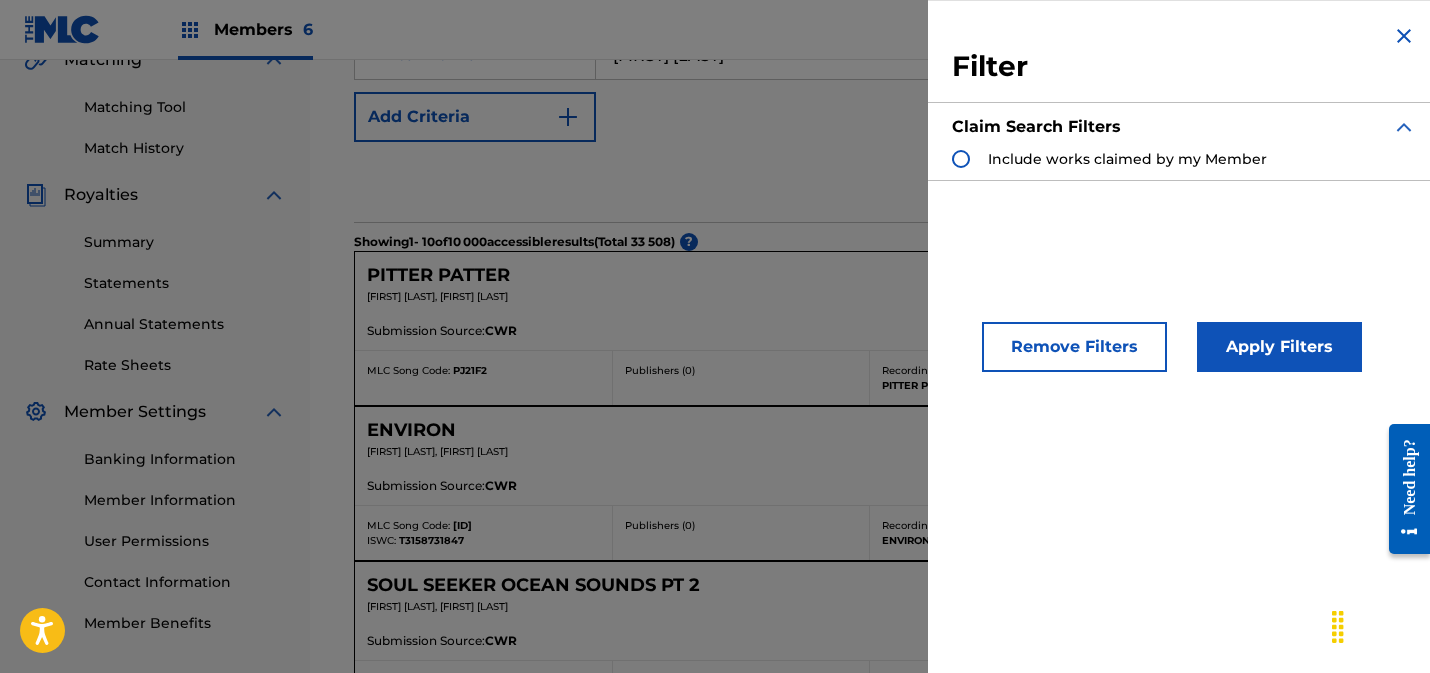 click at bounding box center [1404, 36] 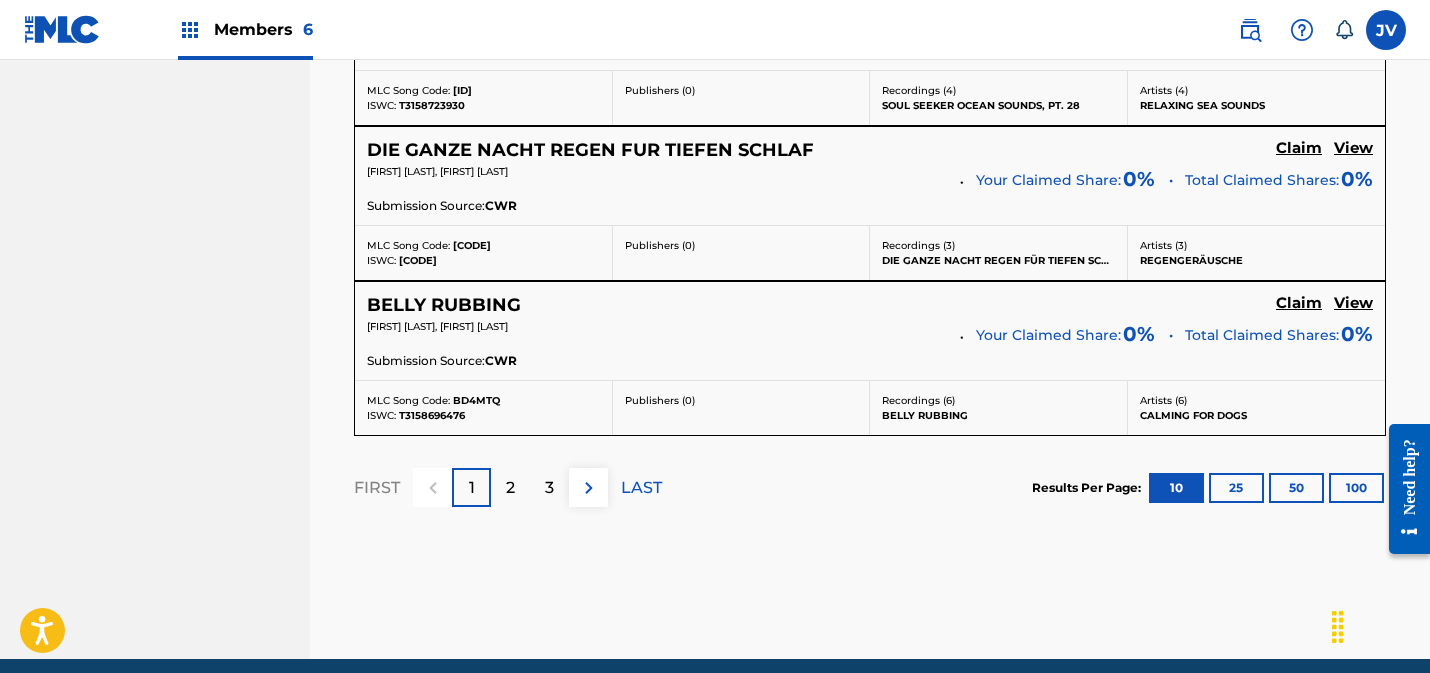 scroll, scrollTop: 2015, scrollLeft: 0, axis: vertical 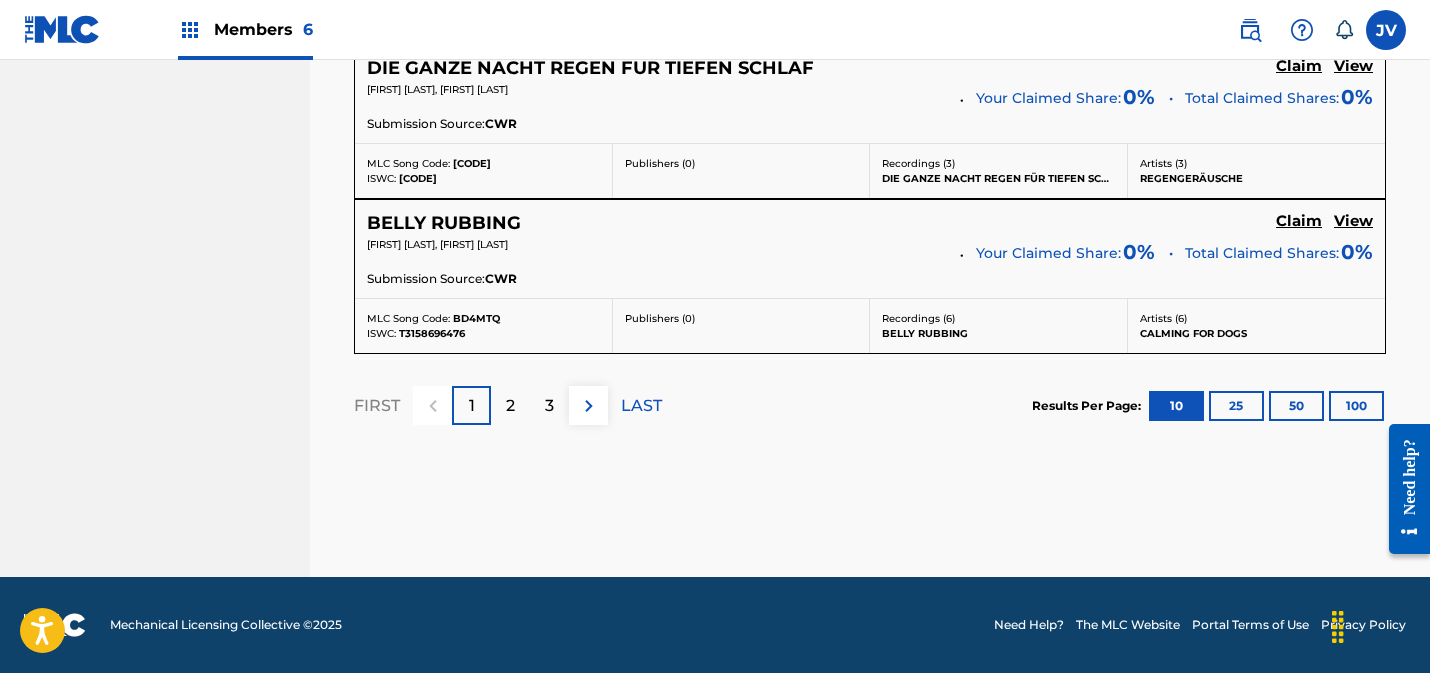 click on "100" at bounding box center (1356, 406) 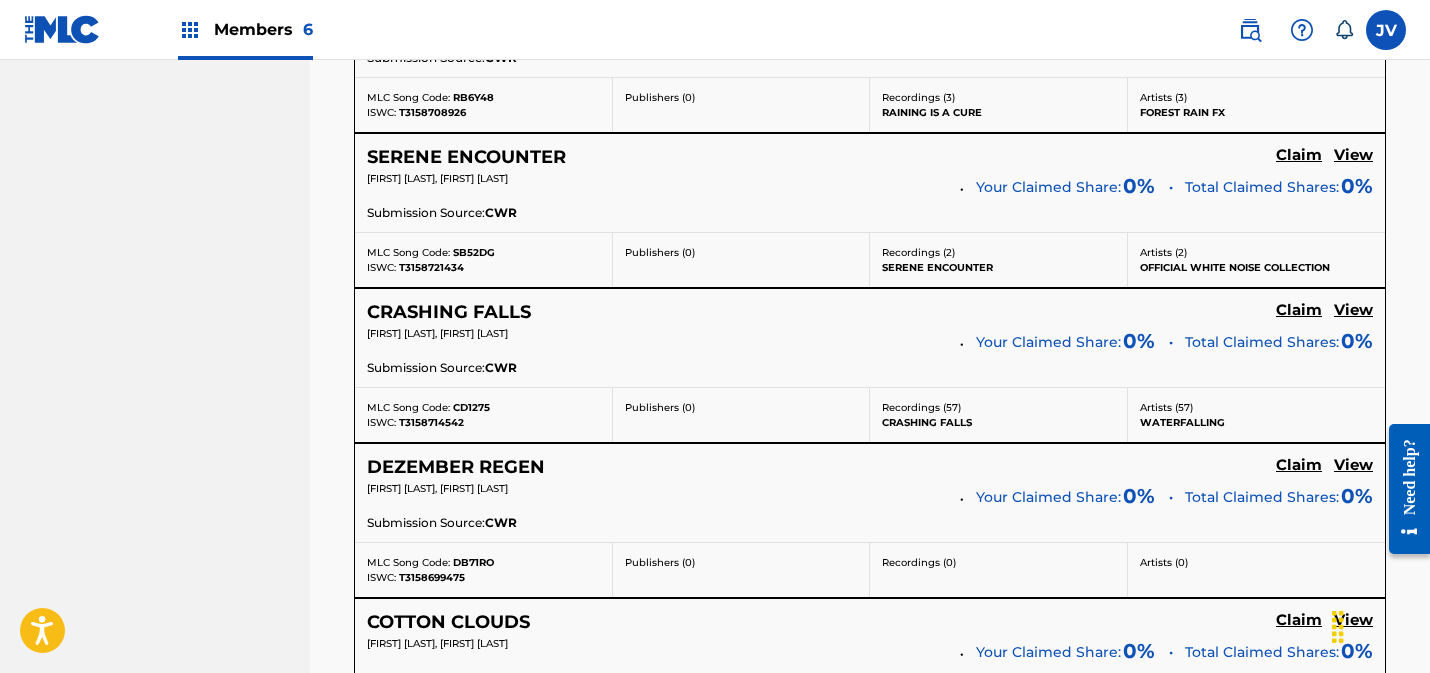 scroll, scrollTop: 5182, scrollLeft: 0, axis: vertical 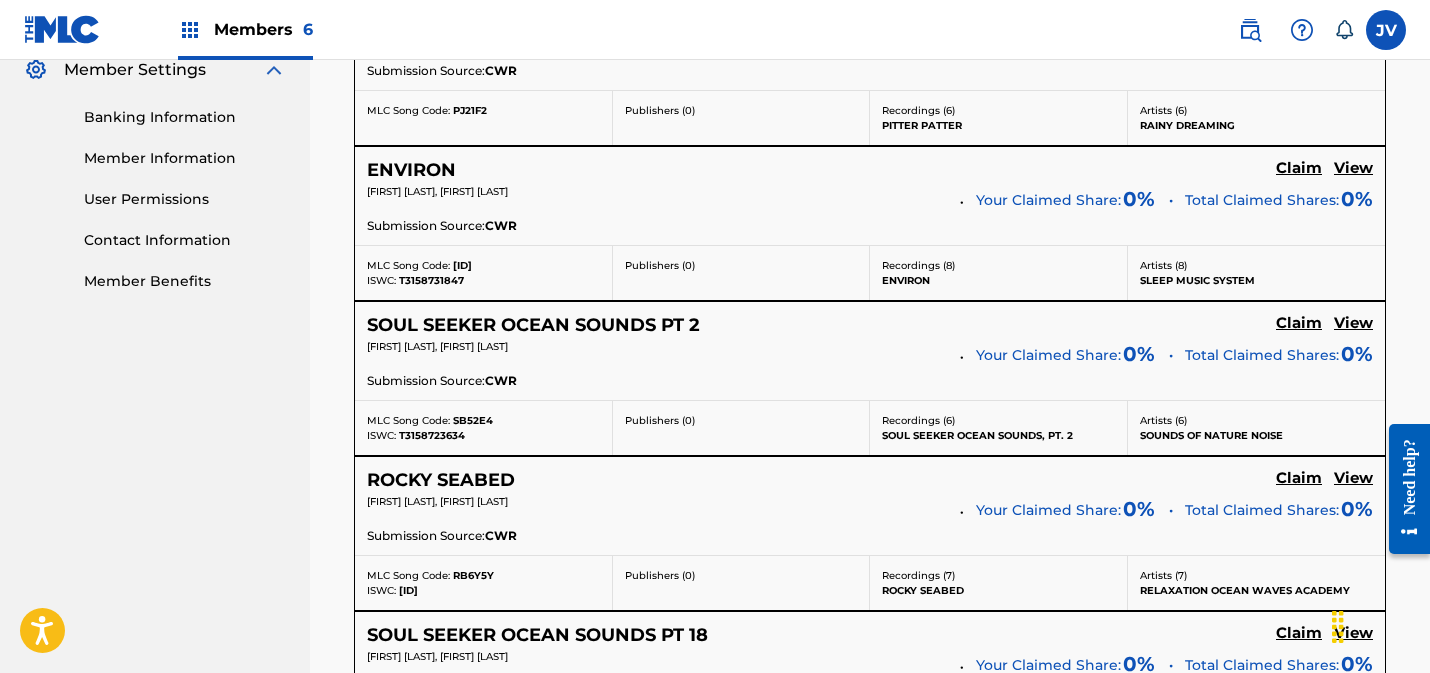 click on "Claim" at bounding box center [1299, 13] 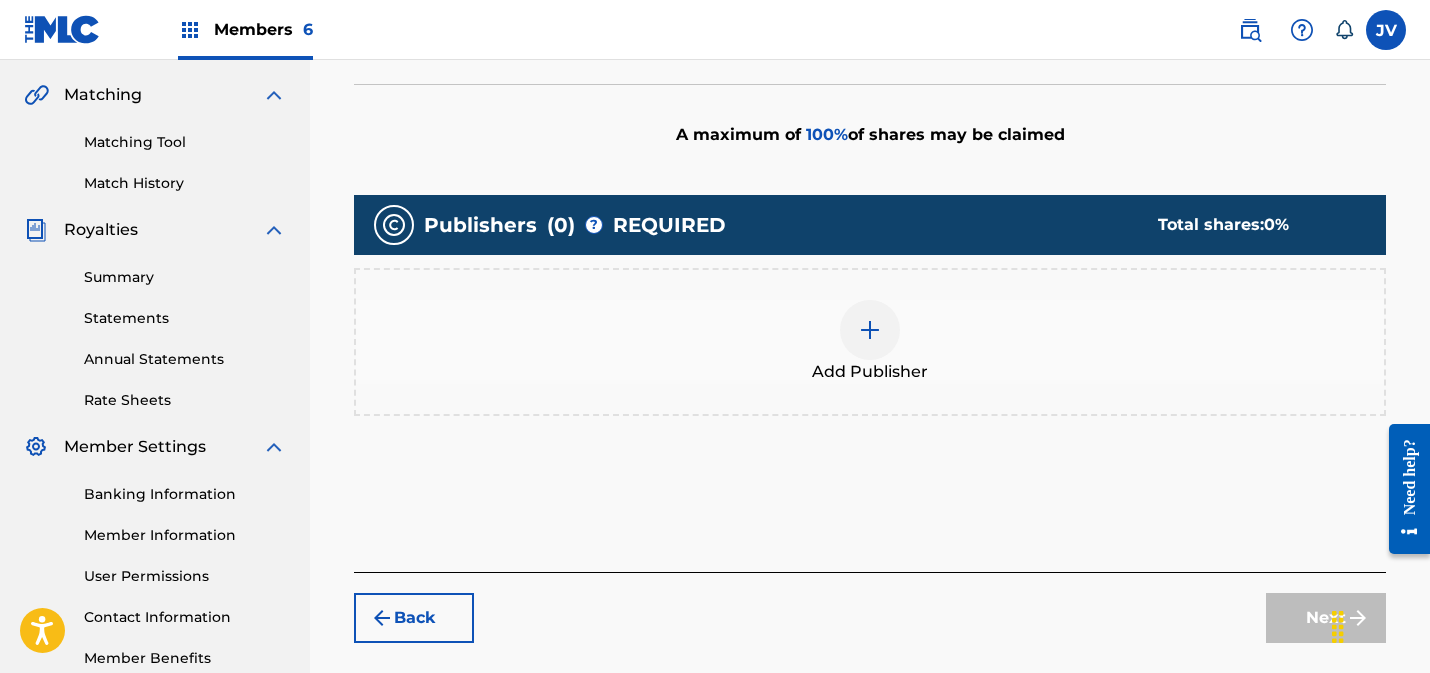 scroll, scrollTop: 539, scrollLeft: 0, axis: vertical 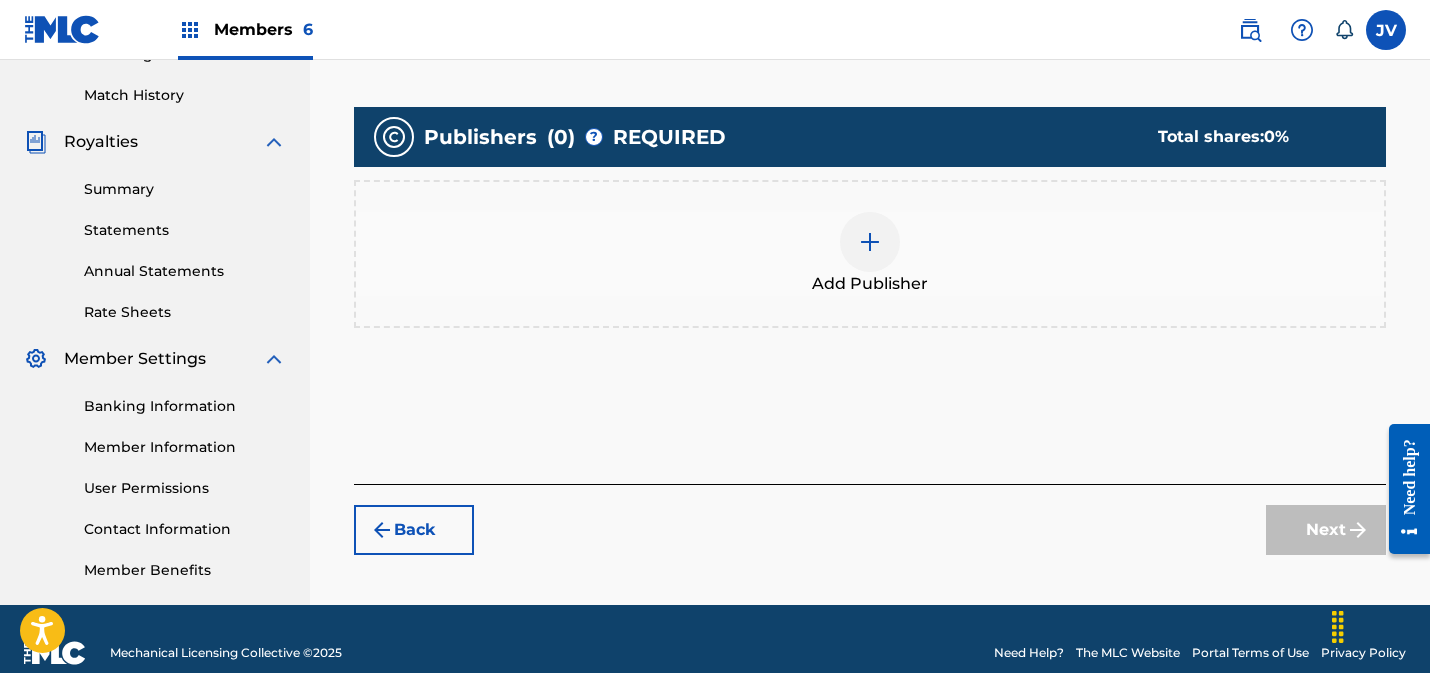 click at bounding box center [870, 242] 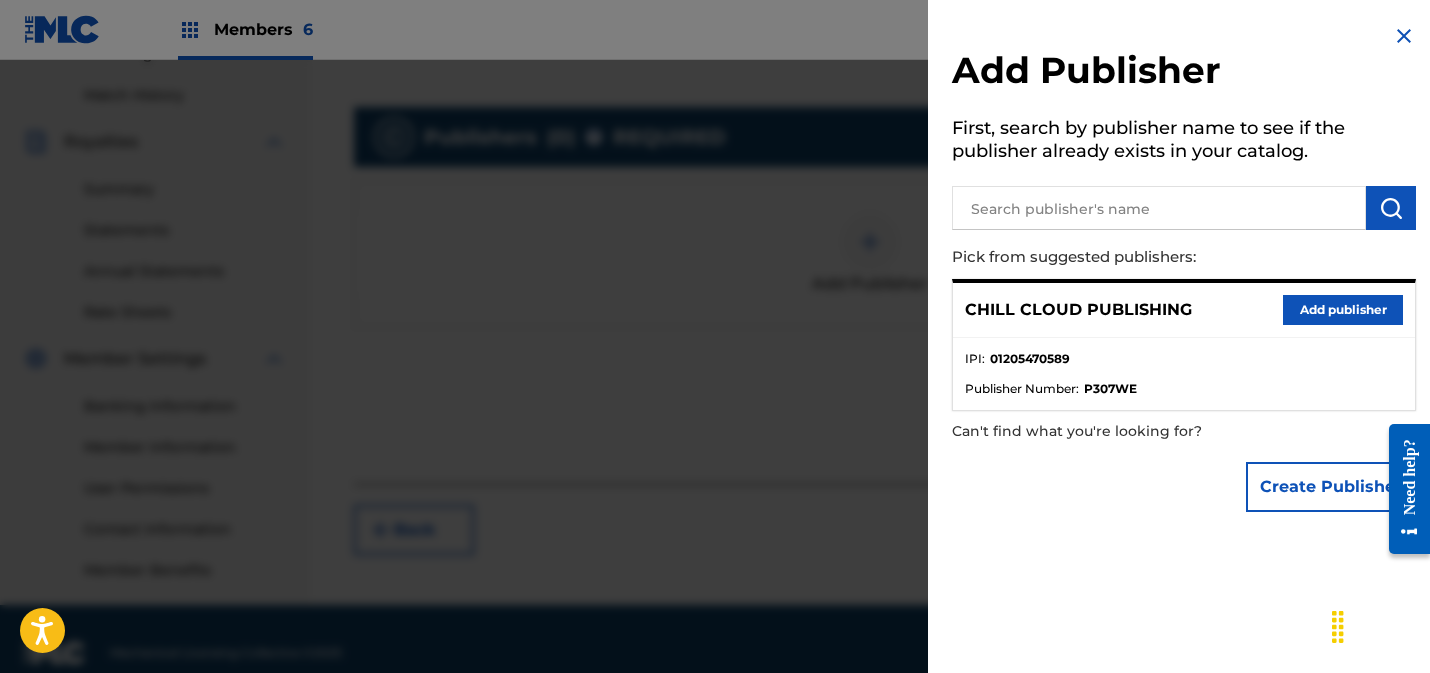click on "Add publisher" at bounding box center [1343, 310] 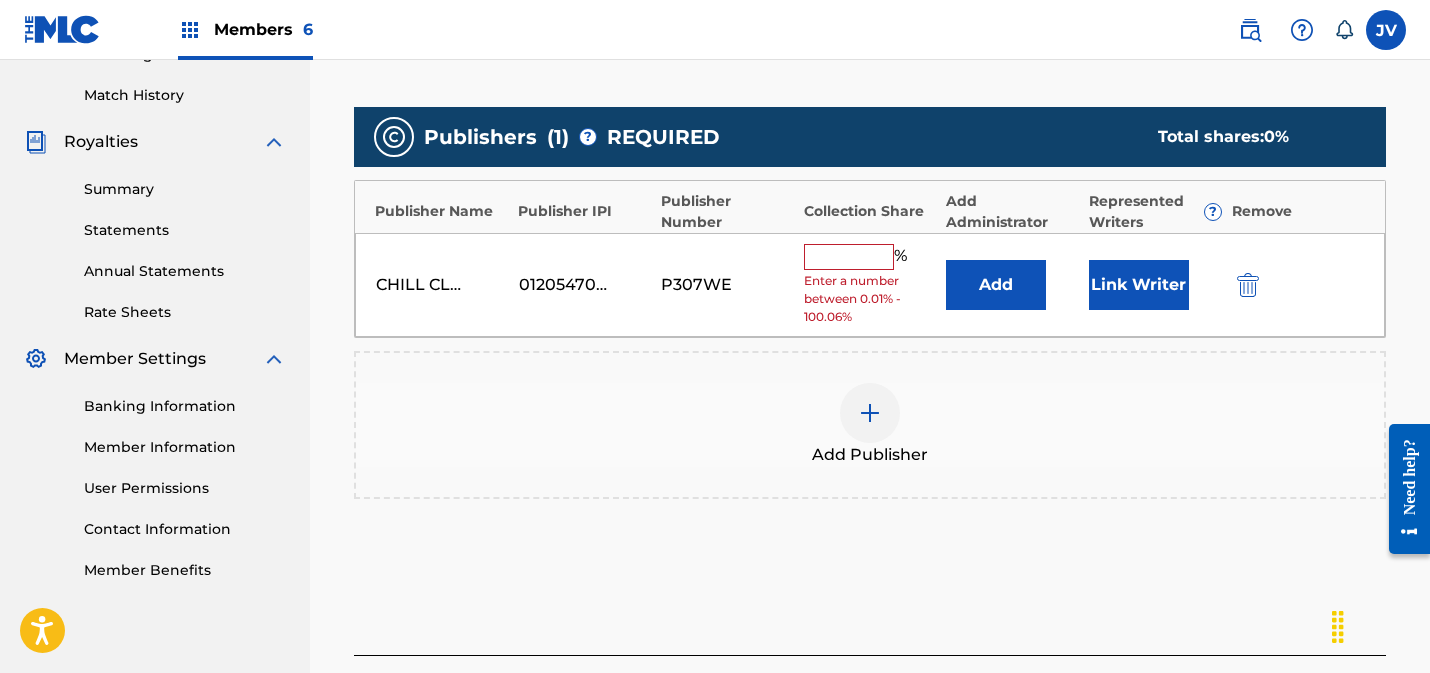 click at bounding box center [849, 257] 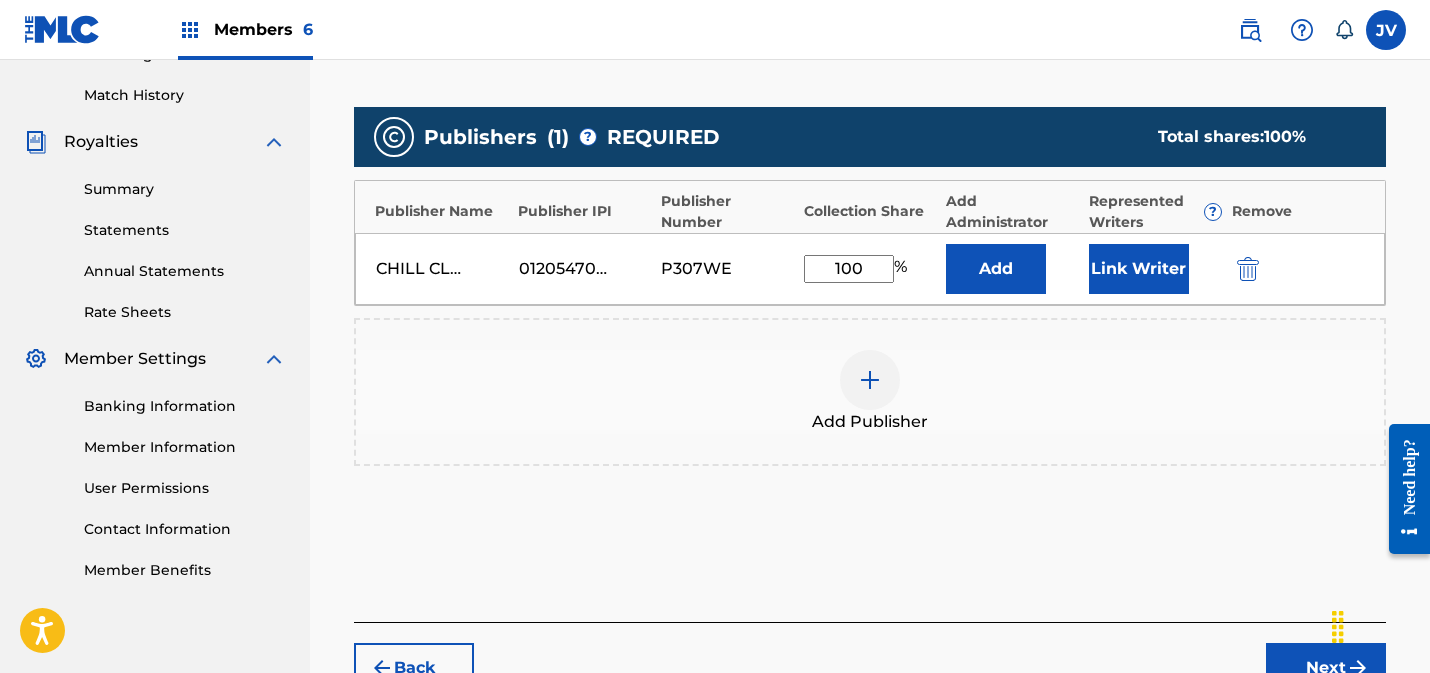type on "100" 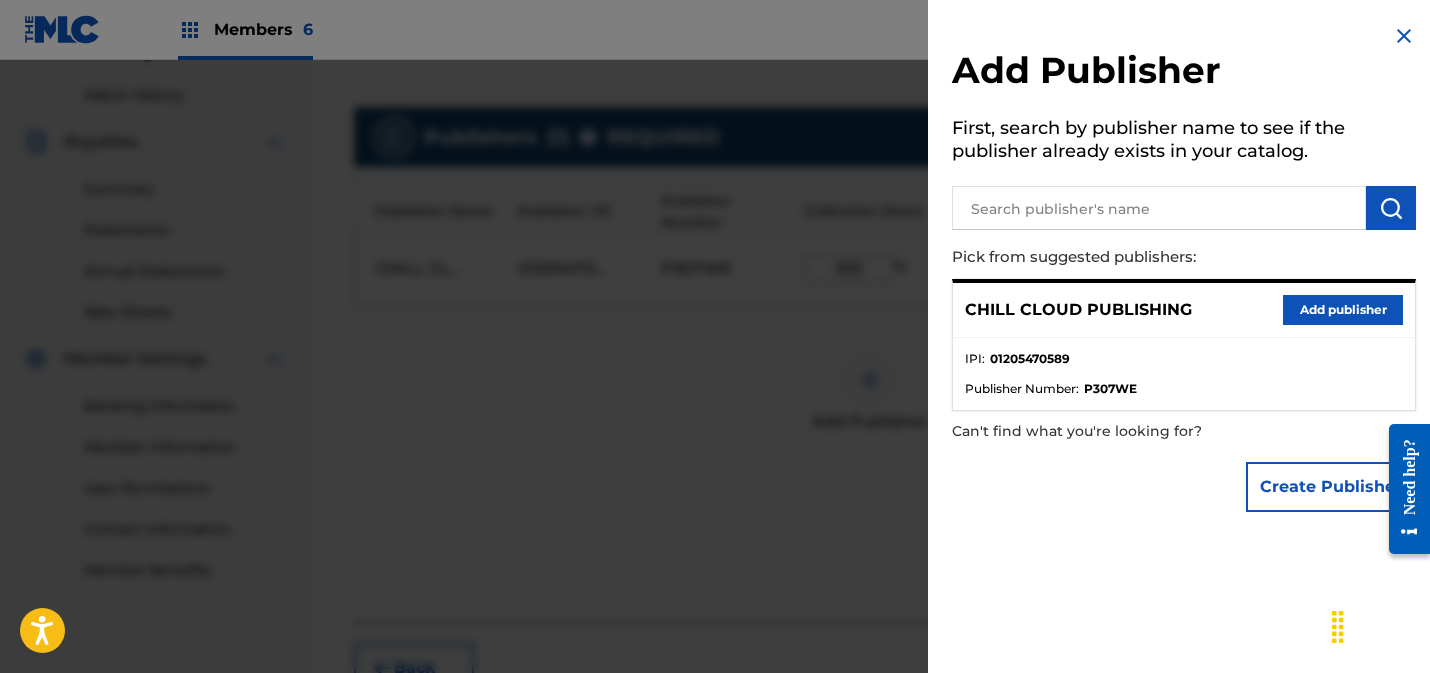 drag, startPoint x: 1399, startPoint y: 36, endPoint x: 1377, endPoint y: 58, distance: 31.112698 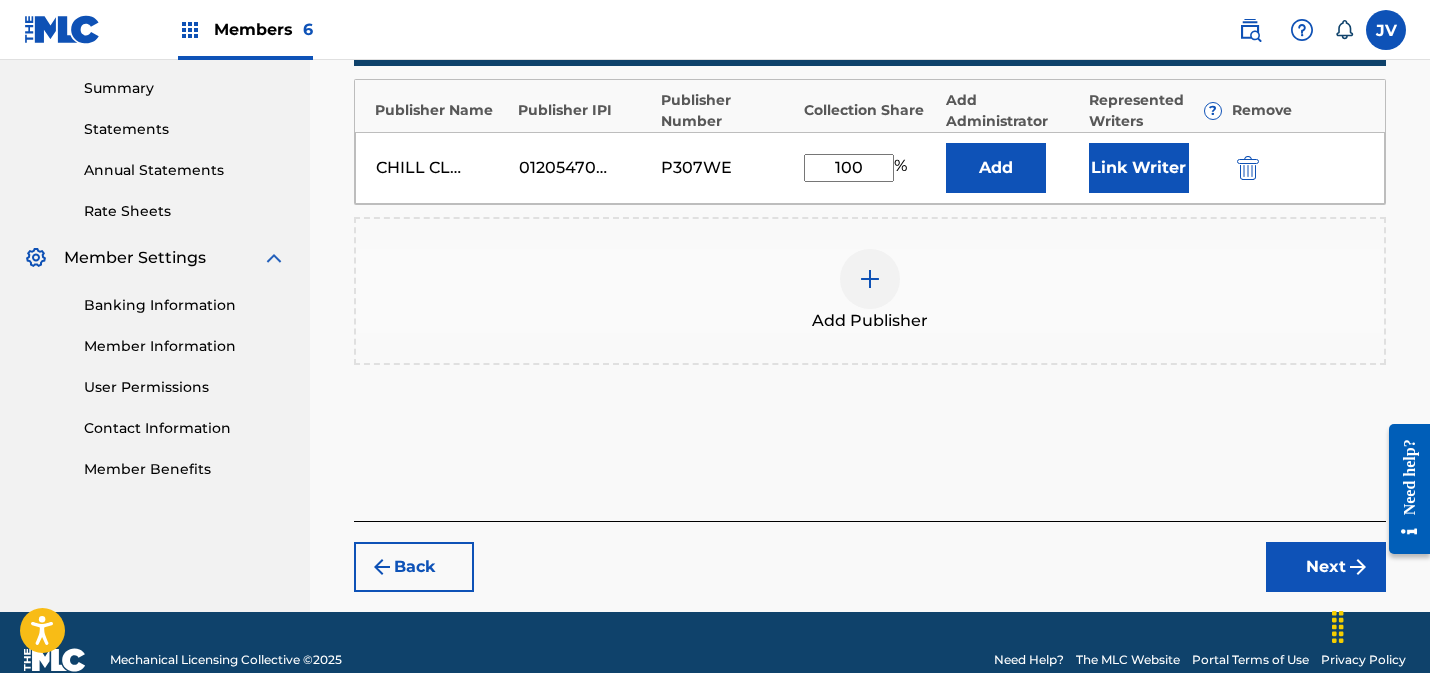 scroll, scrollTop: 675, scrollLeft: 0, axis: vertical 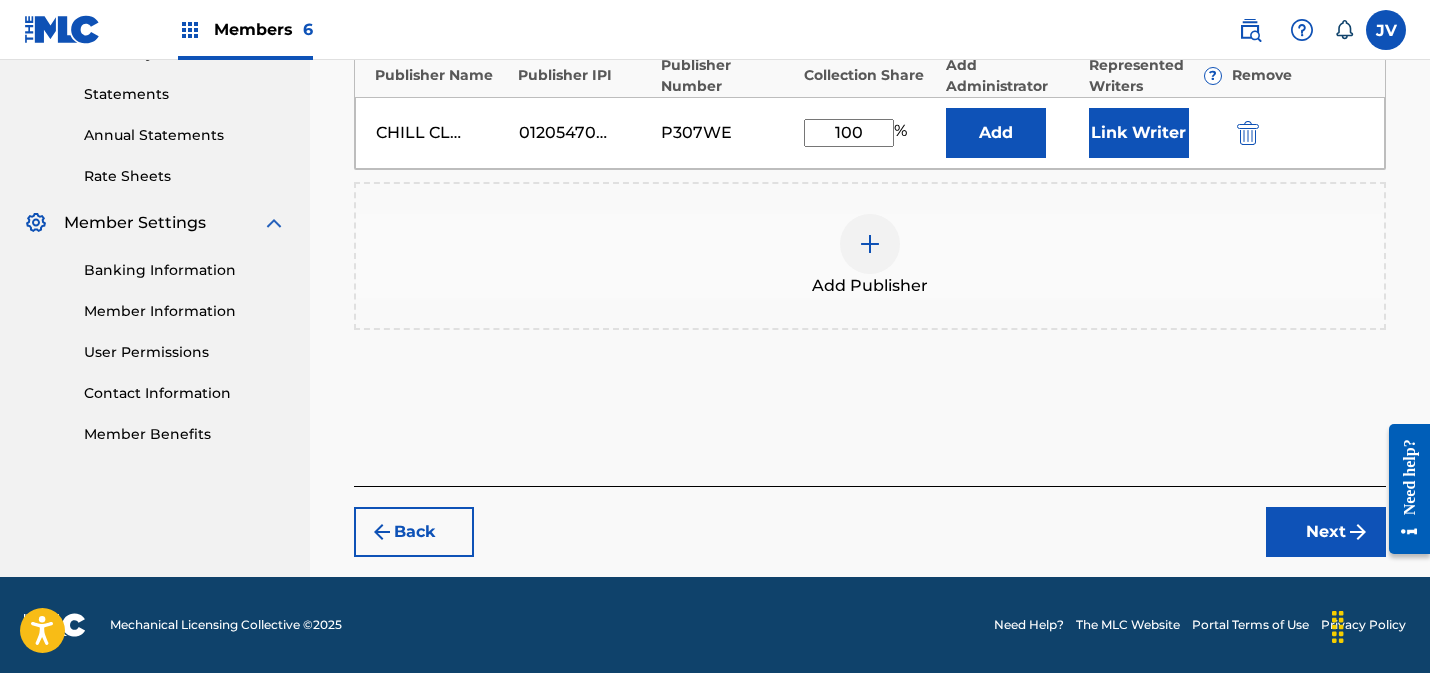 click on "Next" at bounding box center (1326, 532) 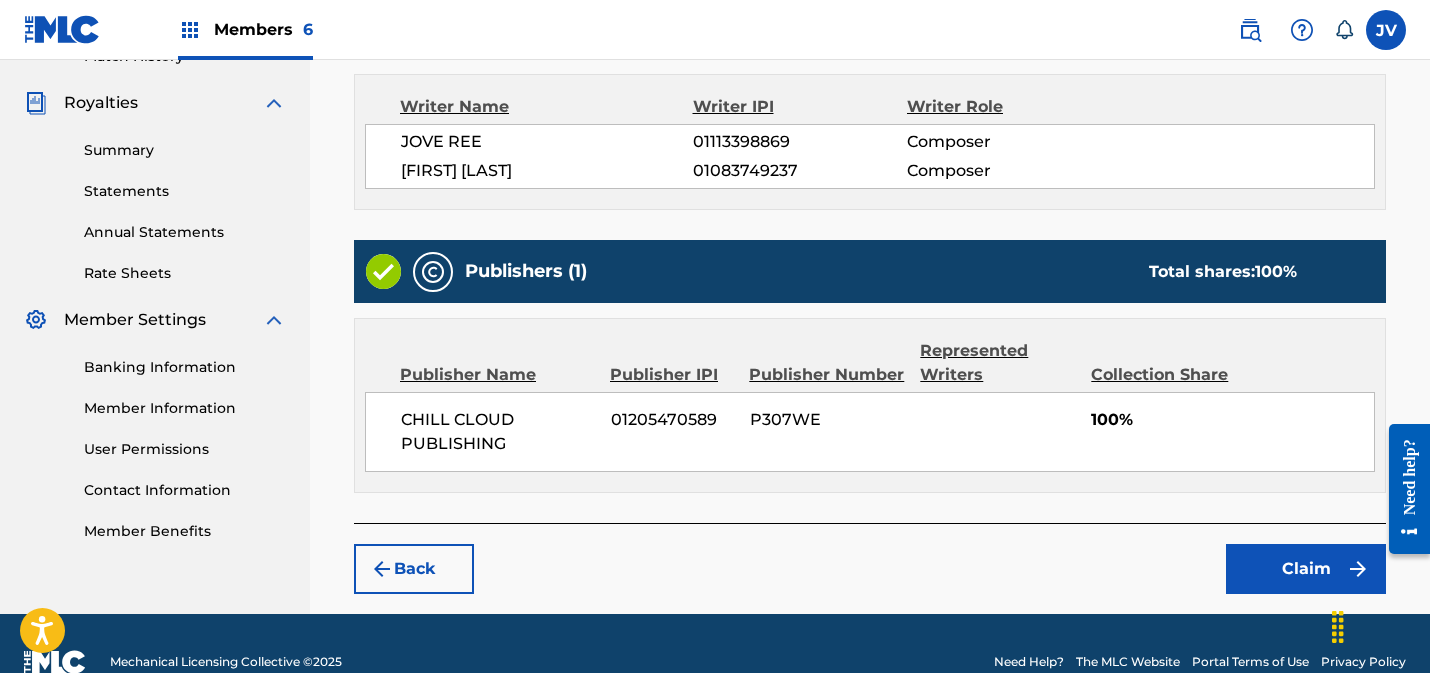 scroll, scrollTop: 613, scrollLeft: 0, axis: vertical 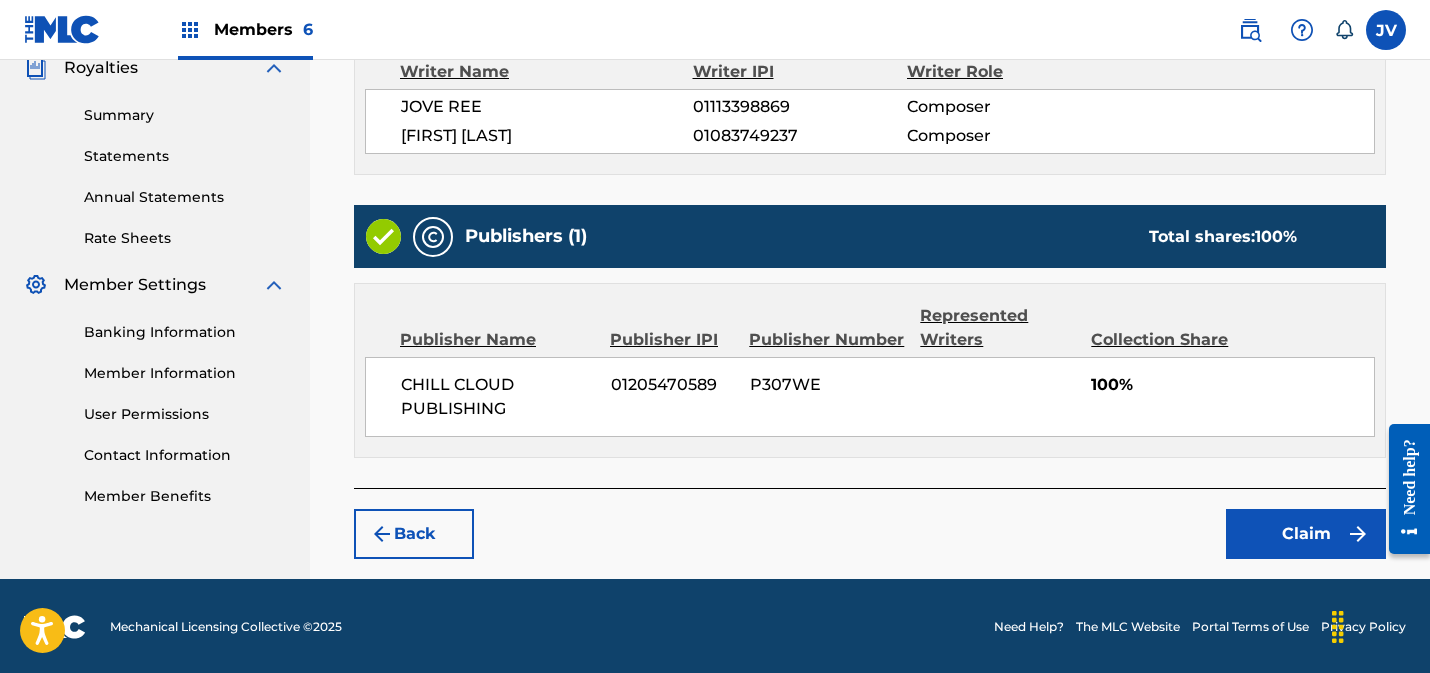 click on "Claim" at bounding box center [1306, 534] 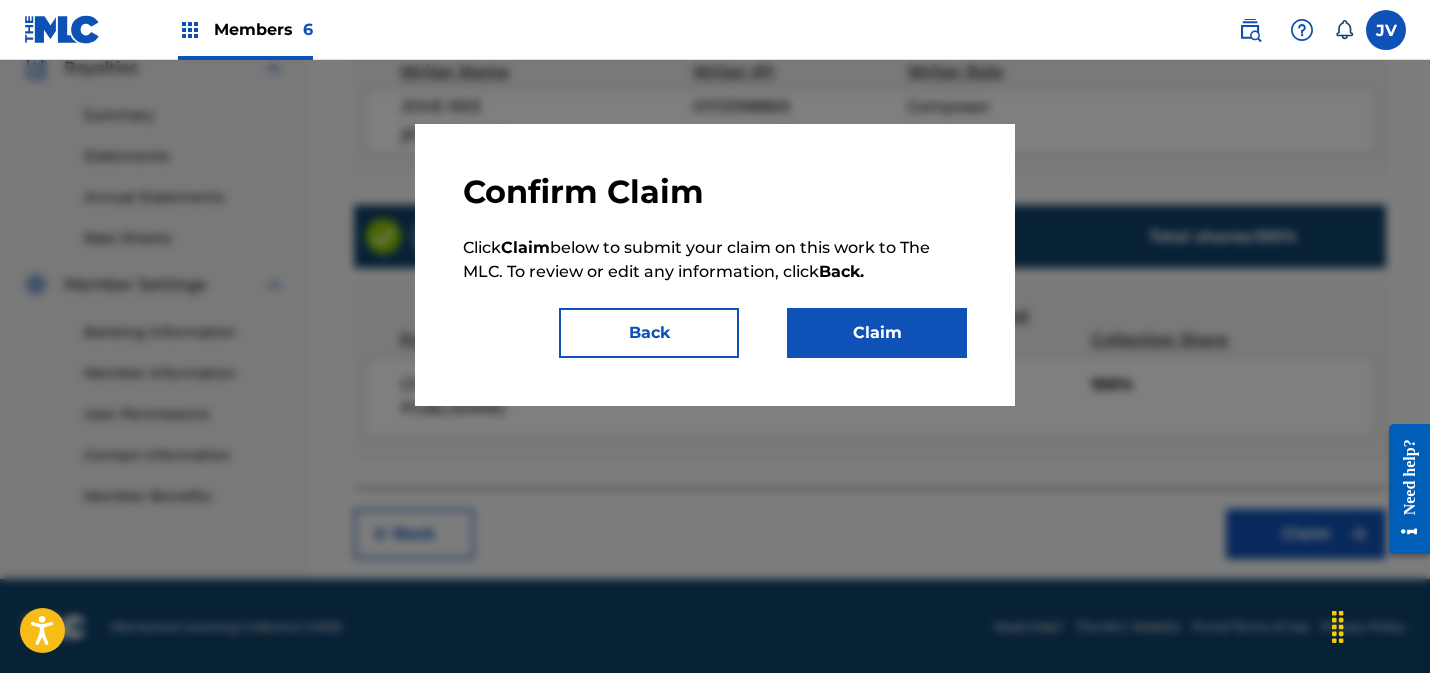 click on "Claim" at bounding box center (877, 333) 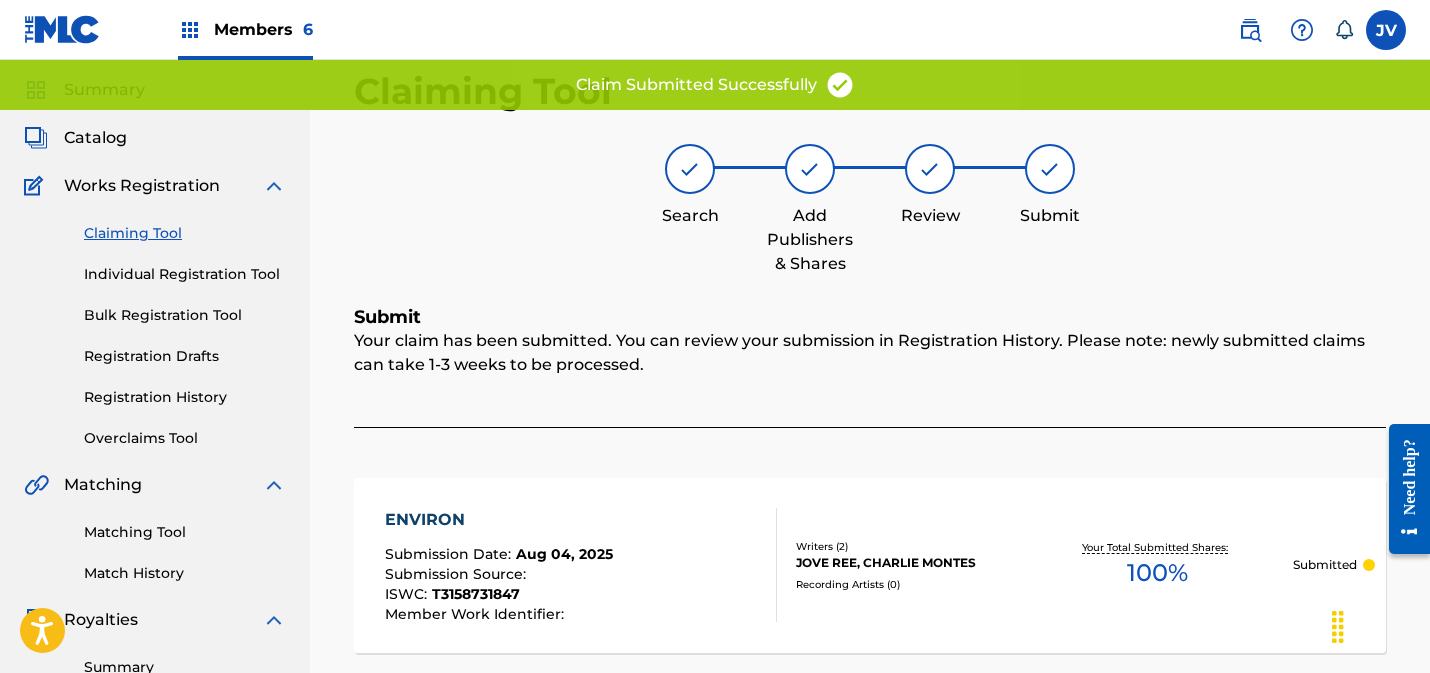 scroll, scrollTop: 0, scrollLeft: 0, axis: both 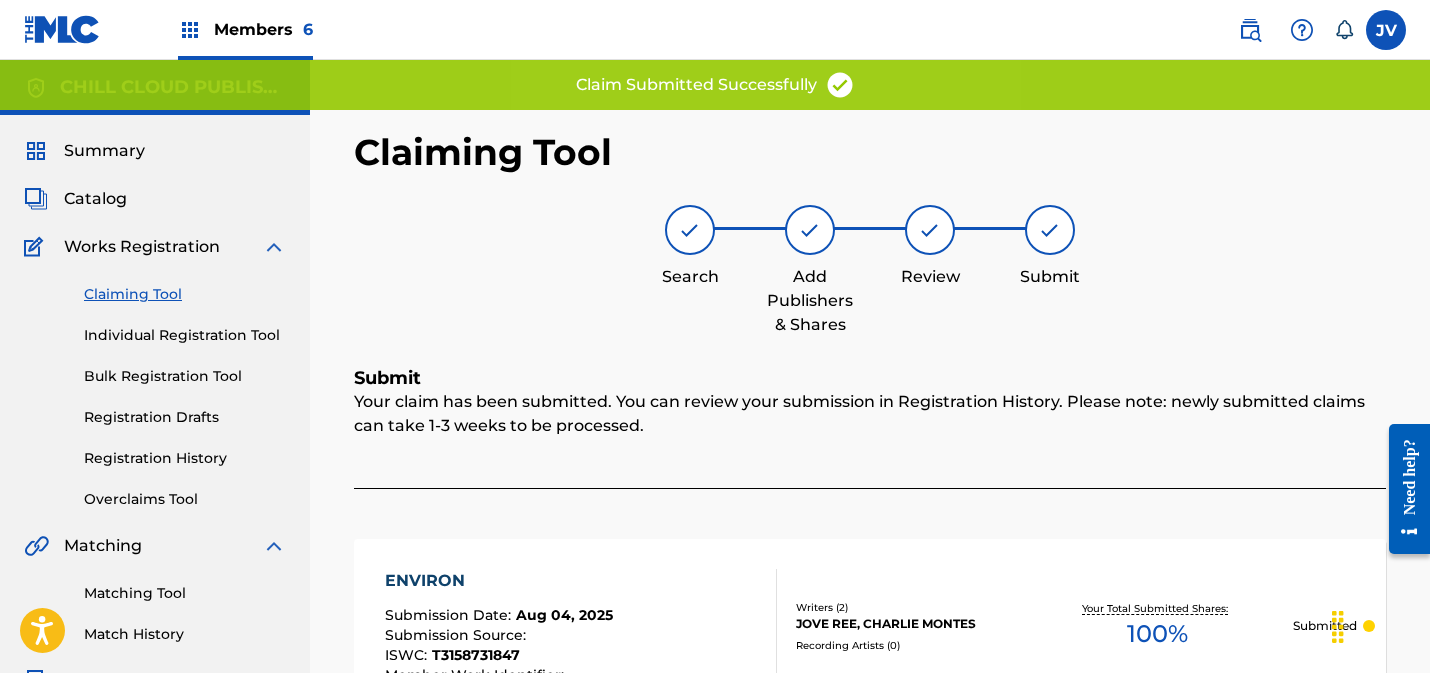 click on "Claiming Tool" at bounding box center [185, 294] 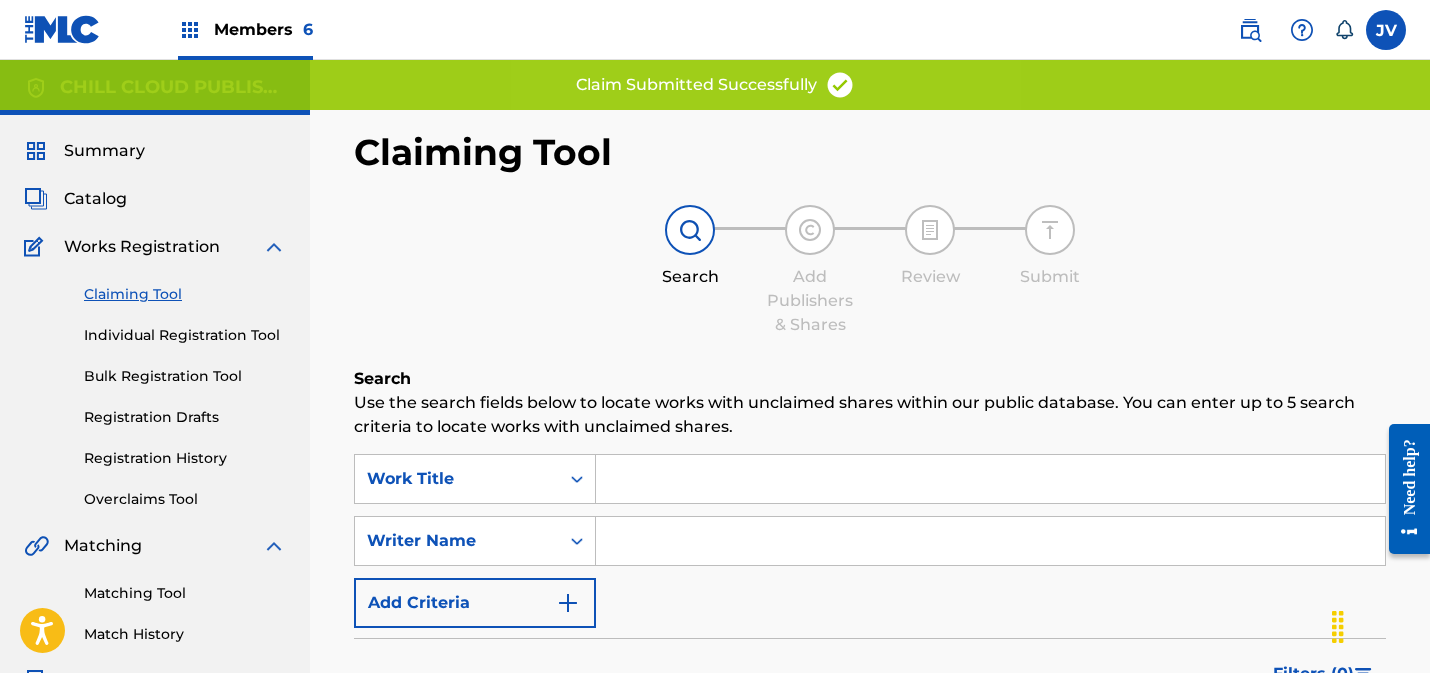 scroll, scrollTop: 291, scrollLeft: 0, axis: vertical 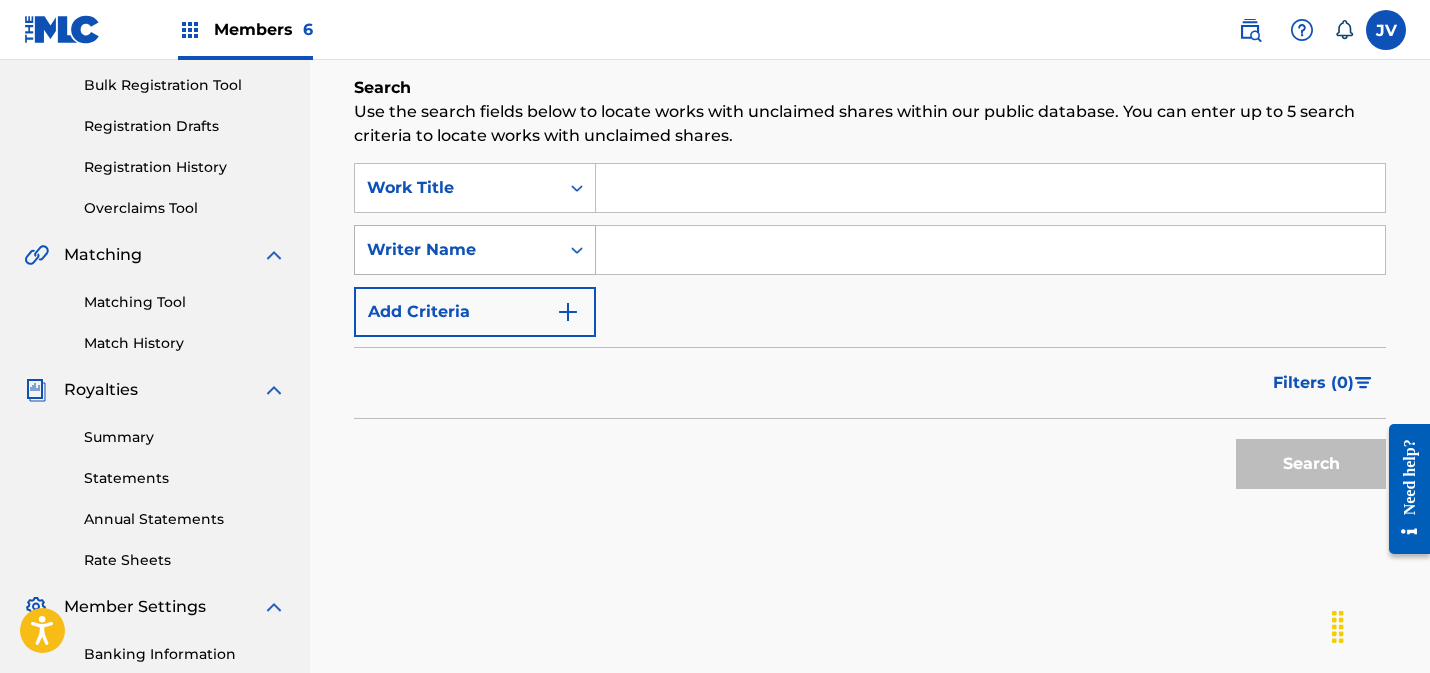 click on "Writer Name" at bounding box center [457, 250] 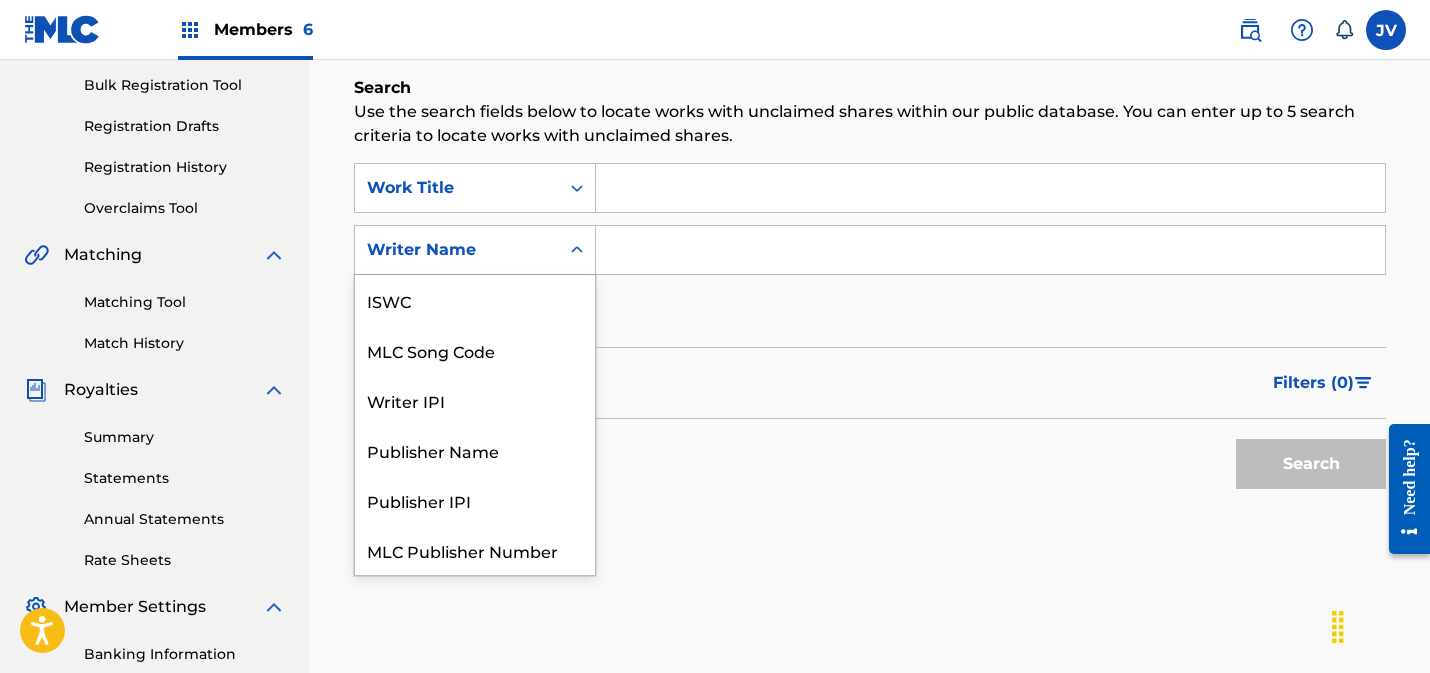 scroll, scrollTop: 50, scrollLeft: 0, axis: vertical 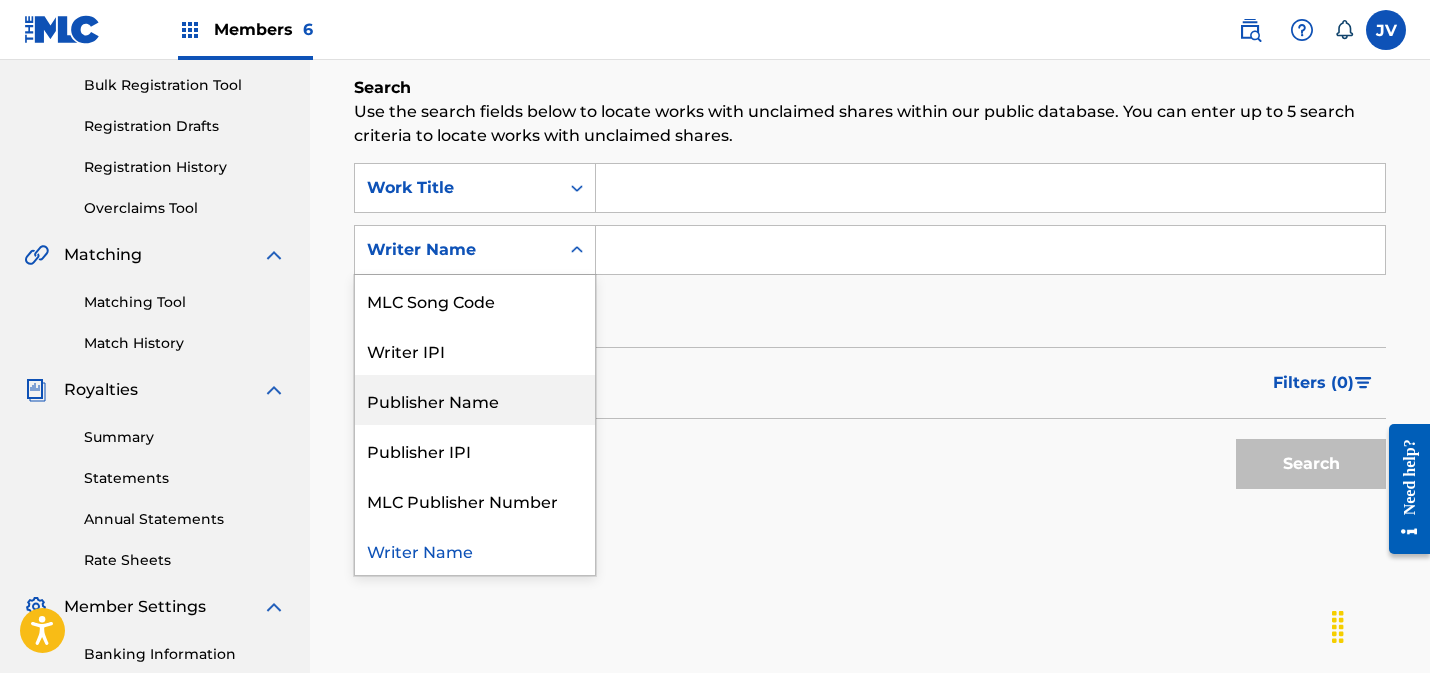 click on "Publisher Name" at bounding box center (475, 400) 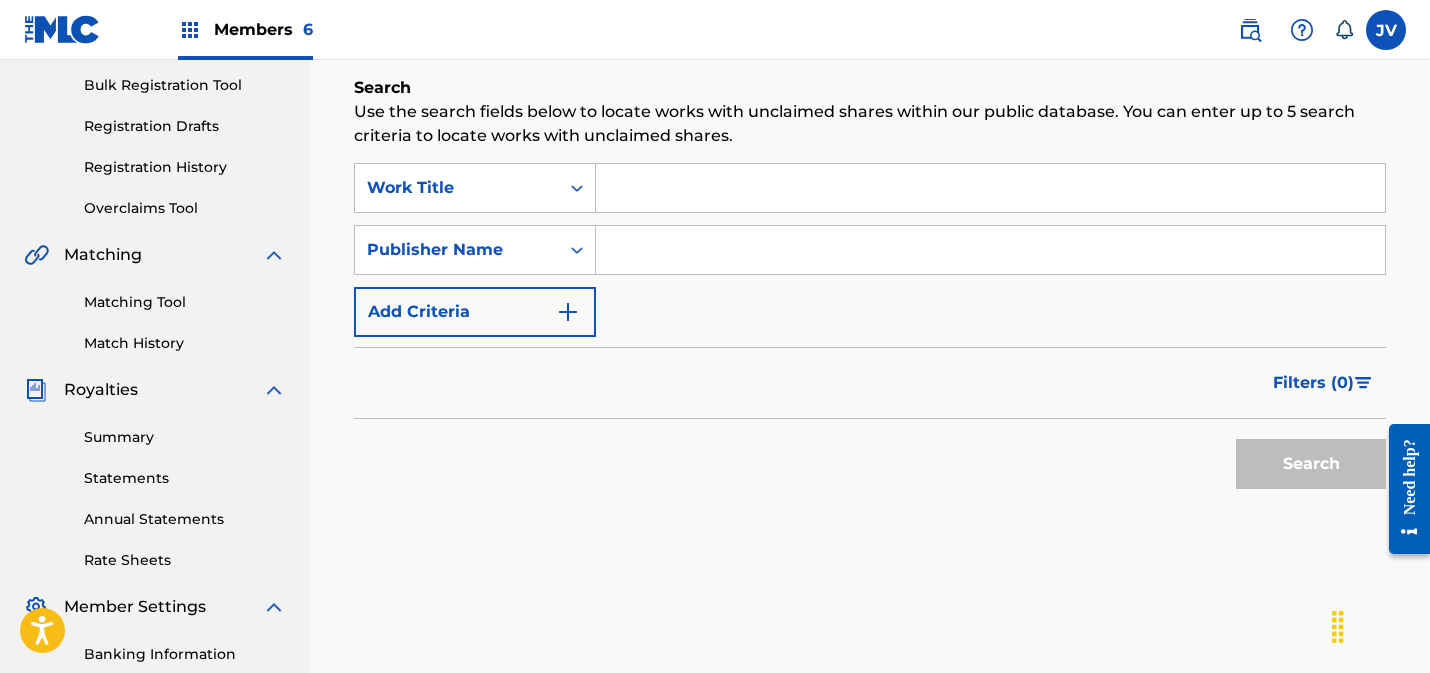 drag, startPoint x: 675, startPoint y: 259, endPoint x: 686, endPoint y: 257, distance: 11.18034 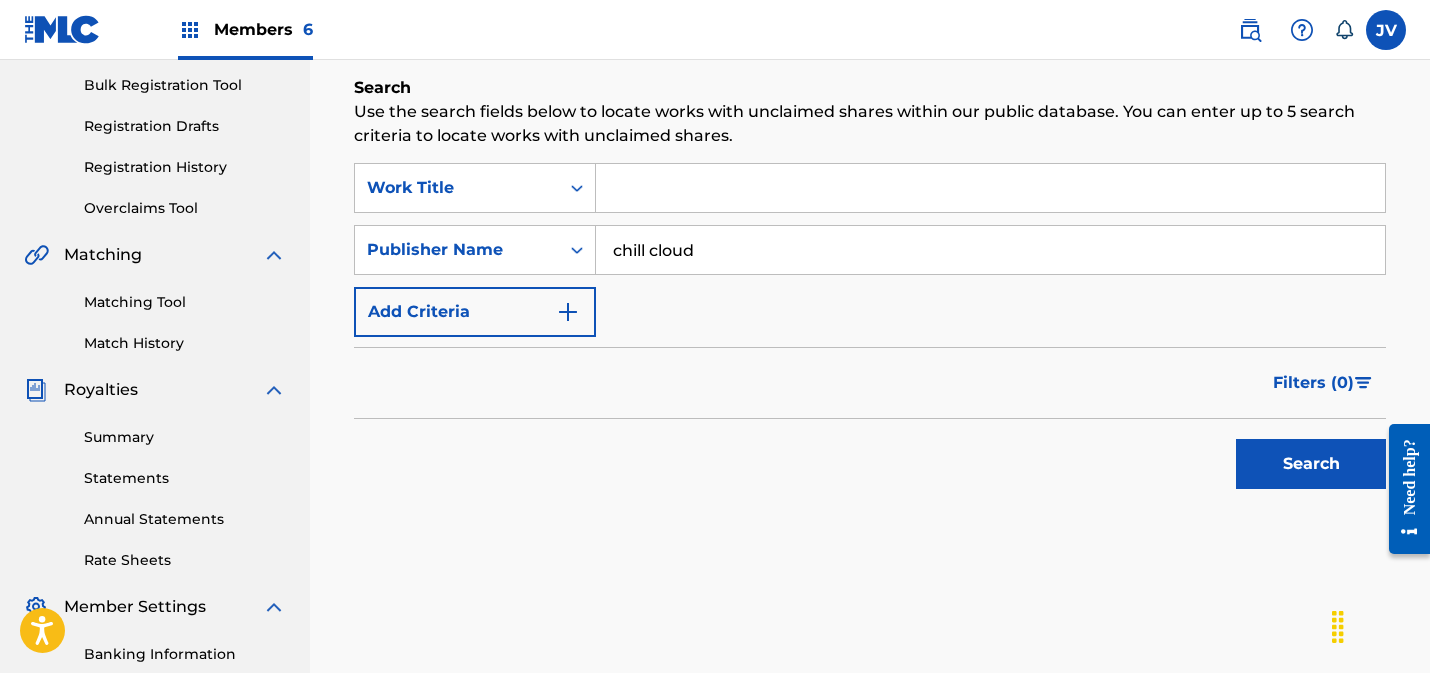 type on "chill cloud" 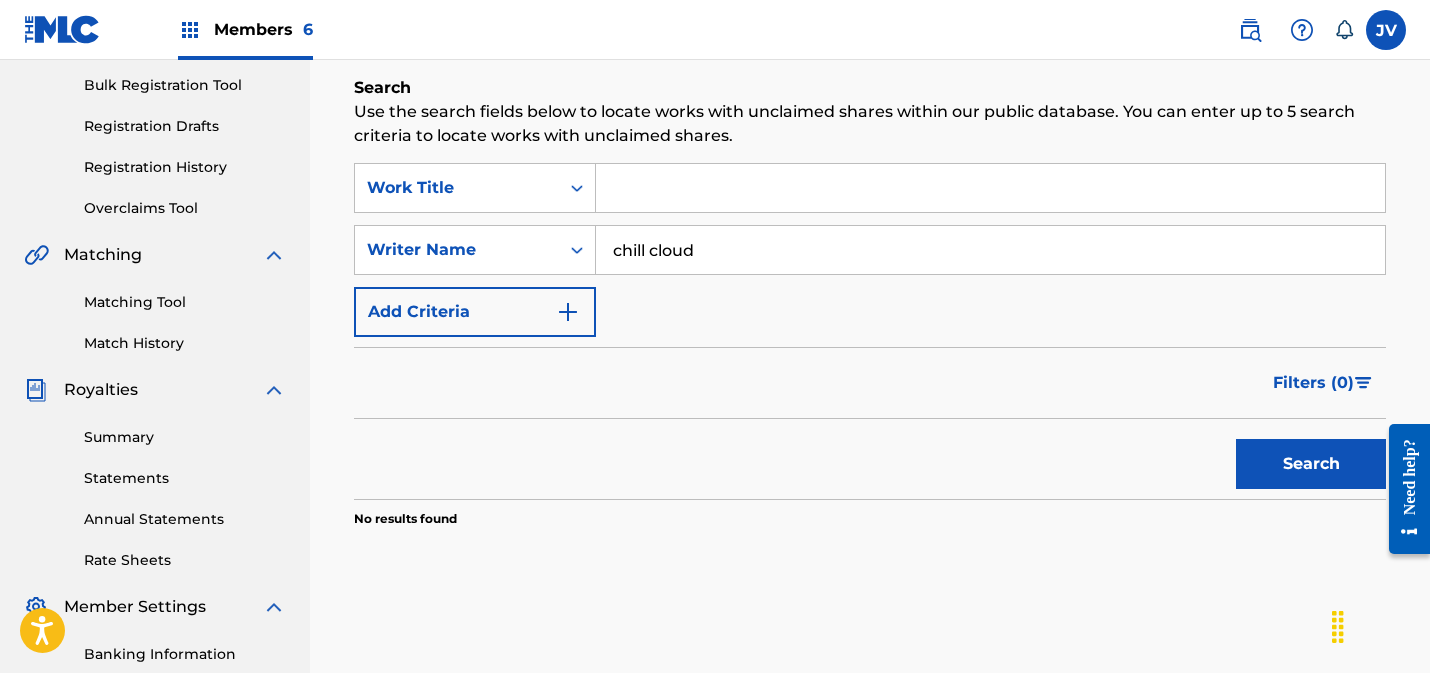 click on "chill cloud" at bounding box center [990, 250] 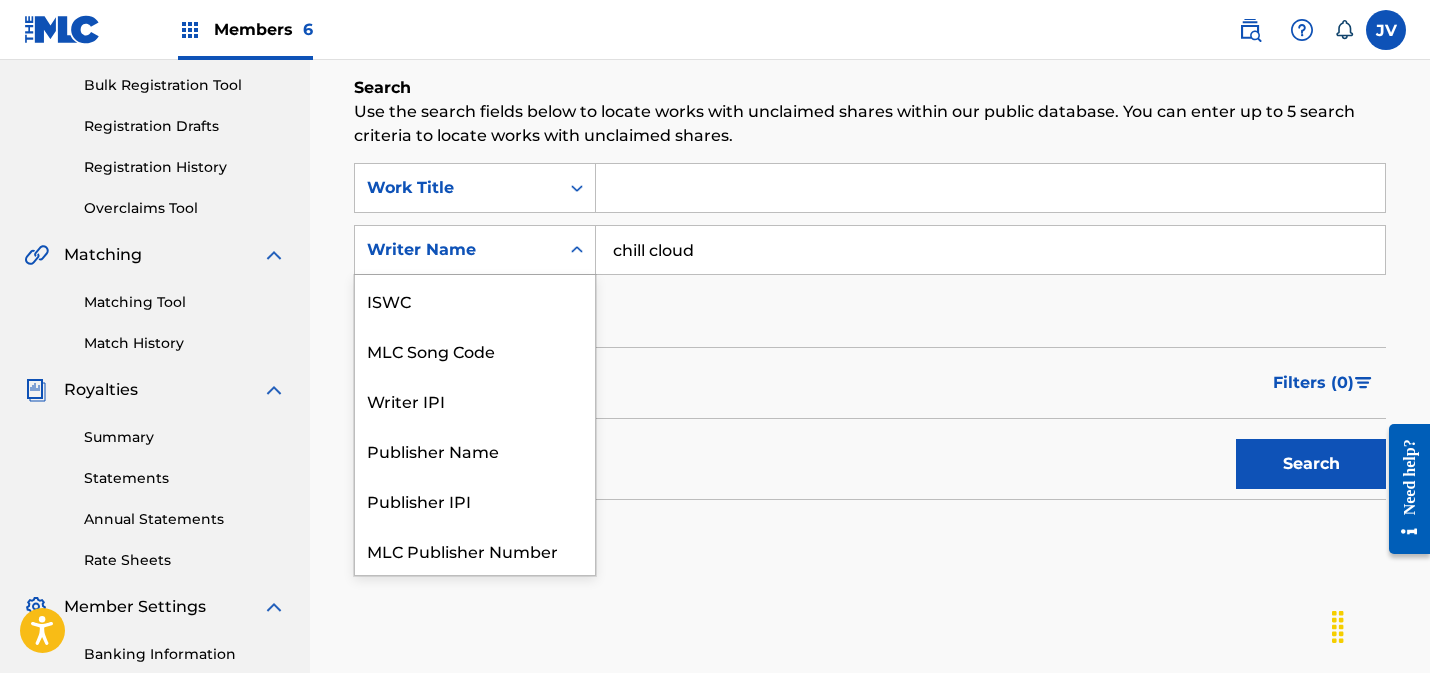 click on "Writer Name" at bounding box center (457, 250) 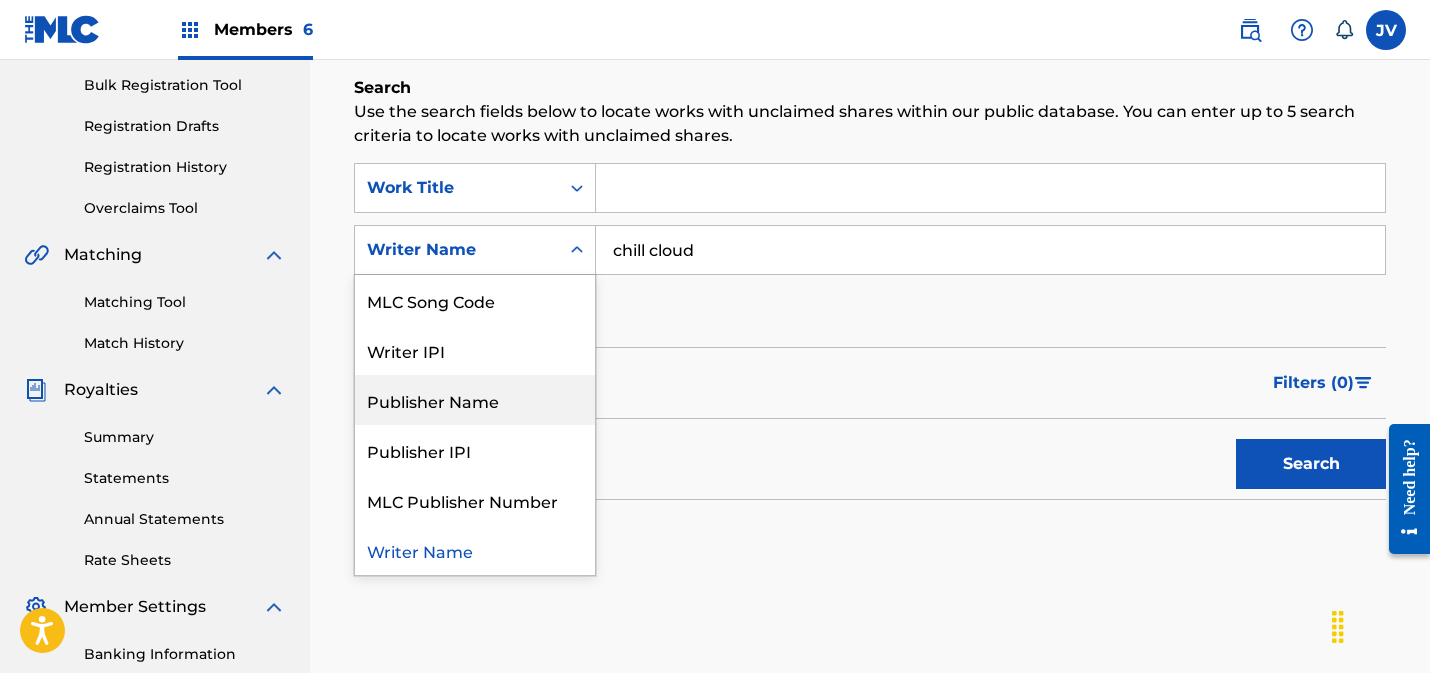 click on "Publisher Name" at bounding box center (475, 400) 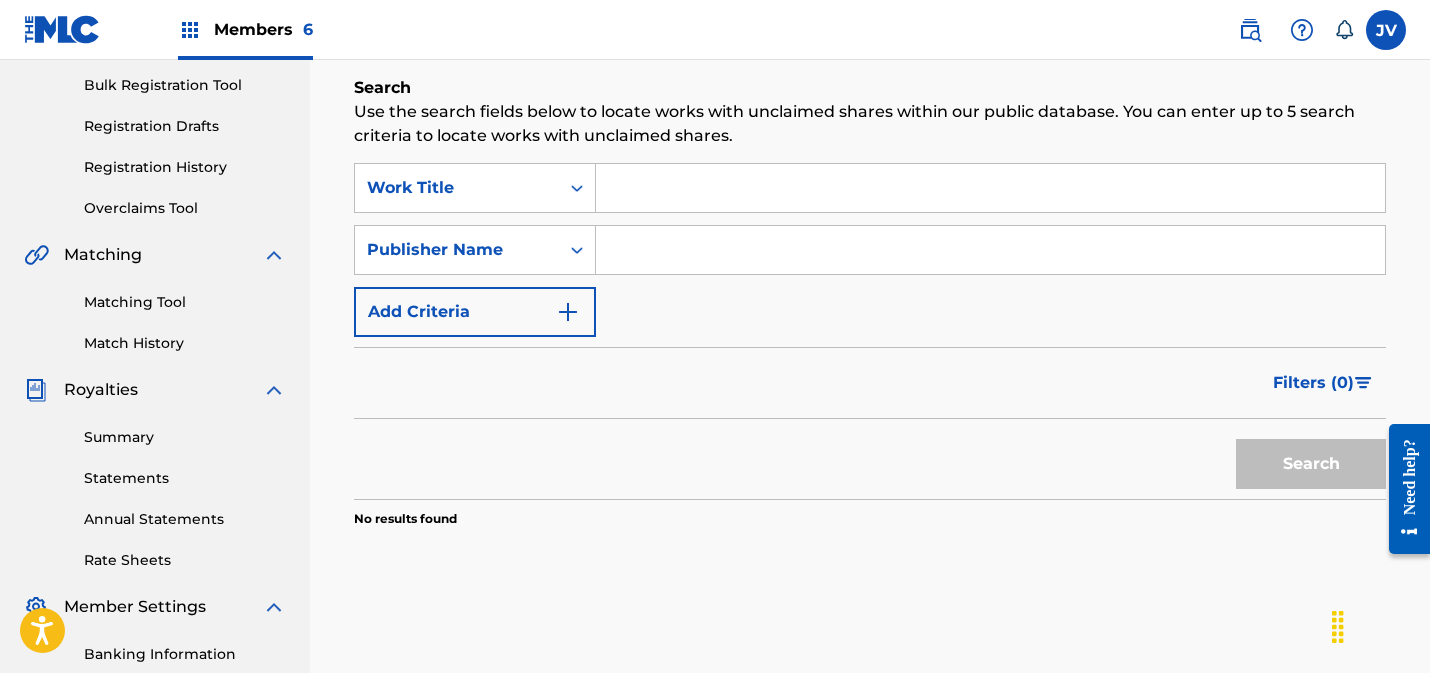 click at bounding box center [990, 250] 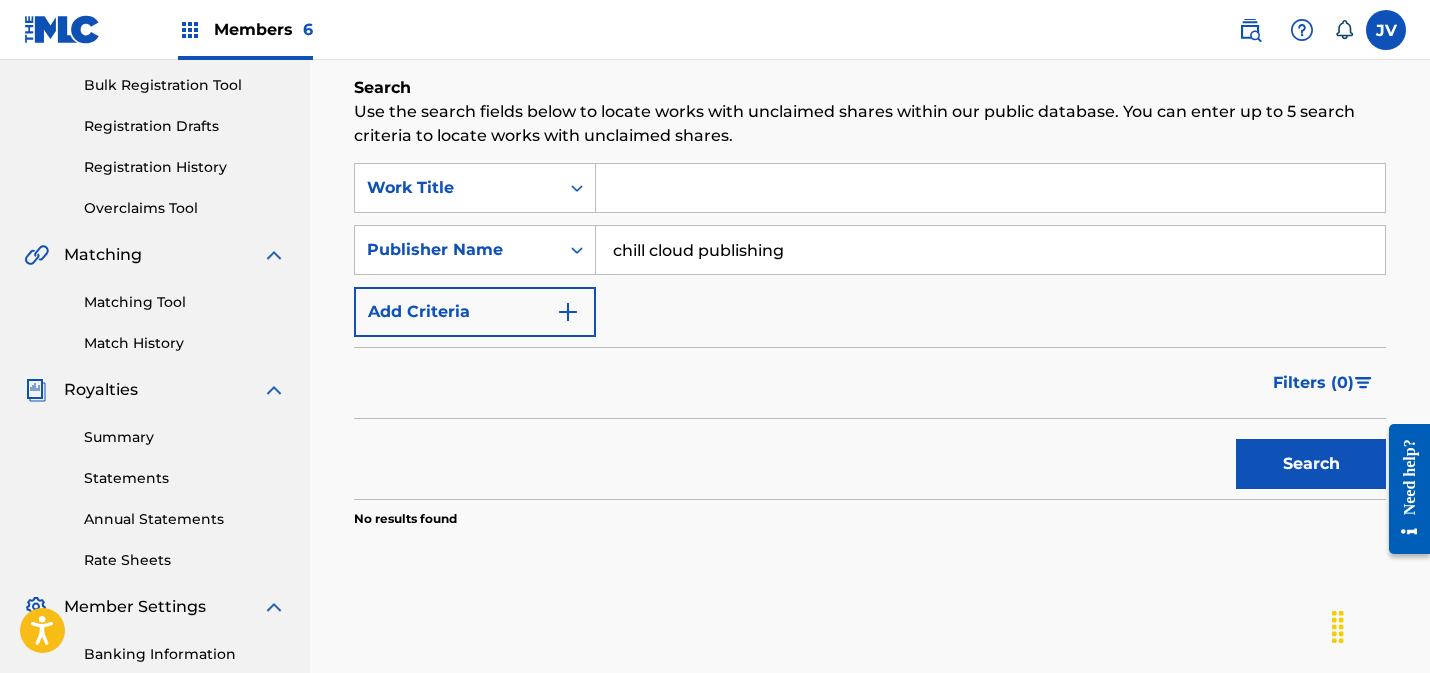 drag, startPoint x: 1272, startPoint y: 467, endPoint x: 995, endPoint y: 417, distance: 281.47647 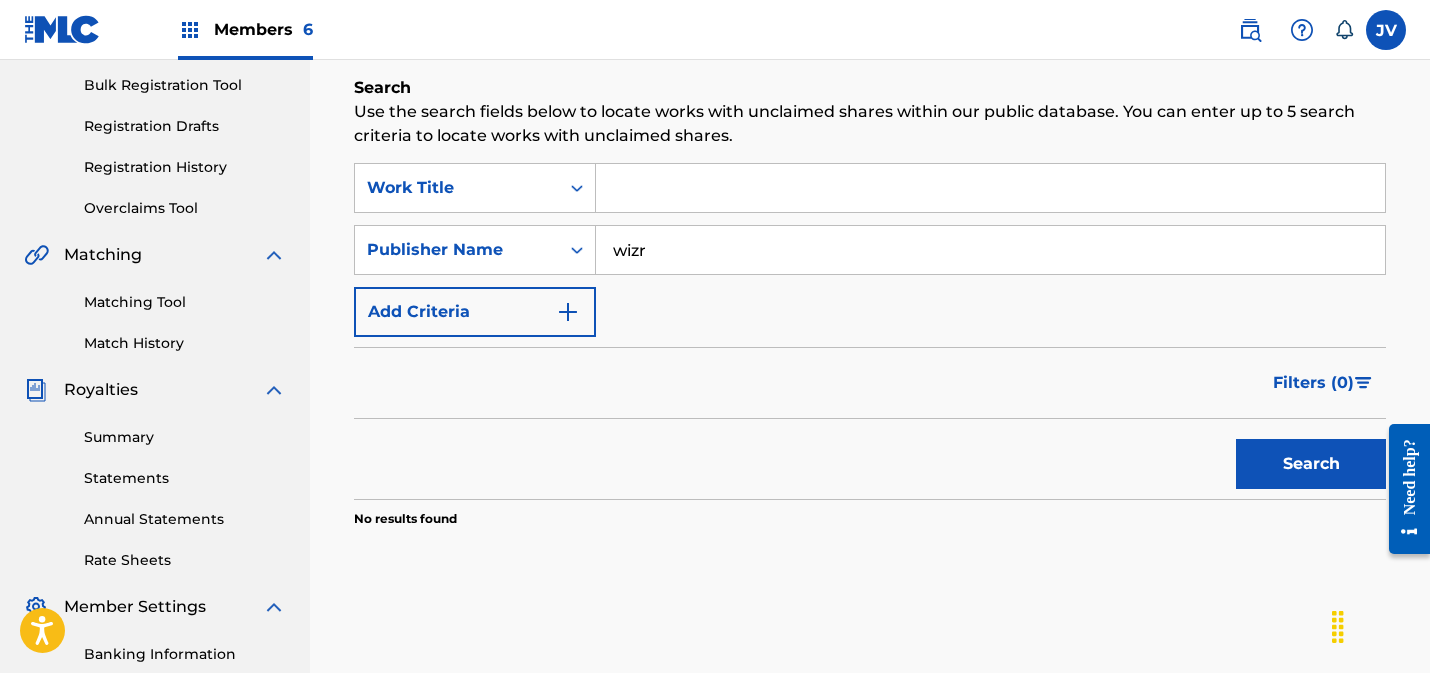type on "wizr" 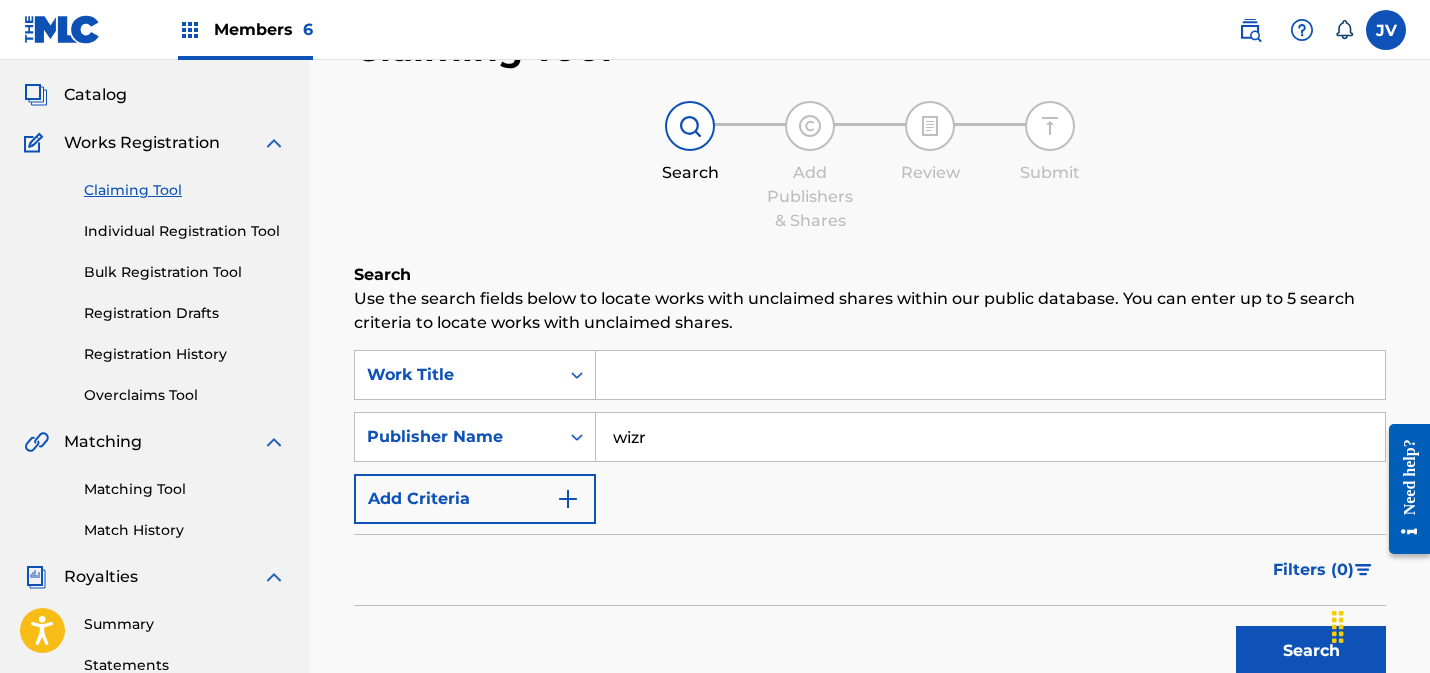 scroll, scrollTop: 95, scrollLeft: 0, axis: vertical 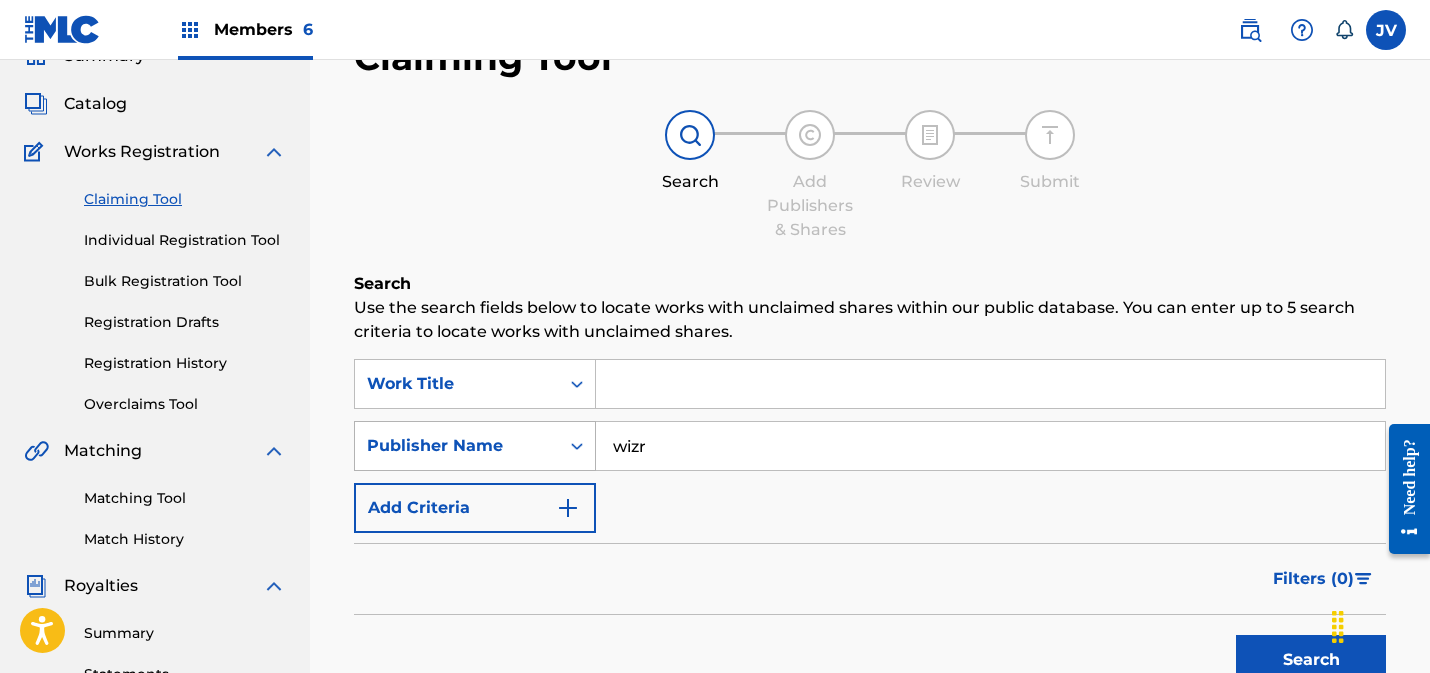 drag, startPoint x: 673, startPoint y: 450, endPoint x: 565, endPoint y: 442, distance: 108.29589 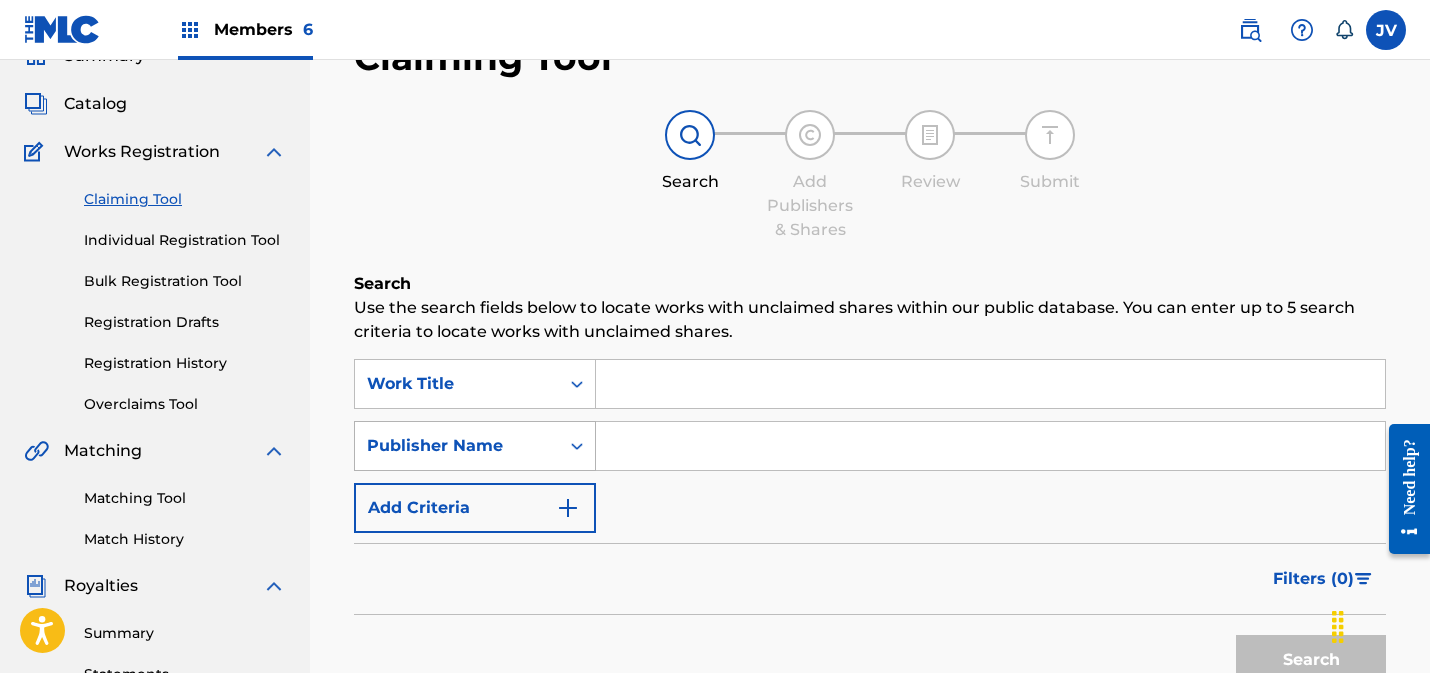 type 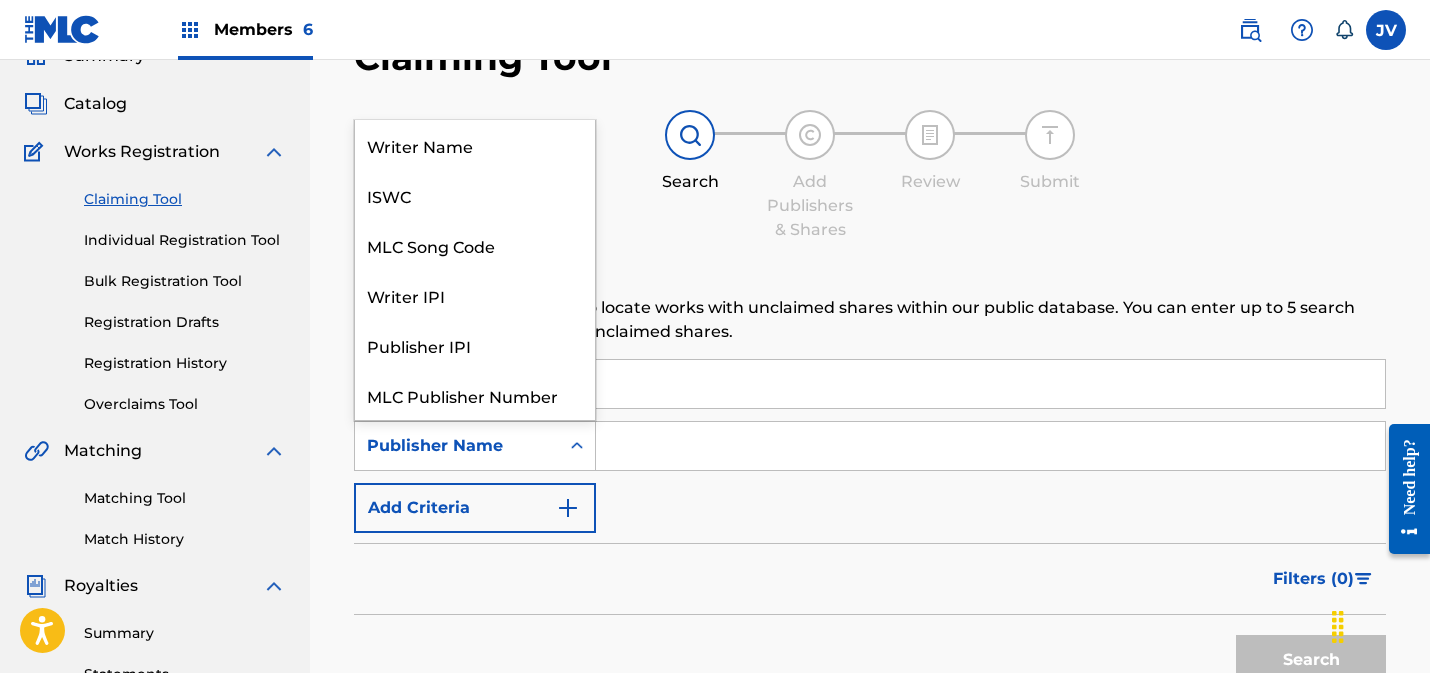 click on "Publisher Name" at bounding box center [457, 446] 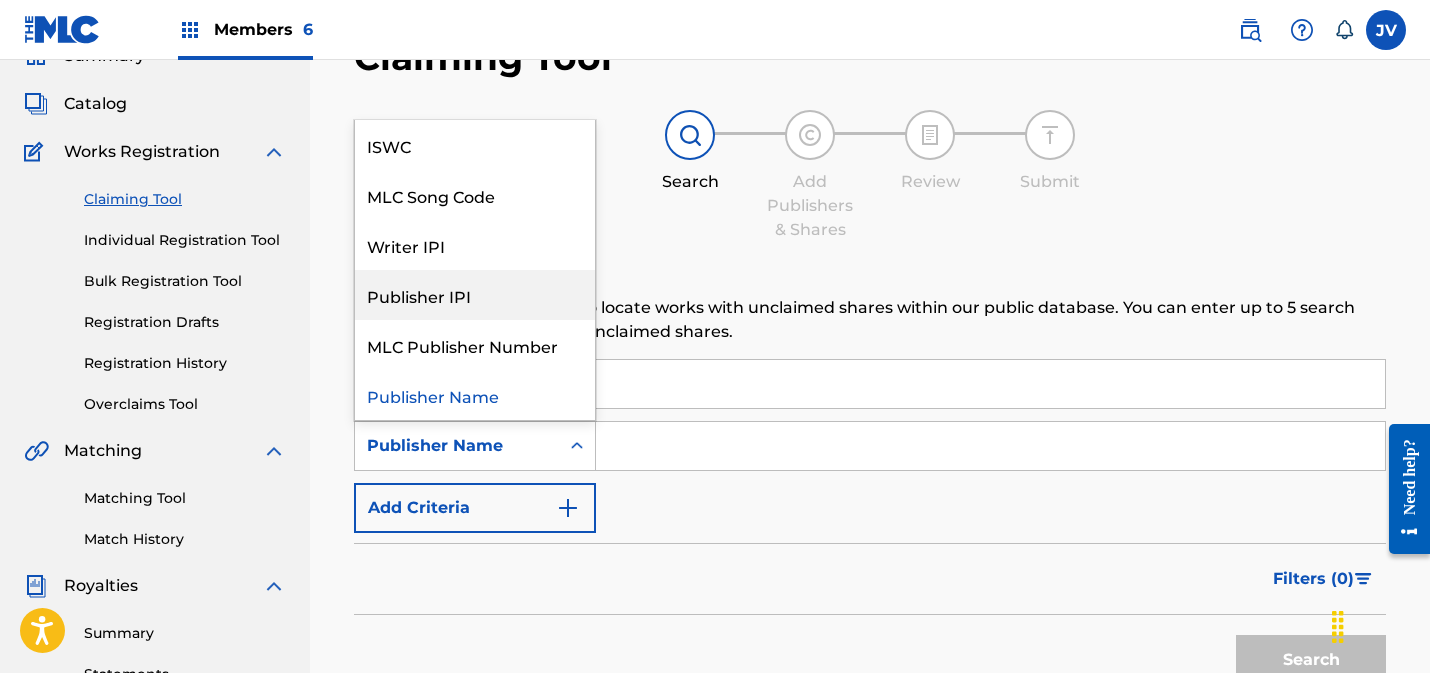 scroll, scrollTop: 0, scrollLeft: 0, axis: both 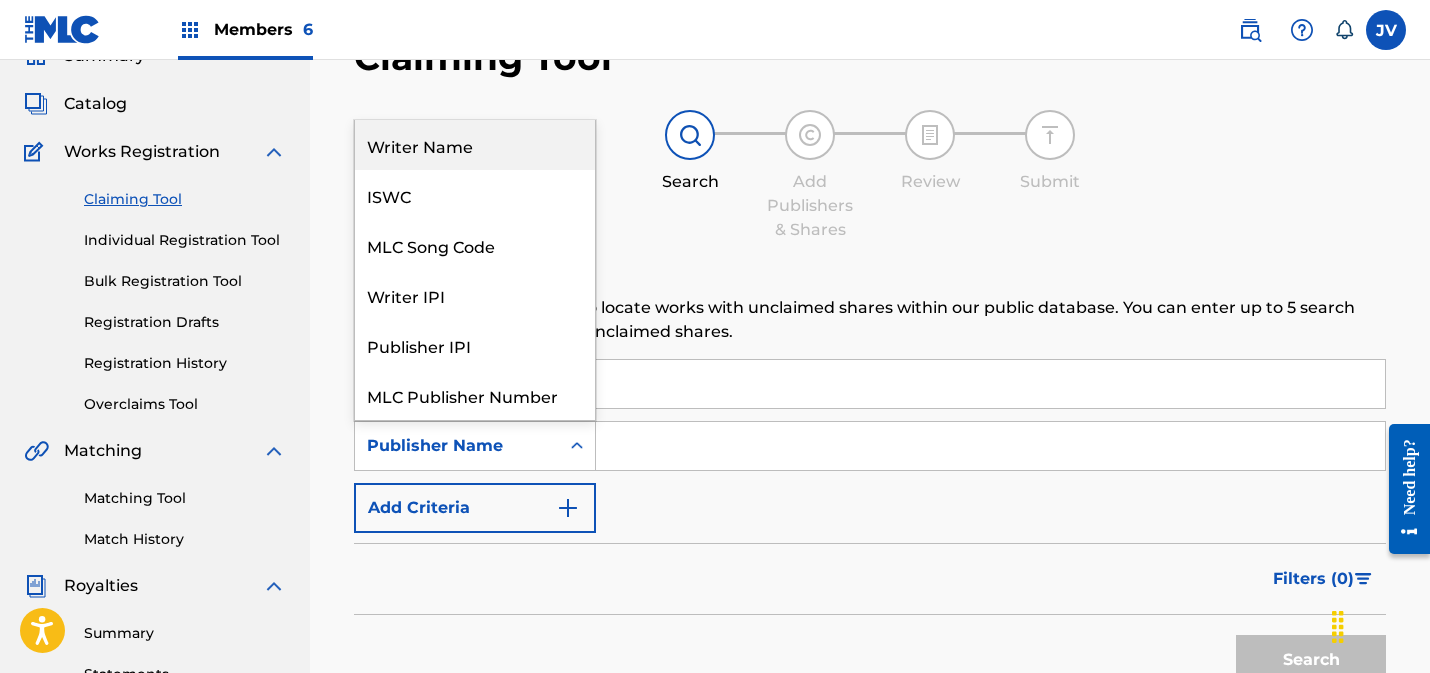 click on "Writer Name" at bounding box center [475, 145] 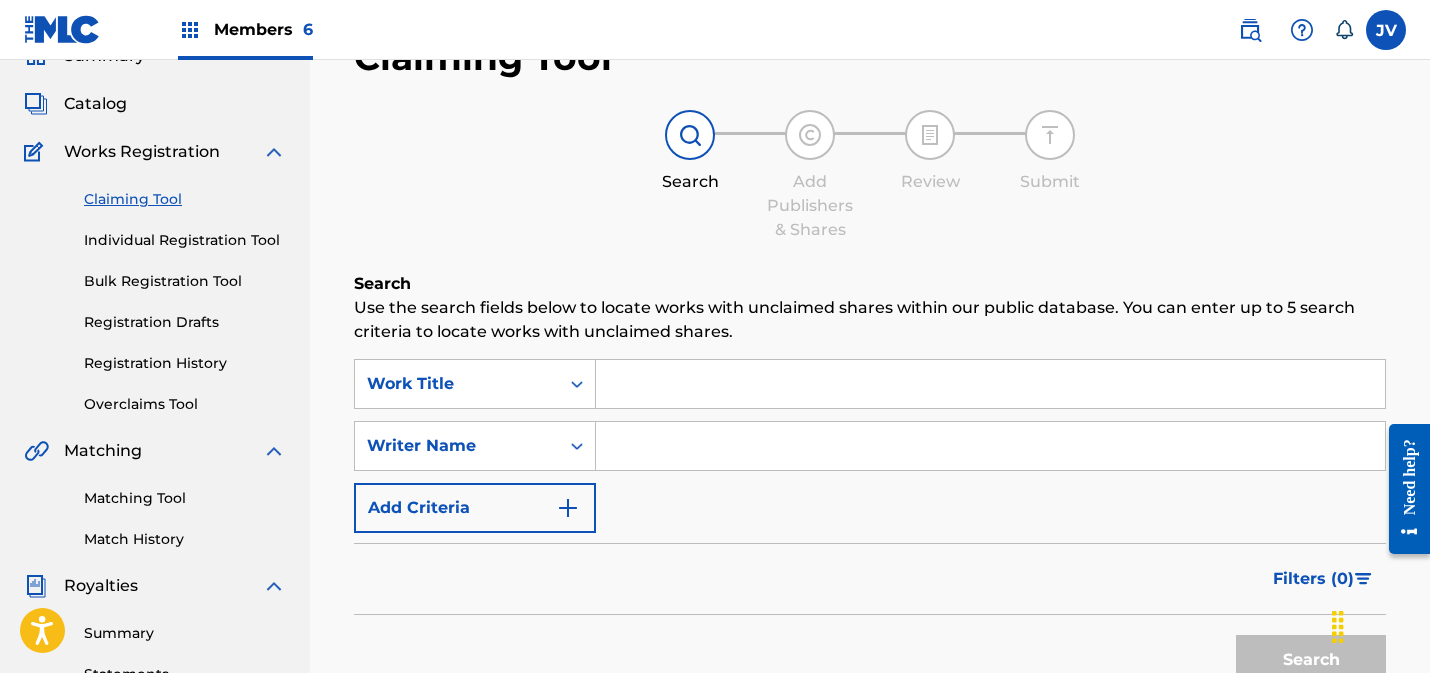 click at bounding box center [990, 446] 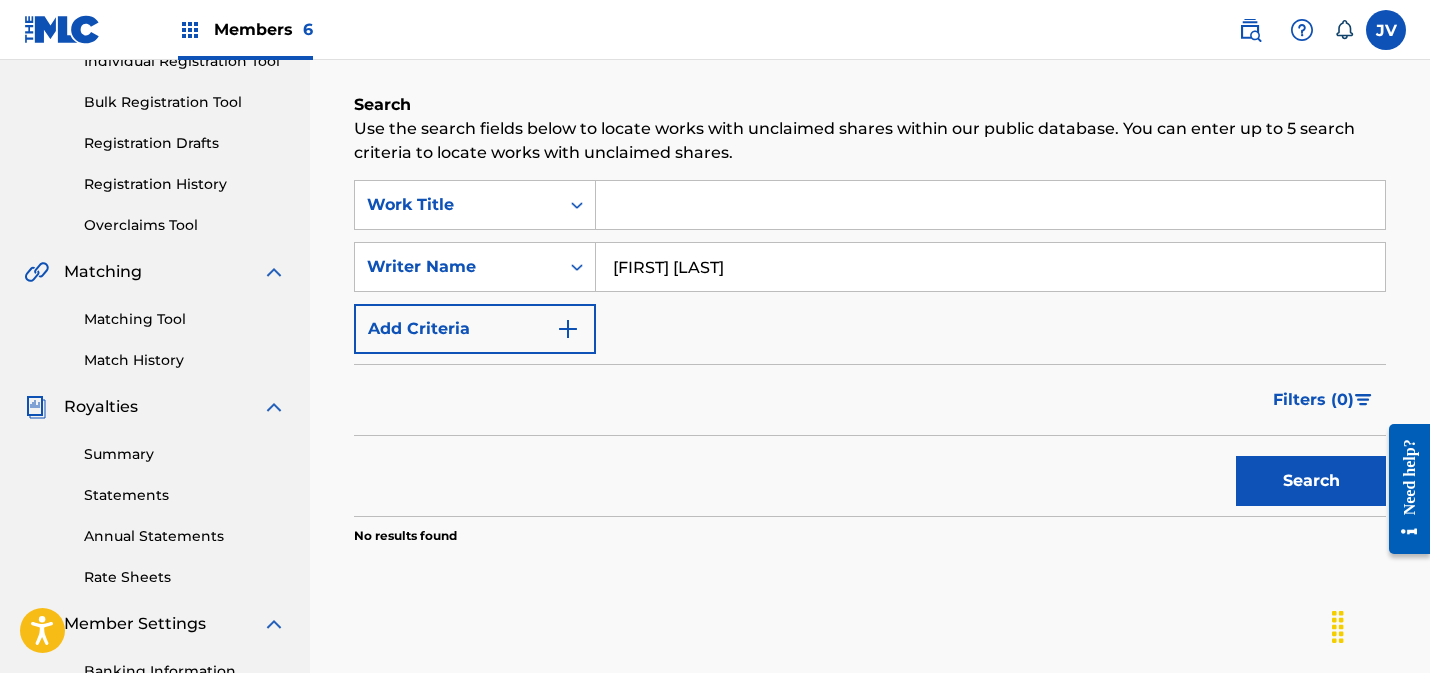 scroll, scrollTop: 287, scrollLeft: 0, axis: vertical 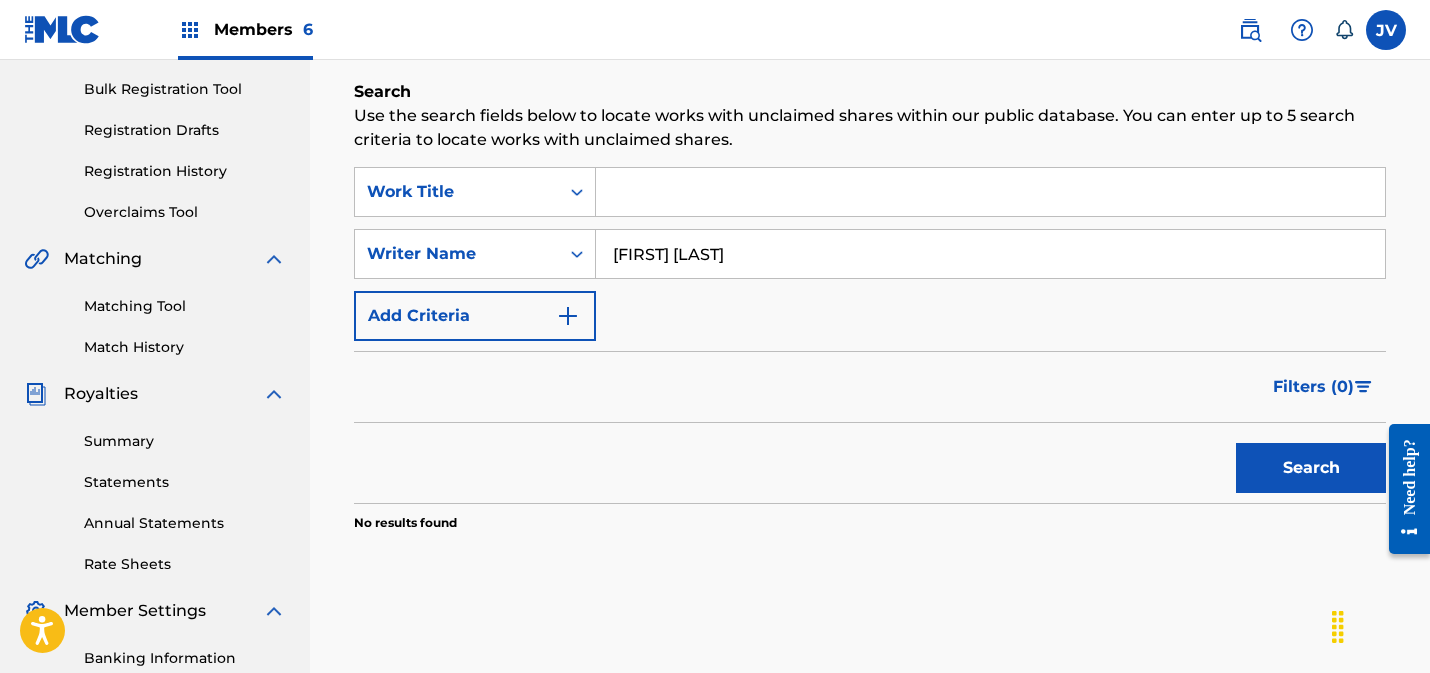 type on "[FIRST] [LAST]" 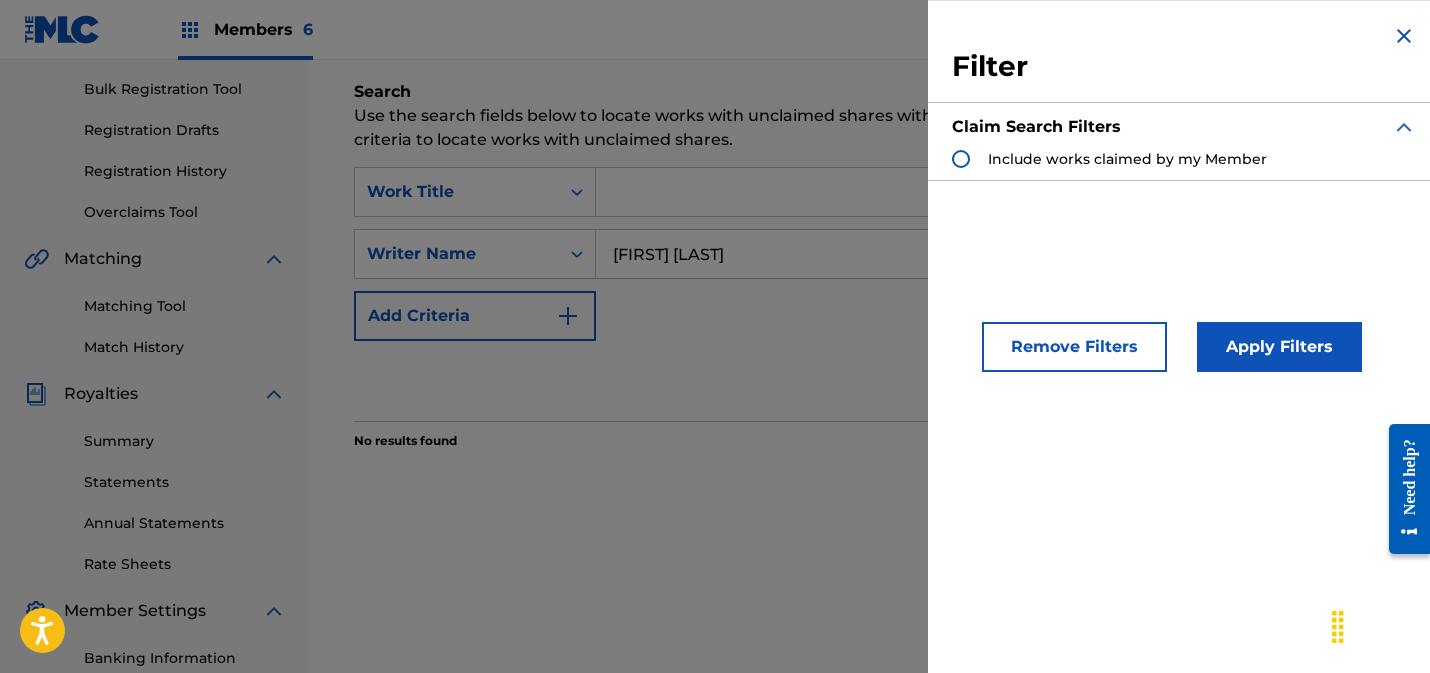 click on "Apply Filters" at bounding box center [1279, 347] 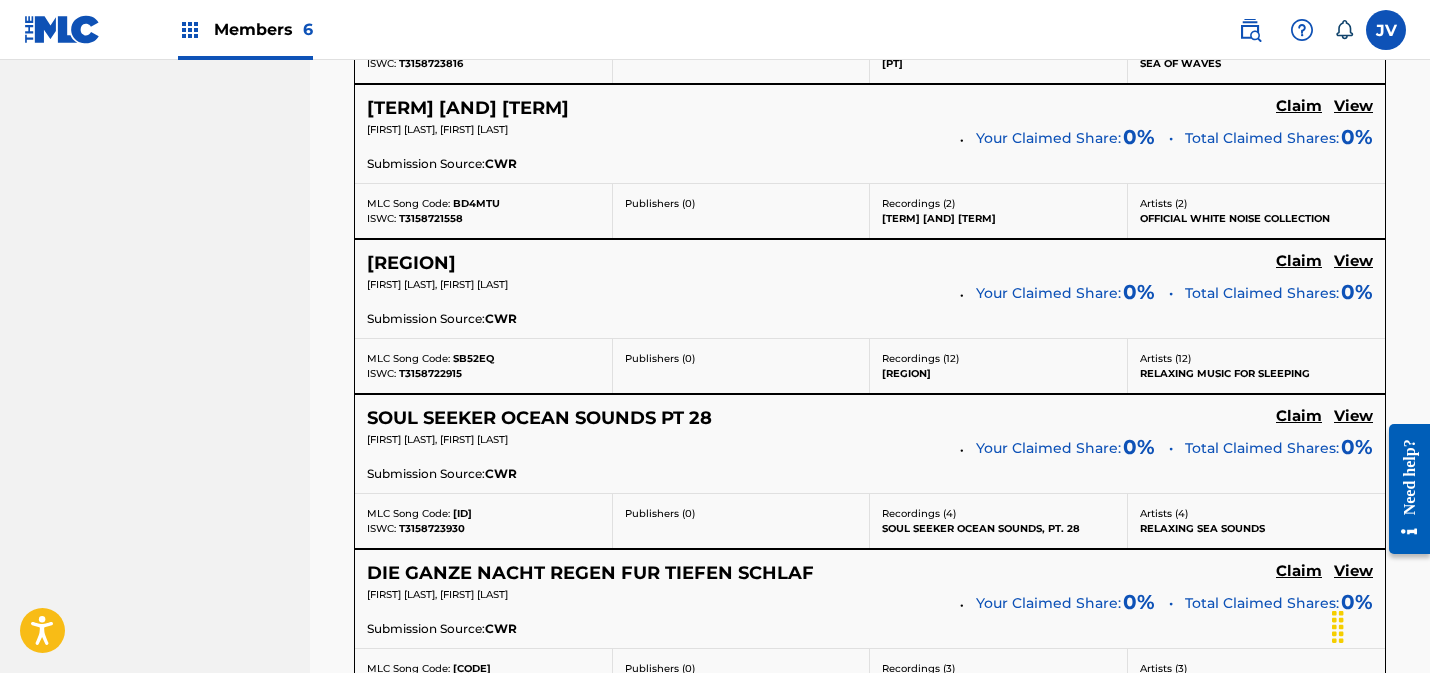 scroll, scrollTop: 1491, scrollLeft: 0, axis: vertical 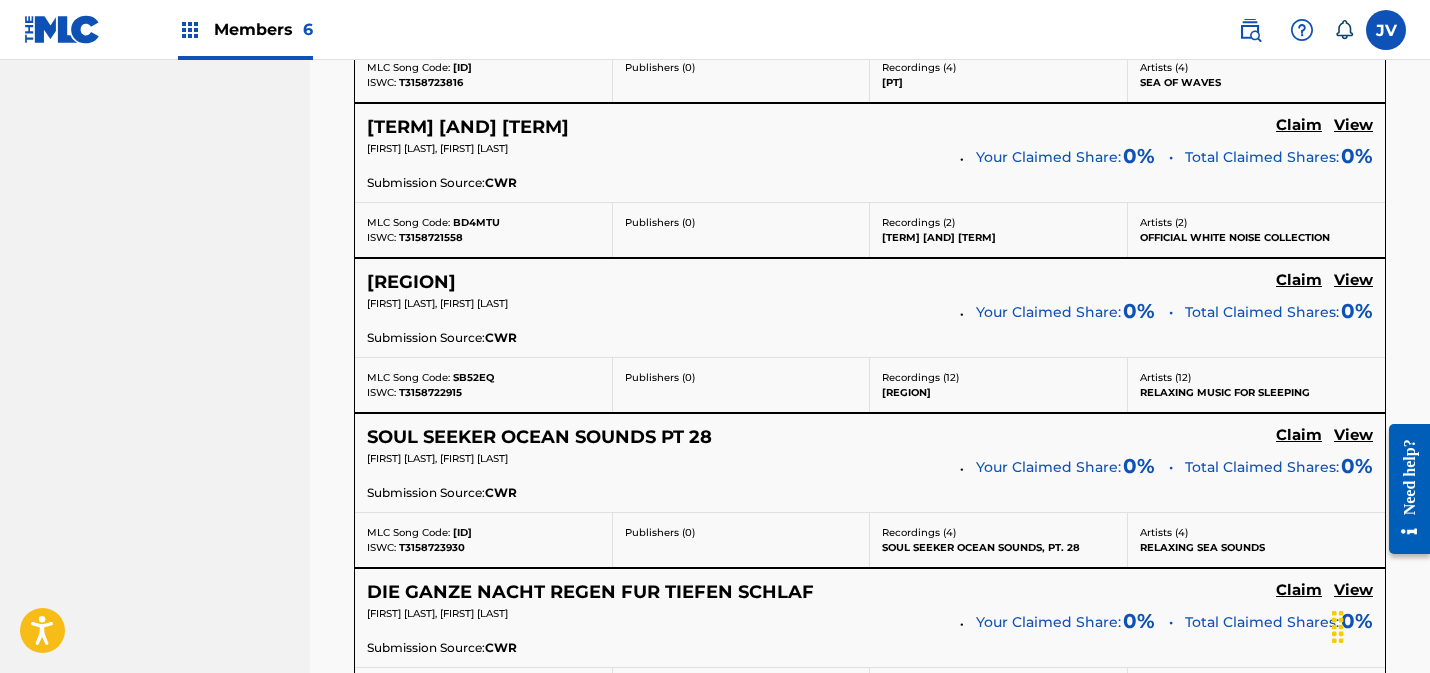 click on "Claim" at bounding box center [1299, -650] 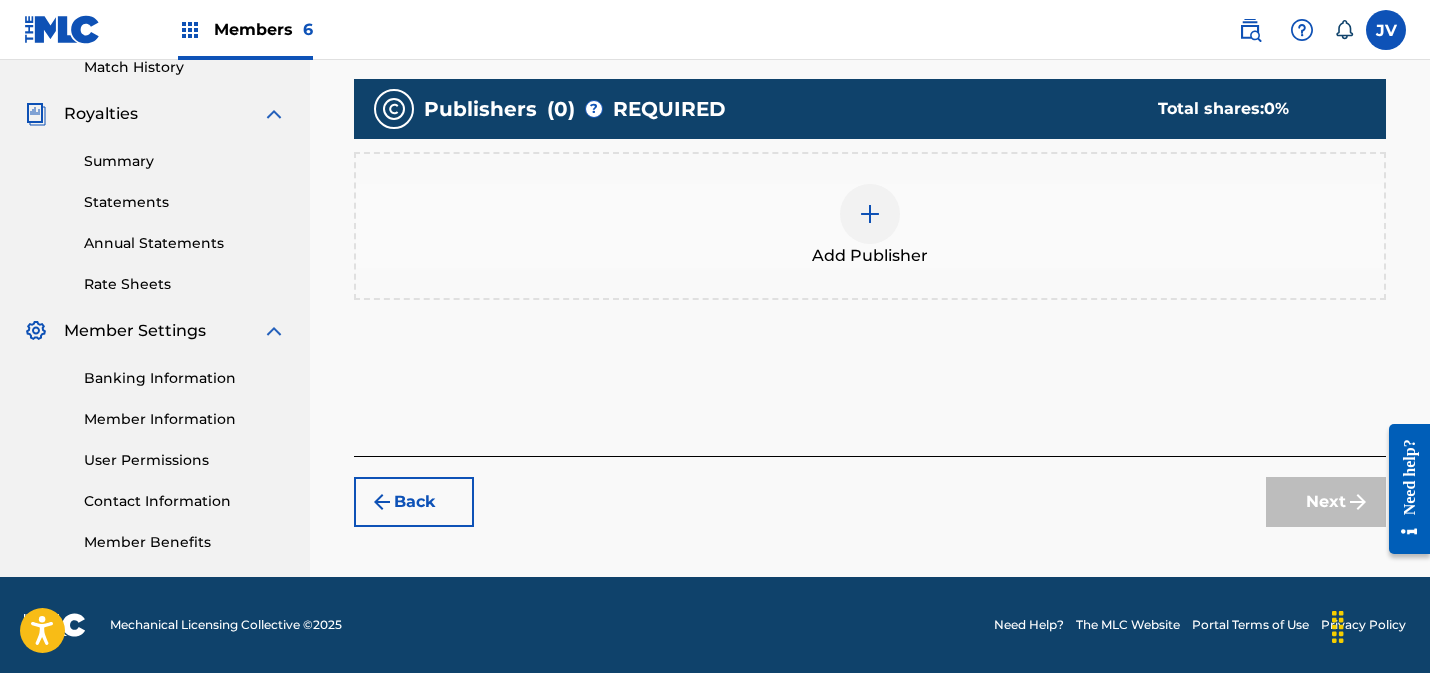 scroll, scrollTop: 567, scrollLeft: 0, axis: vertical 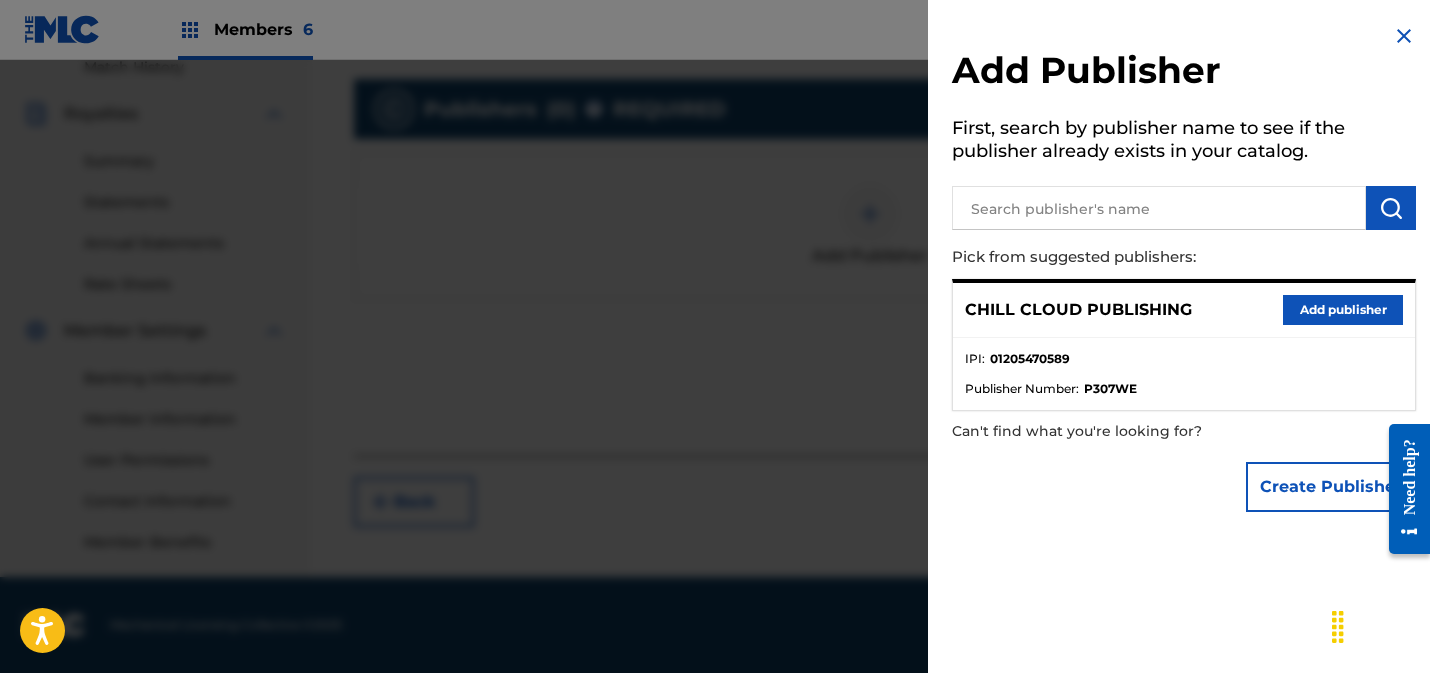 click on "Add publisher" at bounding box center (1343, 310) 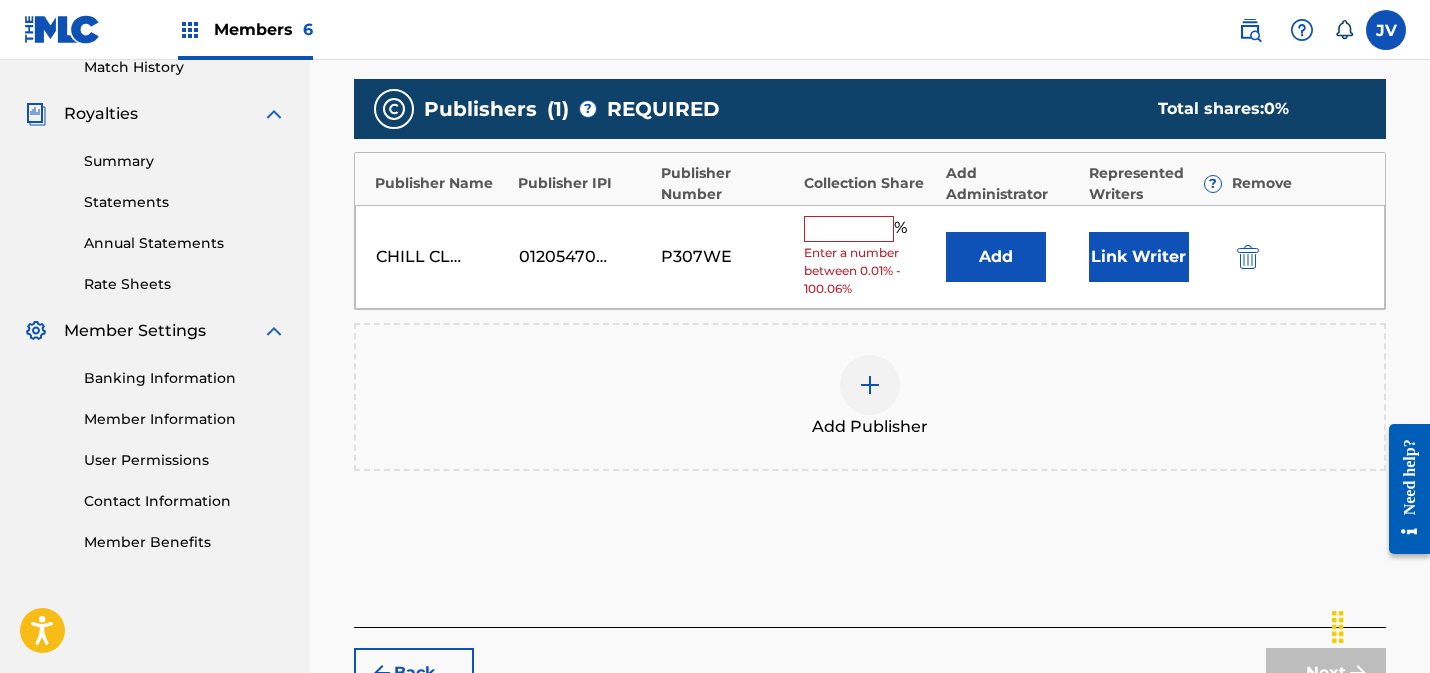 click at bounding box center [849, 229] 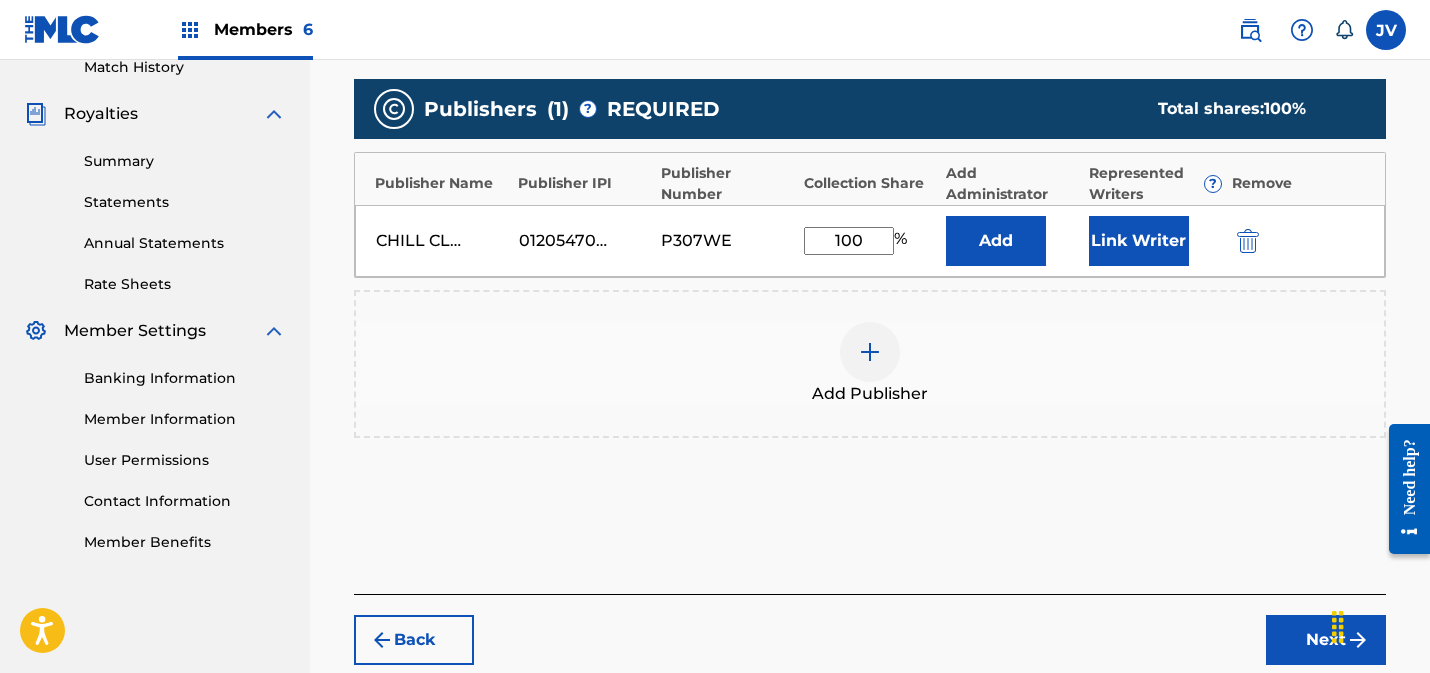 type on "100" 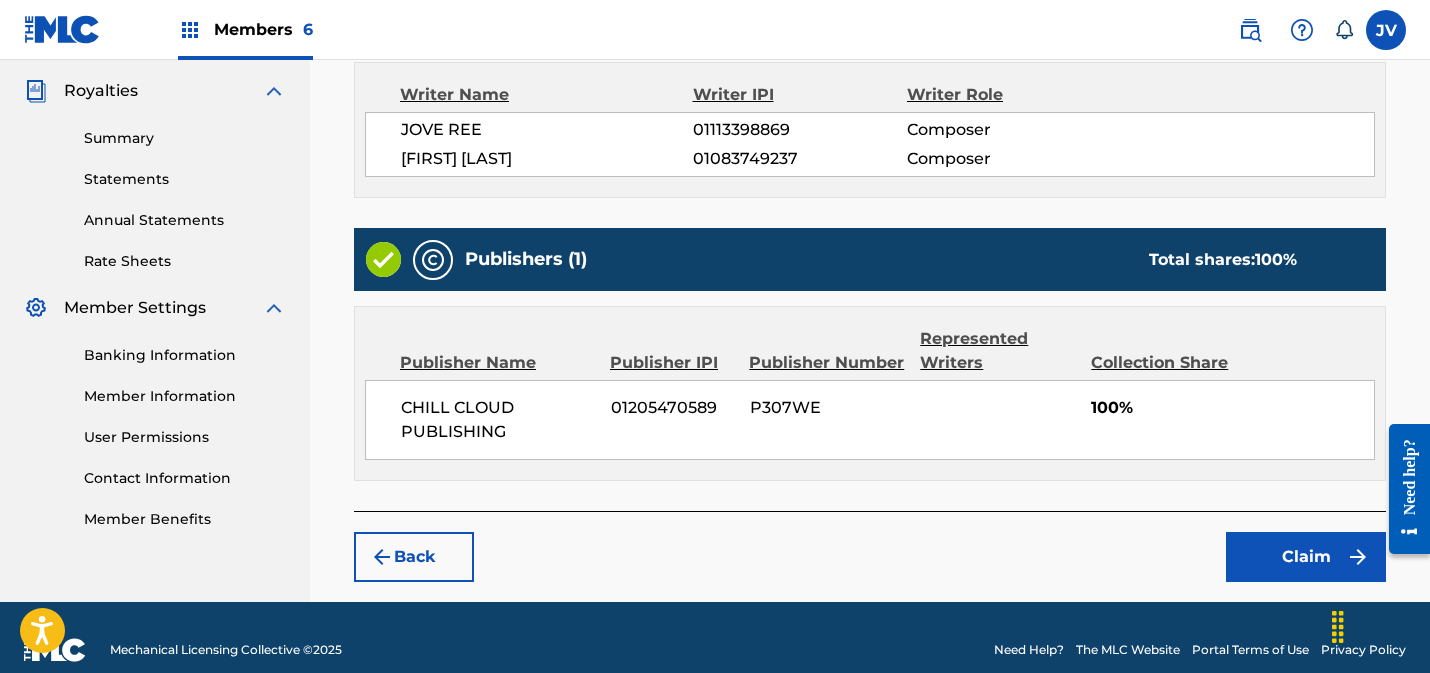 scroll, scrollTop: 613, scrollLeft: 0, axis: vertical 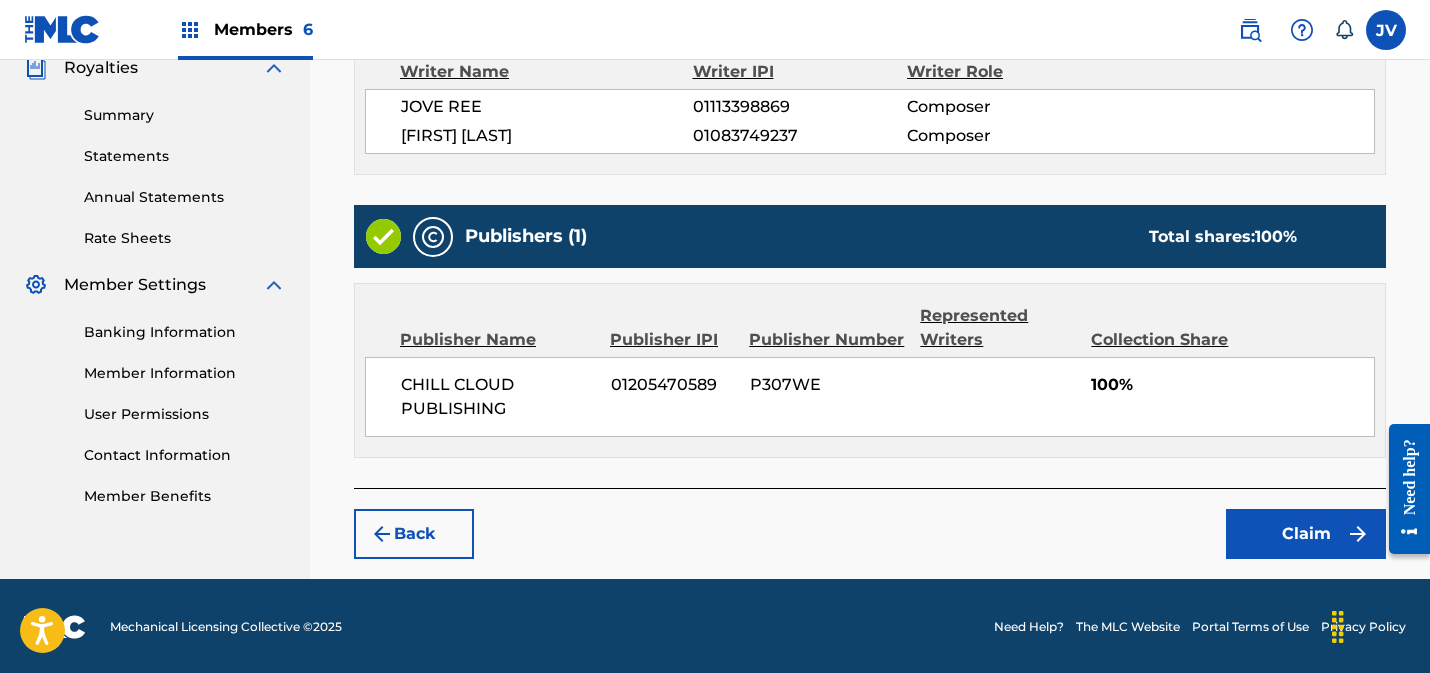 click on "Claim" at bounding box center (1306, 534) 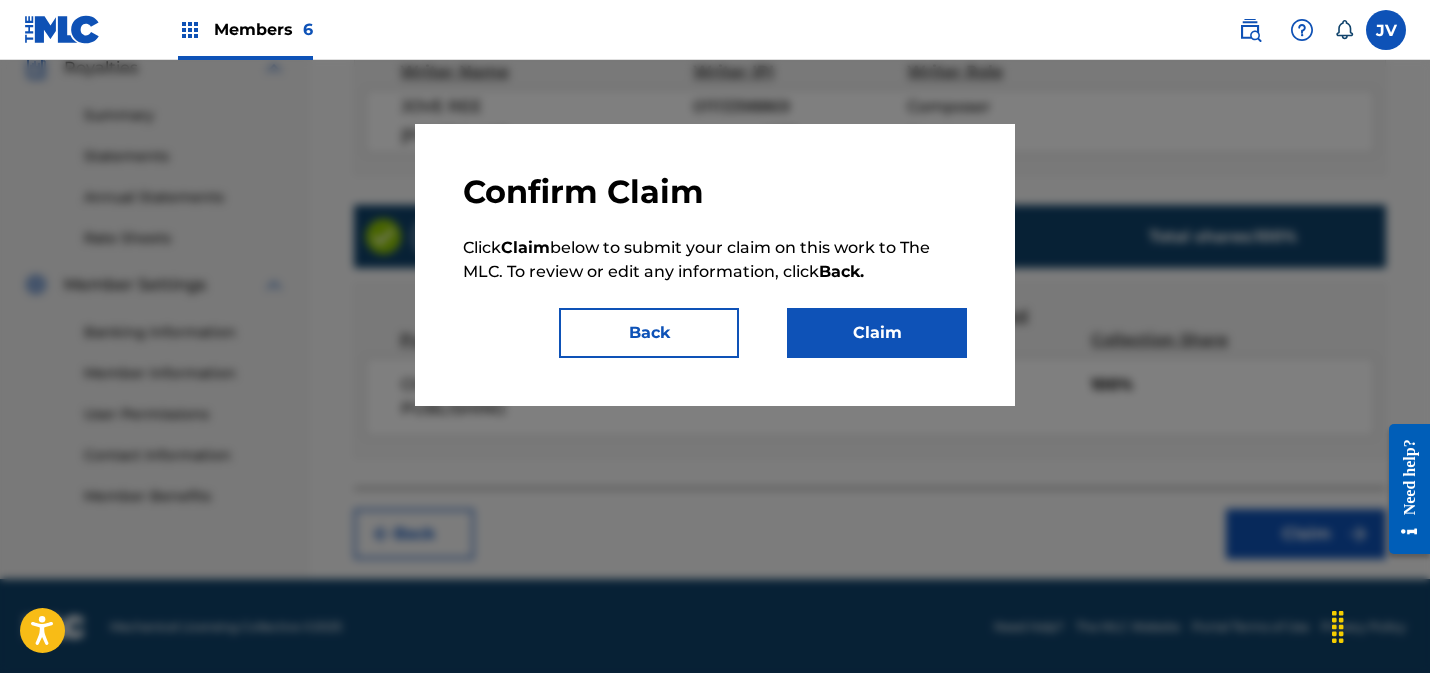 click on "Claim" at bounding box center [877, 333] 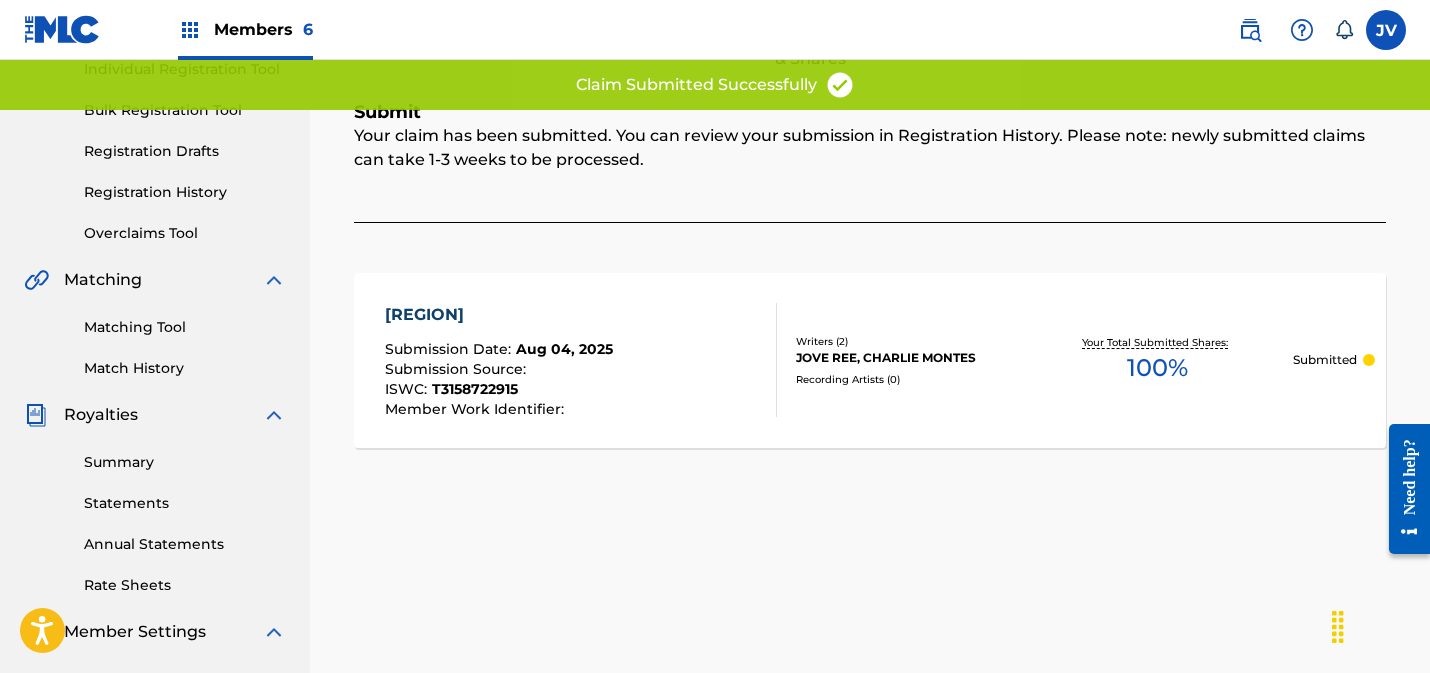 scroll, scrollTop: 0, scrollLeft: 0, axis: both 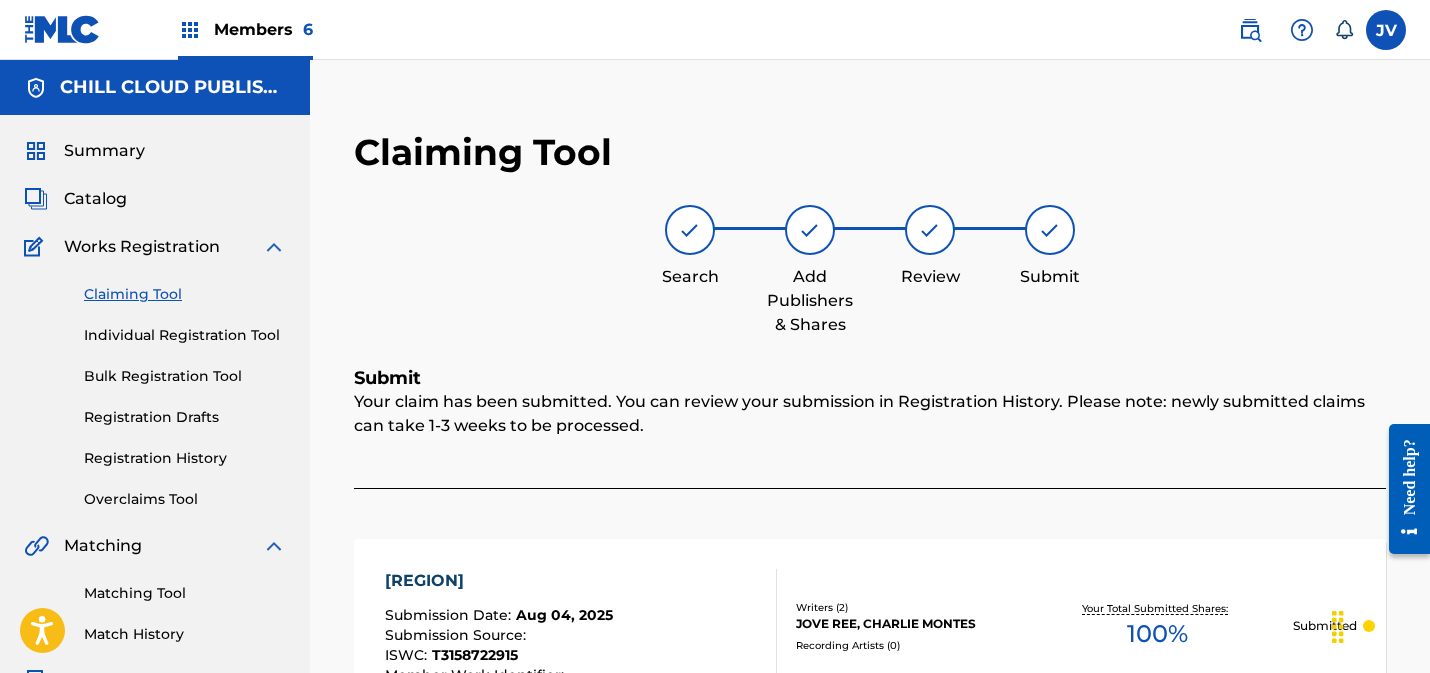 click on "Claiming Tool" at bounding box center [185, 294] 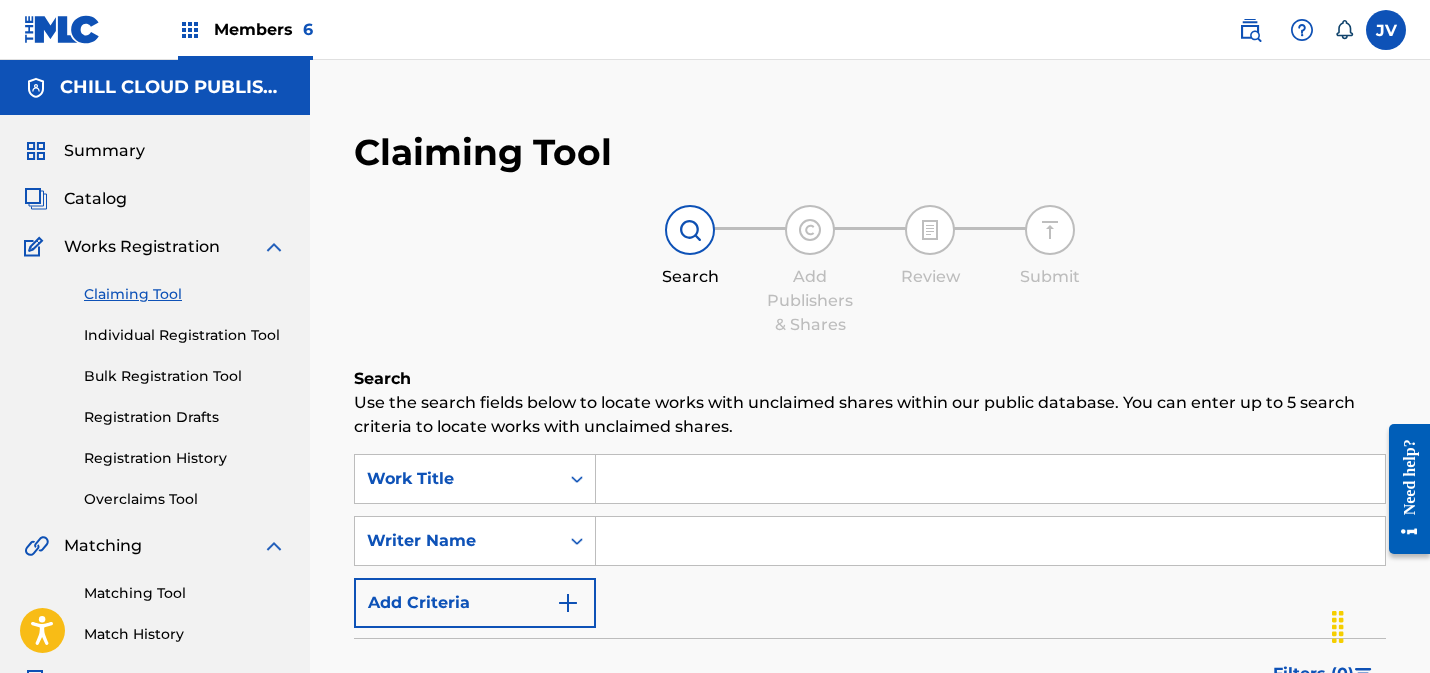click at bounding box center [990, 541] 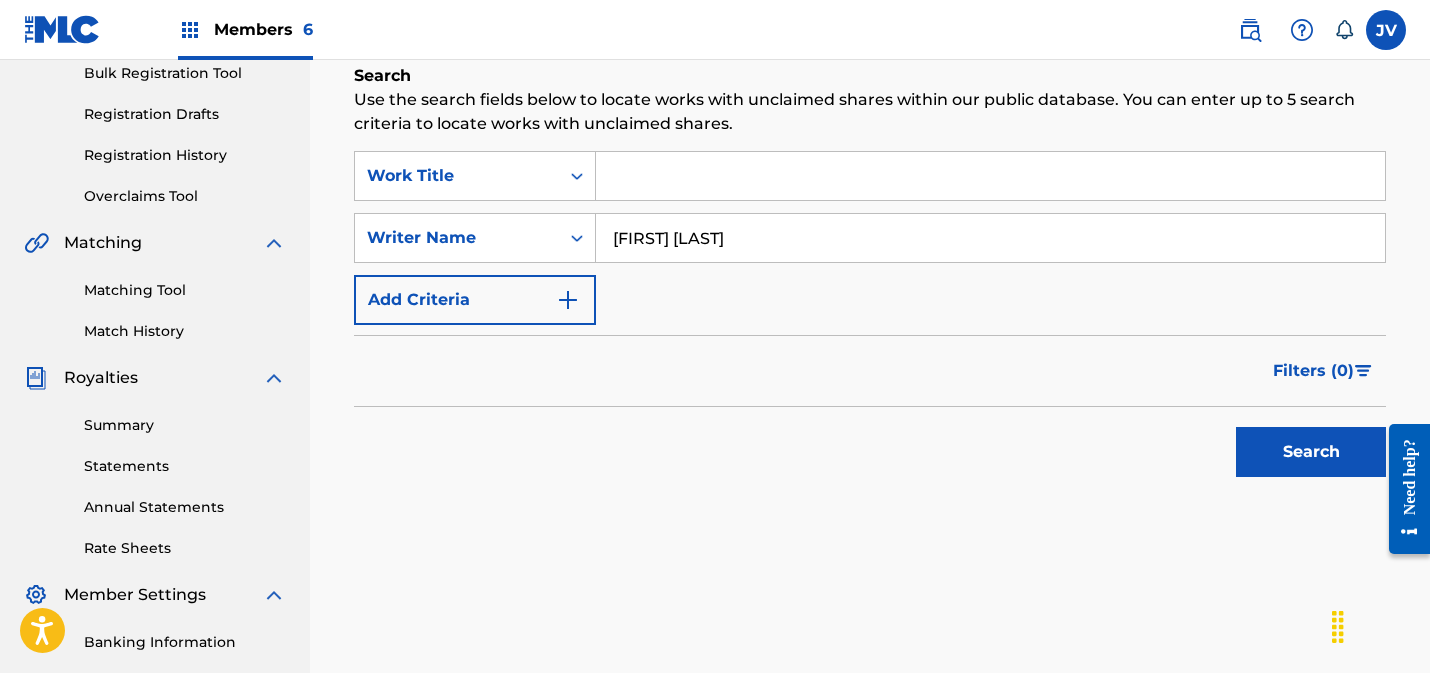 scroll, scrollTop: 322, scrollLeft: 0, axis: vertical 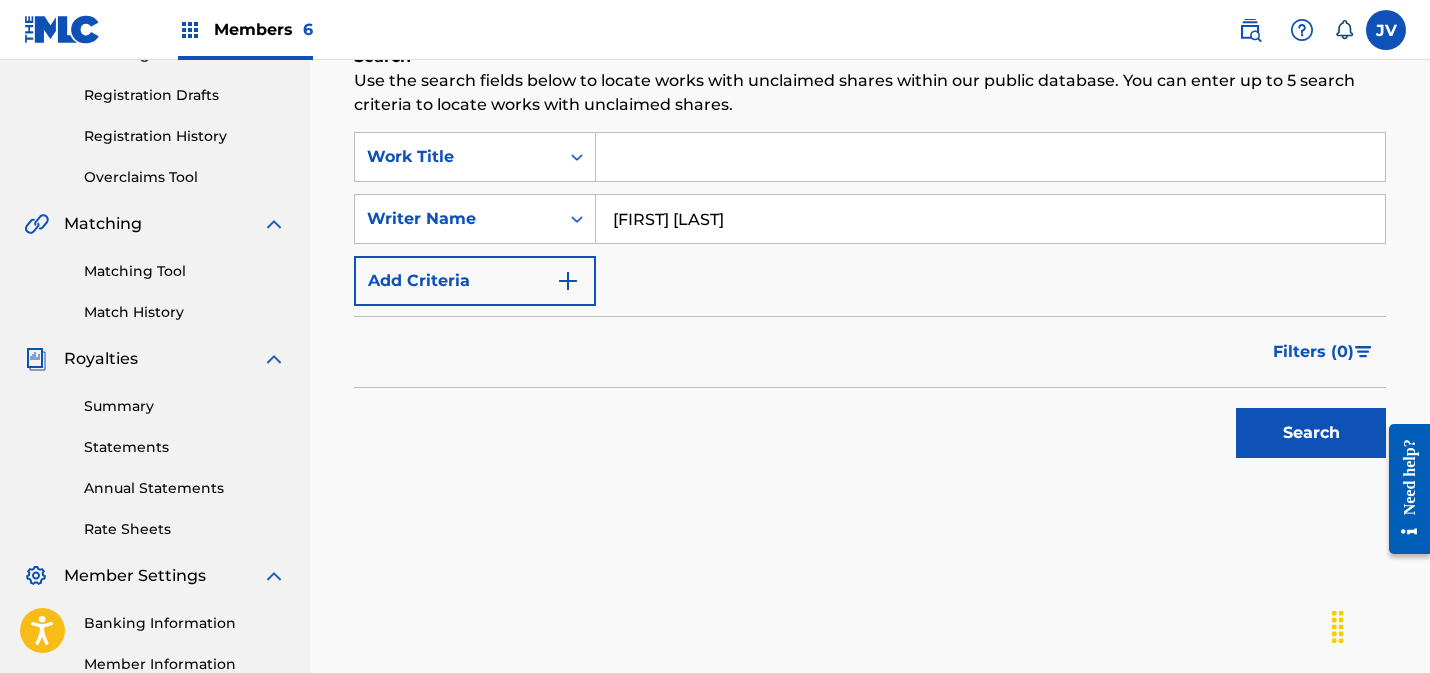 type on "[FIRST] [LAST]" 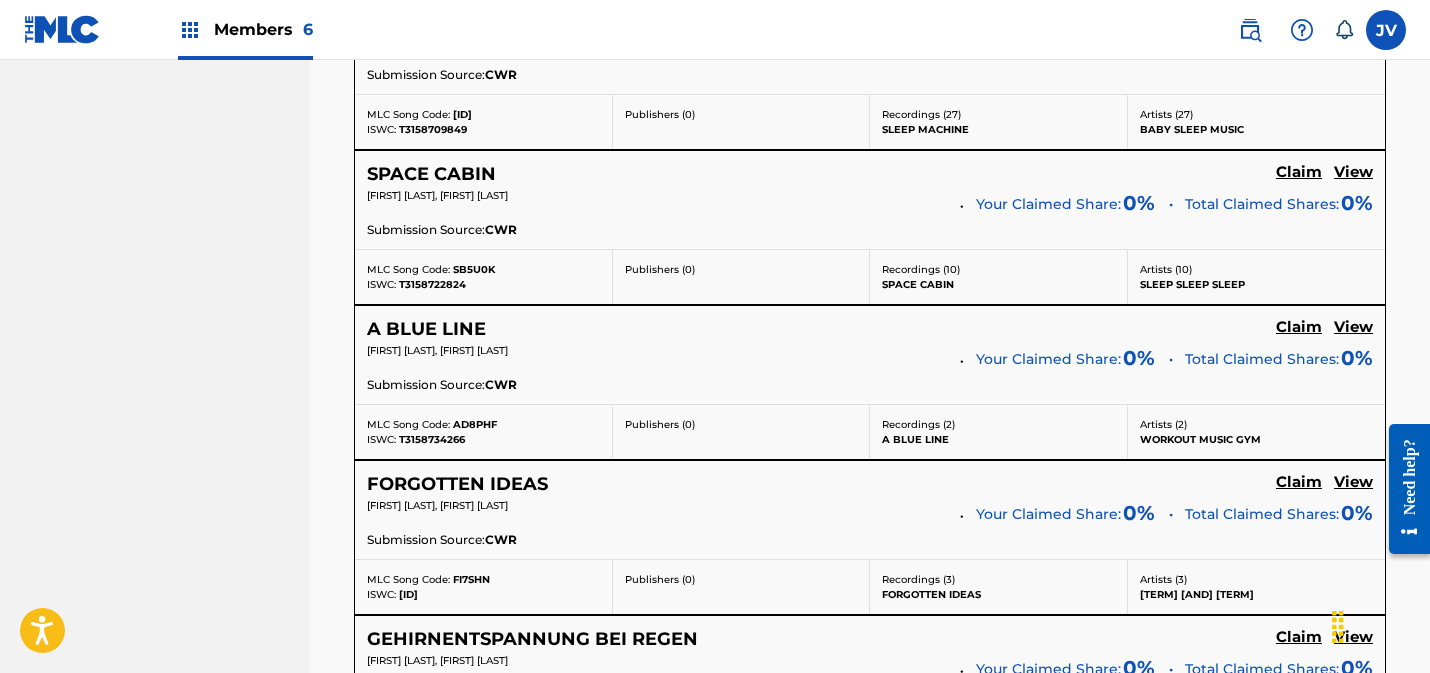 scroll, scrollTop: 14306, scrollLeft: 0, axis: vertical 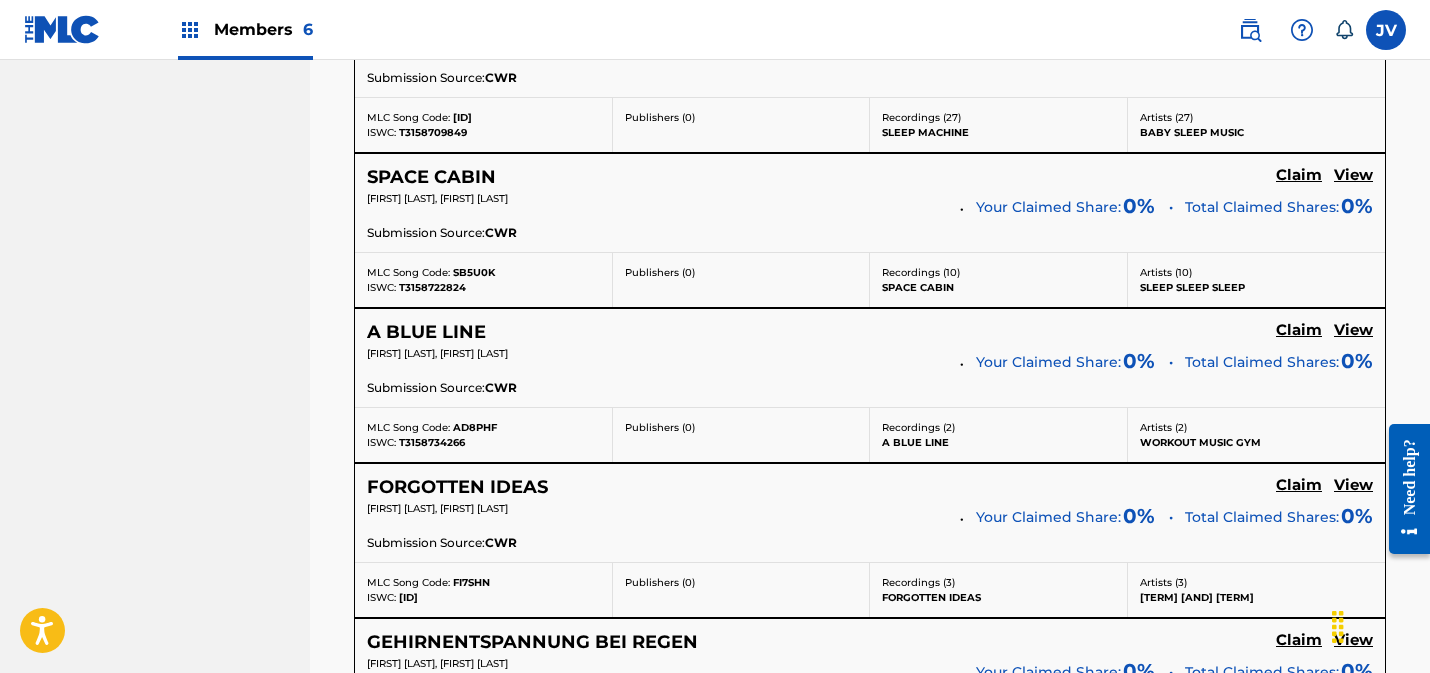 click on "Claim" at bounding box center [1299, -13465] 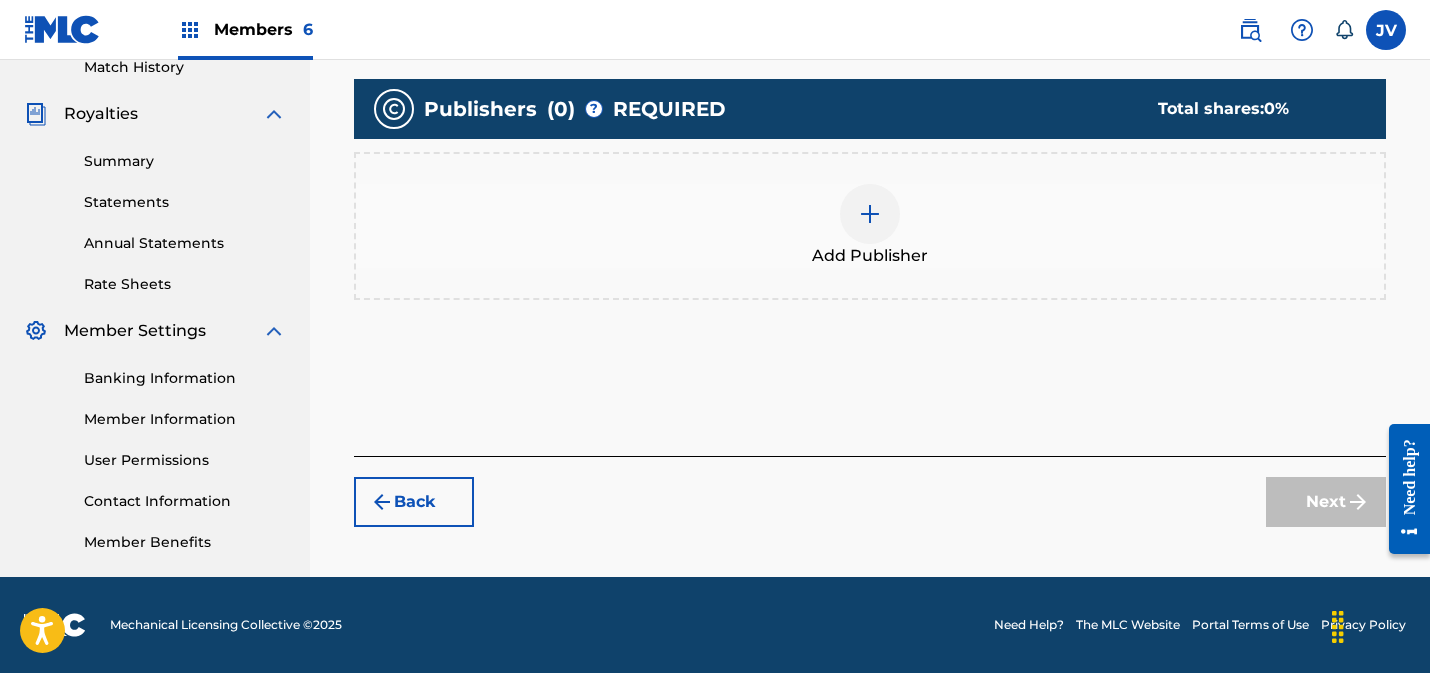 click at bounding box center (870, 214) 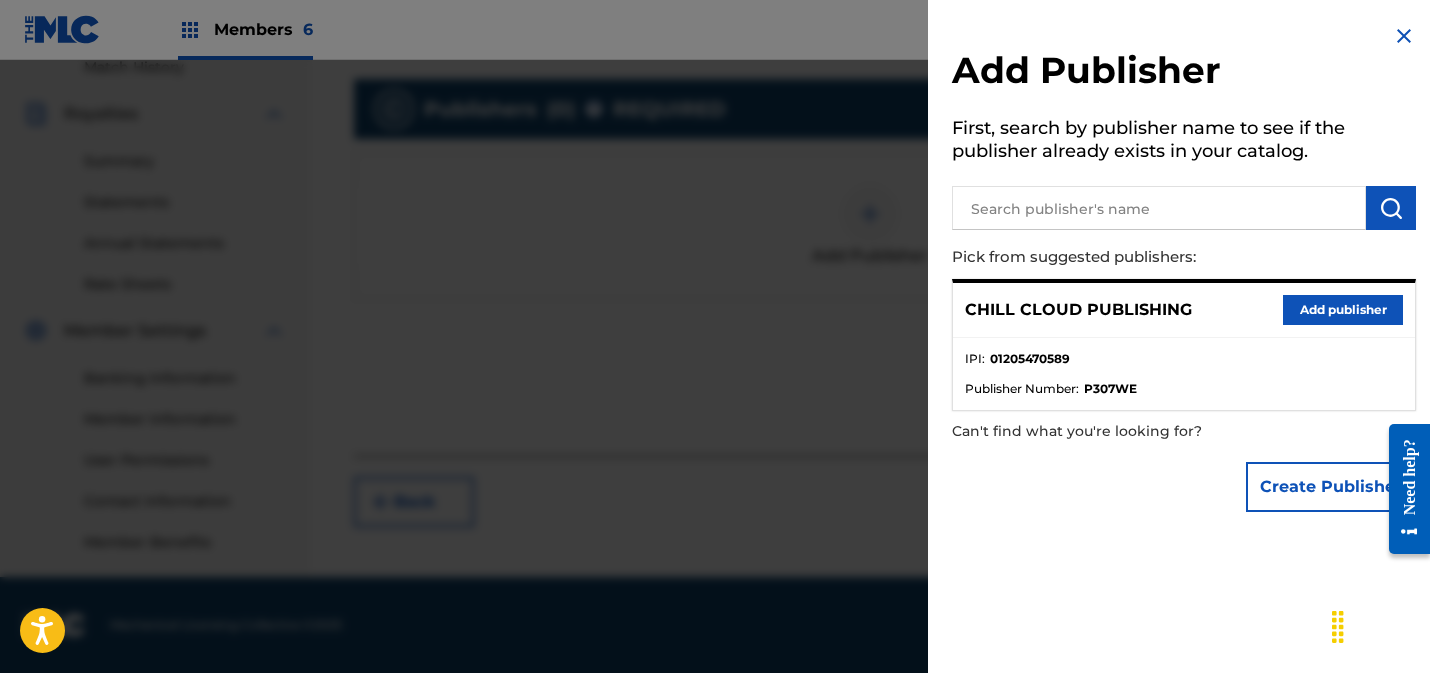 click on "Add publisher" at bounding box center (1343, 310) 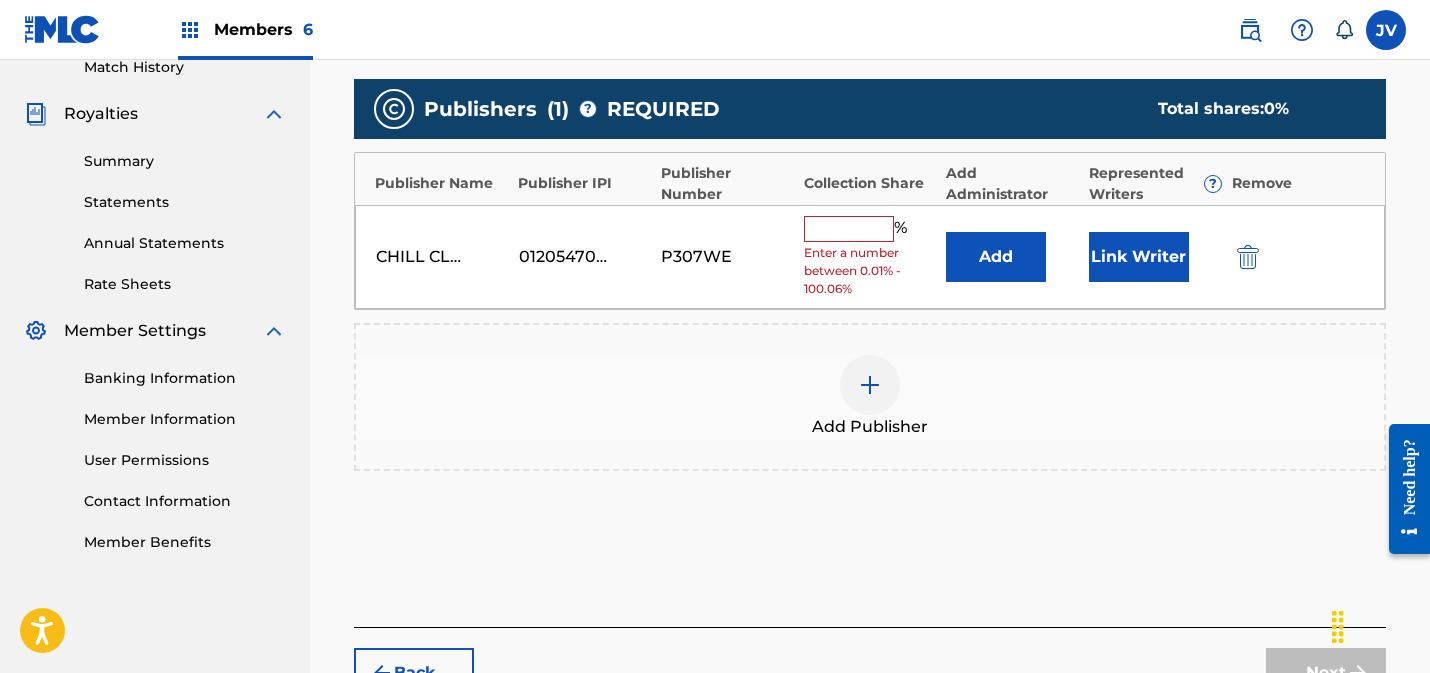 click at bounding box center (849, 229) 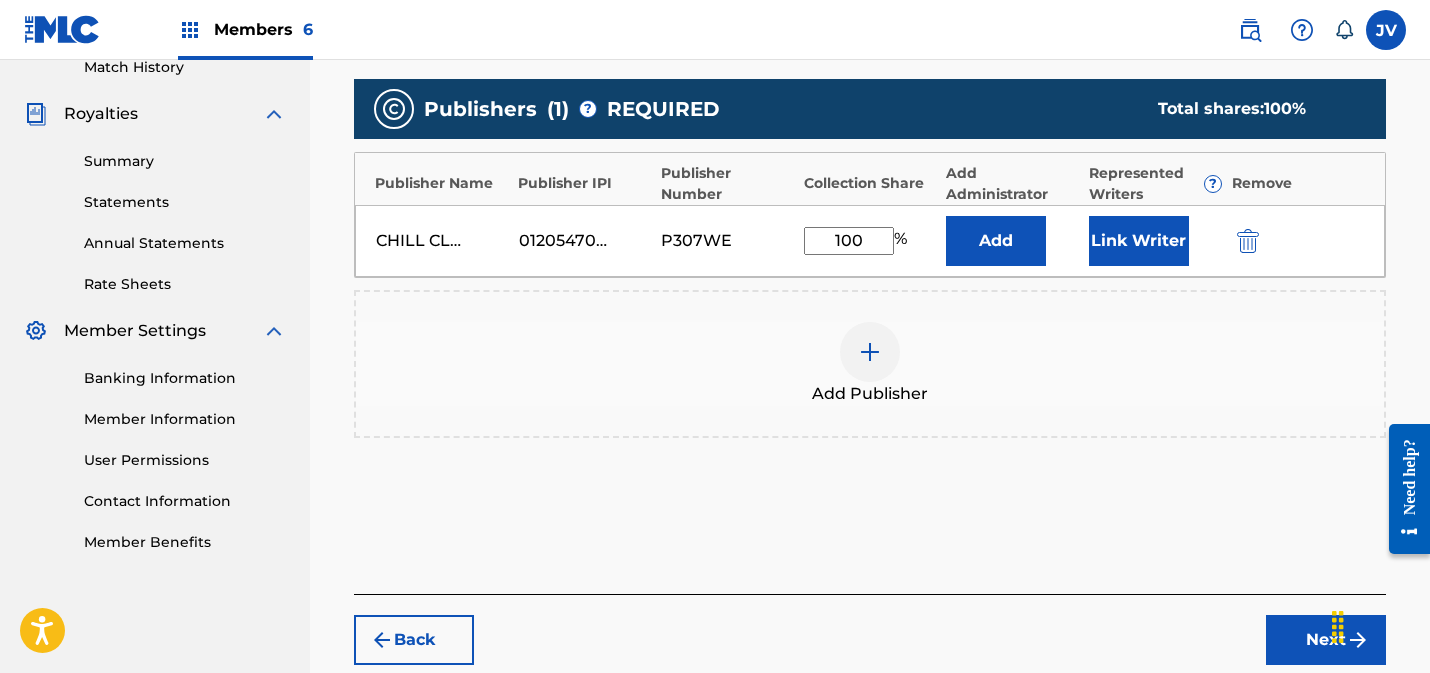 type on "100" 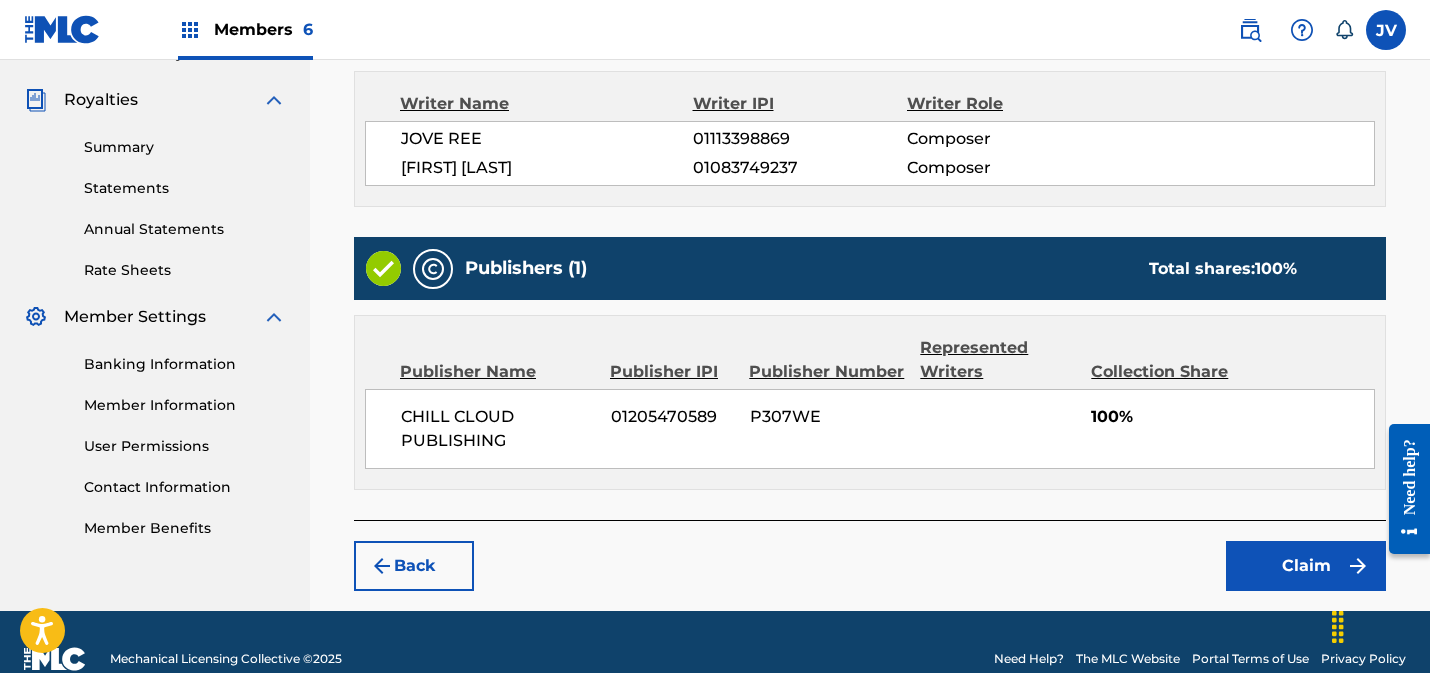scroll, scrollTop: 613, scrollLeft: 0, axis: vertical 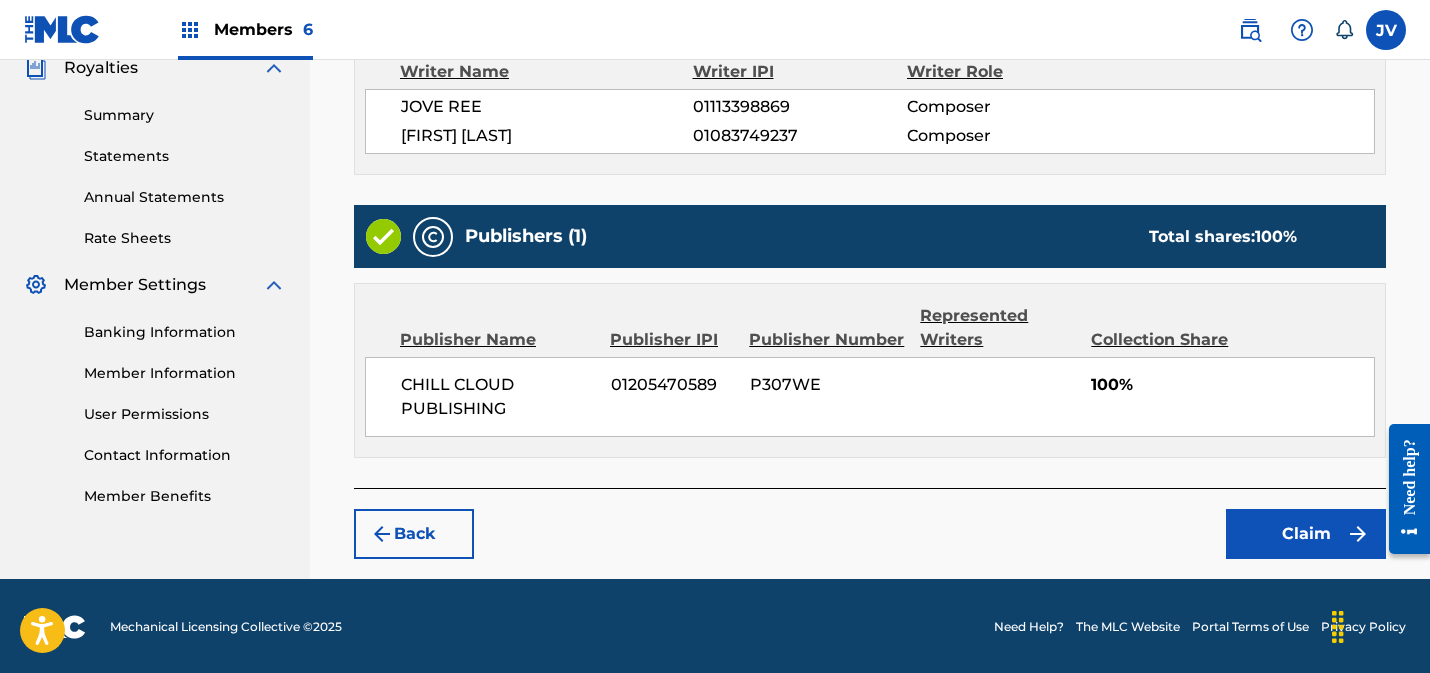 click on "Claim" at bounding box center (1306, 534) 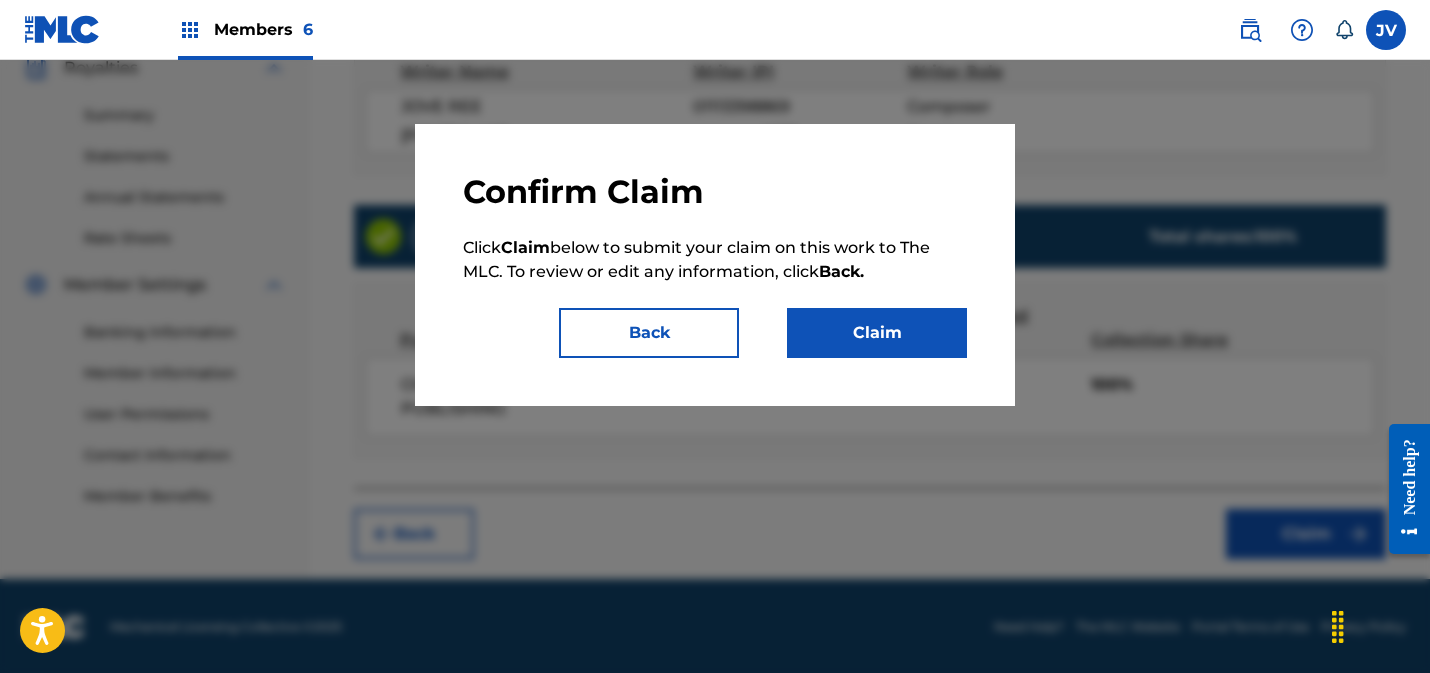 click on "Claim" at bounding box center (877, 333) 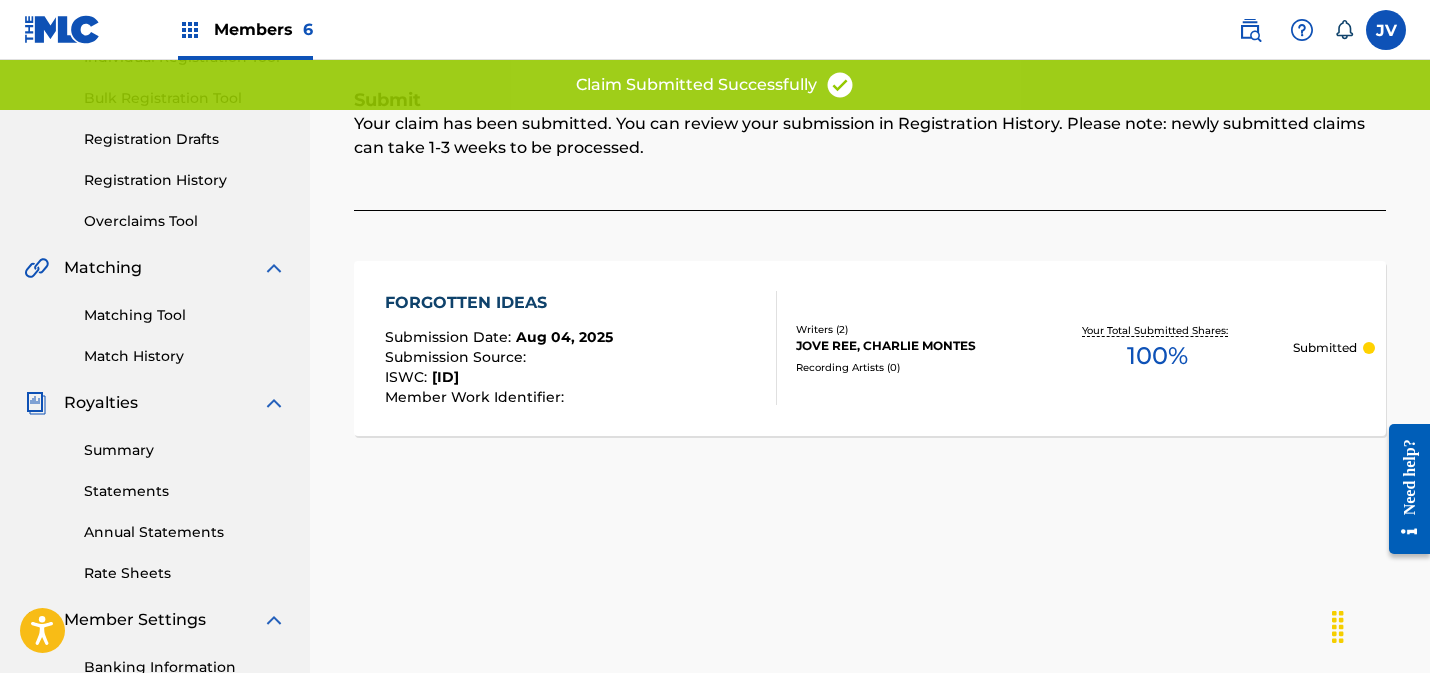 scroll, scrollTop: 0, scrollLeft: 0, axis: both 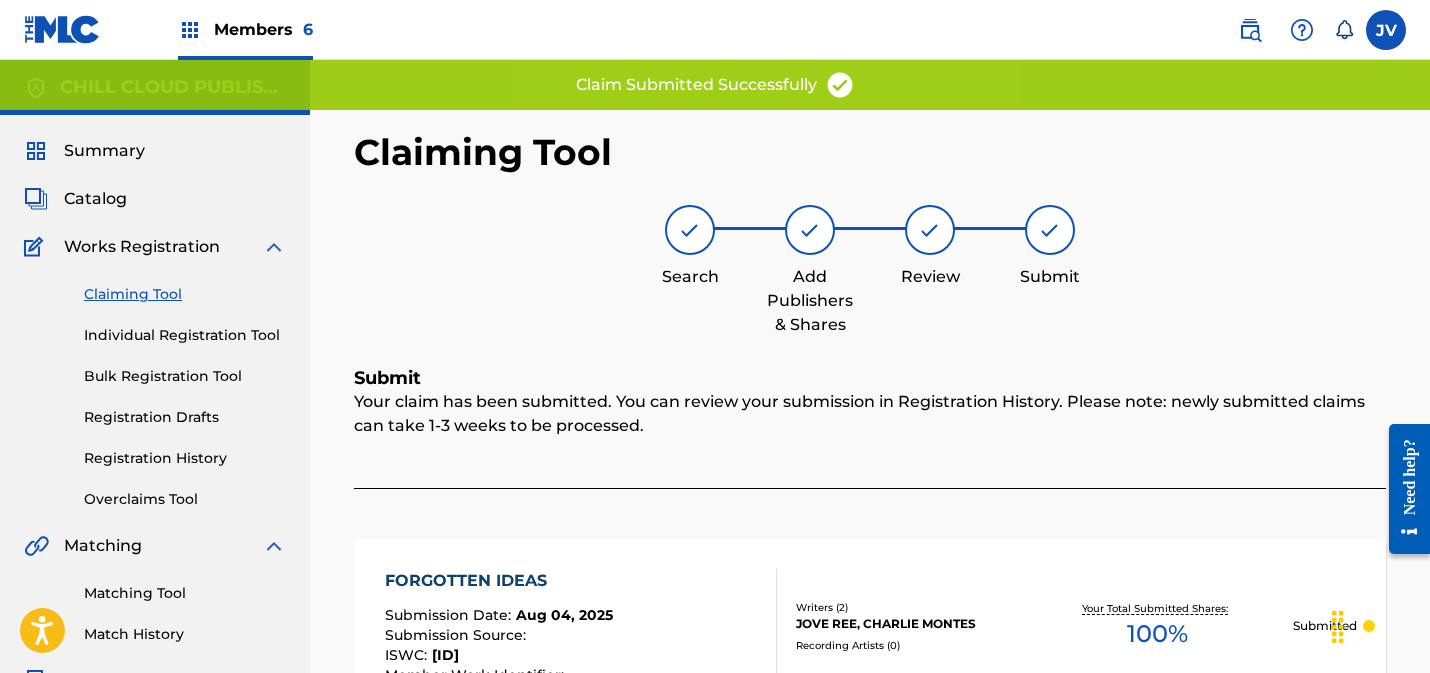 click on "Summary" at bounding box center (104, 151) 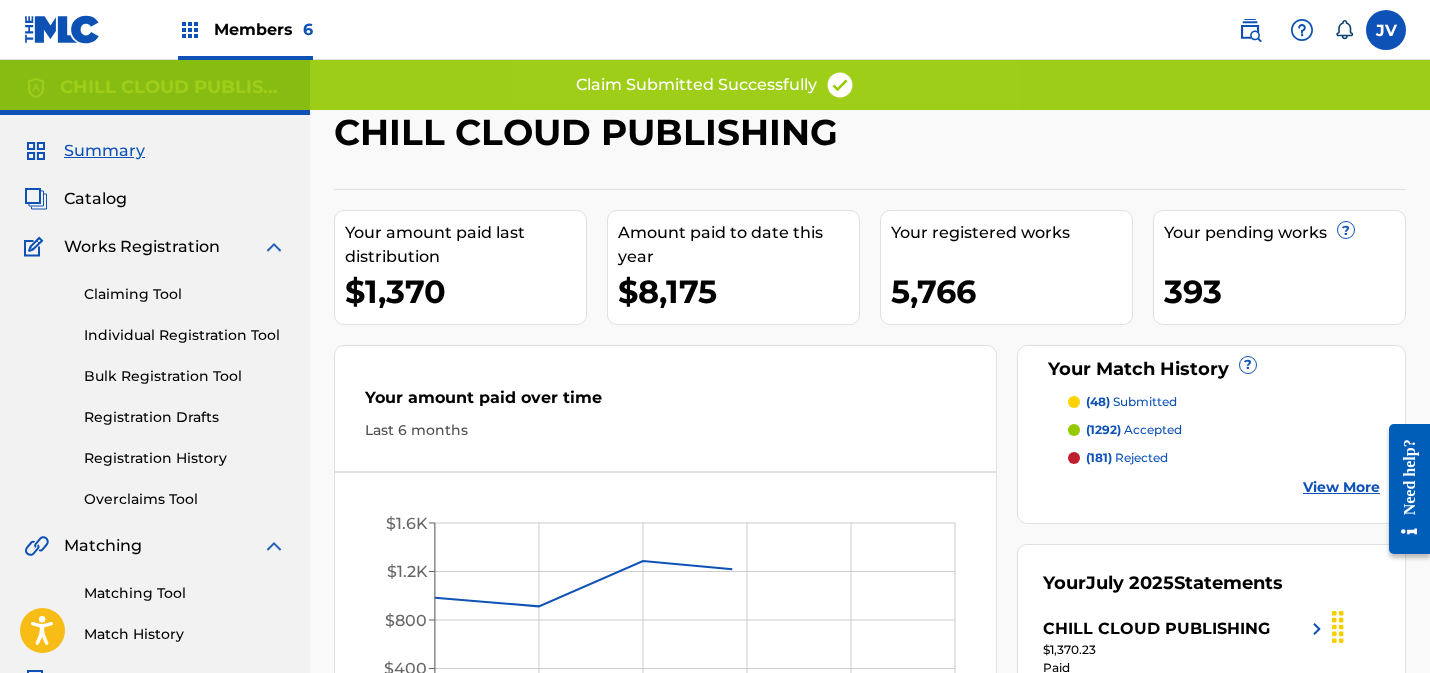 click on "Catalog" at bounding box center [95, 199] 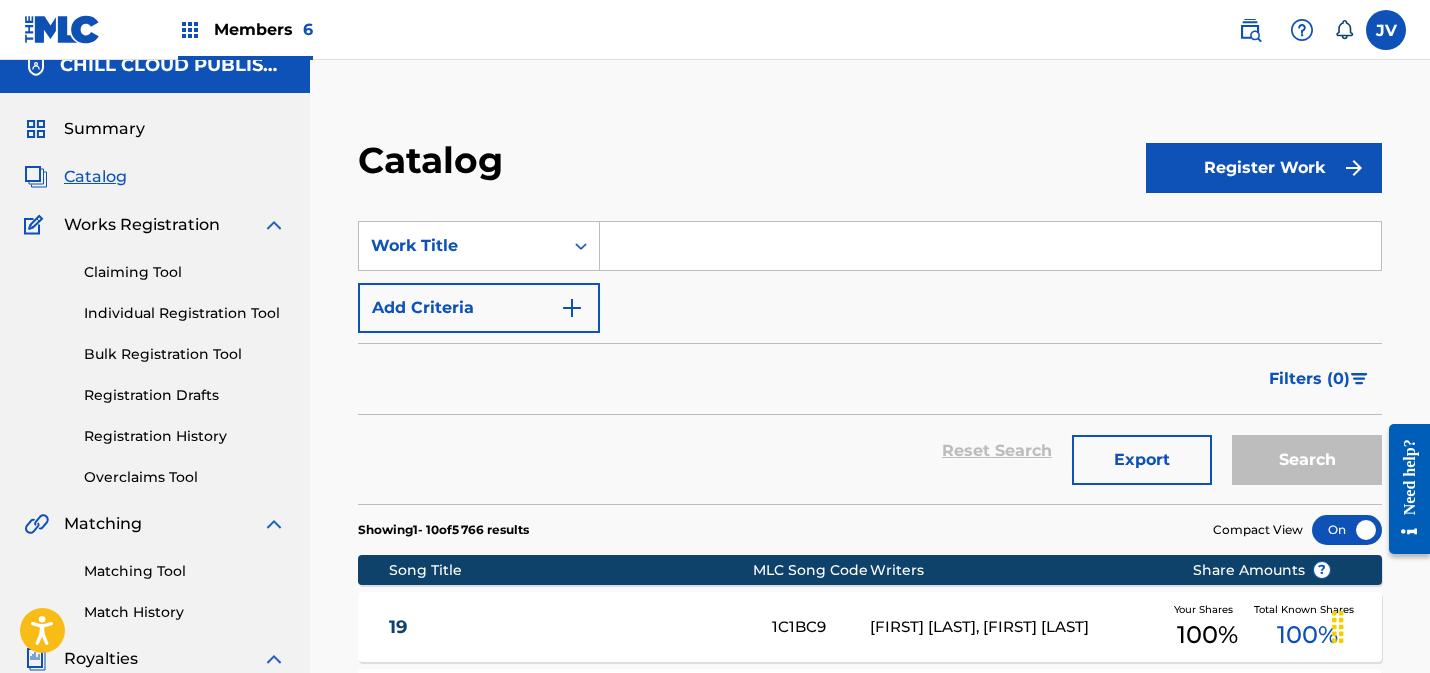 scroll, scrollTop: 0, scrollLeft: 0, axis: both 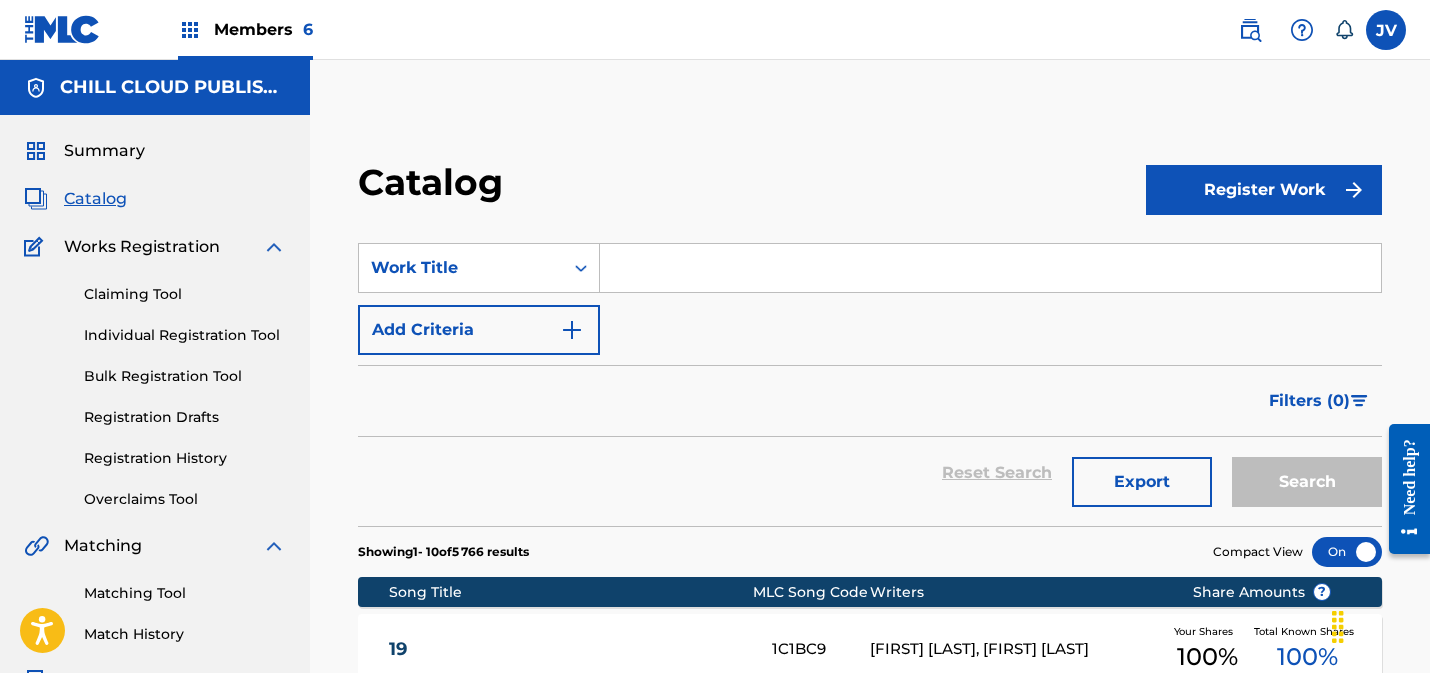 click on "Claiming Tool" at bounding box center (185, 294) 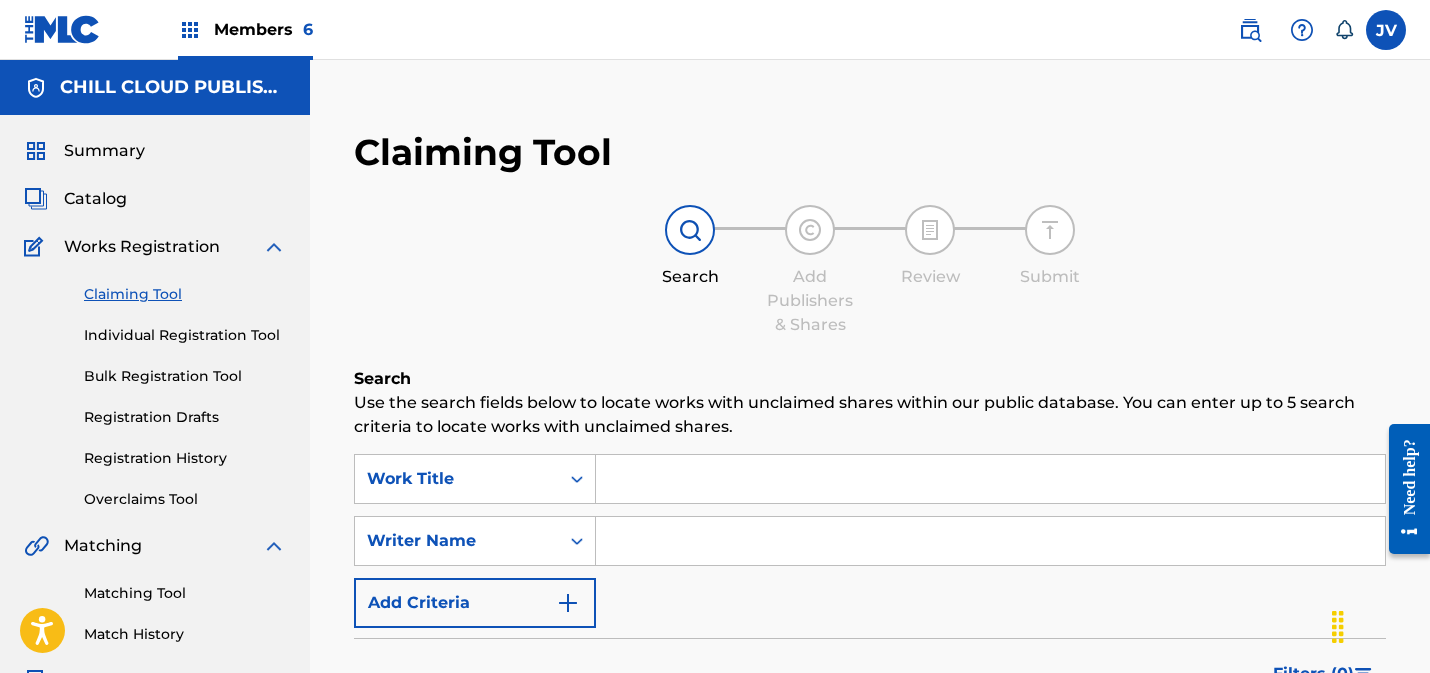 click on "Overclaims Tool" at bounding box center [185, 499] 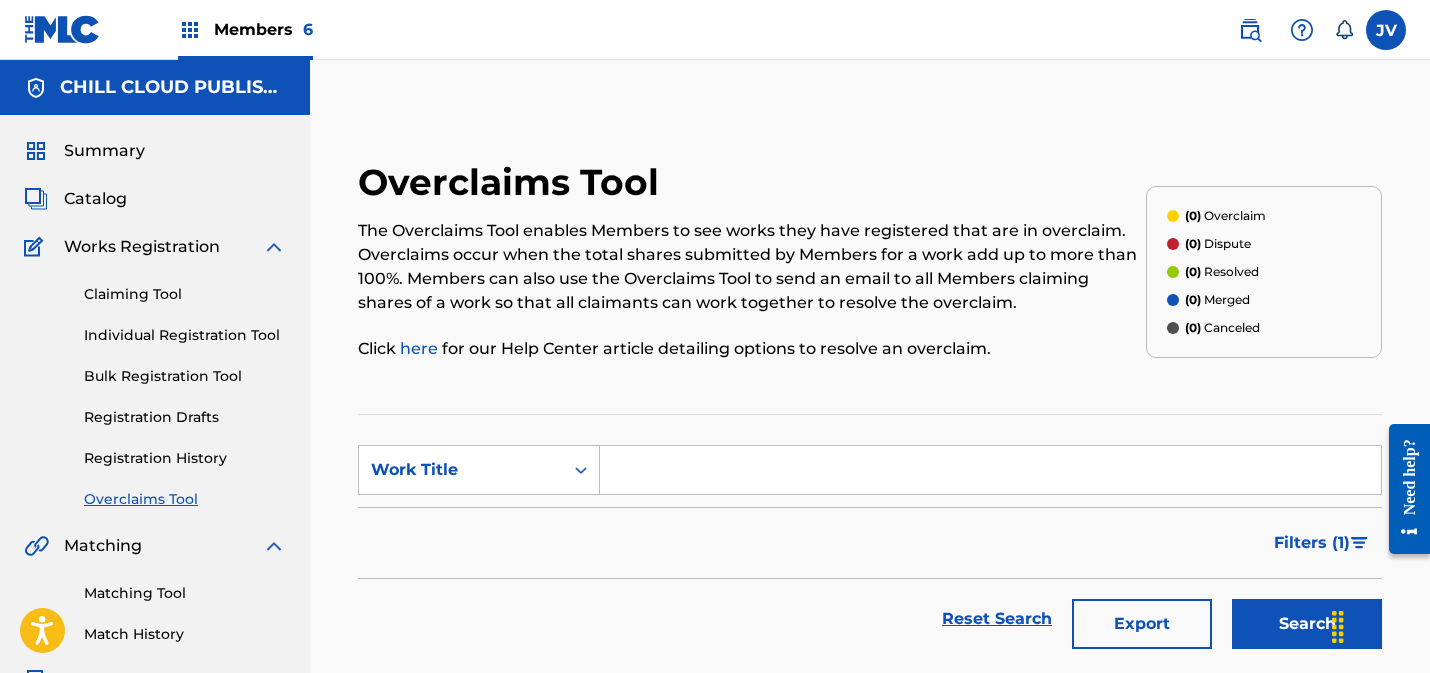 click on "Registration History" at bounding box center [185, 458] 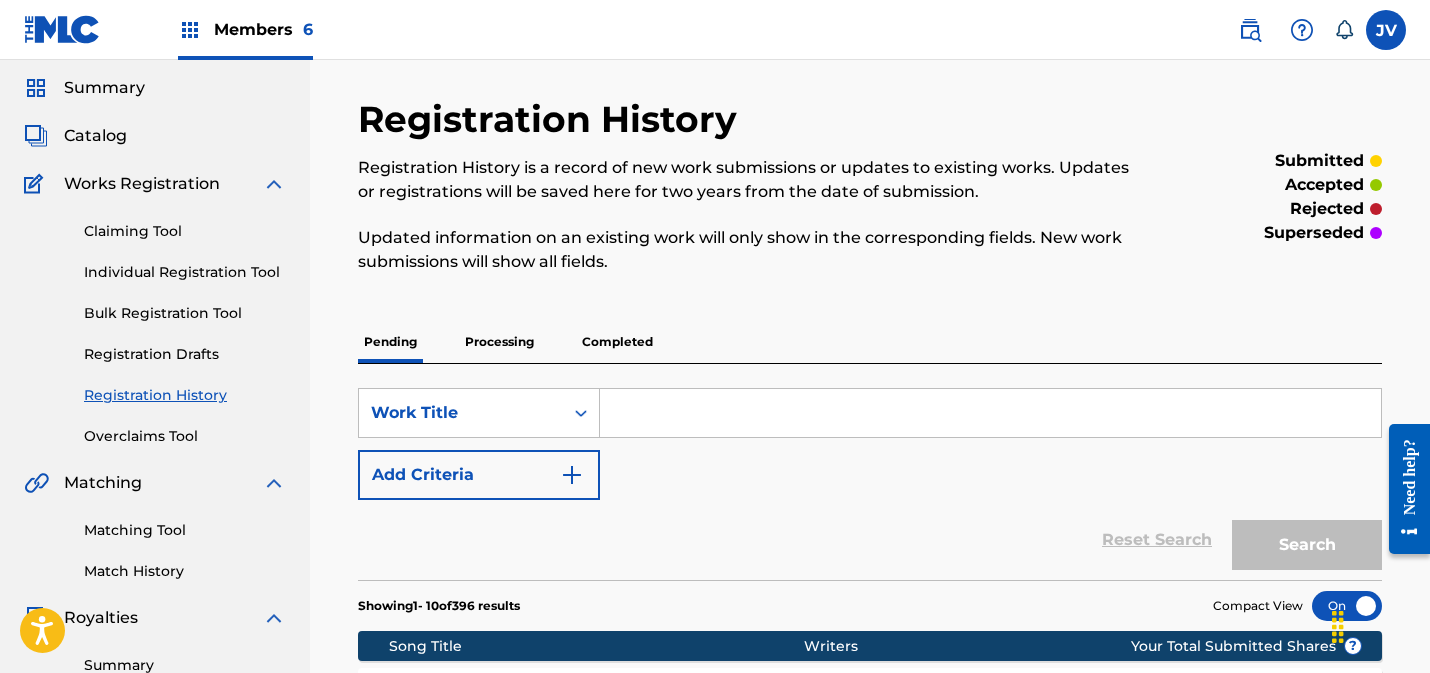 scroll, scrollTop: 104, scrollLeft: 0, axis: vertical 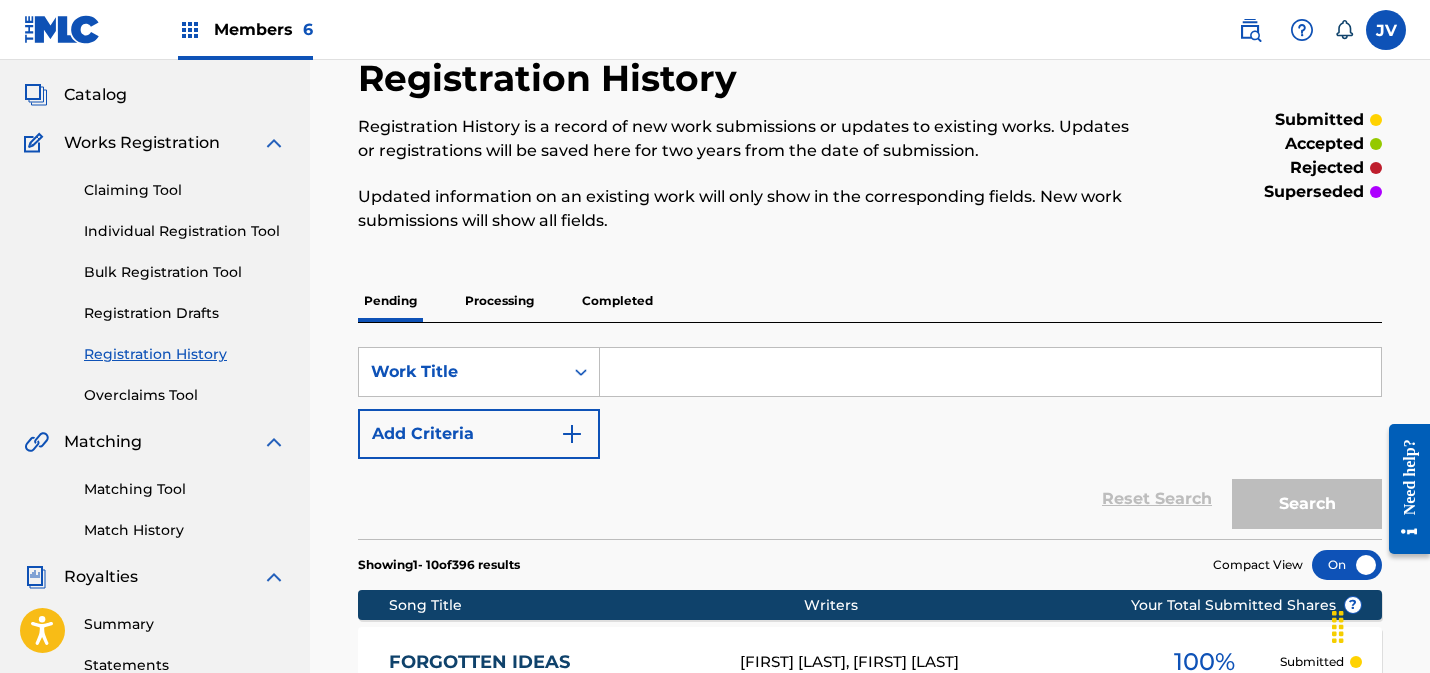 click on "Claiming Tool" at bounding box center (185, 190) 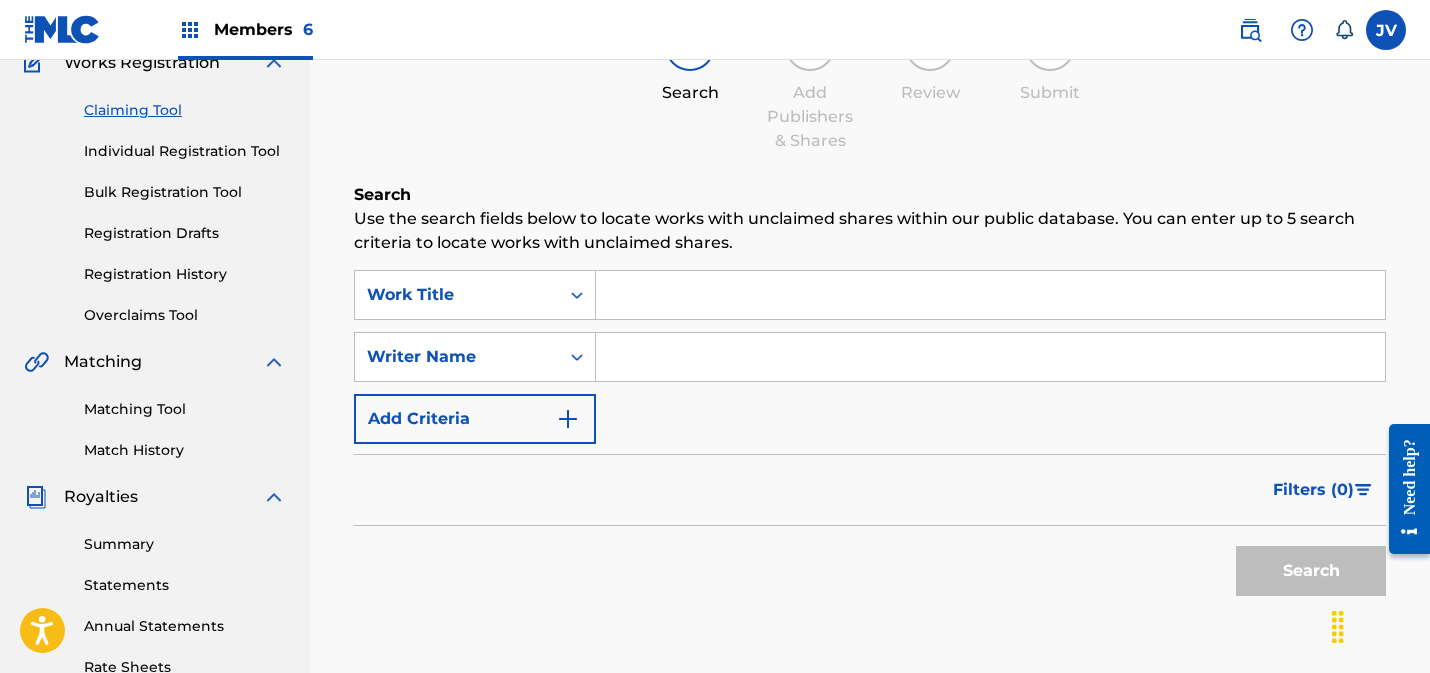 scroll, scrollTop: 131, scrollLeft: 0, axis: vertical 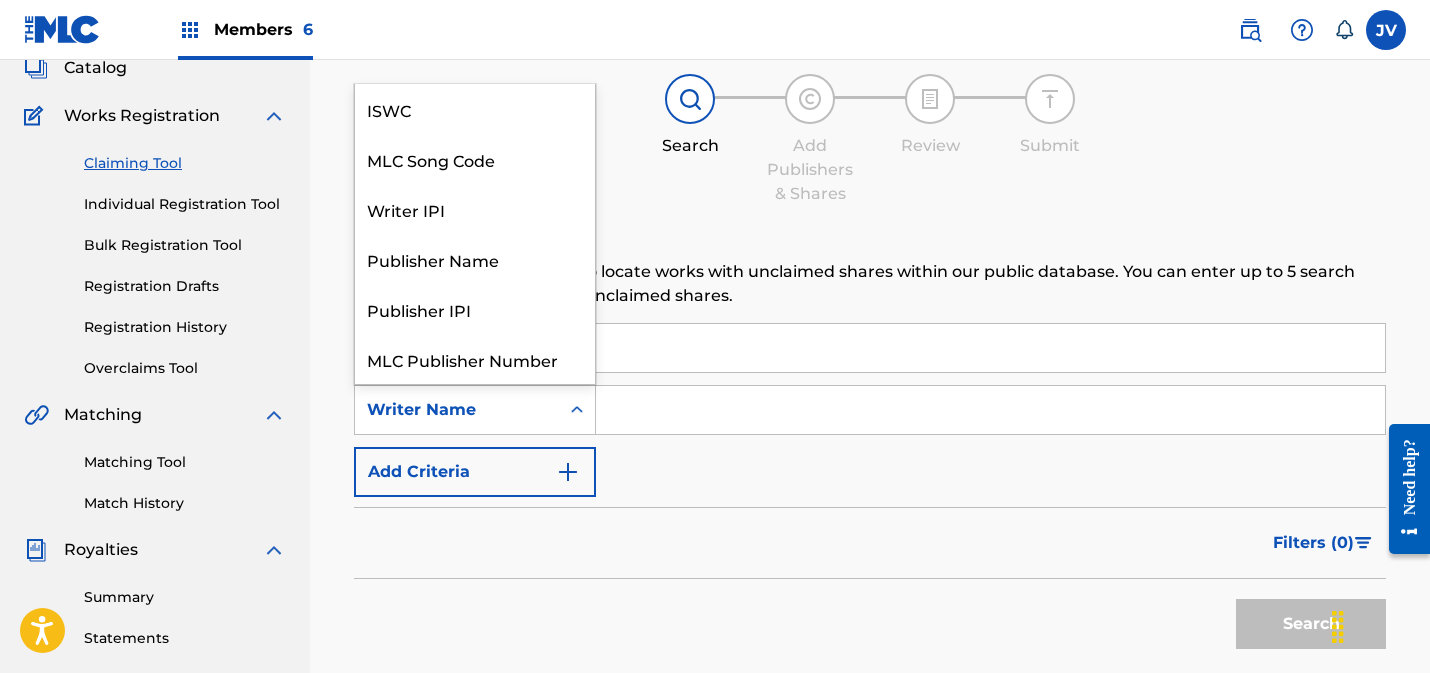click on "Writer Name" at bounding box center (457, 410) 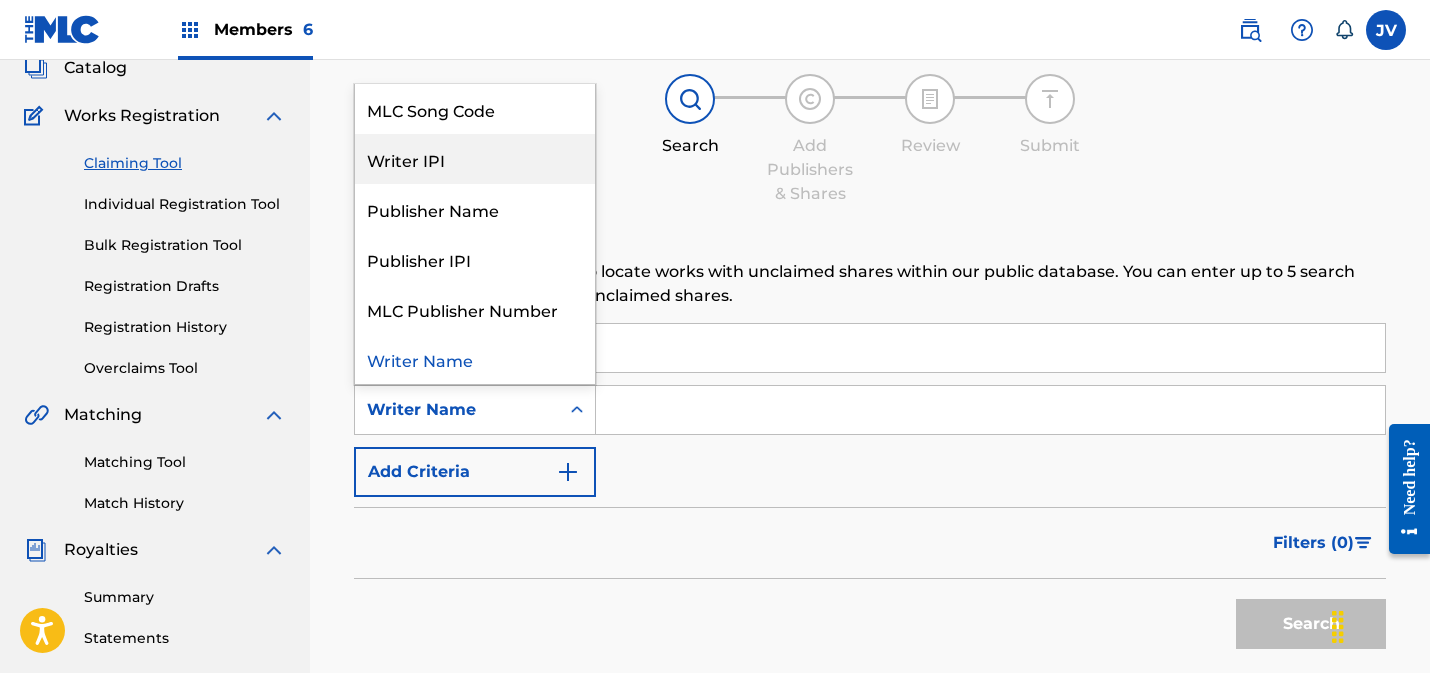click on "Writer IPI" at bounding box center [475, 159] 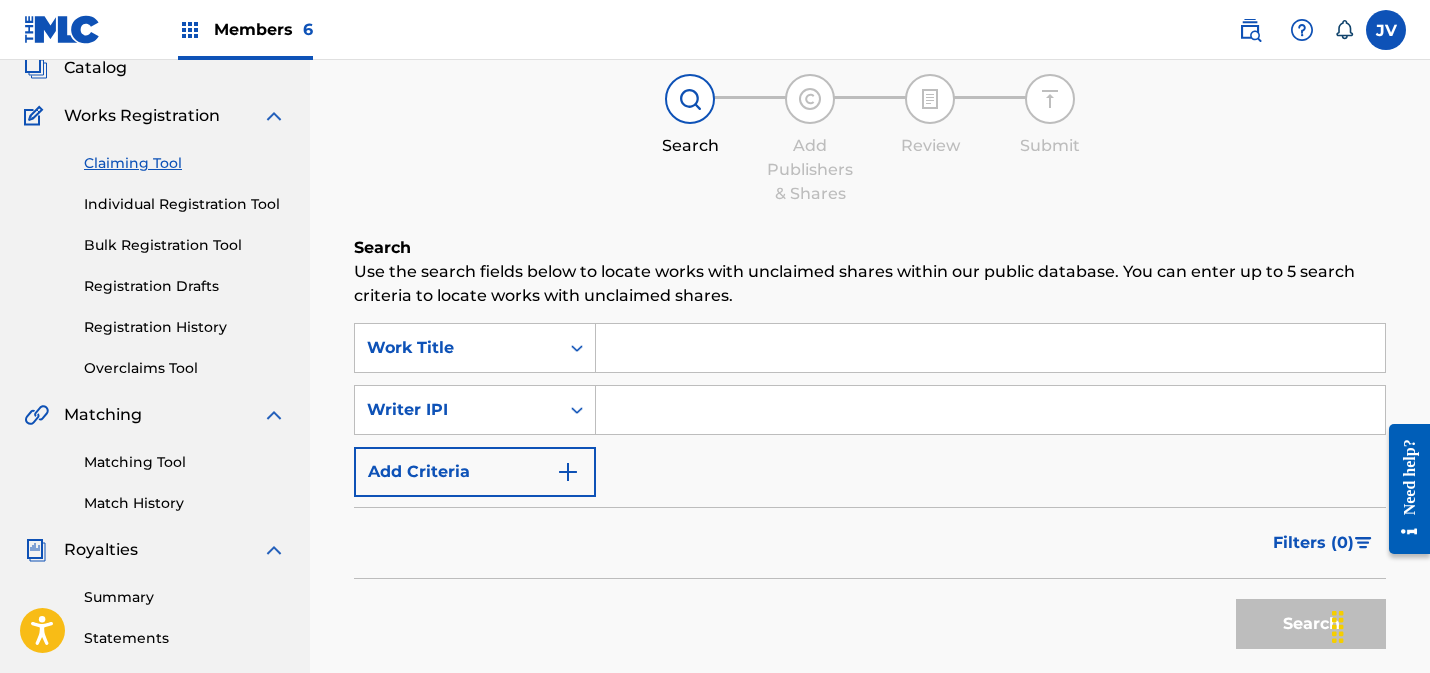 click at bounding box center [990, 410] 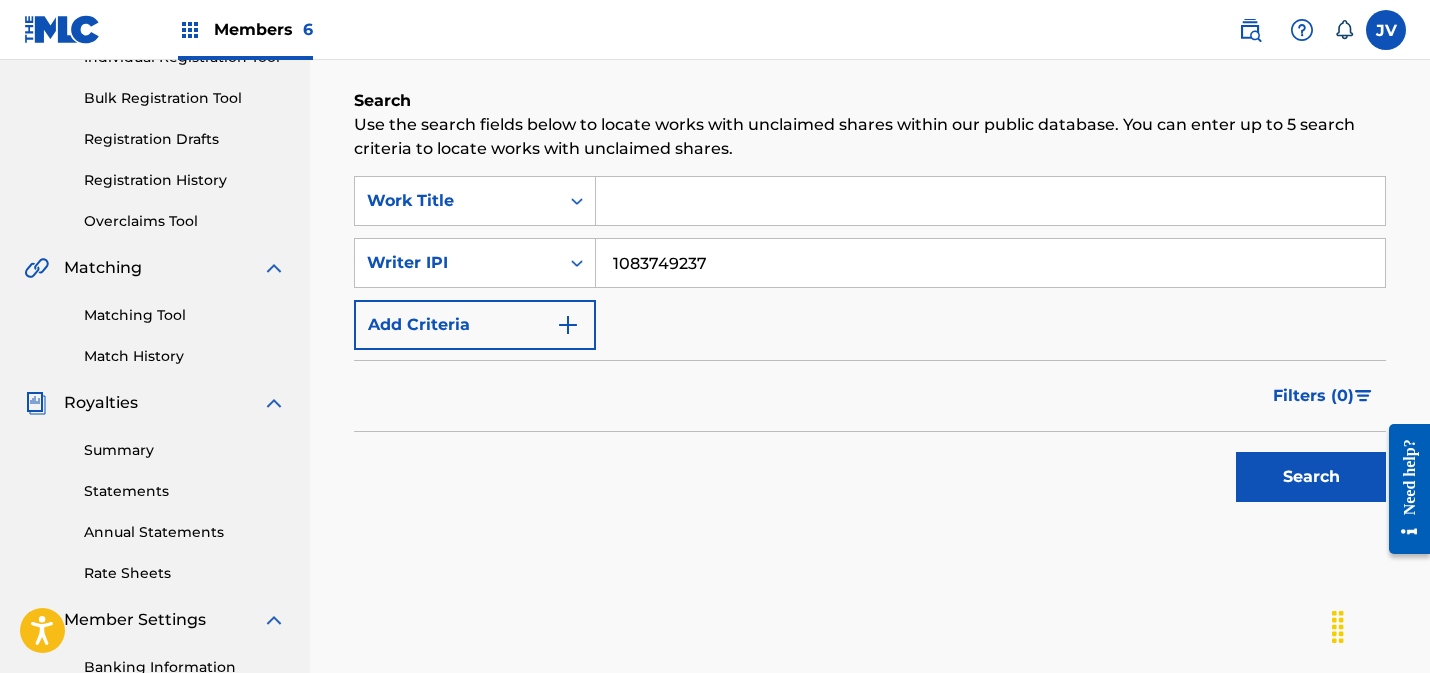 scroll, scrollTop: 291, scrollLeft: 0, axis: vertical 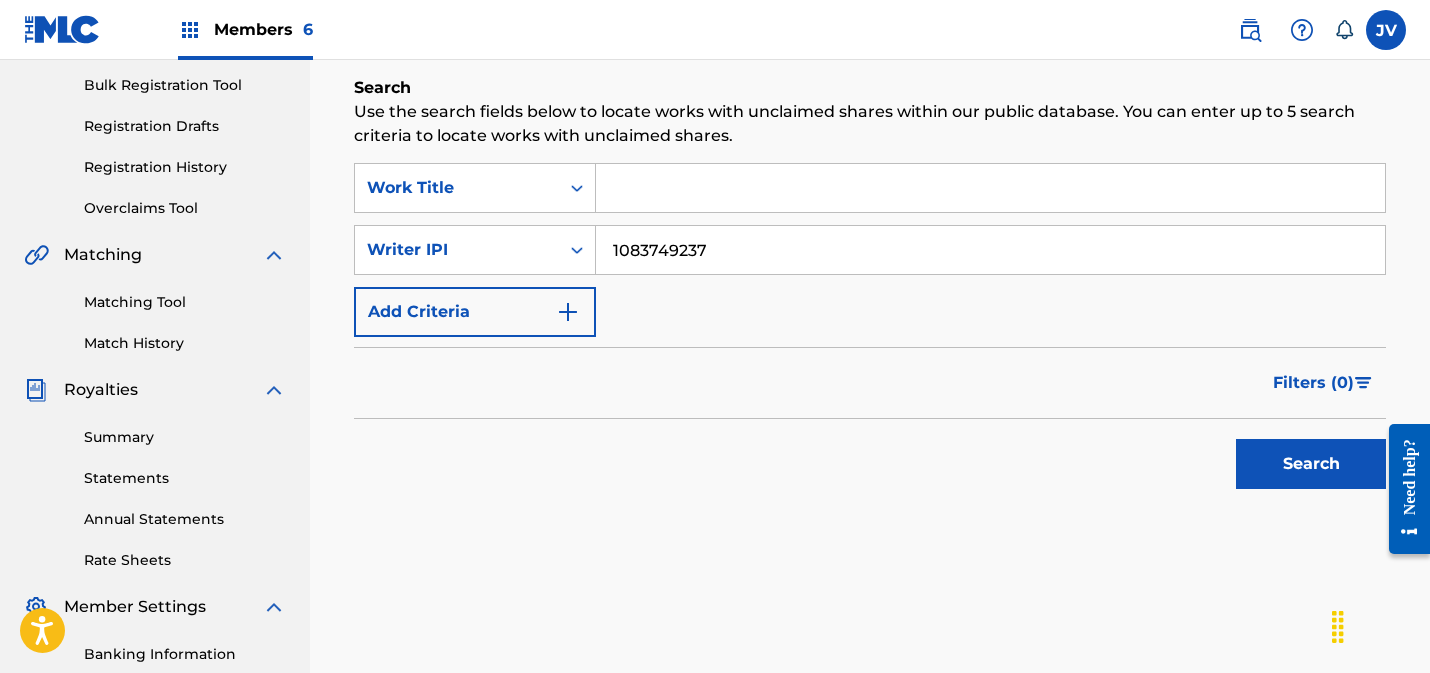 type on "1083749237" 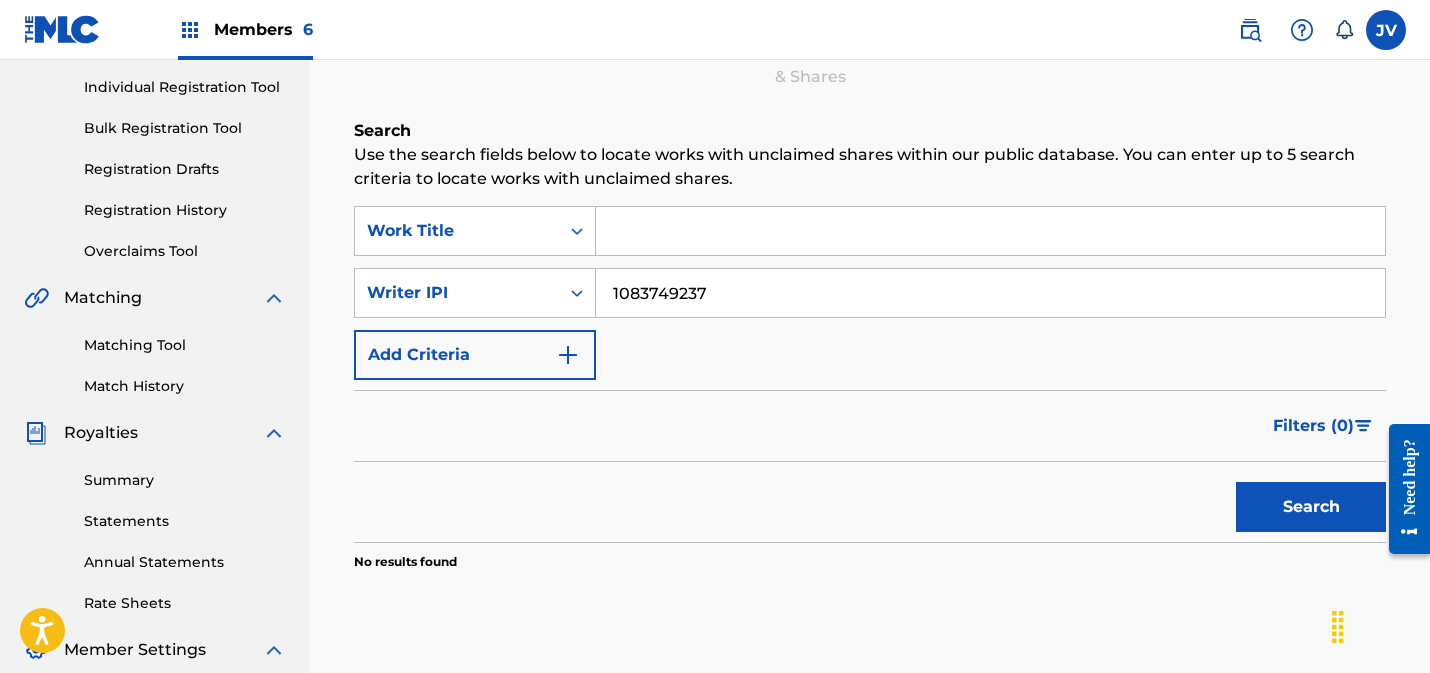 scroll, scrollTop: 246, scrollLeft: 0, axis: vertical 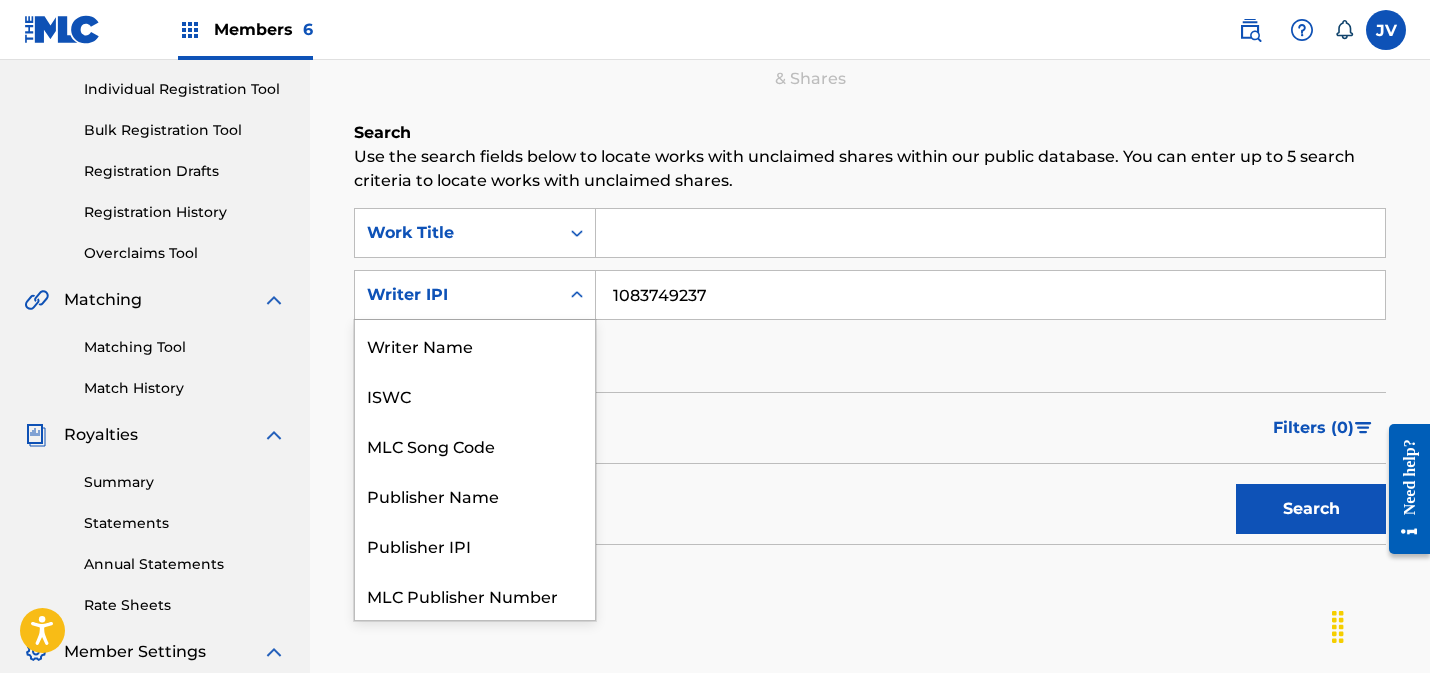 click on "Writer IPI" at bounding box center (457, 295) 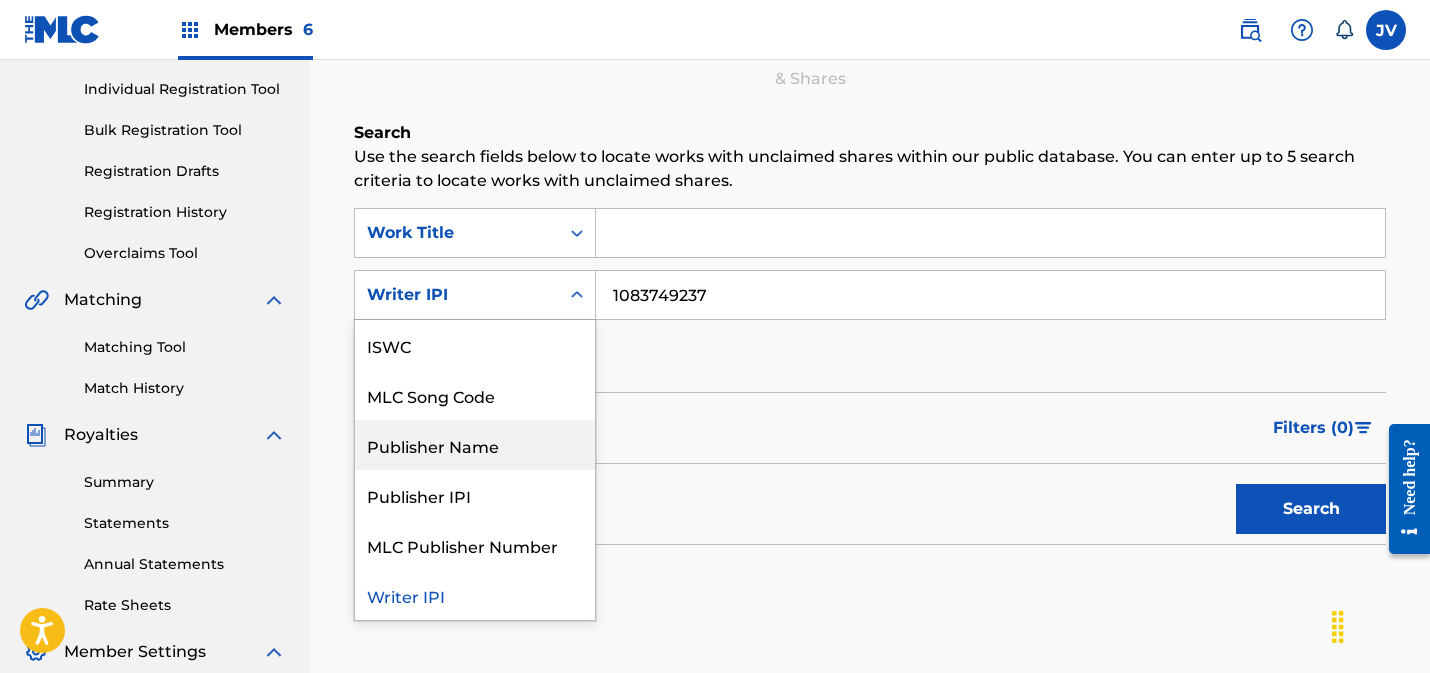 scroll, scrollTop: 0, scrollLeft: 0, axis: both 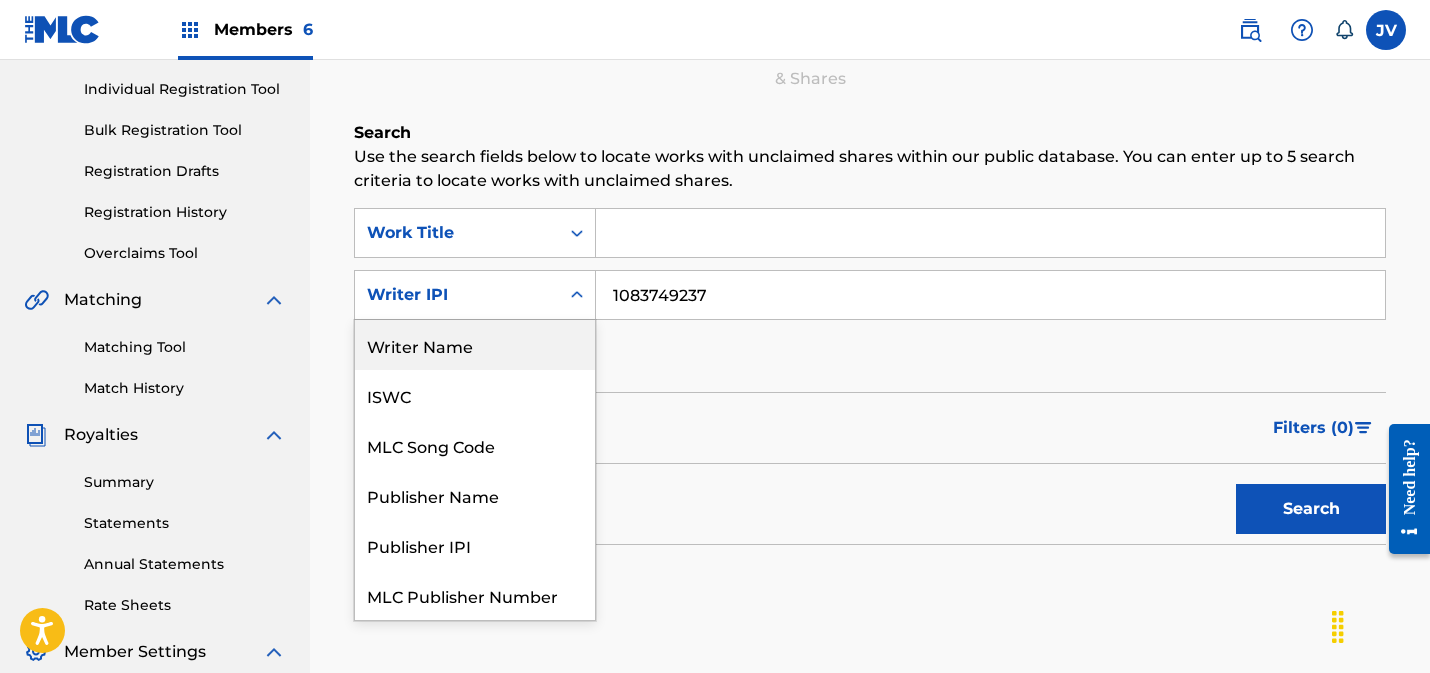 click on "Writer Name" at bounding box center (475, 345) 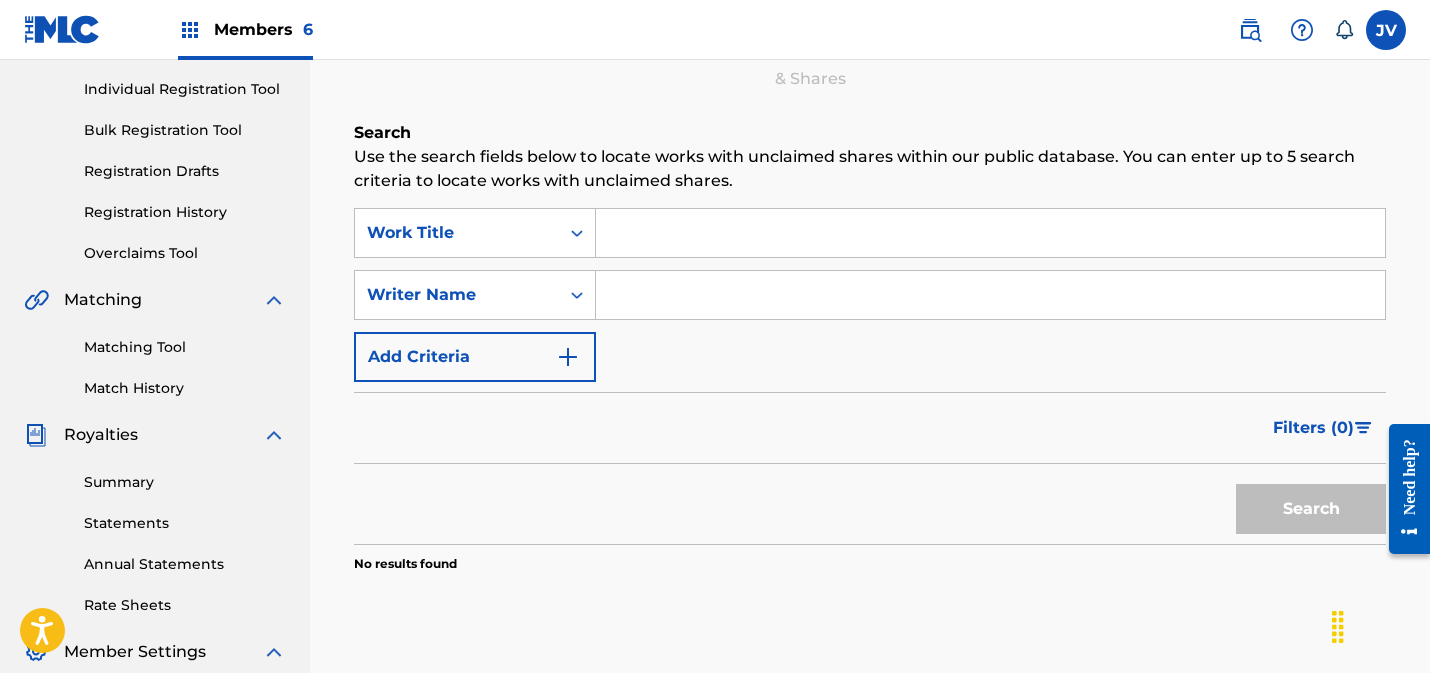 click at bounding box center [990, 295] 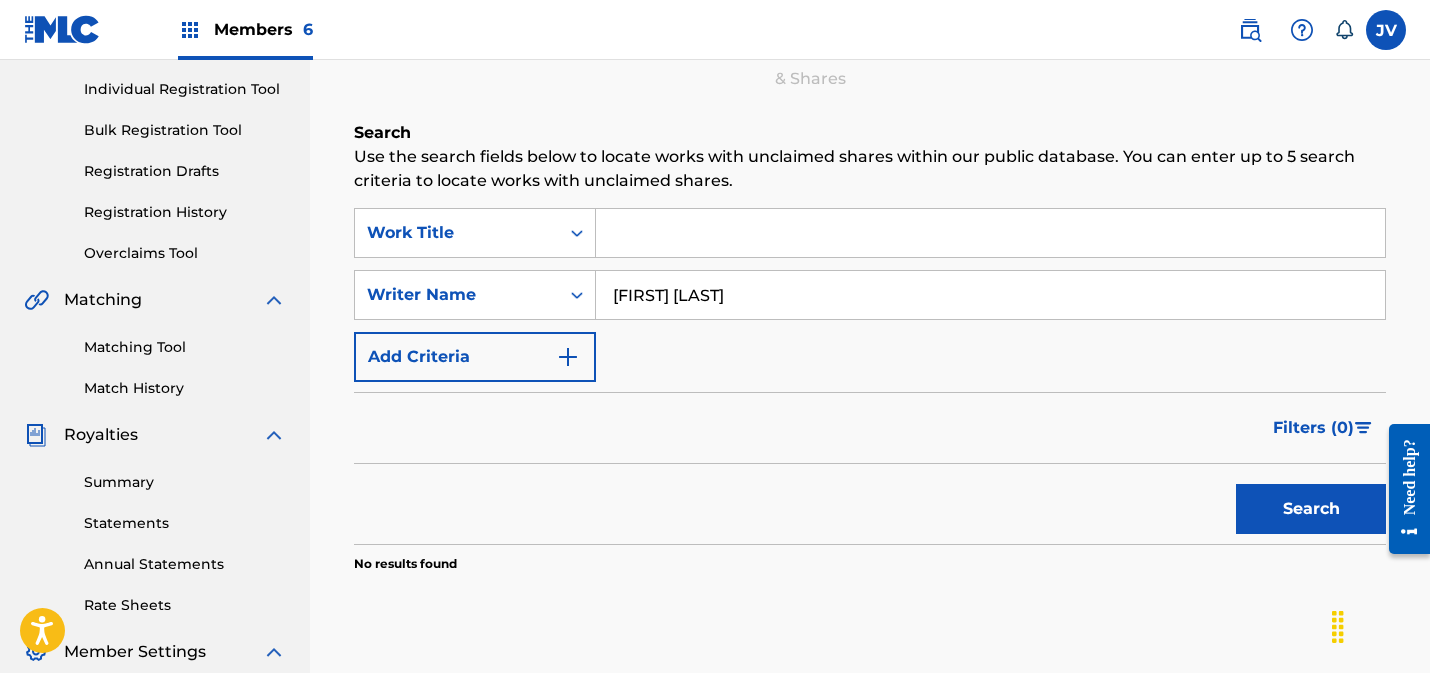 type on "[FIRST] [LAST]" 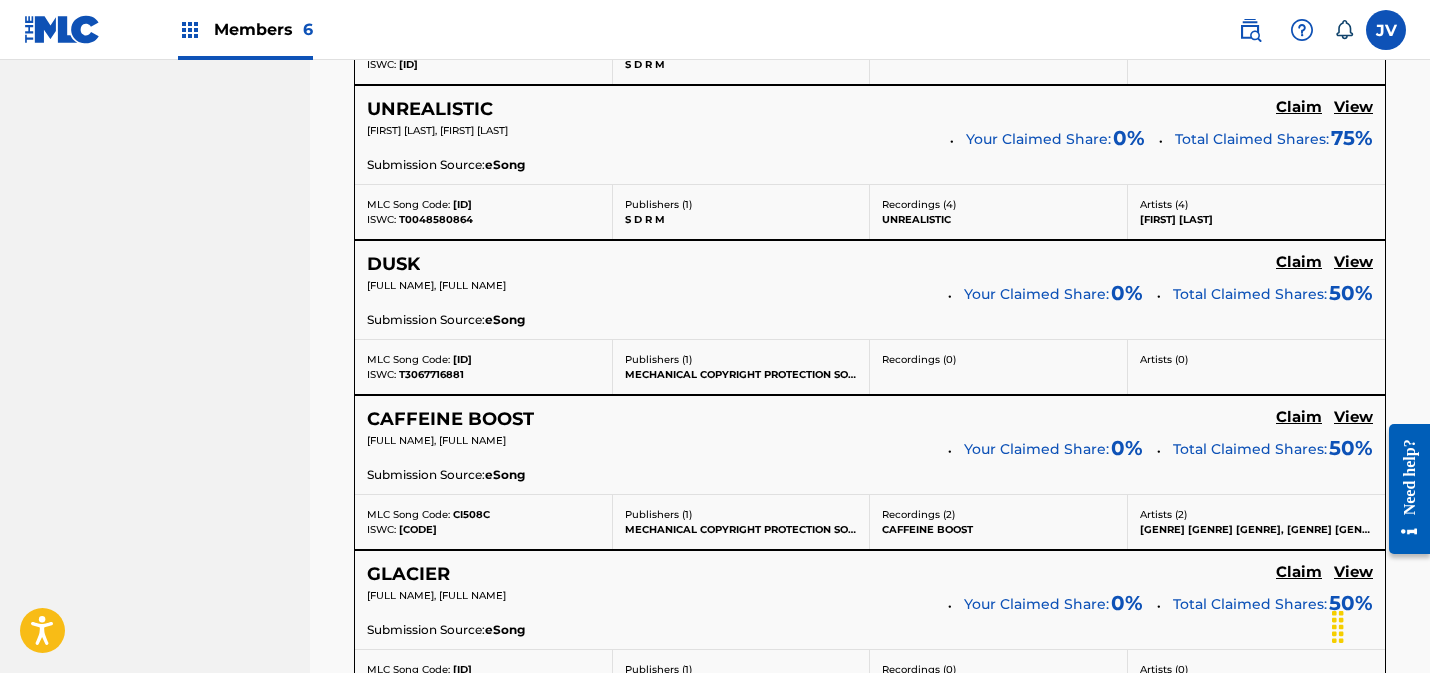 scroll, scrollTop: 1225, scrollLeft: 0, axis: vertical 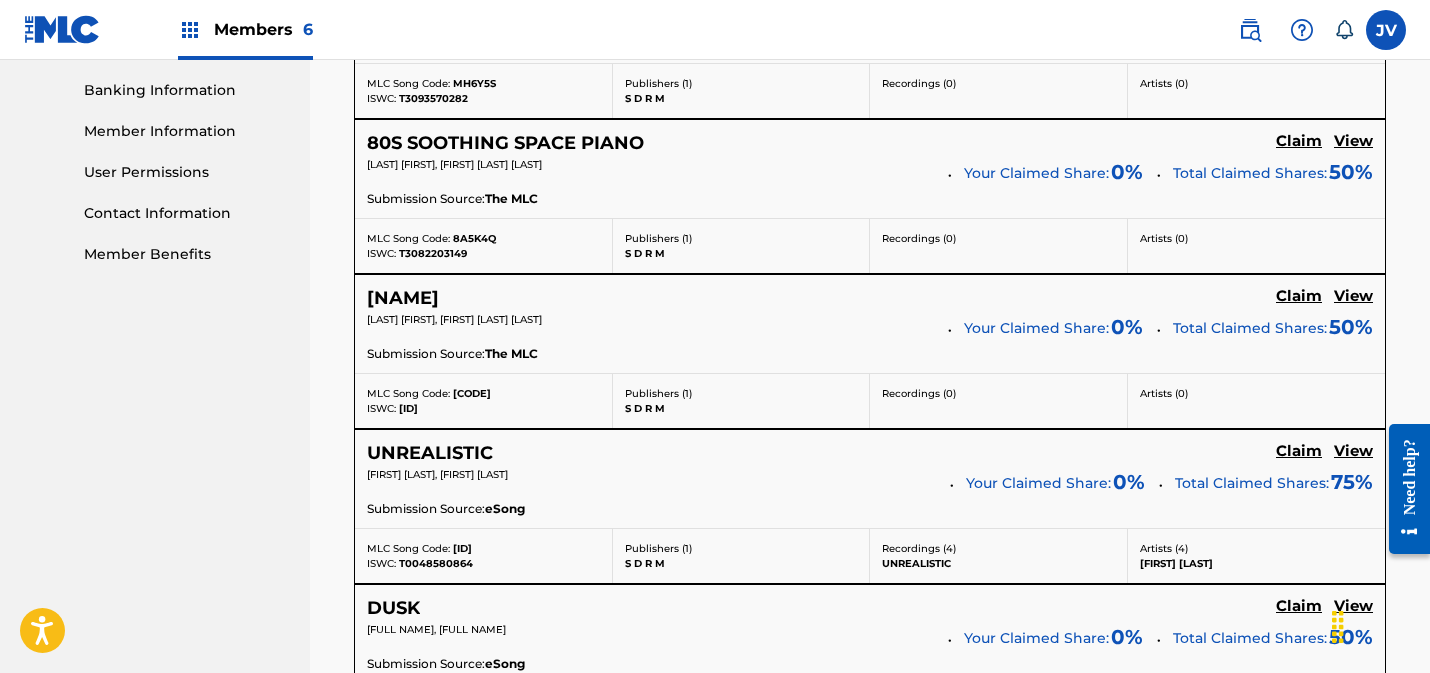 click on "Claim" at bounding box center [1299, -14] 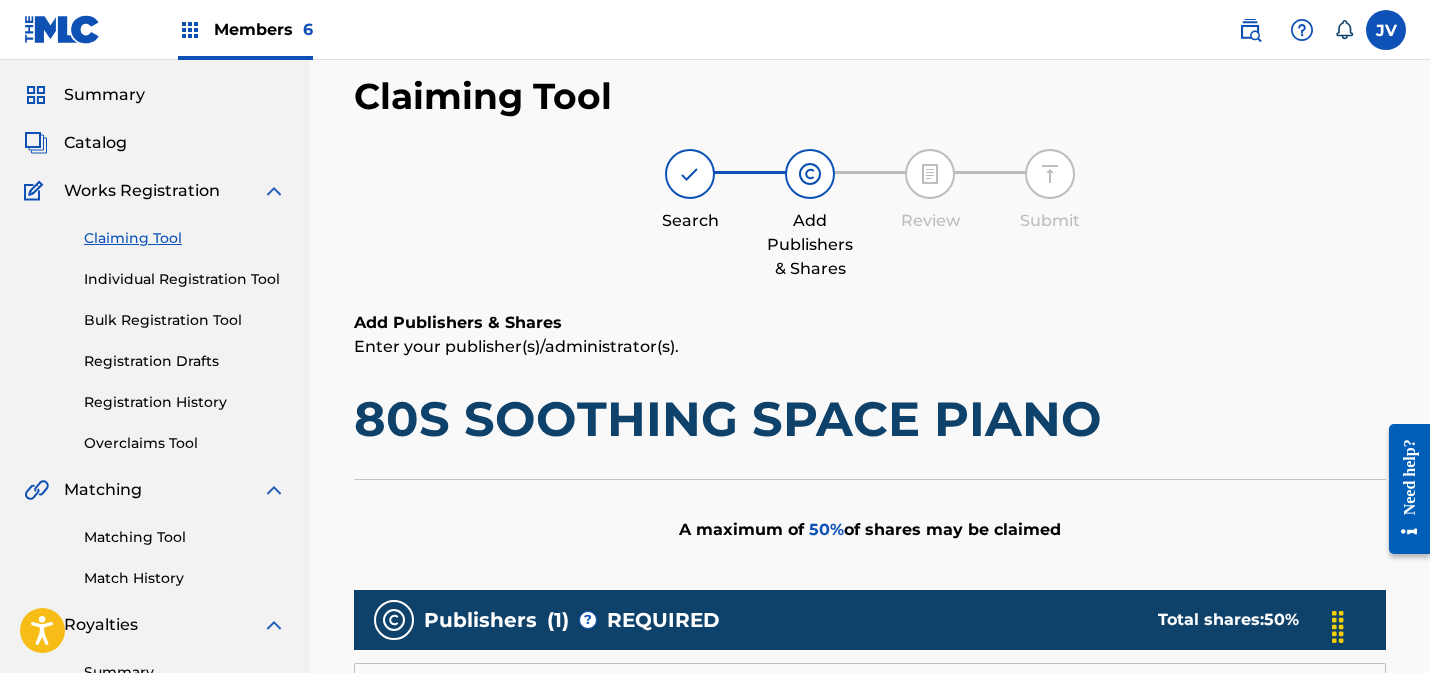 scroll, scrollTop: 0, scrollLeft: 0, axis: both 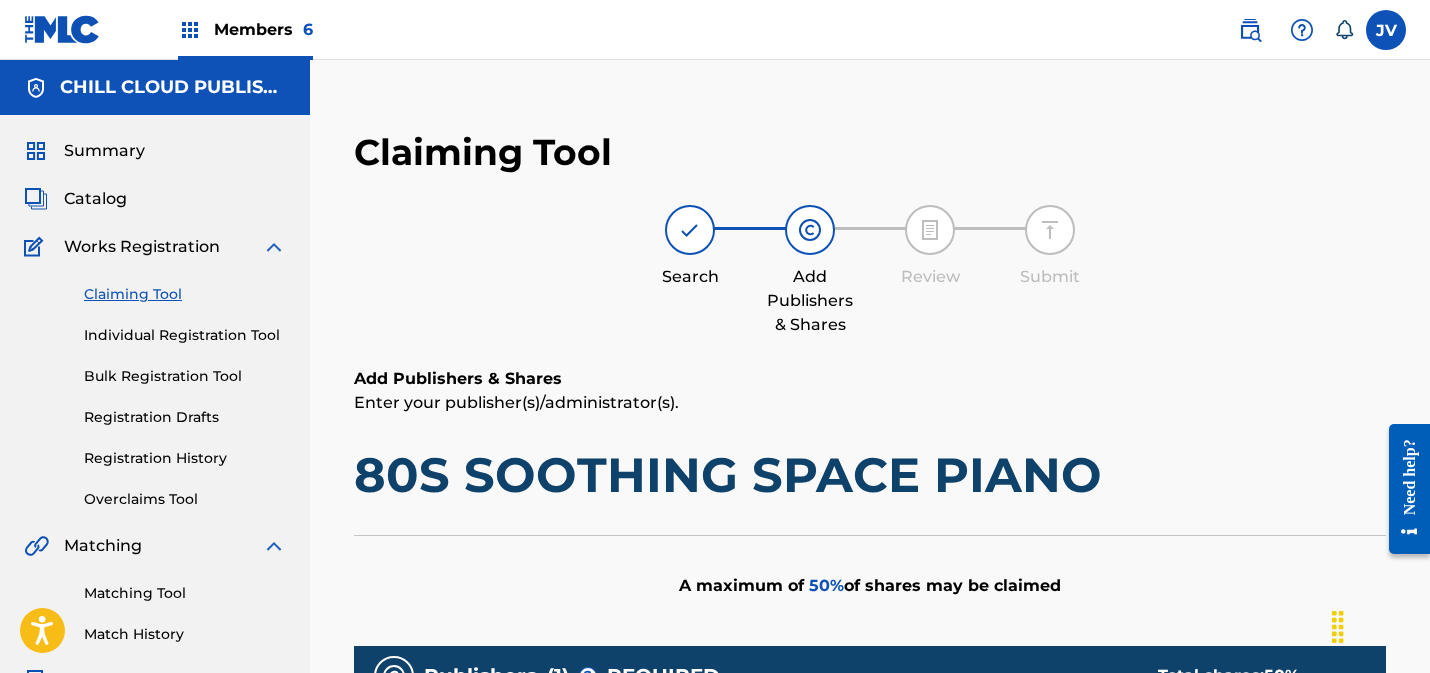 click on "Summary" at bounding box center (104, 151) 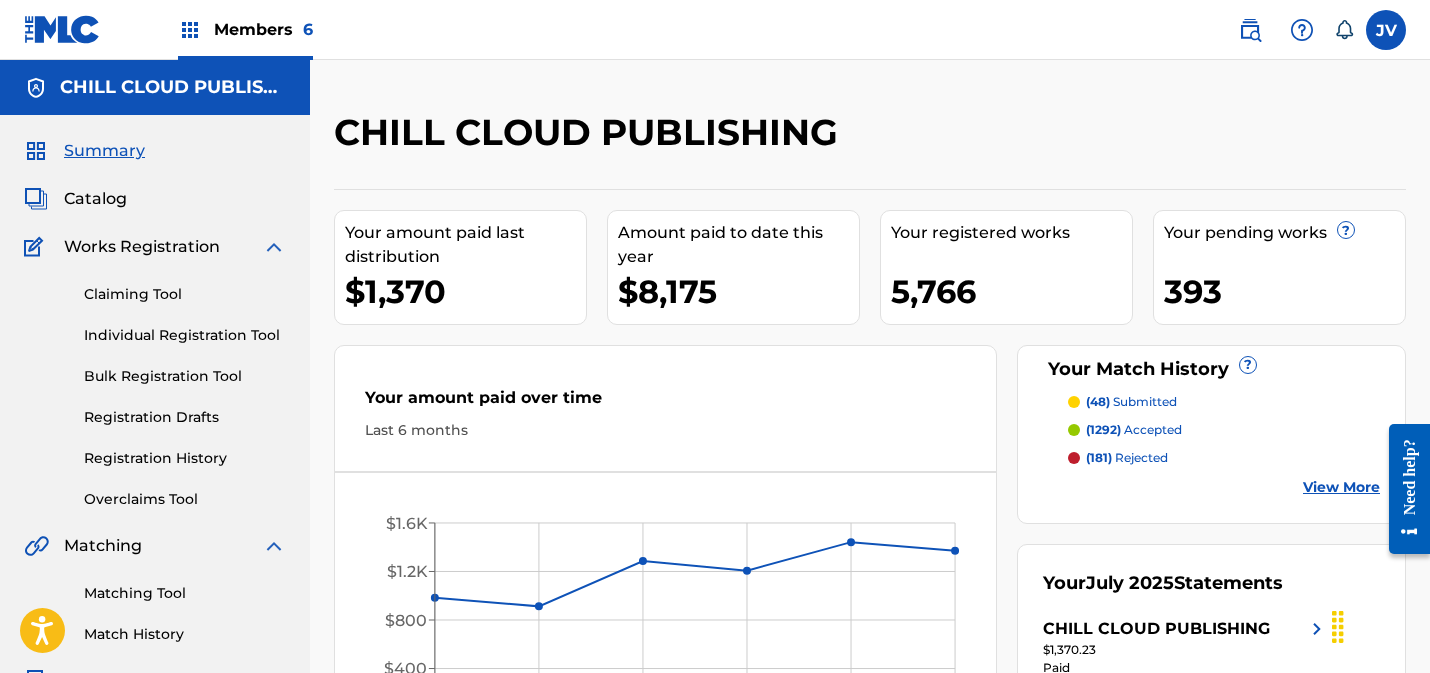 click on "Catalog" at bounding box center (95, 199) 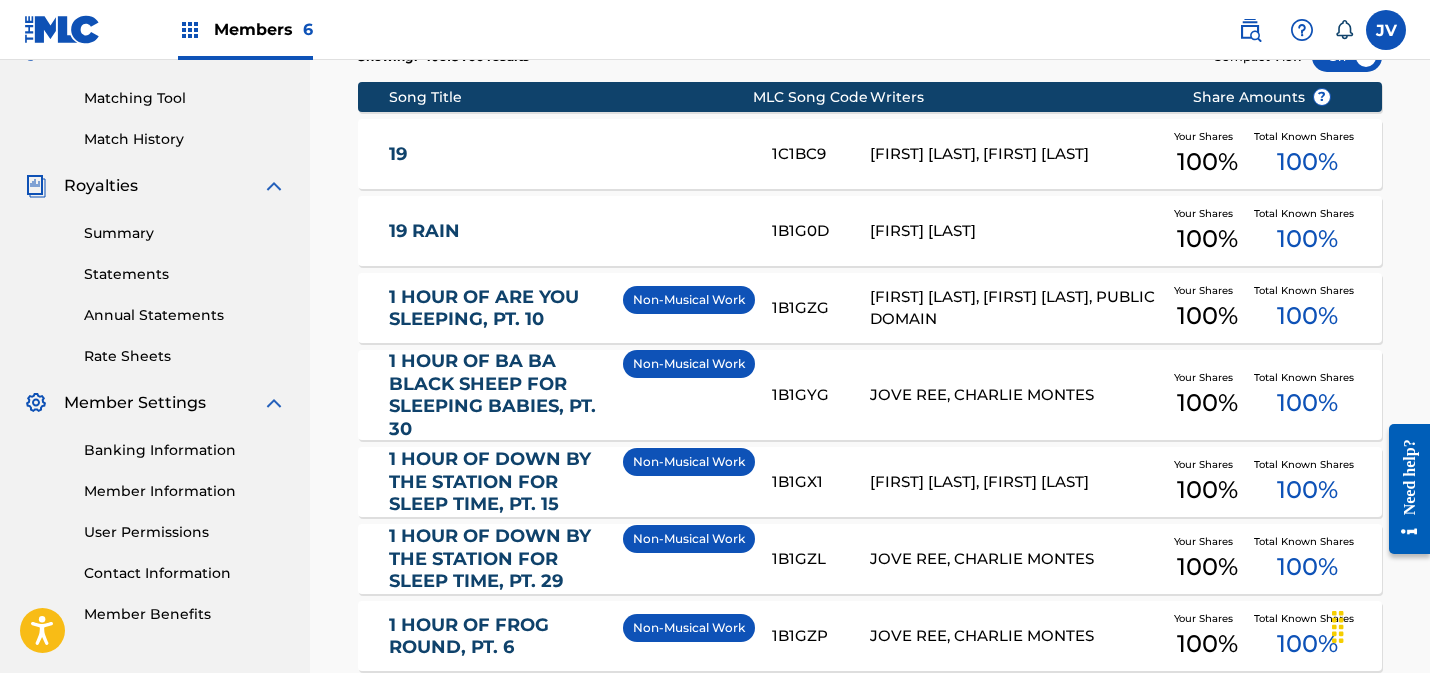 scroll, scrollTop: 985, scrollLeft: 0, axis: vertical 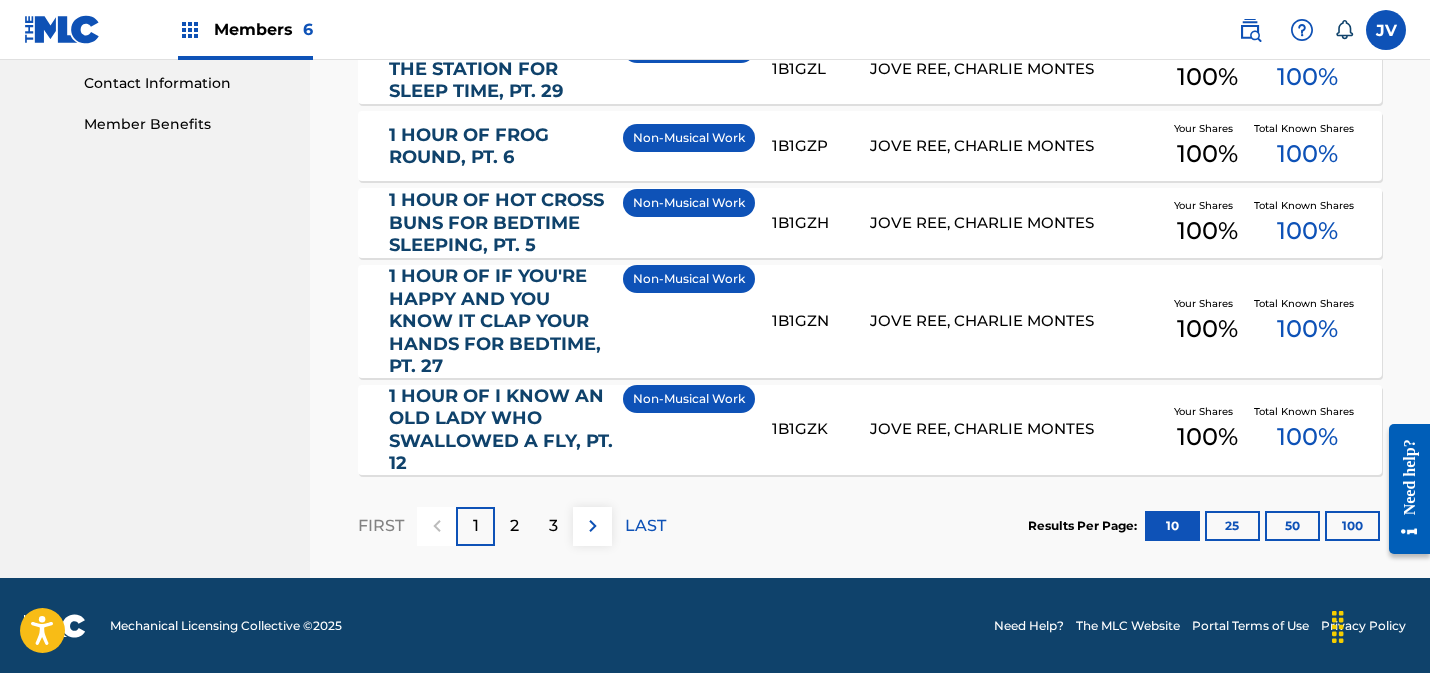 click on "100" at bounding box center [1352, 526] 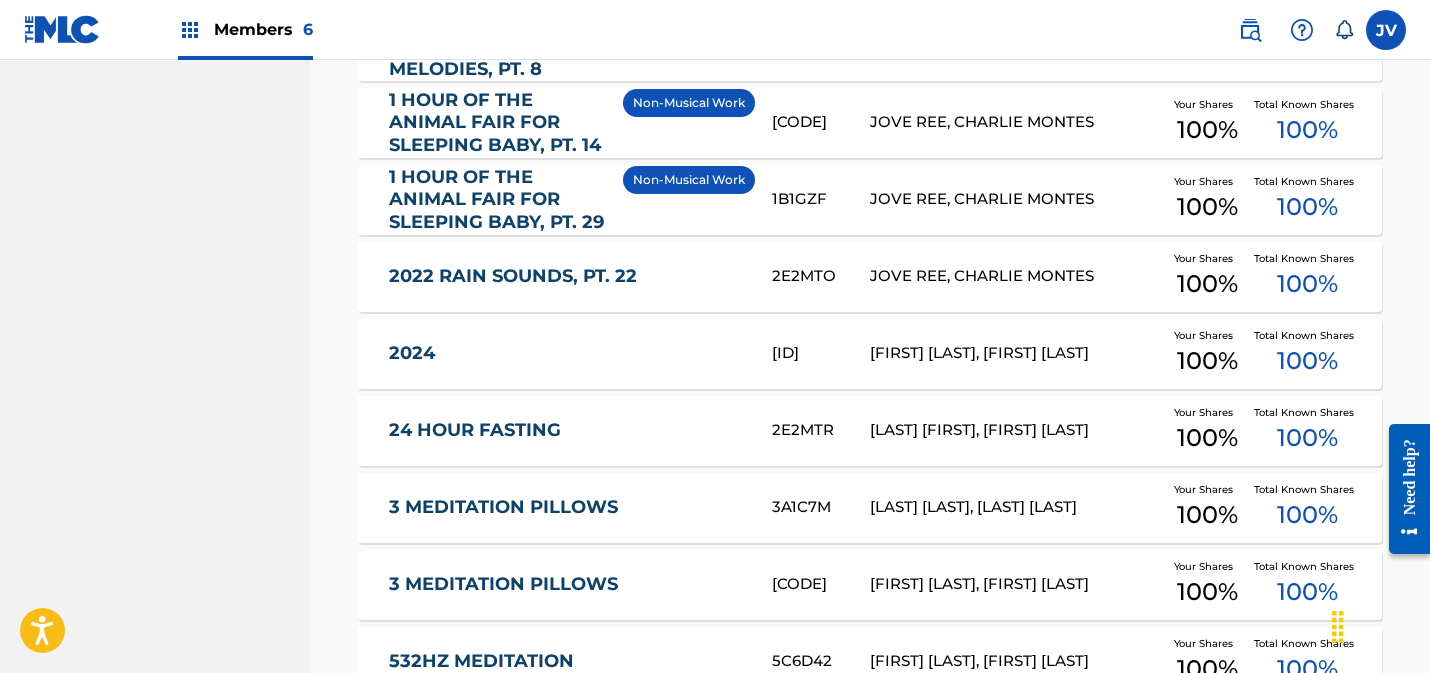 scroll, scrollTop: 0, scrollLeft: 0, axis: both 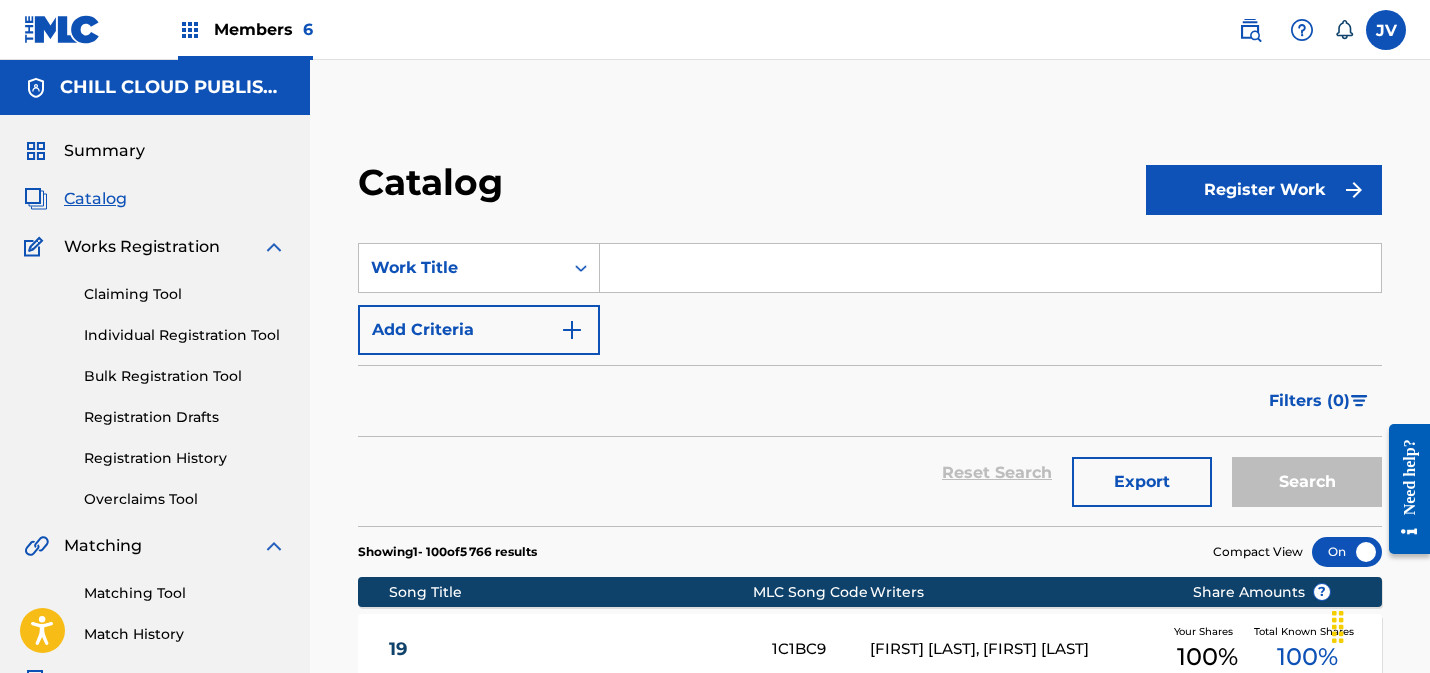 click on "Claiming Tool" at bounding box center [185, 294] 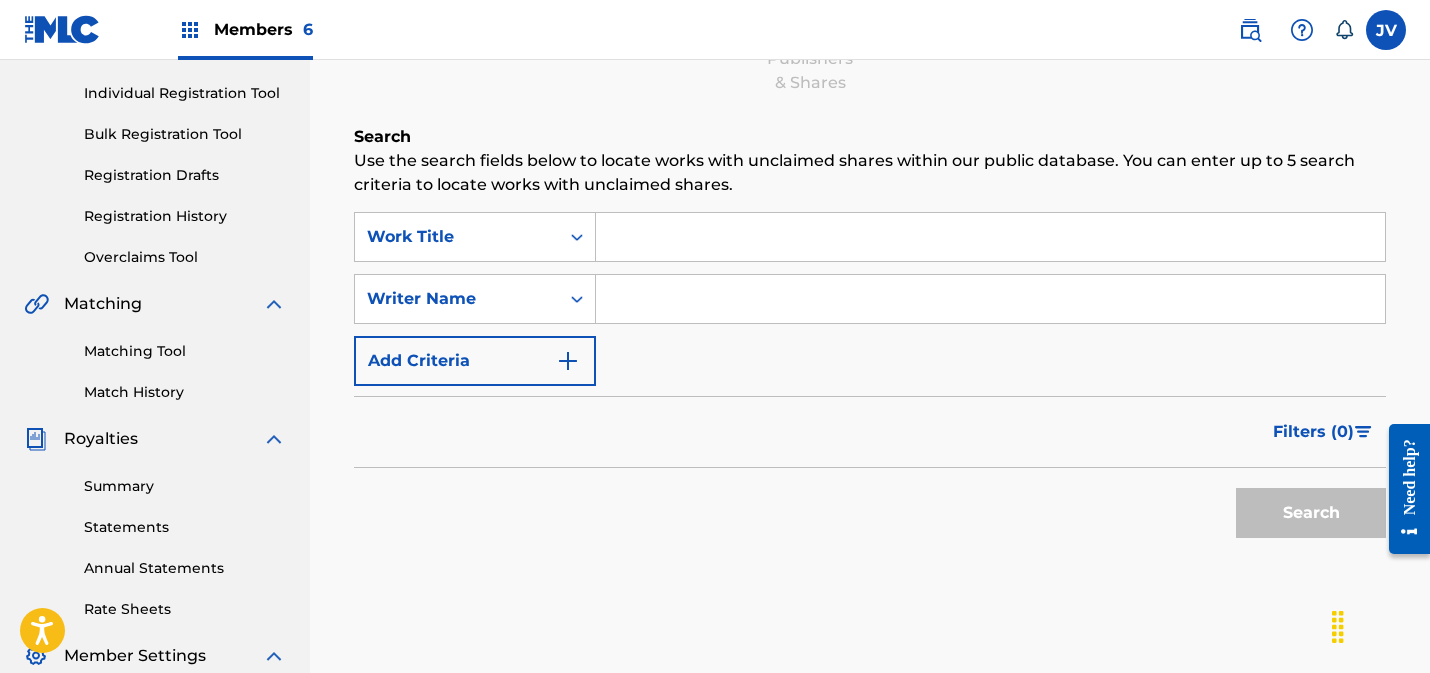 scroll, scrollTop: 344, scrollLeft: 0, axis: vertical 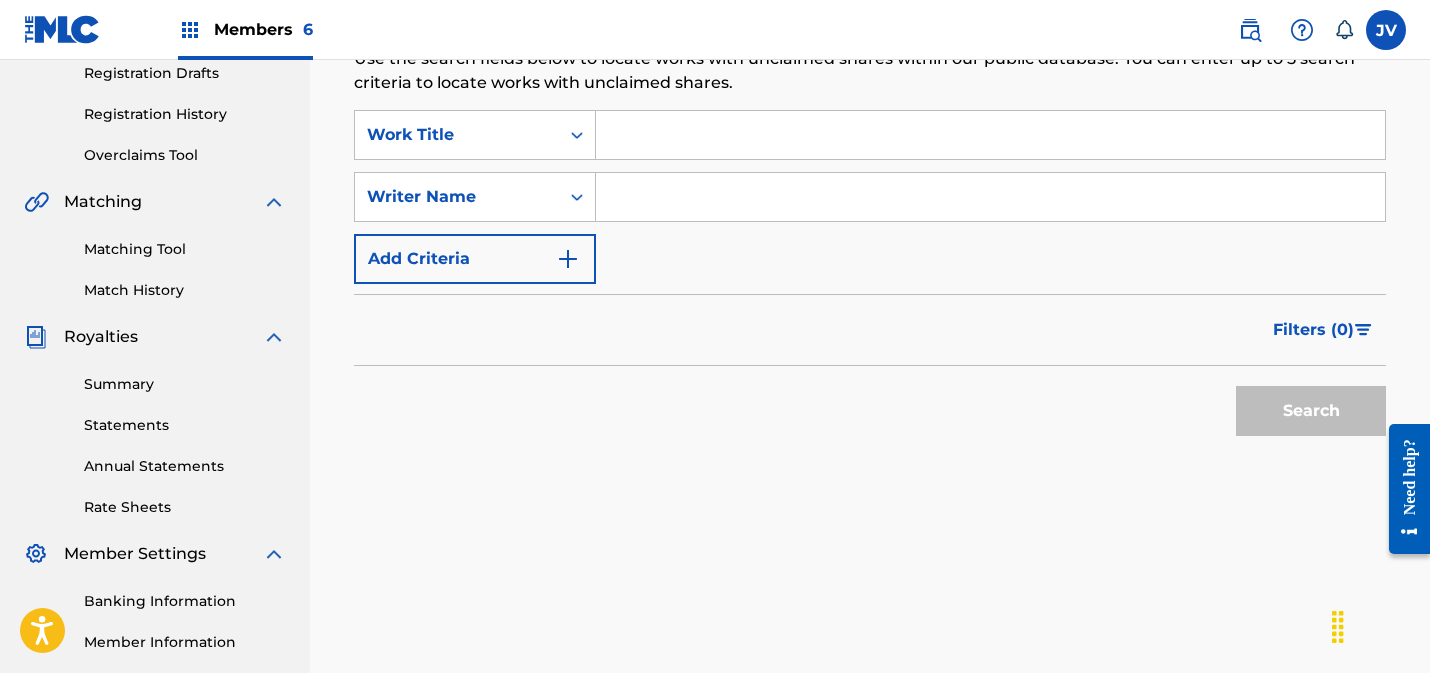 click on "Matching Tool" at bounding box center [185, 249] 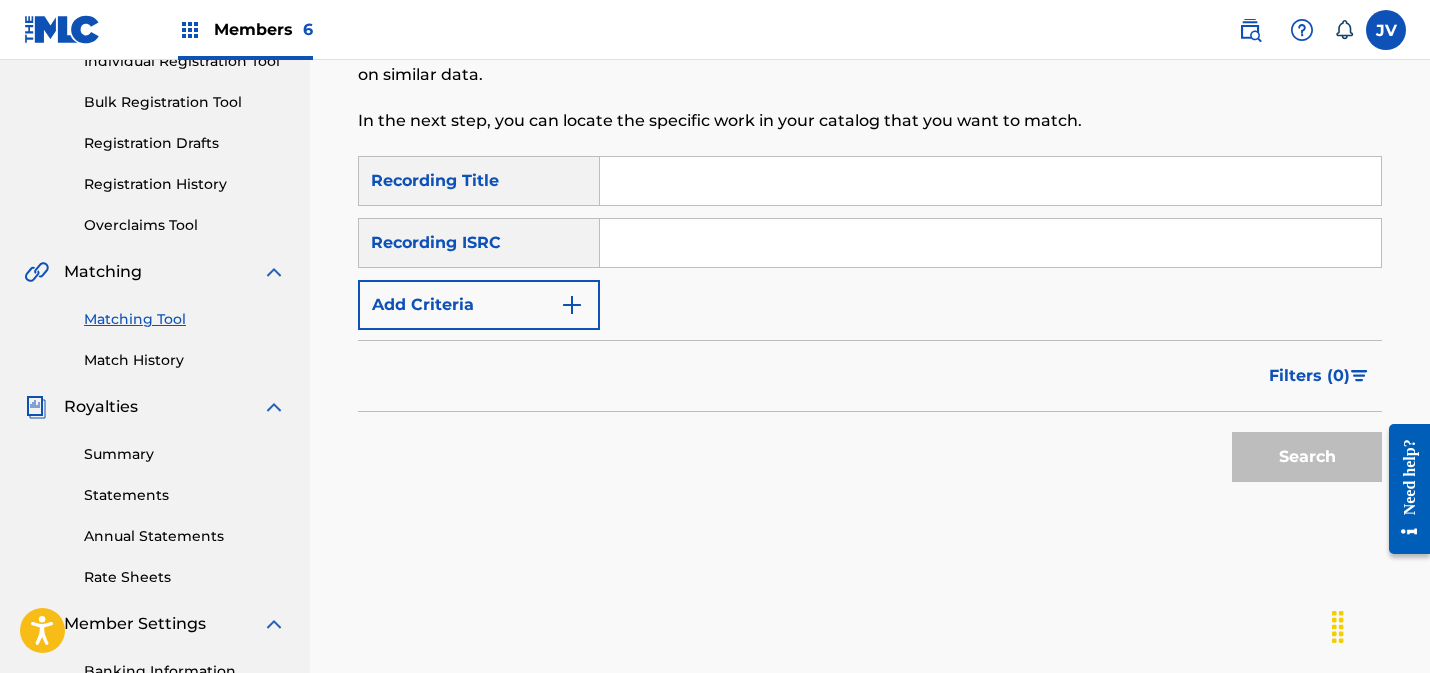 scroll, scrollTop: 379, scrollLeft: 0, axis: vertical 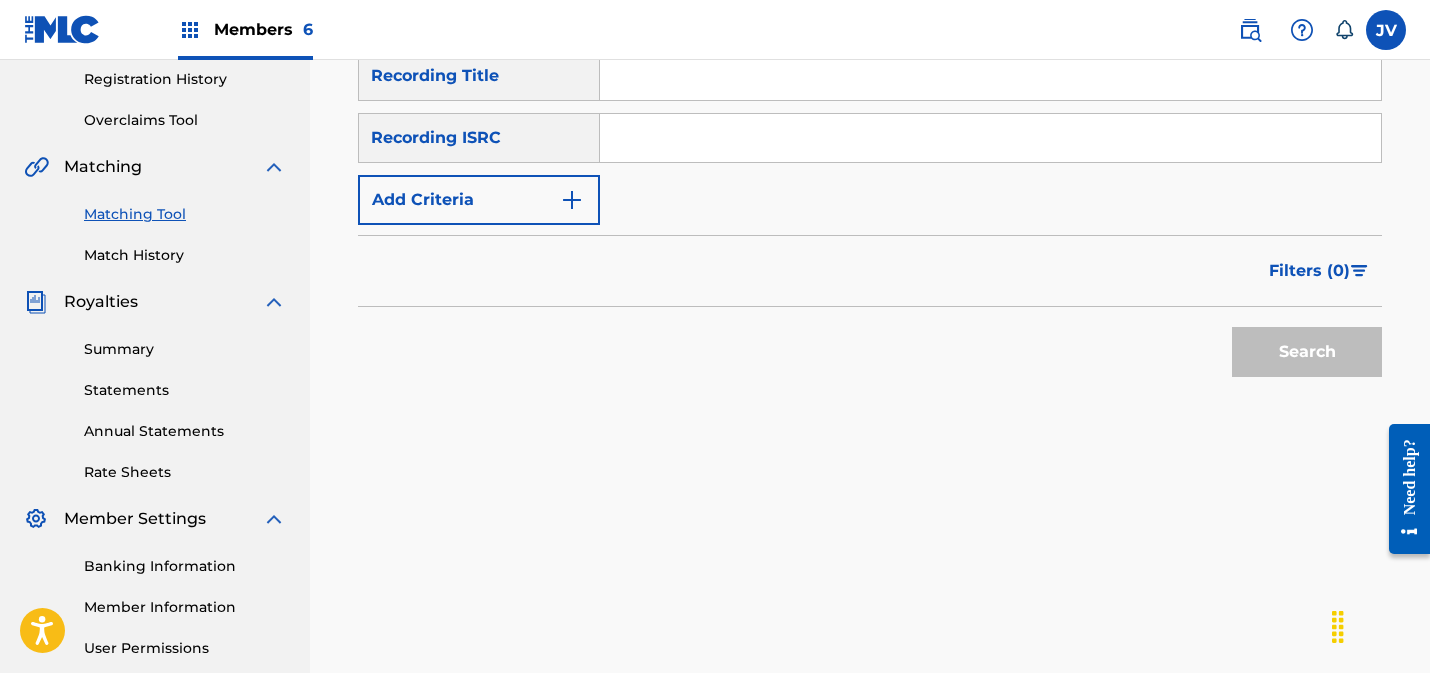 click on "Add Criteria" at bounding box center (479, 200) 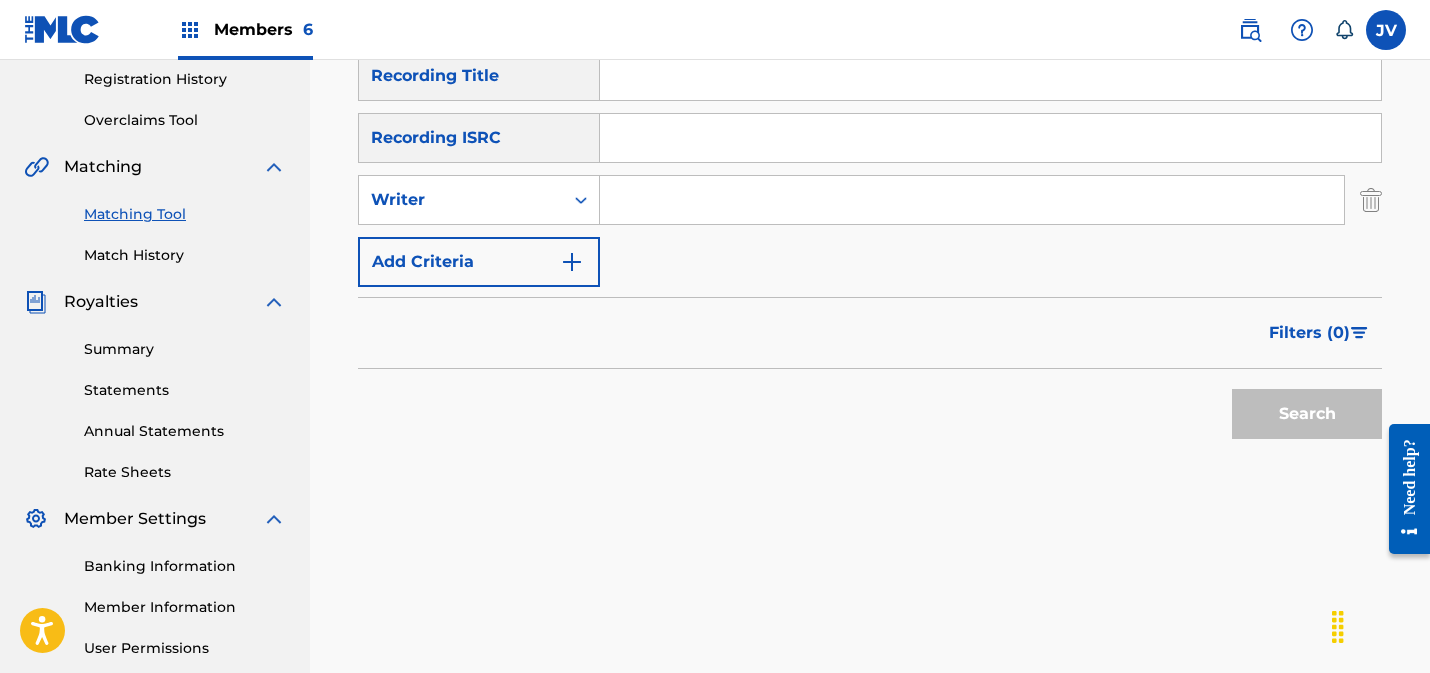 click at bounding box center (972, 200) 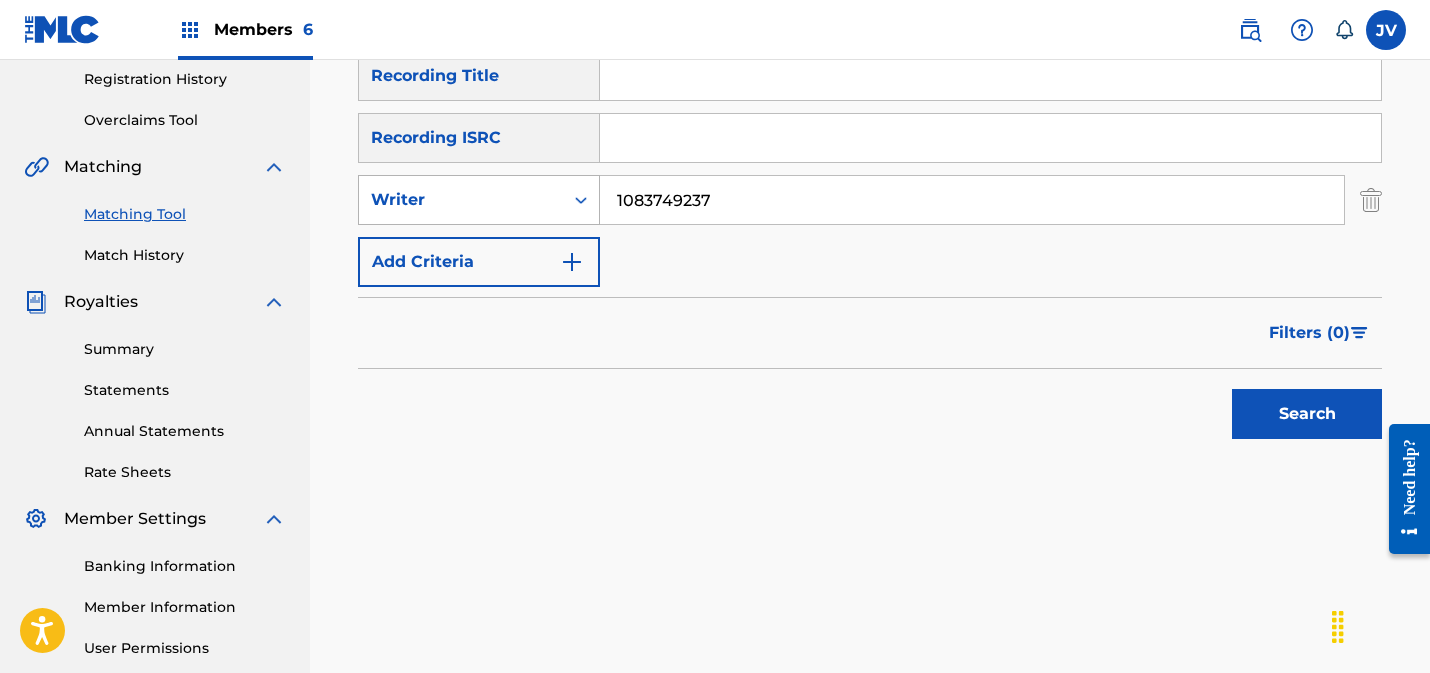 drag, startPoint x: 678, startPoint y: 199, endPoint x: 574, endPoint y: 193, distance: 104.172935 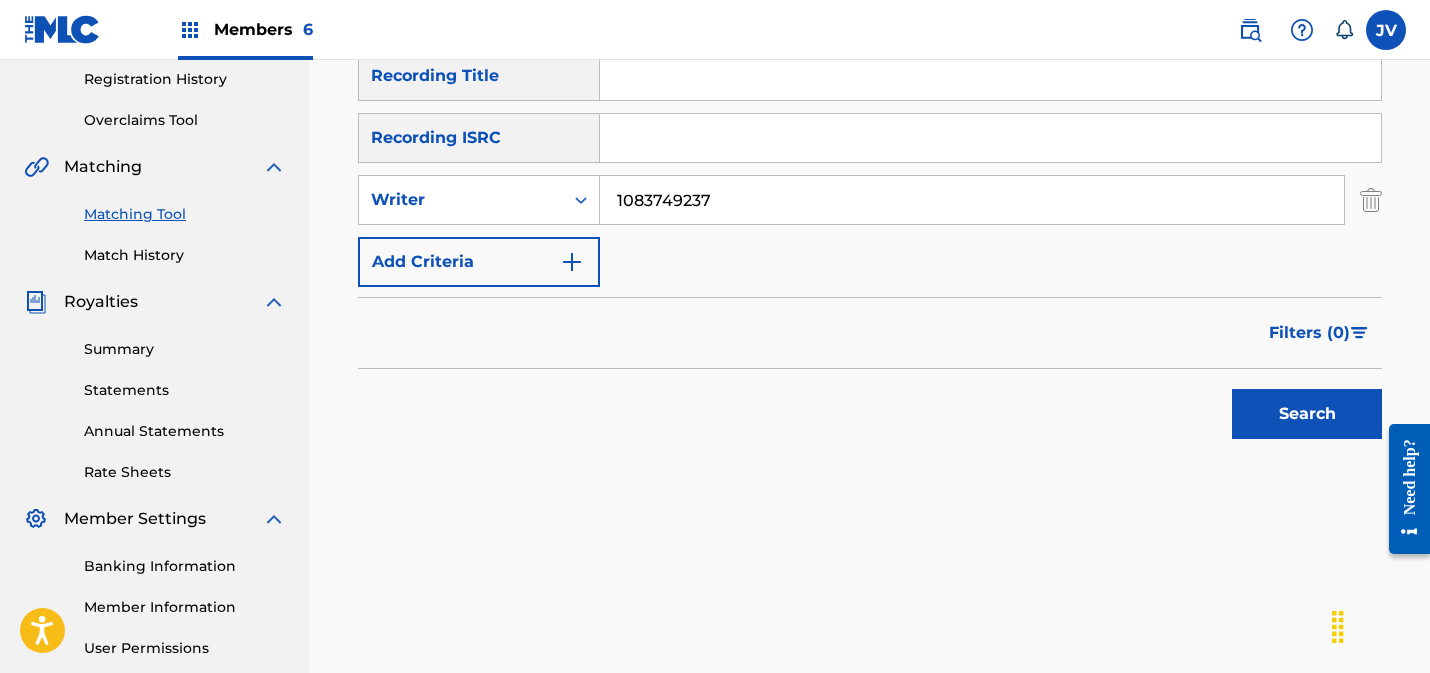 paste on "[FIRST] [LAST] [LAST]" 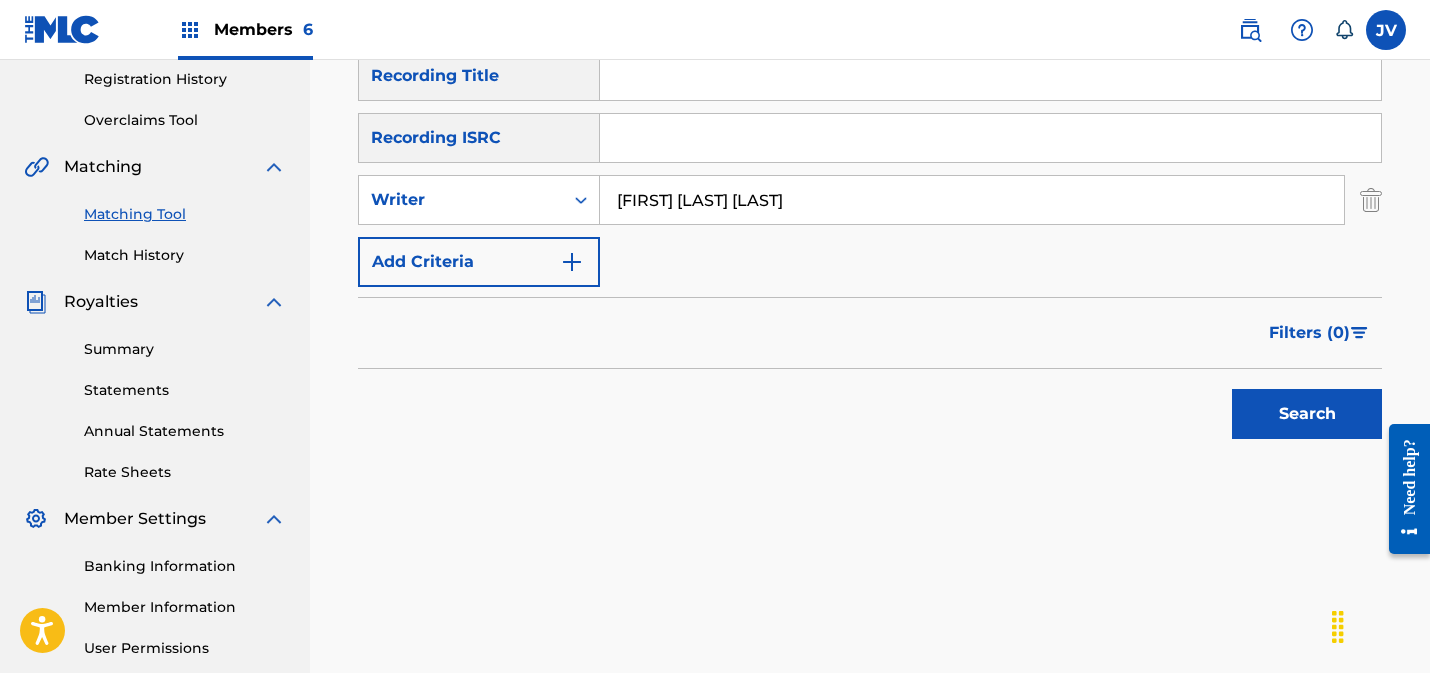 type on "[FIRST] [LAST] [LAST]" 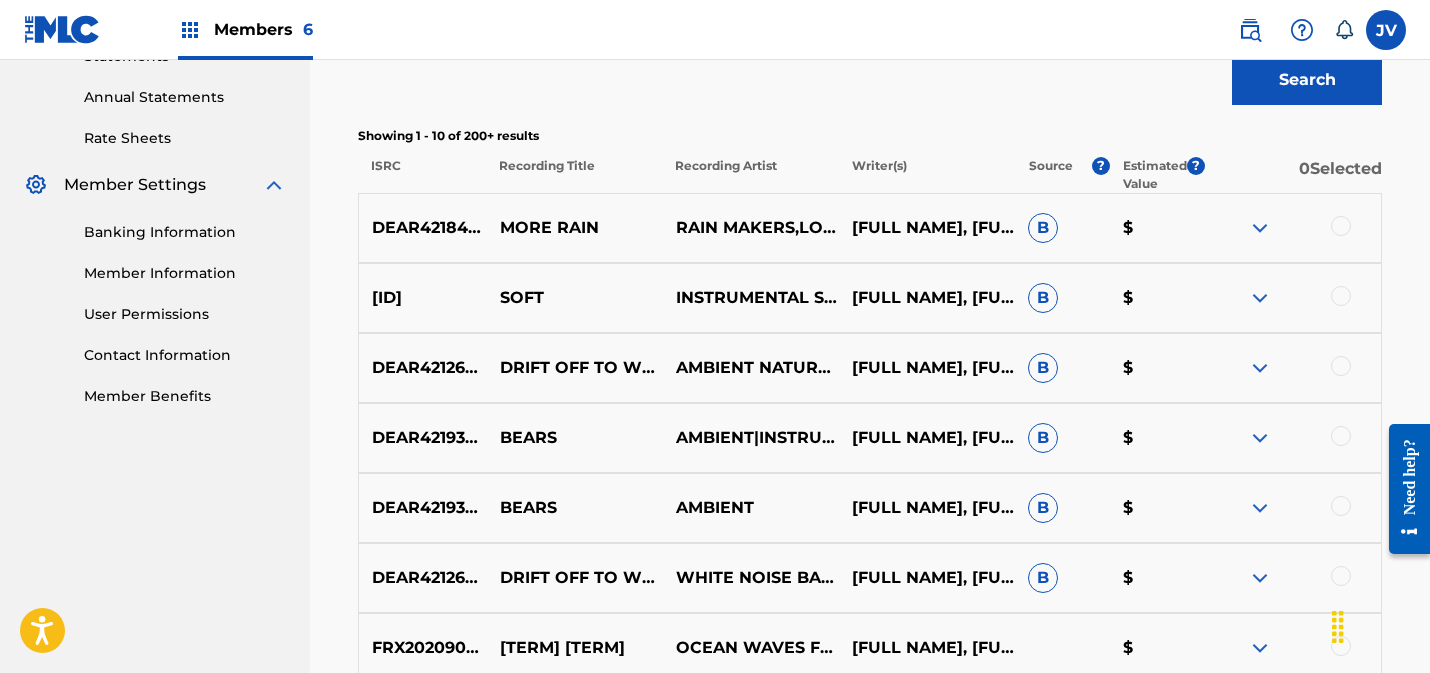 scroll, scrollTop: 718, scrollLeft: 0, axis: vertical 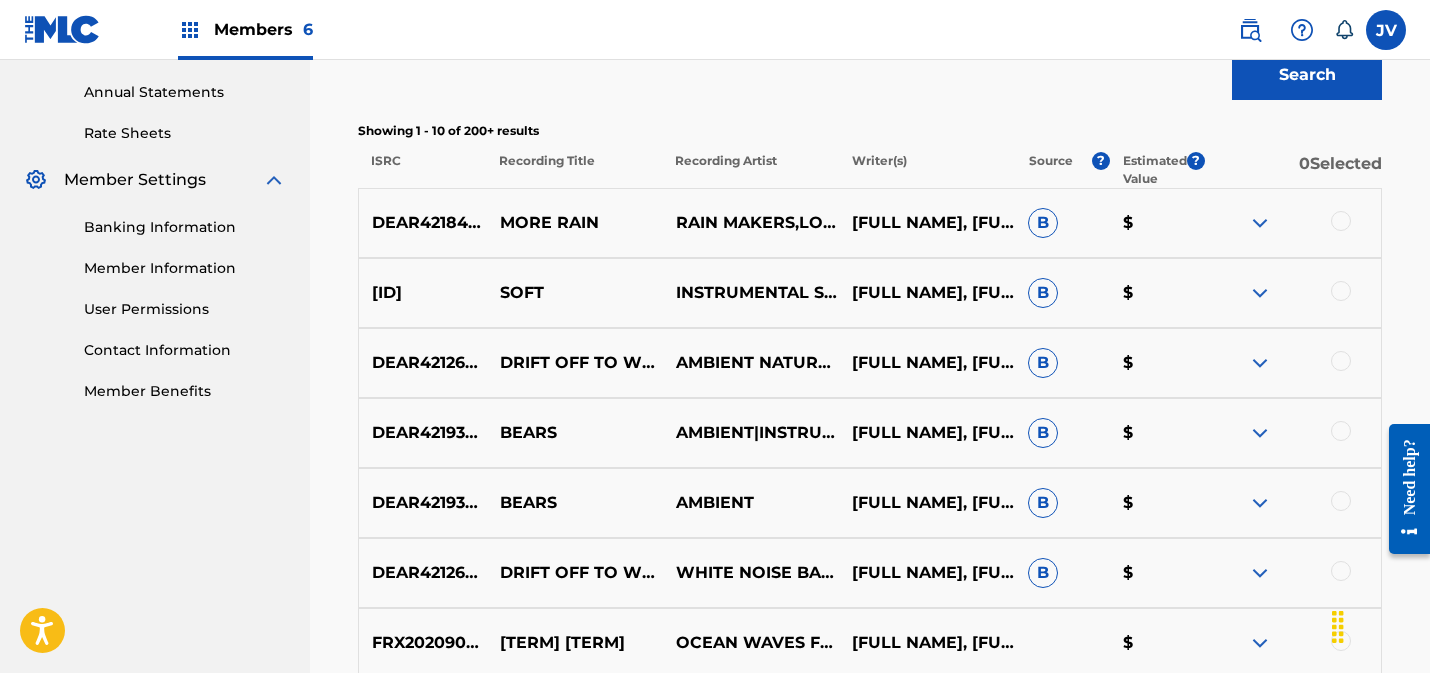 click at bounding box center [1260, 293] 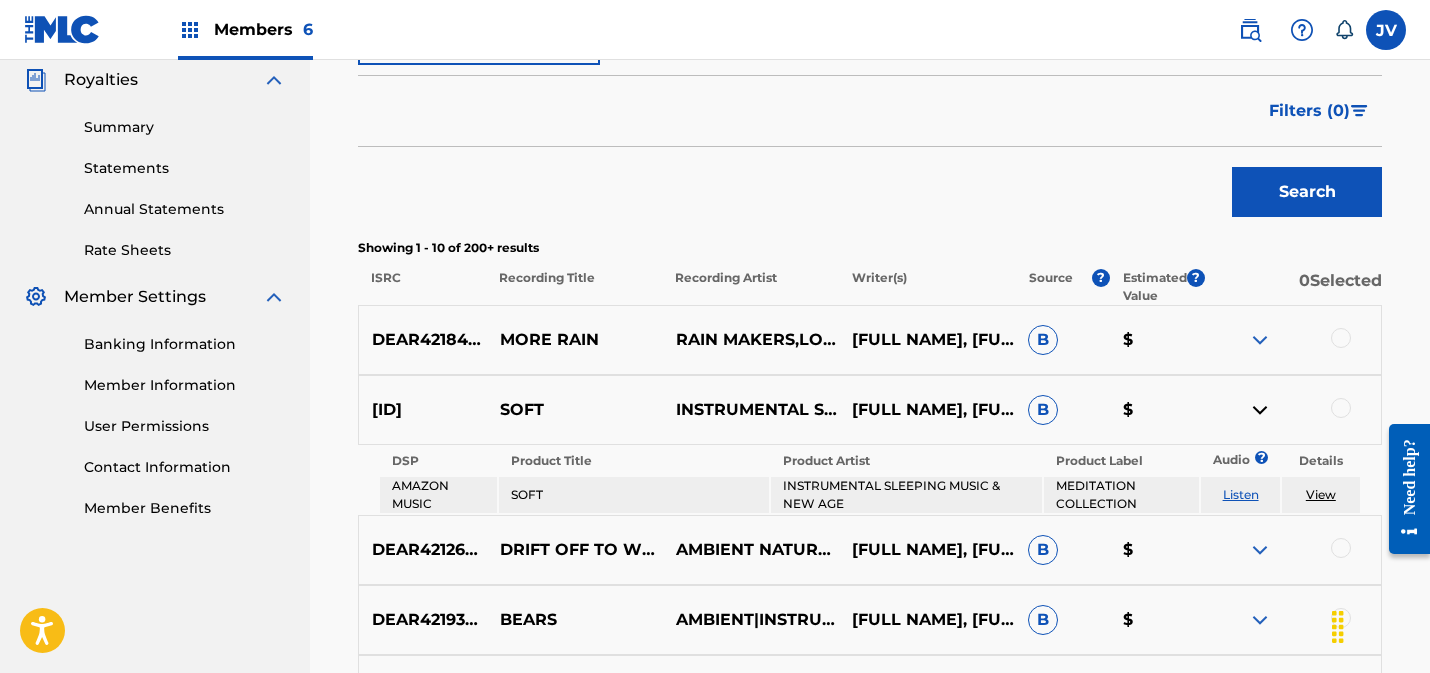 scroll, scrollTop: 493, scrollLeft: 0, axis: vertical 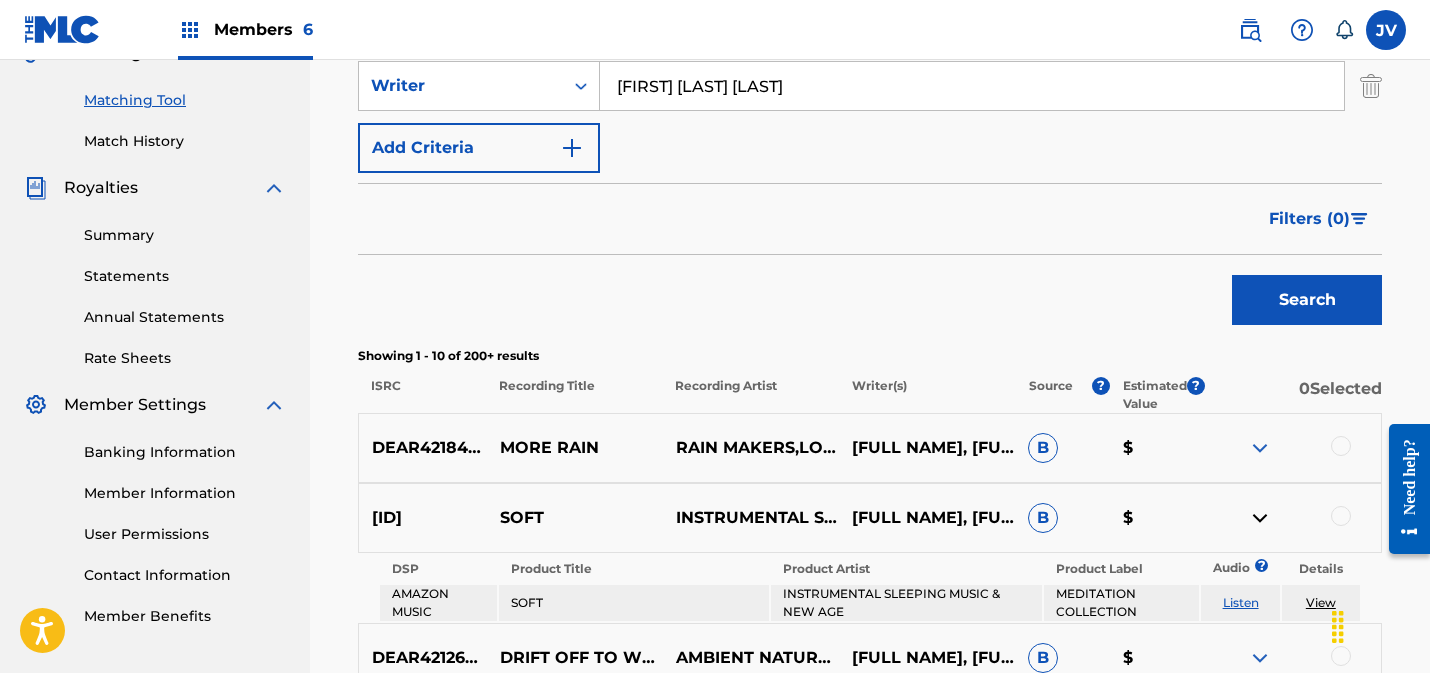 click on "Filters ( 0 )" at bounding box center [1309, 219] 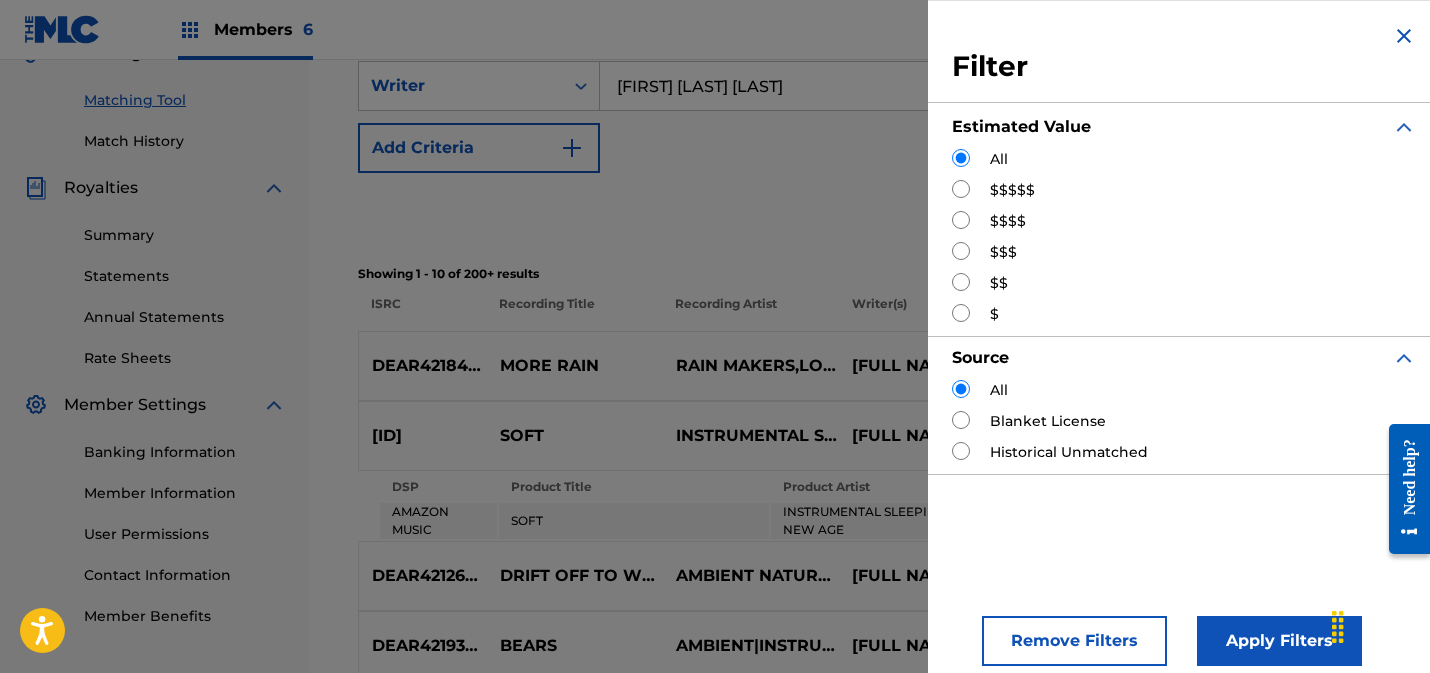 drag, startPoint x: 954, startPoint y: 189, endPoint x: 986, endPoint y: 205, distance: 35.77709 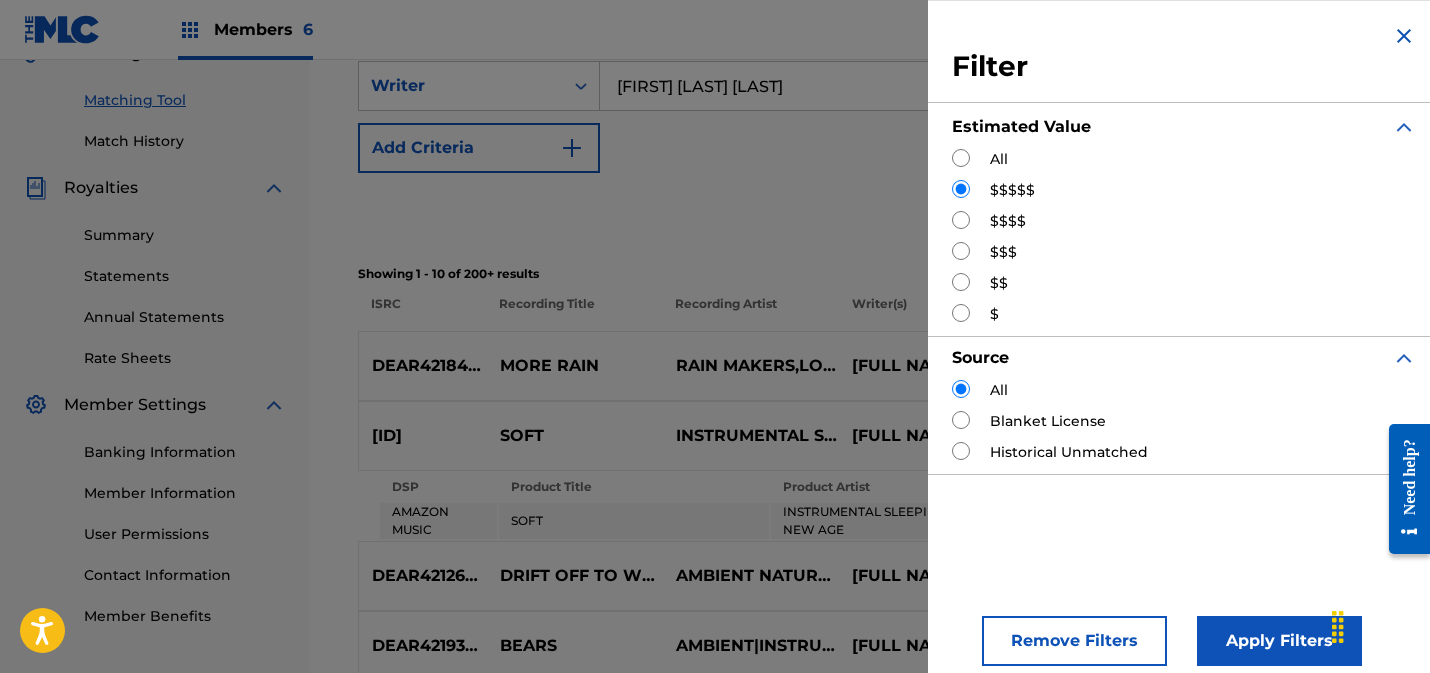 click on "Apply Filters" at bounding box center [1279, 641] 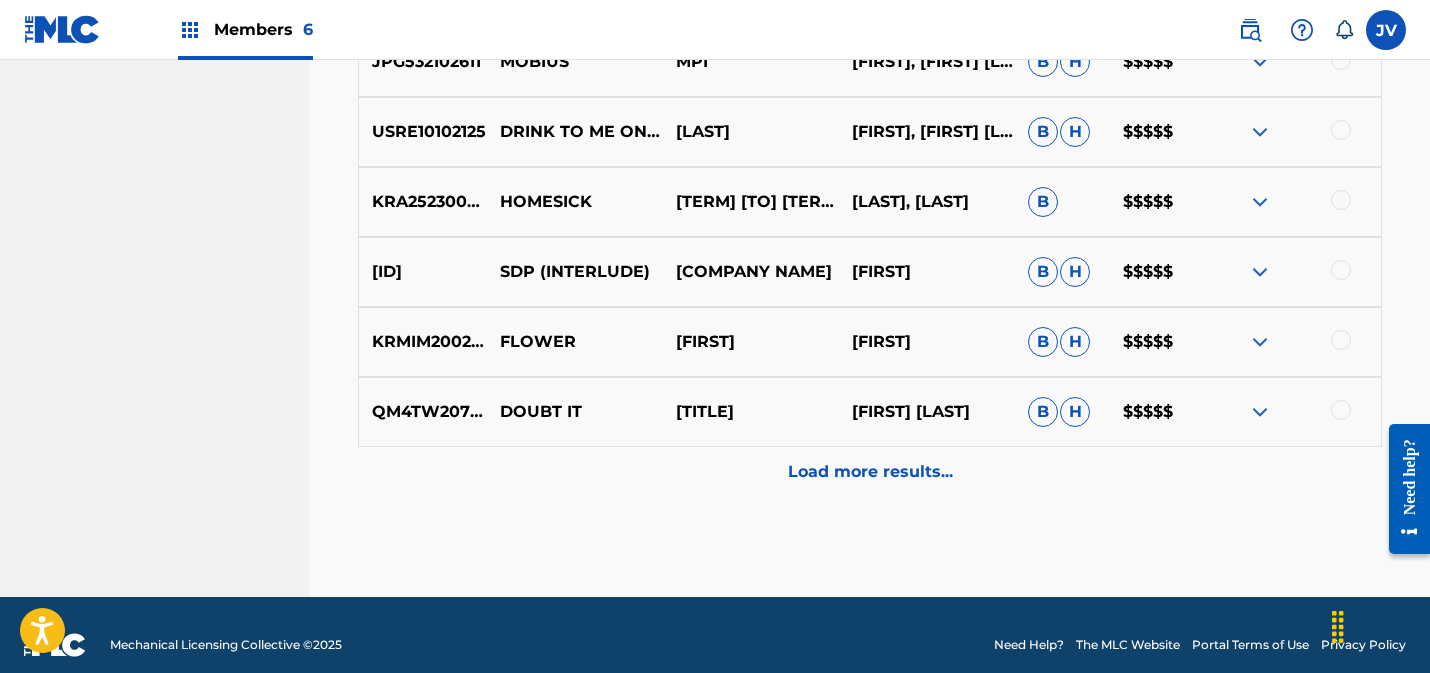 scroll, scrollTop: 1155, scrollLeft: 0, axis: vertical 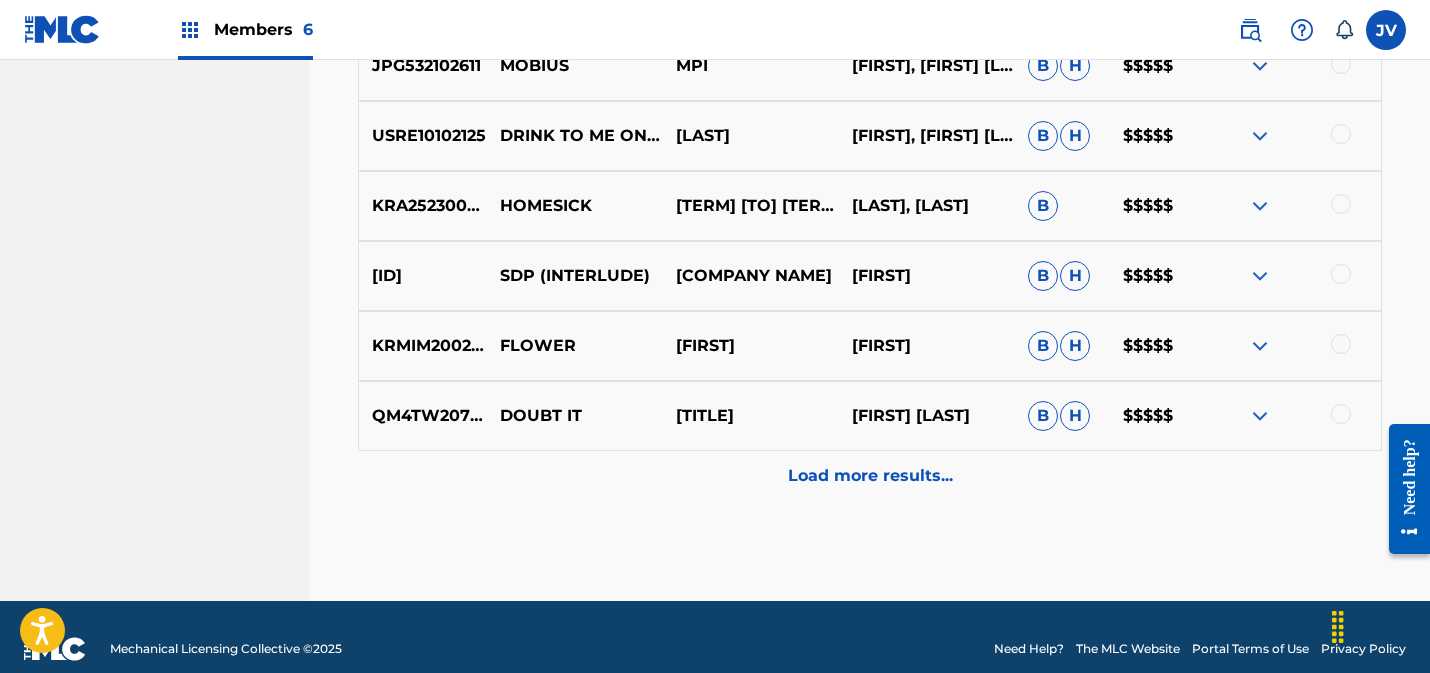 click on "Load more results..." at bounding box center [870, 476] 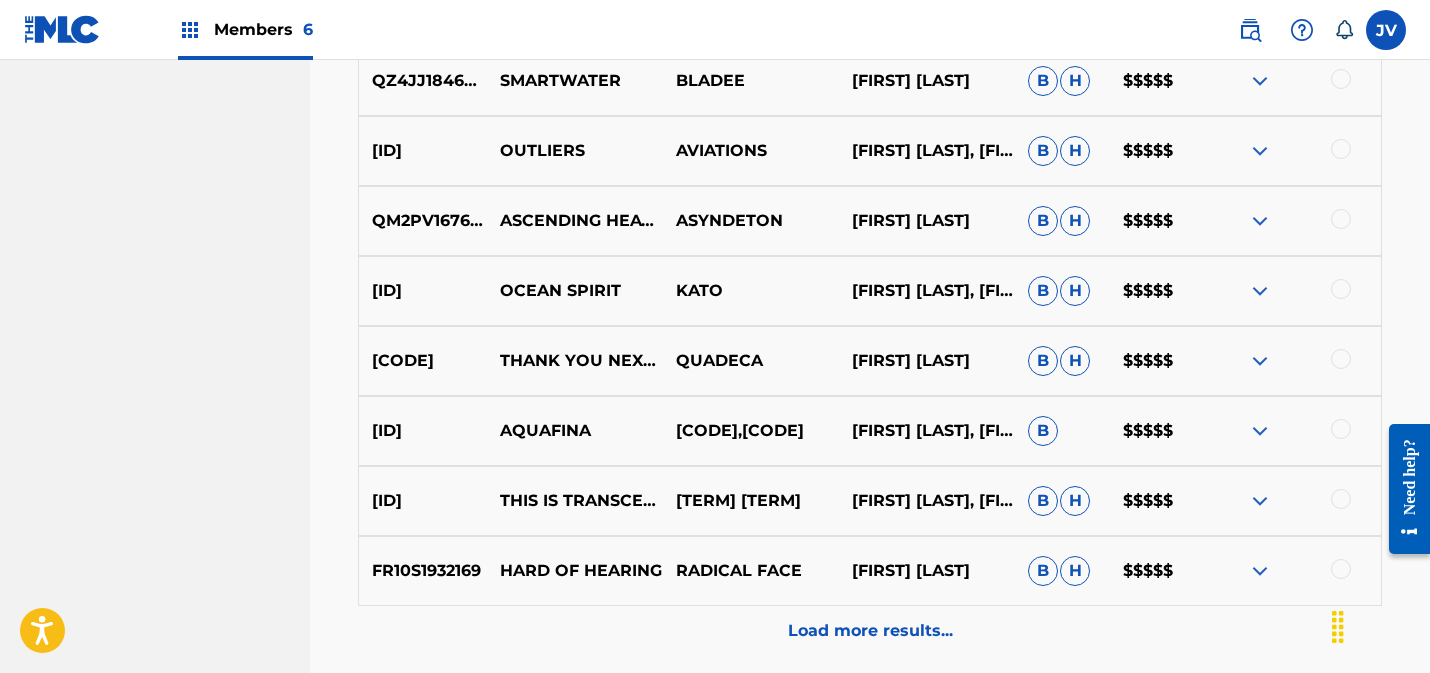 scroll, scrollTop: 1879, scrollLeft: 0, axis: vertical 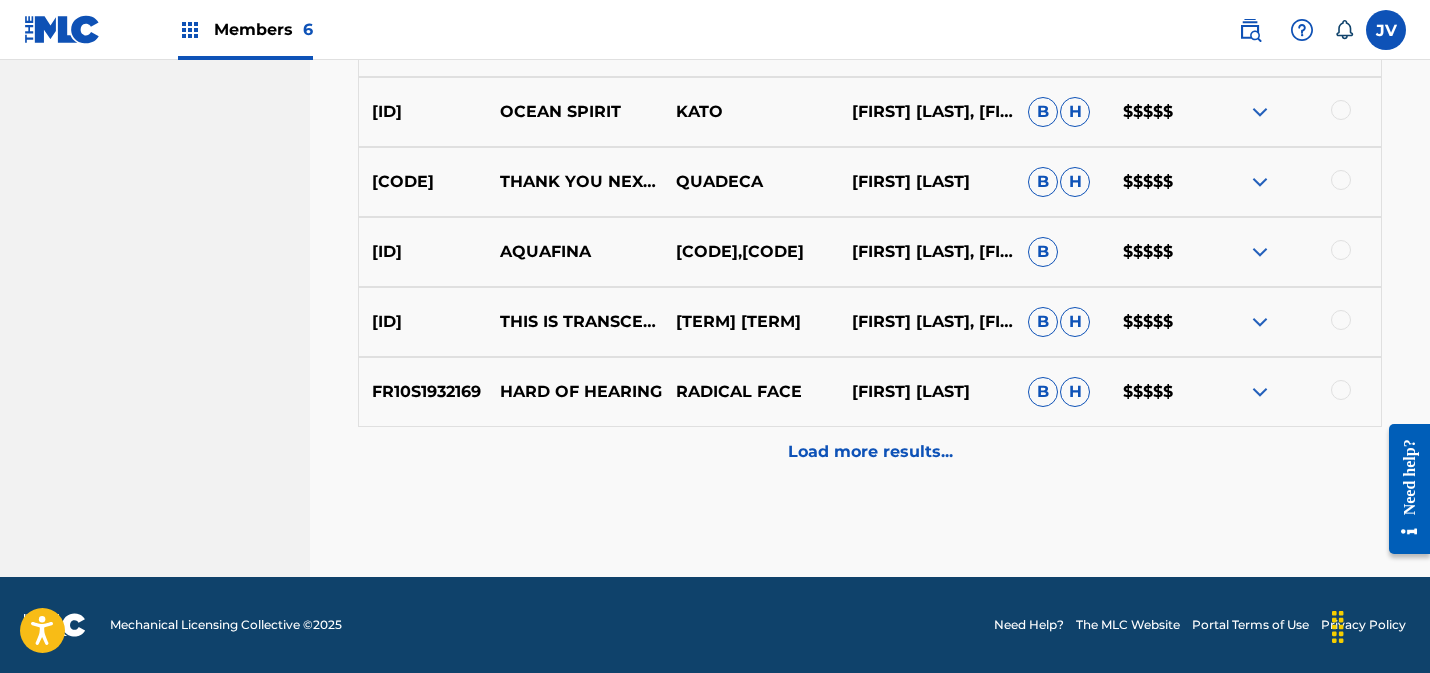 click on "Load more results..." at bounding box center [870, 452] 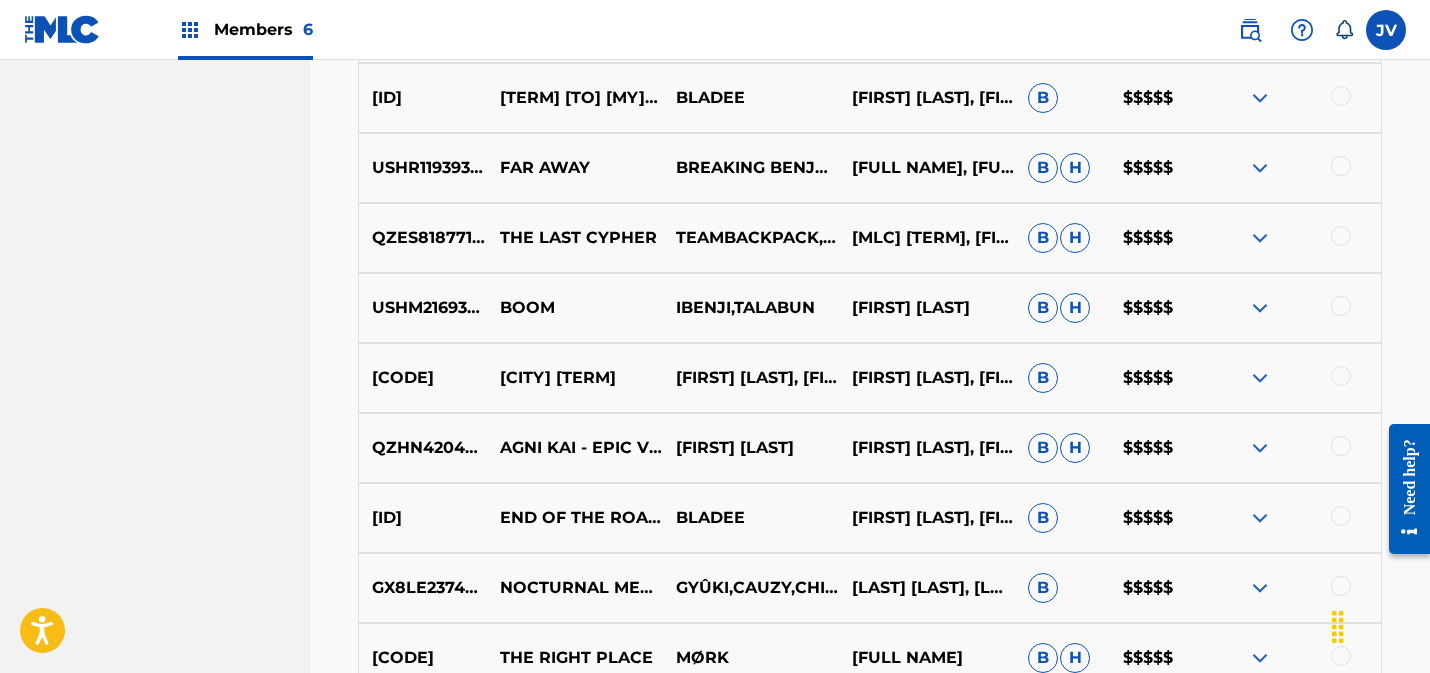 scroll, scrollTop: 2579, scrollLeft: 0, axis: vertical 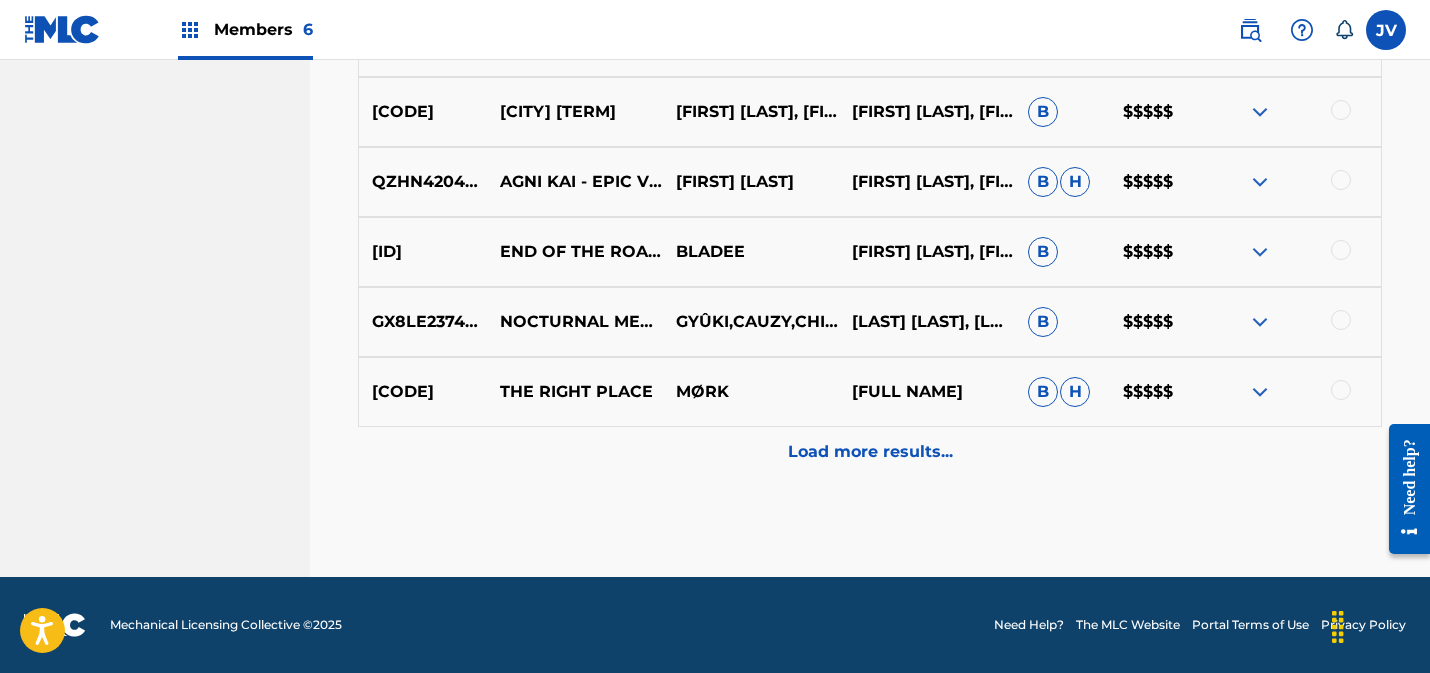 click on "Load more results..." at bounding box center [870, 452] 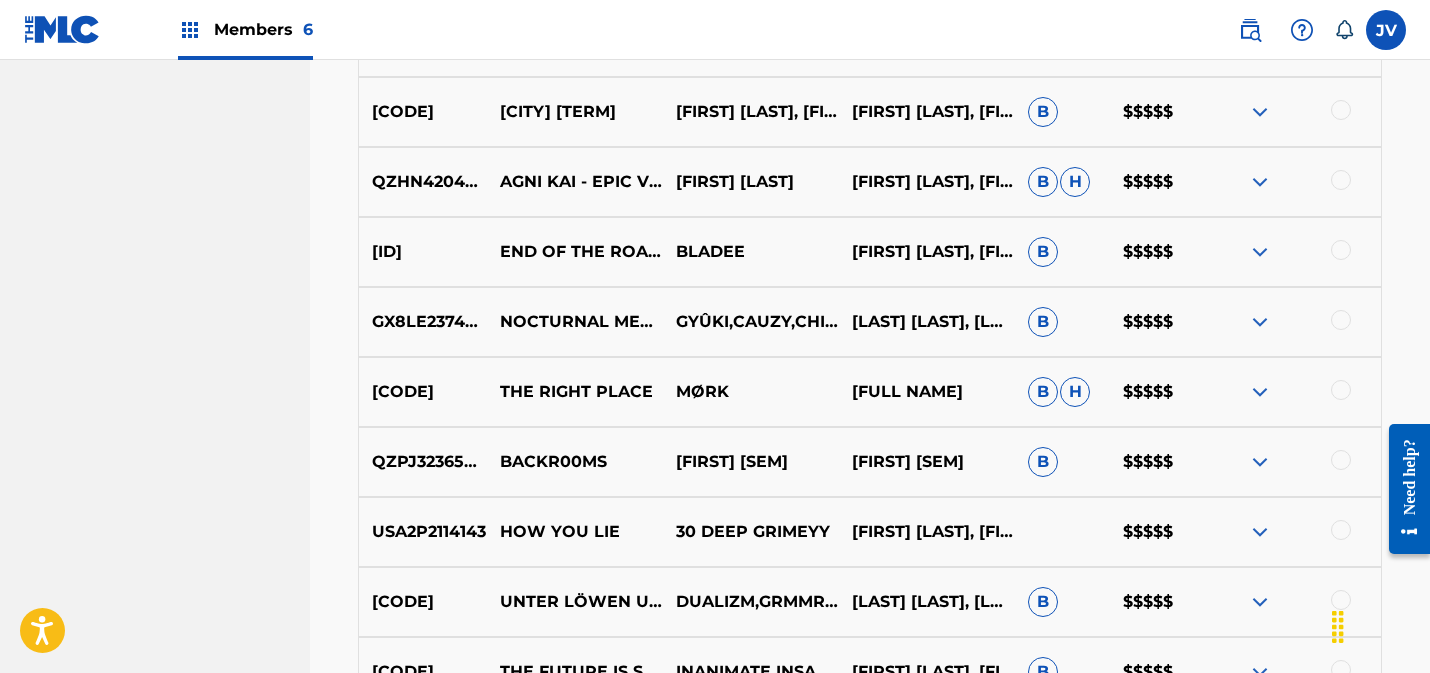 scroll, scrollTop: 3279, scrollLeft: 0, axis: vertical 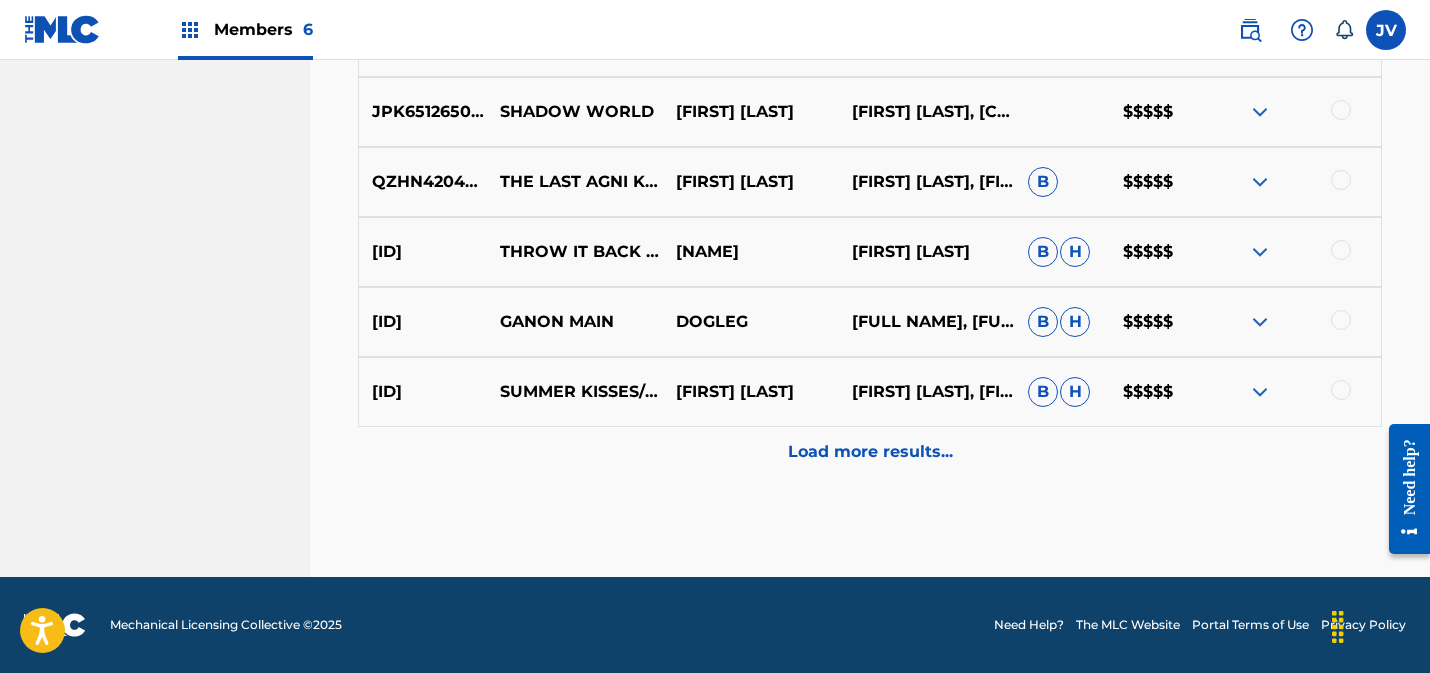 click on "Load more results..." at bounding box center (870, 452) 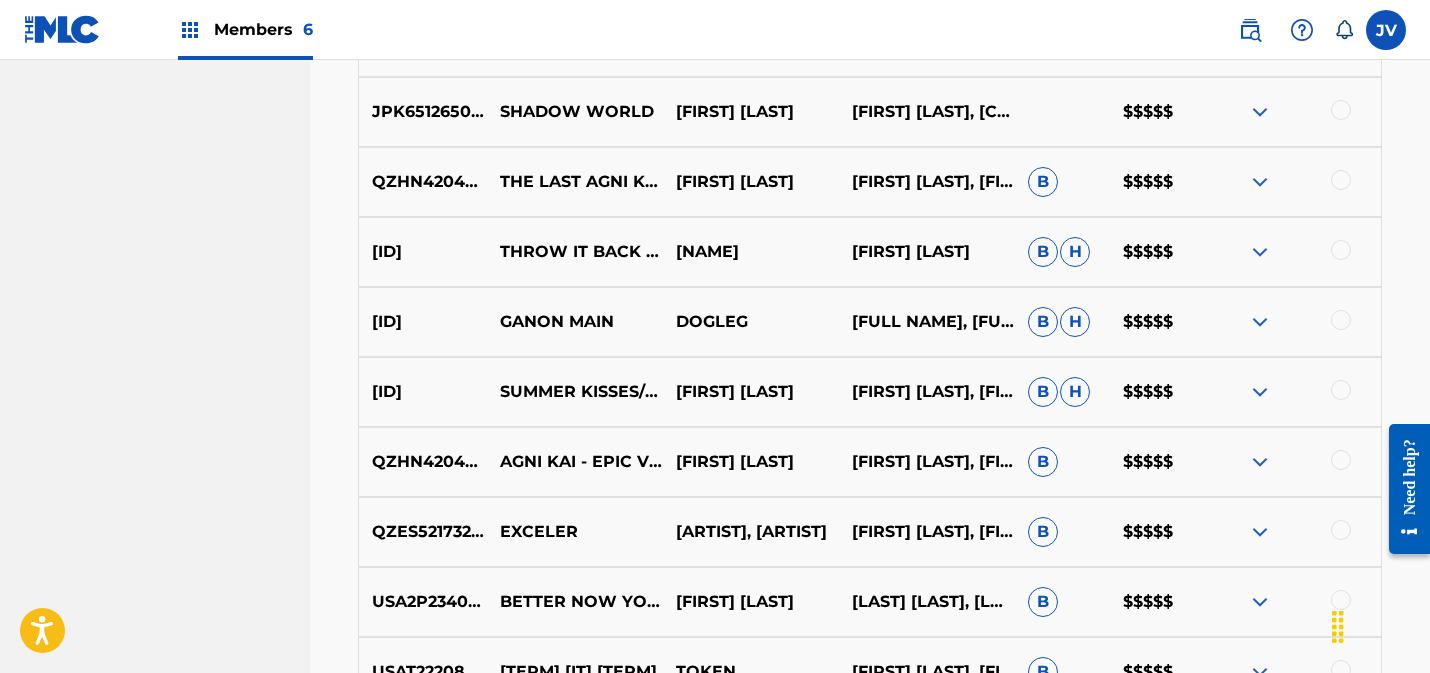 scroll, scrollTop: 3979, scrollLeft: 0, axis: vertical 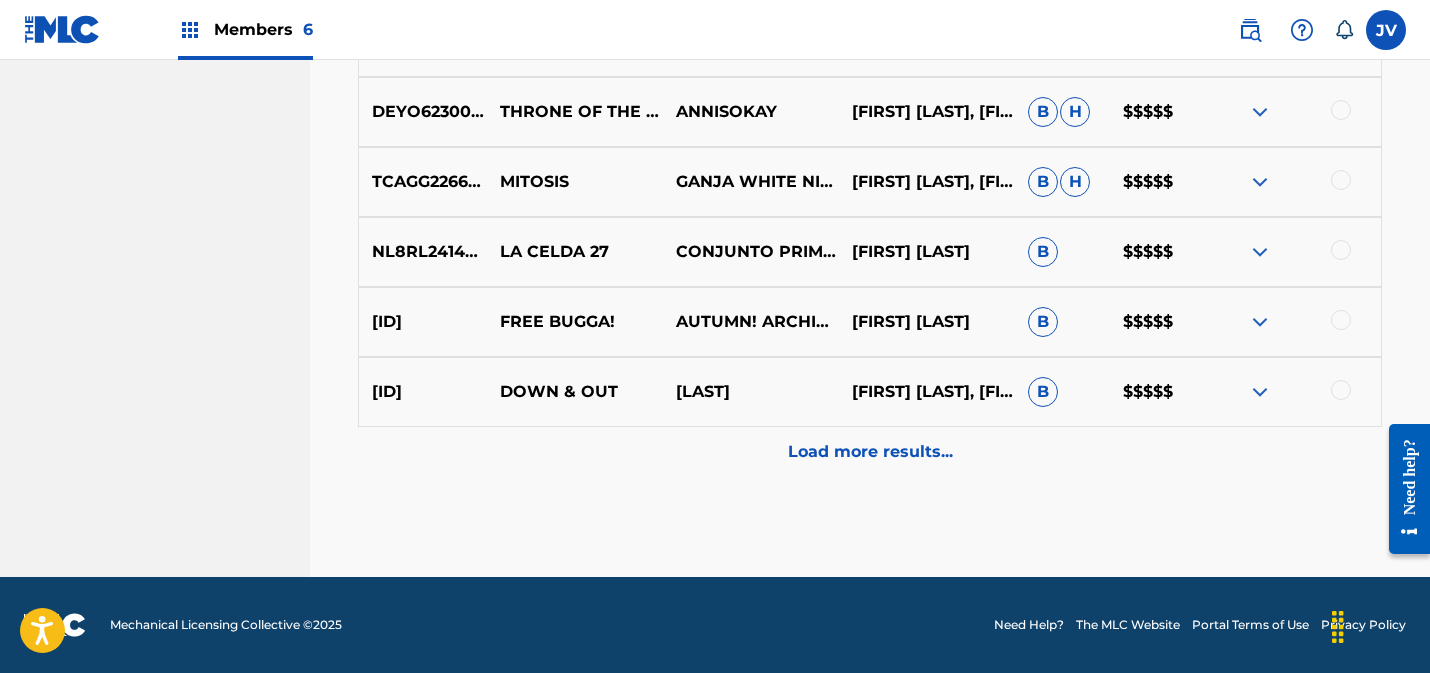 click on "Load more results..." at bounding box center [870, 452] 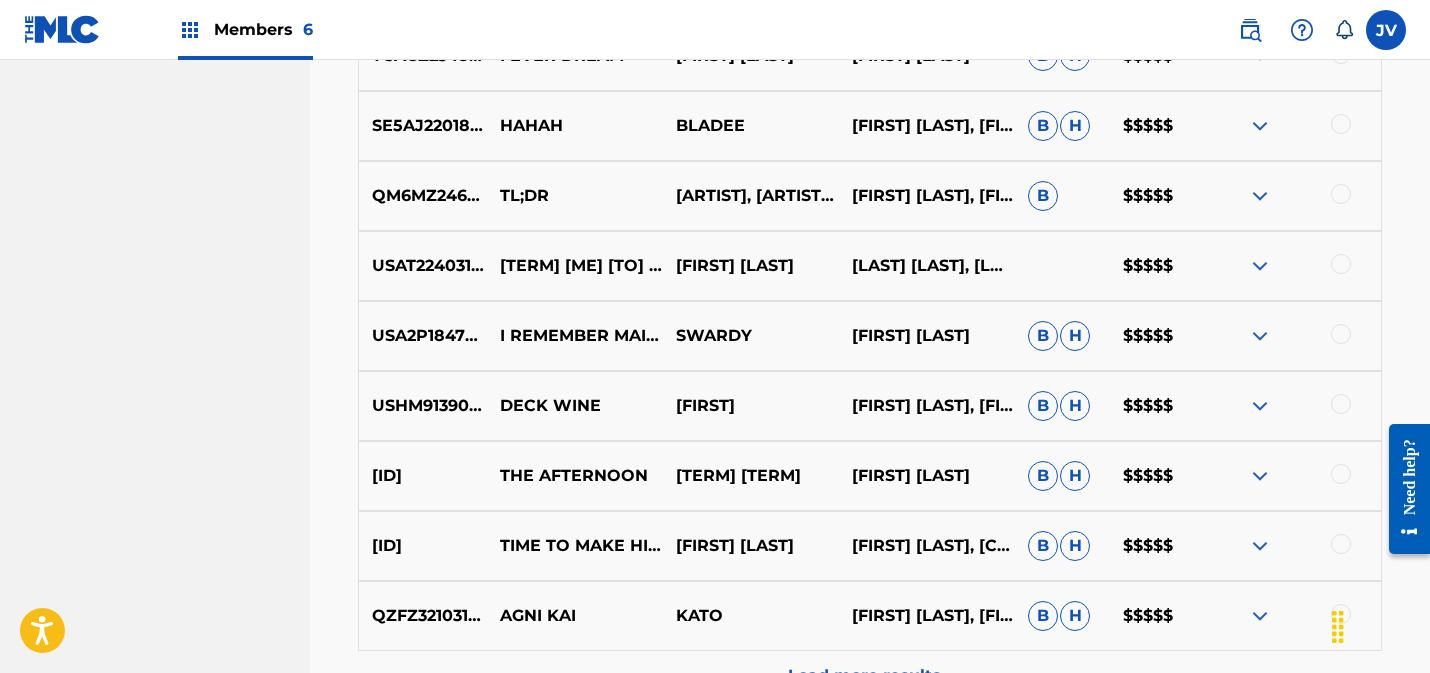 scroll, scrollTop: 4679, scrollLeft: 0, axis: vertical 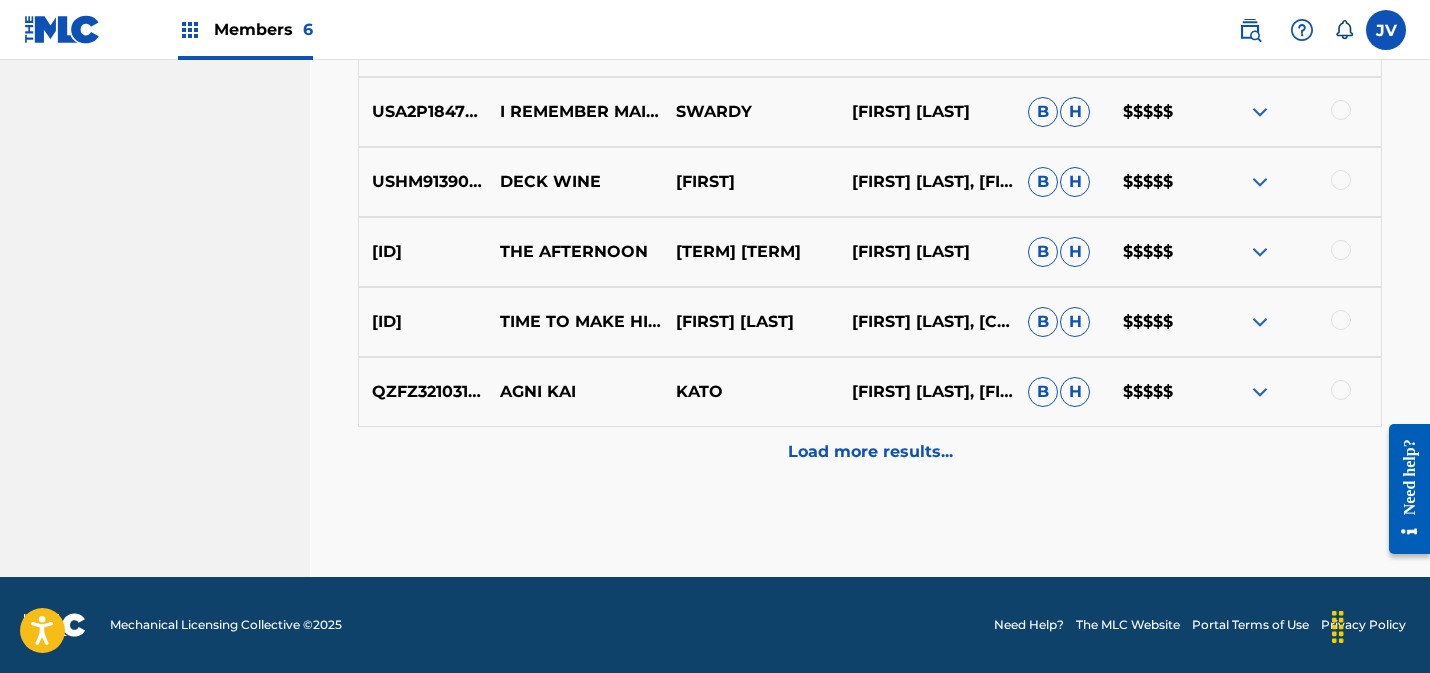 click on "Load more results..." at bounding box center (870, 452) 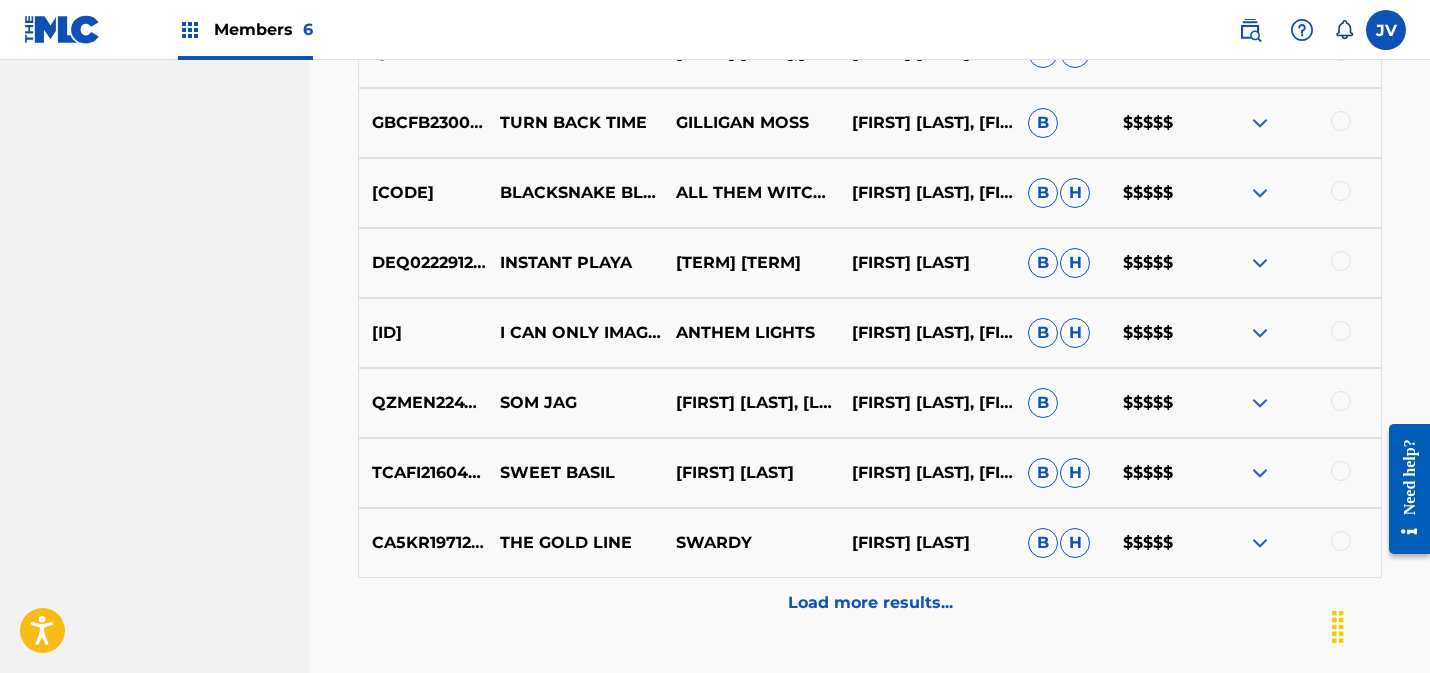 scroll, scrollTop: 5379, scrollLeft: 0, axis: vertical 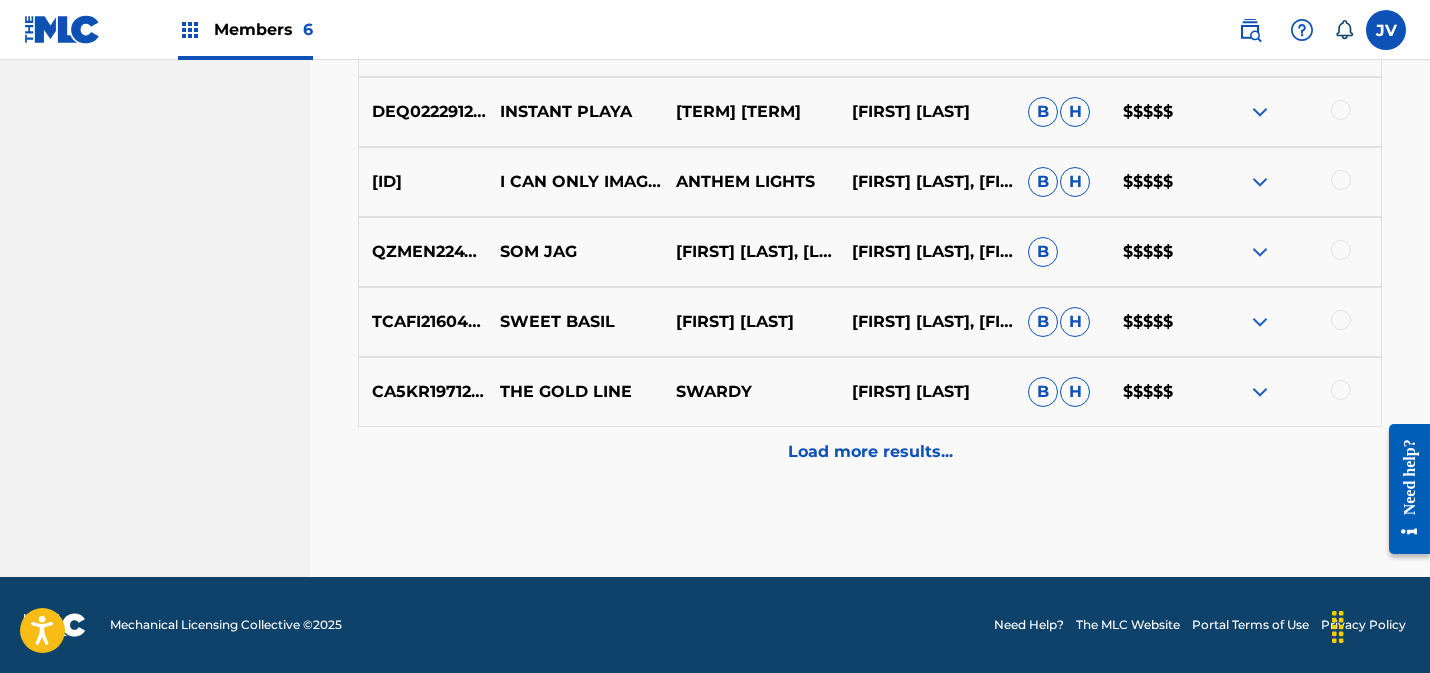 click on "Load more results..." at bounding box center (870, 452) 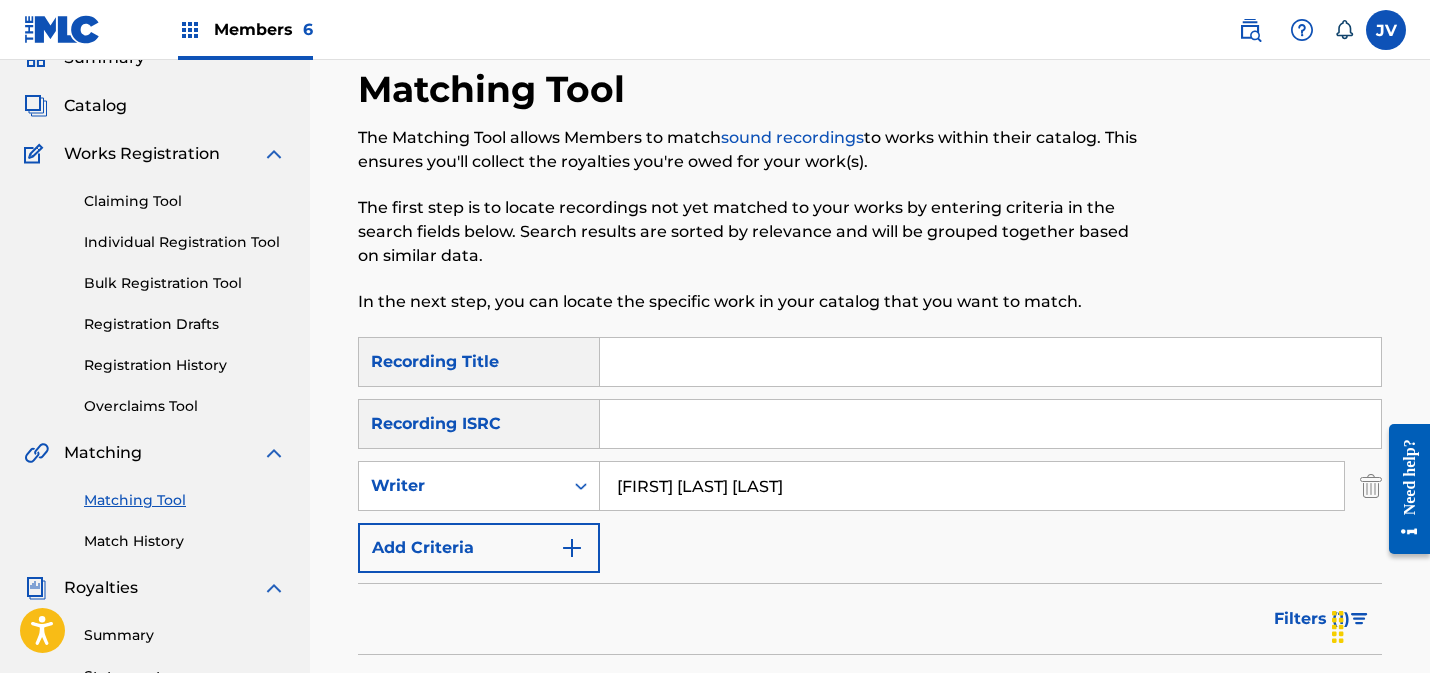 scroll, scrollTop: 374, scrollLeft: 0, axis: vertical 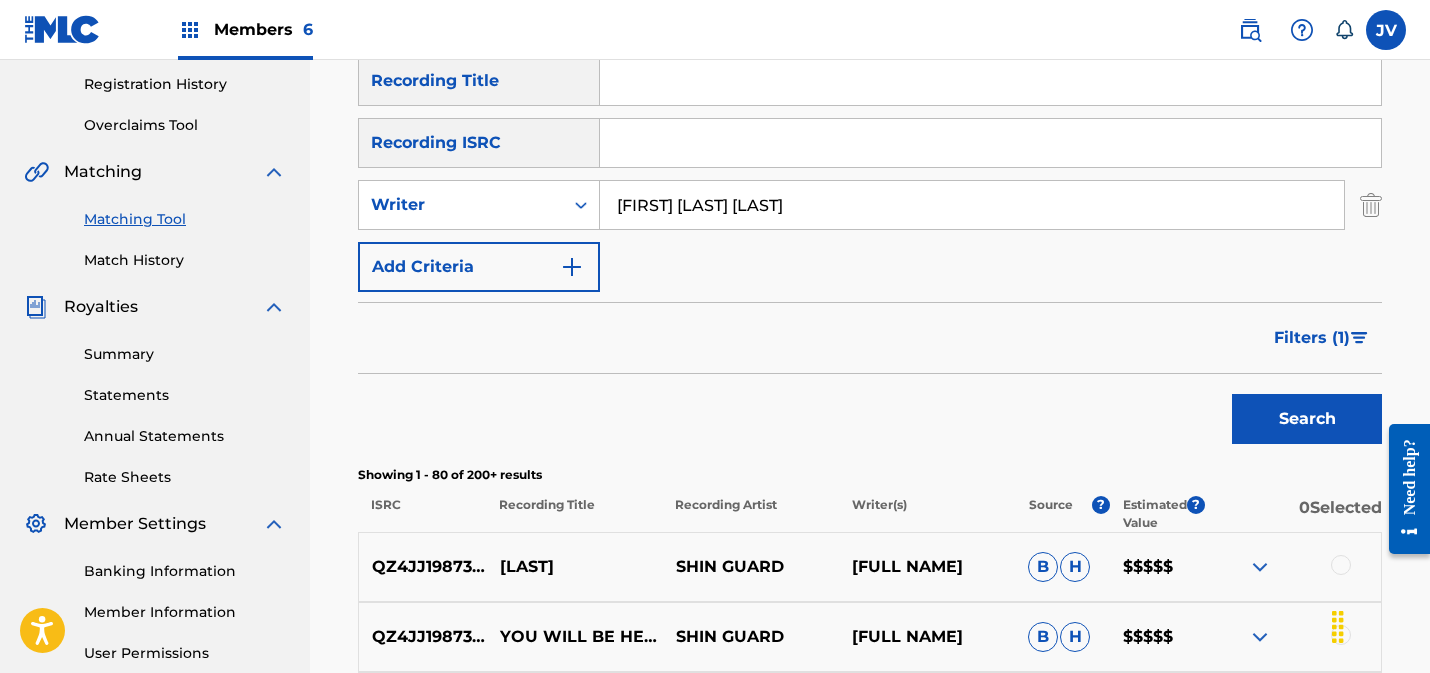 drag, startPoint x: 851, startPoint y: 219, endPoint x: 600, endPoint y: 205, distance: 251.39014 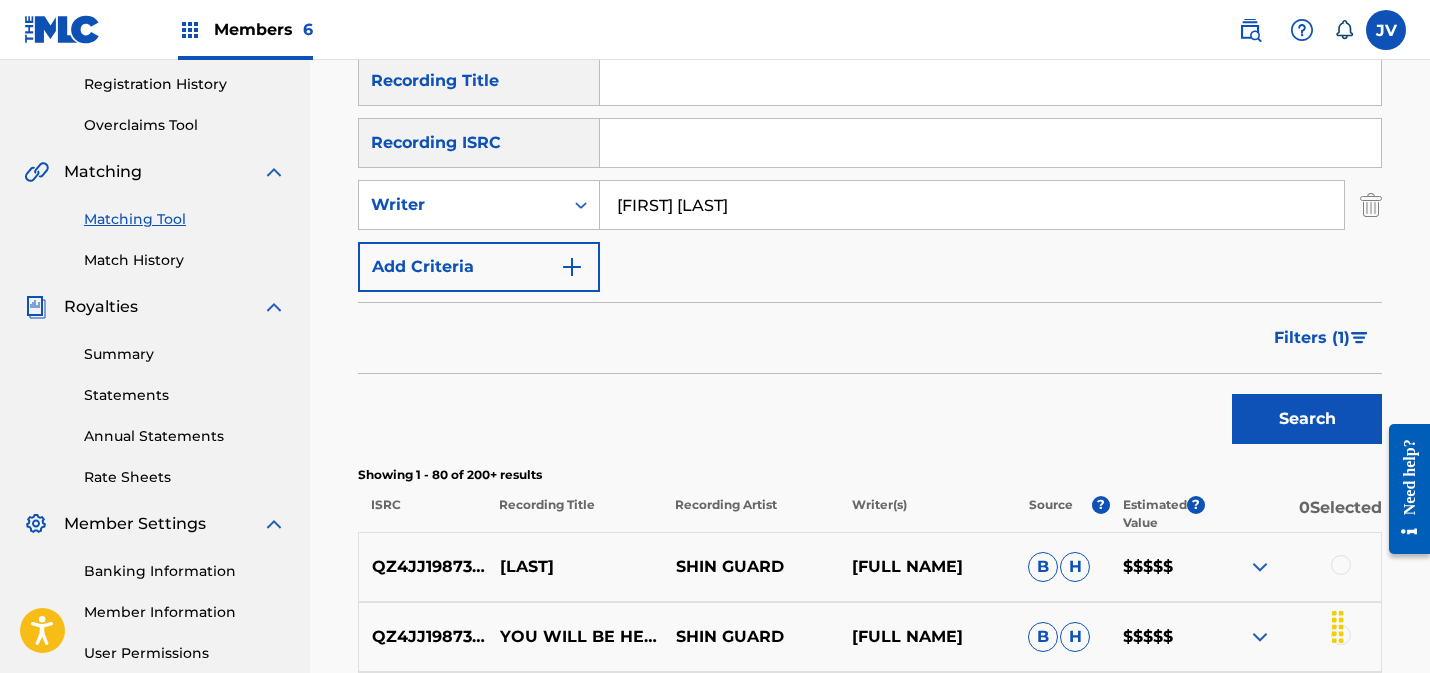 type on "[FIRST] [LAST]" 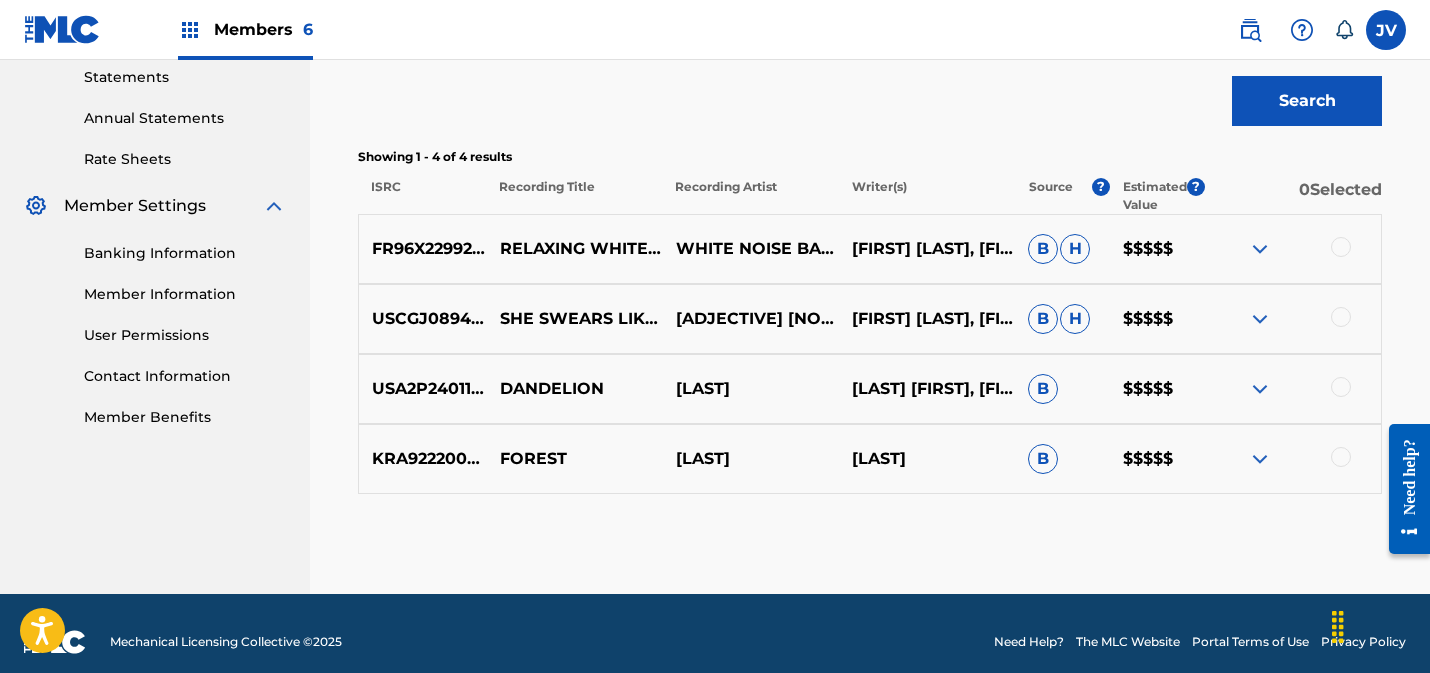 scroll, scrollTop: 709, scrollLeft: 0, axis: vertical 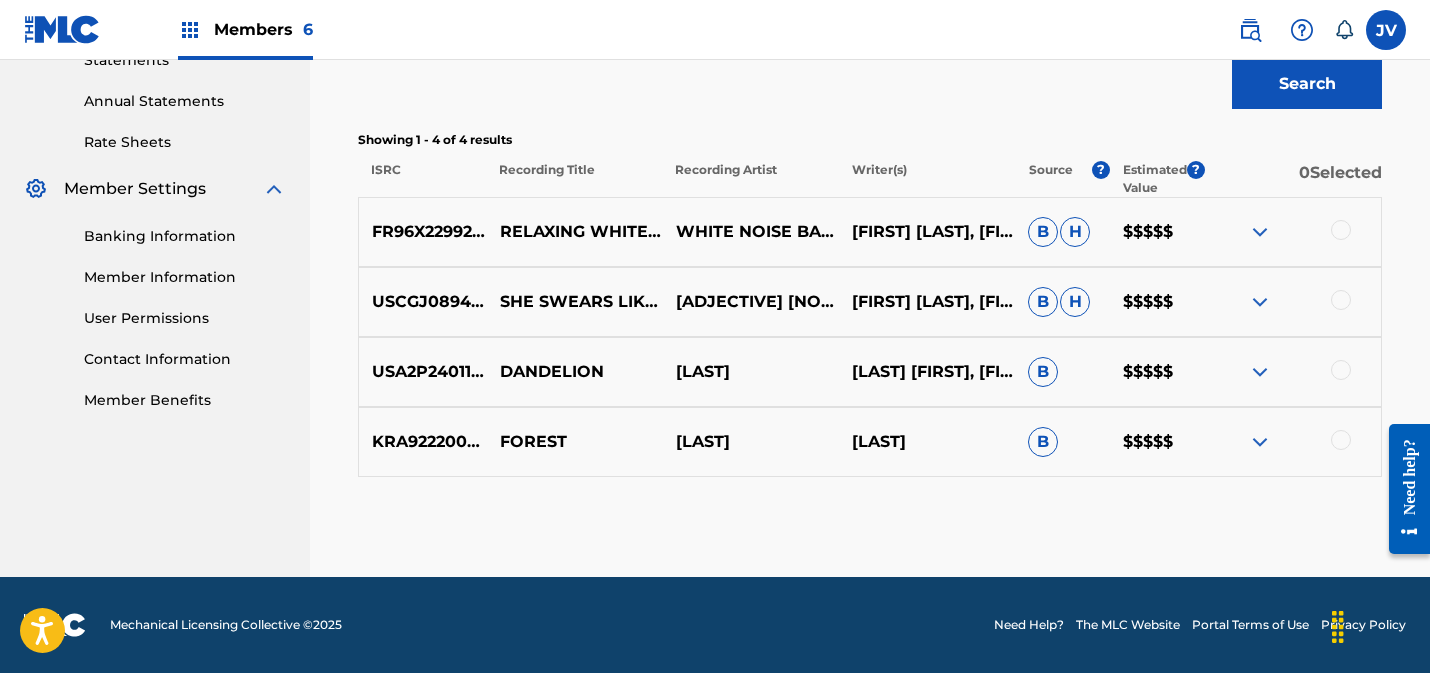 click at bounding box center (1260, 232) 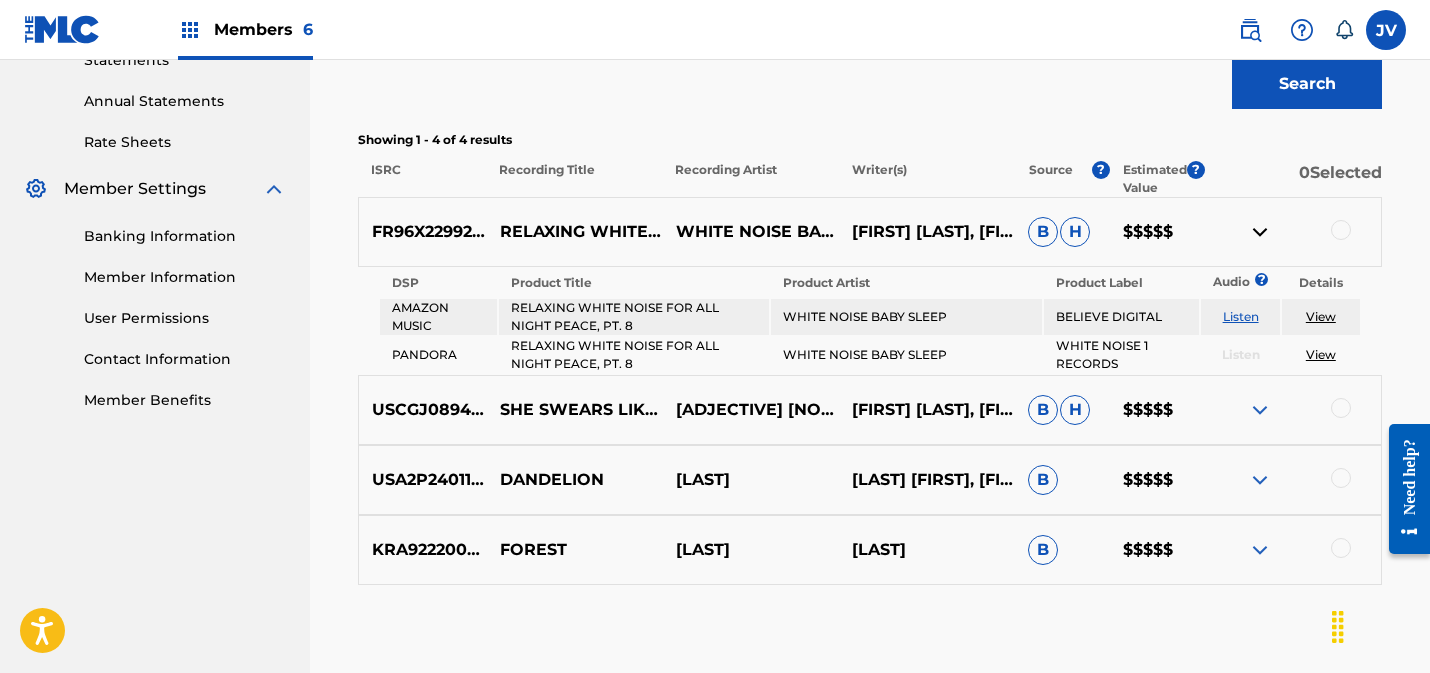click on "View" at bounding box center (1321, 316) 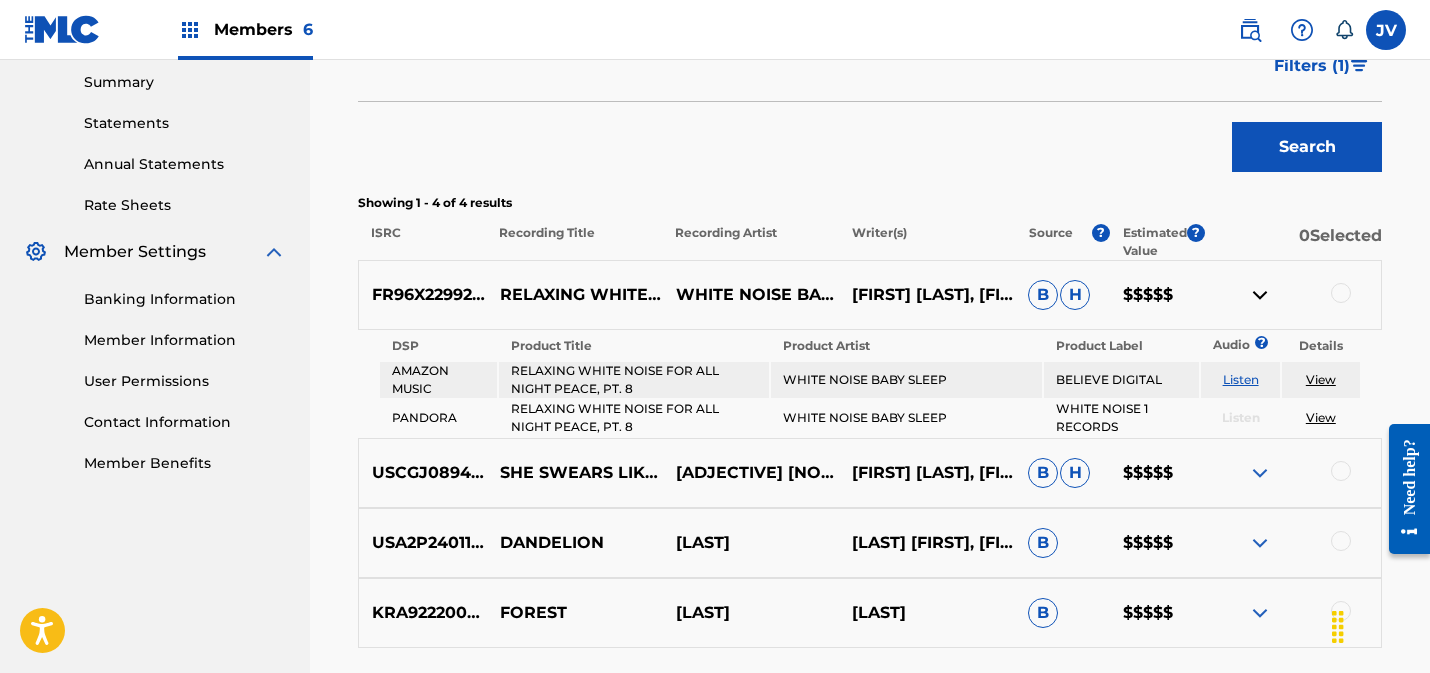 scroll, scrollTop: 687, scrollLeft: 0, axis: vertical 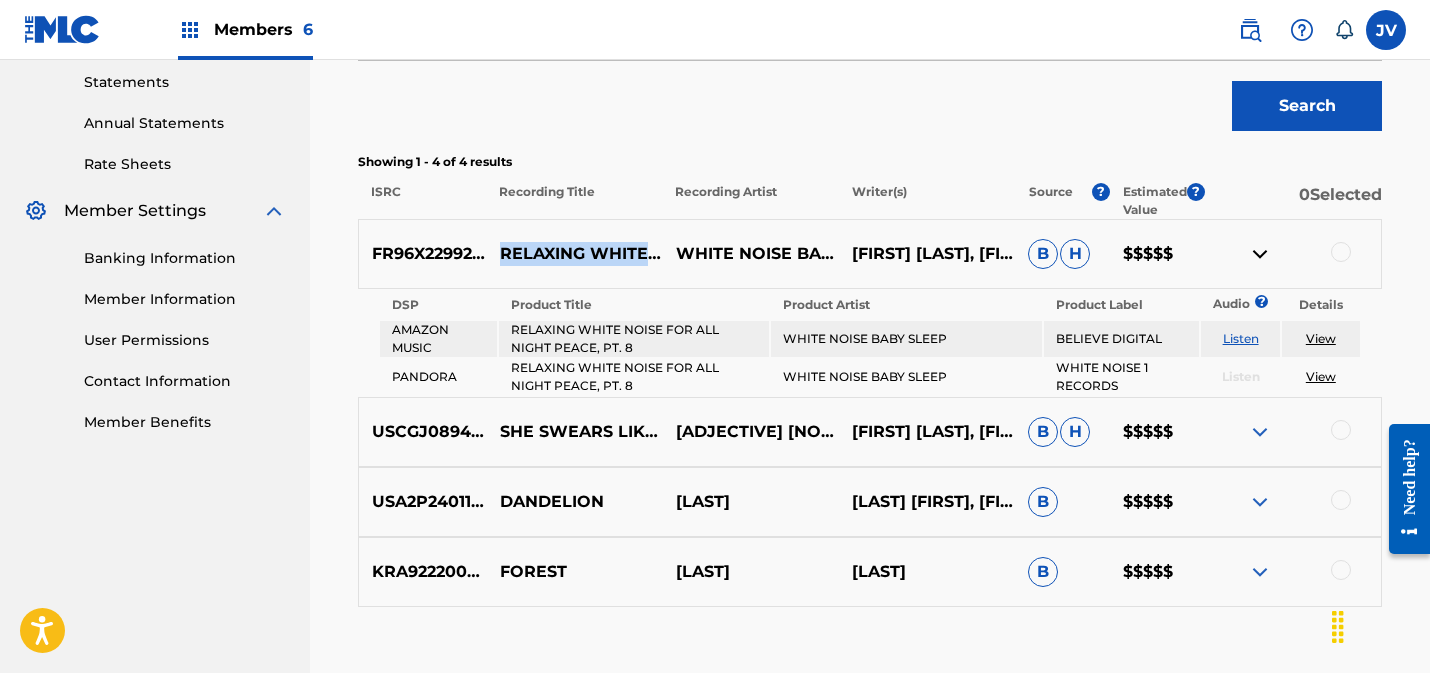 drag, startPoint x: 514, startPoint y: 224, endPoint x: 523, endPoint y: 278, distance: 54.74486 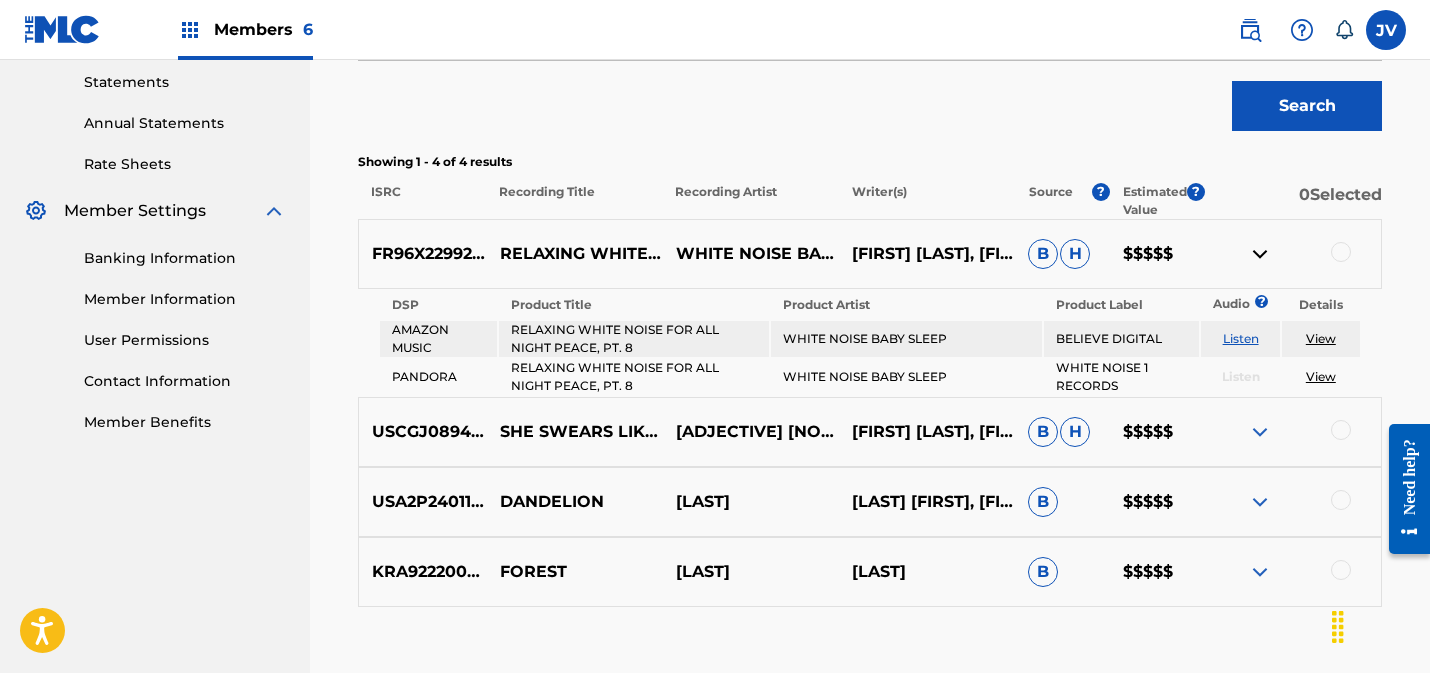 click at bounding box center (1341, 252) 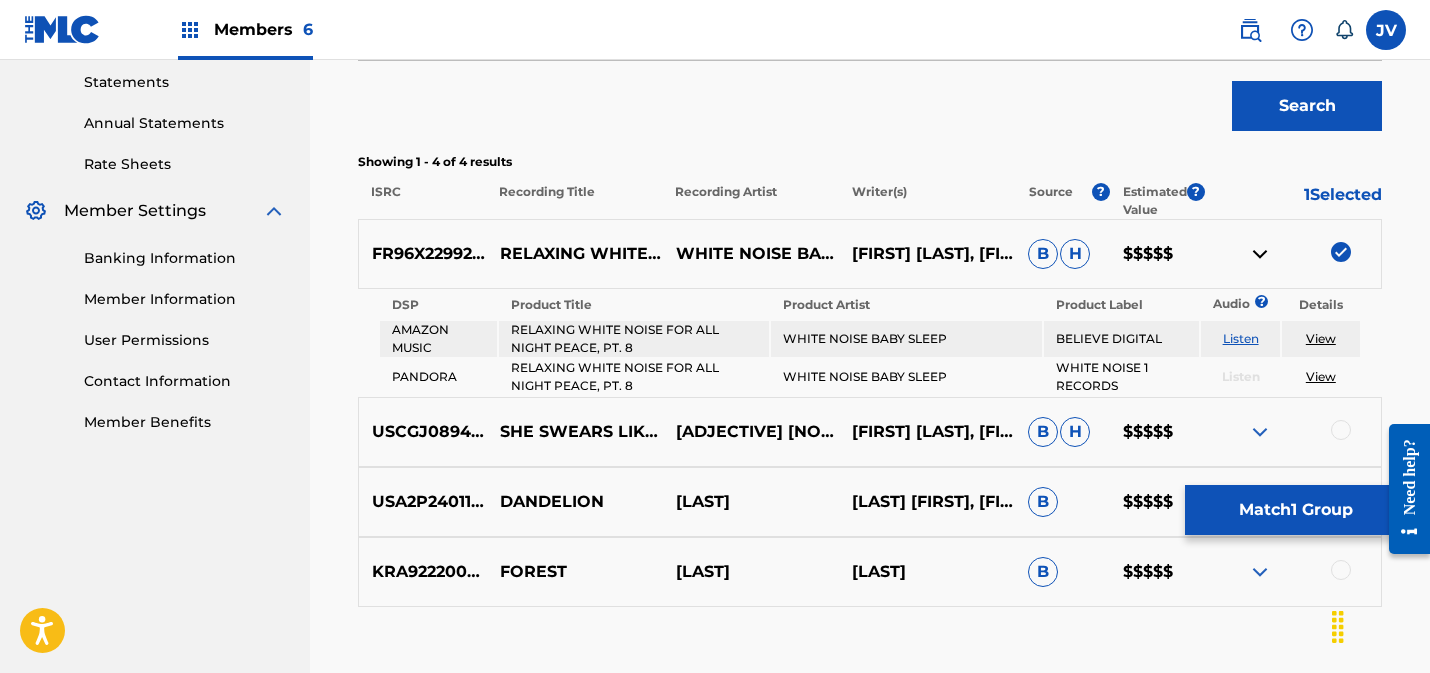 click on "Match  1 Group" at bounding box center (1295, 510) 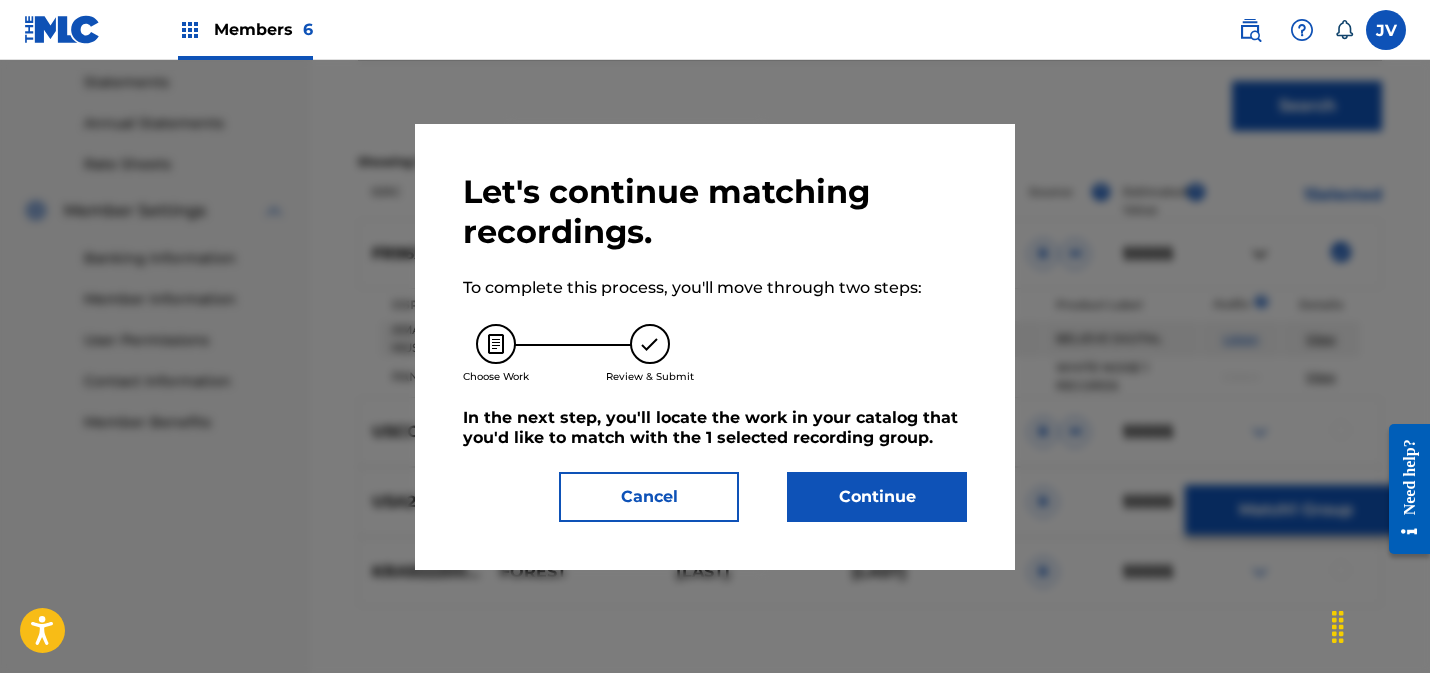 click on "Continue" at bounding box center [877, 497] 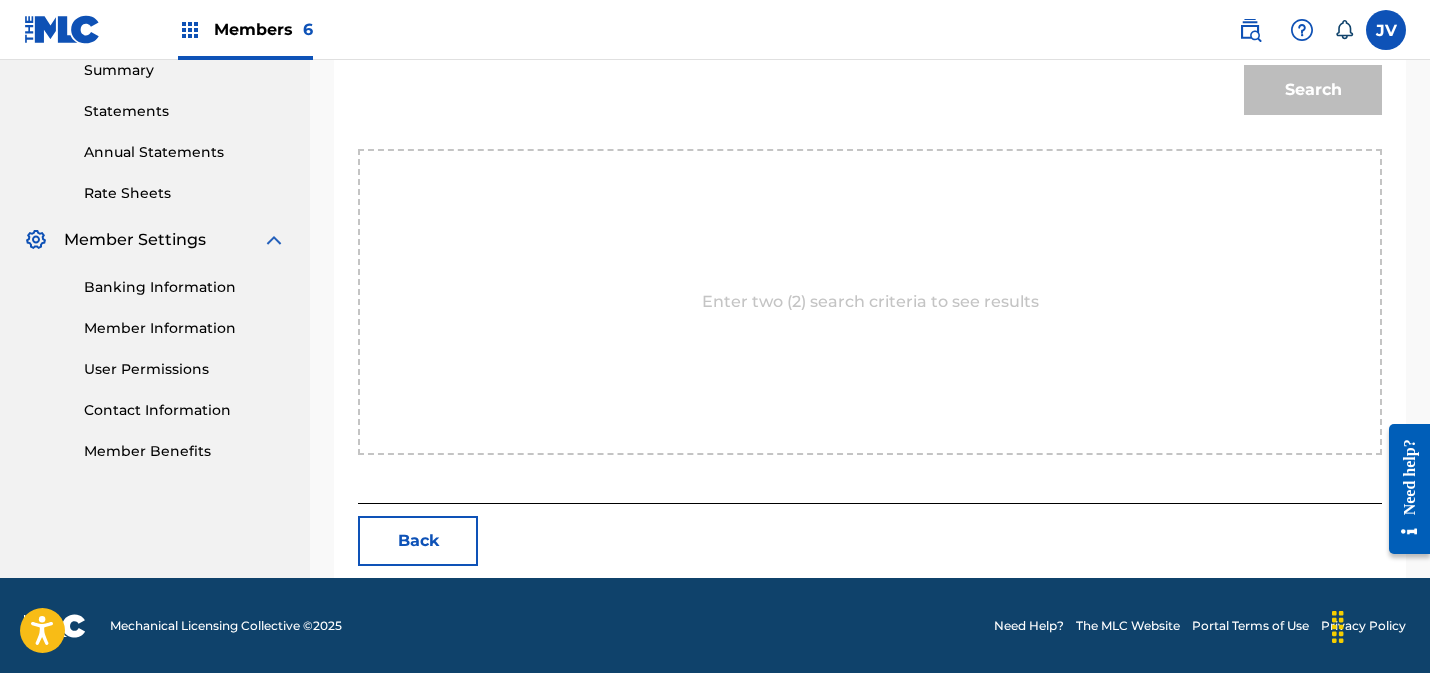 scroll, scrollTop: 235, scrollLeft: 0, axis: vertical 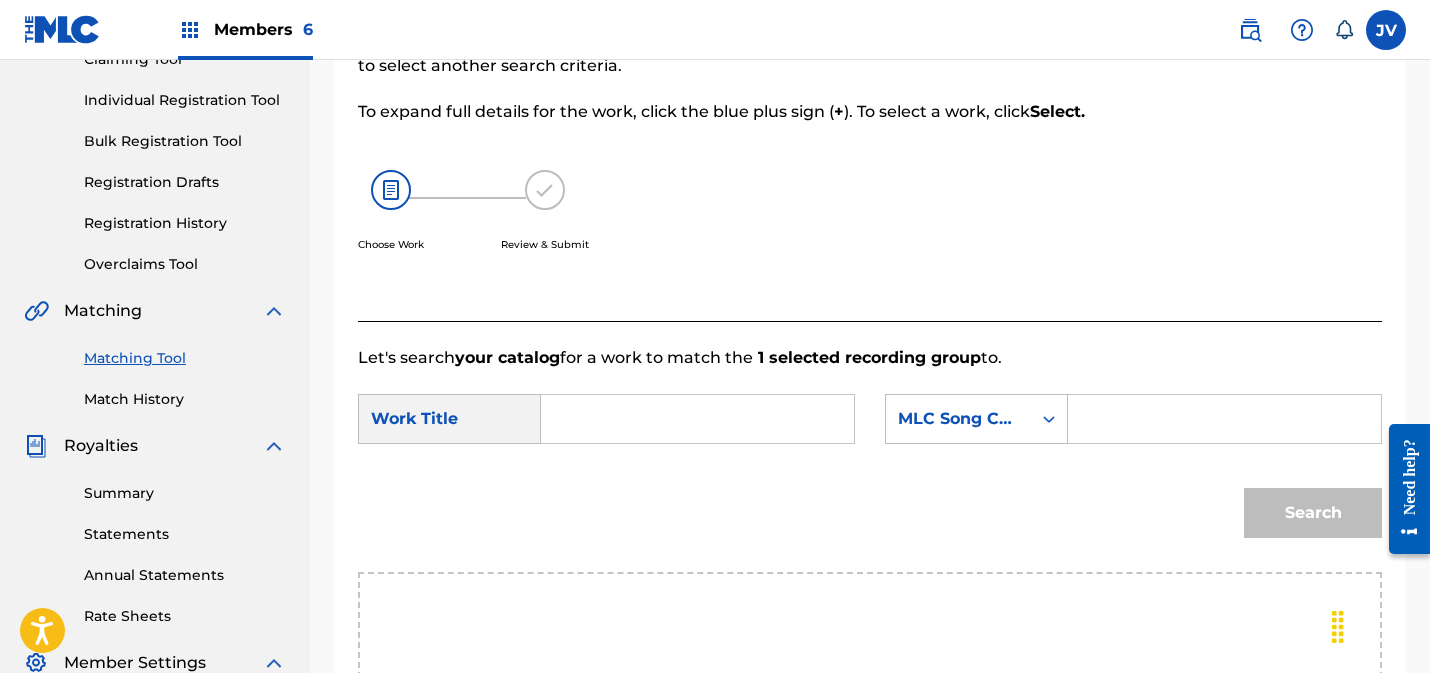 click at bounding box center [697, 419] 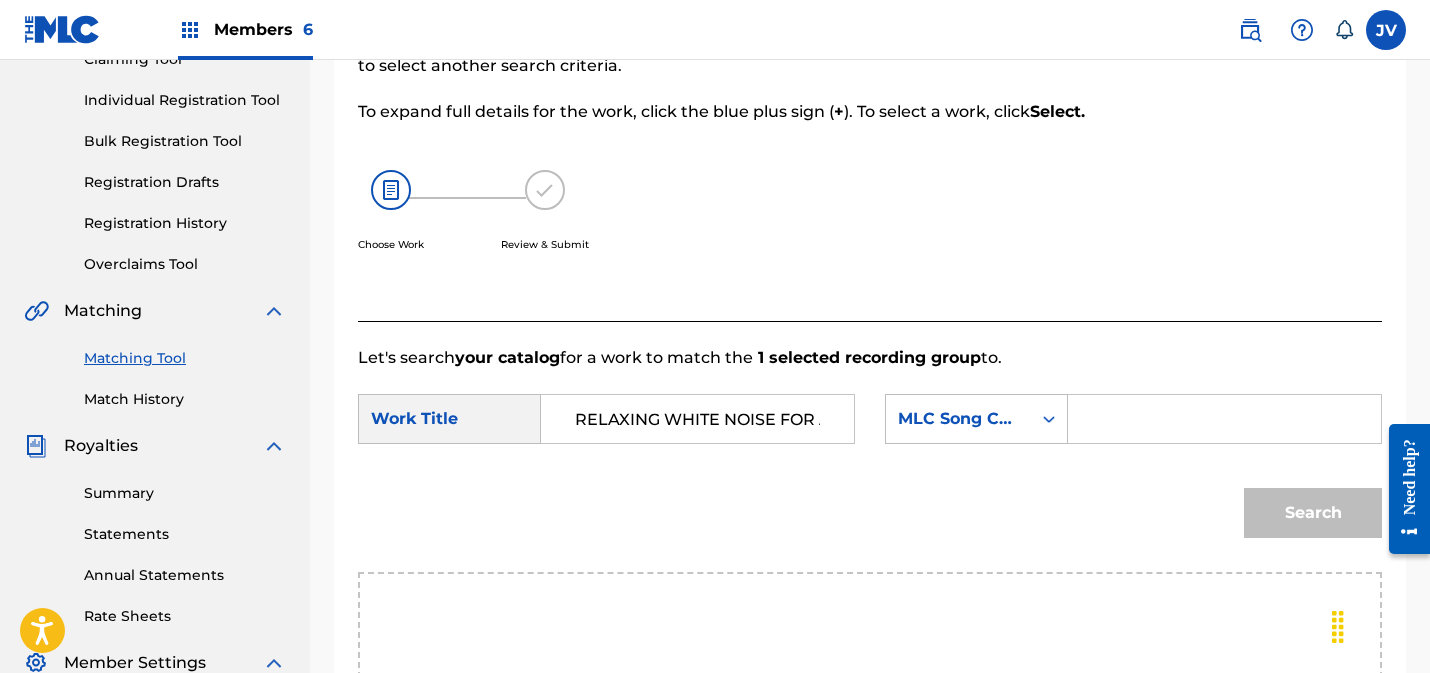 scroll, scrollTop: 0, scrollLeft: 193, axis: horizontal 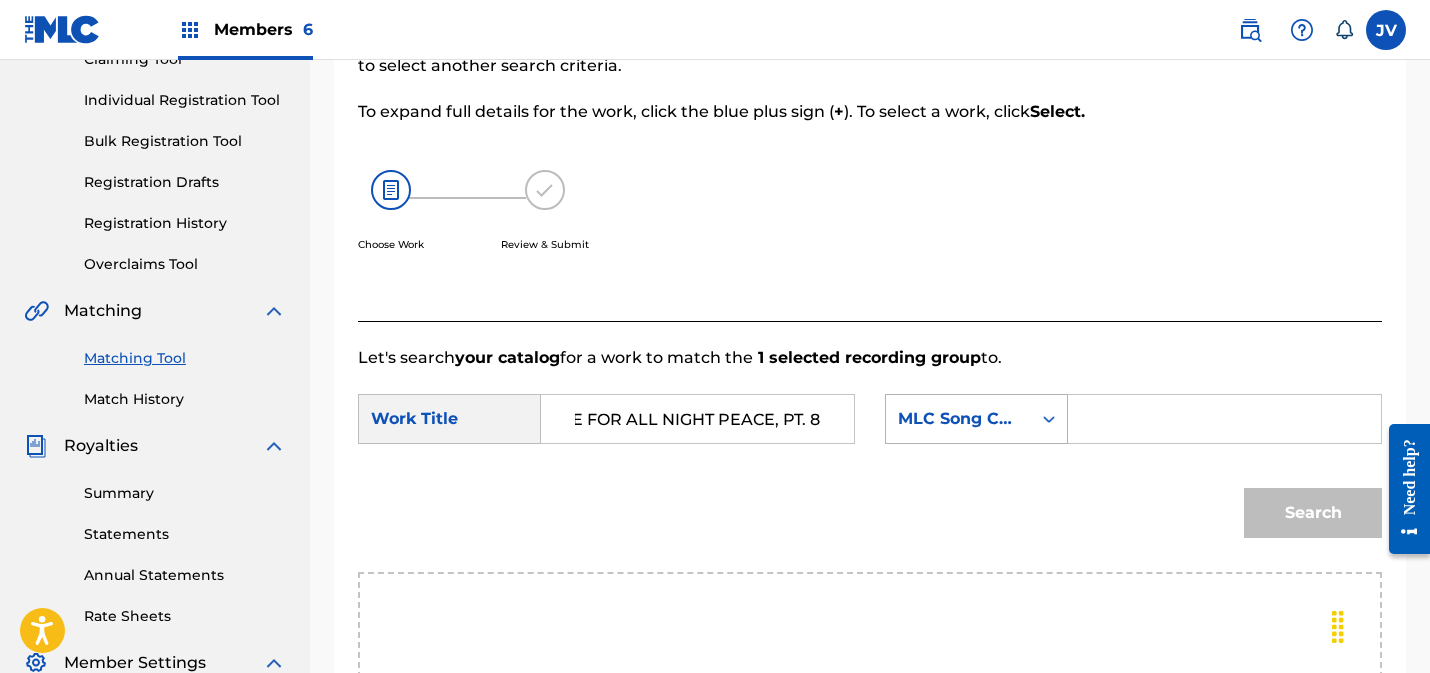 type on "RELAXING WHITE NOISE FOR ALL NIGHT PEACE, PT. 8" 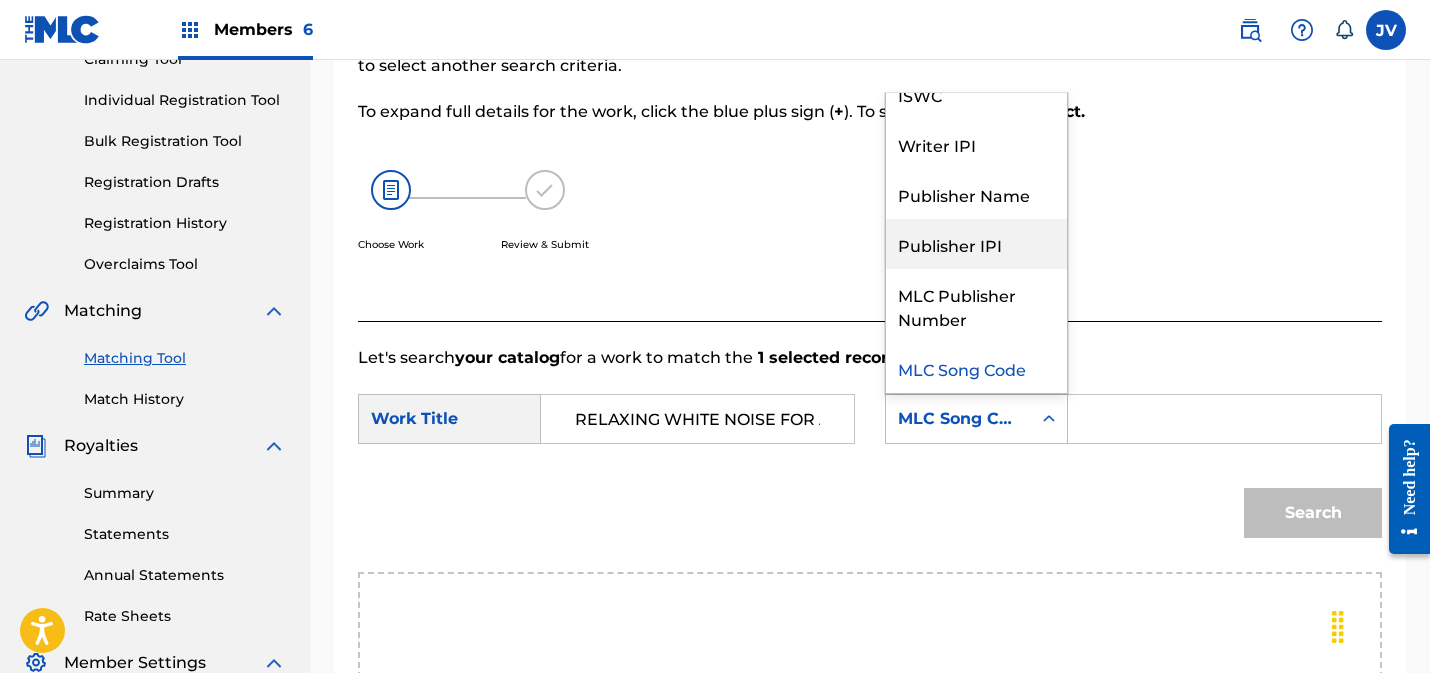 scroll, scrollTop: 0, scrollLeft: 0, axis: both 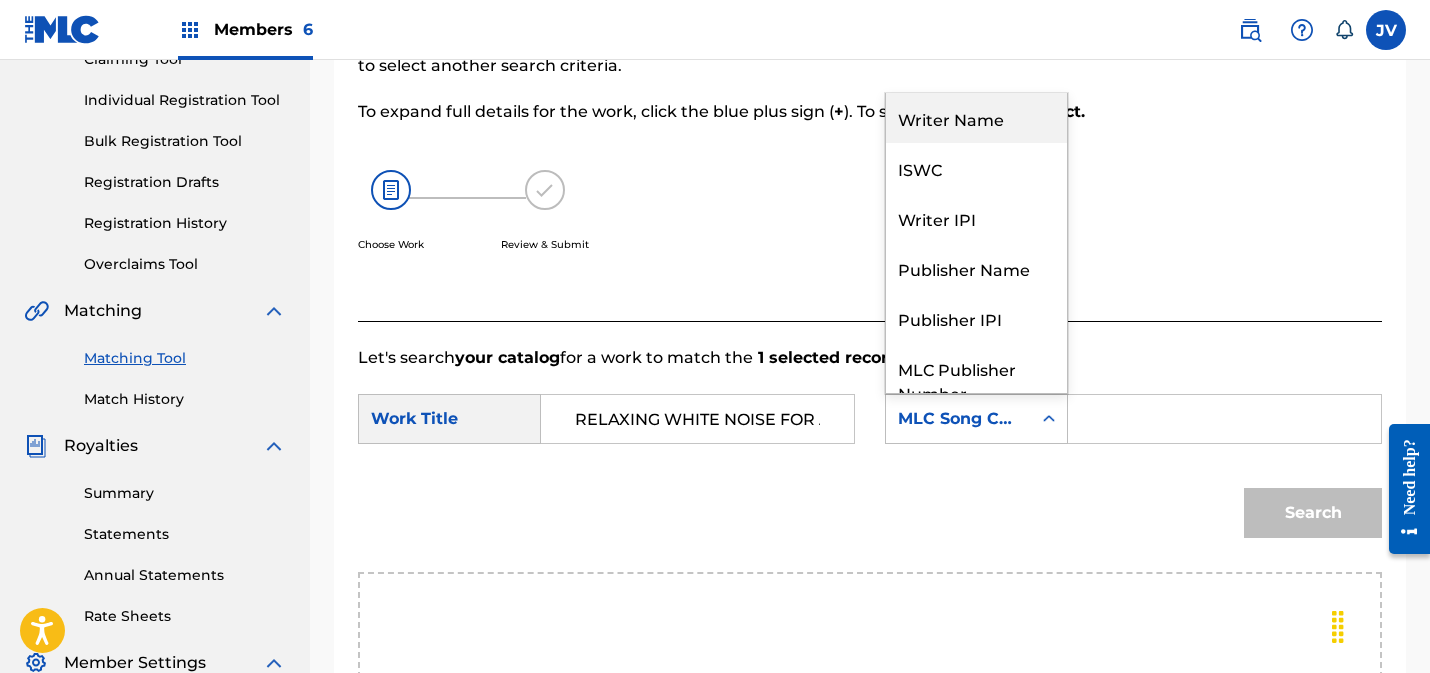 drag, startPoint x: 962, startPoint y: 116, endPoint x: 961, endPoint y: 175, distance: 59.008472 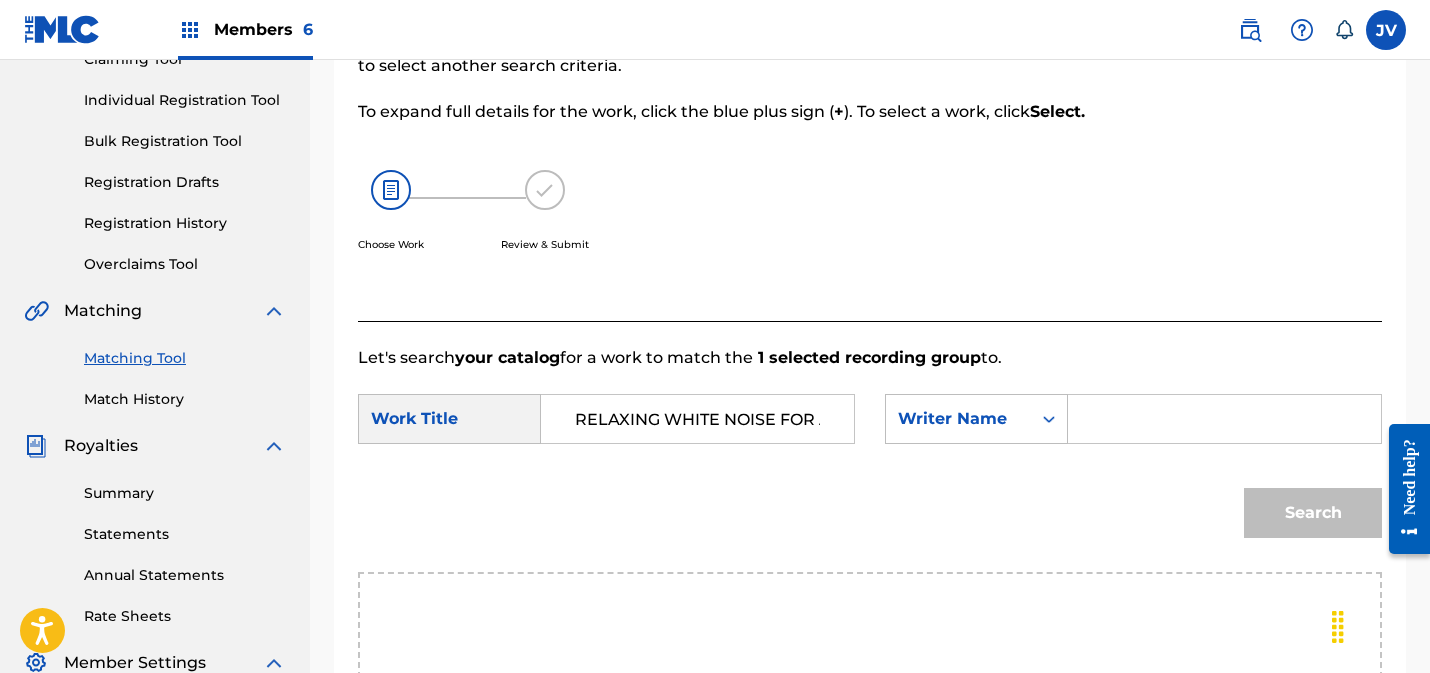click at bounding box center [1224, 419] 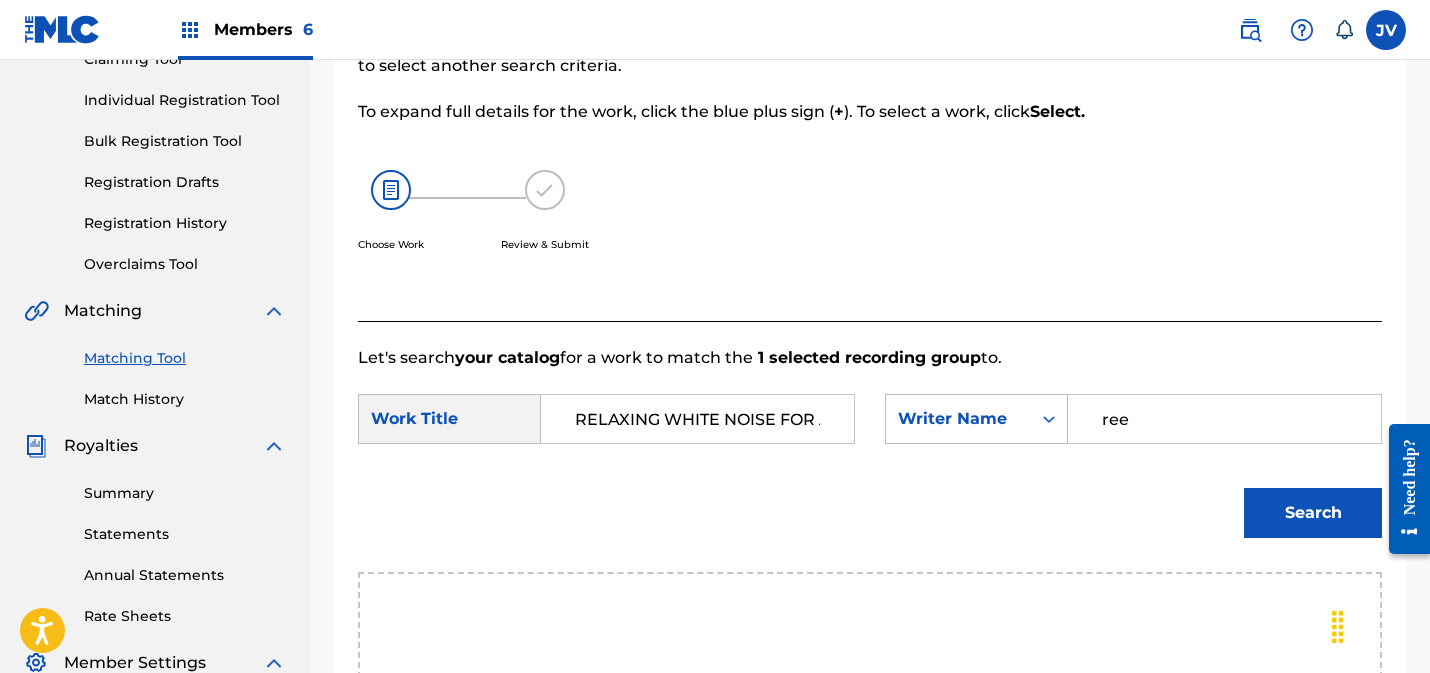 type on "ree" 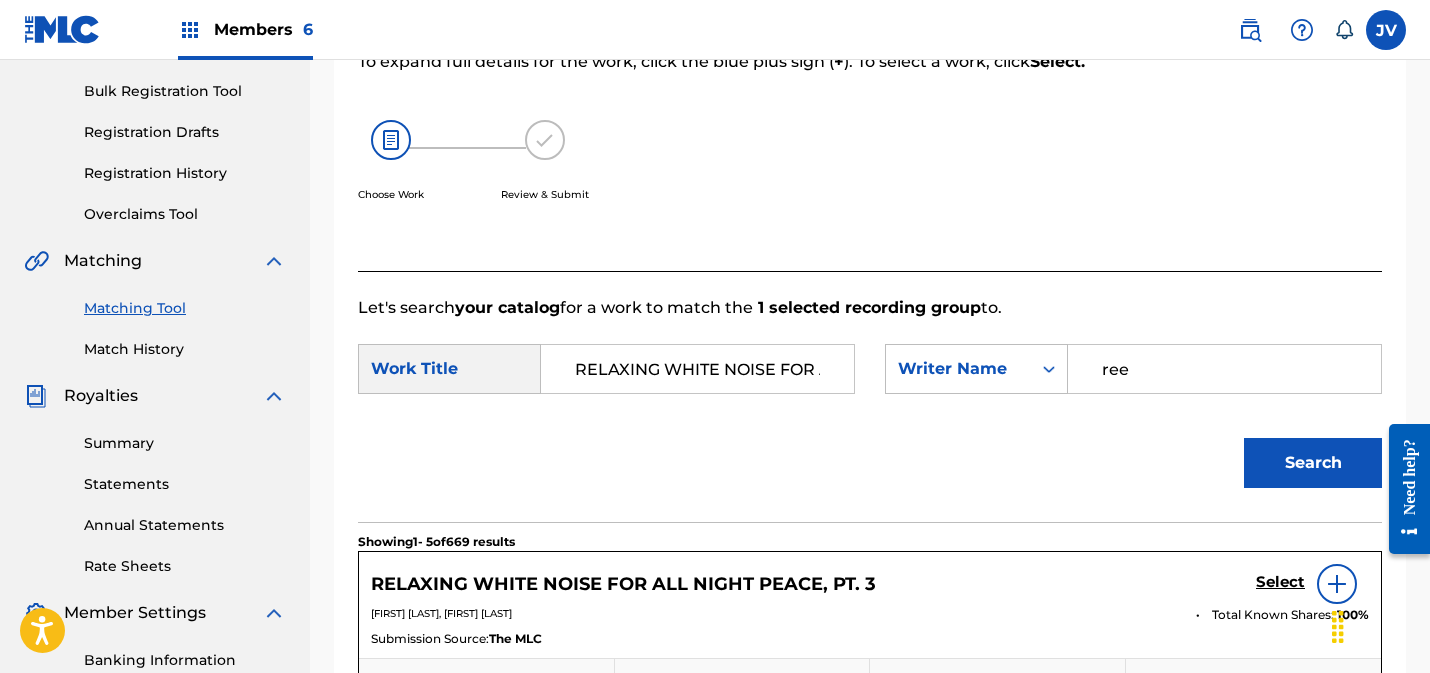 scroll, scrollTop: 260, scrollLeft: 0, axis: vertical 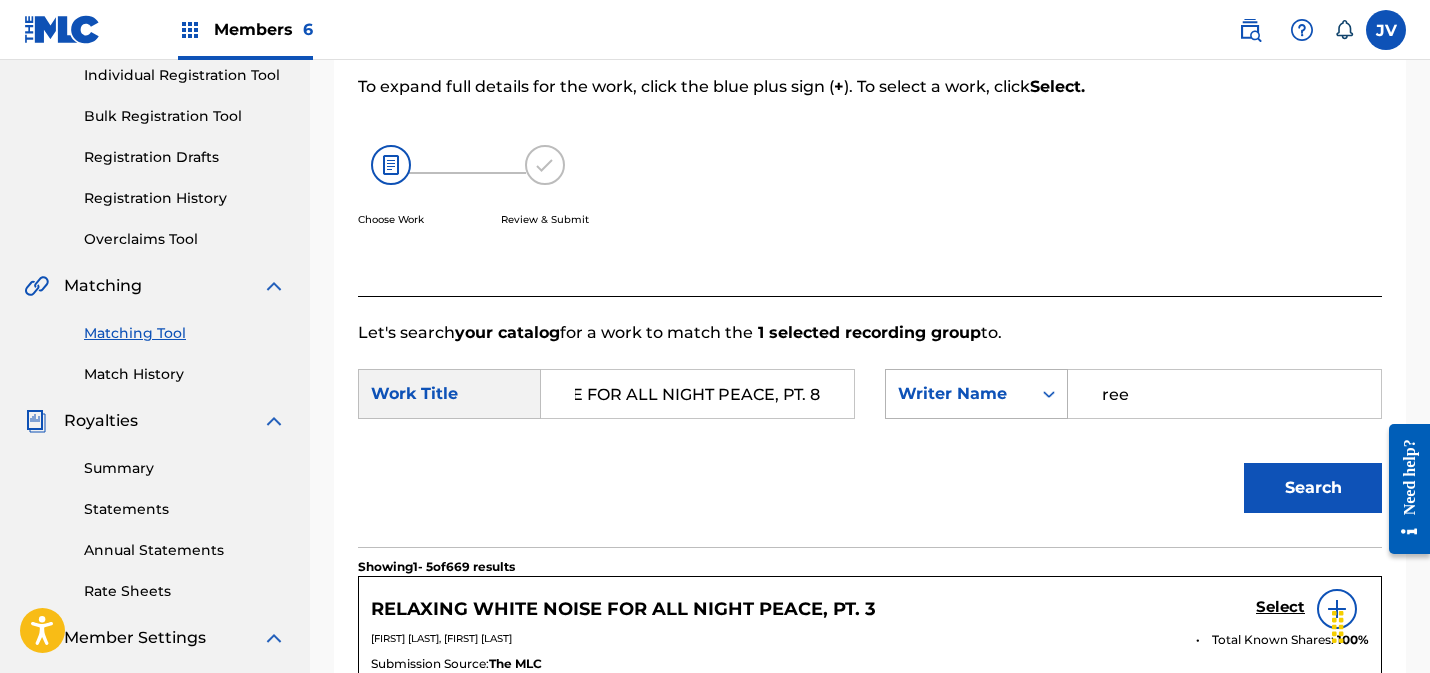 drag, startPoint x: 733, startPoint y: 387, endPoint x: 930, endPoint y: 393, distance: 197.09135 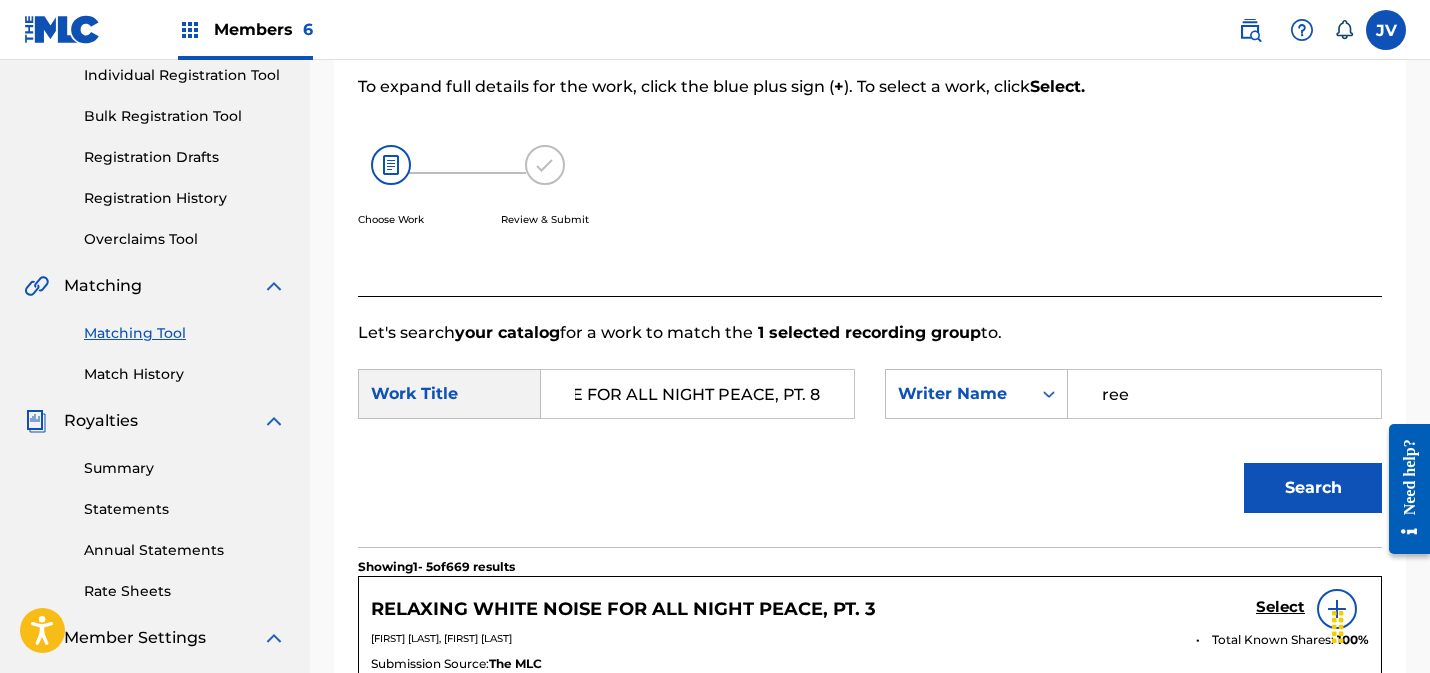 scroll, scrollTop: 0, scrollLeft: 0, axis: both 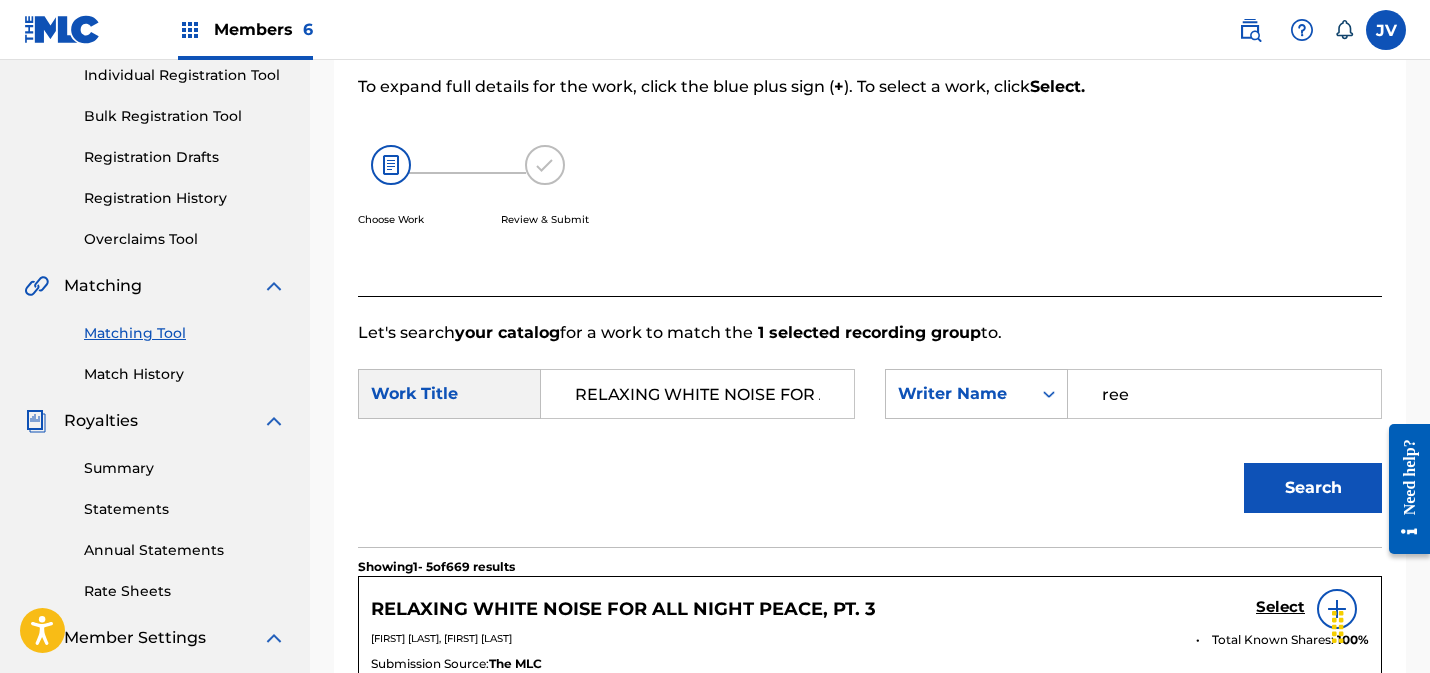 click on "Search" at bounding box center [870, 495] 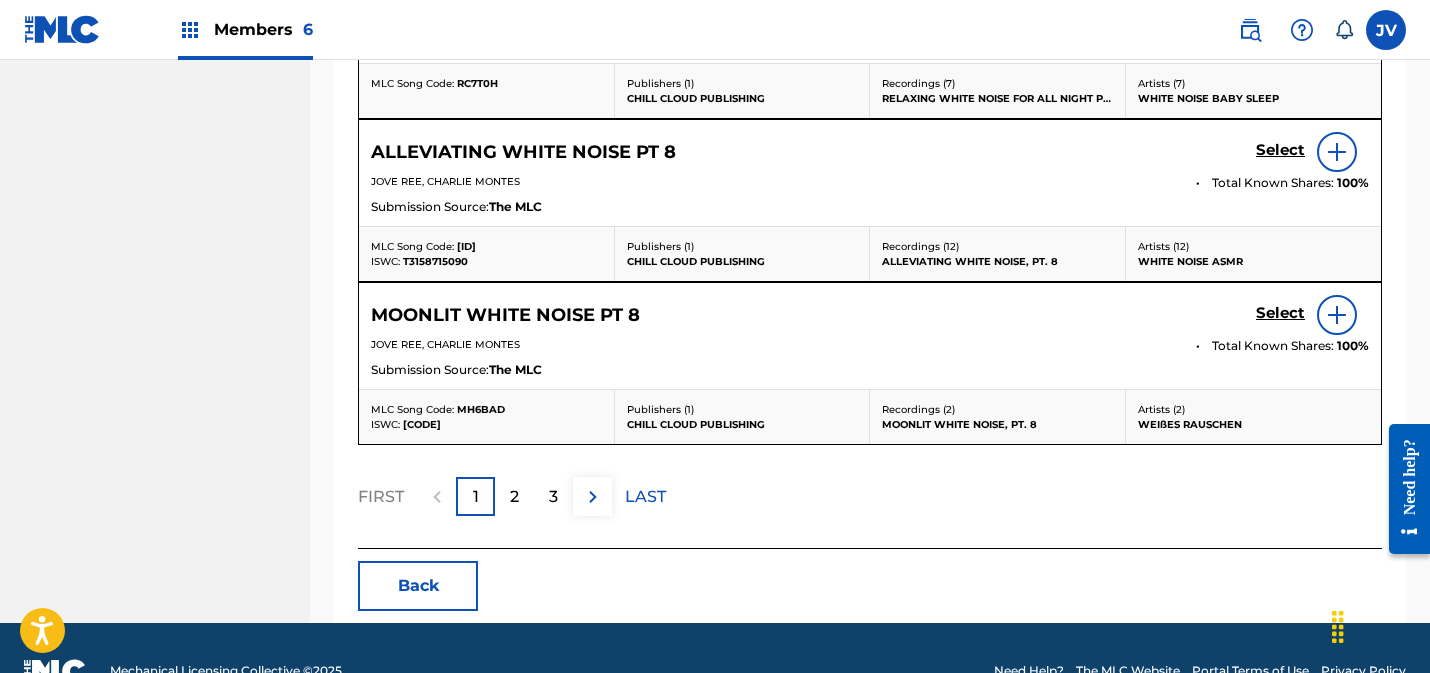 scroll, scrollTop: 1205, scrollLeft: 0, axis: vertical 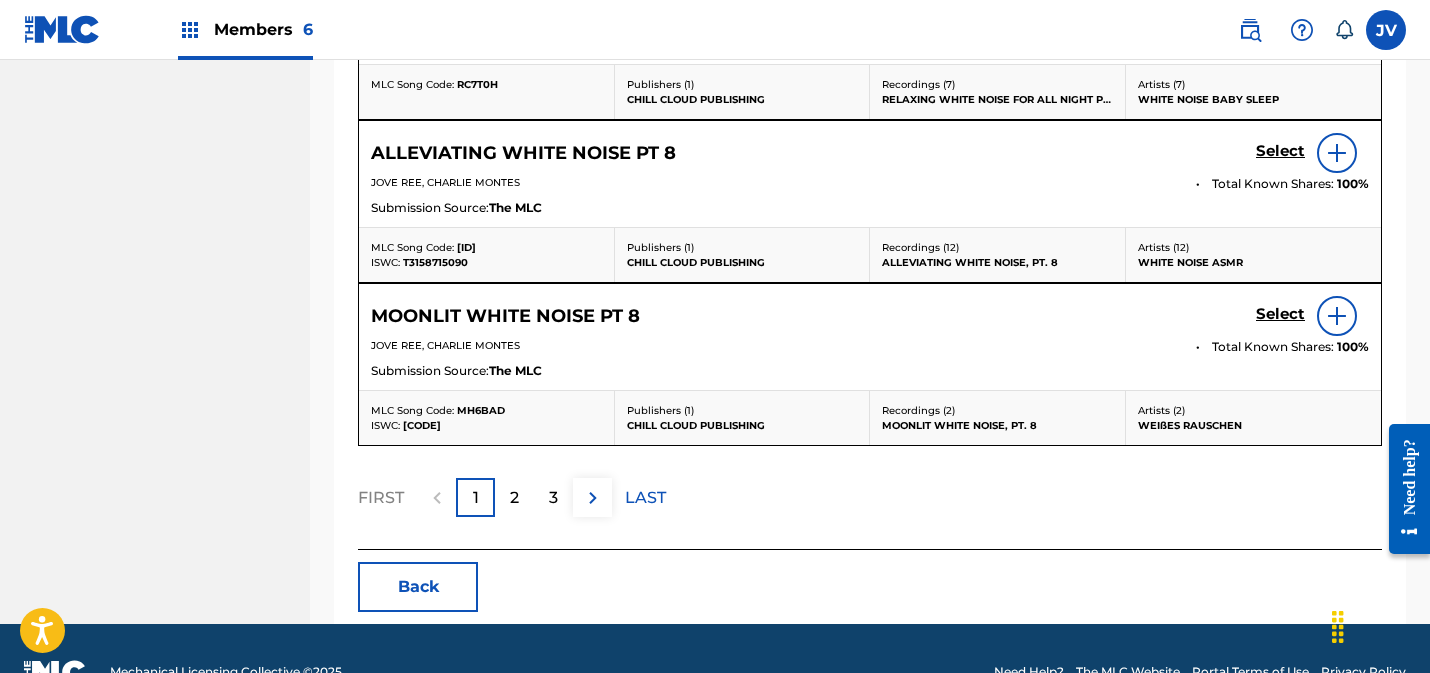 click on "2" at bounding box center (514, 497) 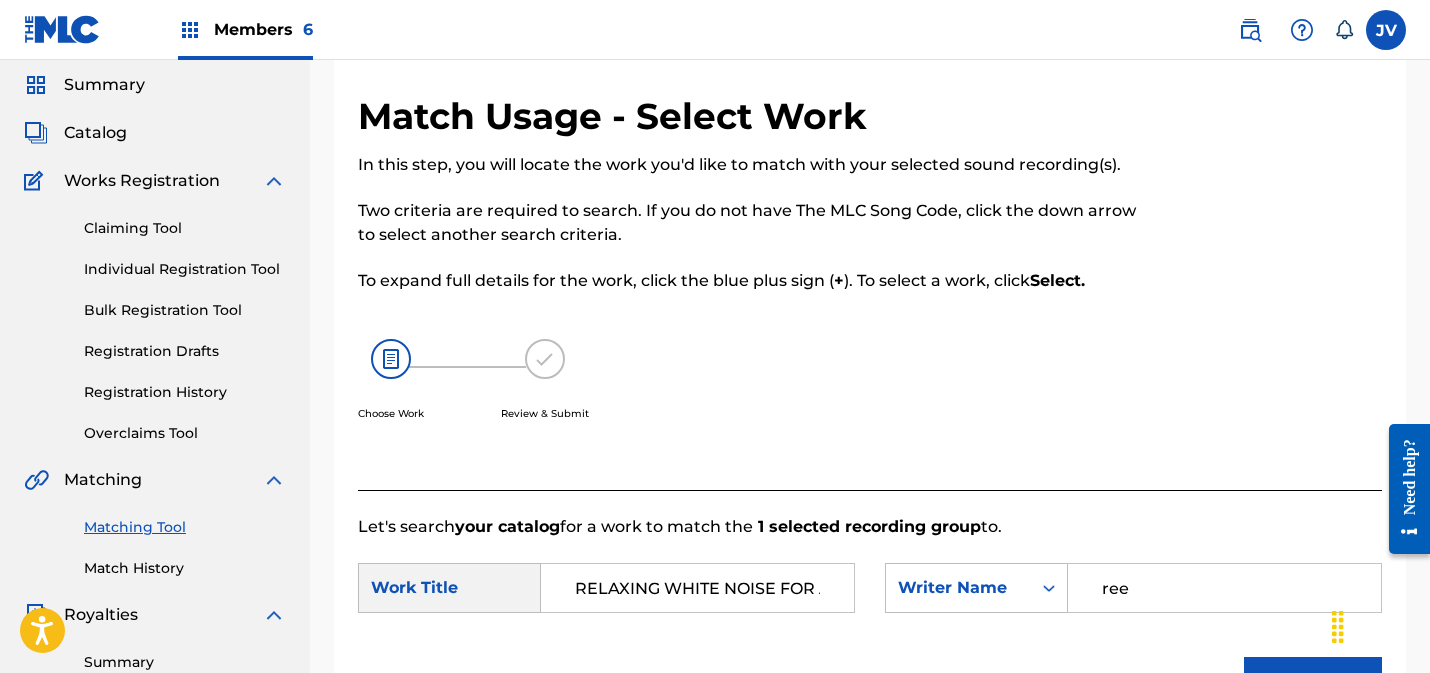 scroll, scrollTop: 62, scrollLeft: 0, axis: vertical 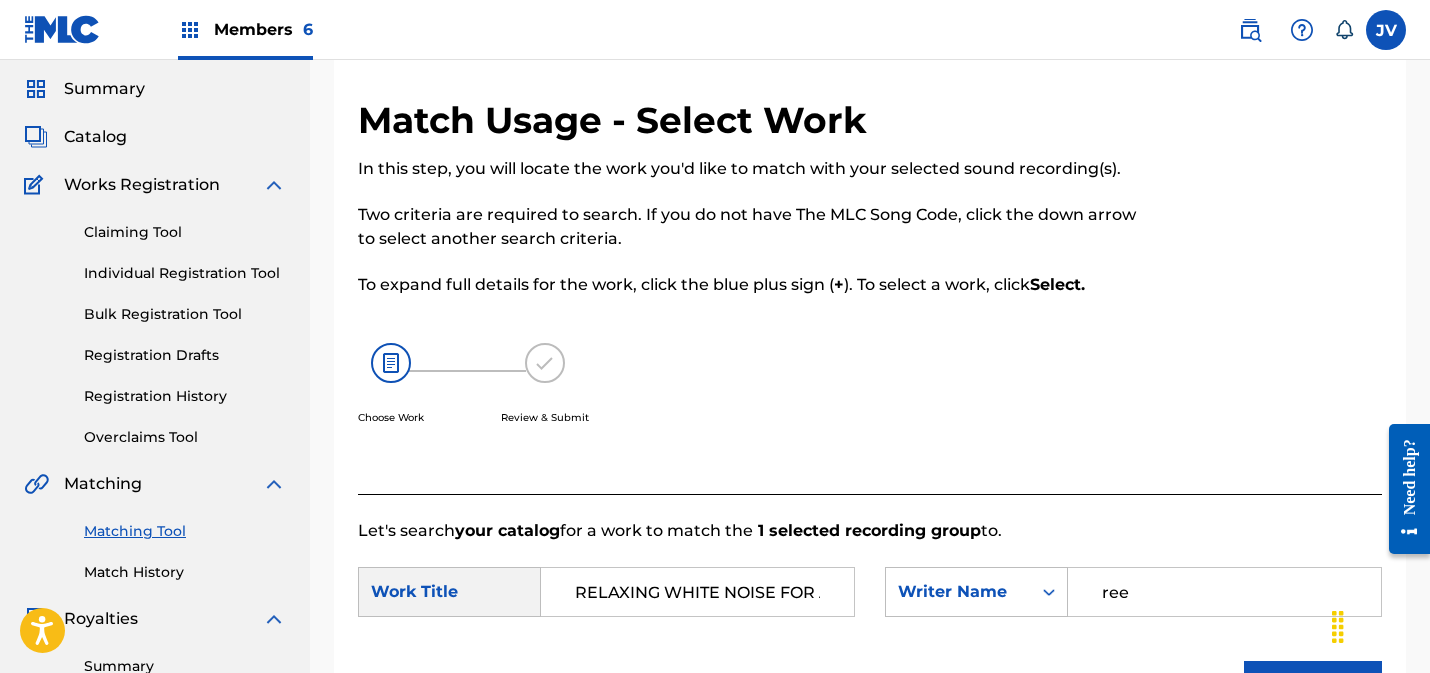 click on "Summary" at bounding box center (104, 89) 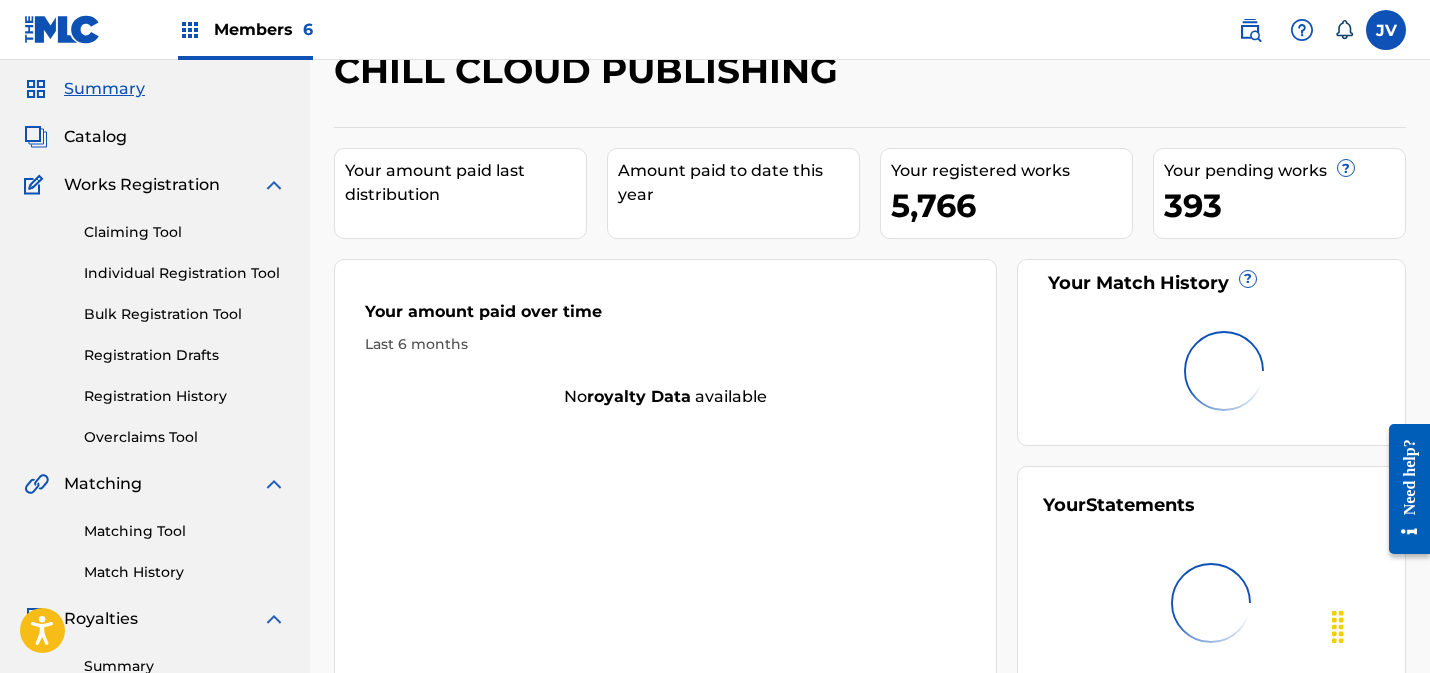 scroll, scrollTop: 0, scrollLeft: 0, axis: both 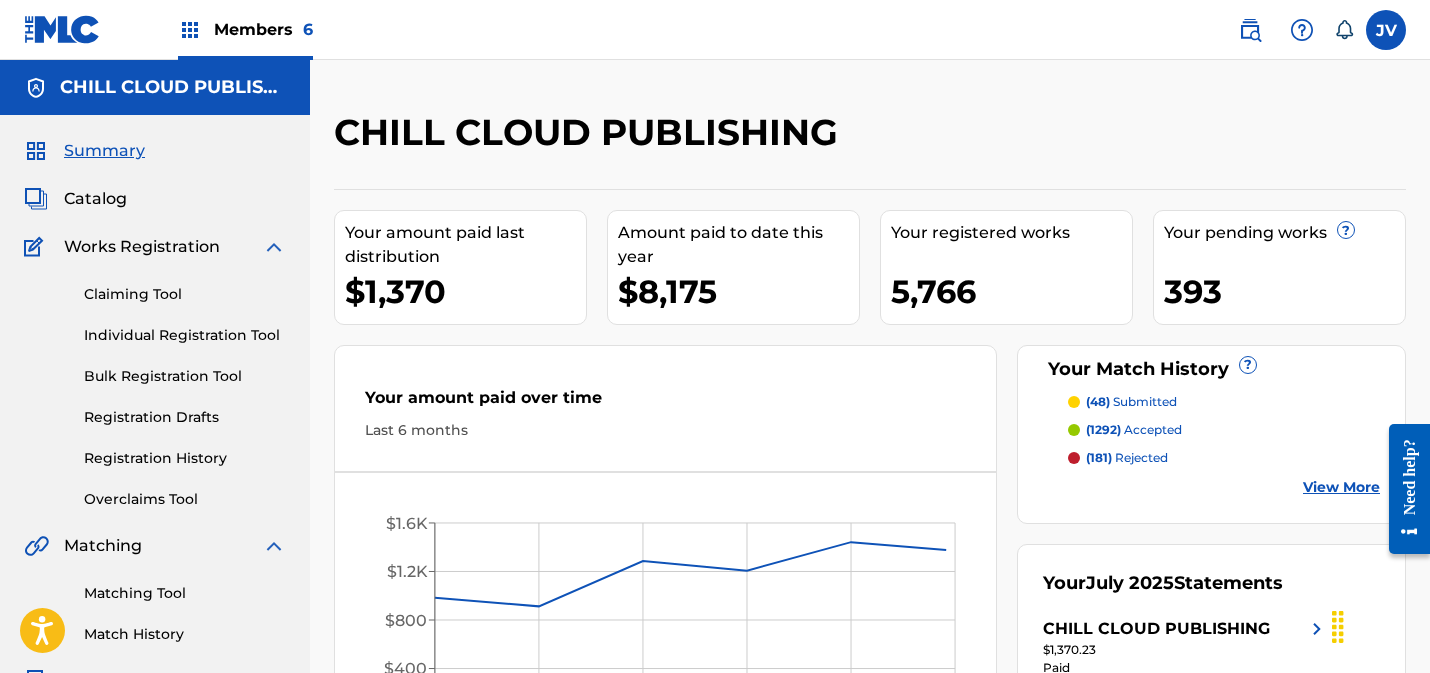 click on "Catalog" at bounding box center [95, 199] 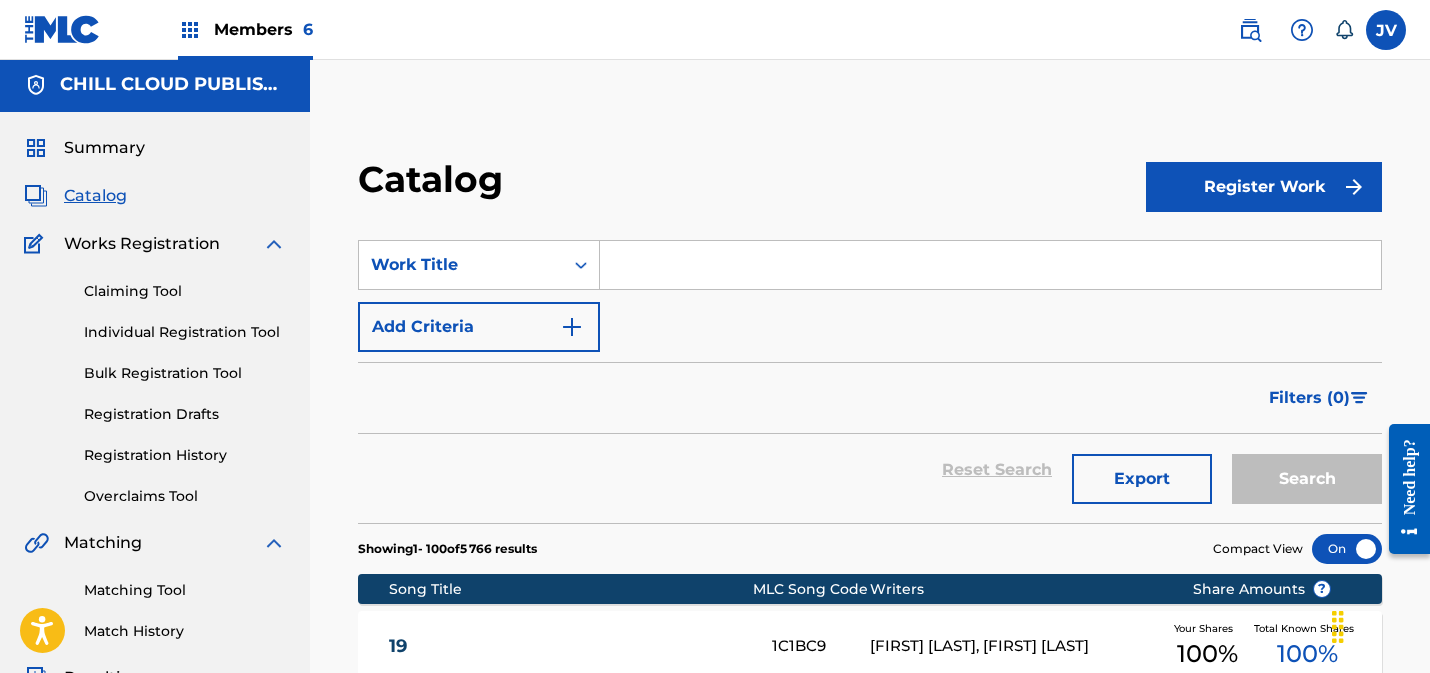 scroll, scrollTop: 0, scrollLeft: 0, axis: both 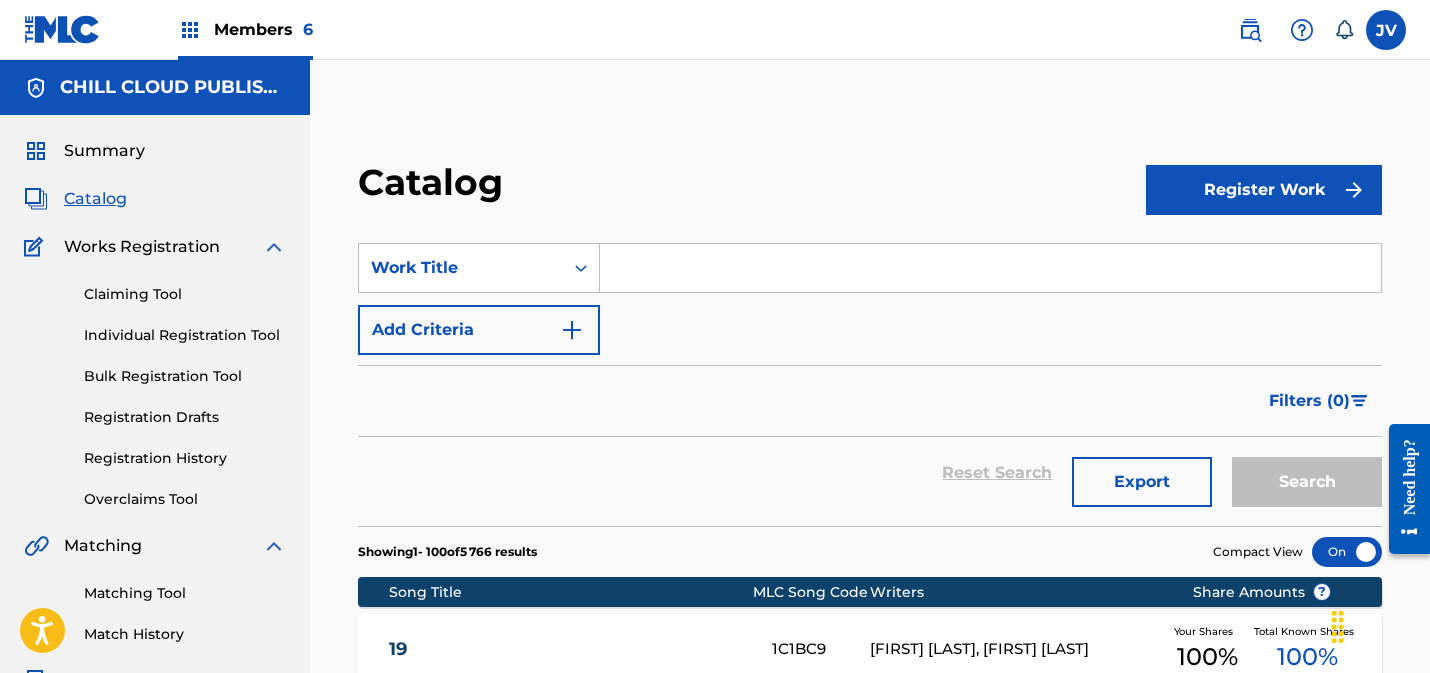 click on "Claiming Tool" at bounding box center (185, 294) 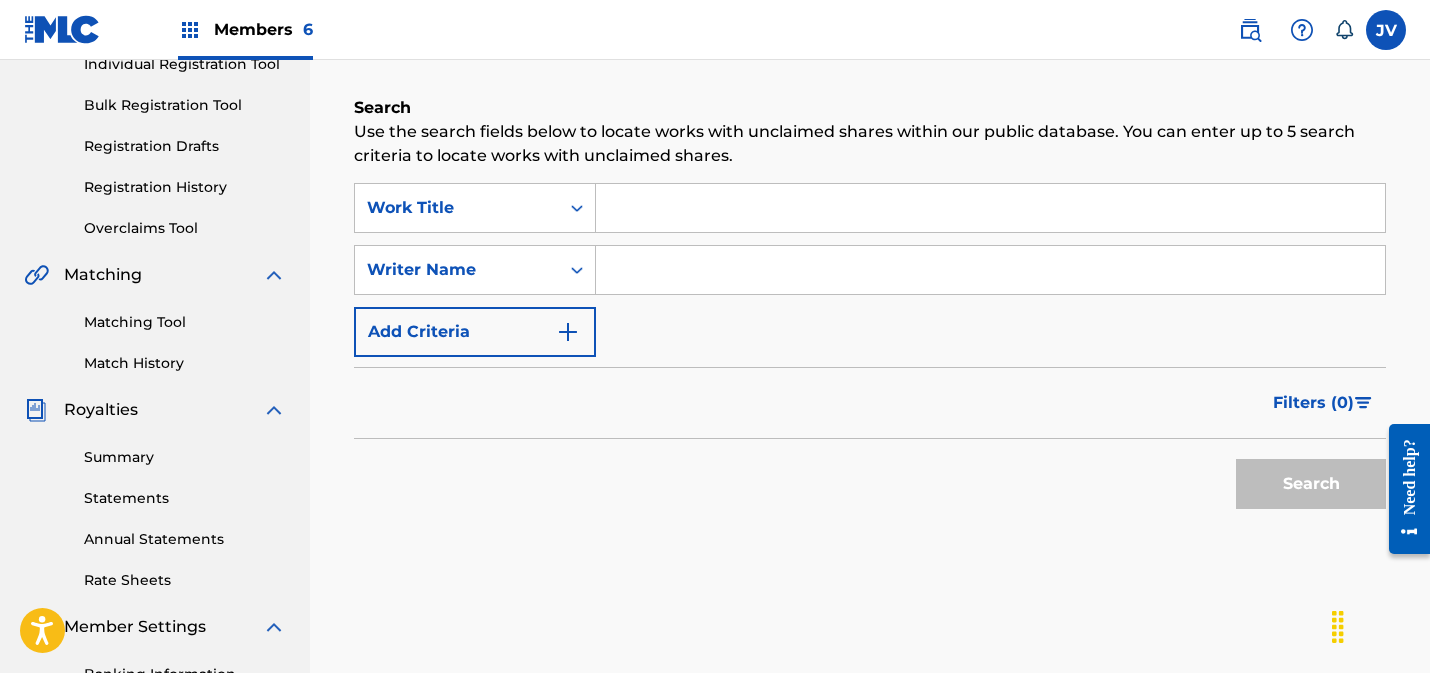 scroll, scrollTop: 330, scrollLeft: 0, axis: vertical 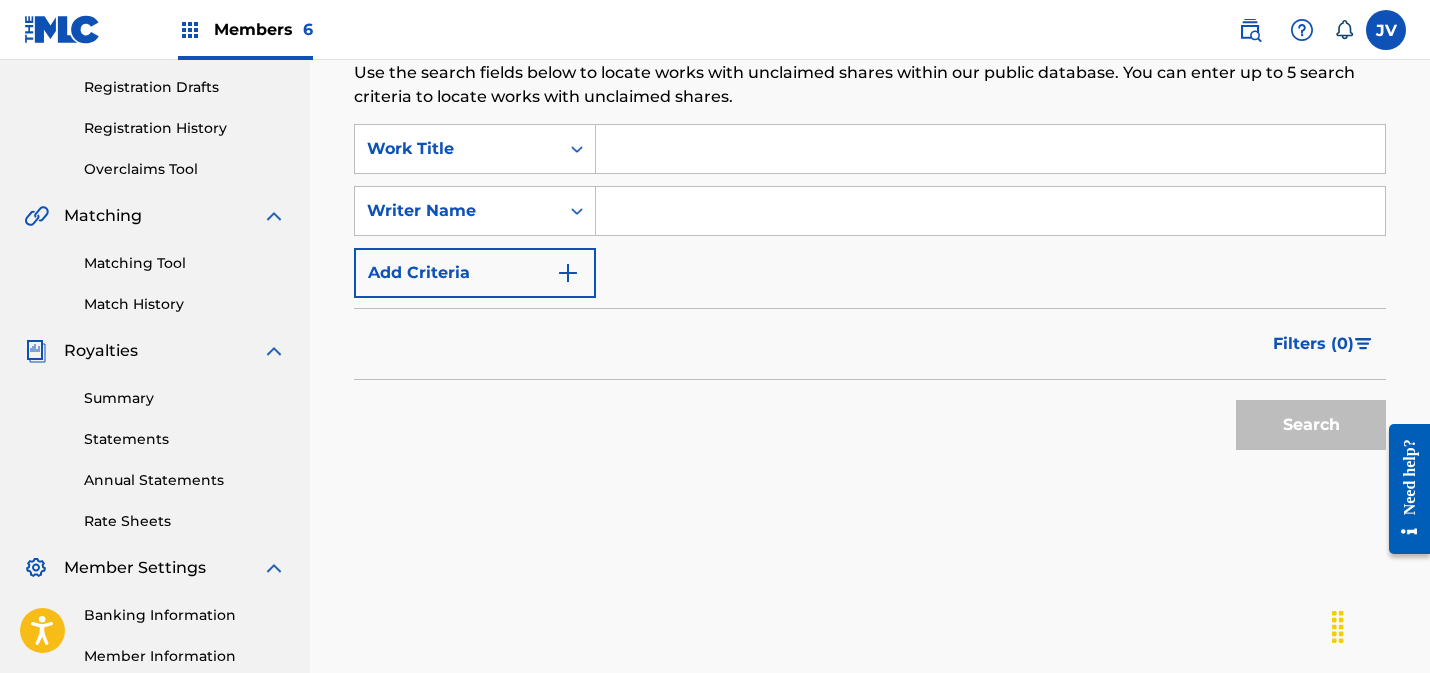 click at bounding box center [990, 211] 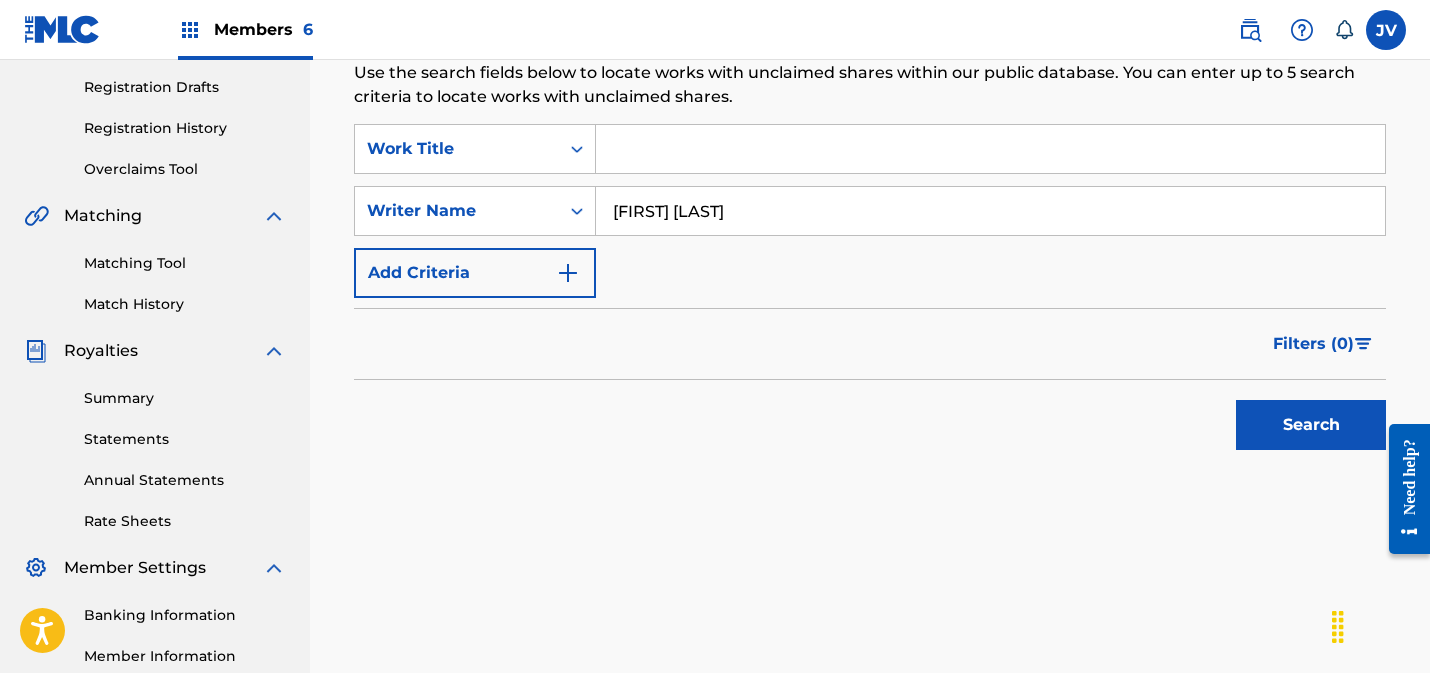 type on "[FIRST] [LAST]" 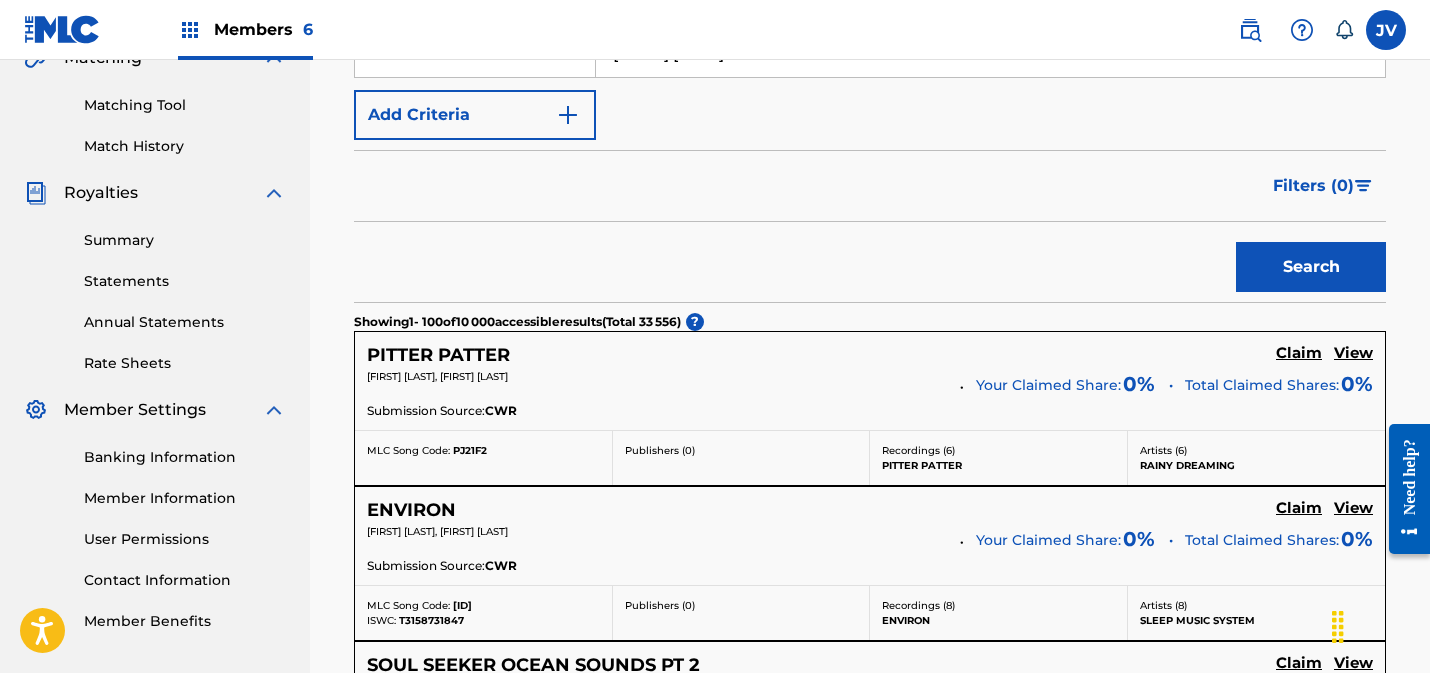 scroll, scrollTop: 517, scrollLeft: 0, axis: vertical 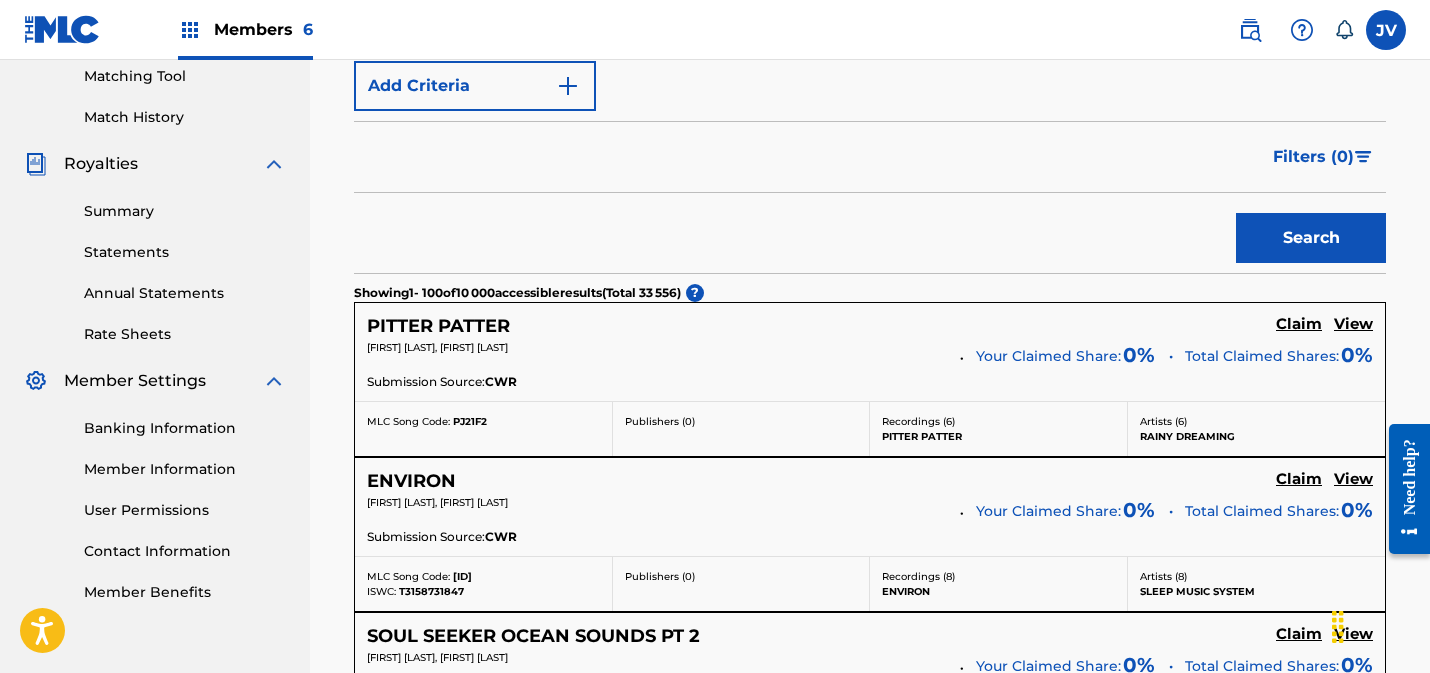 click on "Filters ( 0 )" at bounding box center (1313, 157) 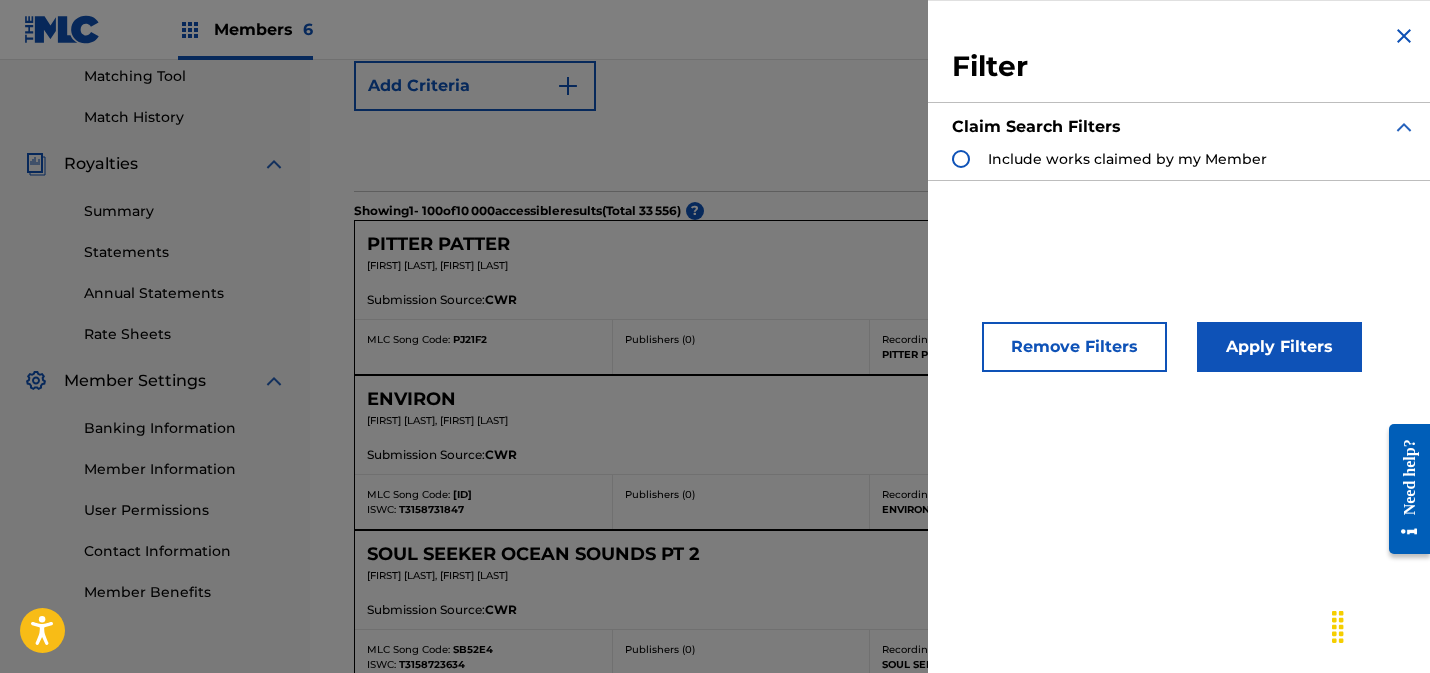 click on "Include works claimed by my Member" at bounding box center (1127, 159) 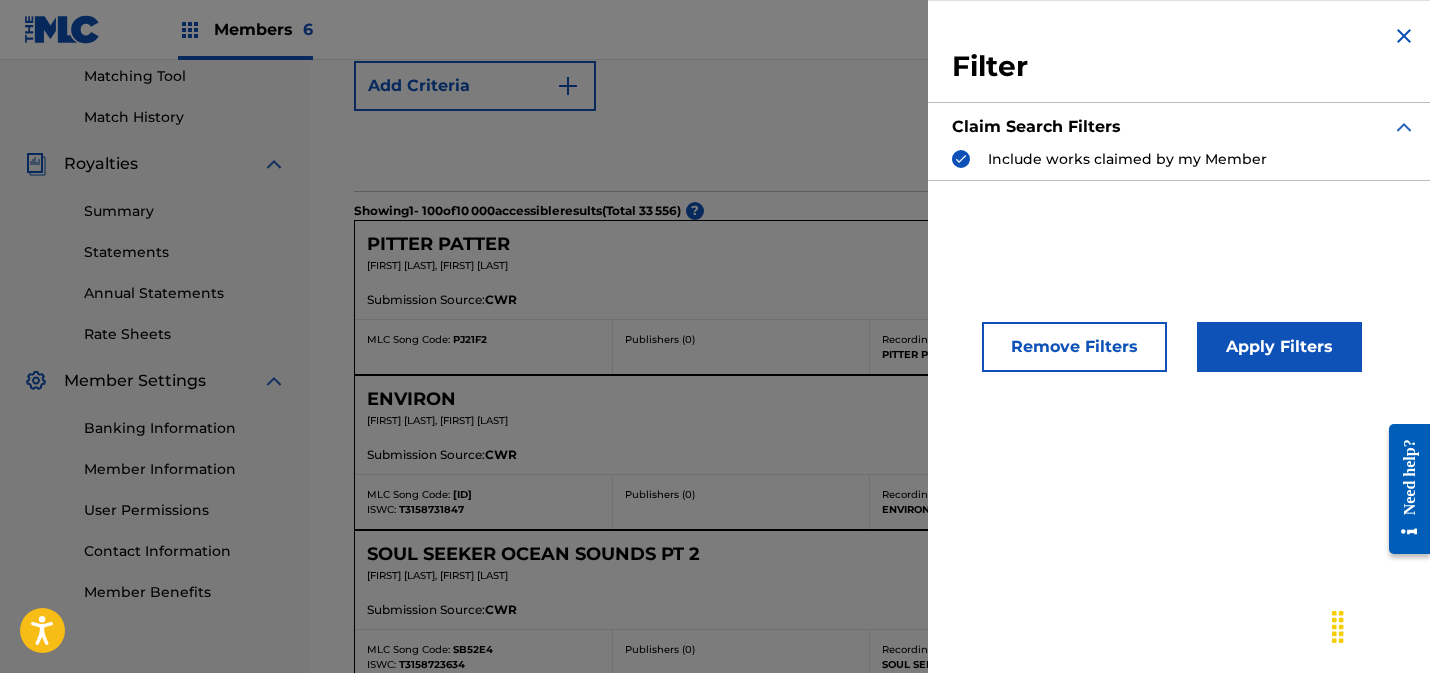 click on "Apply Filters" at bounding box center (1279, 347) 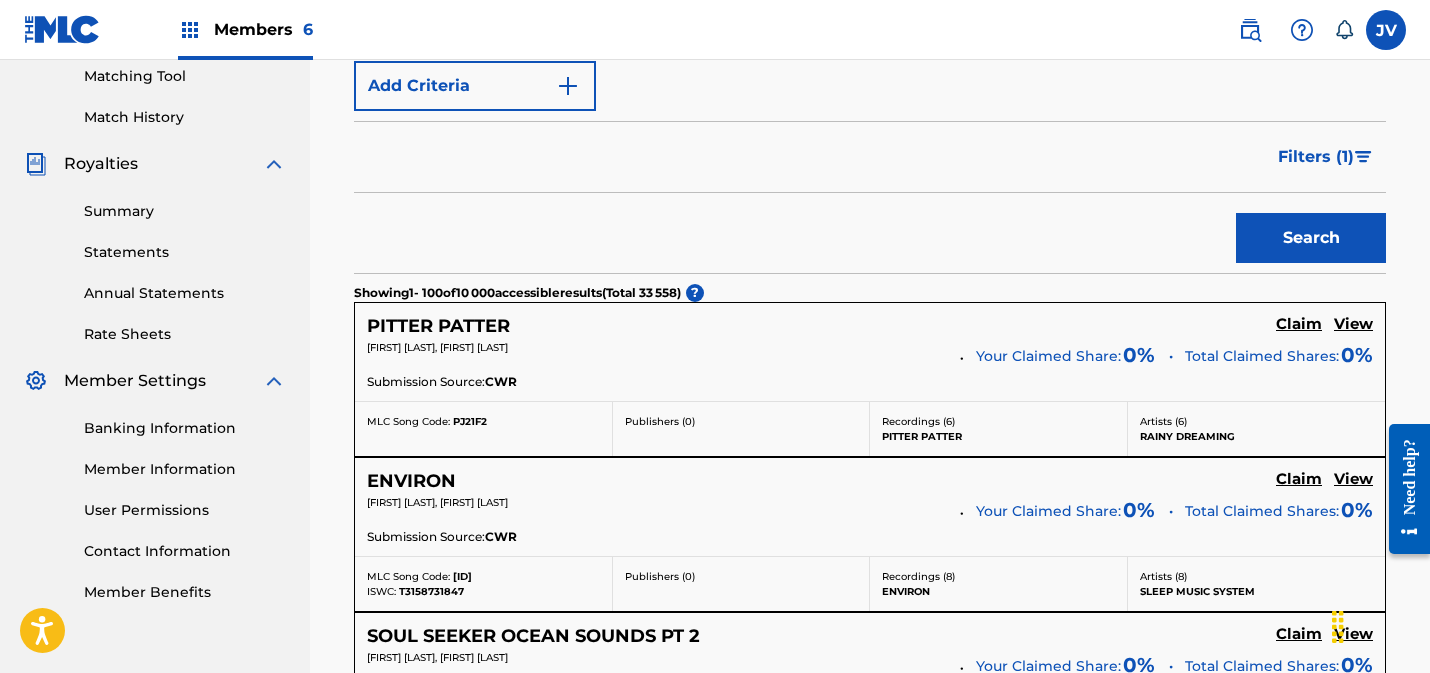 click on "Filters ( 1 )" at bounding box center [1316, 157] 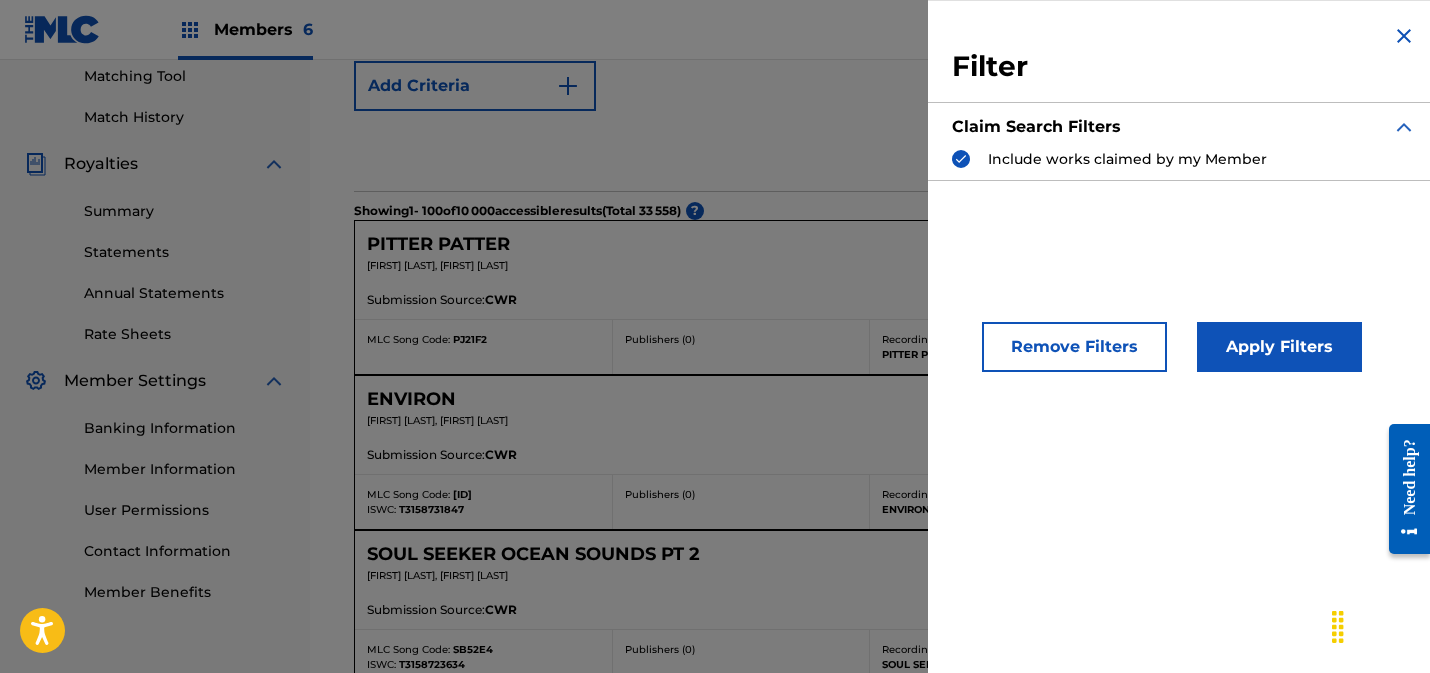 click on "Include works claimed by my Member" at bounding box center [1127, 159] 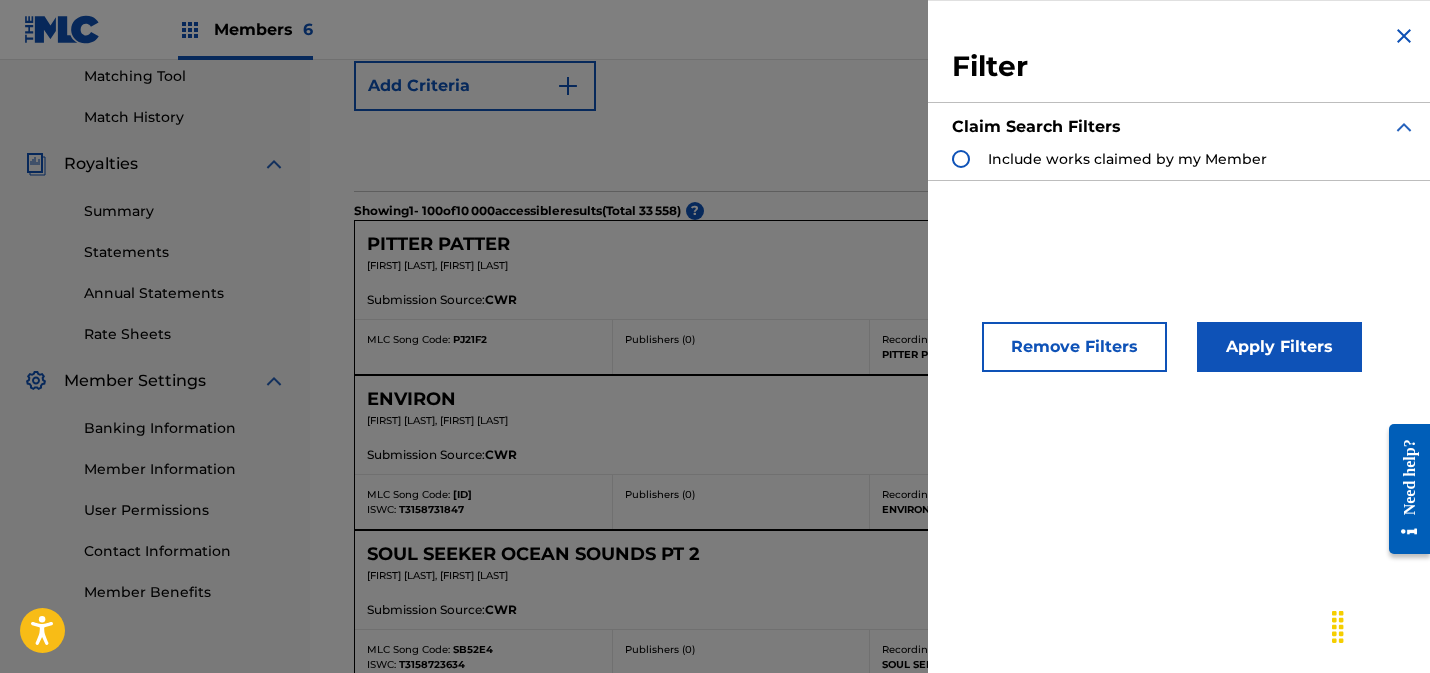 click on "Apply Filters" at bounding box center [1279, 347] 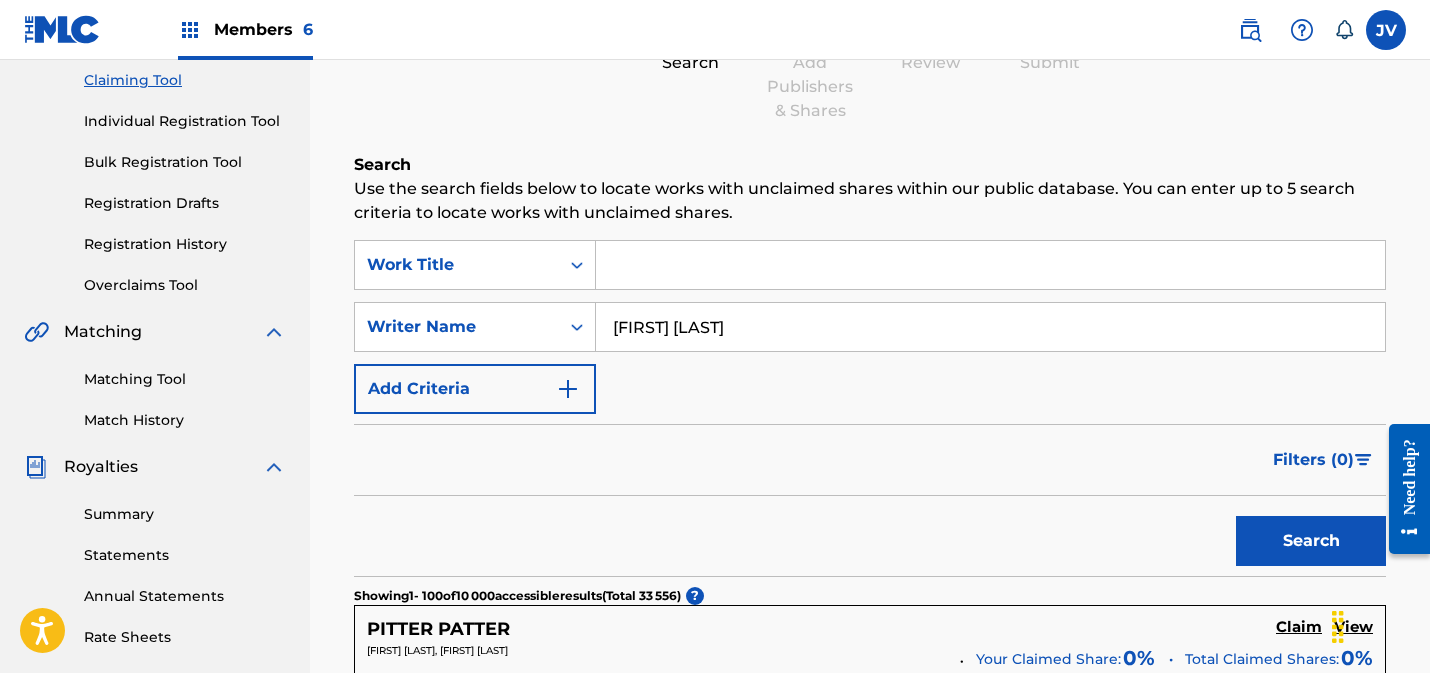 scroll, scrollTop: 89, scrollLeft: 0, axis: vertical 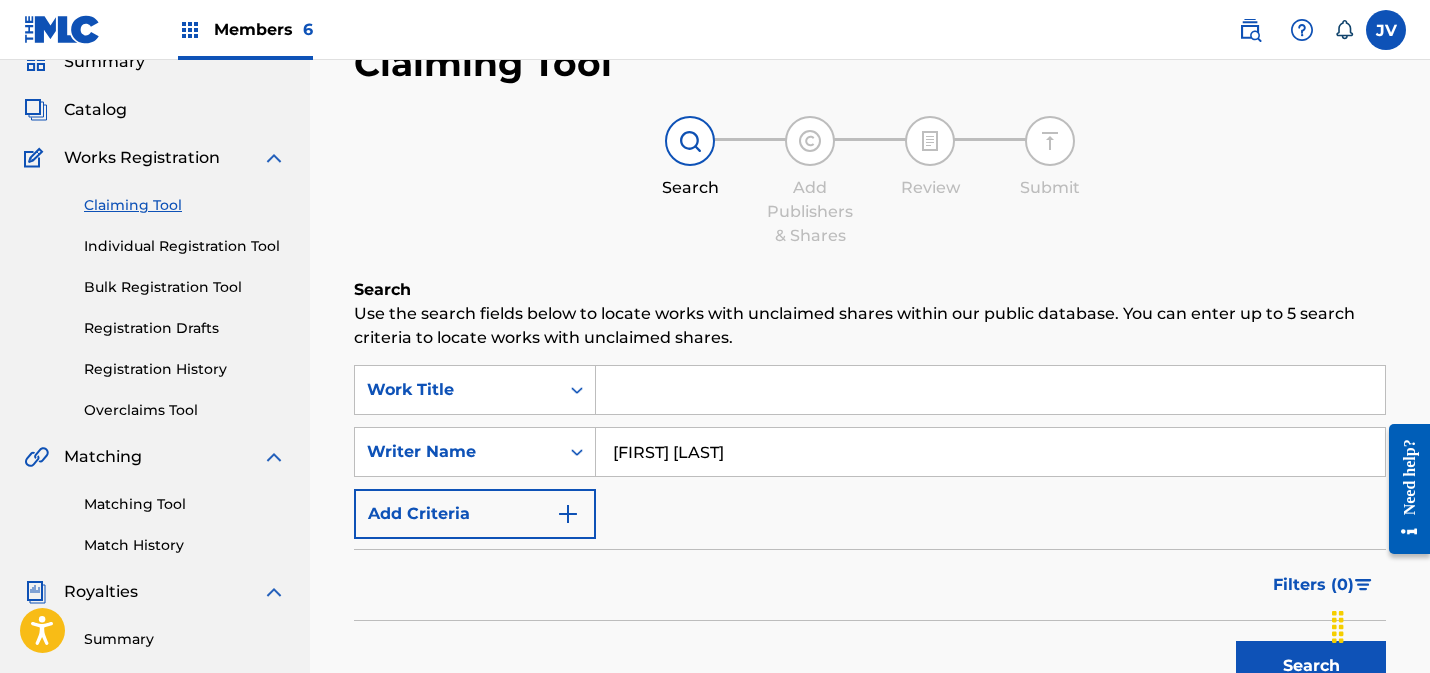 click on "Add Criteria" at bounding box center [475, 514] 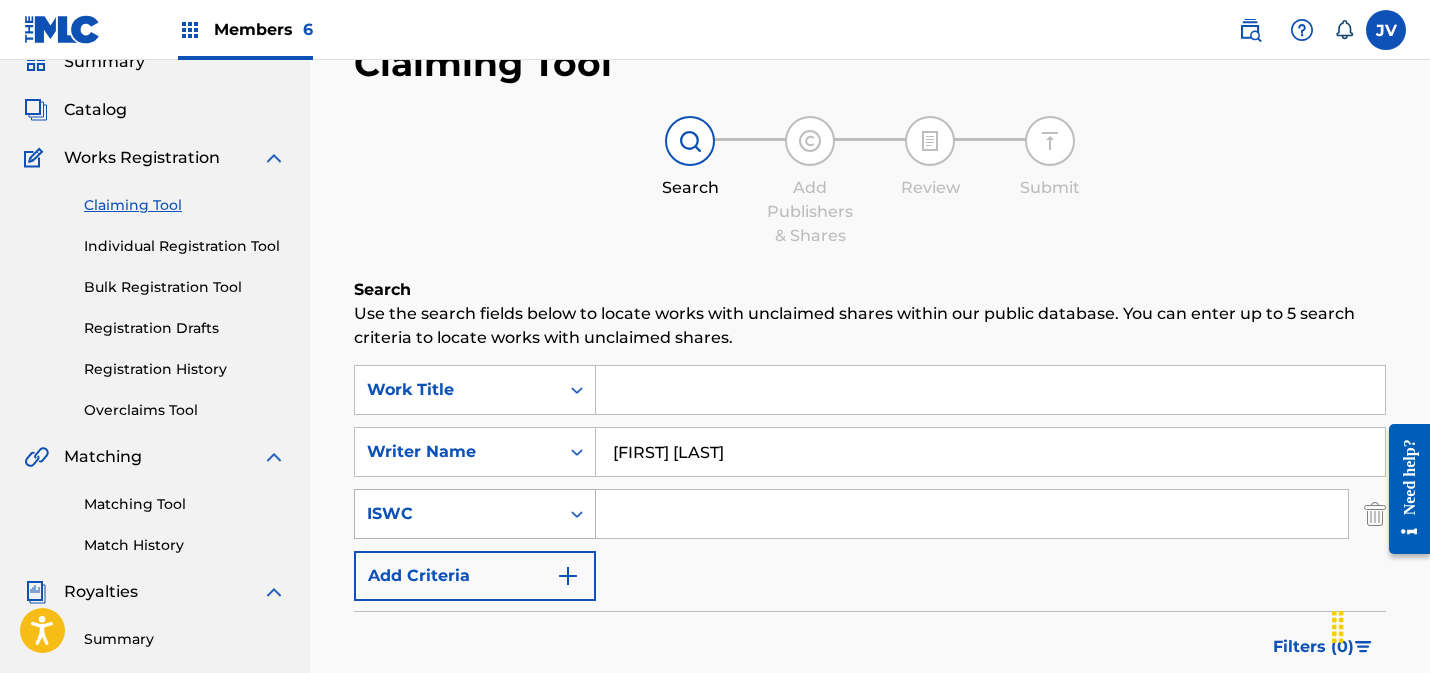 click on "ISWC" at bounding box center (457, 514) 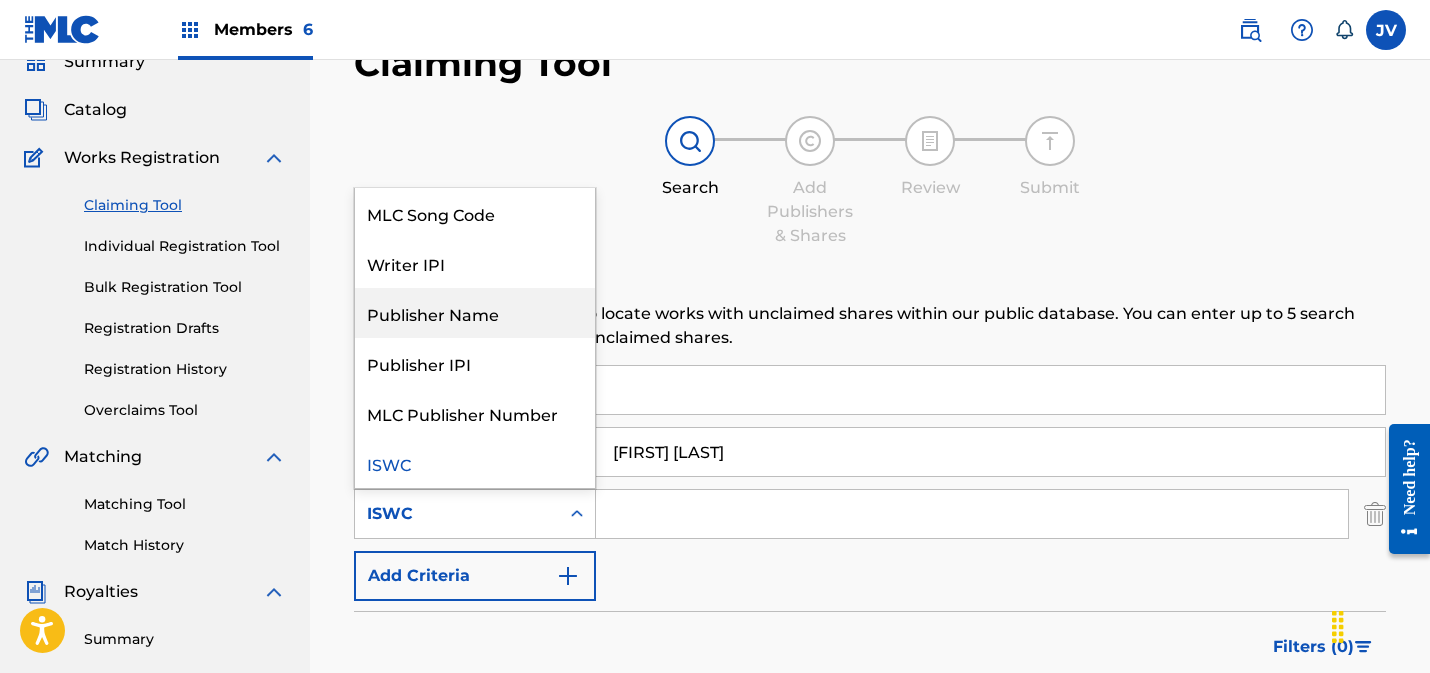click on "Publisher Name" at bounding box center [475, 313] 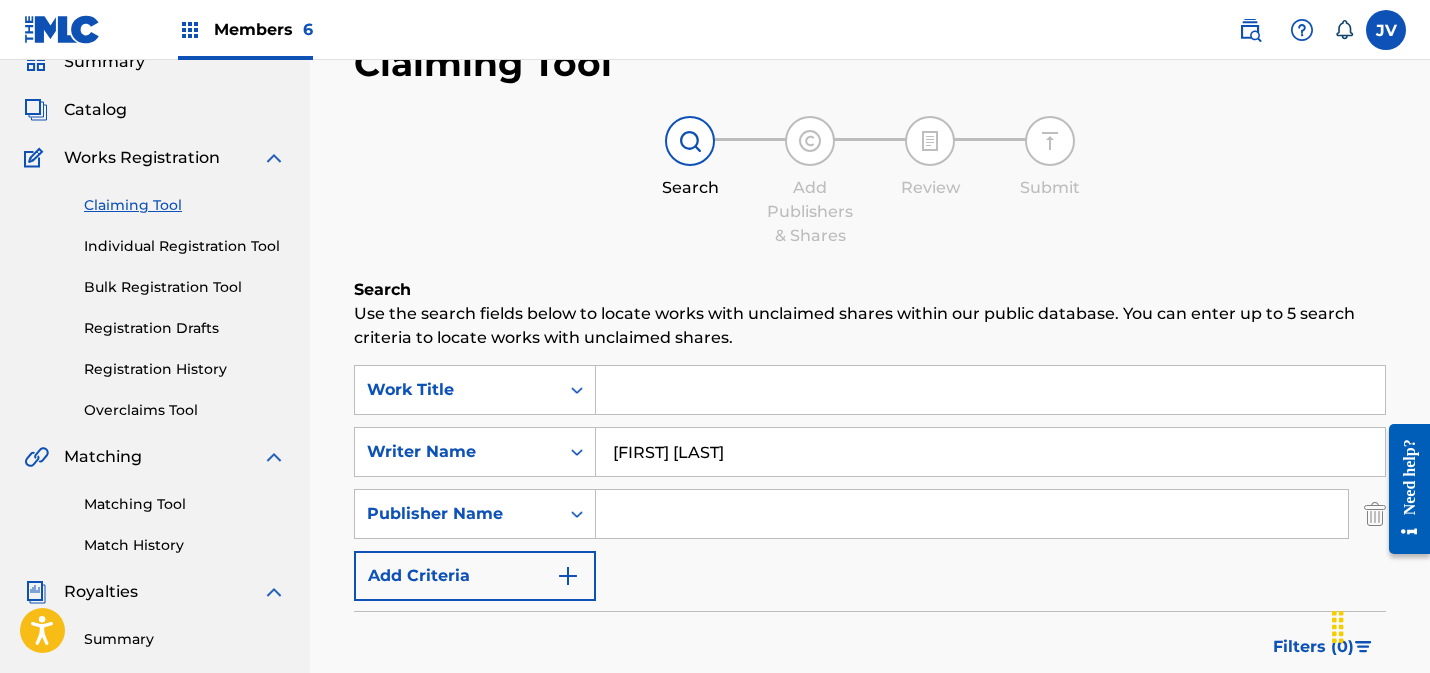 drag, startPoint x: 699, startPoint y: 524, endPoint x: 718, endPoint y: 522, distance: 19.104973 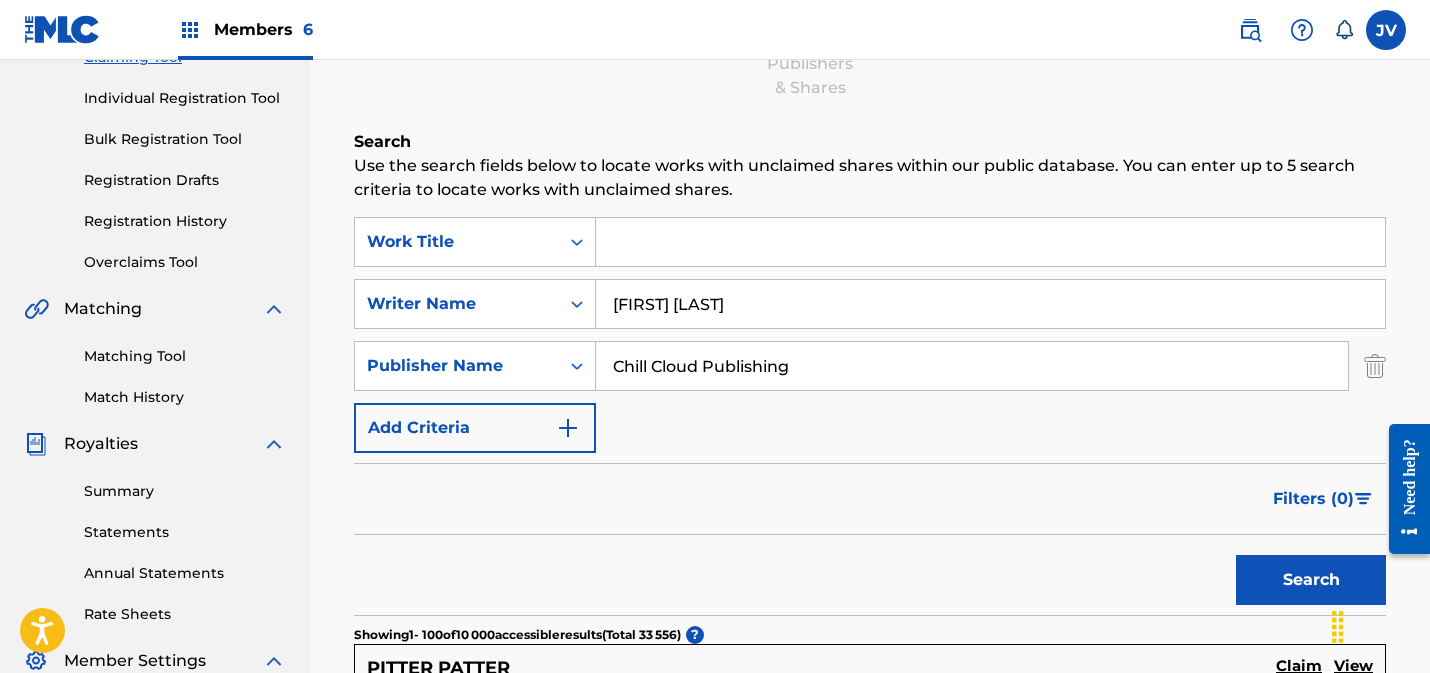 scroll, scrollTop: 372, scrollLeft: 0, axis: vertical 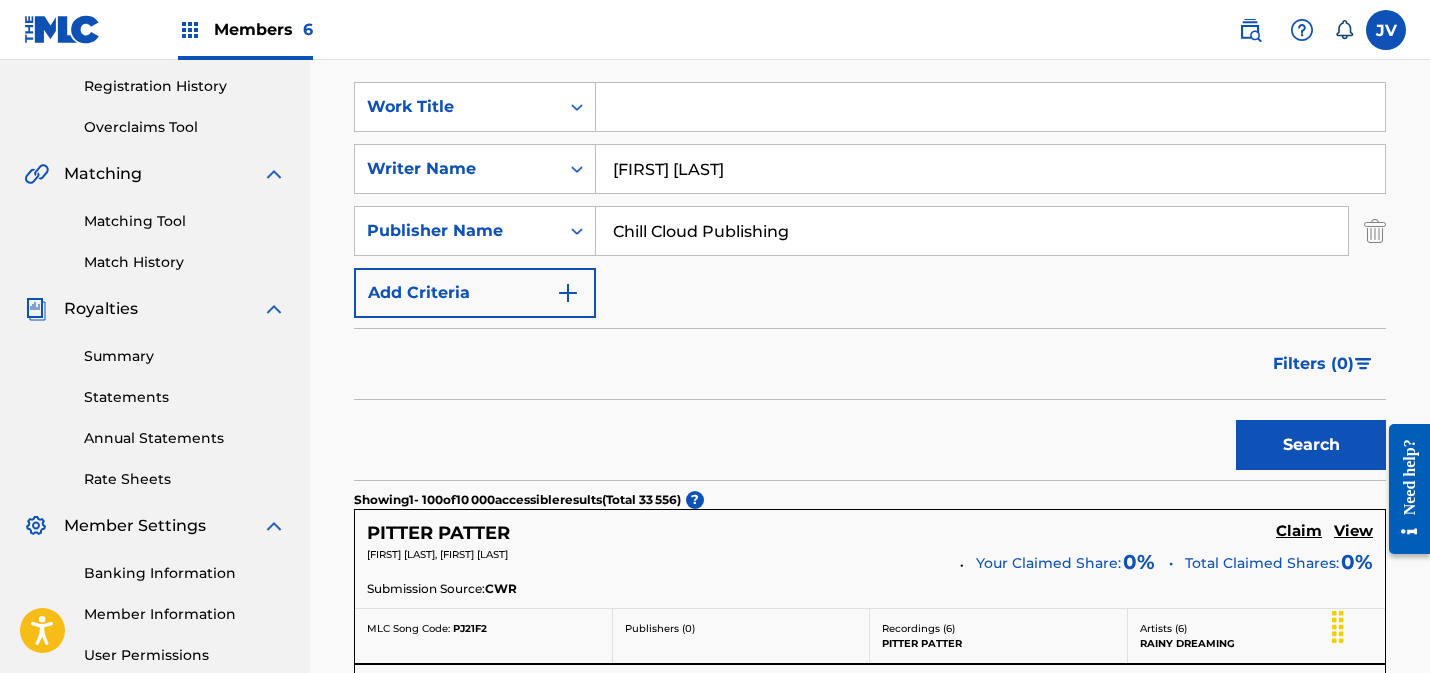 click on "Search" at bounding box center (1311, 445) 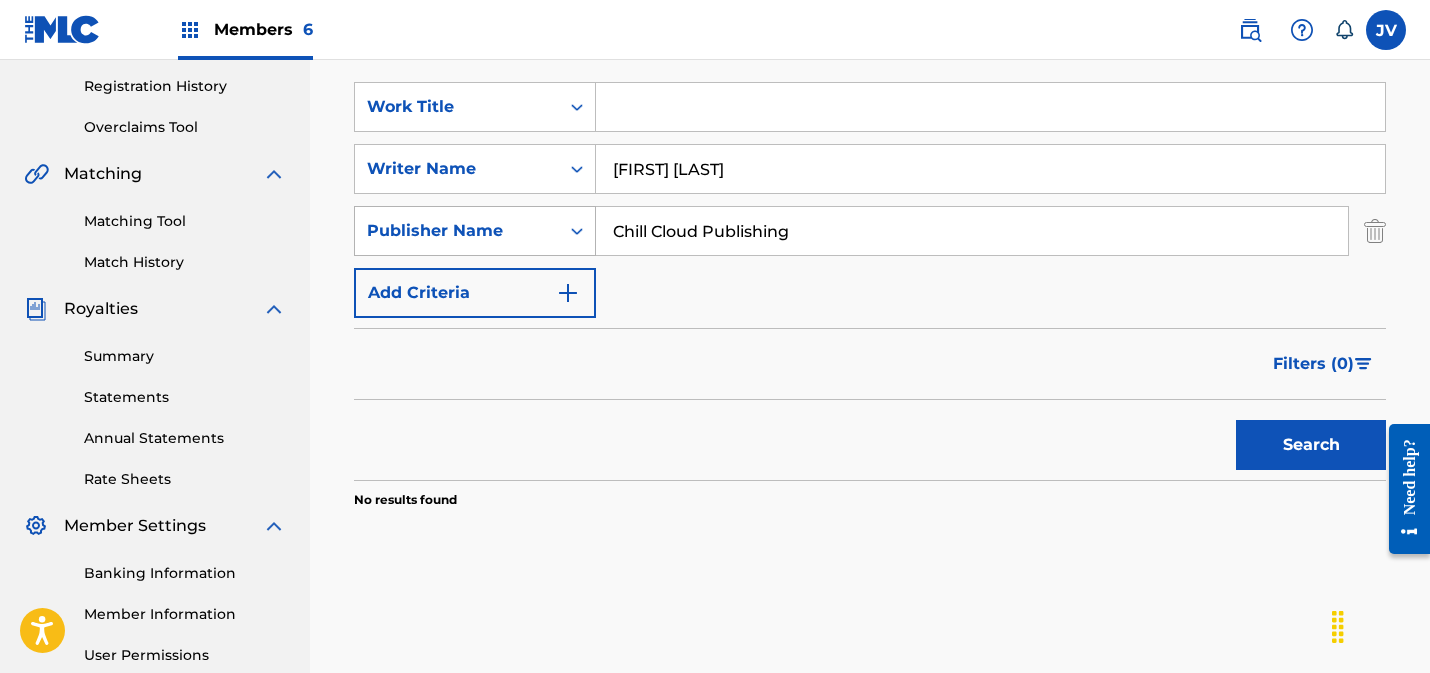 drag, startPoint x: 824, startPoint y: 240, endPoint x: 560, endPoint y: 223, distance: 264.54678 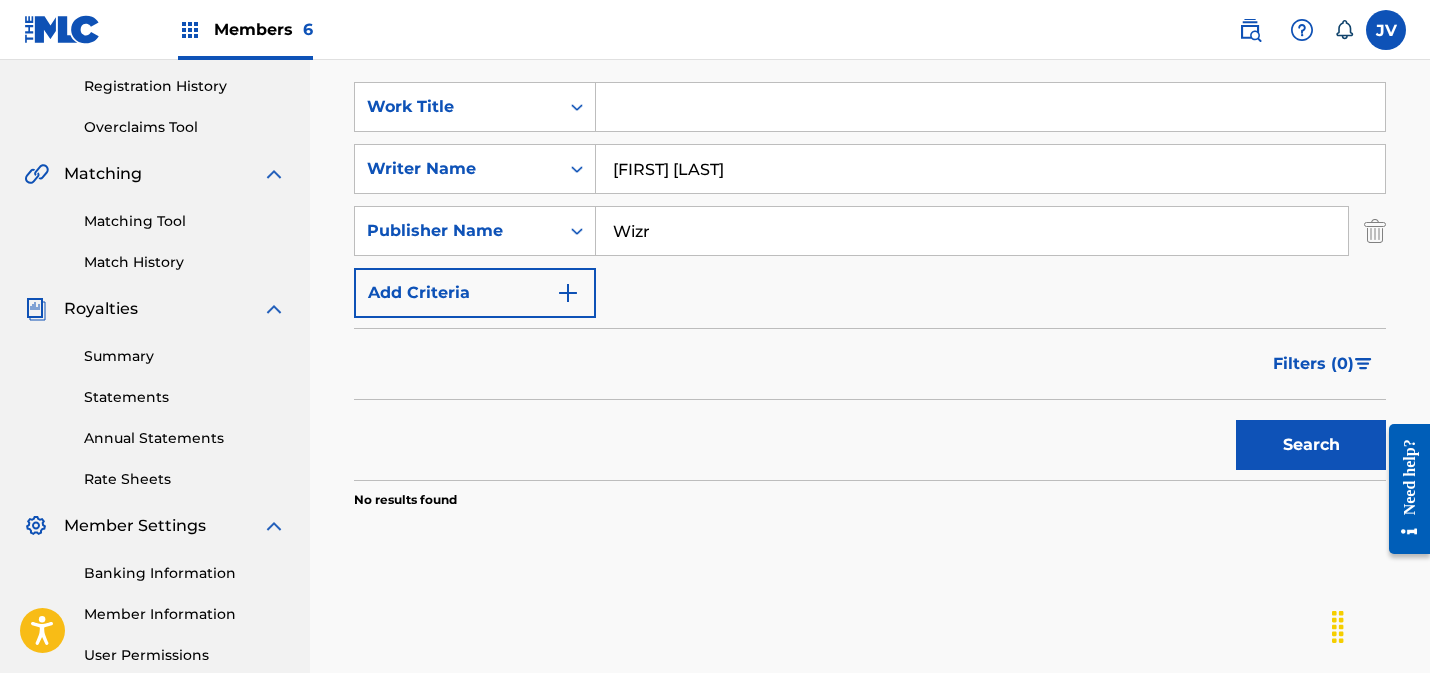 type on "Wizr" 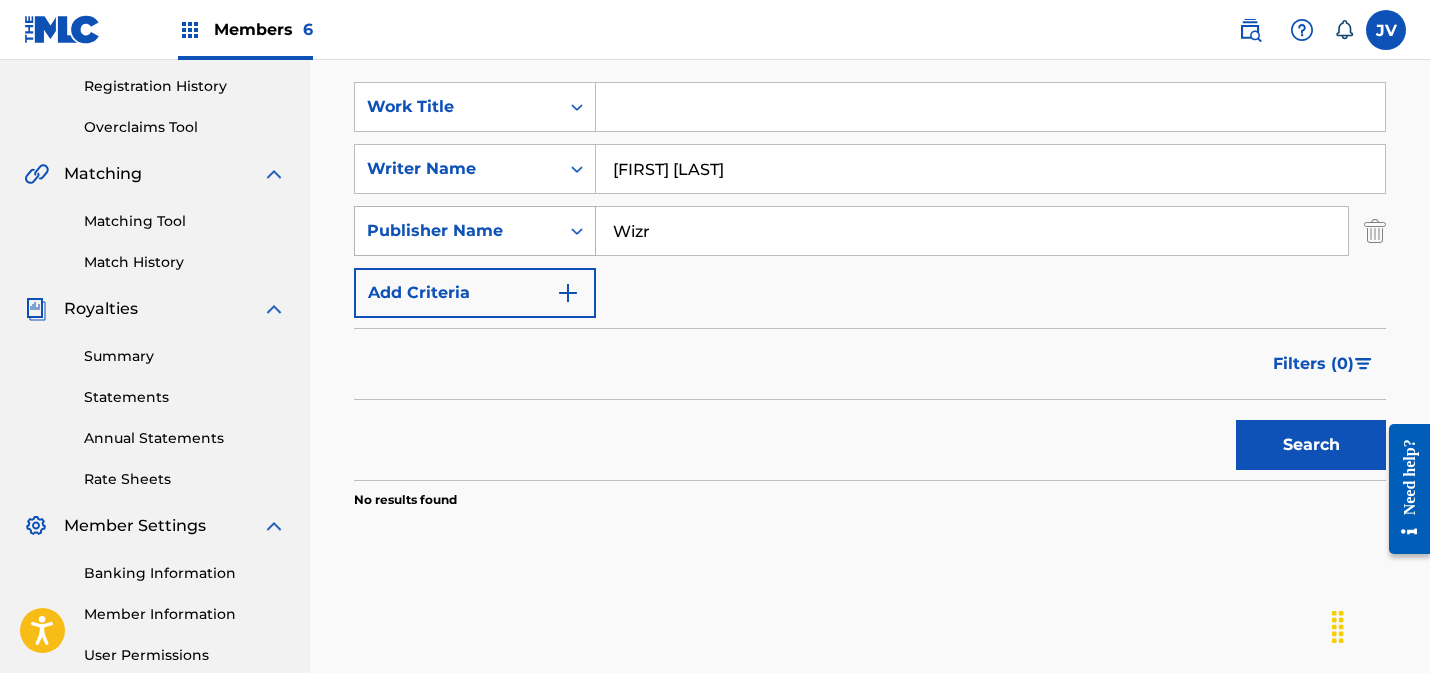 click on "Publisher Name" at bounding box center (457, 231) 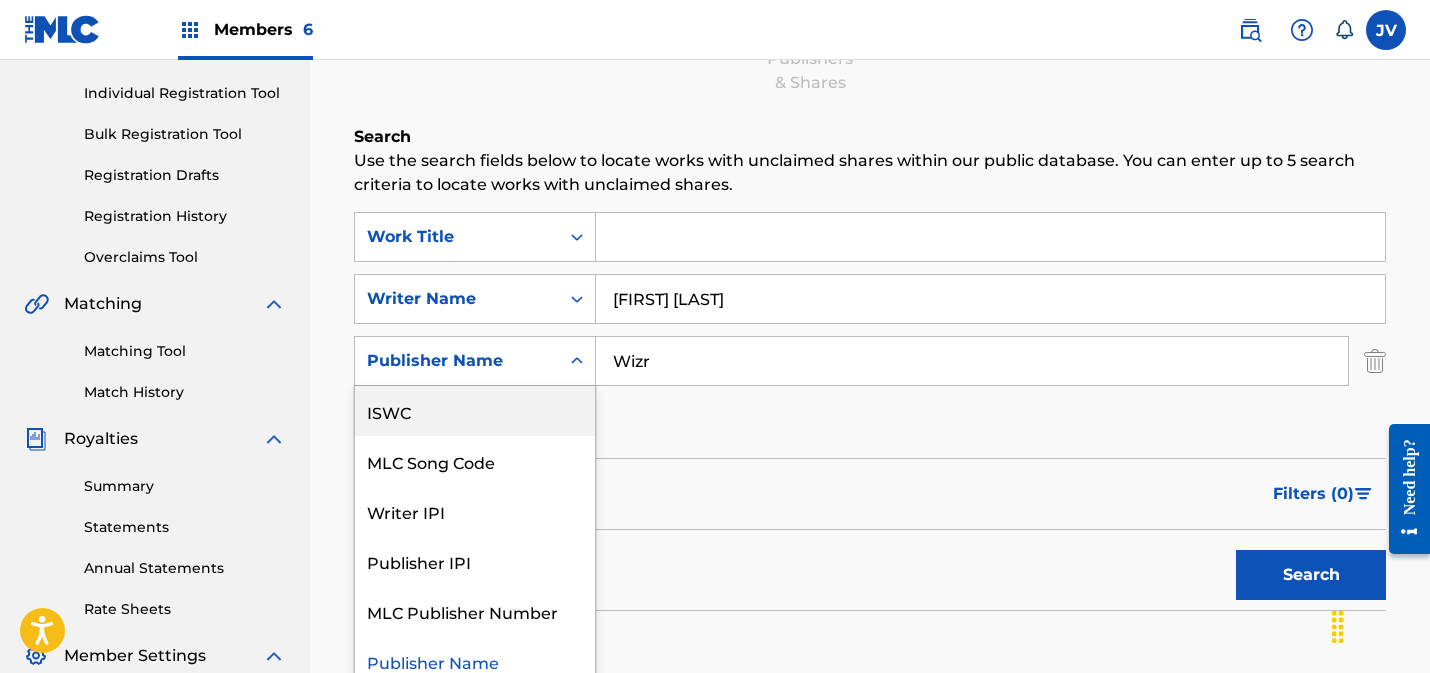 scroll, scrollTop: 236, scrollLeft: 0, axis: vertical 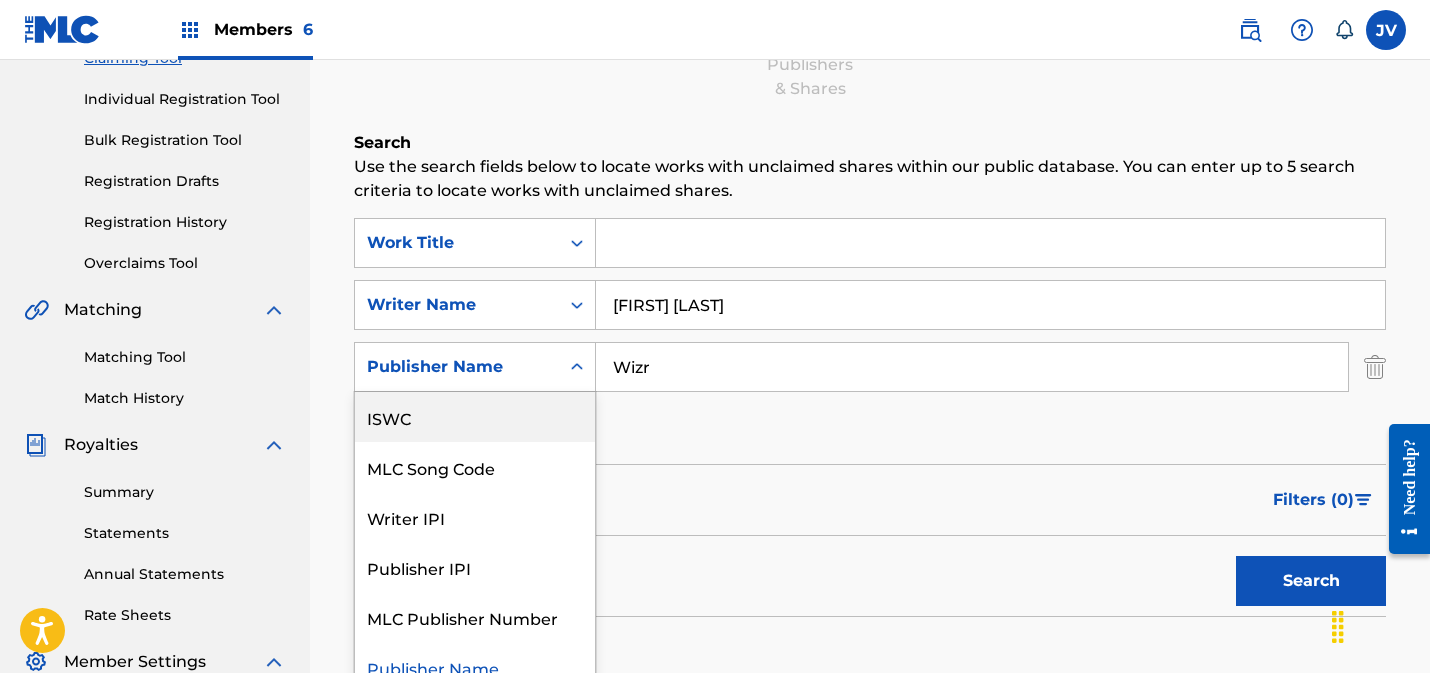 click at bounding box center [1375, 367] 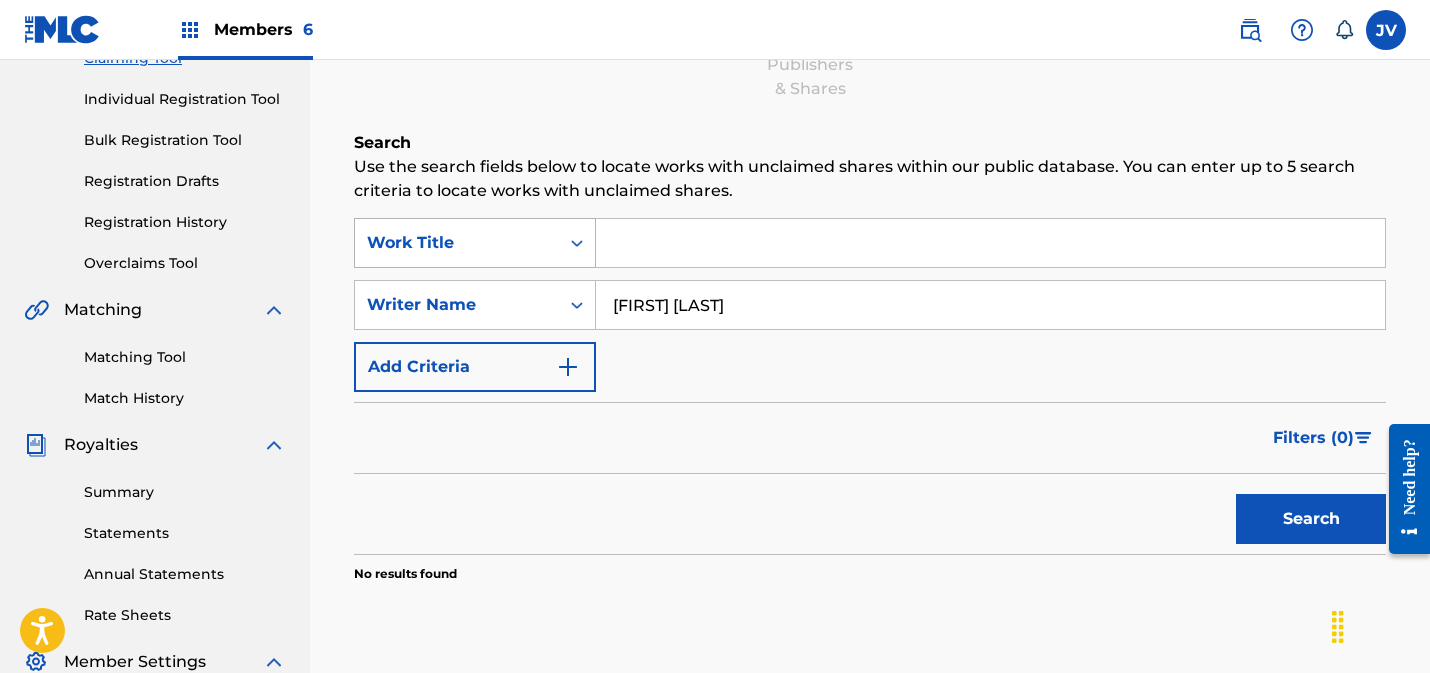 click on "Work Title" at bounding box center [457, 243] 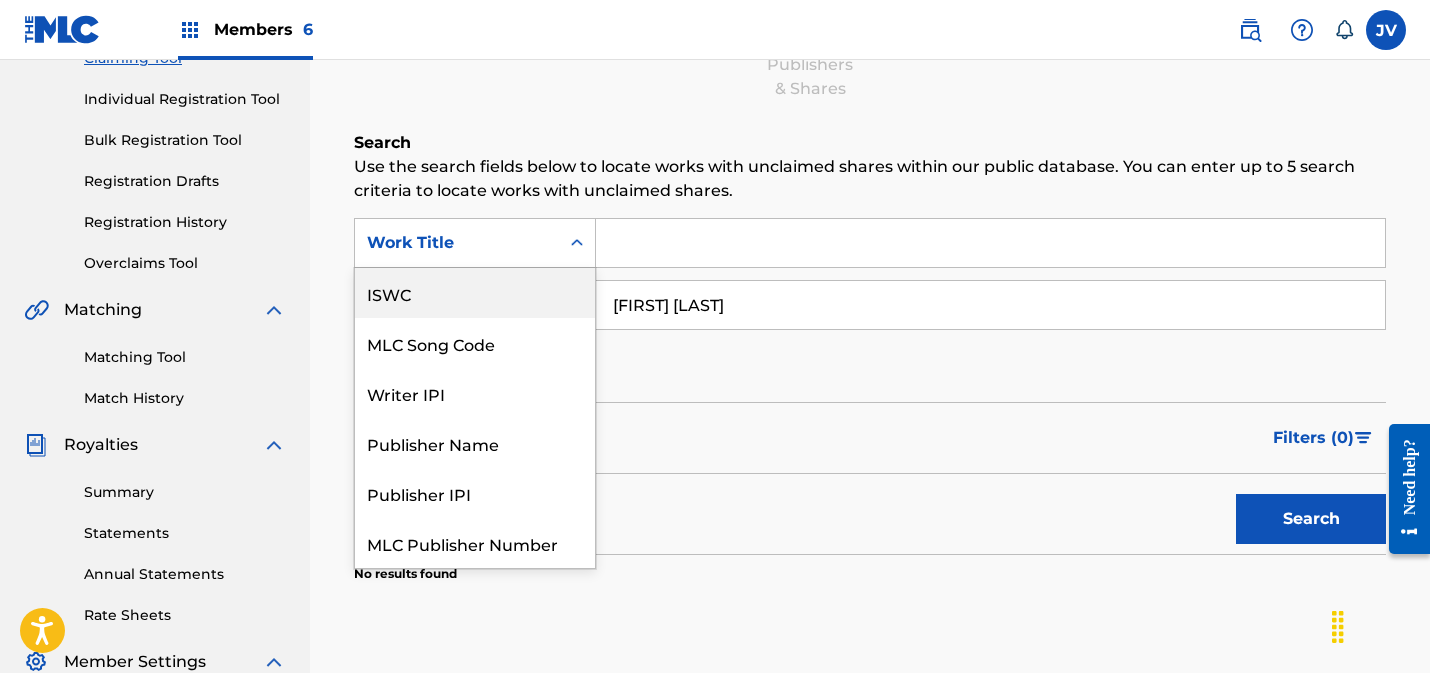 scroll, scrollTop: 50, scrollLeft: 0, axis: vertical 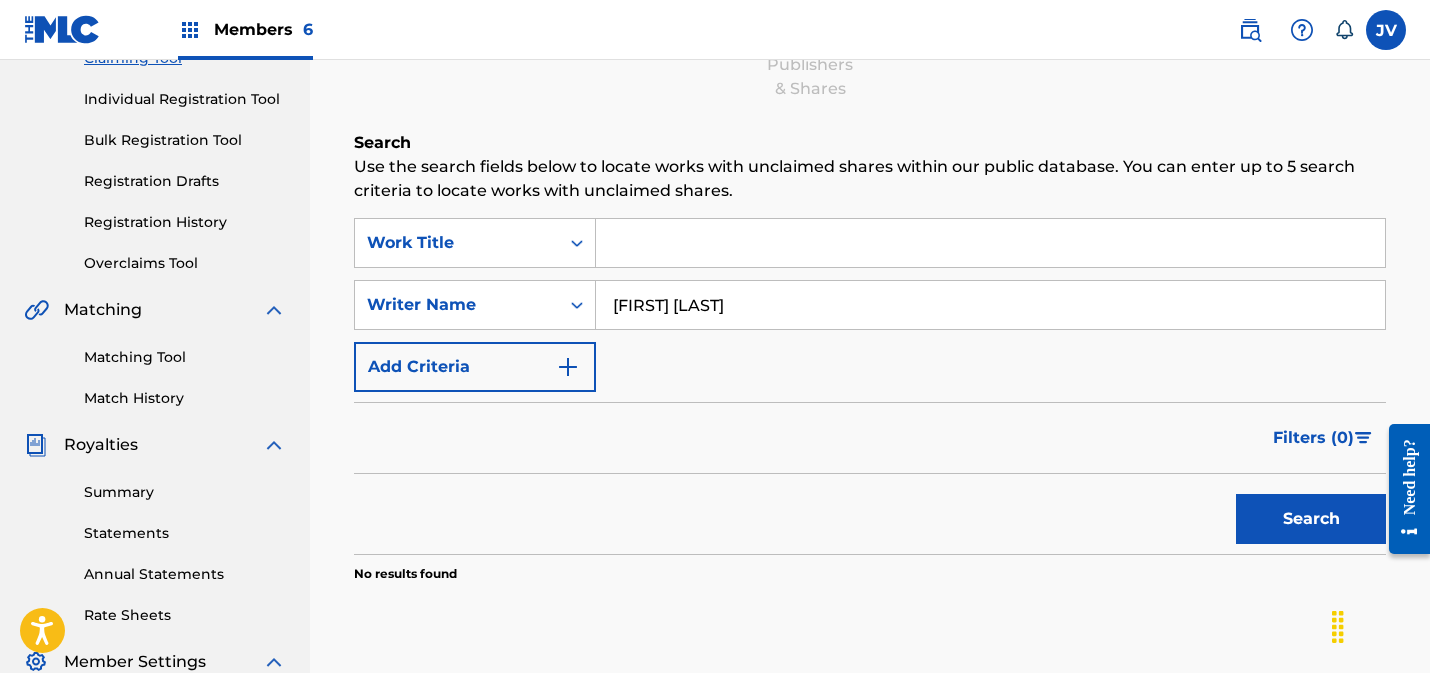 drag, startPoint x: 150, startPoint y: 357, endPoint x: 234, endPoint y: 355, distance: 84.0238 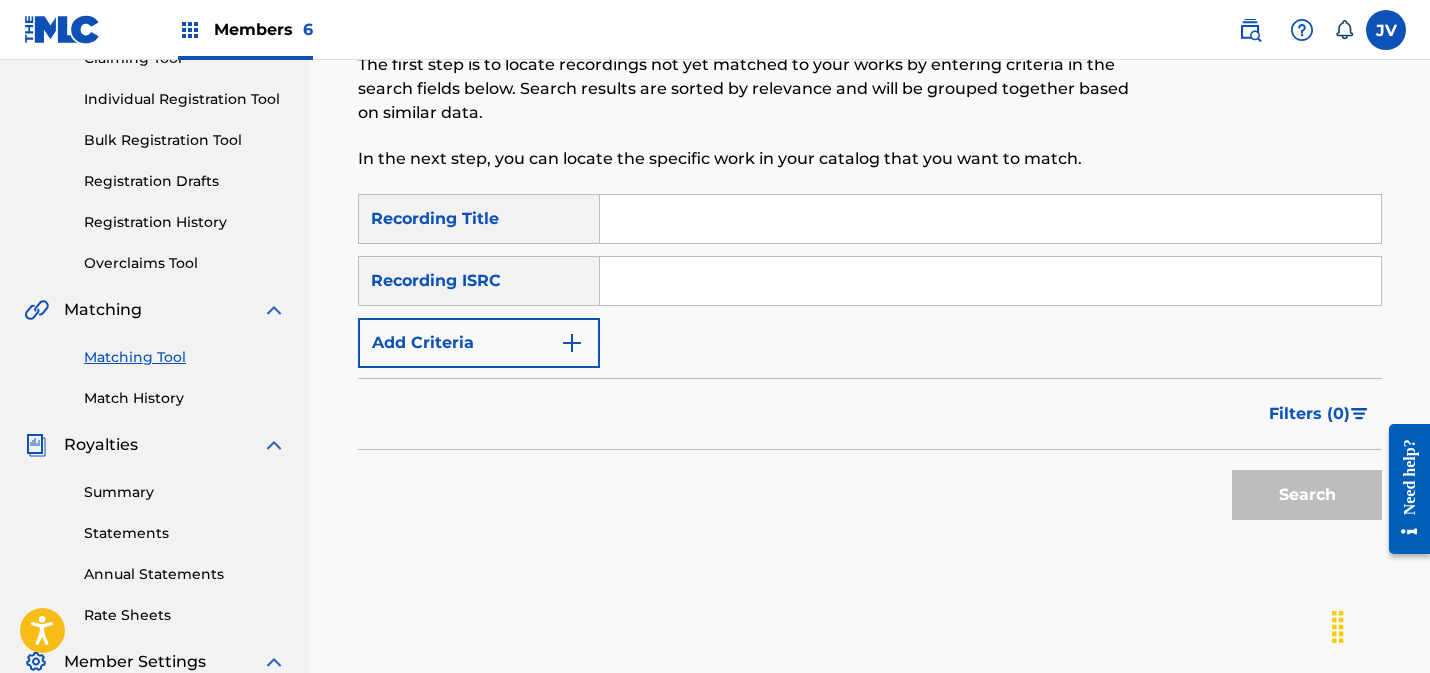 scroll, scrollTop: 0, scrollLeft: 0, axis: both 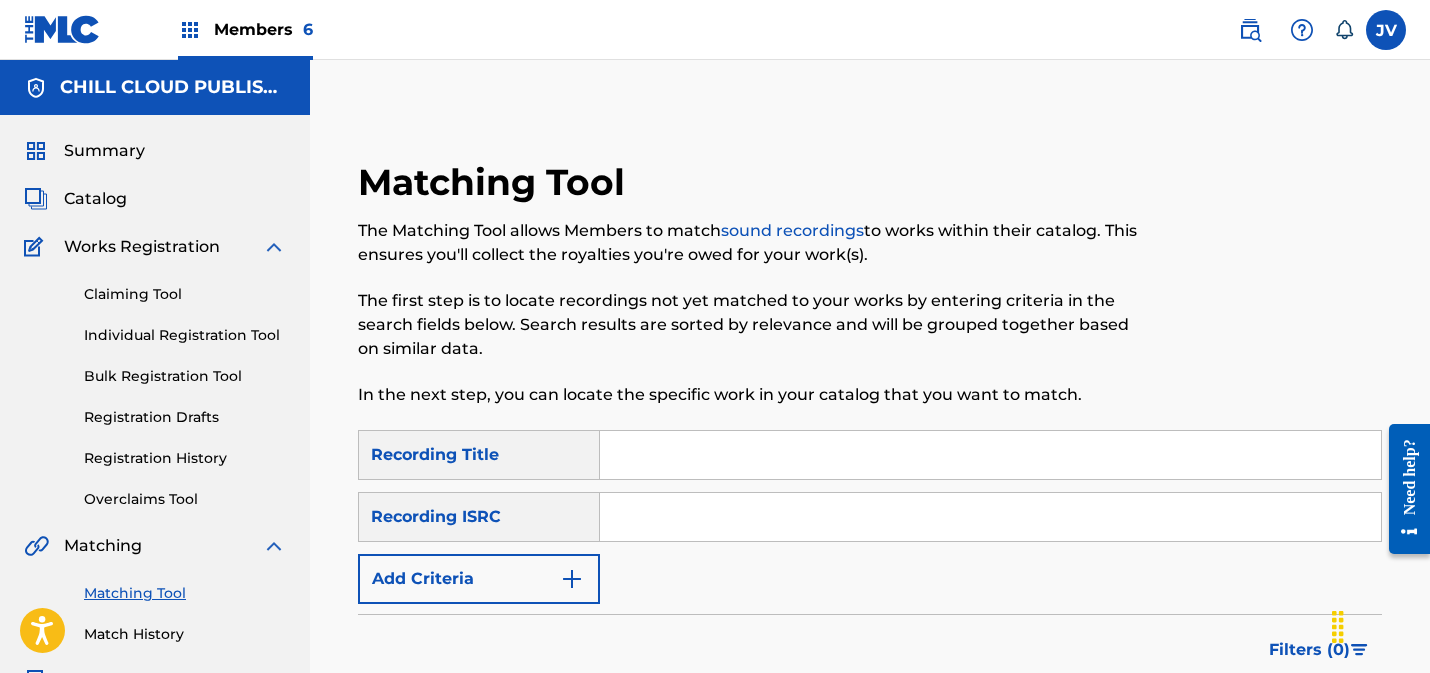 click at bounding box center [990, 517] 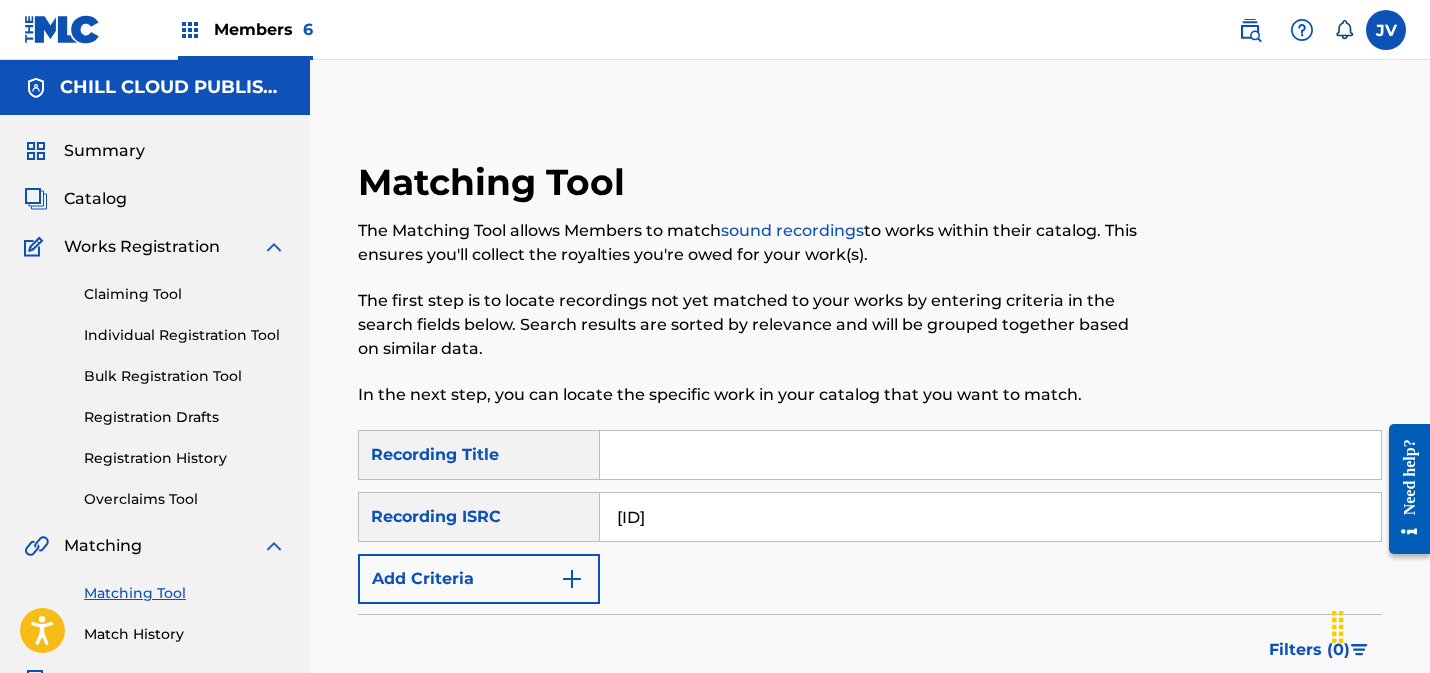 click on "[ID]" at bounding box center (990, 517) 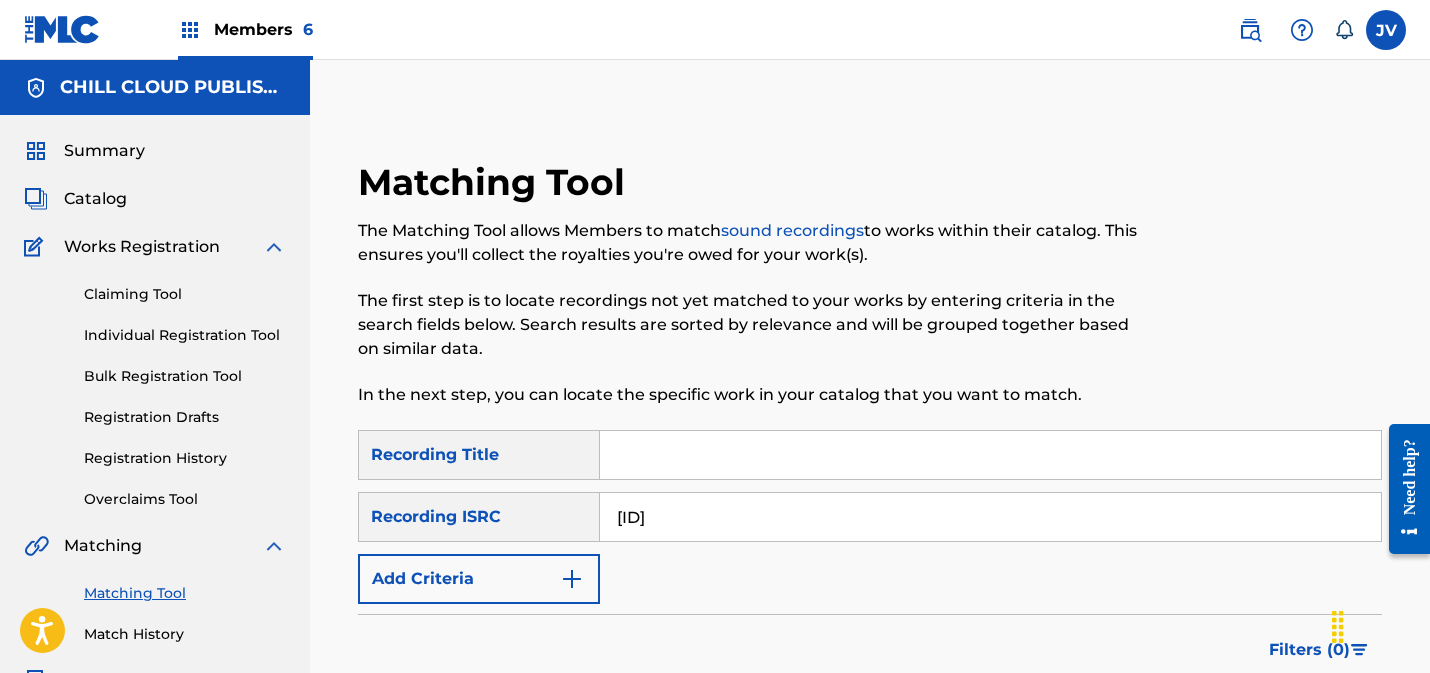 click on "[ID]" at bounding box center (990, 517) 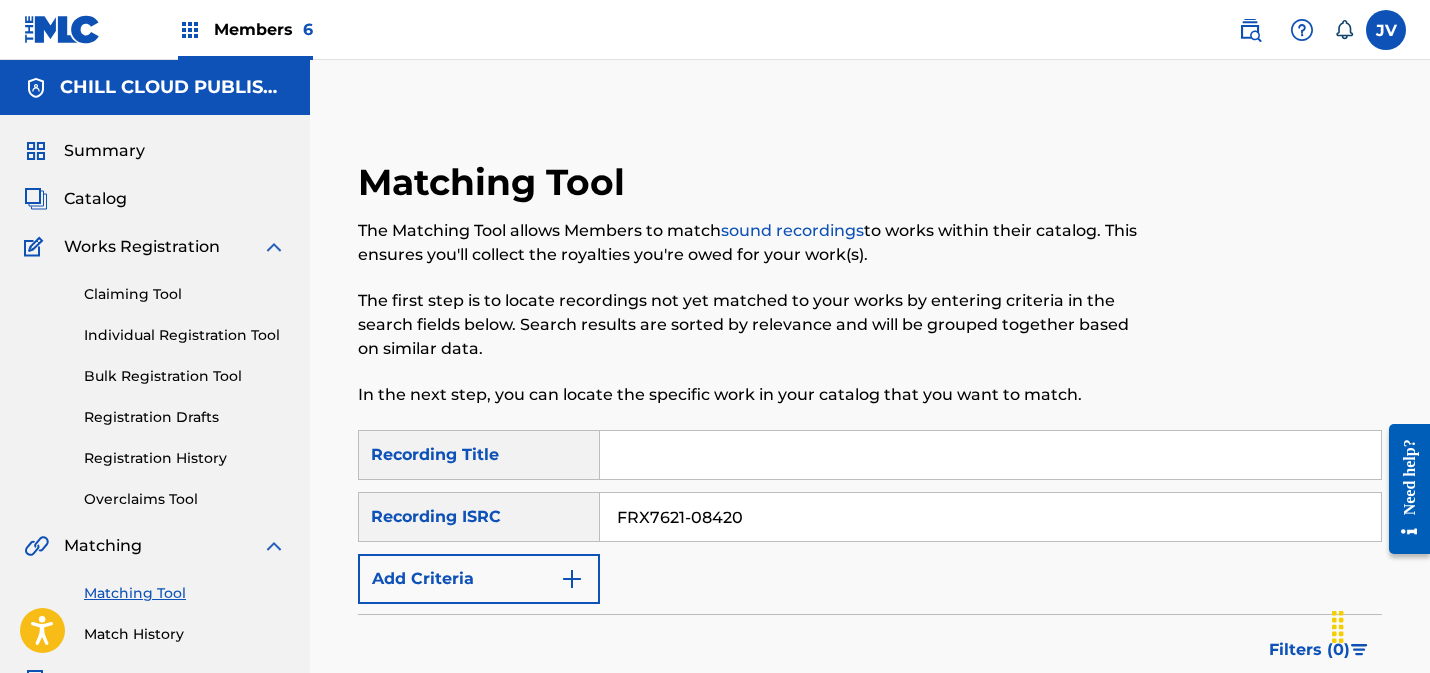 drag, startPoint x: 688, startPoint y: 519, endPoint x: 852, endPoint y: 529, distance: 164.3046 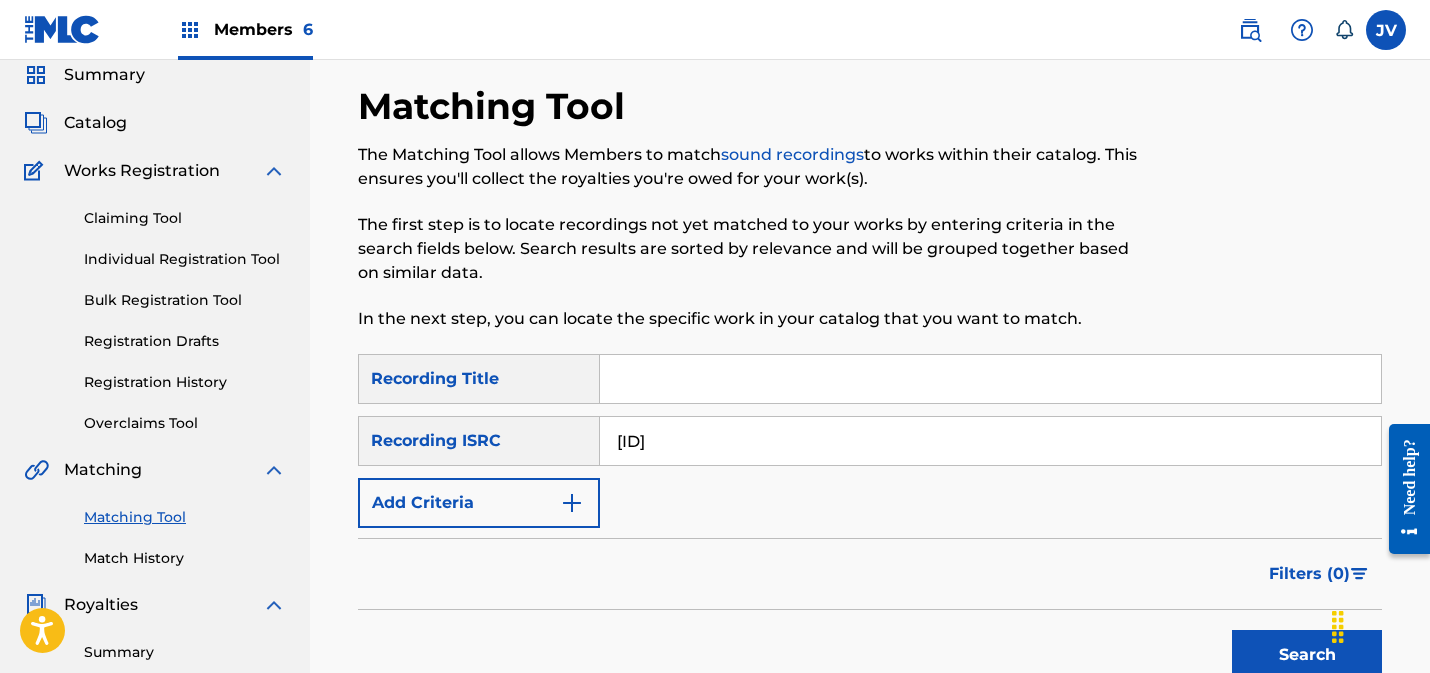 scroll, scrollTop: 113, scrollLeft: 0, axis: vertical 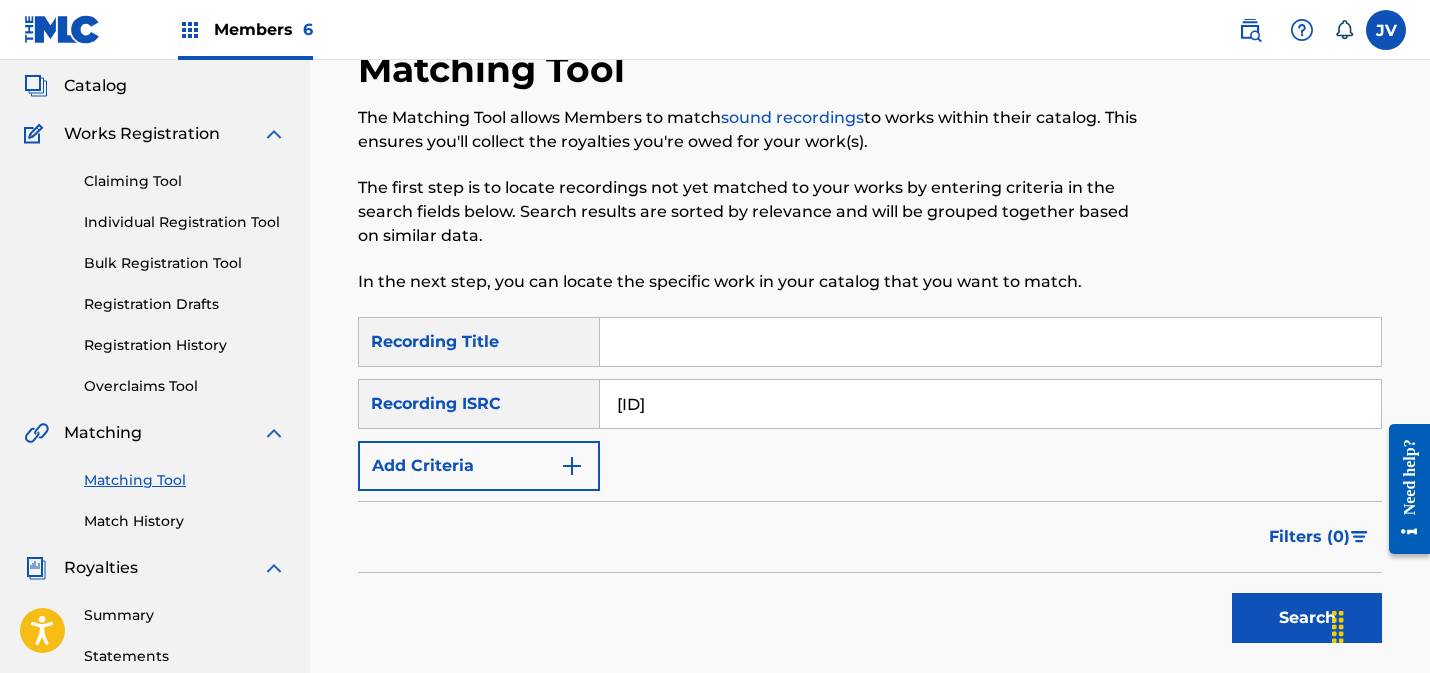 type on "[ID]" 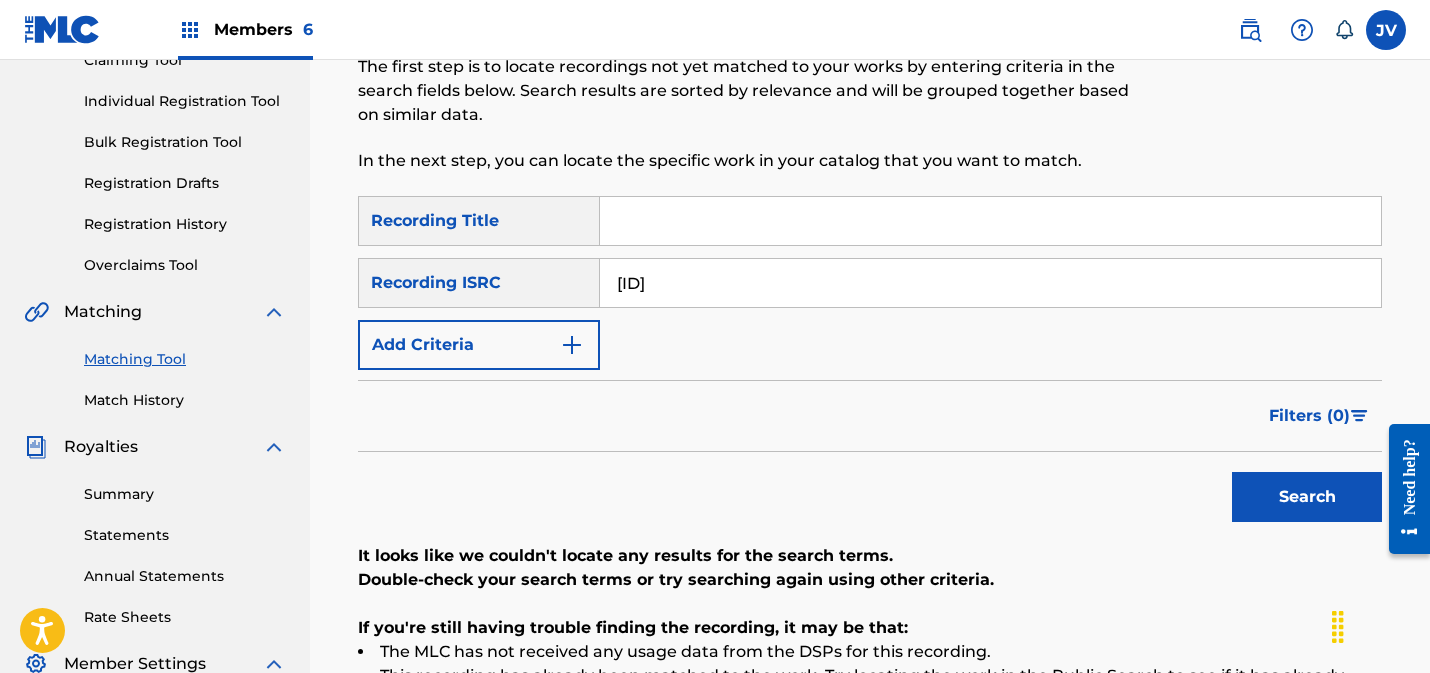 scroll, scrollTop: 0, scrollLeft: 0, axis: both 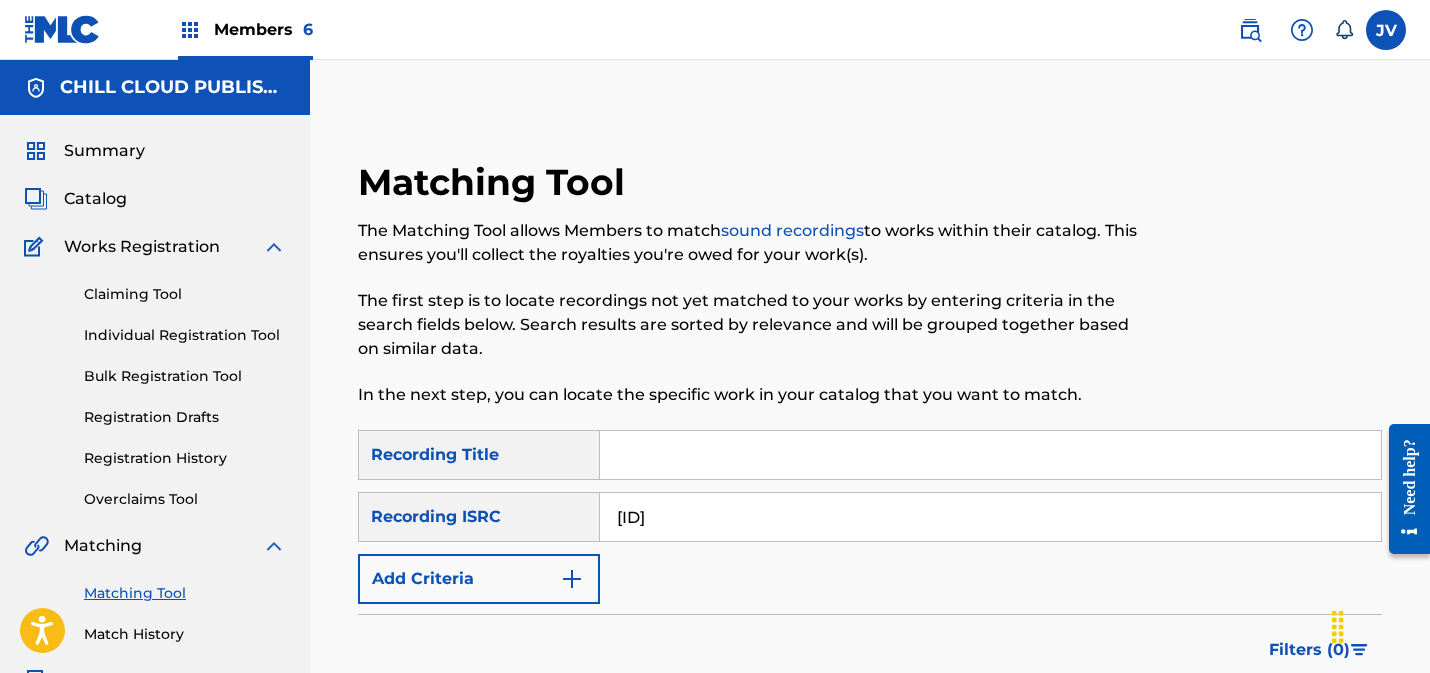 click on "Claiming Tool" at bounding box center [185, 294] 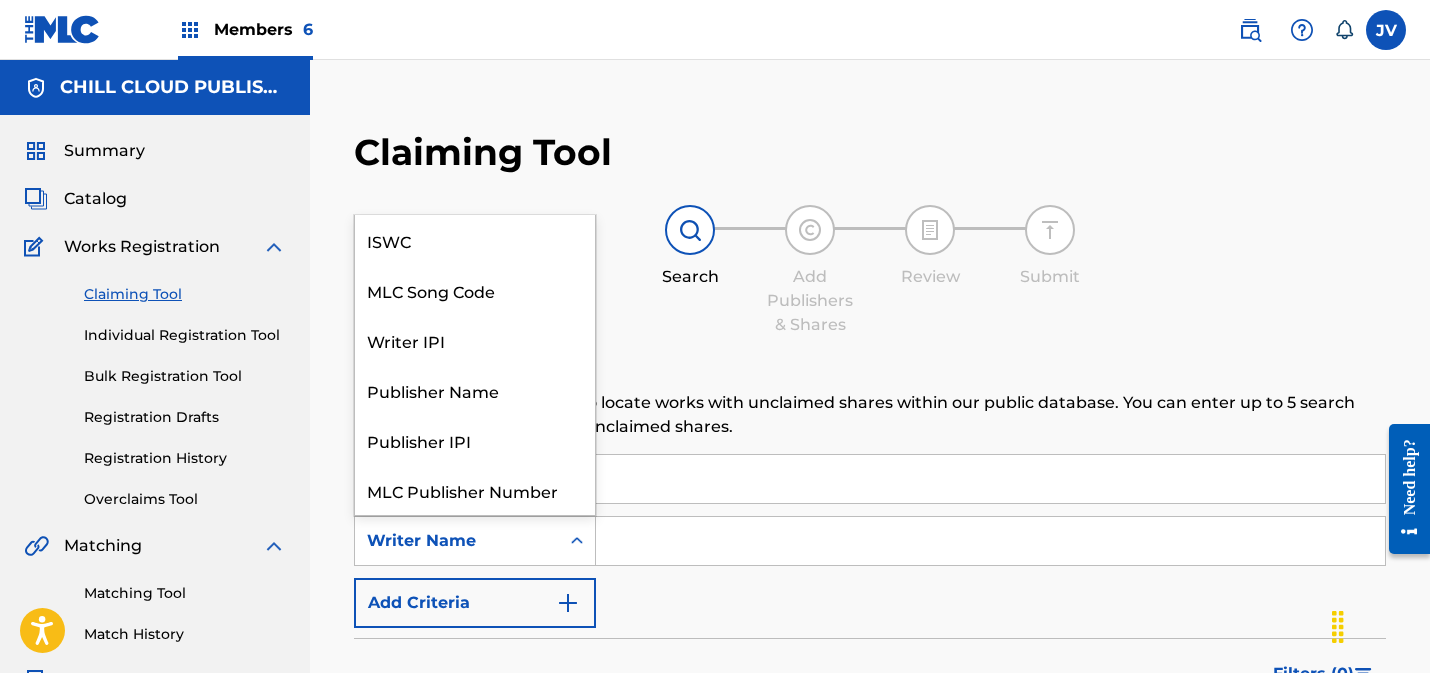 click on "Writer Name" at bounding box center (457, 541) 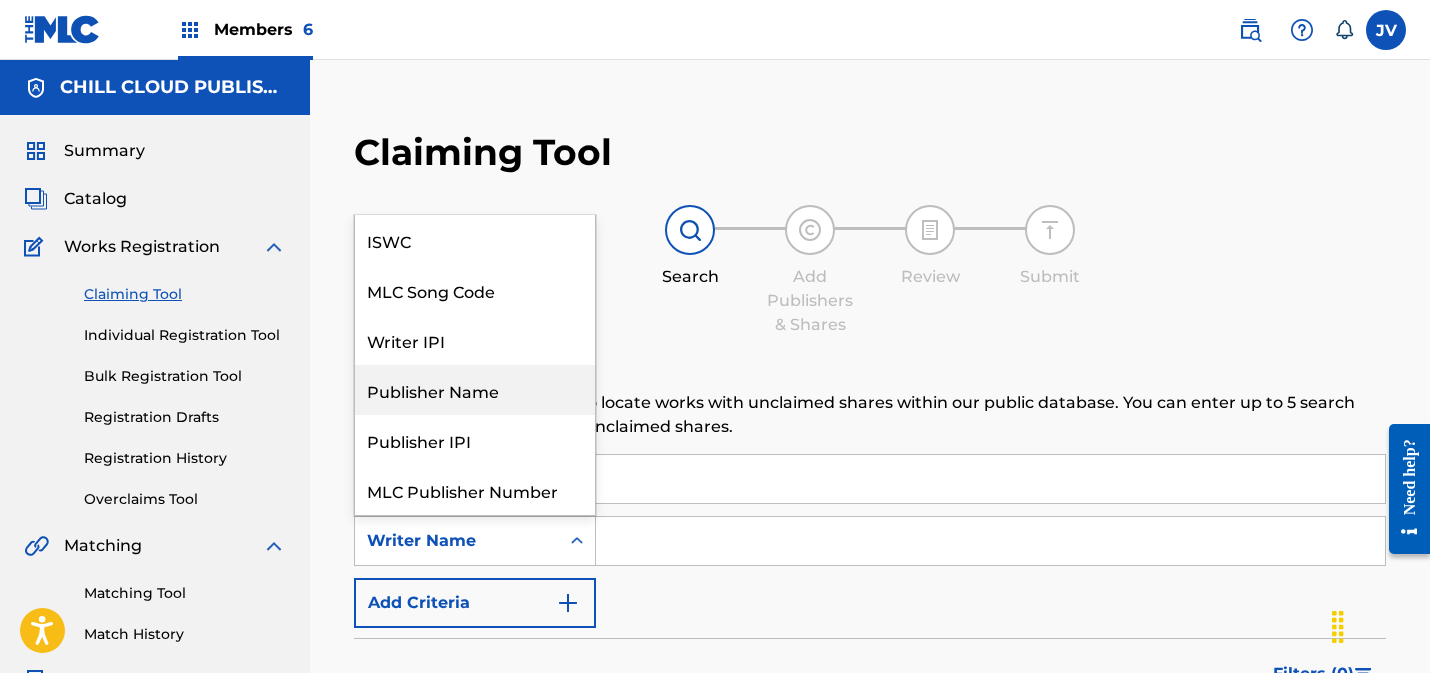scroll, scrollTop: 50, scrollLeft: 0, axis: vertical 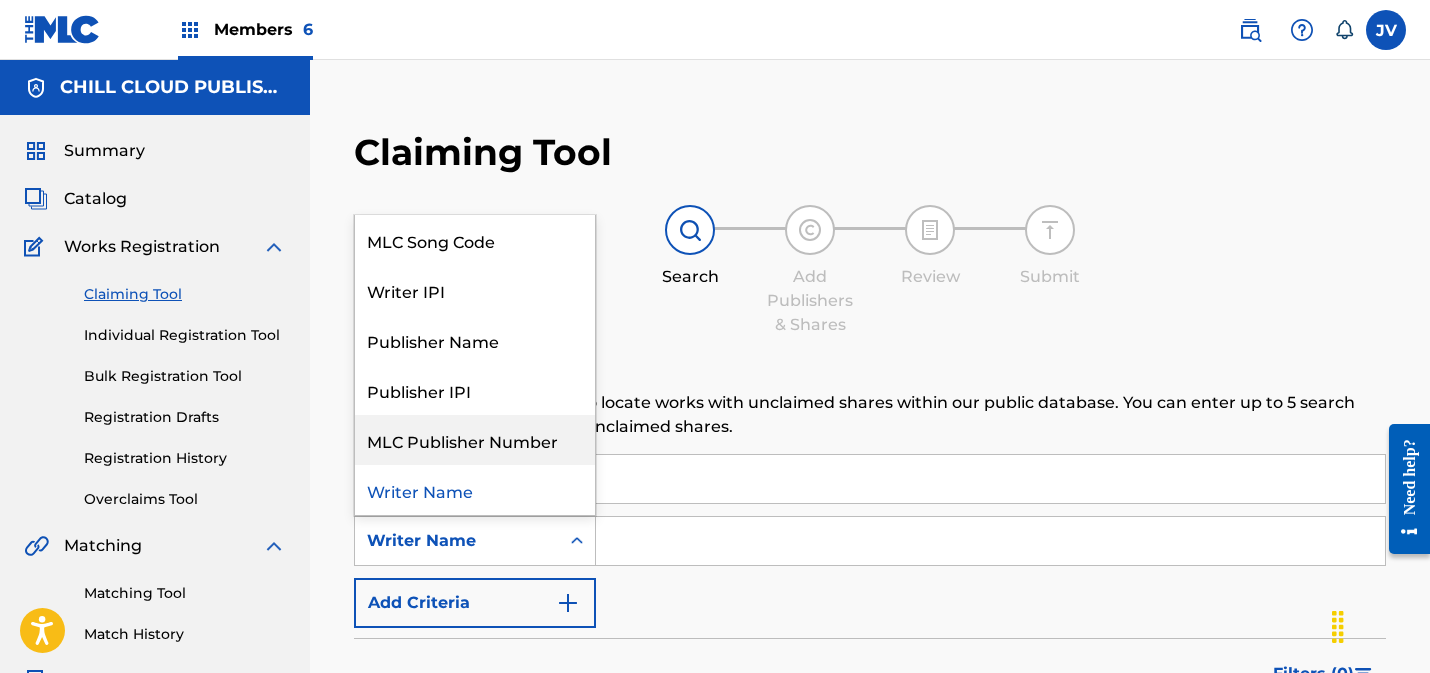 click on "SearchWithCriteria520297e4-ab3e-44f2-9dcb-ef2bc884a8e1 Work Title SearchWithCriteria20d2b9cf-f0d6-43a5-b53f-d0ca871525e3 MLC Publisher Number, 6 of 7. 7 results available. Use Up and Down to choose options, press Enter to select the currently focused option, press Escape to exit the menu, press Tab to select the option and exit the menu. [WRITER] Name ISWC MLC Song Code [WRITER] IPI [PUBLISHER] Name [PUBLISHER] IPI MLC [PUBLISHER] Number [WRITER] Name Add Criteria" at bounding box center [870, 541] 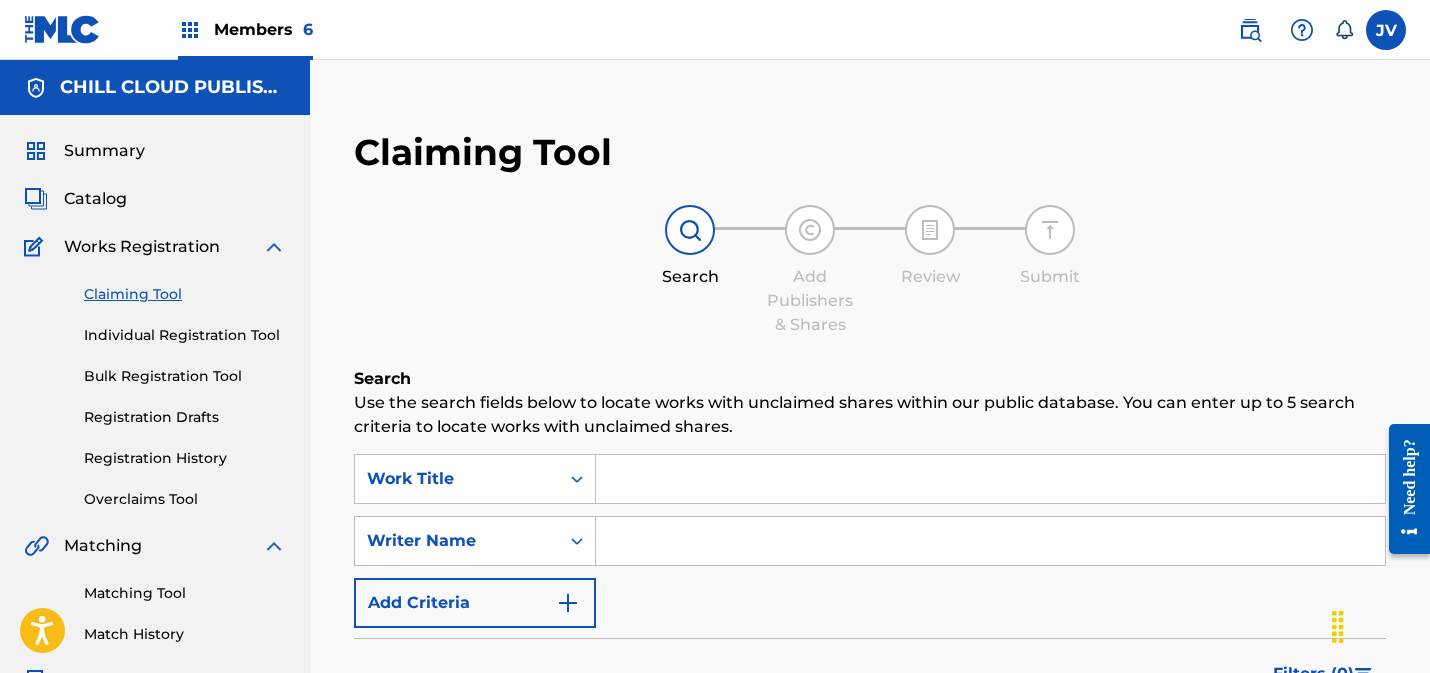 click at bounding box center (990, 479) 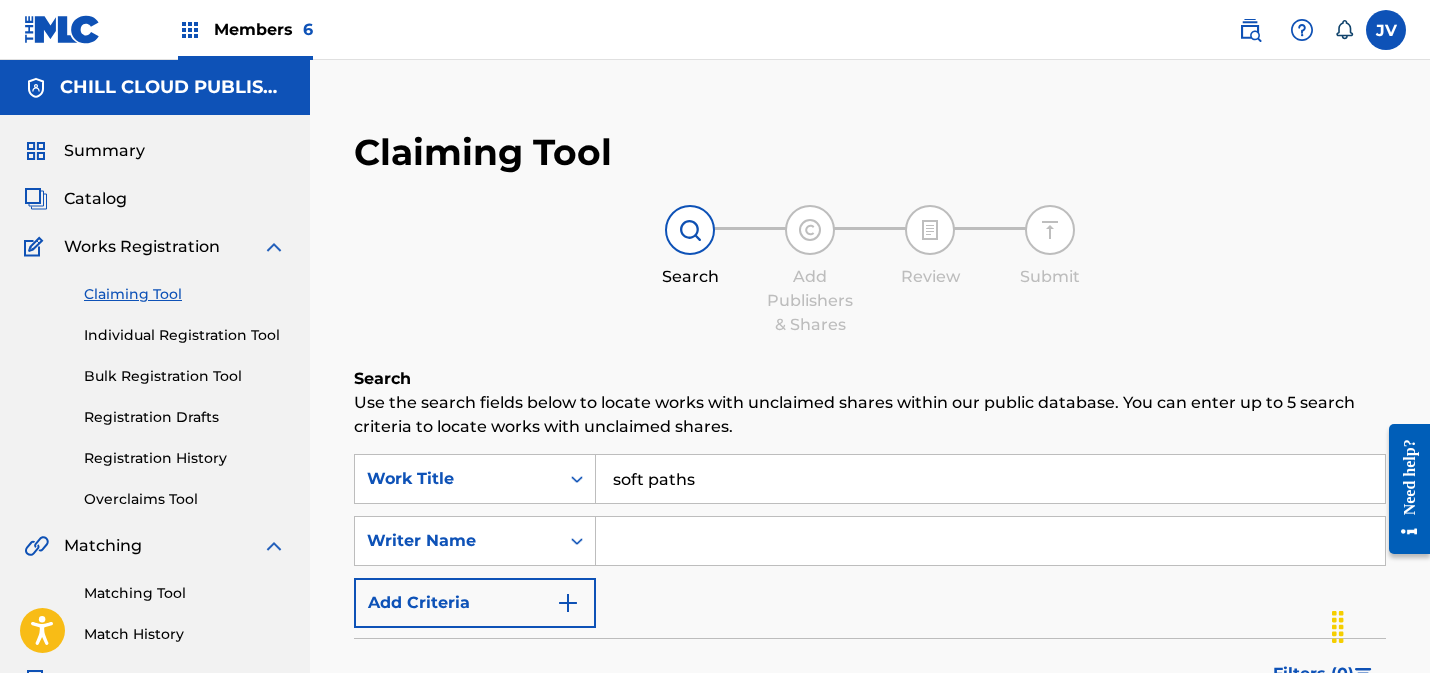 type on "soft paths" 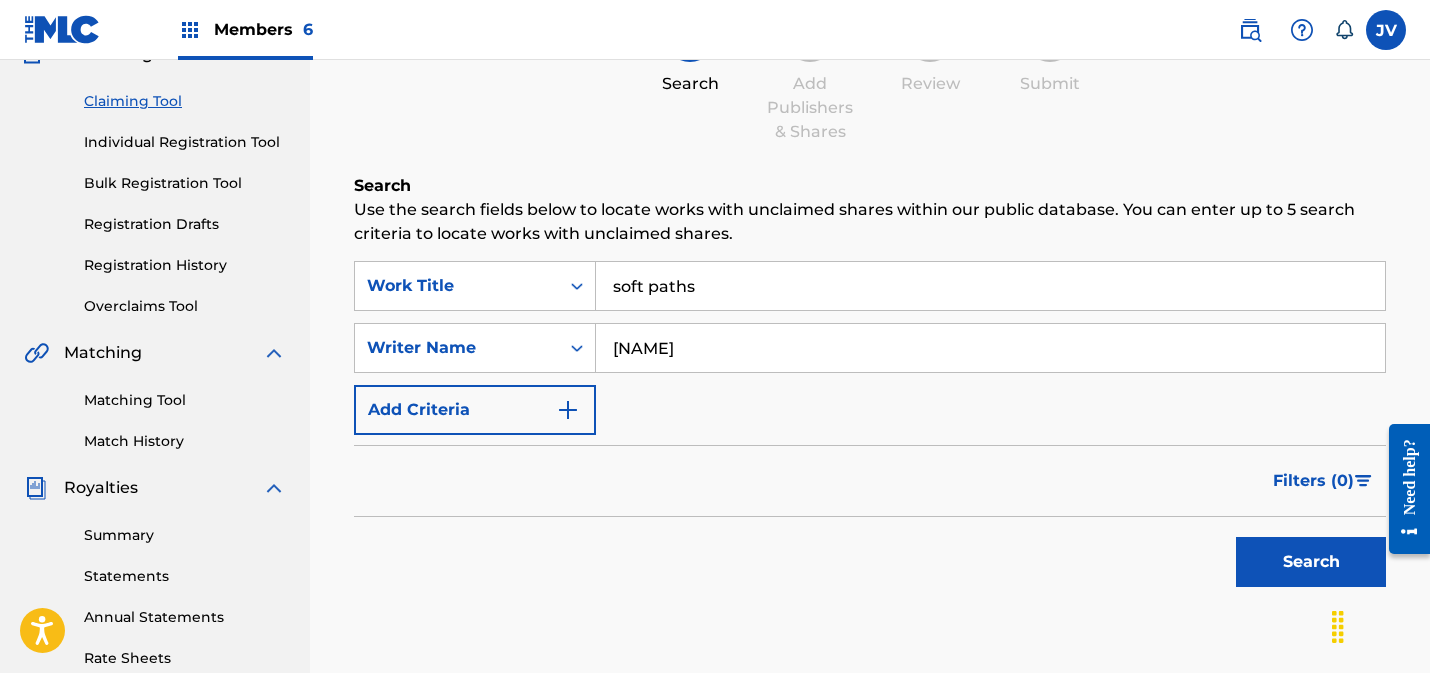scroll, scrollTop: 249, scrollLeft: 0, axis: vertical 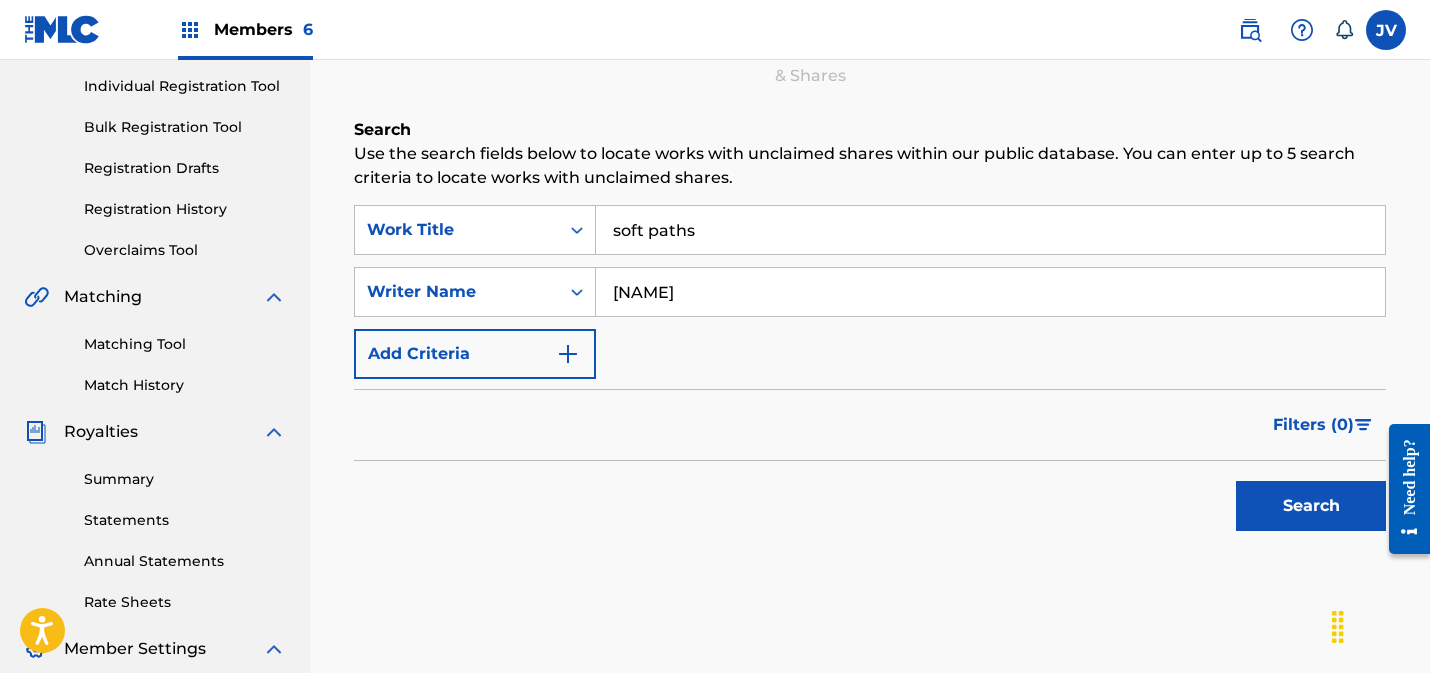 type on "[NAME]" 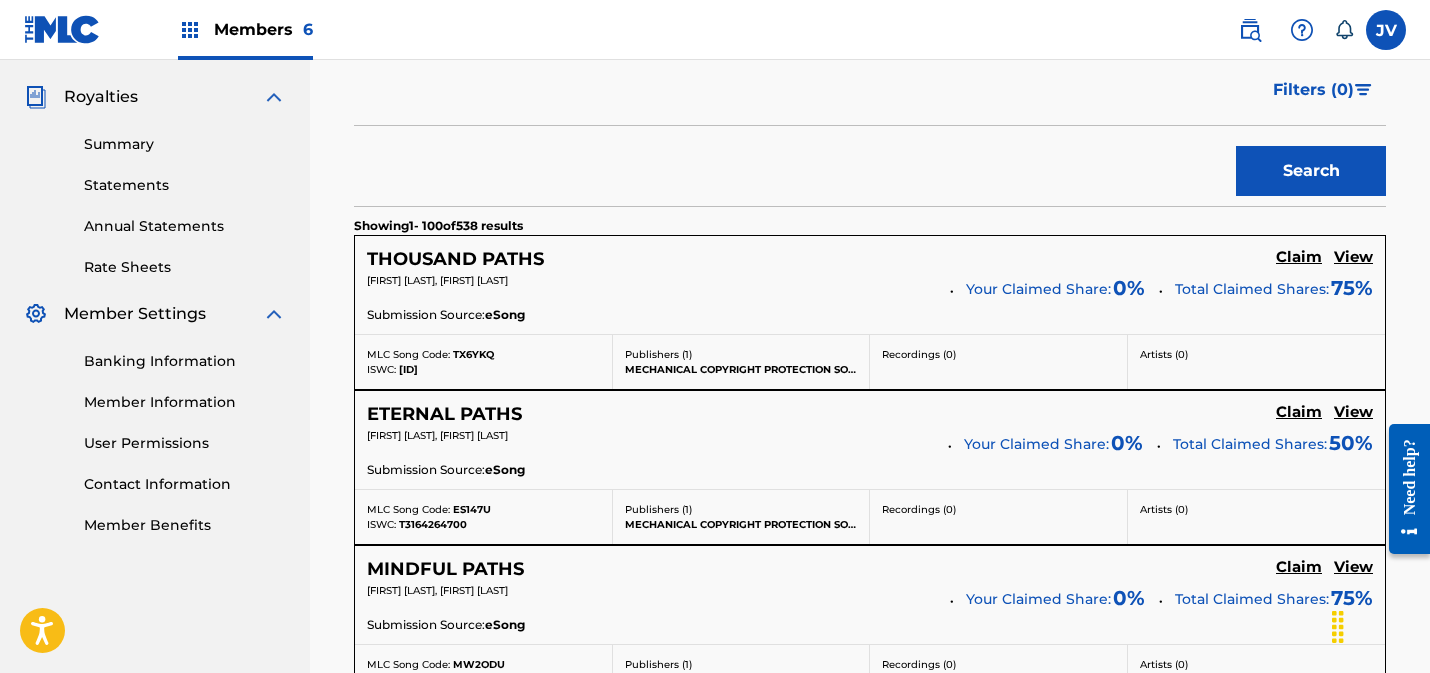 scroll, scrollTop: 0, scrollLeft: 0, axis: both 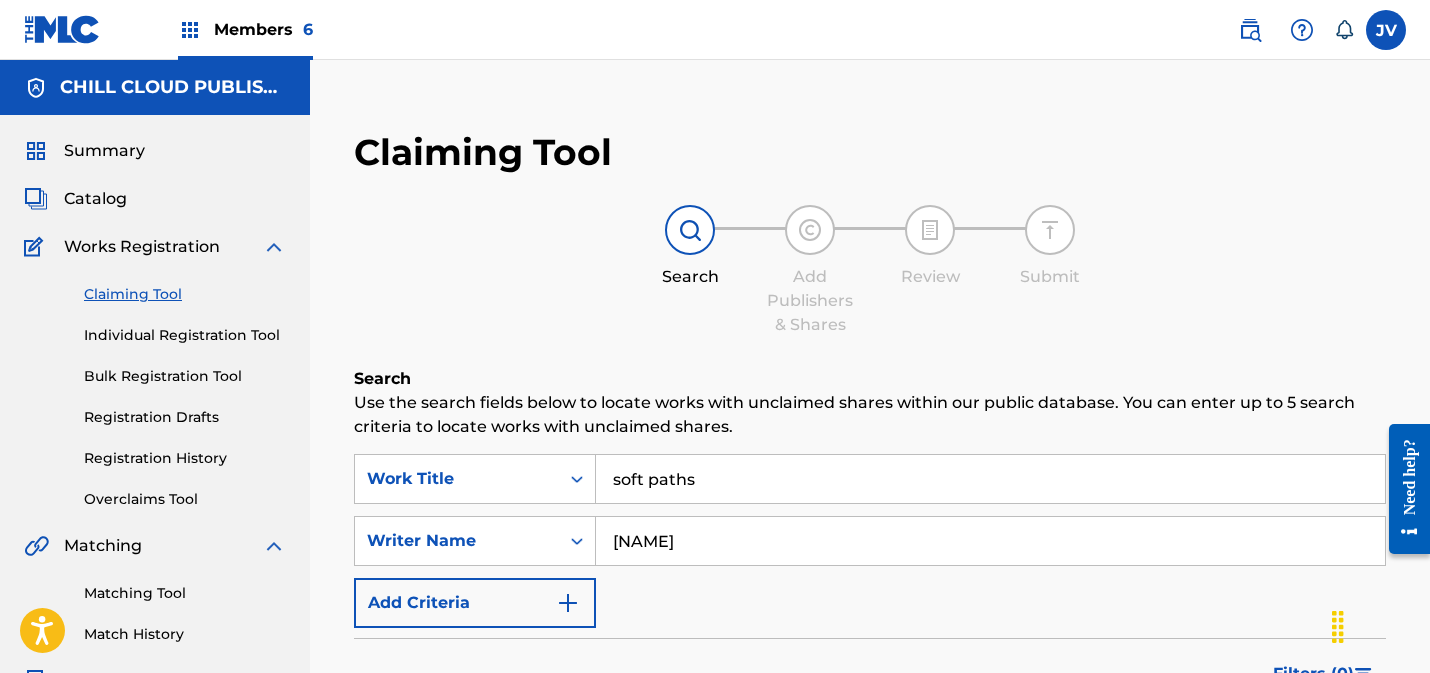 click on "Individual Registration Tool" at bounding box center [185, 335] 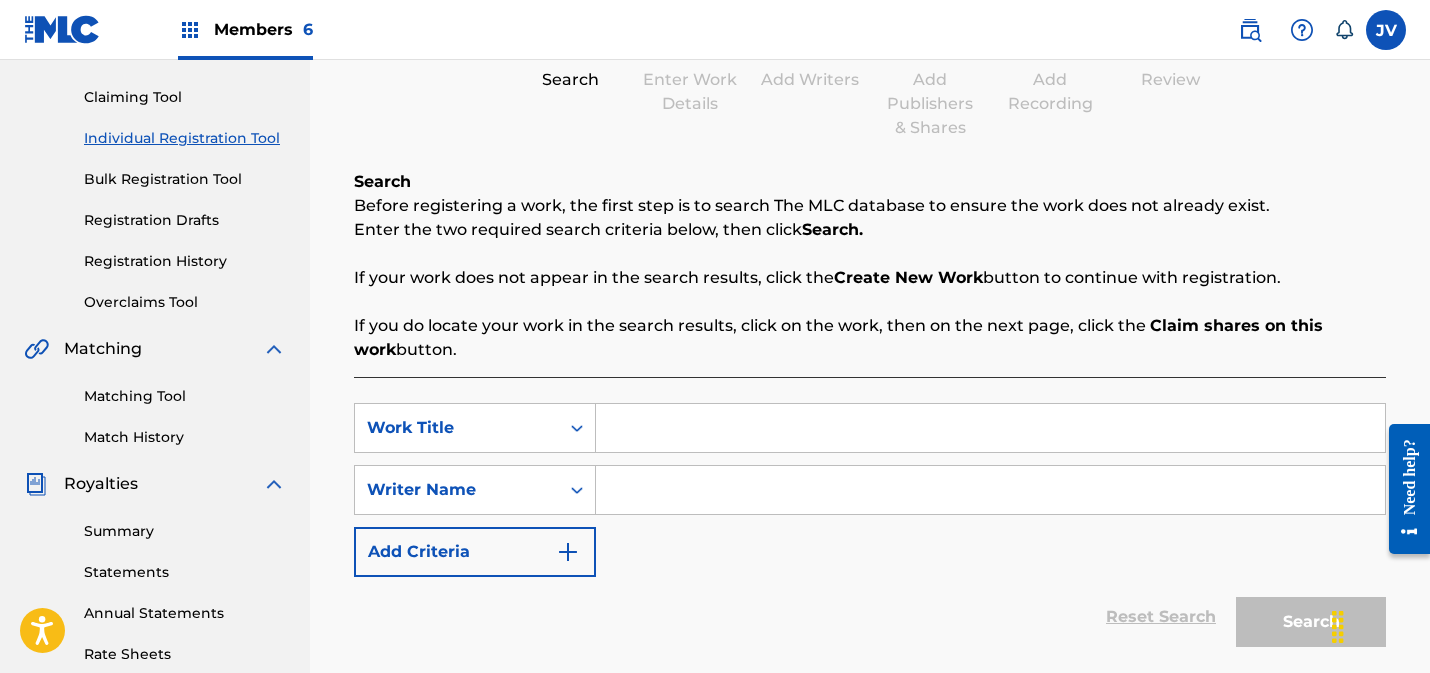 scroll, scrollTop: 324, scrollLeft: 0, axis: vertical 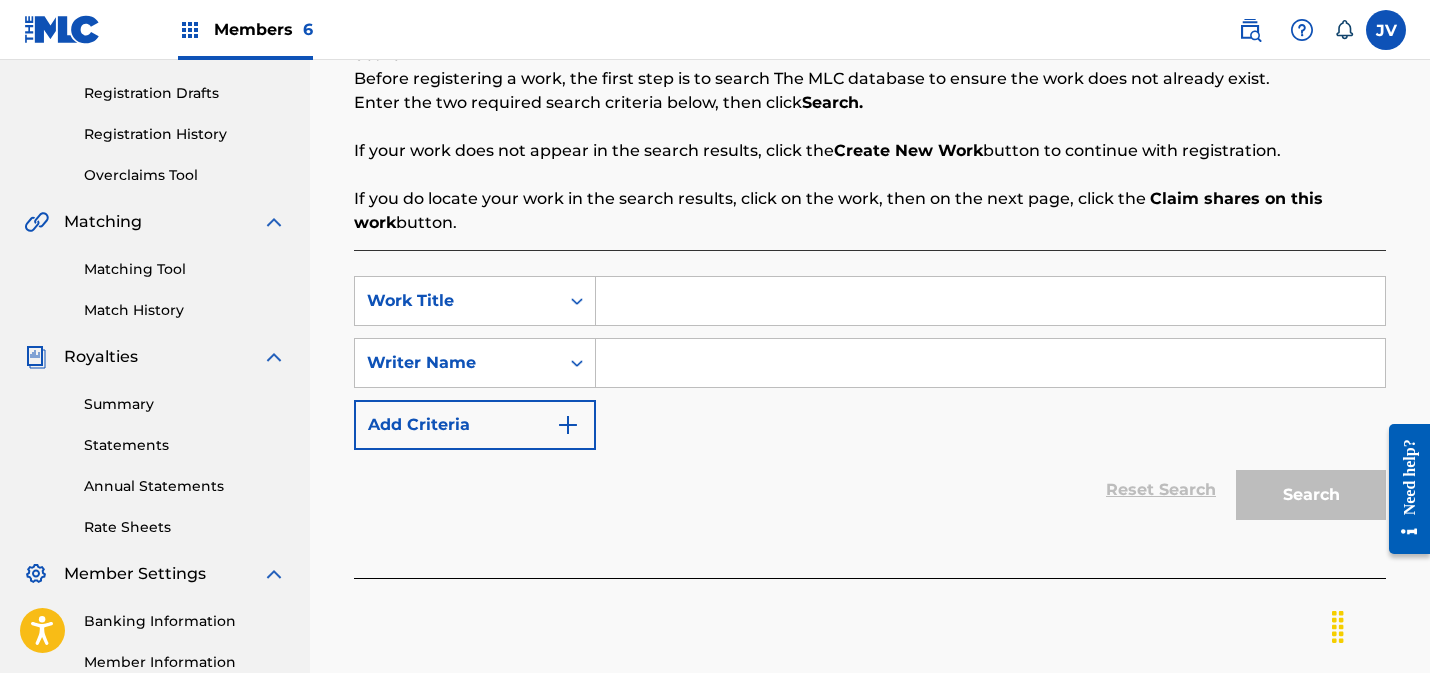 click at bounding box center (990, 301) 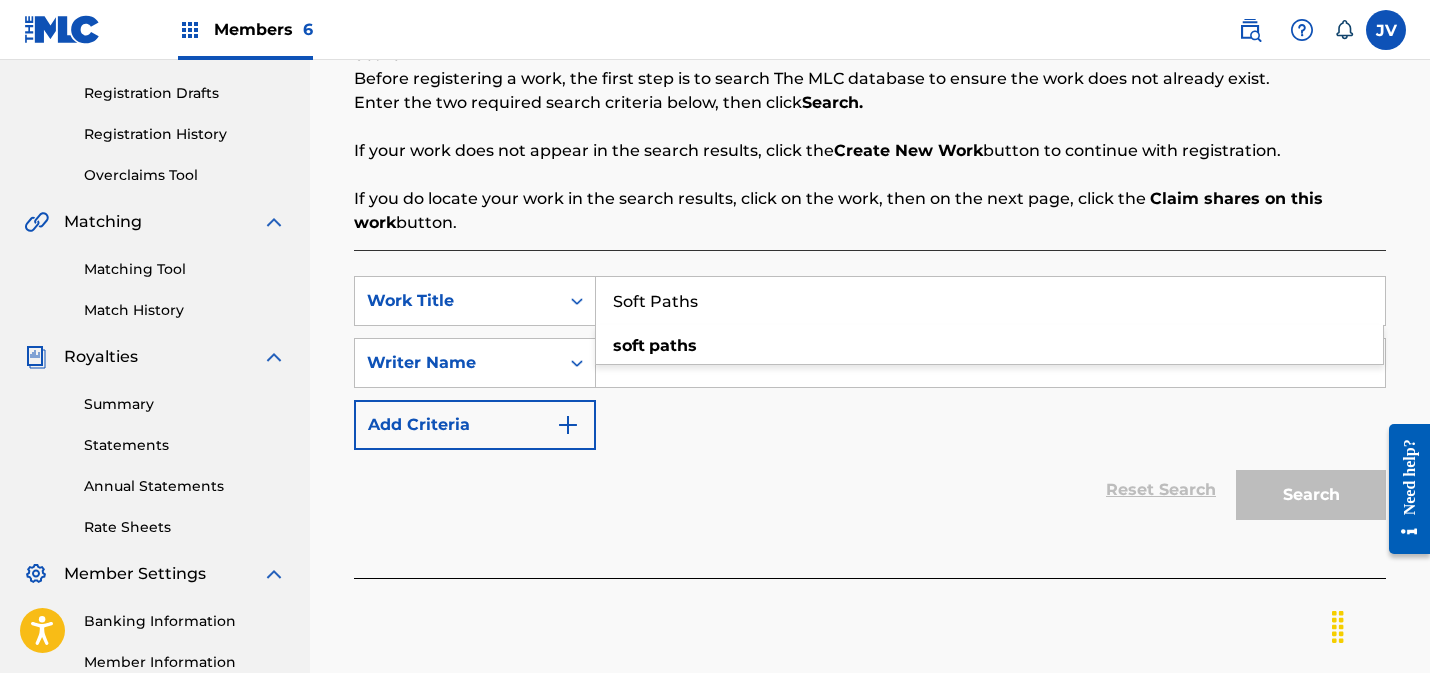 click at bounding box center (990, 363) 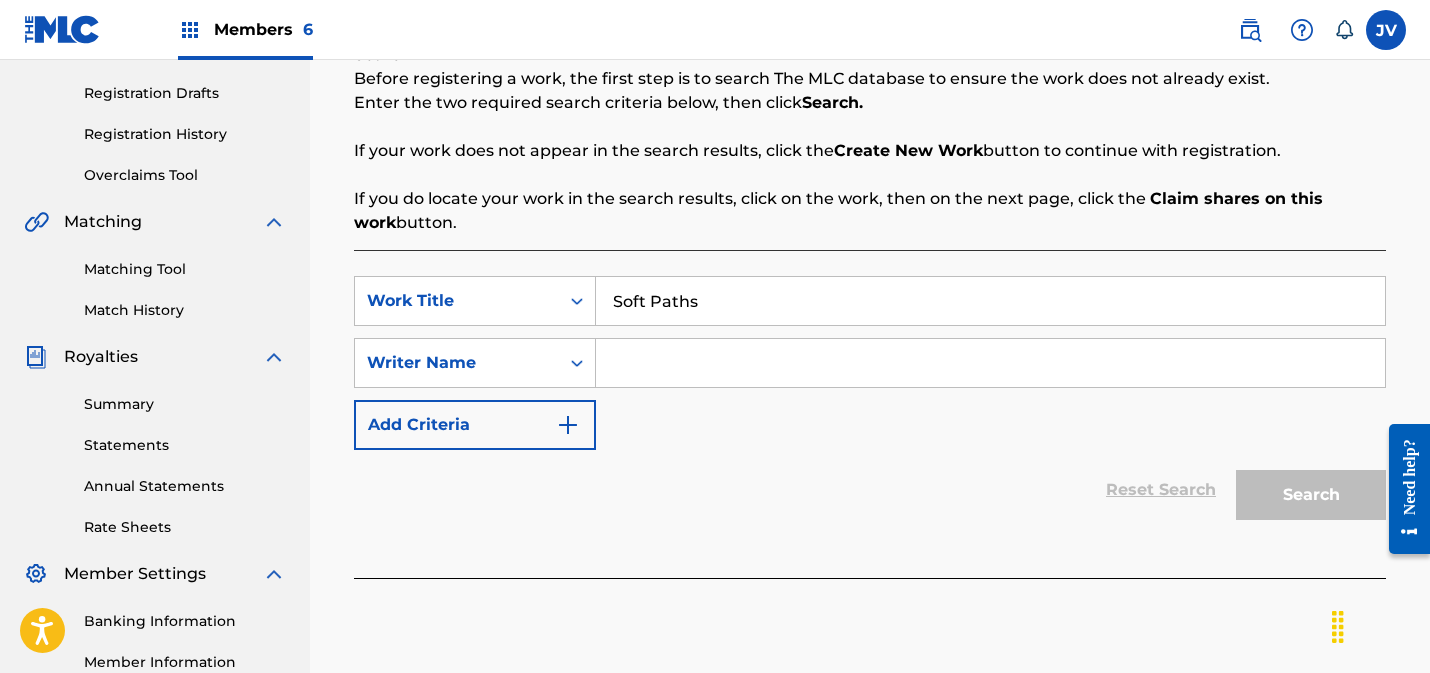 click on "Soft Paths" at bounding box center [990, 301] 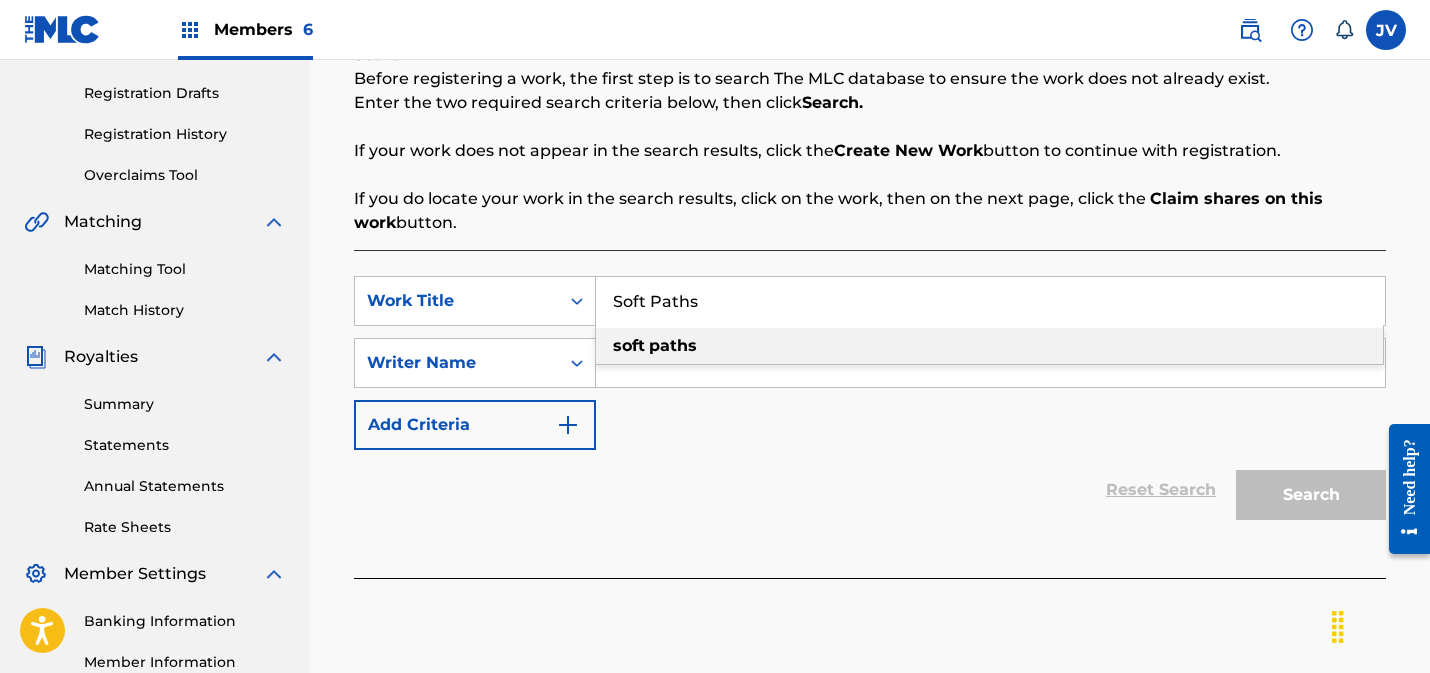 click on "paths" at bounding box center [673, 345] 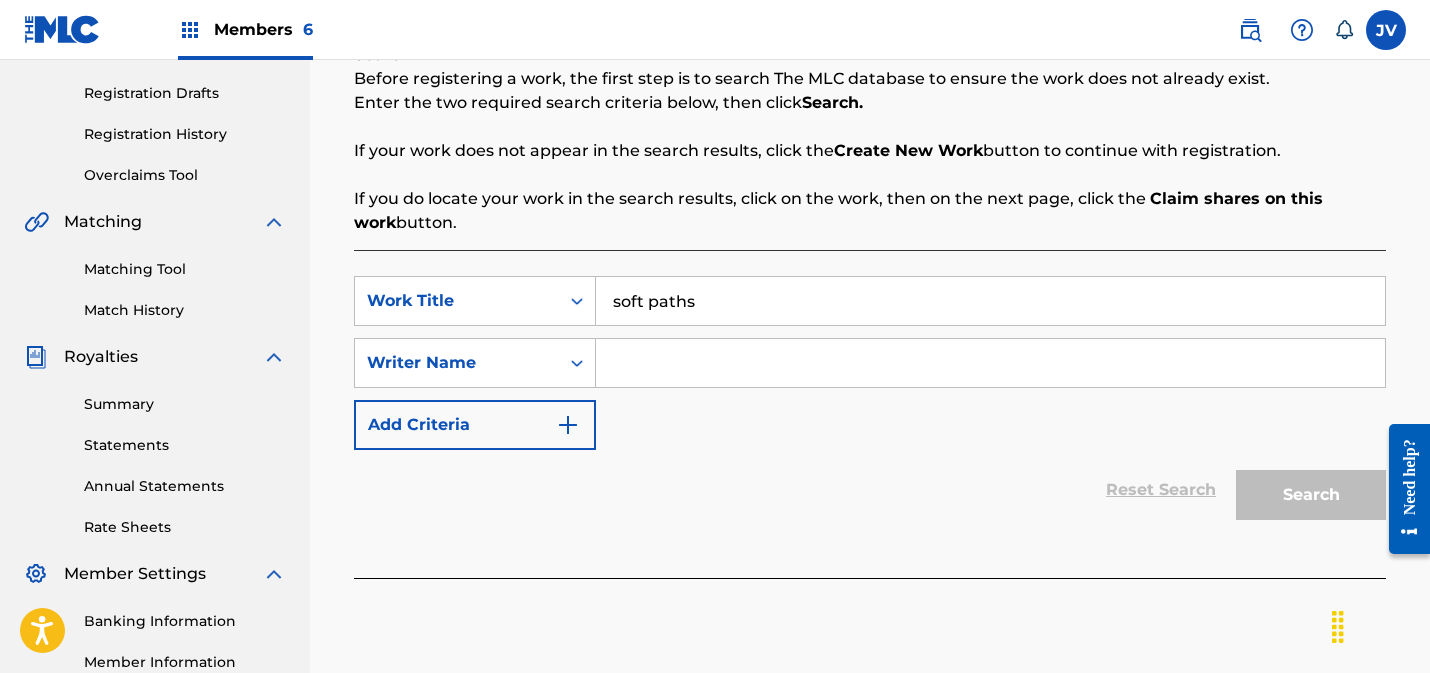 click at bounding box center [990, 363] 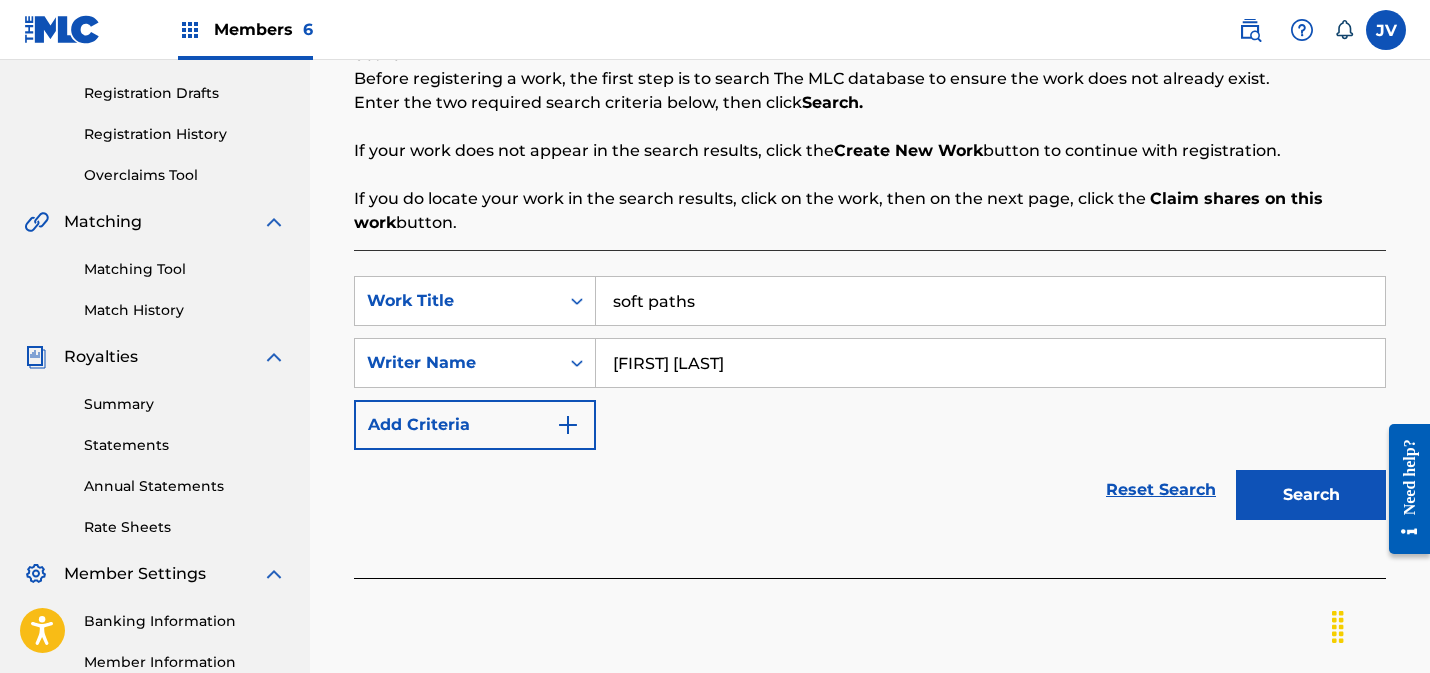 type on "[FIRST] [LAST]" 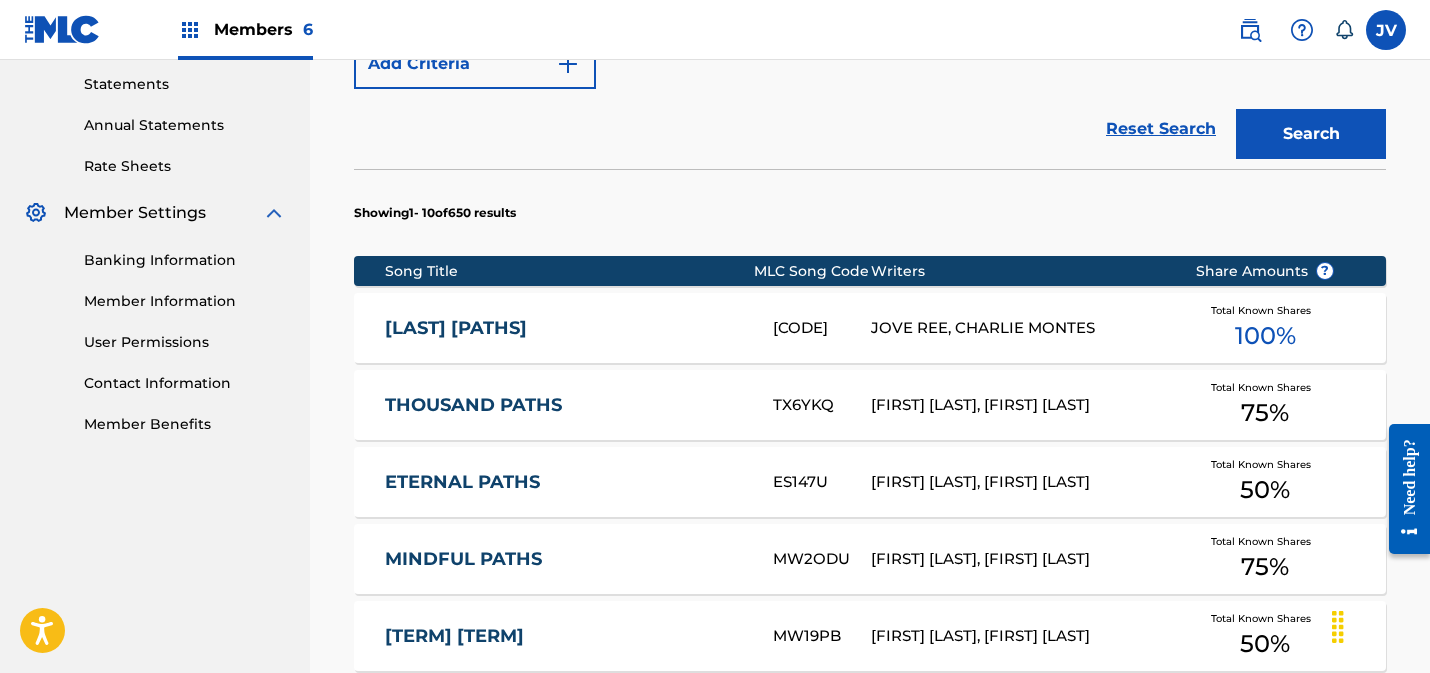 scroll, scrollTop: 741, scrollLeft: 0, axis: vertical 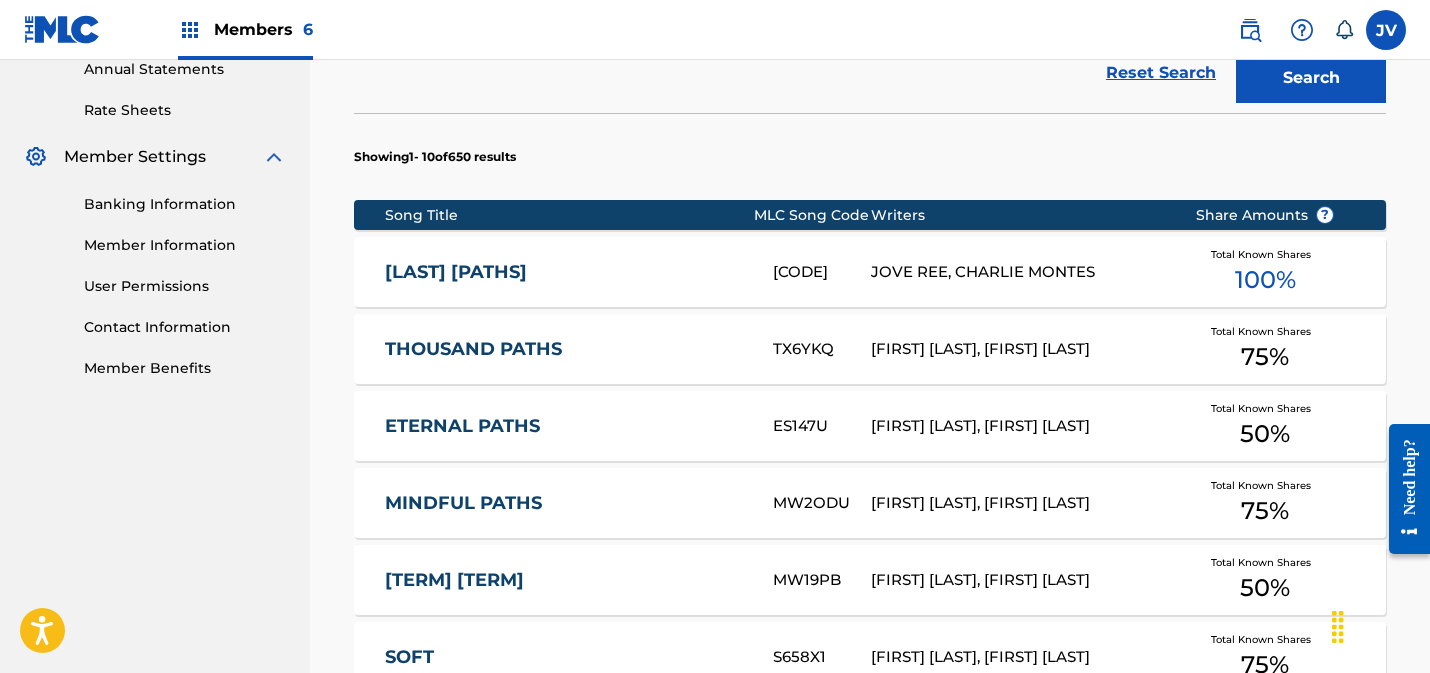 click on "[LAST] [PATHS]" at bounding box center [565, 272] 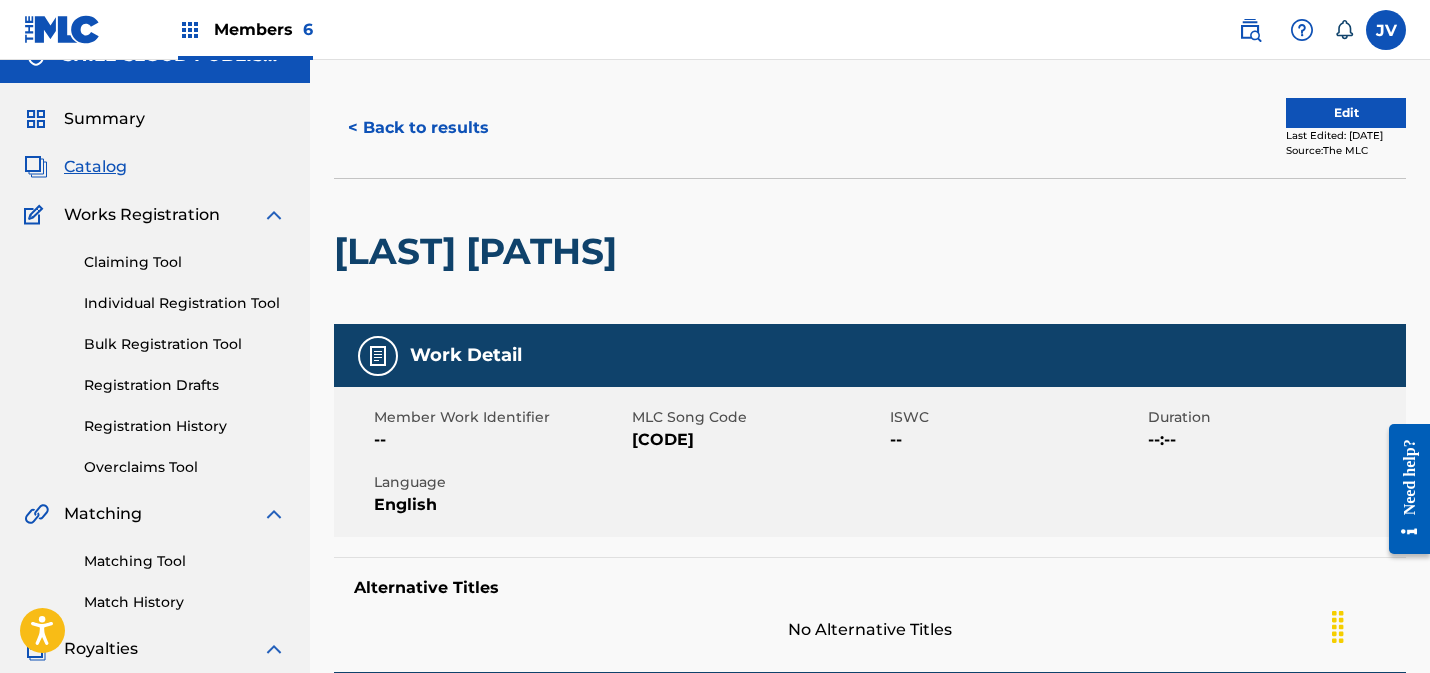 scroll, scrollTop: 0, scrollLeft: 0, axis: both 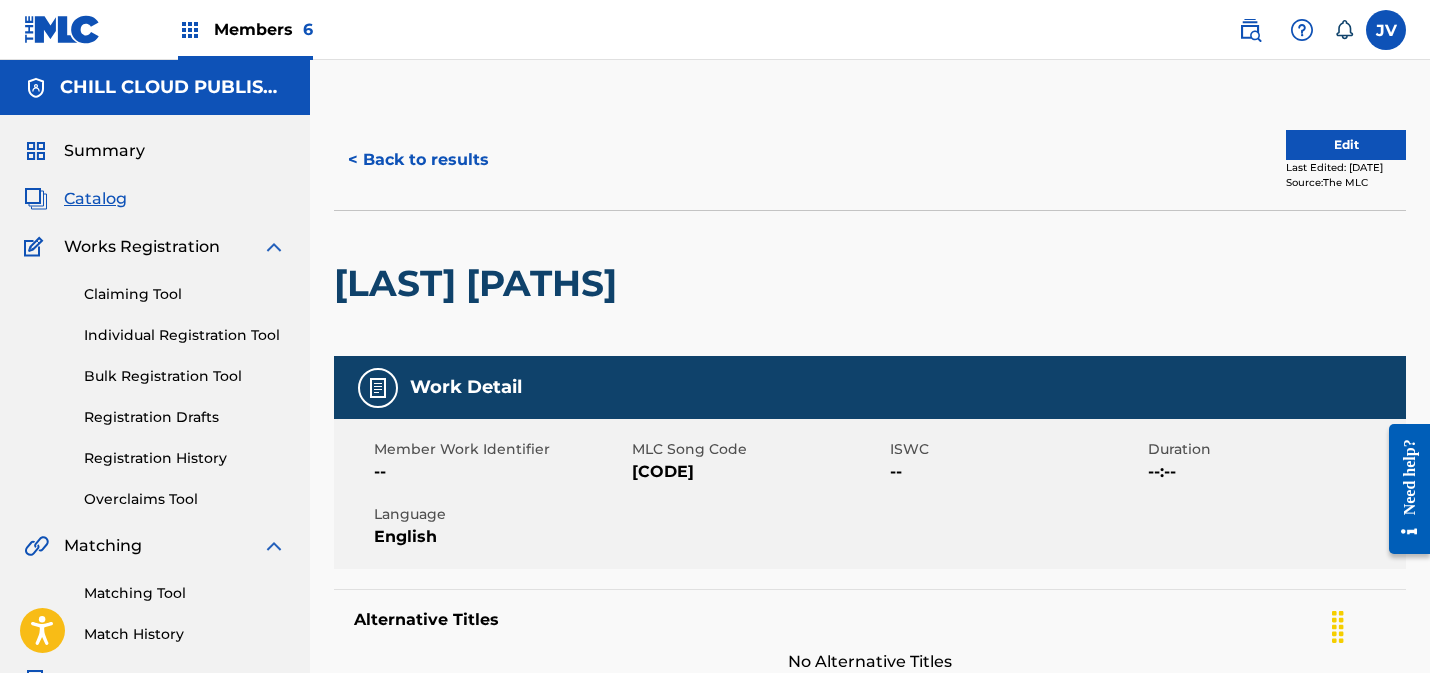 click on "Edit" at bounding box center [1346, 145] 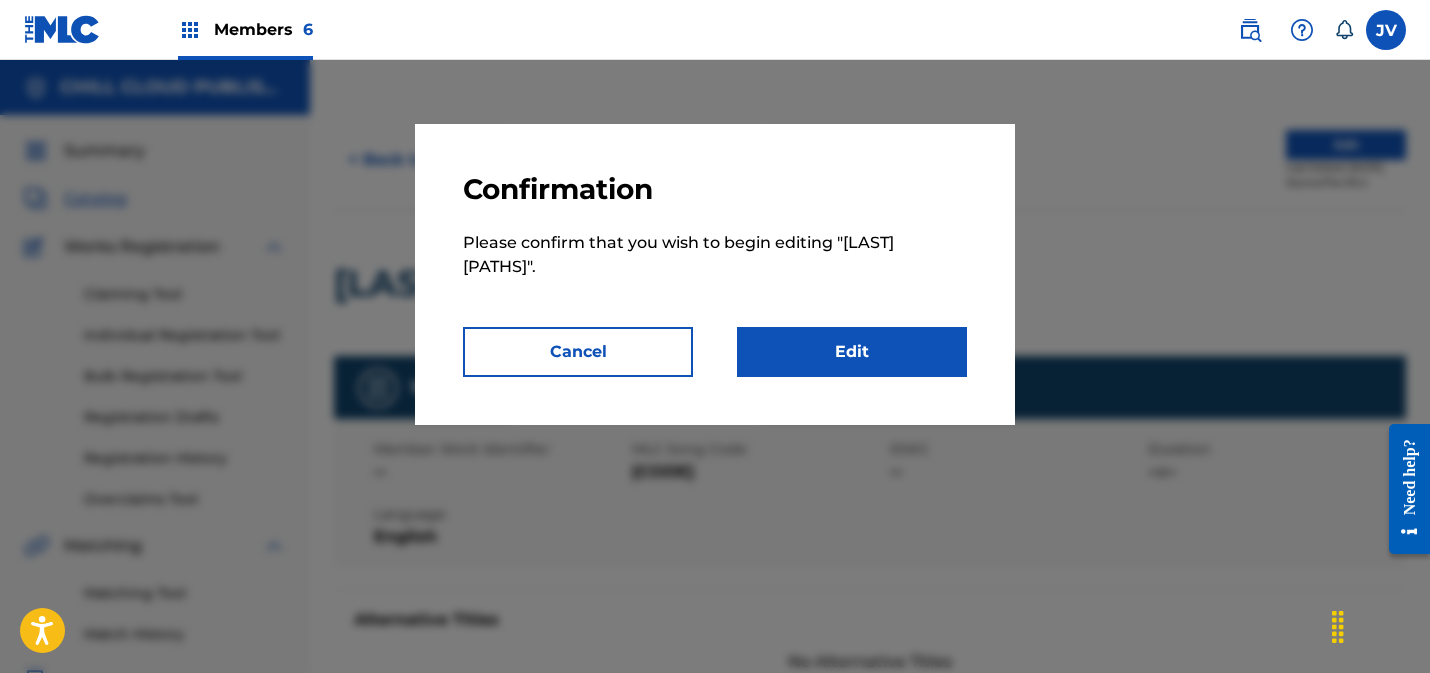 click on "Edit" at bounding box center (852, 352) 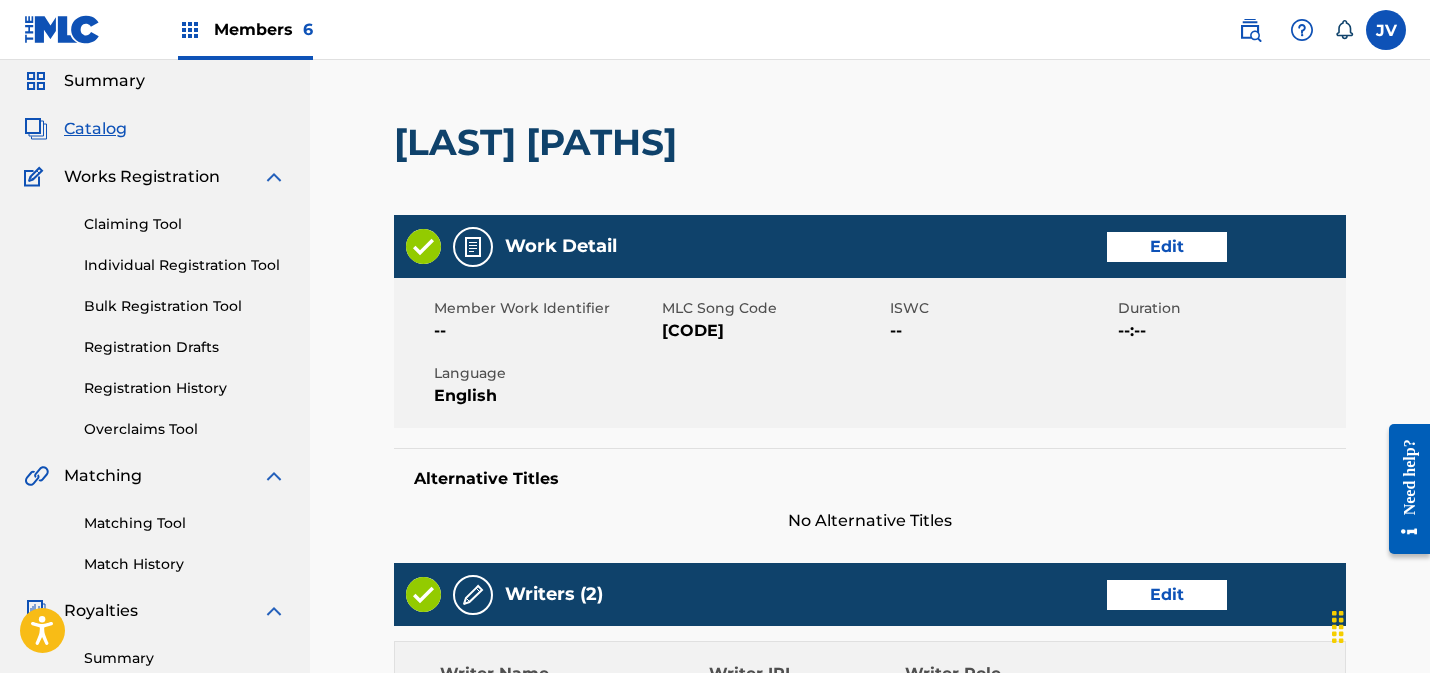 scroll, scrollTop: 0, scrollLeft: 0, axis: both 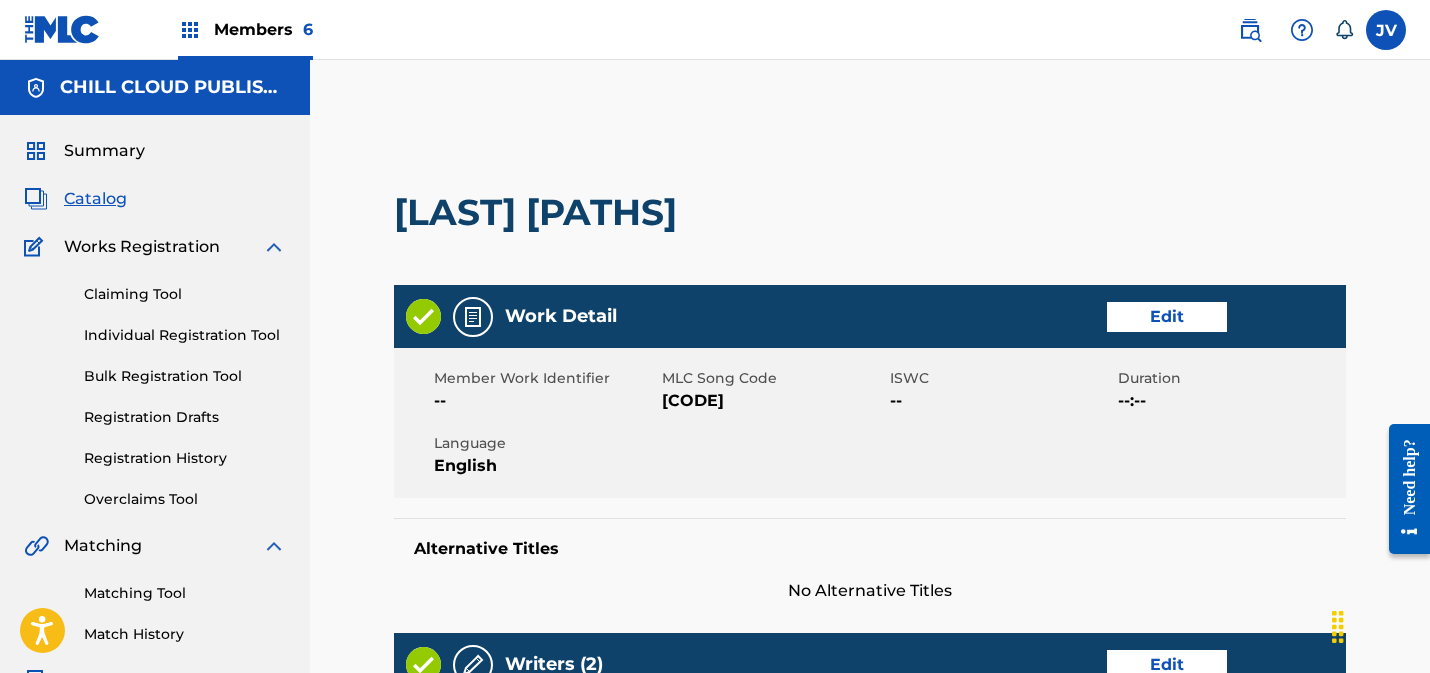 click on "Edit" at bounding box center (1167, 317) 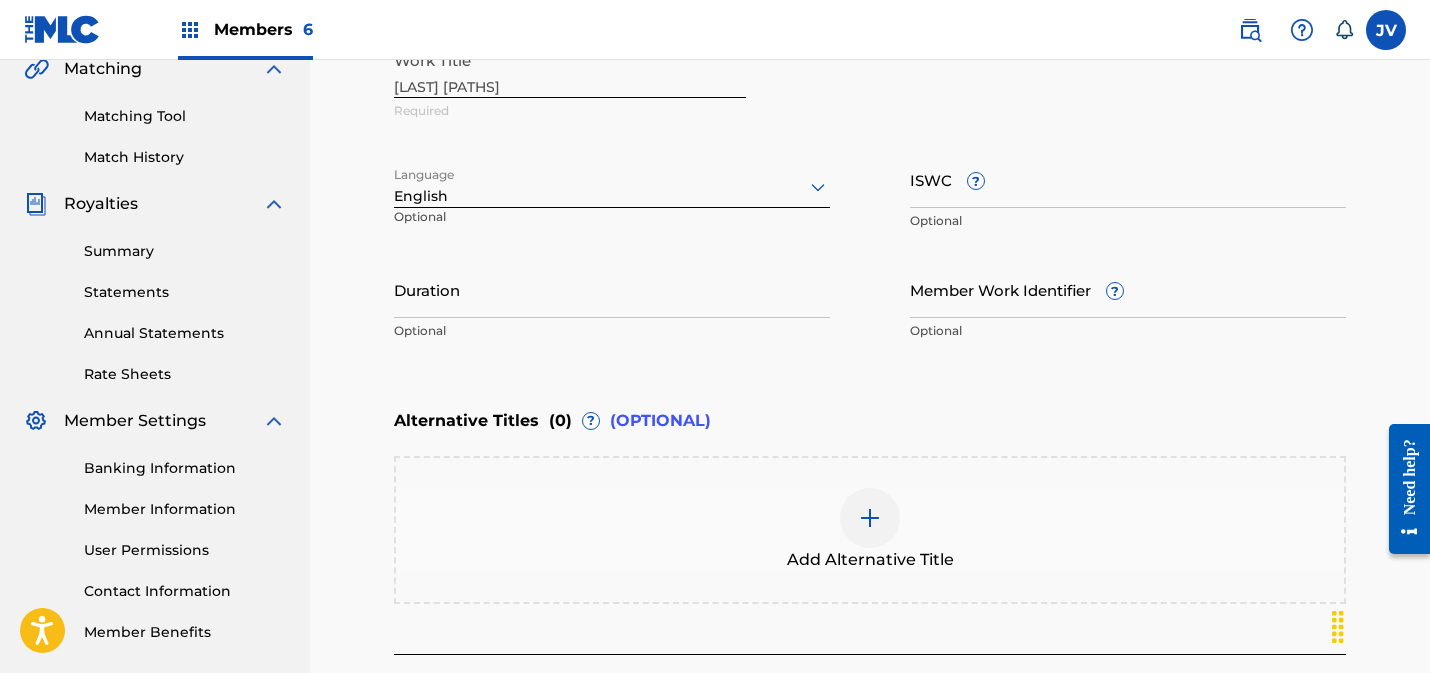 scroll, scrollTop: 485, scrollLeft: 0, axis: vertical 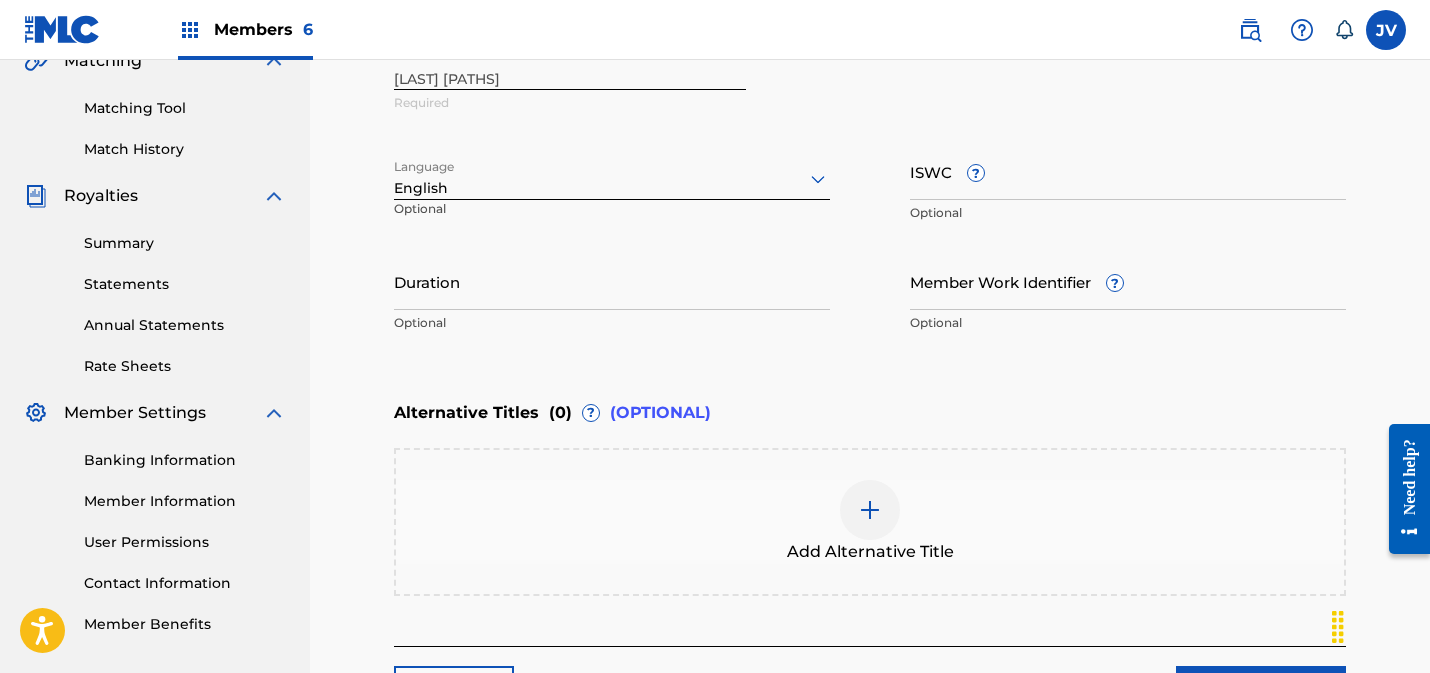 click on "Duration" at bounding box center (612, 281) 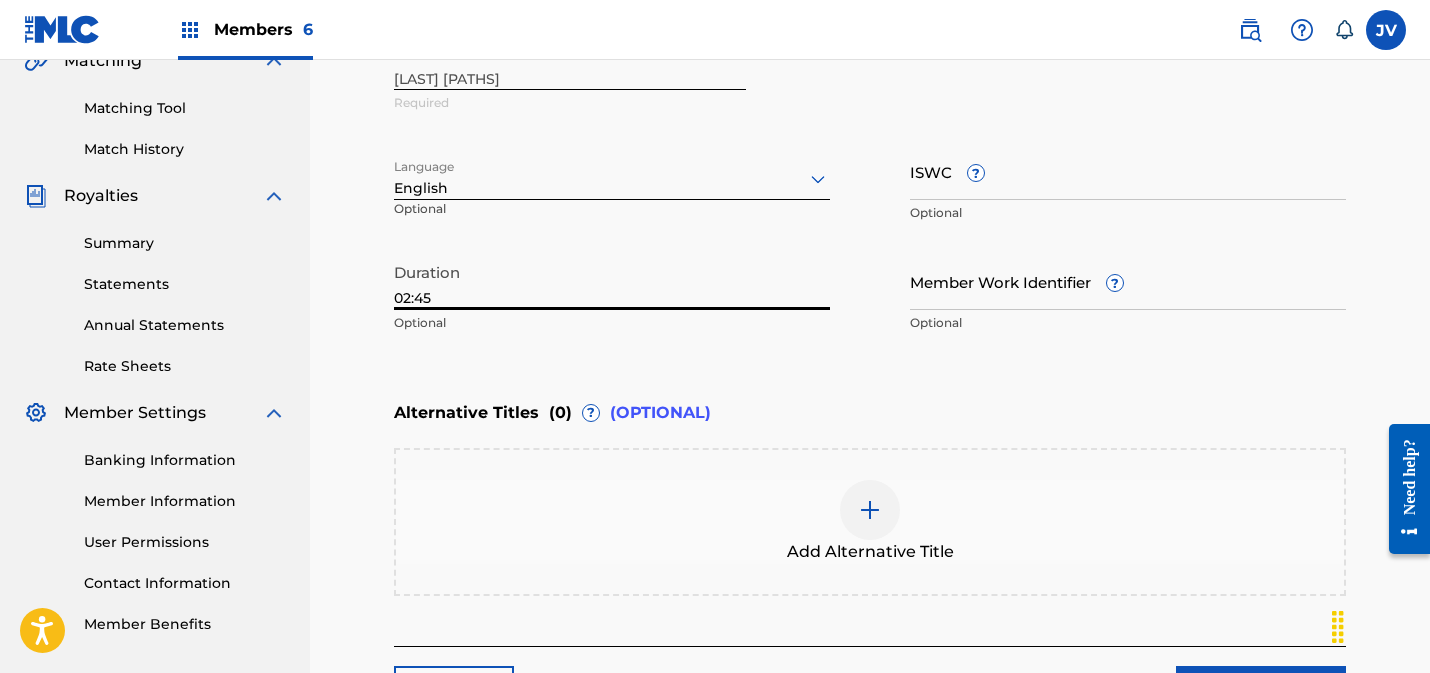 type on "02:45" 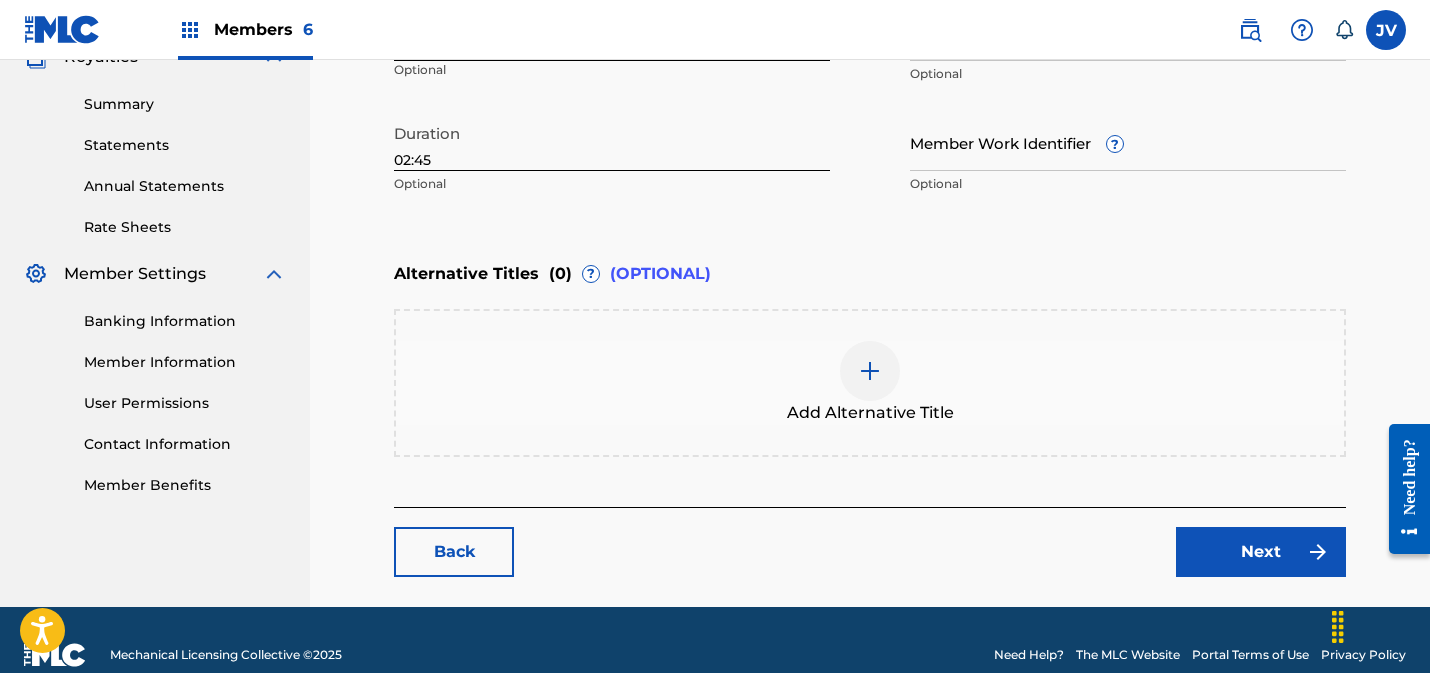 scroll, scrollTop: 653, scrollLeft: 0, axis: vertical 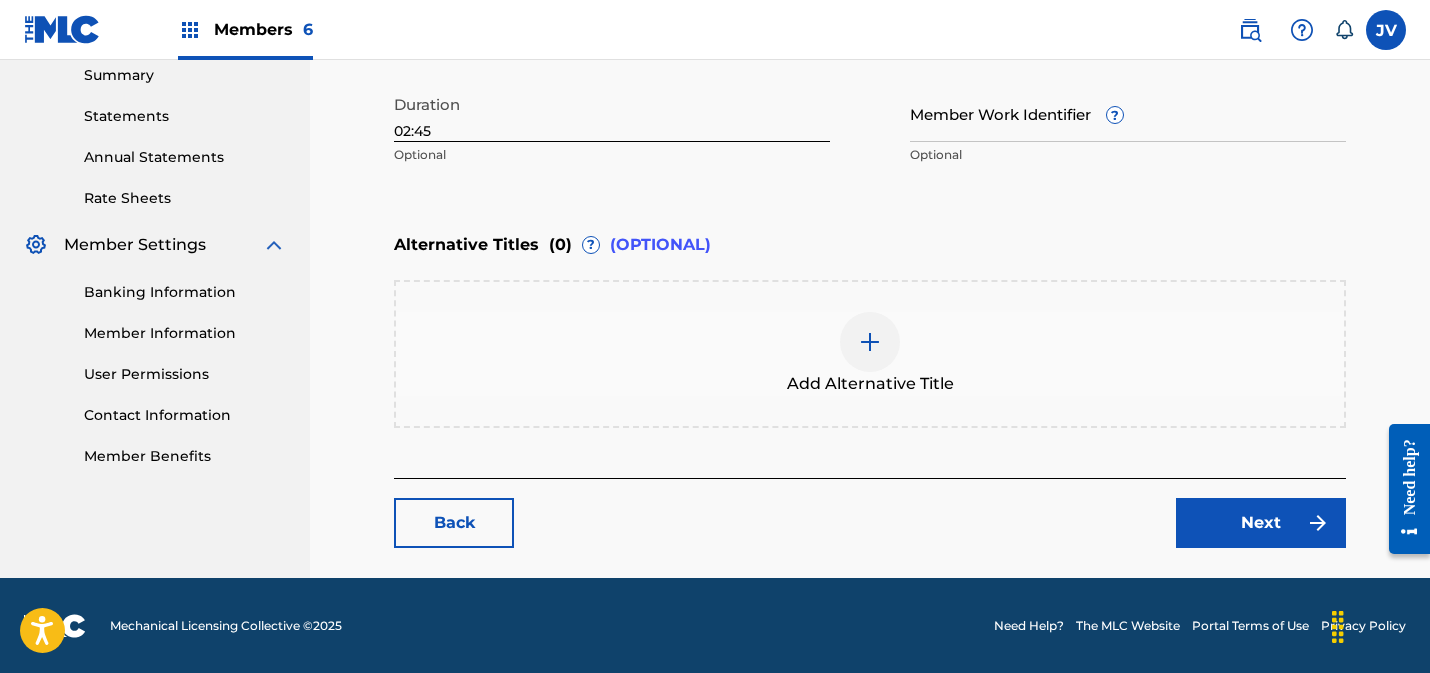 click on "Next" at bounding box center (1261, 523) 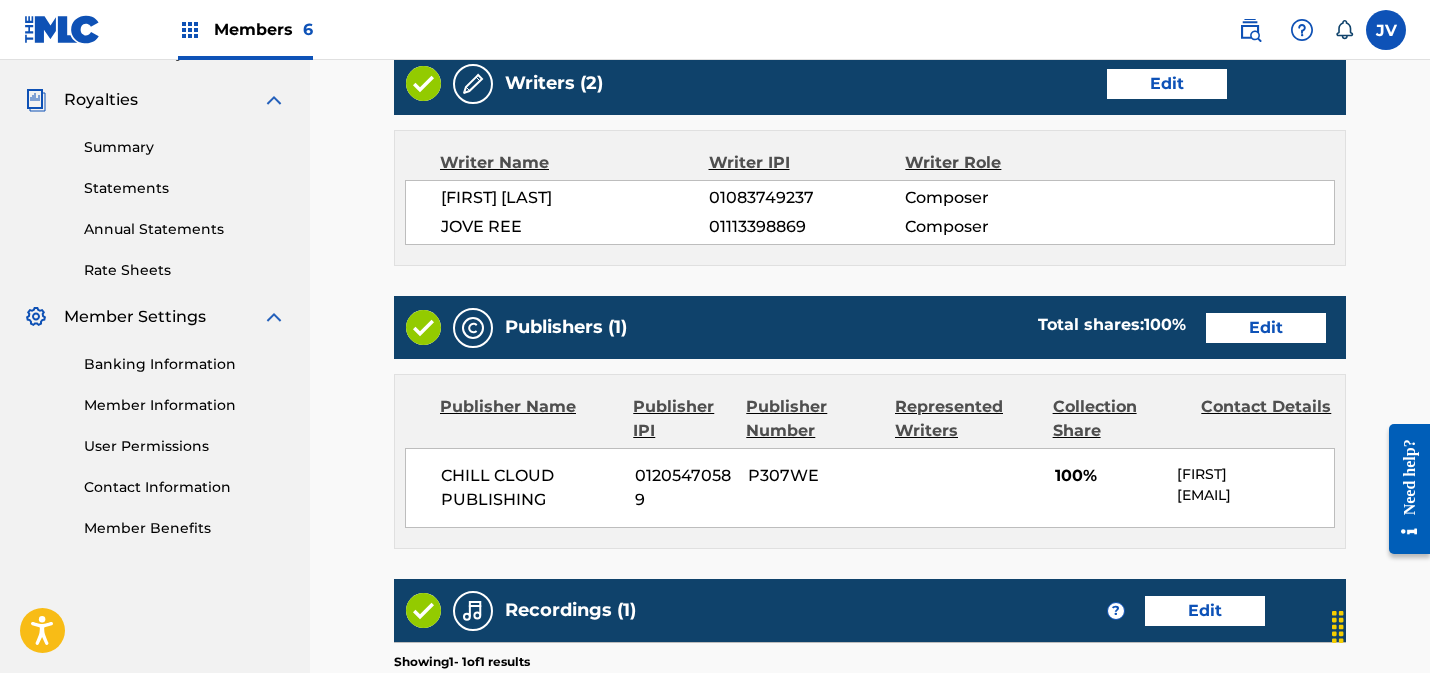 scroll, scrollTop: 602, scrollLeft: 0, axis: vertical 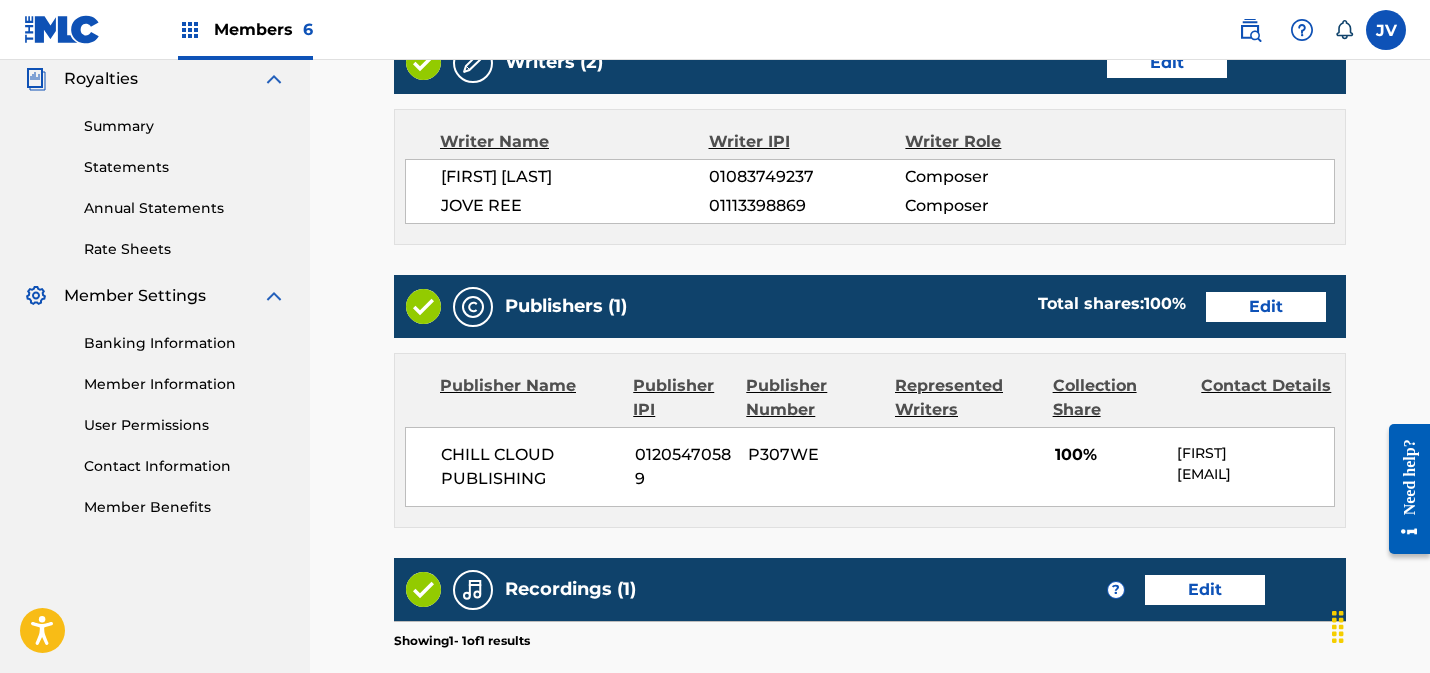 click on "Edit" at bounding box center [1266, 307] 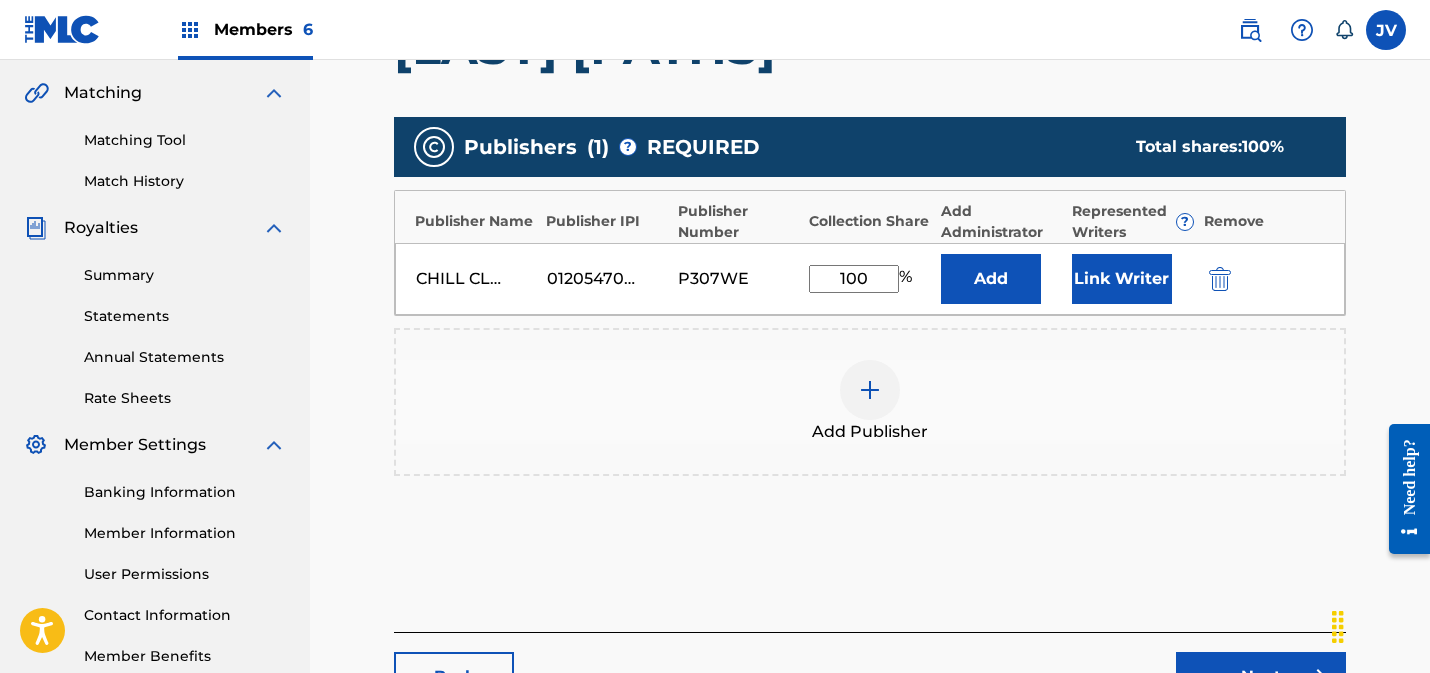 scroll, scrollTop: 442, scrollLeft: 0, axis: vertical 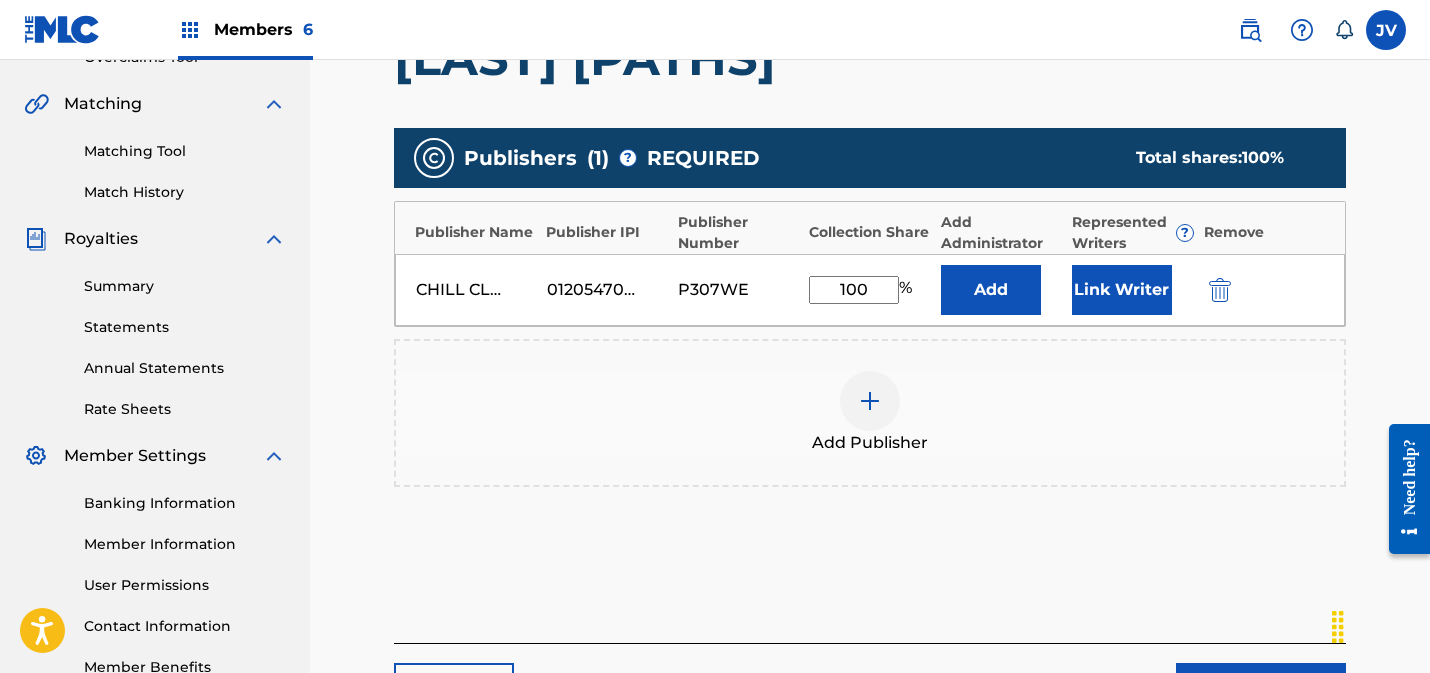 click on "Link Writer" at bounding box center (1122, 290) 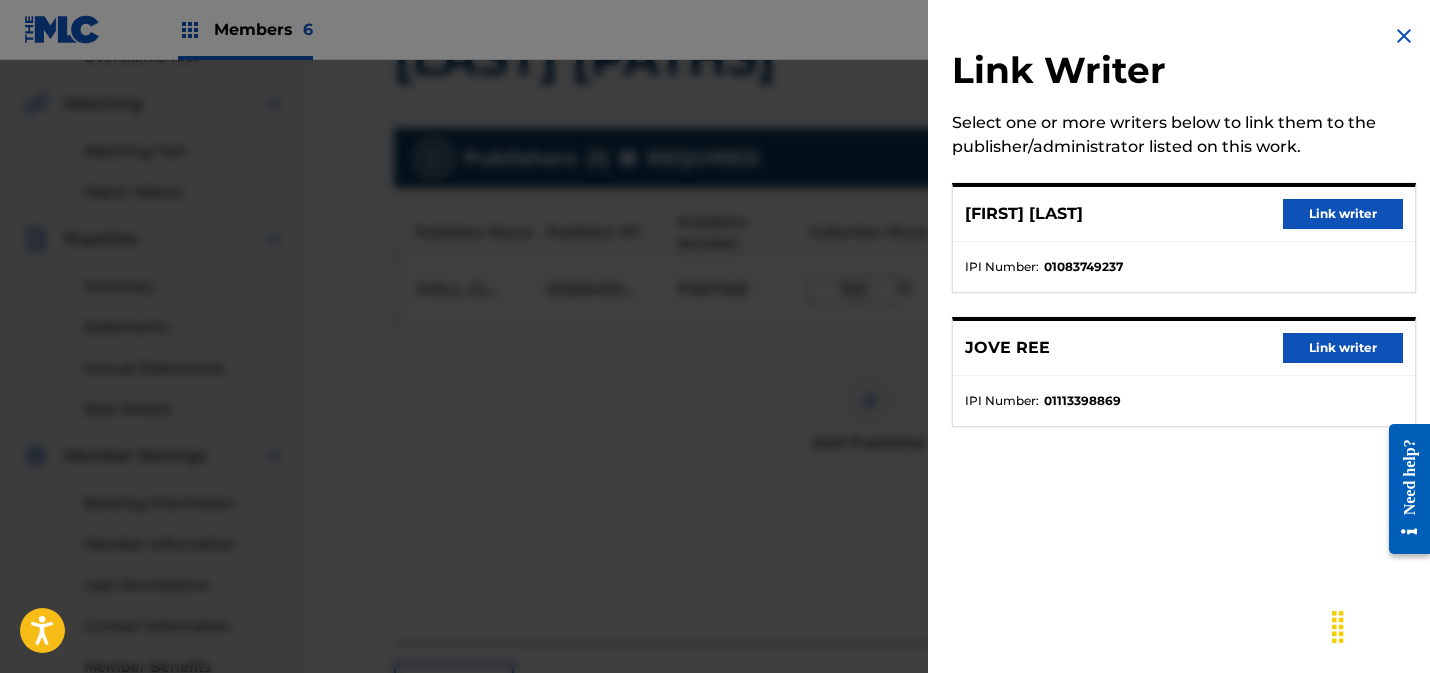 click on "Link writer" at bounding box center [1343, 214] 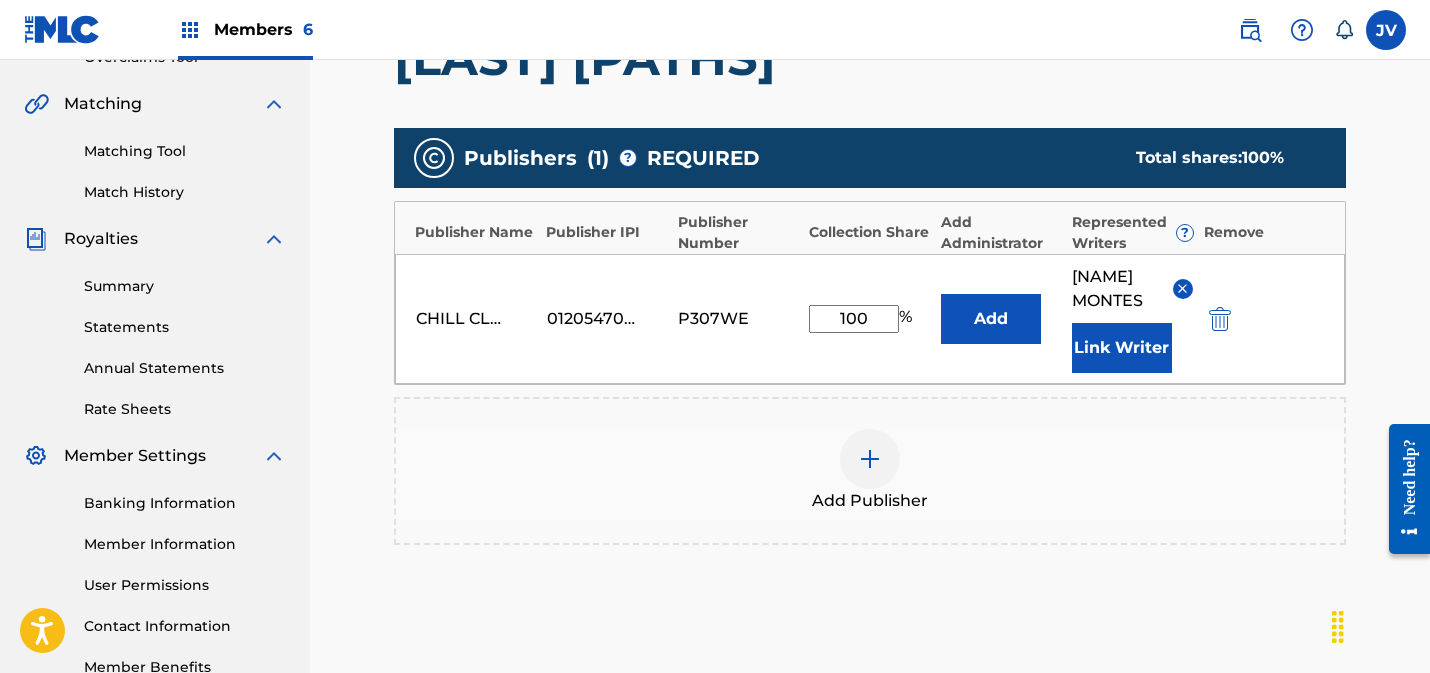 click on "Link Writer" at bounding box center (1122, 348) 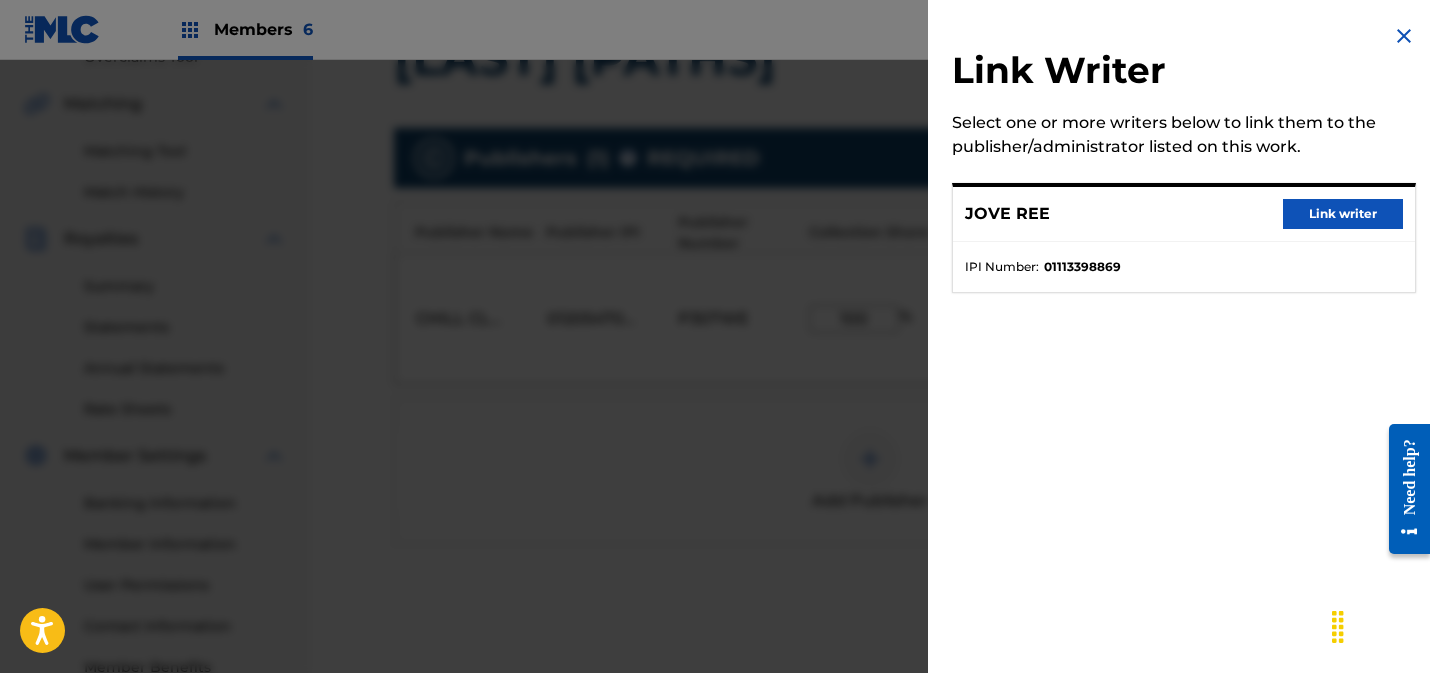 click on "Link writer" at bounding box center (1343, 214) 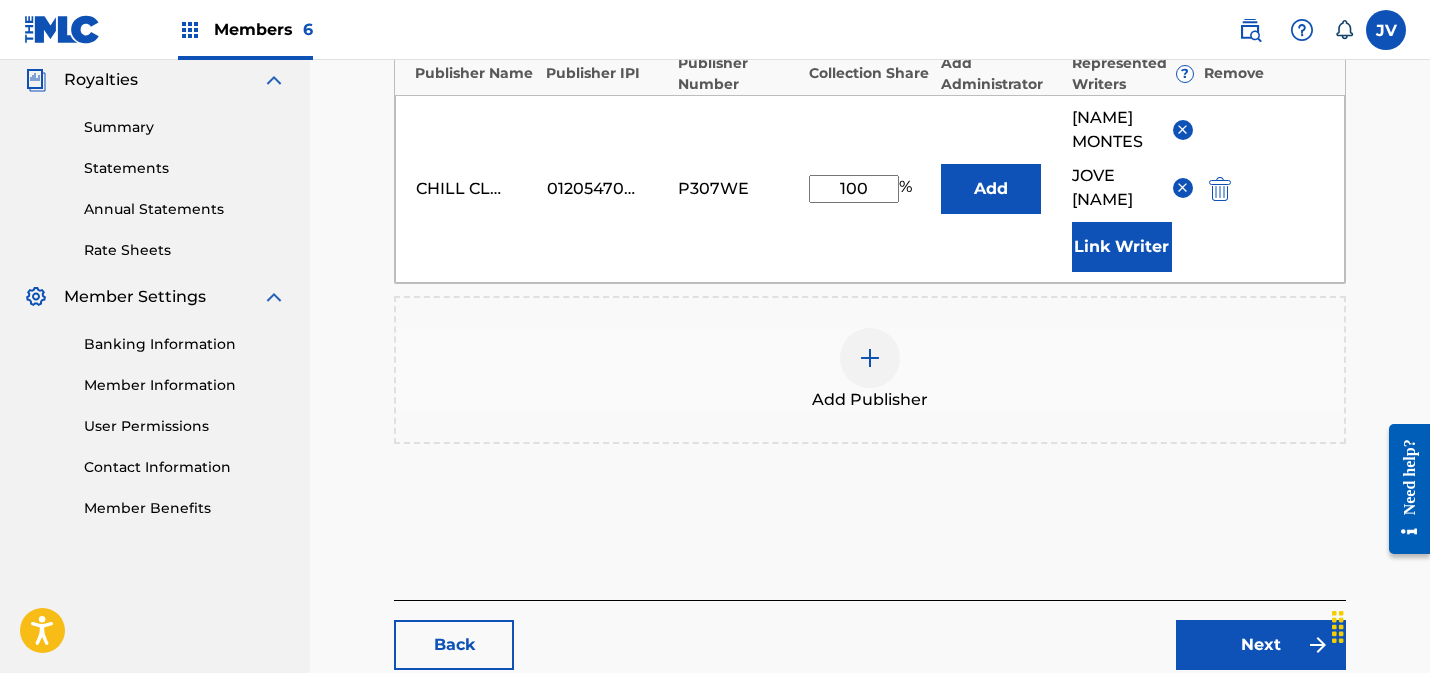 scroll, scrollTop: 700, scrollLeft: 0, axis: vertical 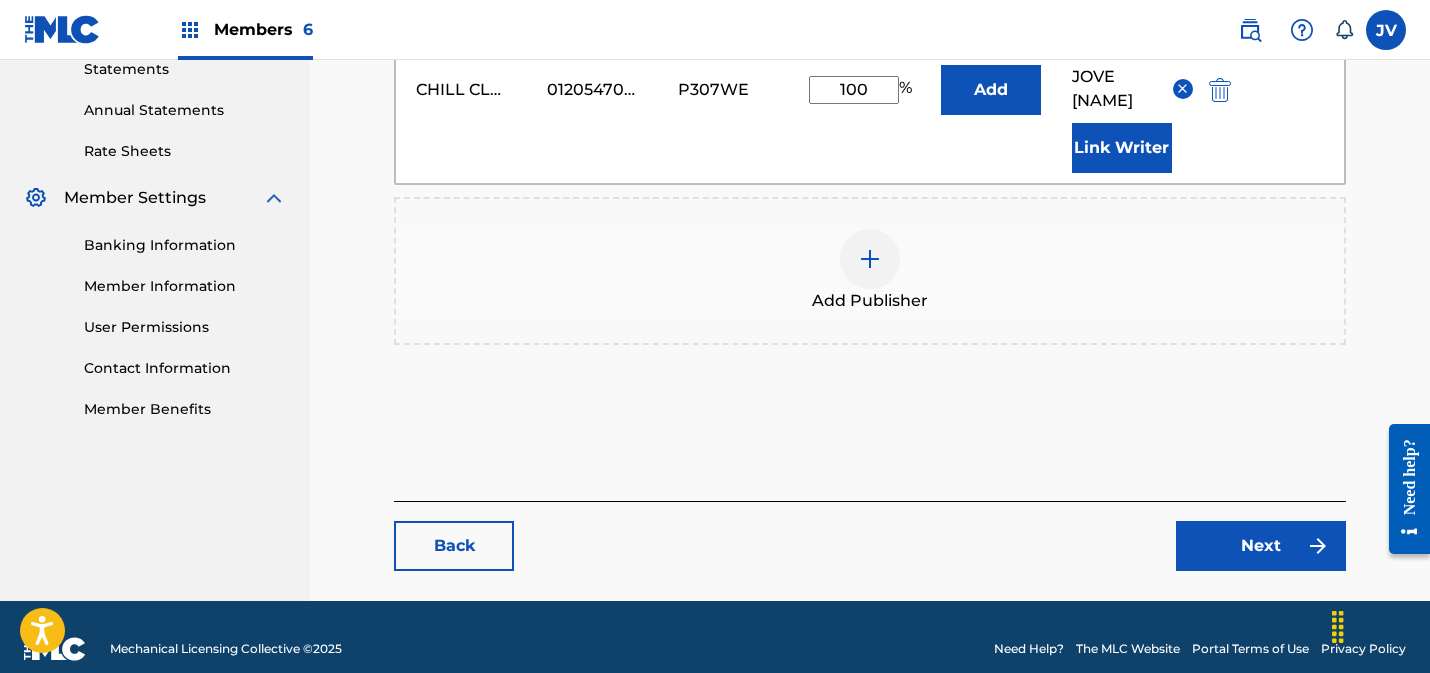 click on "Next" at bounding box center [1261, 546] 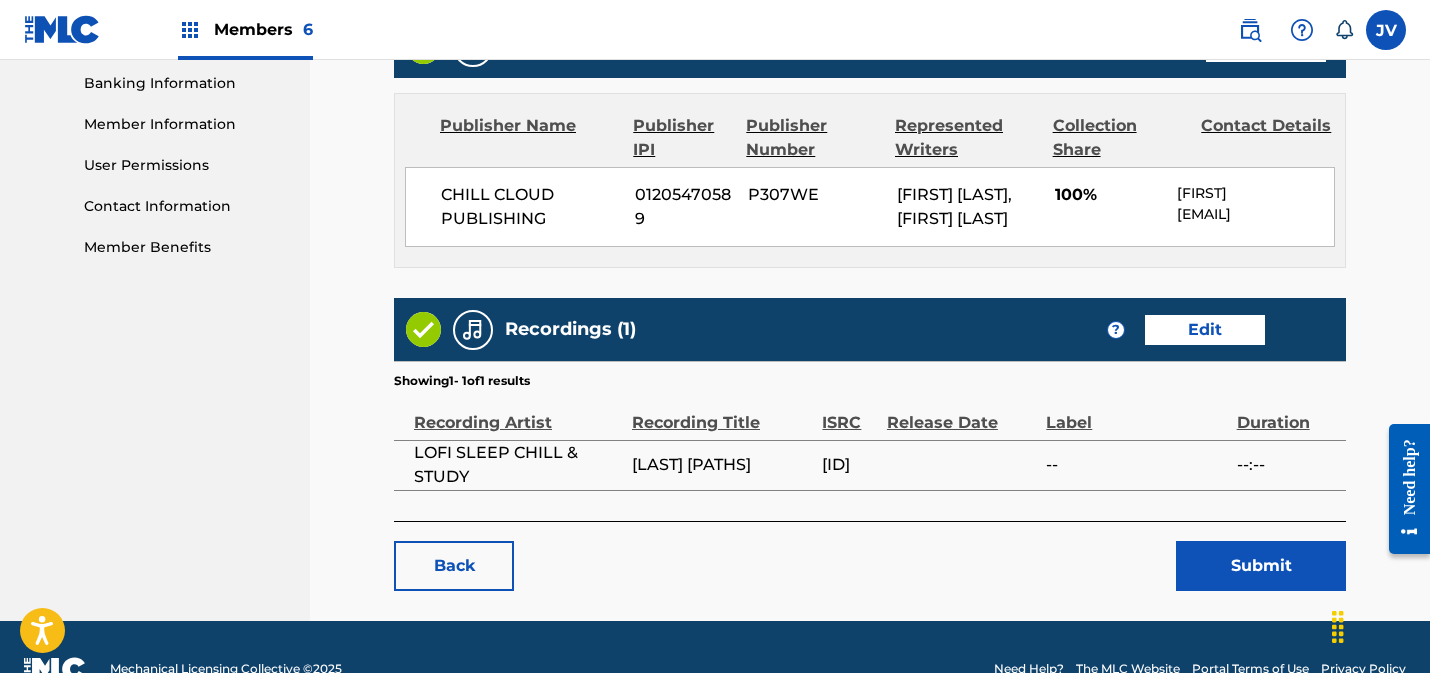 scroll, scrollTop: 927, scrollLeft: 0, axis: vertical 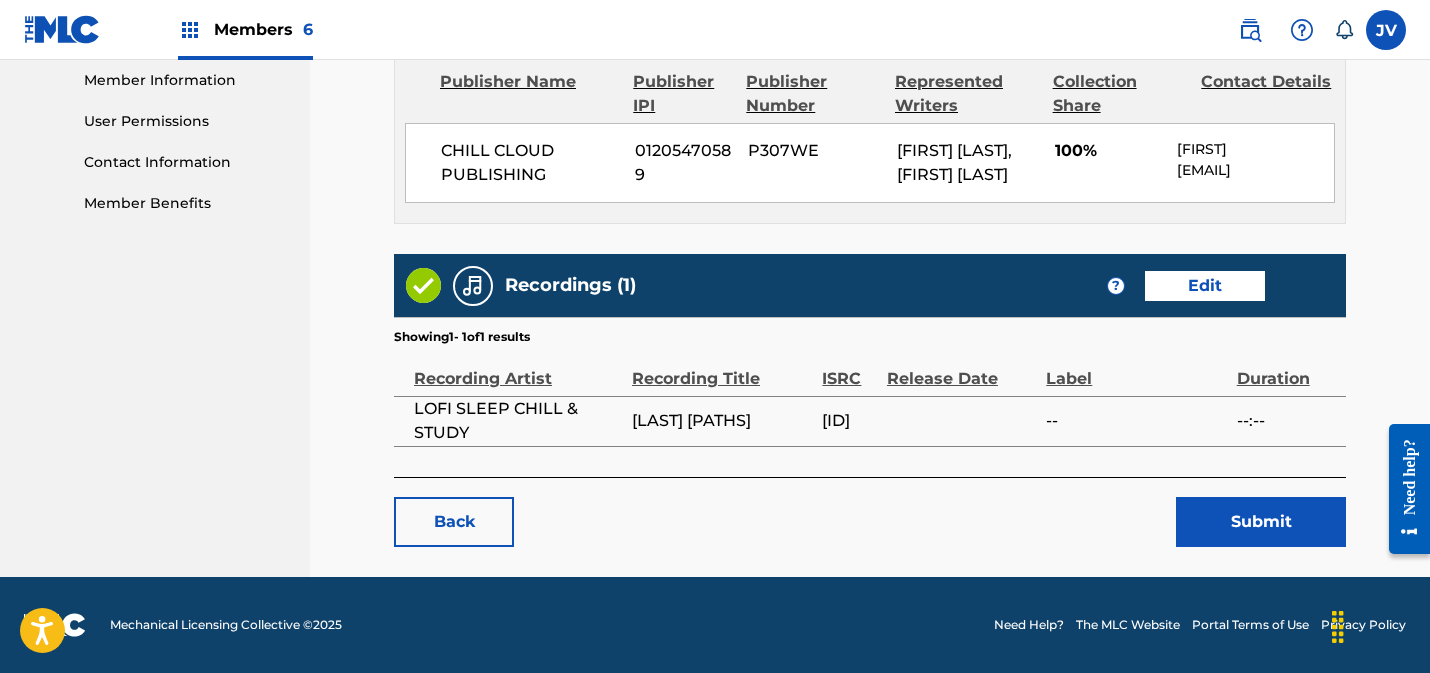 click on "Submit" at bounding box center [1261, 522] 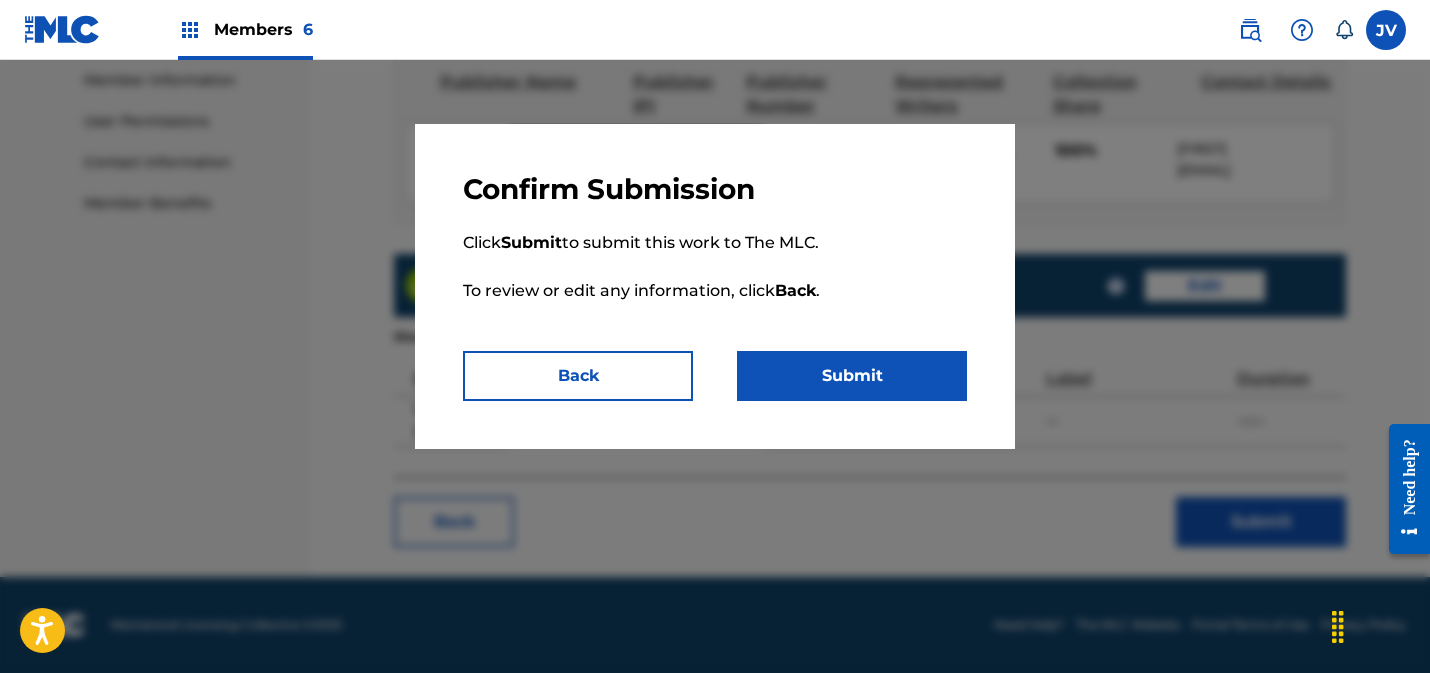 click on "Submit" at bounding box center [852, 376] 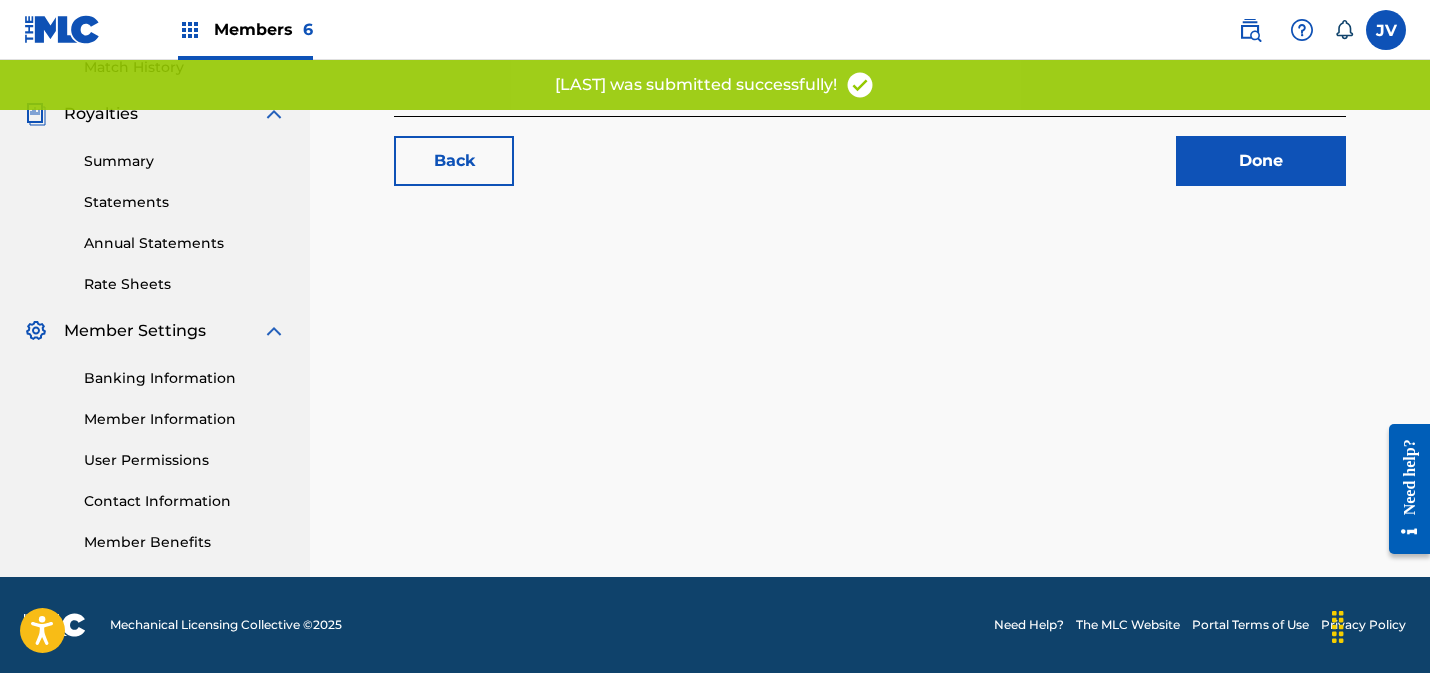 scroll, scrollTop: 0, scrollLeft: 0, axis: both 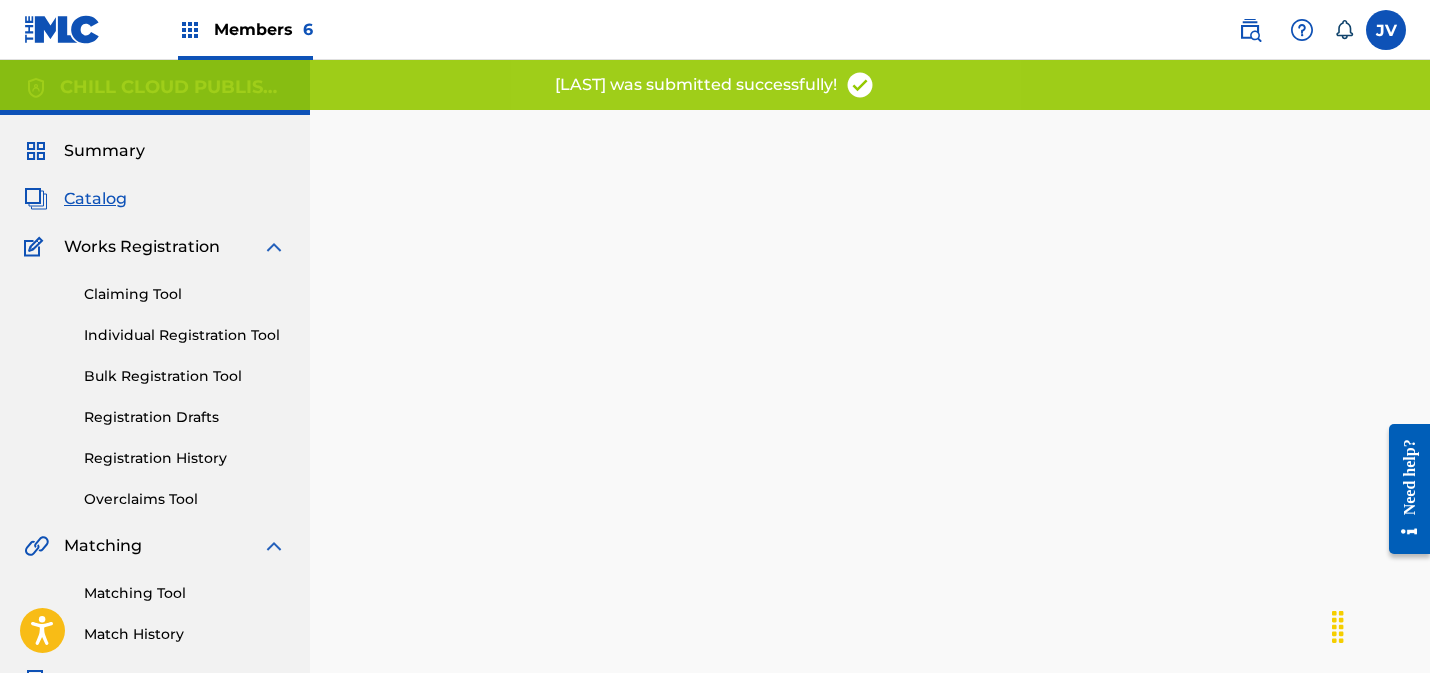 click on "Catalog" at bounding box center (95, 199) 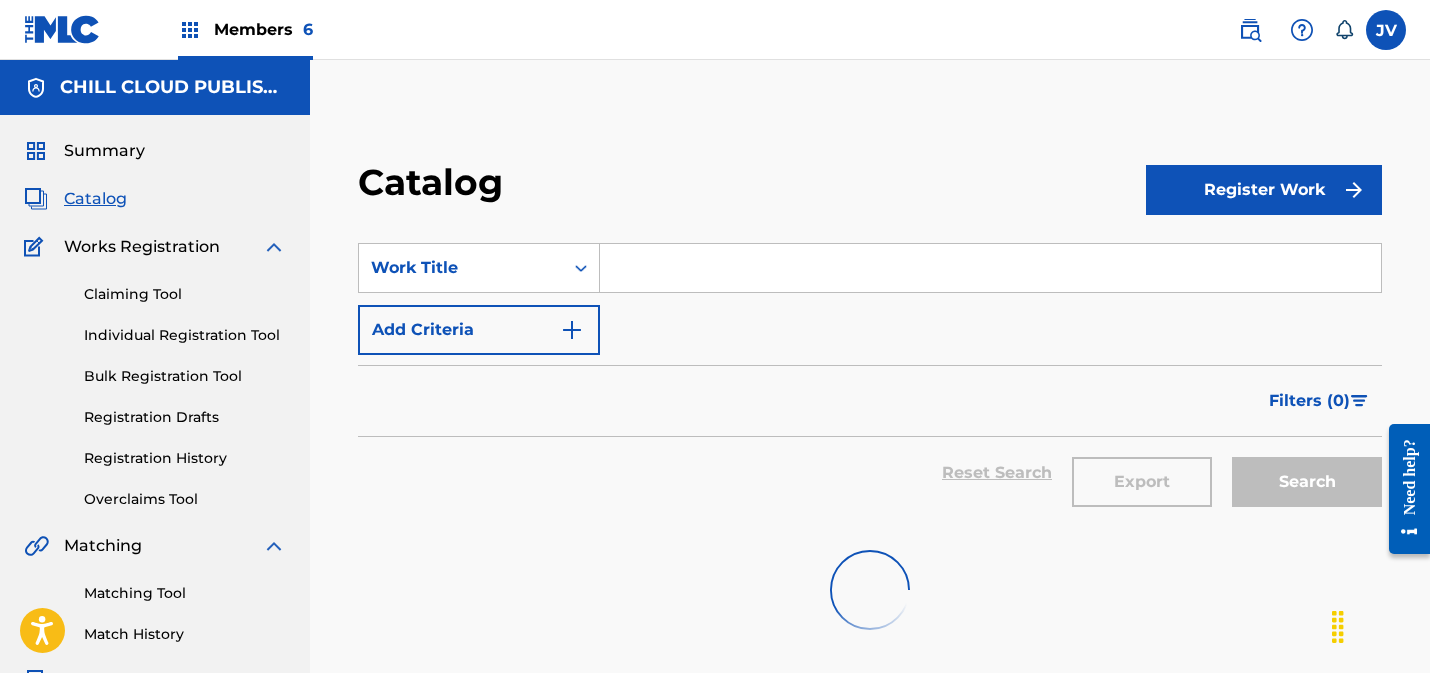 click on "Claiming Tool" at bounding box center (185, 294) 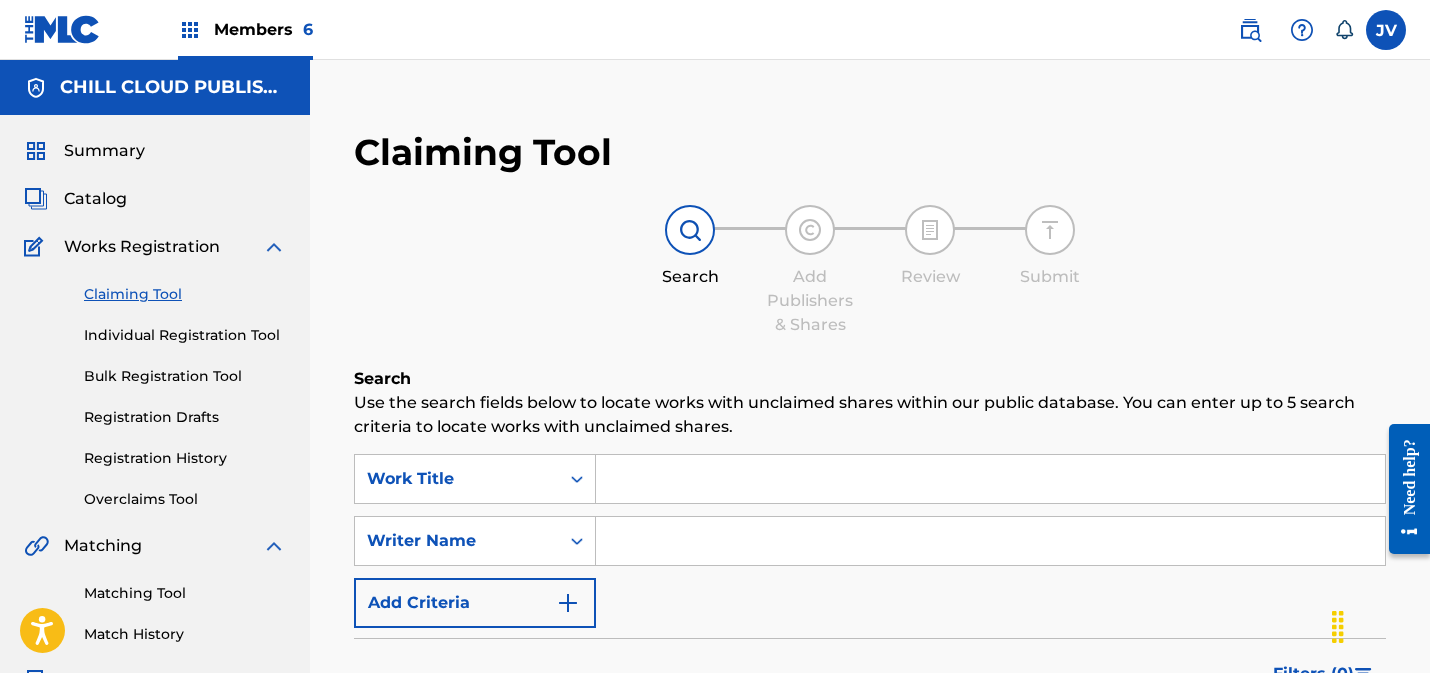 click at bounding box center [990, 479] 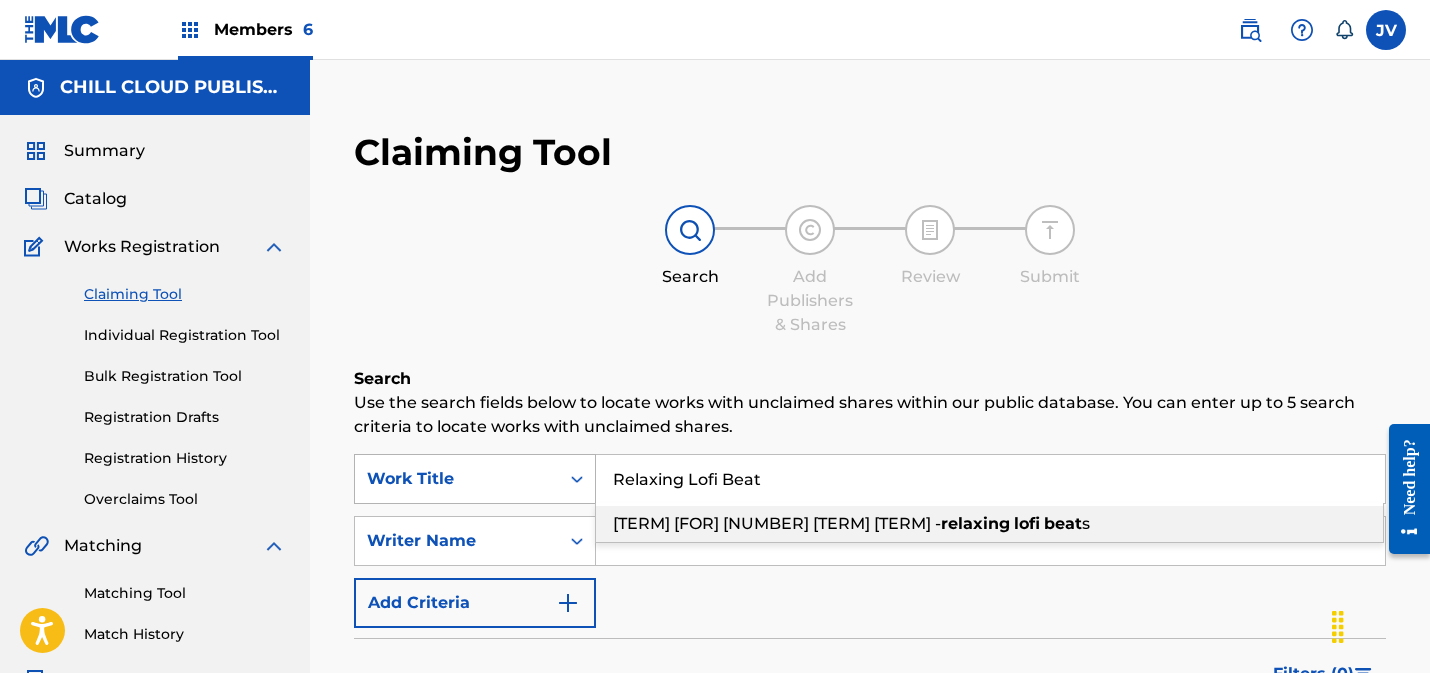 drag, startPoint x: 653, startPoint y: 482, endPoint x: 526, endPoint y: 468, distance: 127.769325 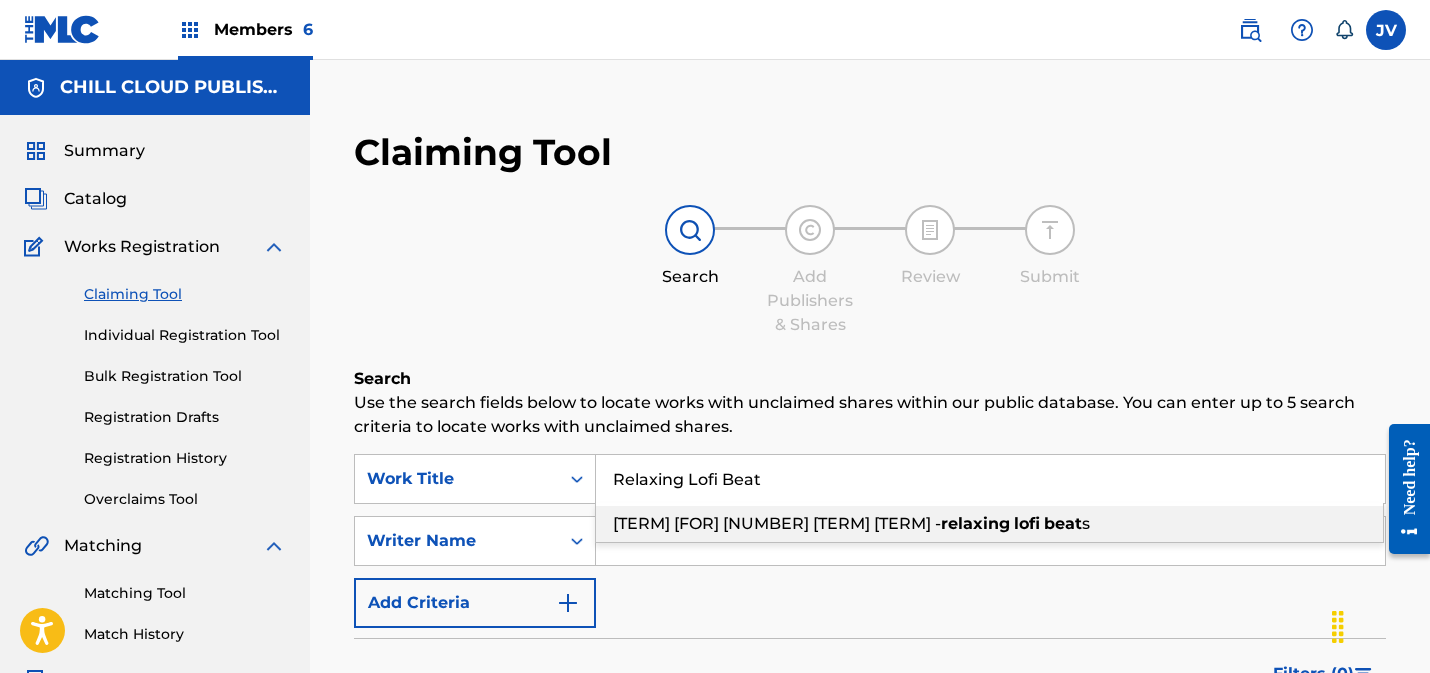 type on "Relaxing Lofi Beat" 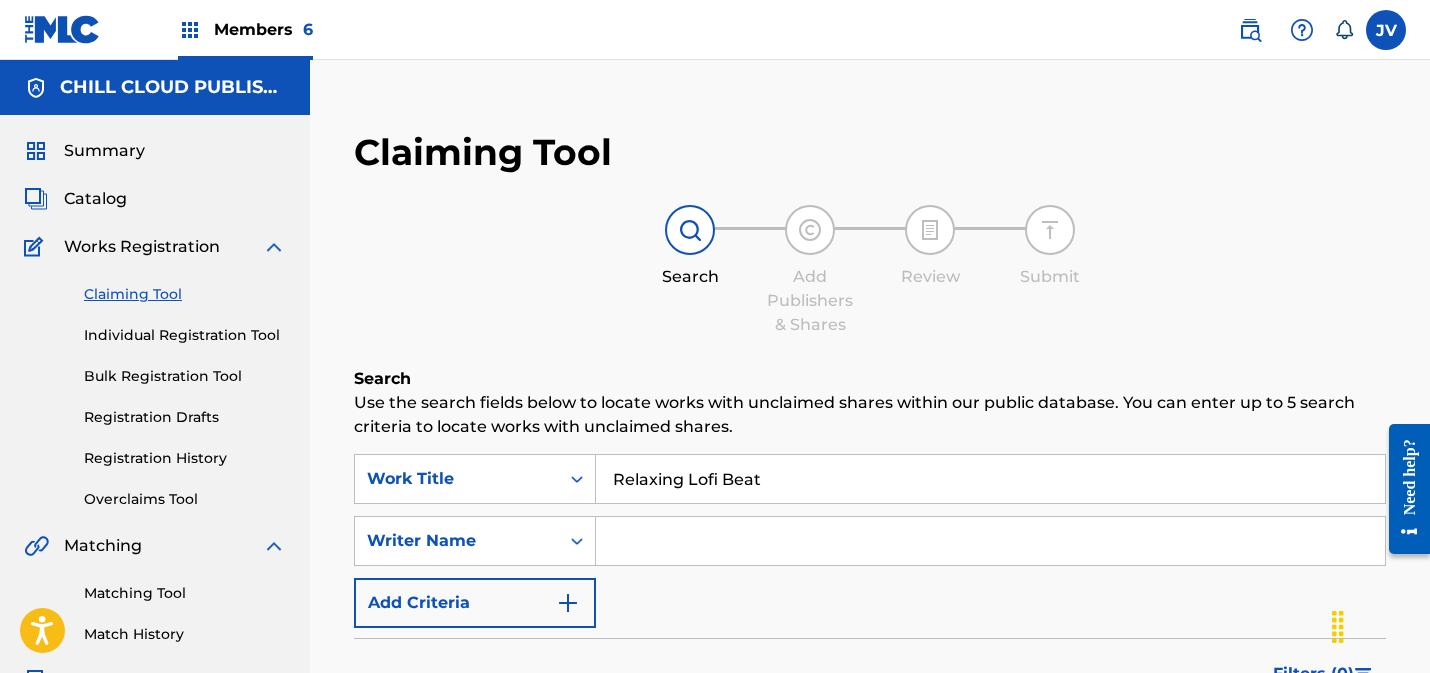 click at bounding box center [990, 541] 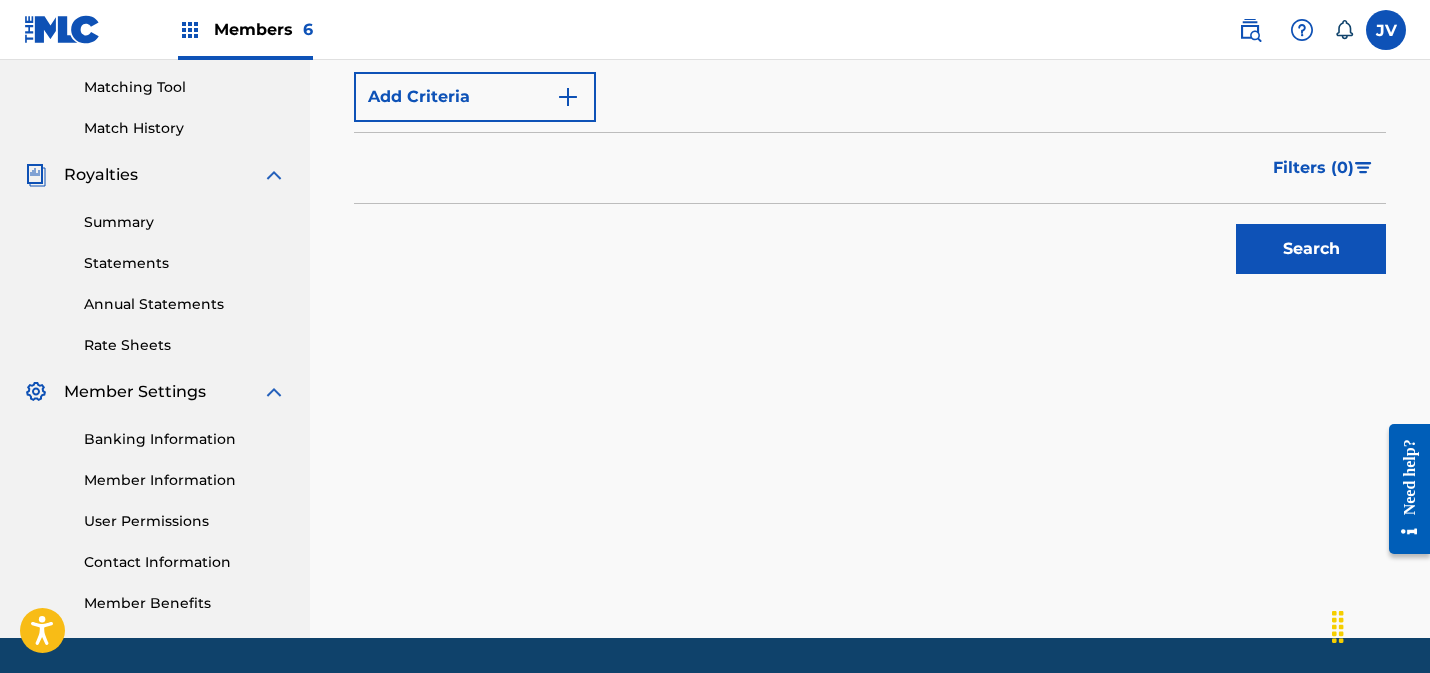 scroll, scrollTop: 567, scrollLeft: 0, axis: vertical 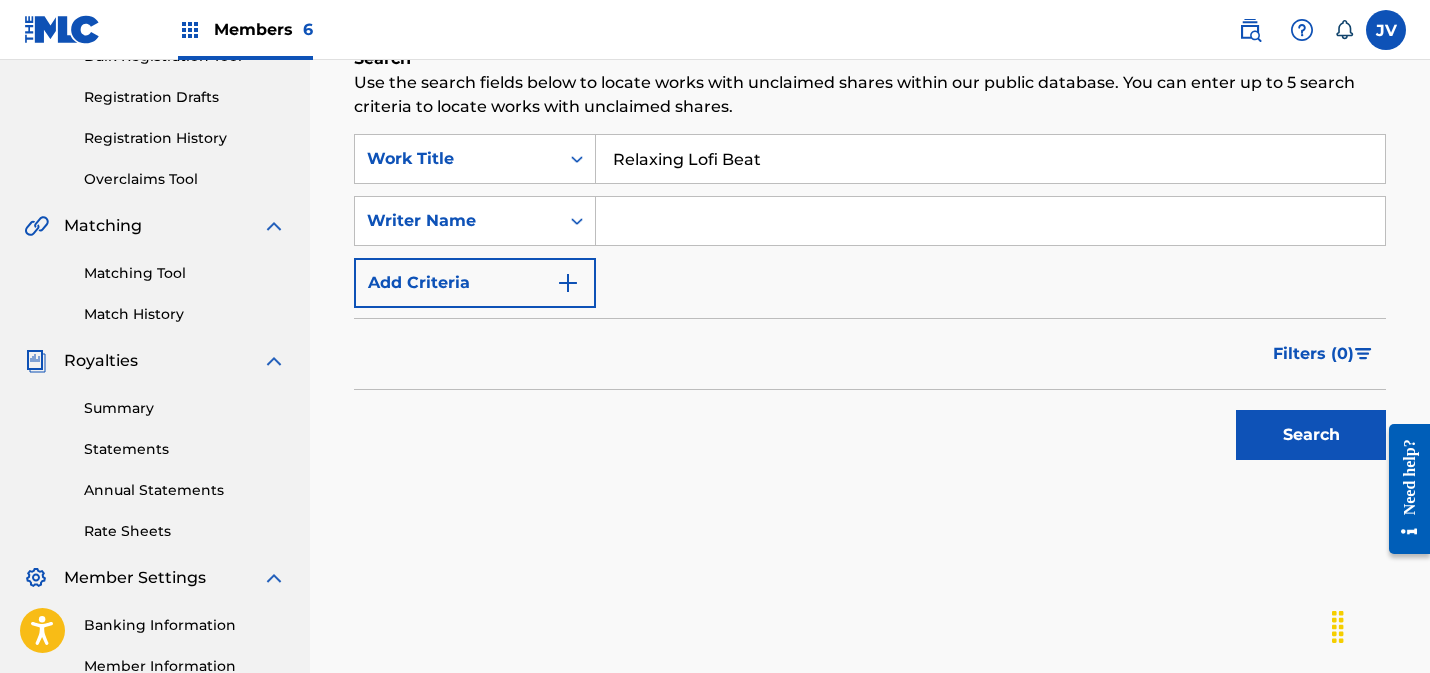 paste on "[FIRST] [LAST]" 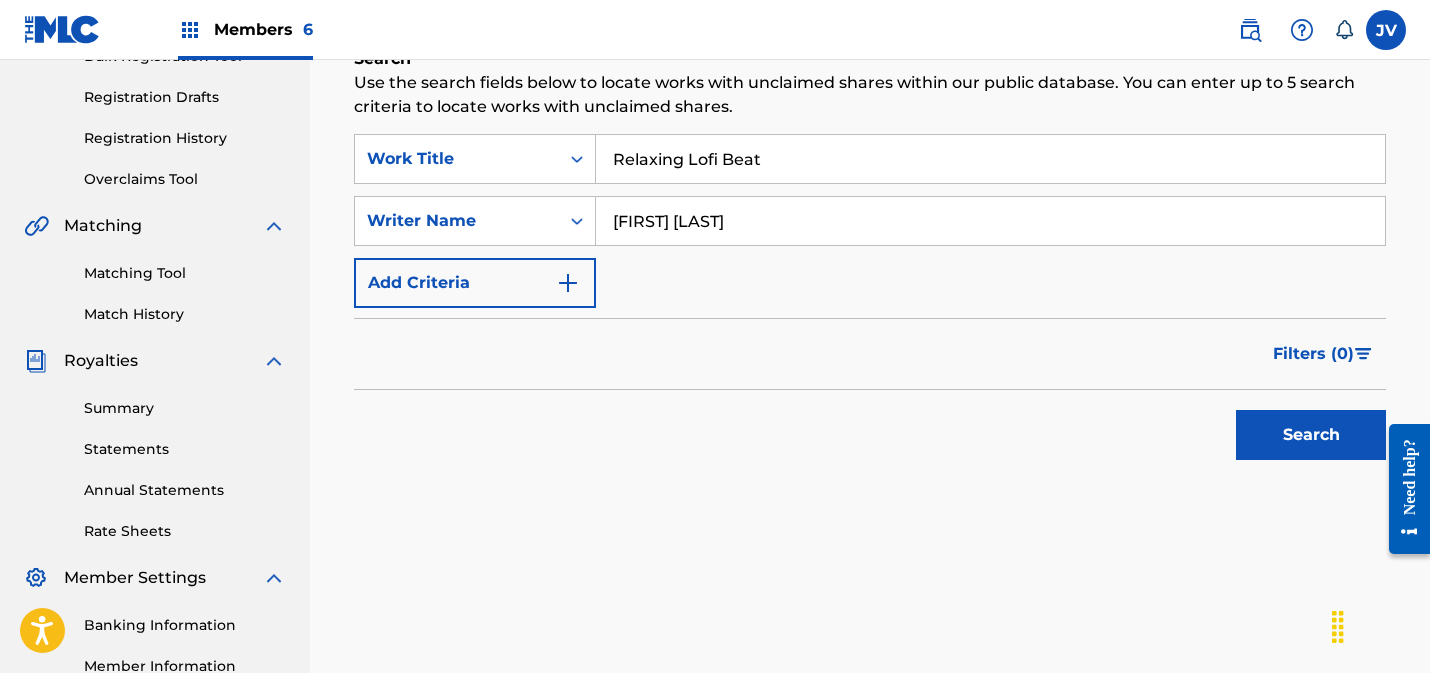 drag, startPoint x: 1279, startPoint y: 447, endPoint x: 1123, endPoint y: 425, distance: 157.54364 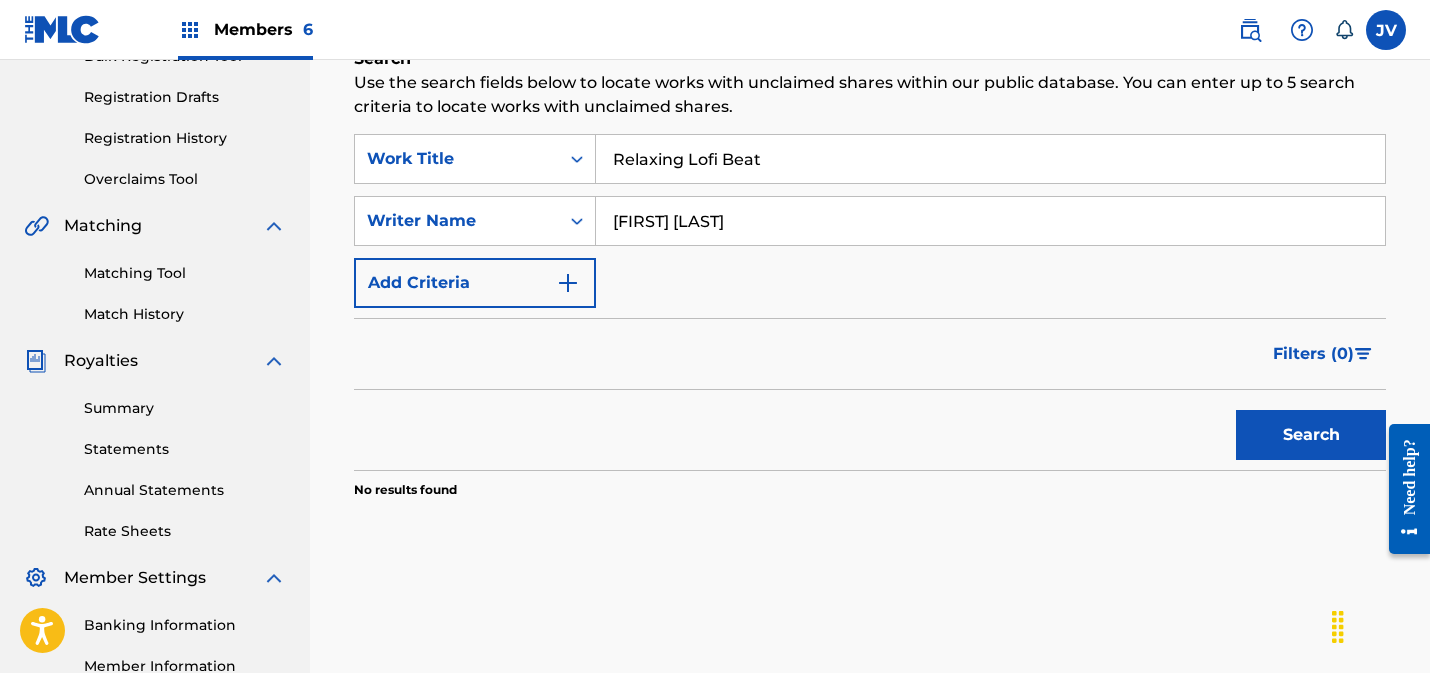 click on "[FIRST] [LAST]" at bounding box center (990, 221) 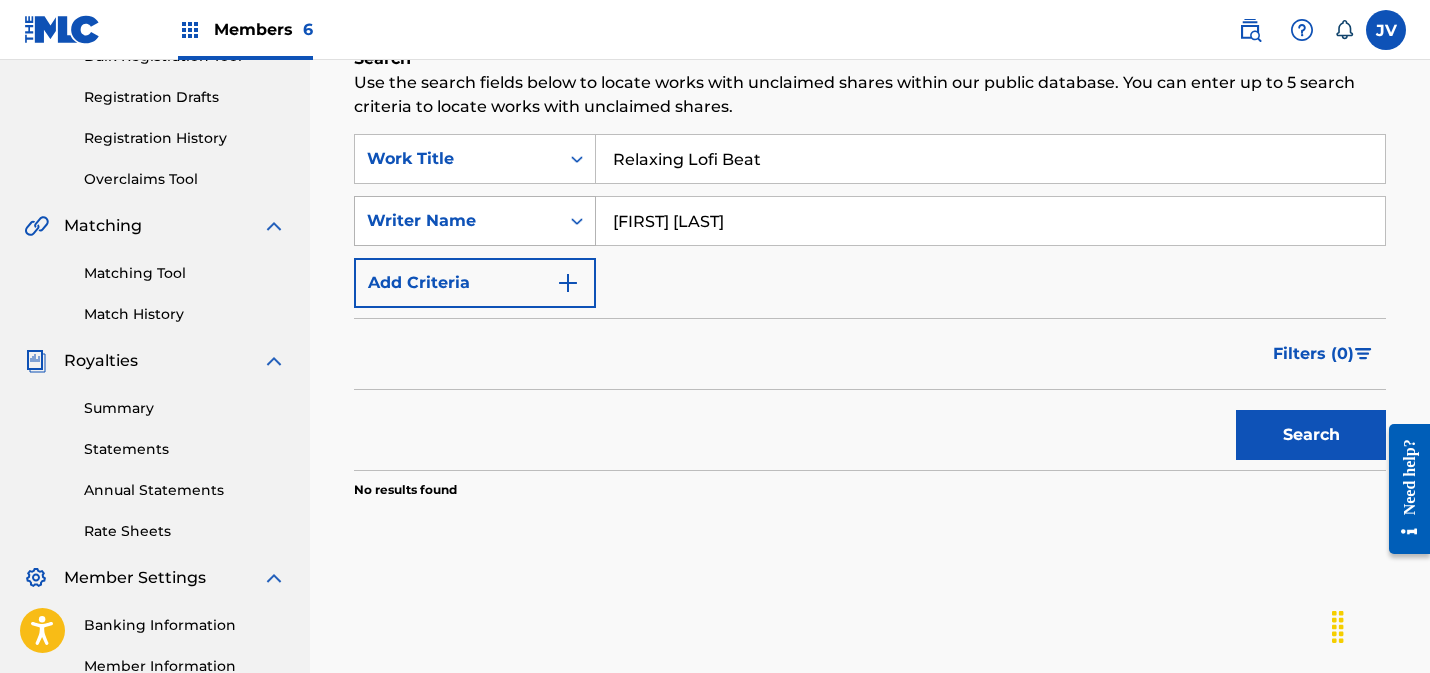 drag, startPoint x: 677, startPoint y: 220, endPoint x: 588, endPoint y: 220, distance: 89 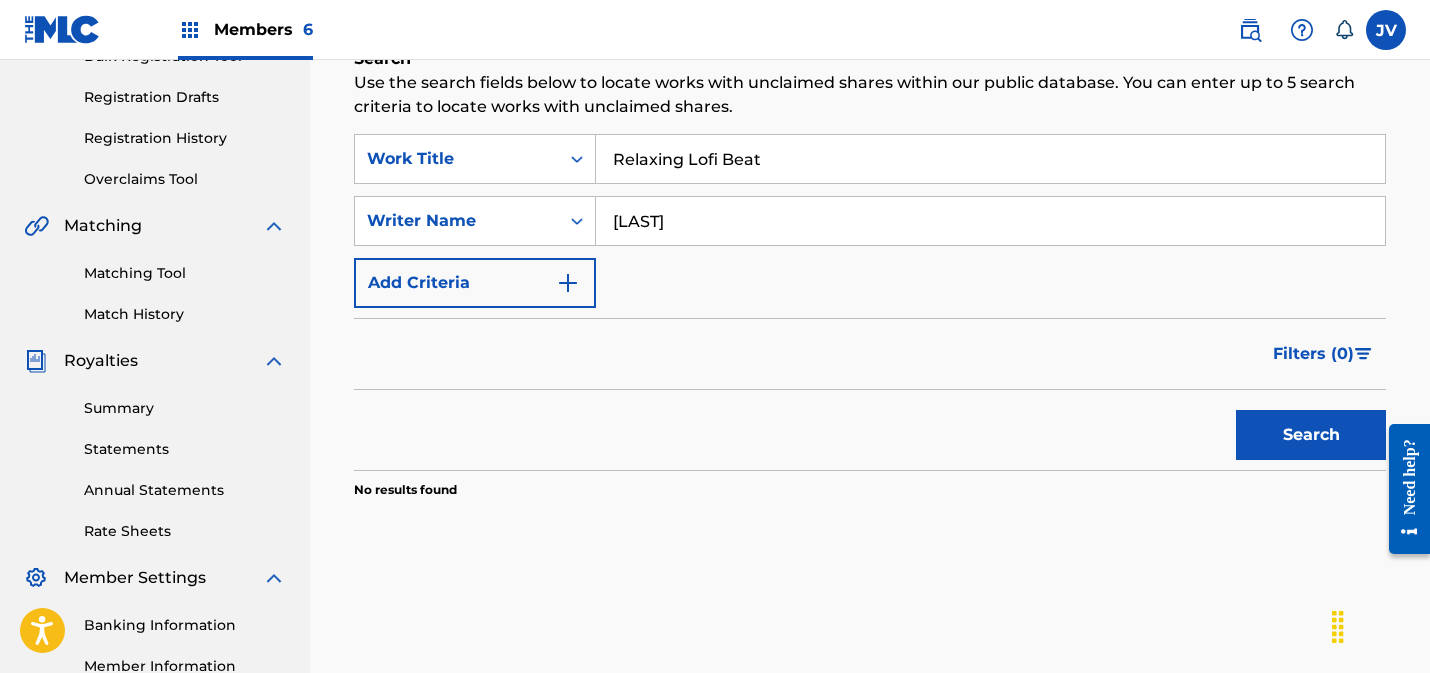 type on "[LAST]" 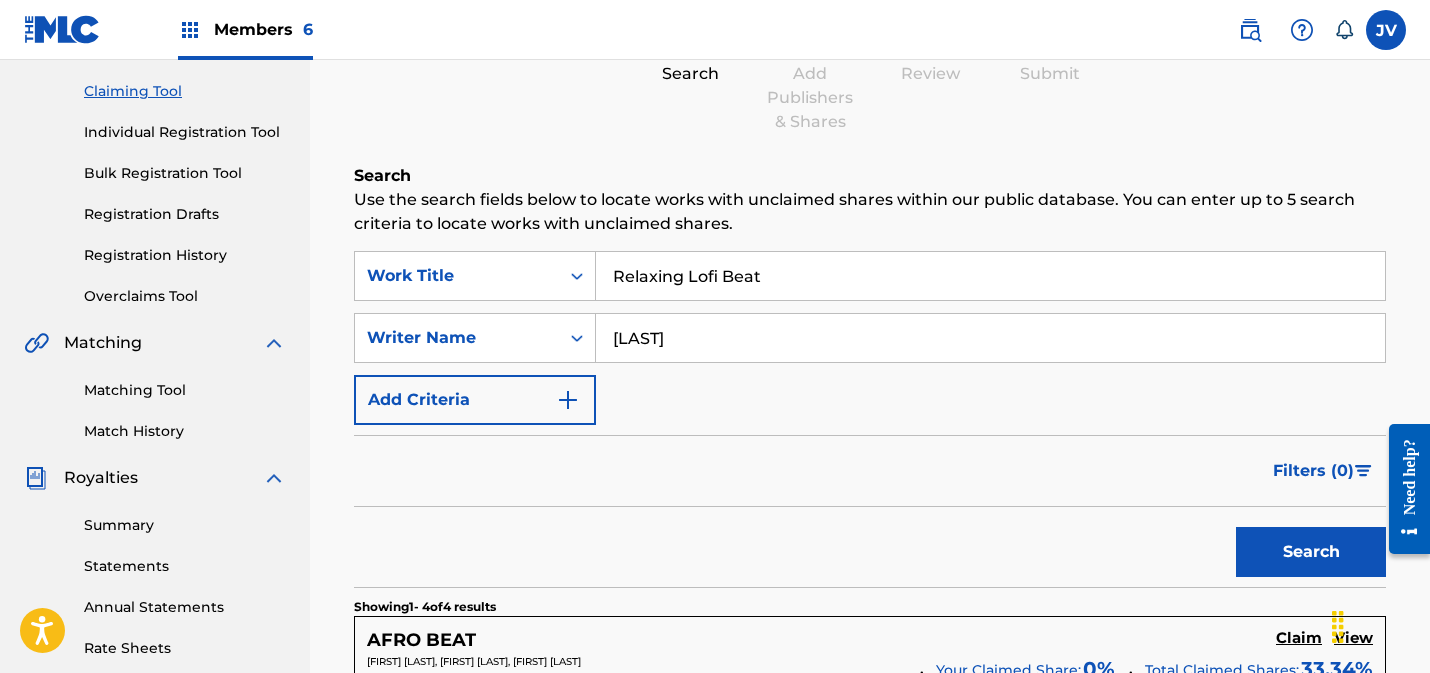 scroll, scrollTop: 202, scrollLeft: 0, axis: vertical 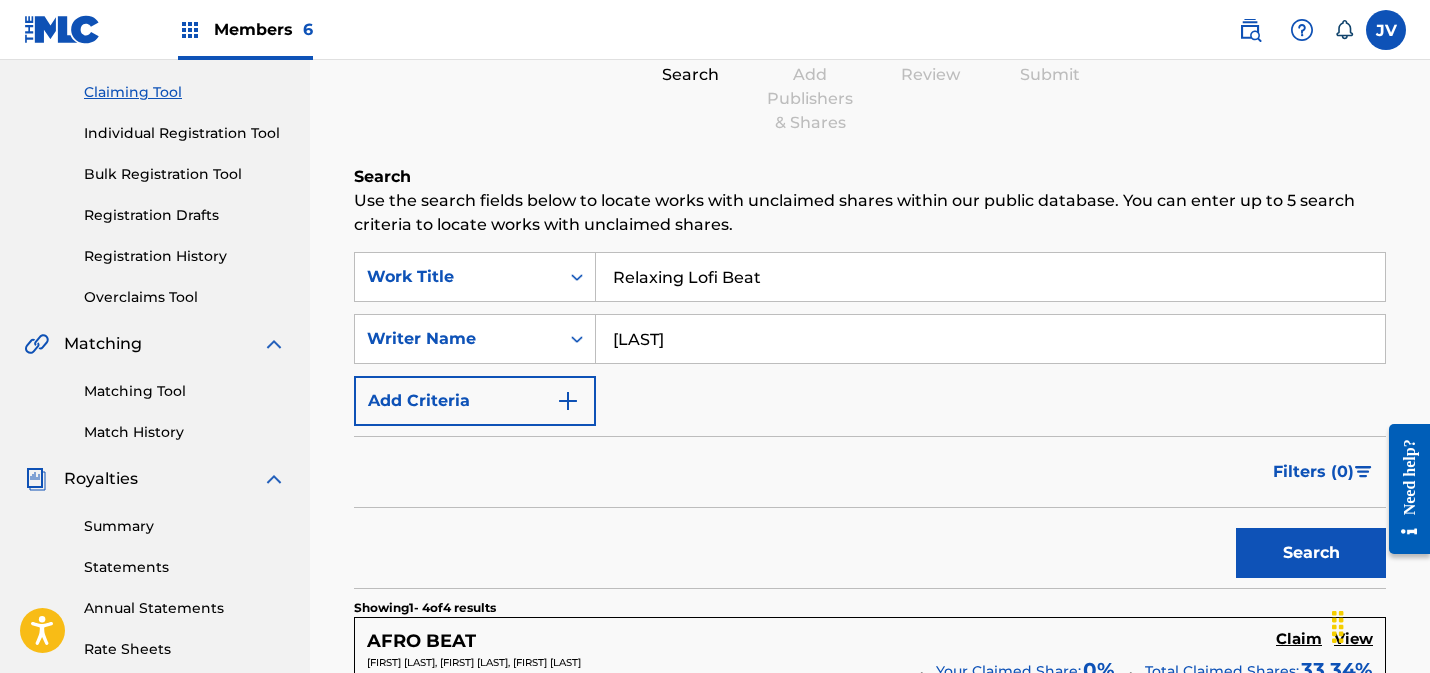 drag, startPoint x: 131, startPoint y: 390, endPoint x: 284, endPoint y: 326, distance: 165.84631 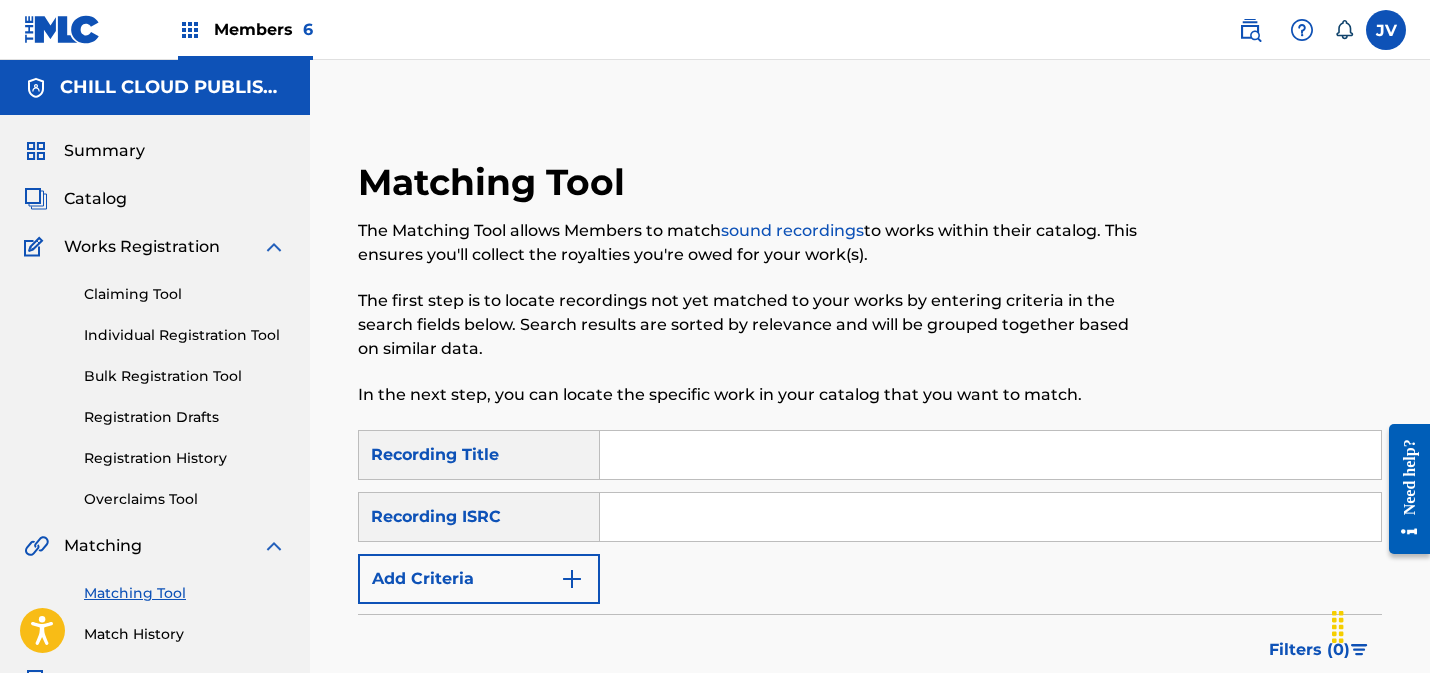 click on "SearchWithCriteria2d120af7-59d1-47ee-9ffb-1bd4d03de22f Recording Title SearchWithCriteriad56f2d1c-99dc-440e-b648-5c5150baea43 Recording ISRC Add Criteria" at bounding box center (870, 517) 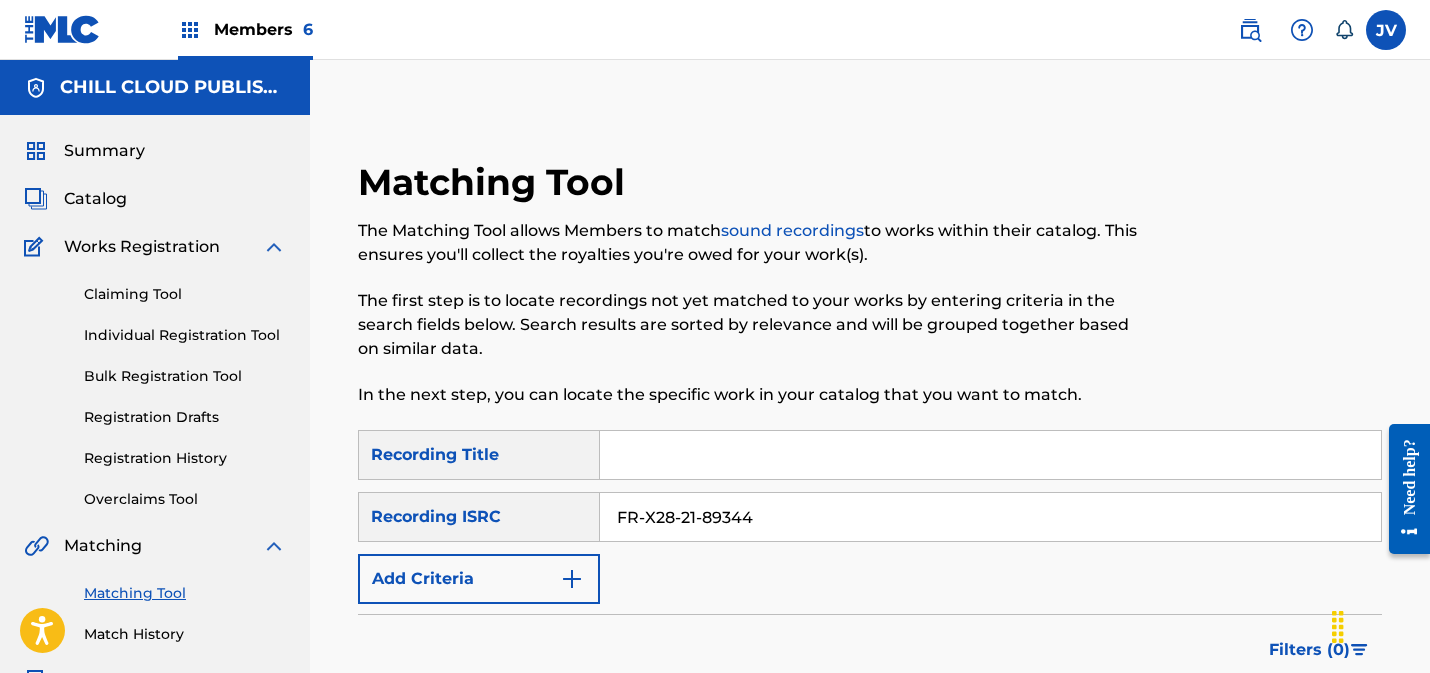 drag, startPoint x: 646, startPoint y: 517, endPoint x: 714, endPoint y: 518, distance: 68.007355 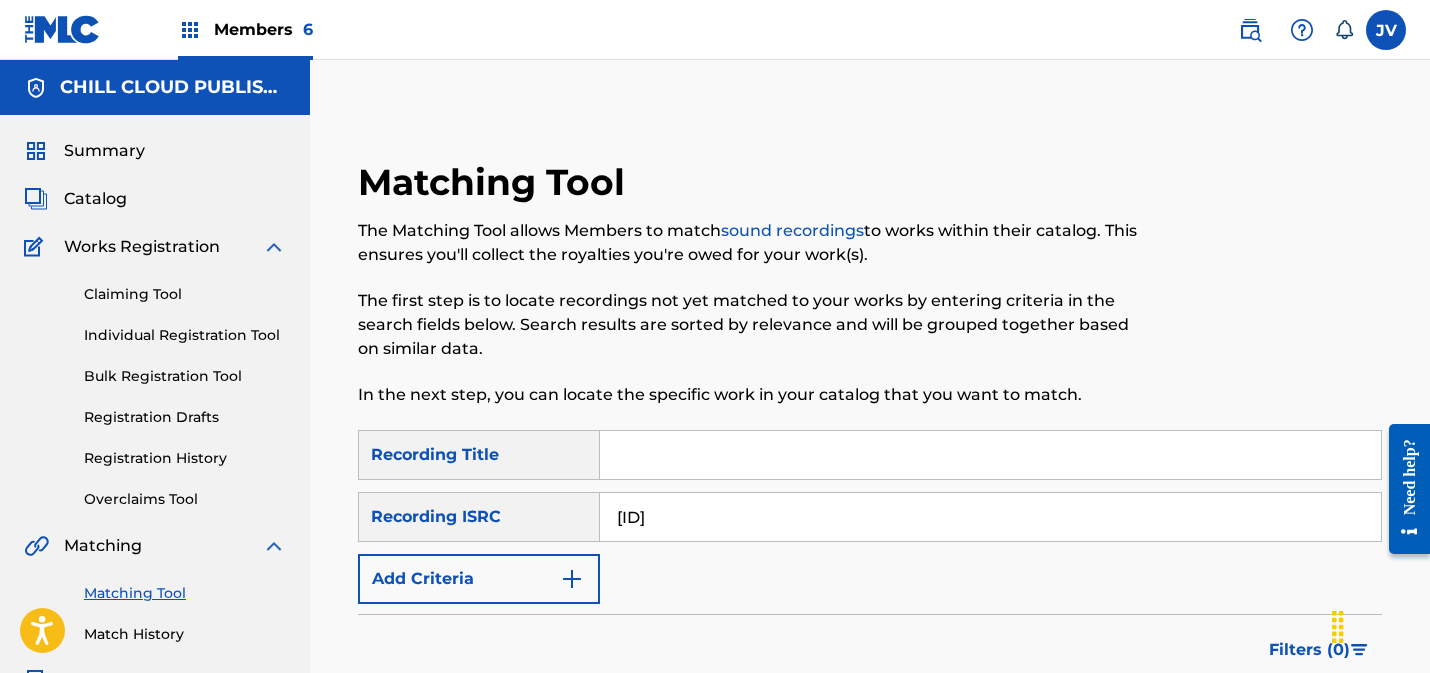 click on "[ID]" at bounding box center (990, 517) 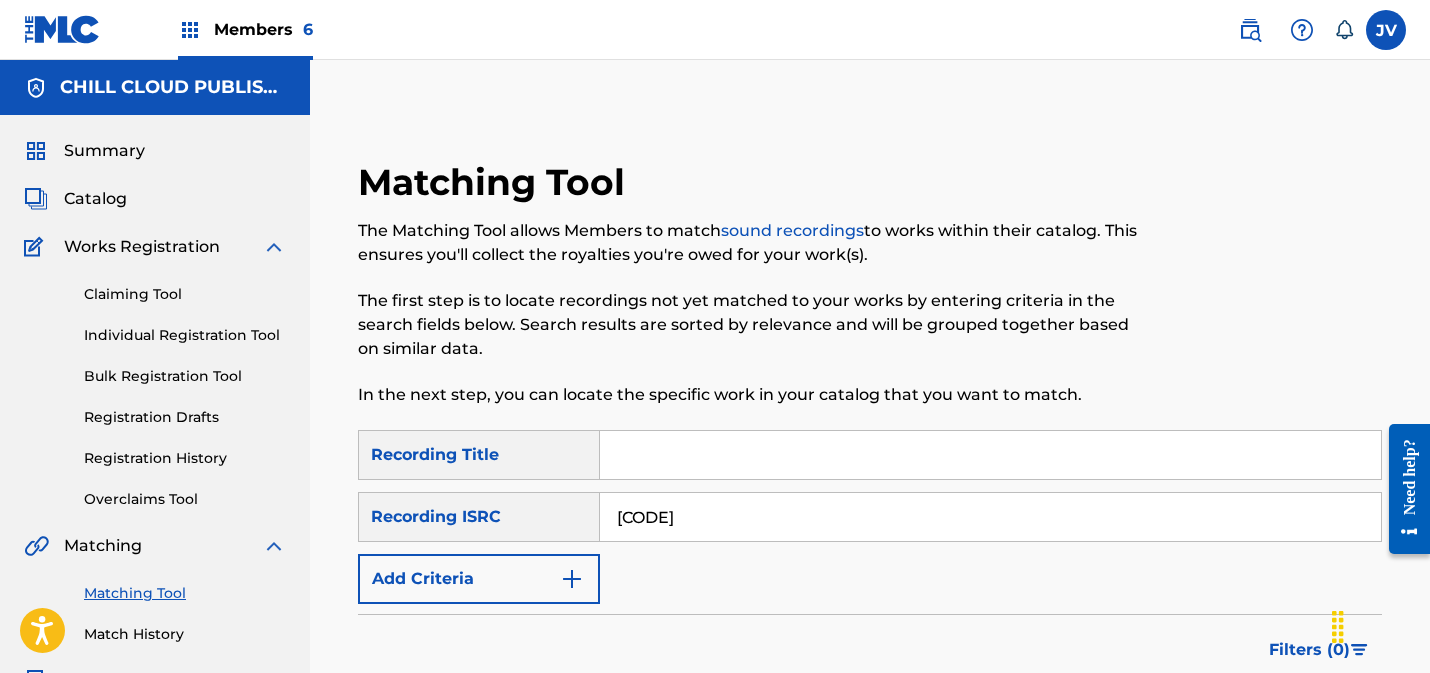 click on "[CODE]" at bounding box center [990, 517] 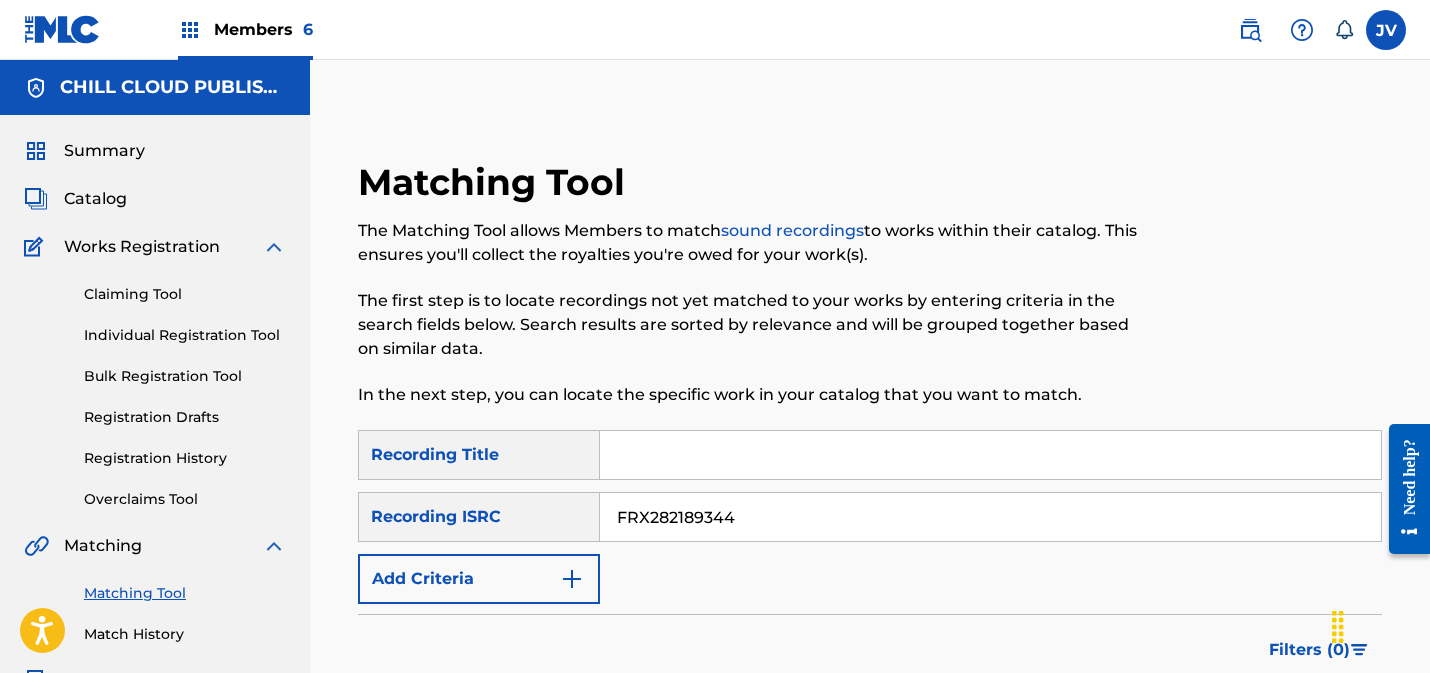 type on "FRX282189344" 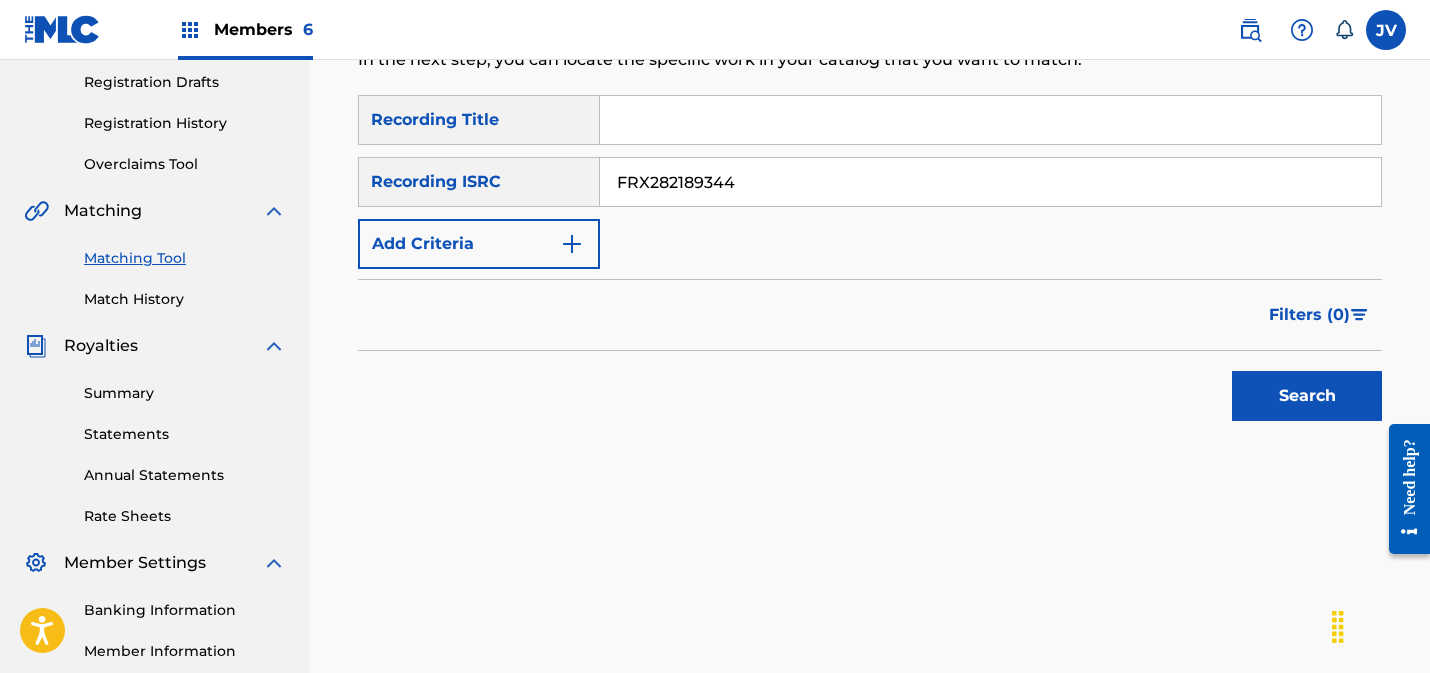 scroll, scrollTop: 341, scrollLeft: 0, axis: vertical 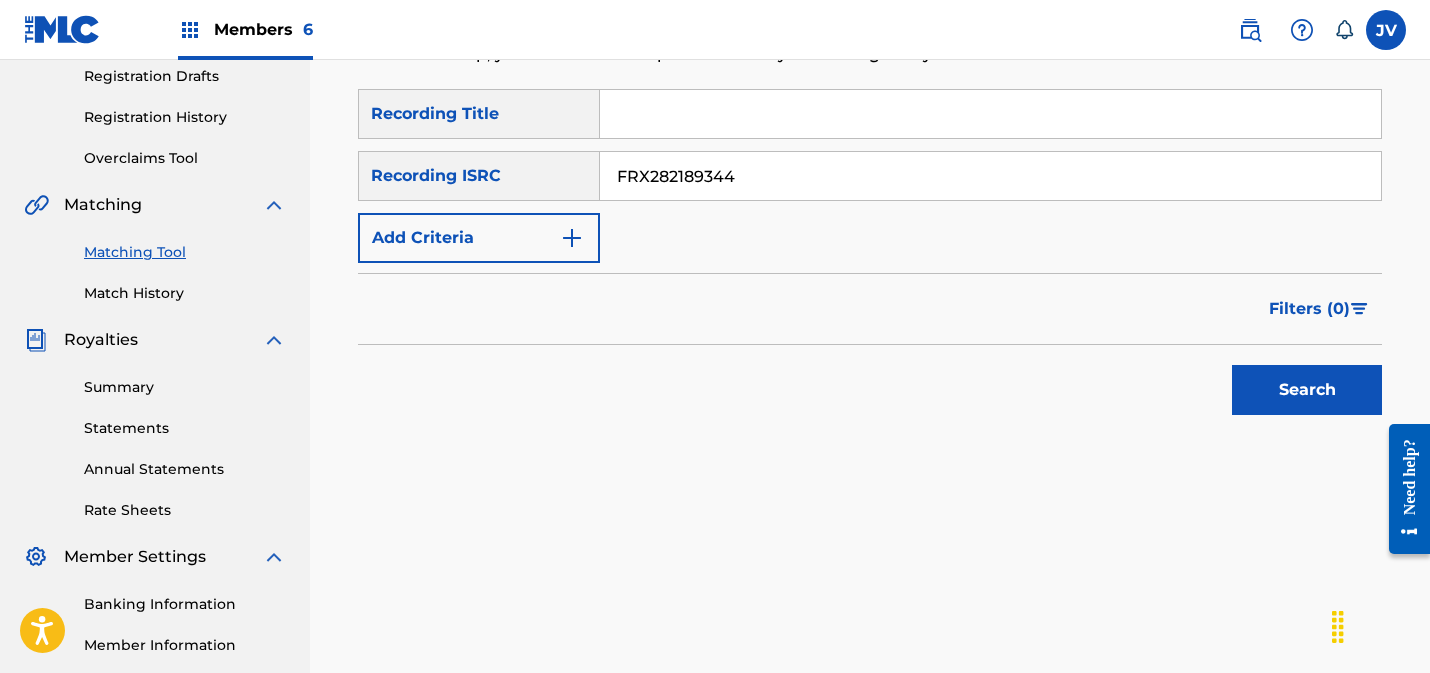 click on "Search" at bounding box center (1307, 390) 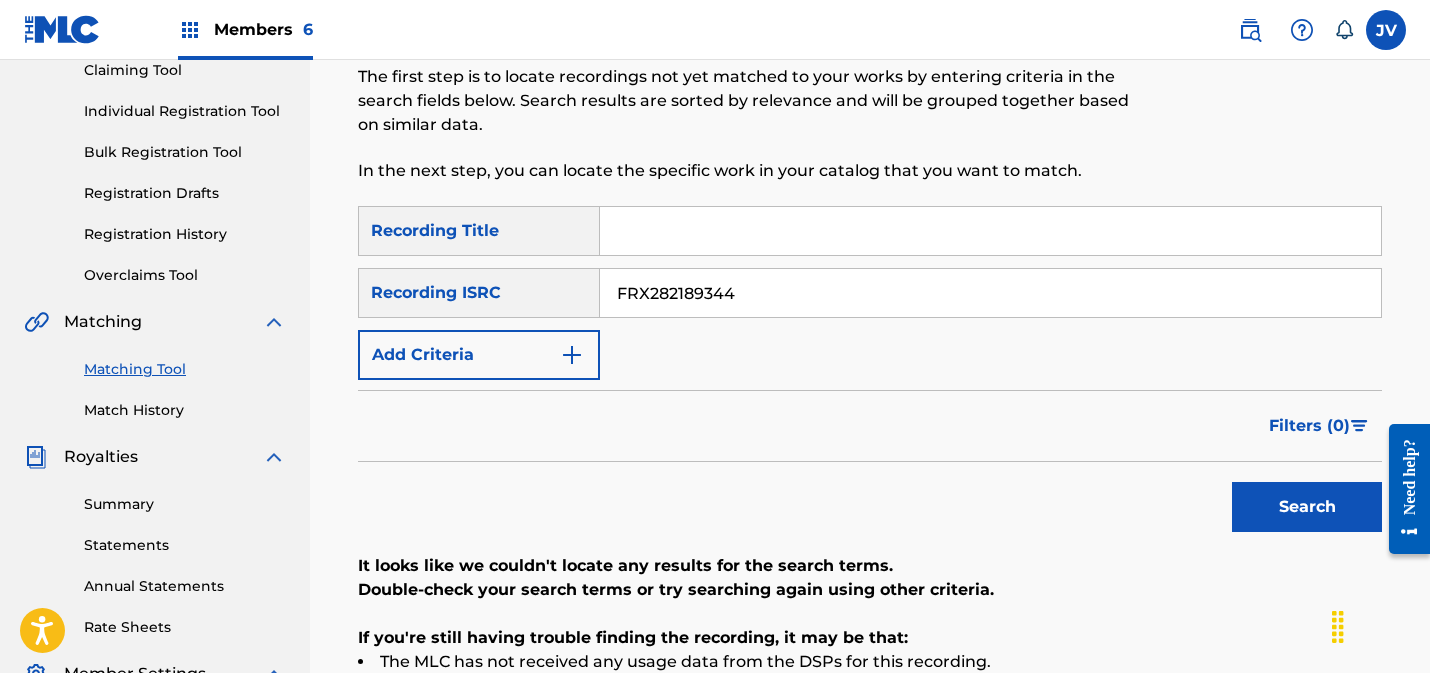 scroll, scrollTop: 0, scrollLeft: 0, axis: both 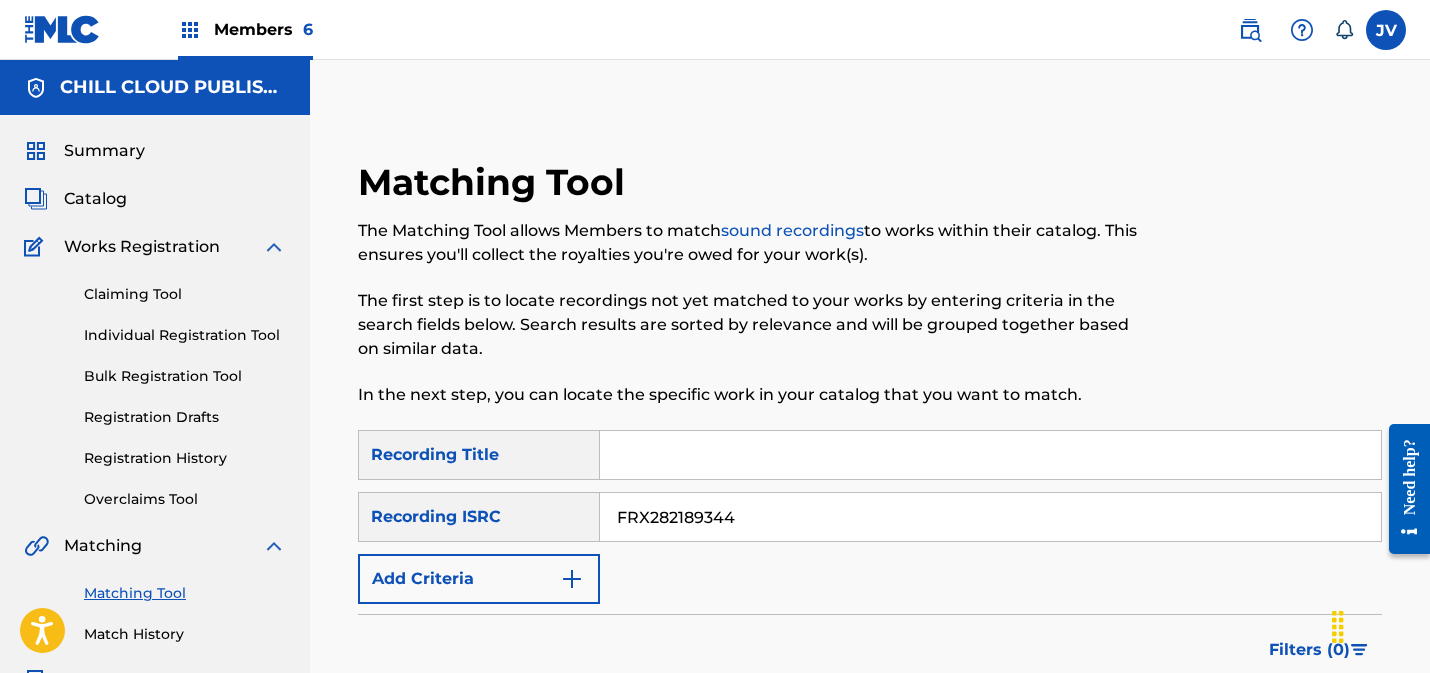 click on "Summary" at bounding box center (104, 151) 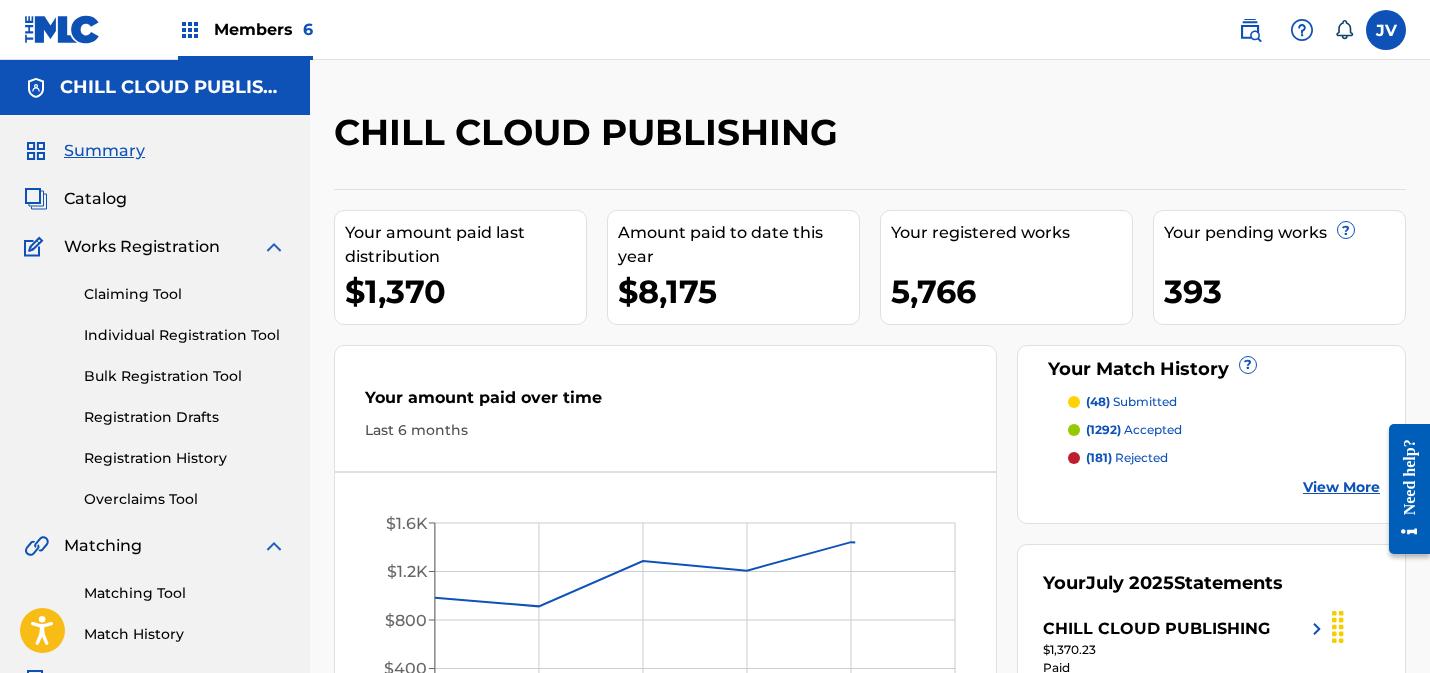 click on "Catalog" at bounding box center [95, 199] 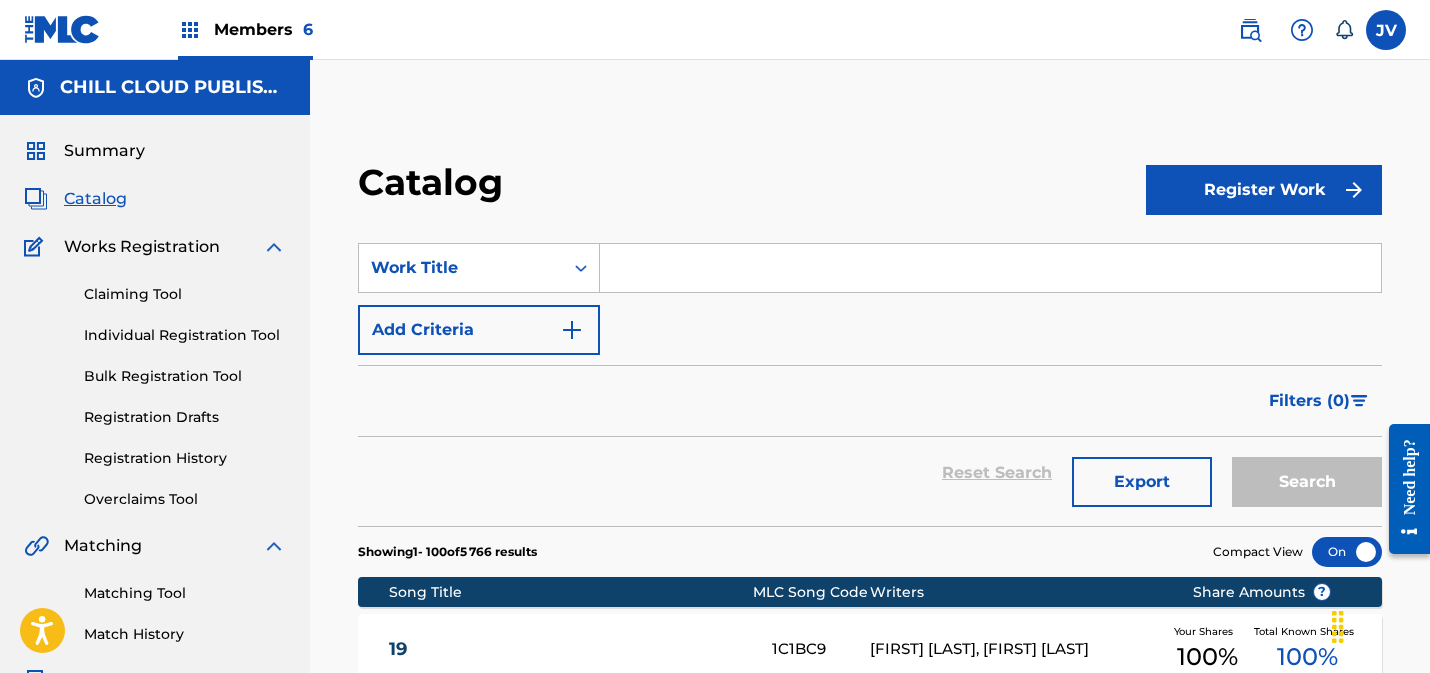 click on "Claiming Tool" at bounding box center [185, 294] 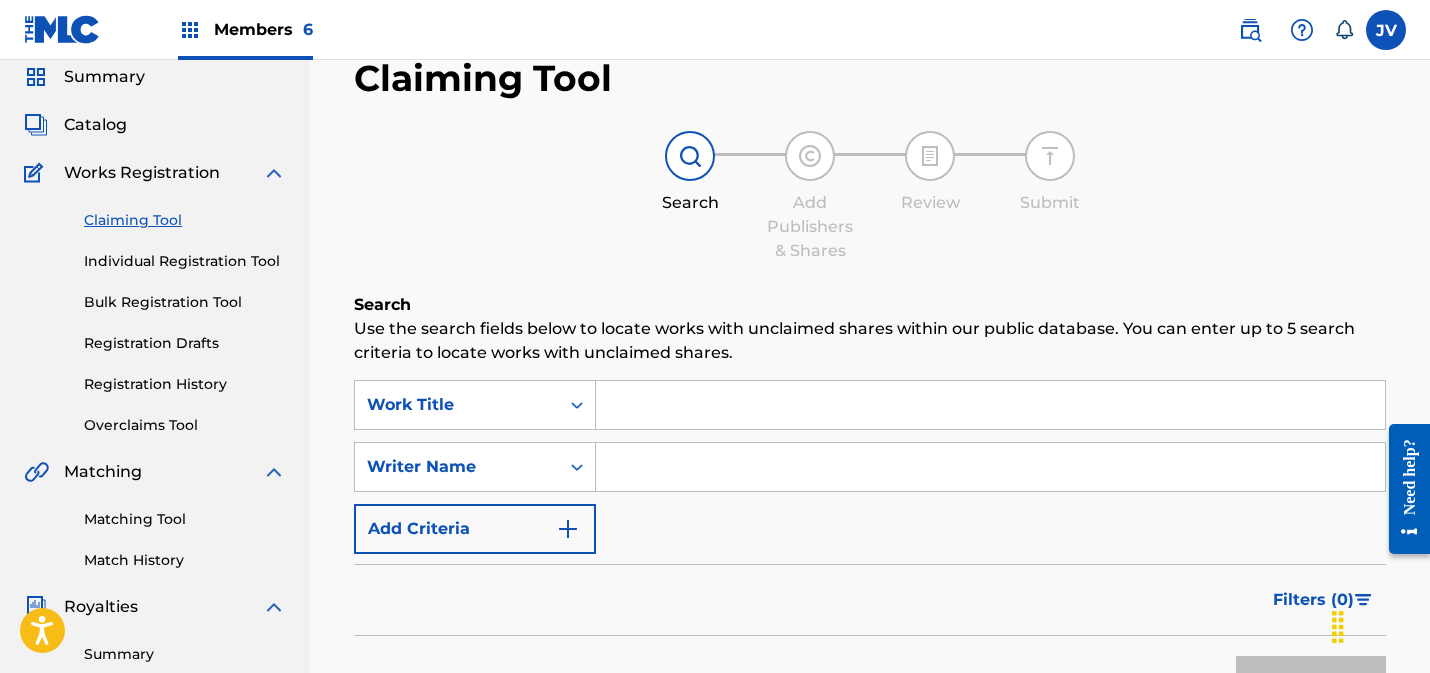 scroll, scrollTop: 117, scrollLeft: 0, axis: vertical 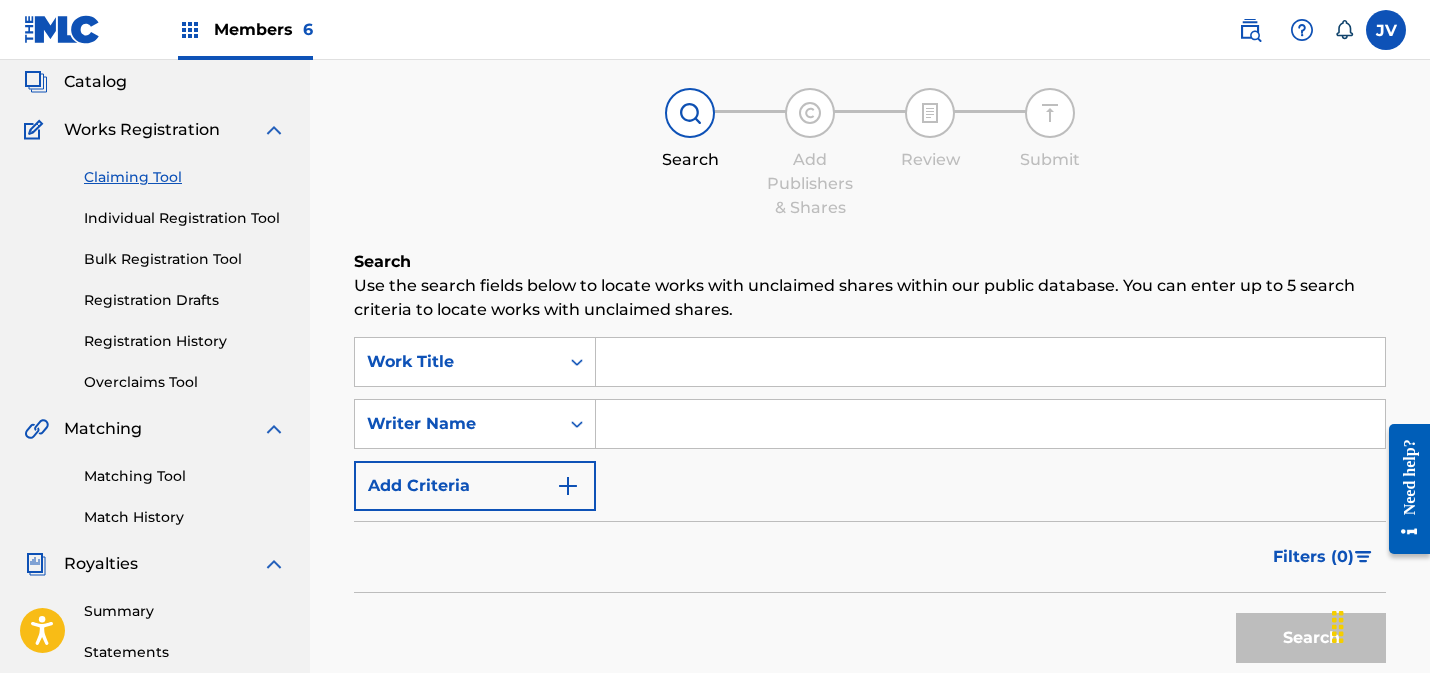 drag, startPoint x: 142, startPoint y: 472, endPoint x: 164, endPoint y: 465, distance: 23.086792 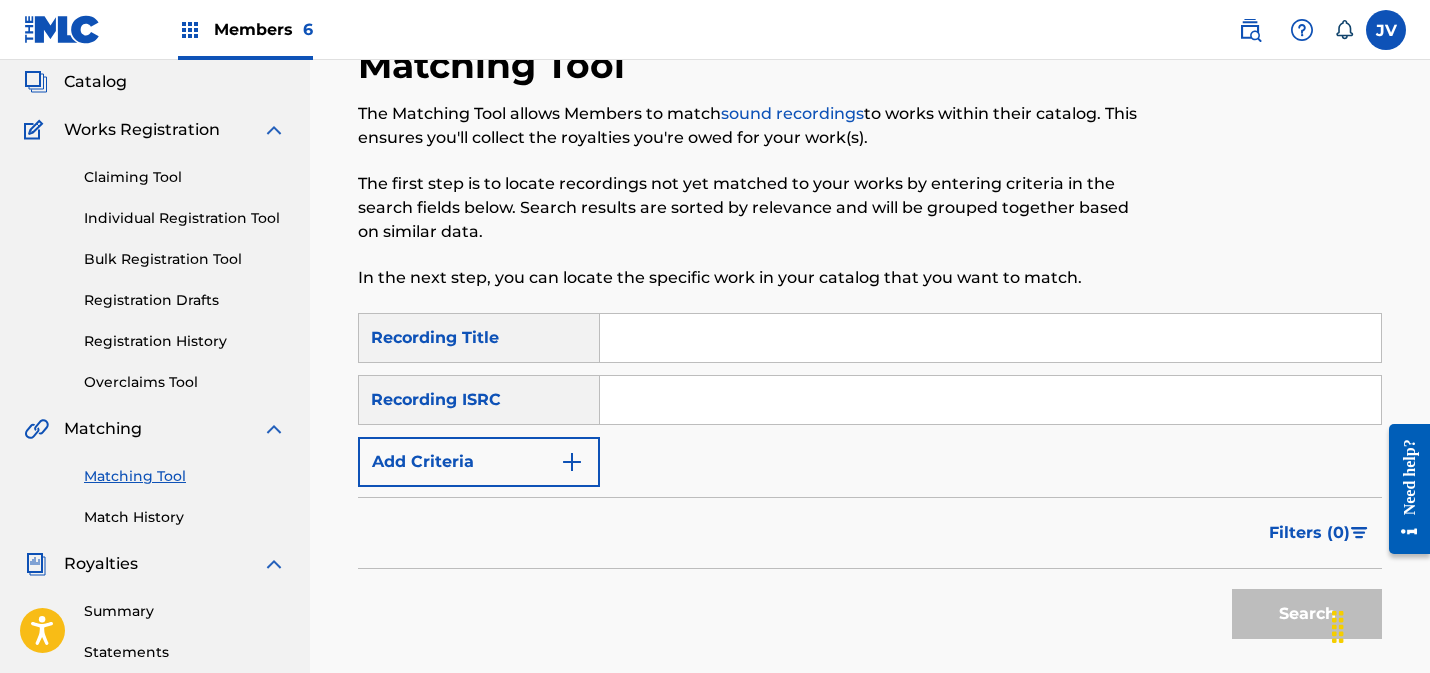 scroll, scrollTop: 0, scrollLeft: 0, axis: both 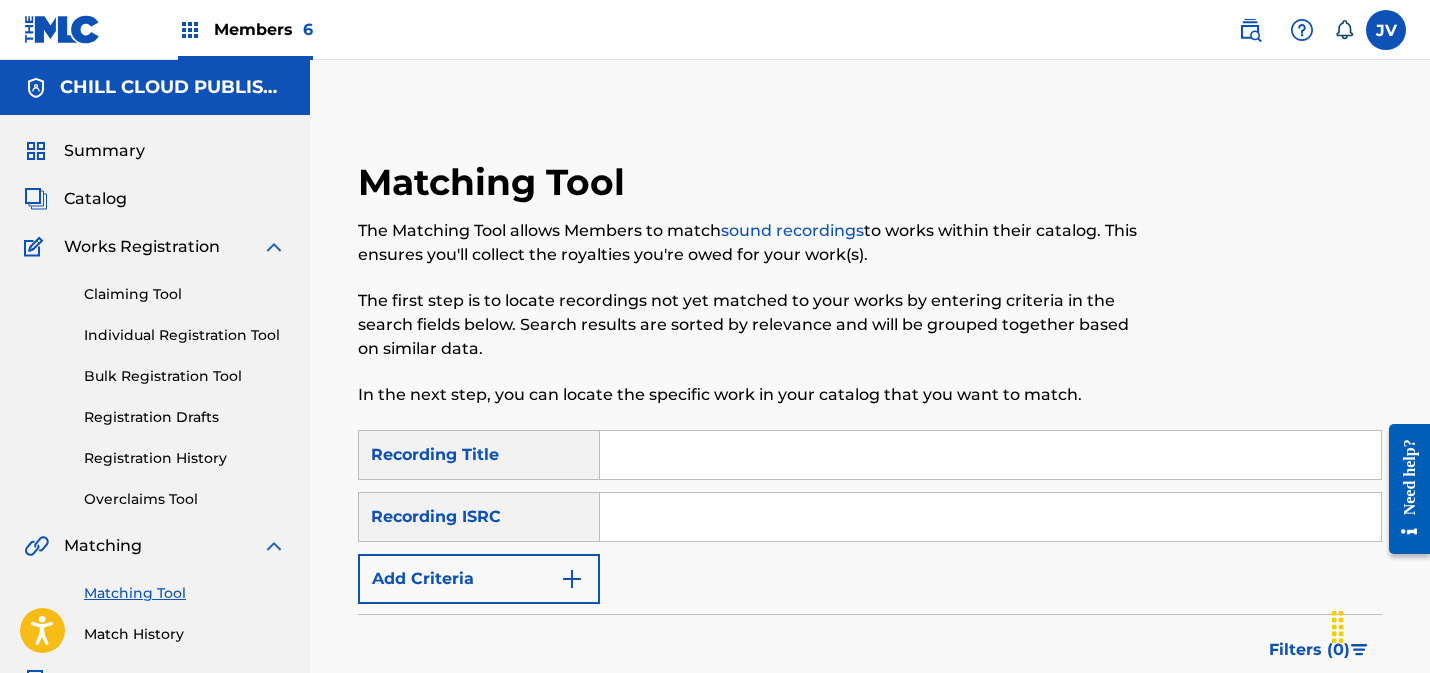 click at bounding box center (990, 517) 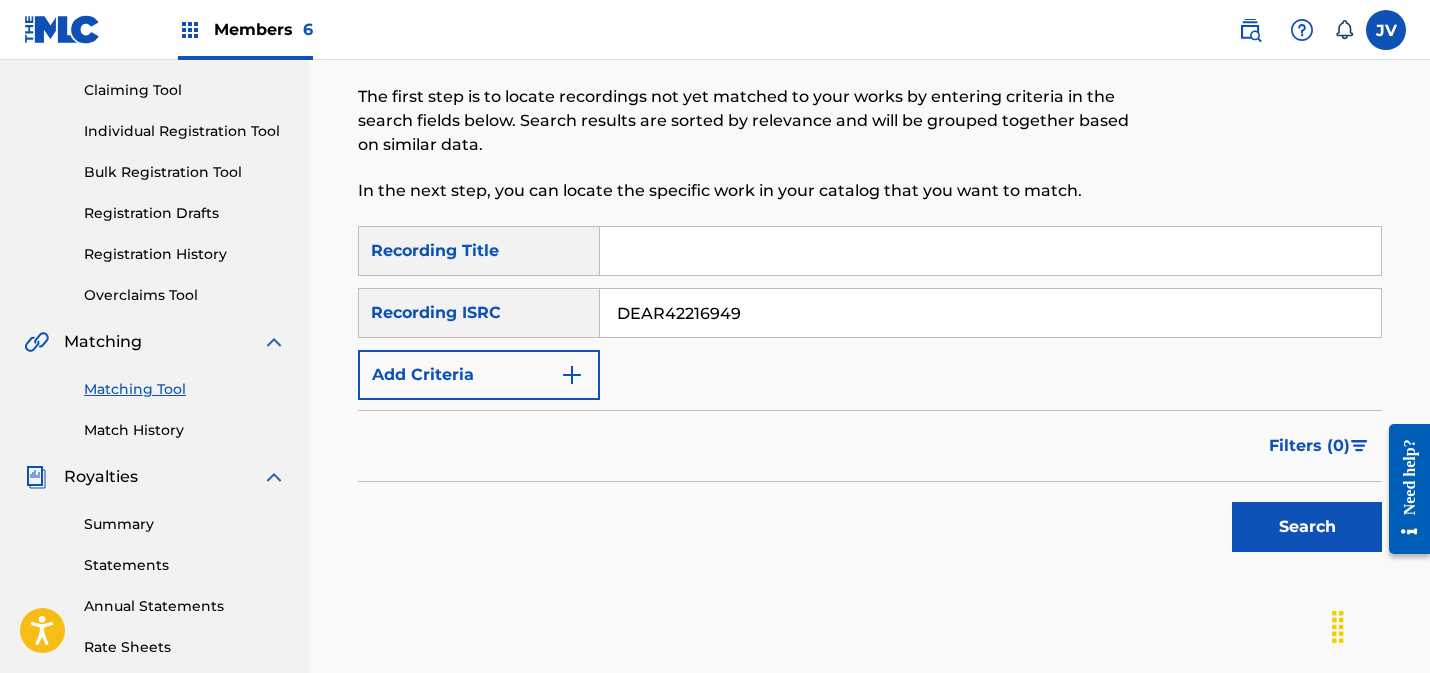 scroll, scrollTop: 255, scrollLeft: 0, axis: vertical 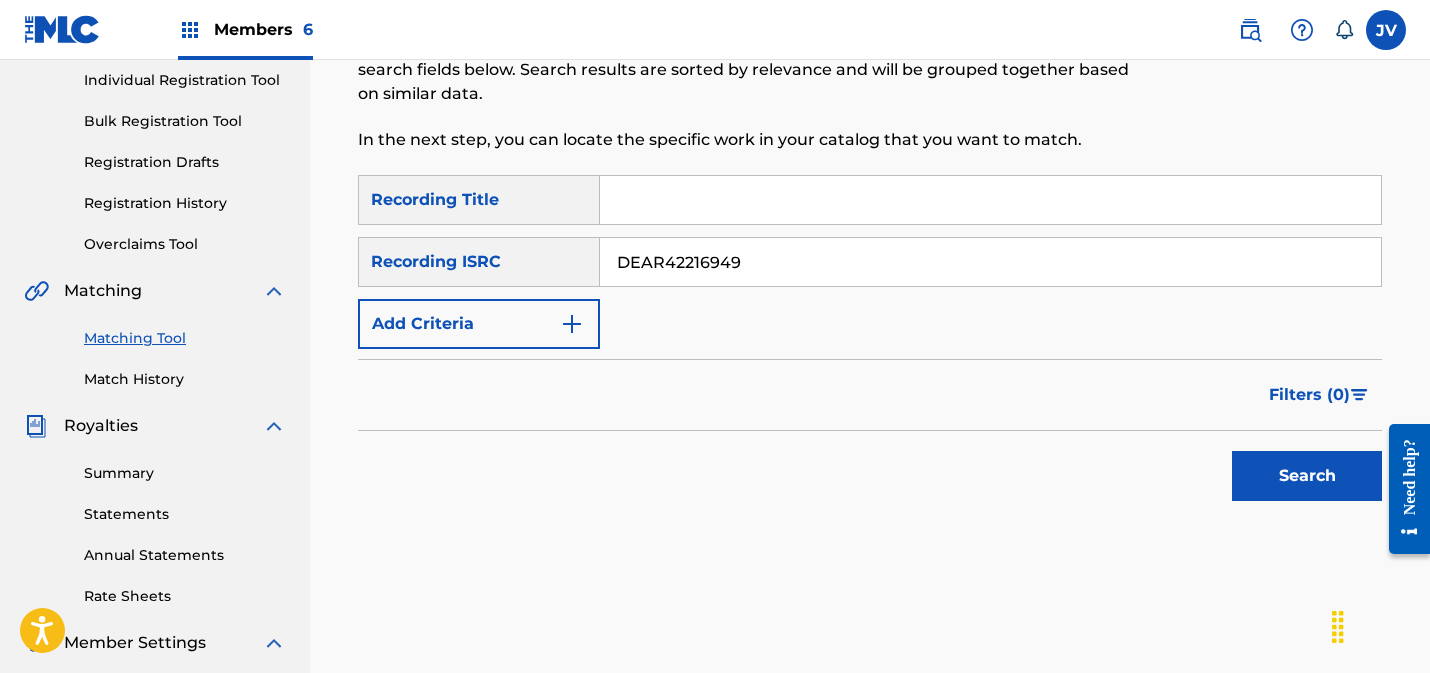 drag, startPoint x: 1298, startPoint y: 481, endPoint x: 1268, endPoint y: 478, distance: 30.149628 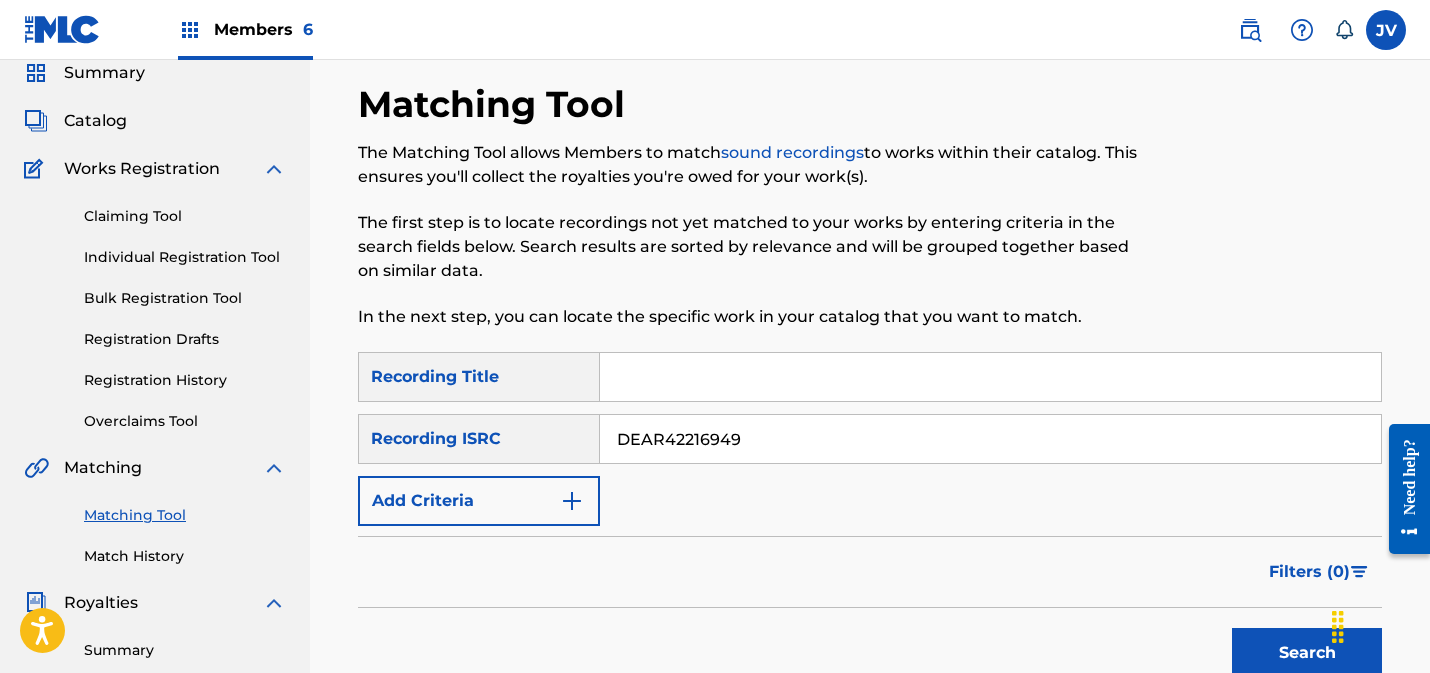 scroll, scrollTop: 72, scrollLeft: 0, axis: vertical 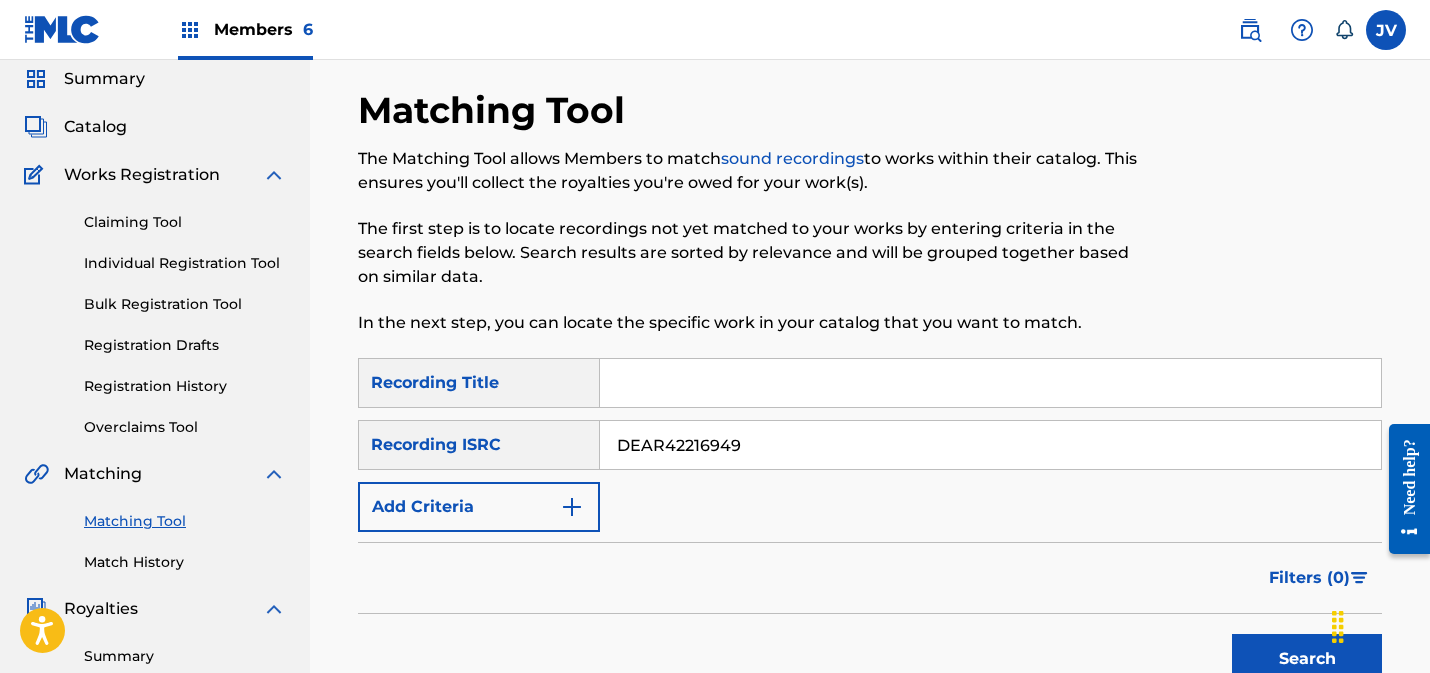 drag, startPoint x: 758, startPoint y: 448, endPoint x: 813, endPoint y: 460, distance: 56.293873 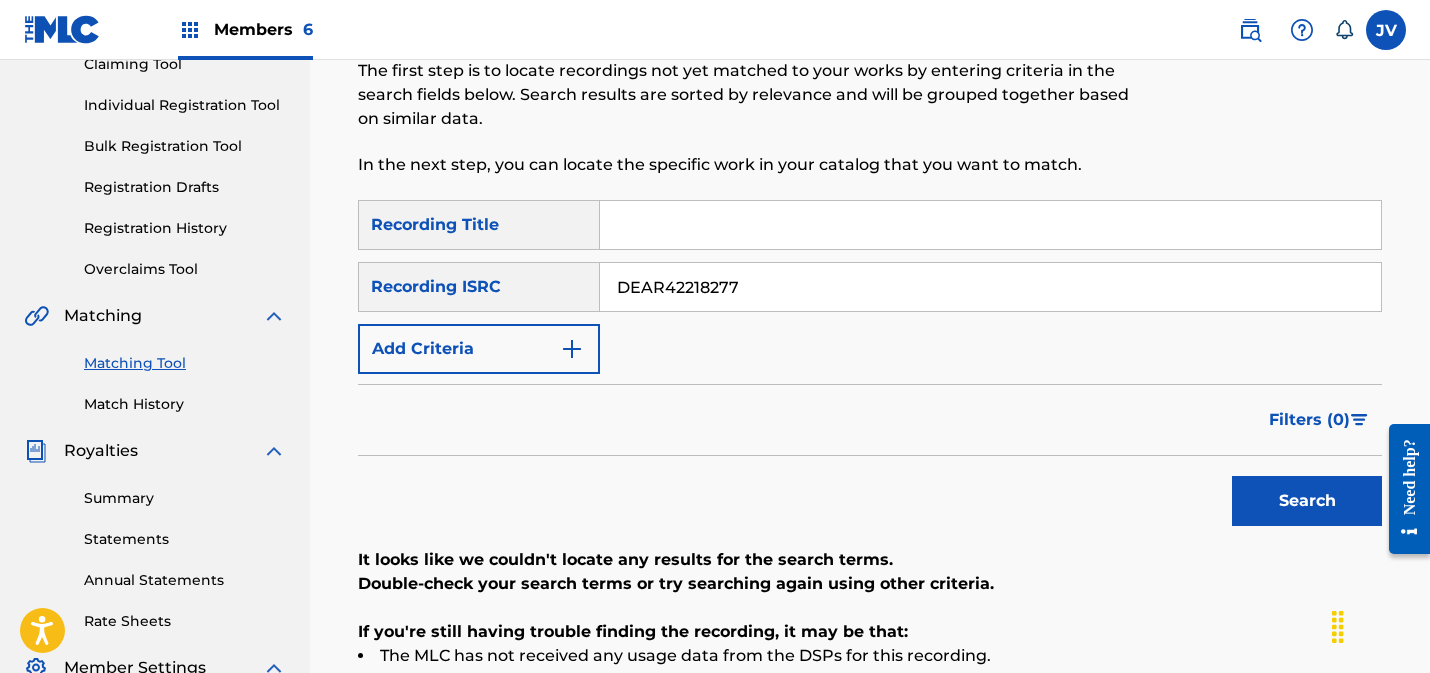 scroll, scrollTop: 241, scrollLeft: 0, axis: vertical 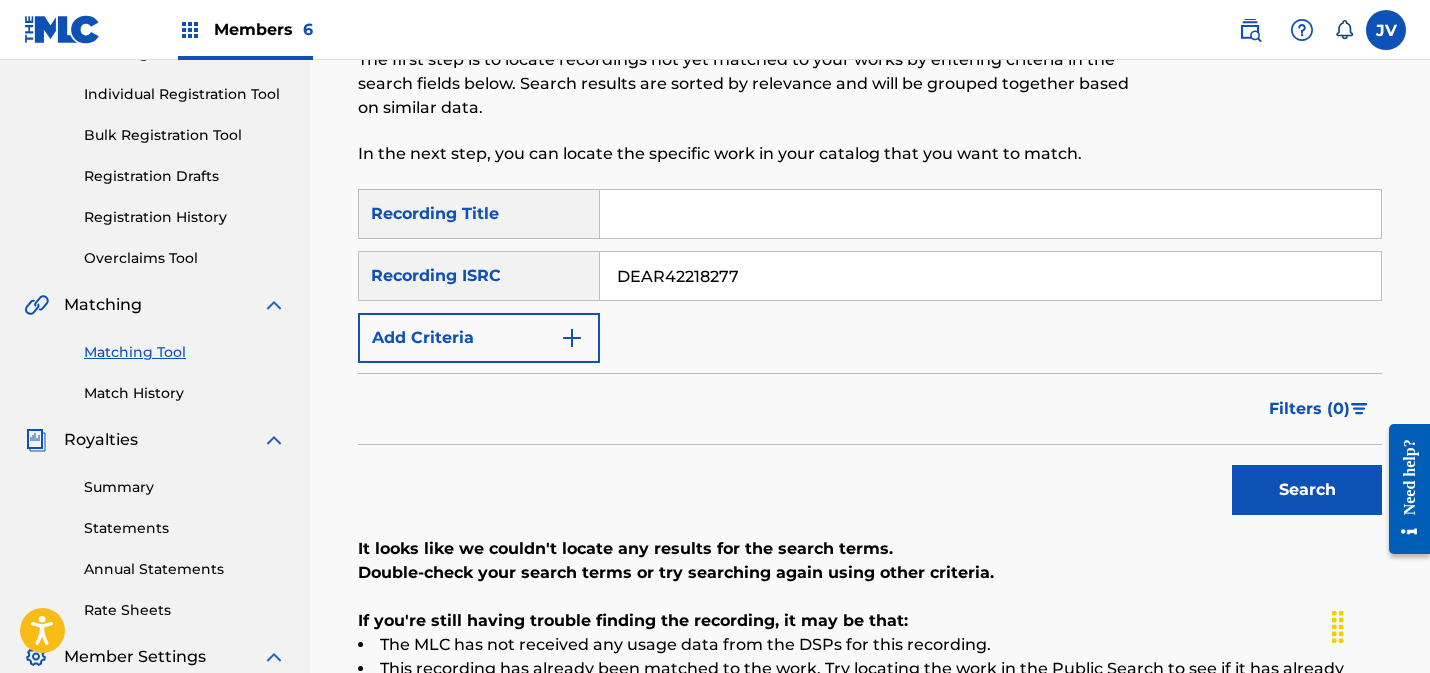 click on "Search" at bounding box center [1307, 490] 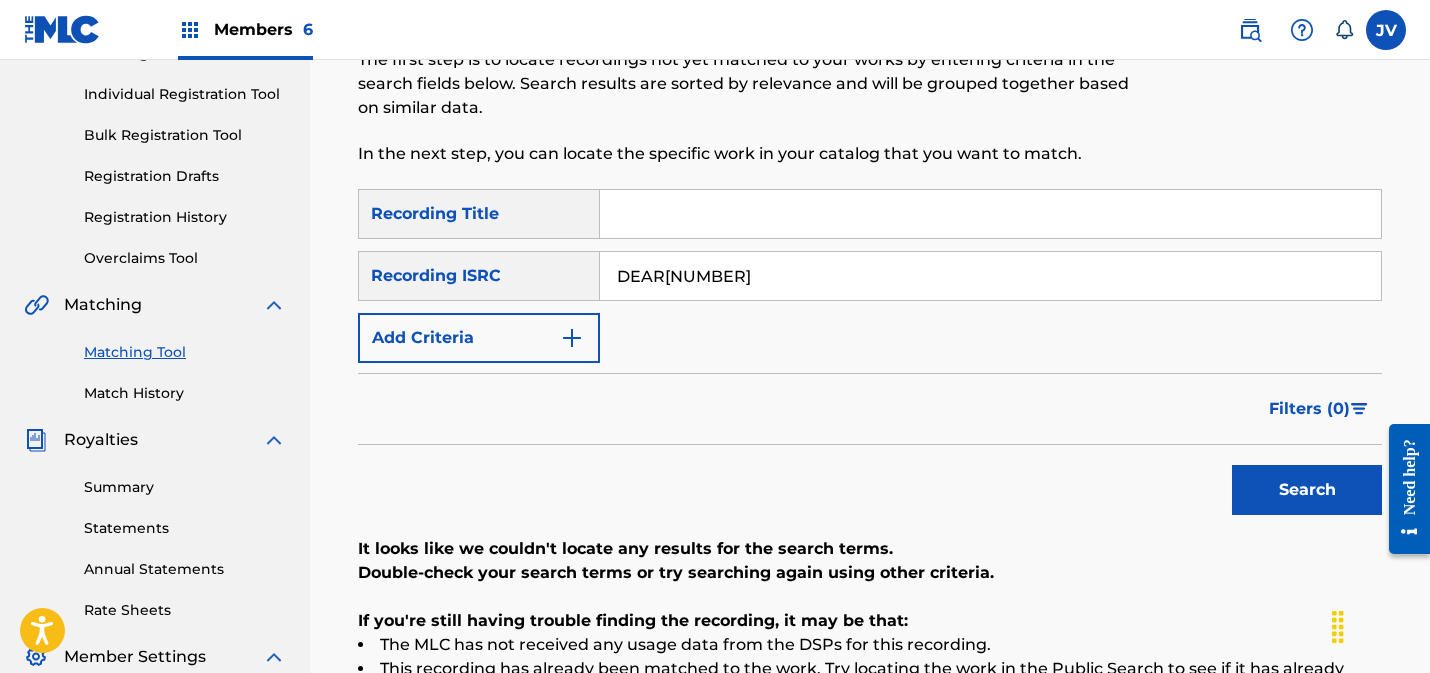 type on "DEAR[NUMBER]" 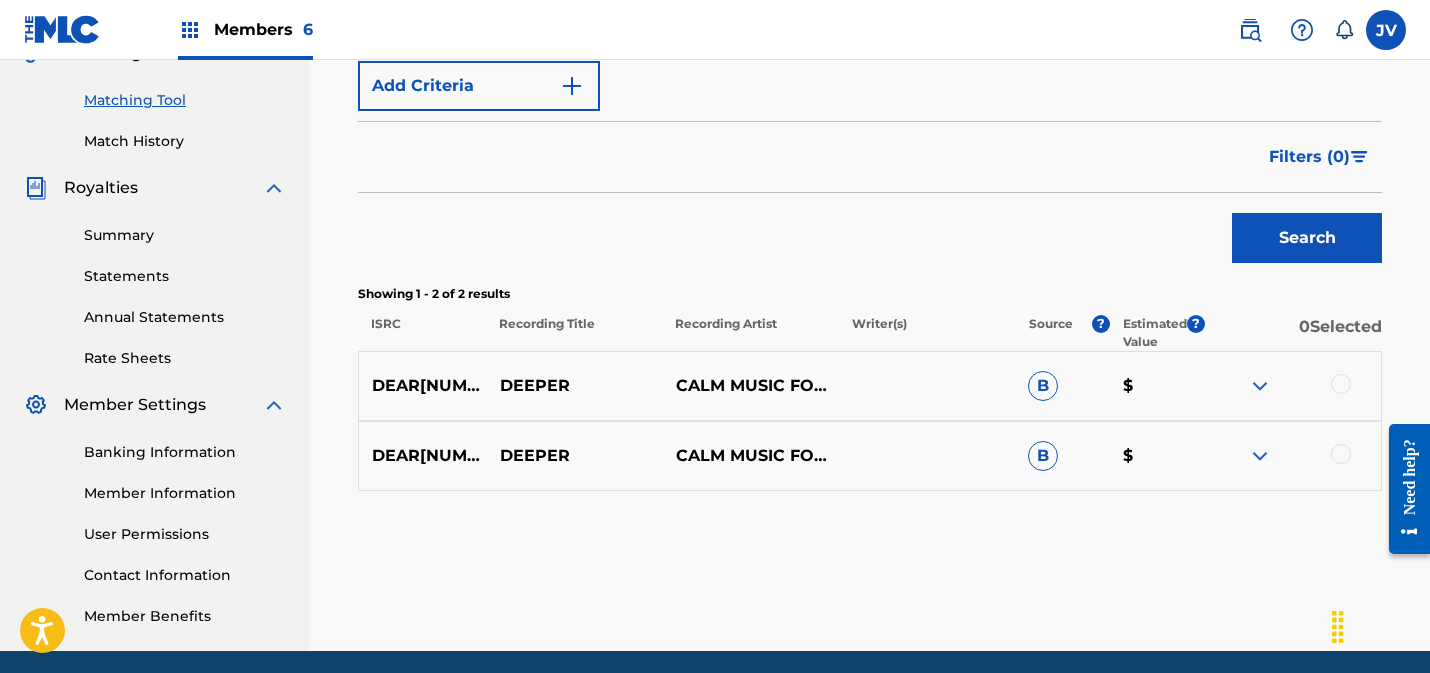 scroll, scrollTop: 566, scrollLeft: 0, axis: vertical 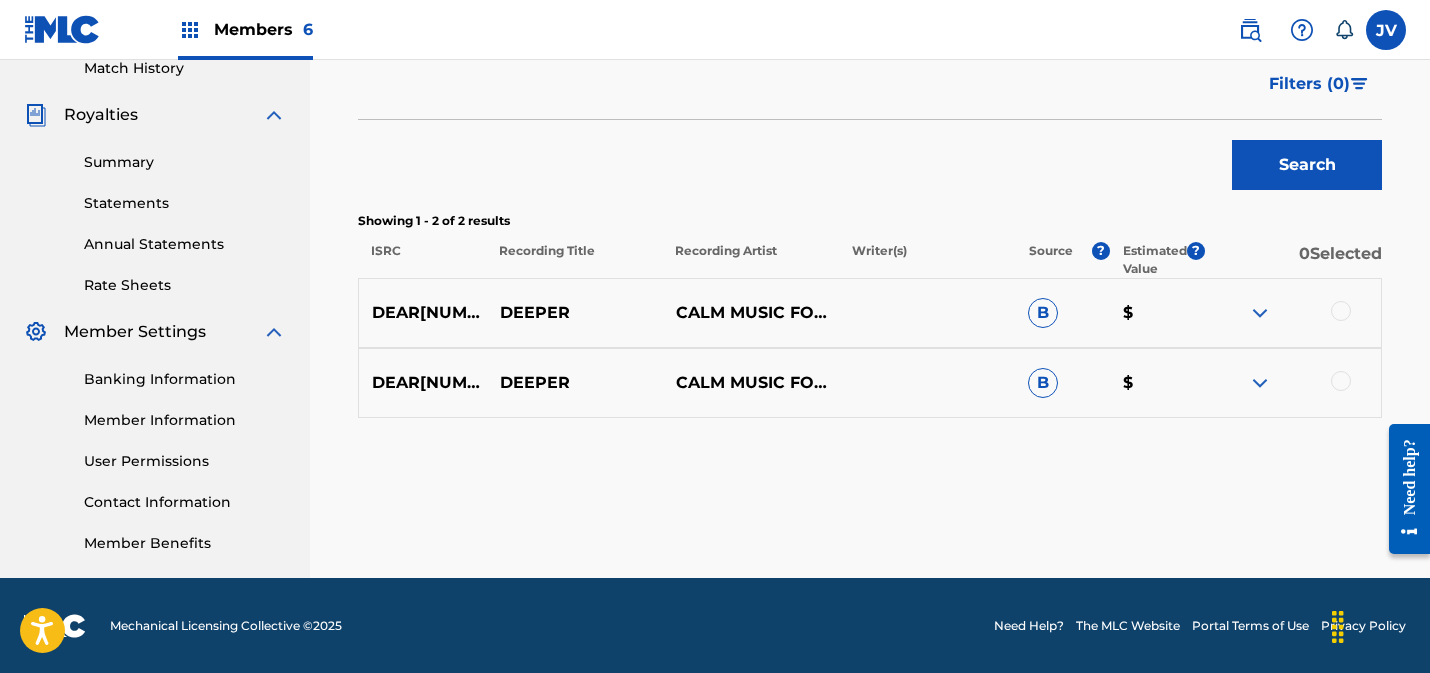 click at bounding box center (1341, 381) 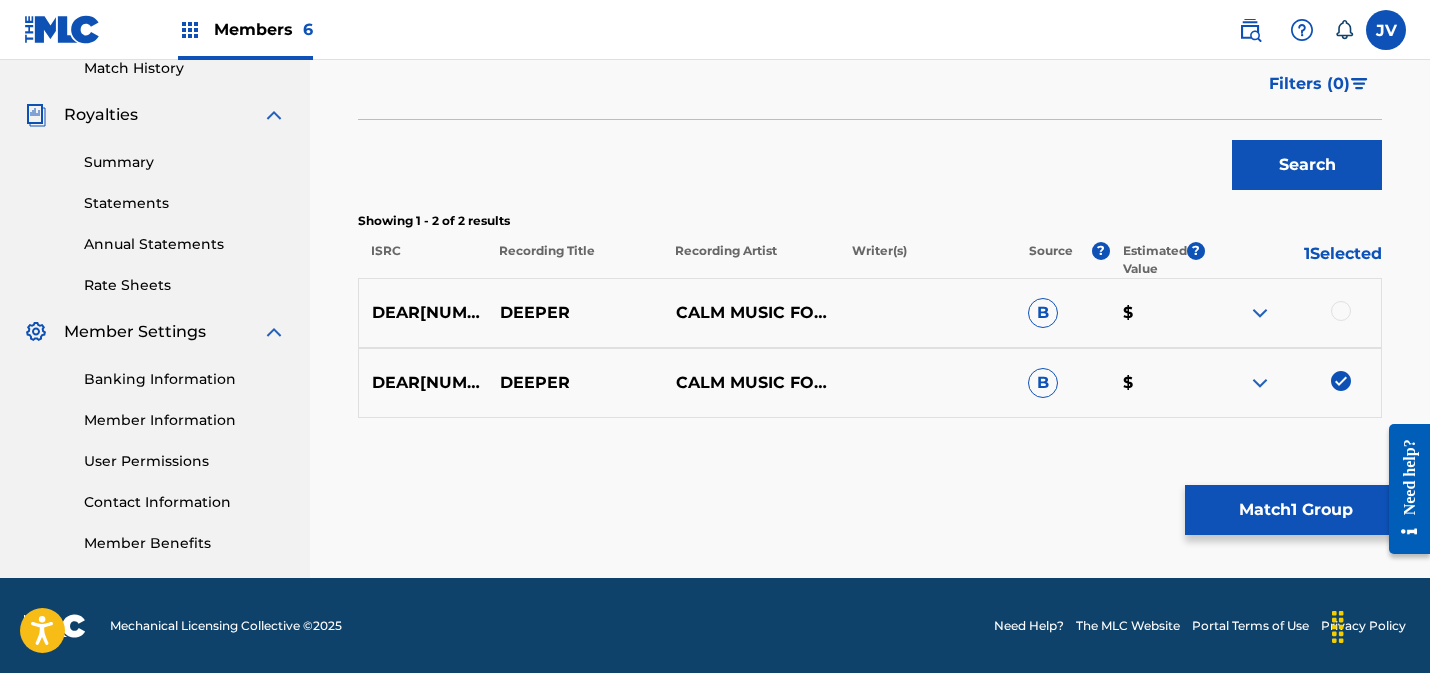 click at bounding box center (1341, 311) 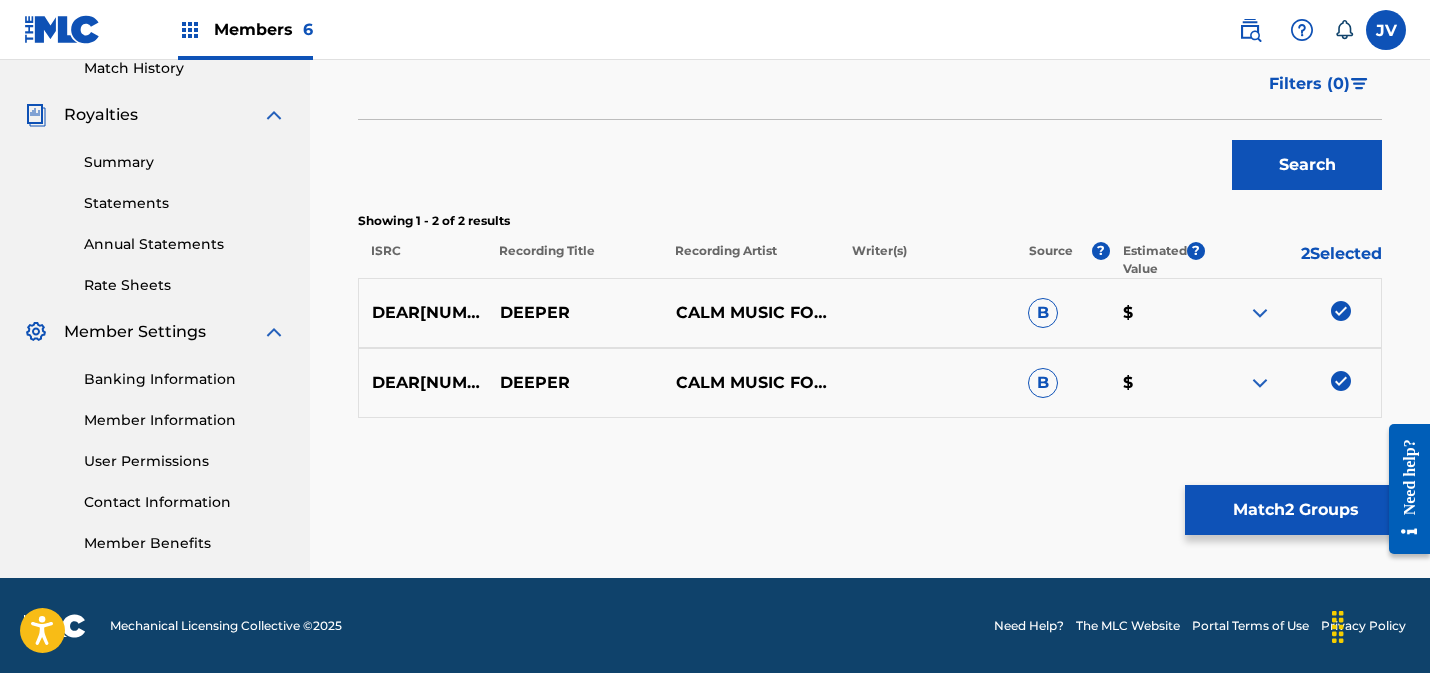 click on "Match  2 Groups" at bounding box center (1295, 510) 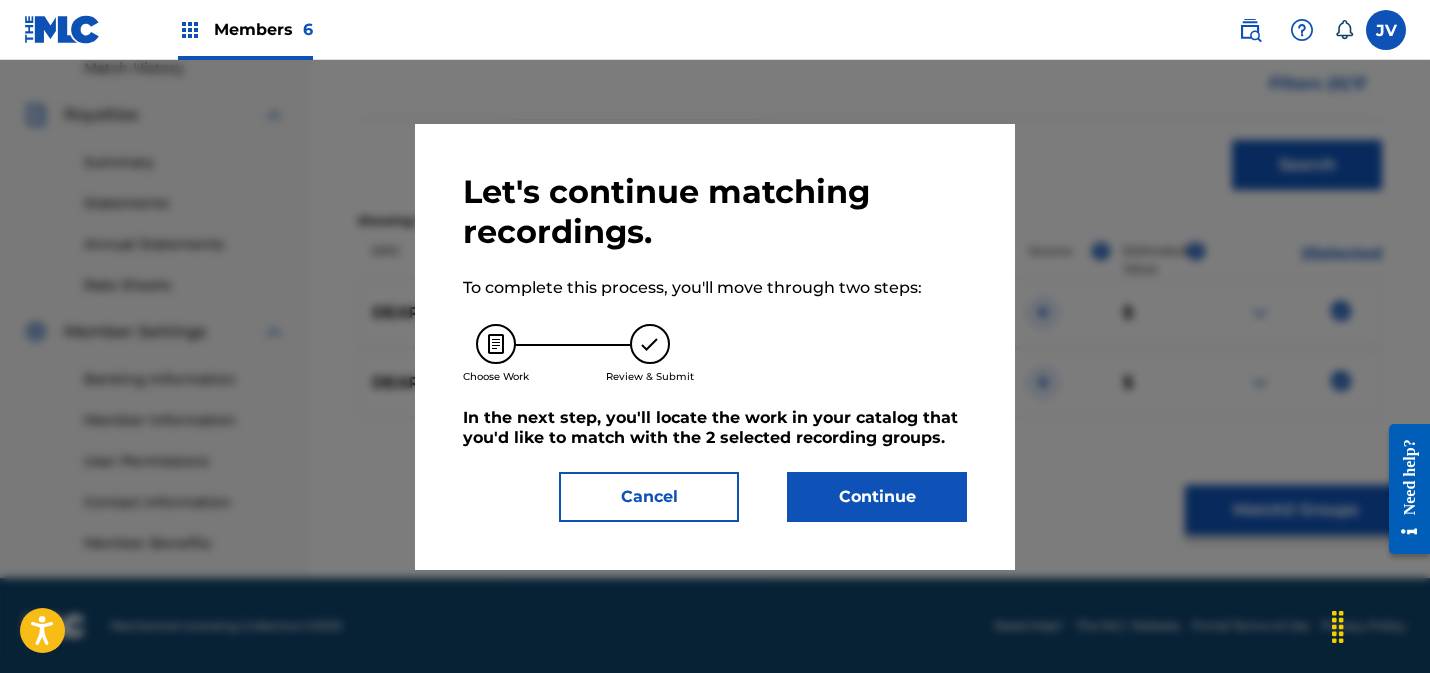 click on "Continue" at bounding box center [877, 497] 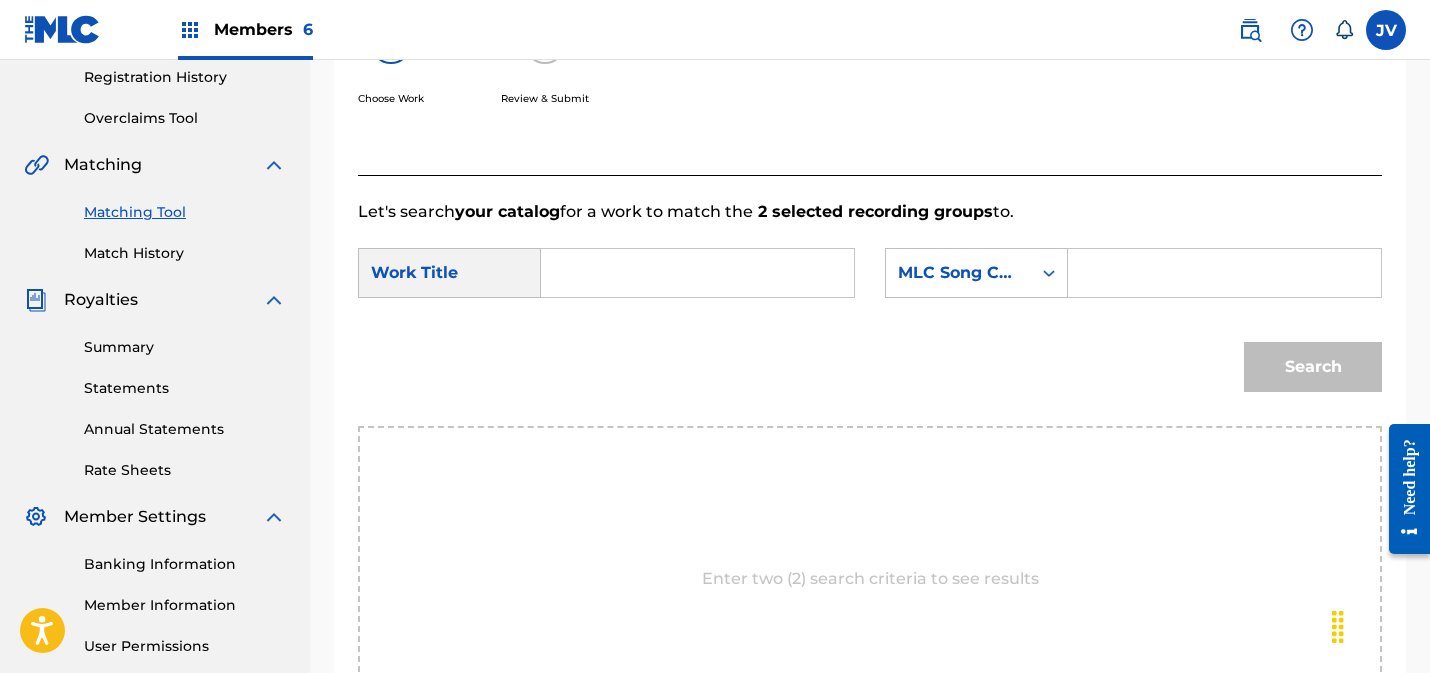 scroll, scrollTop: 355, scrollLeft: 0, axis: vertical 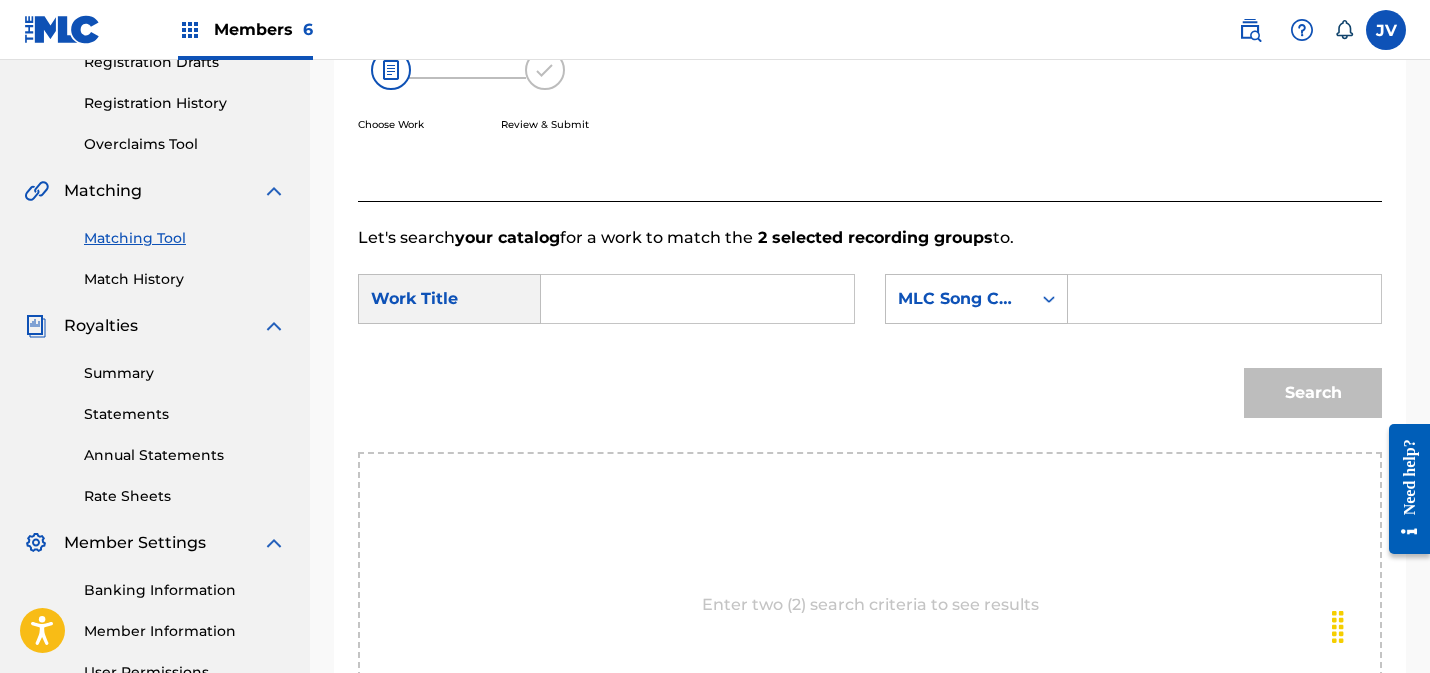 click at bounding box center (697, 299) 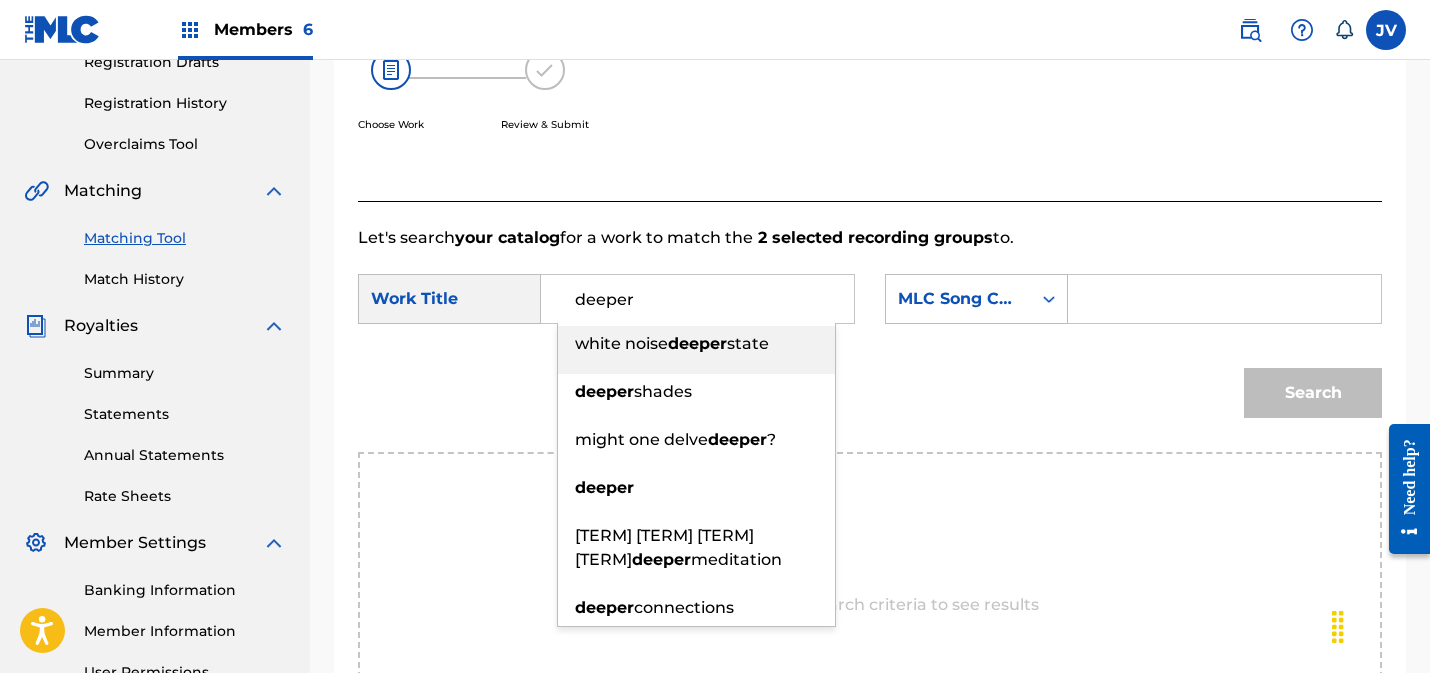 type on "deeper" 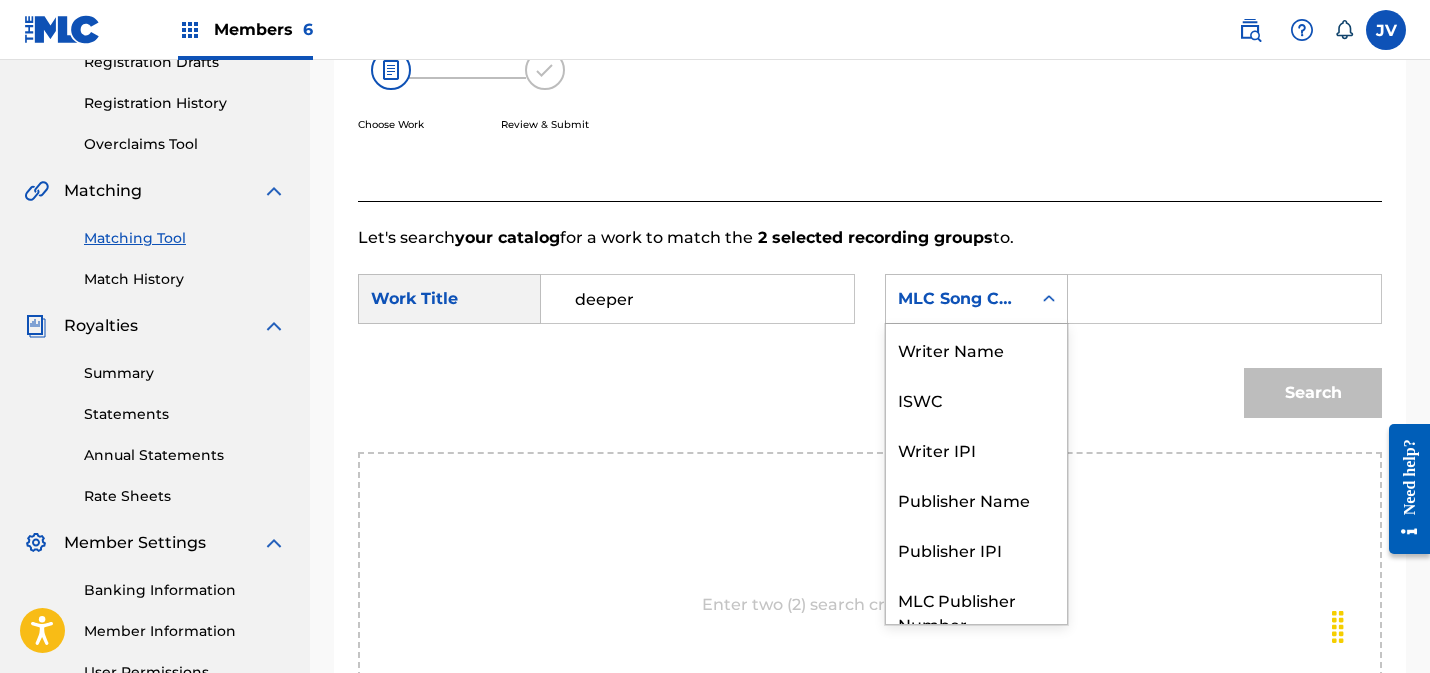 click on "MLC Song Code" at bounding box center (958, 299) 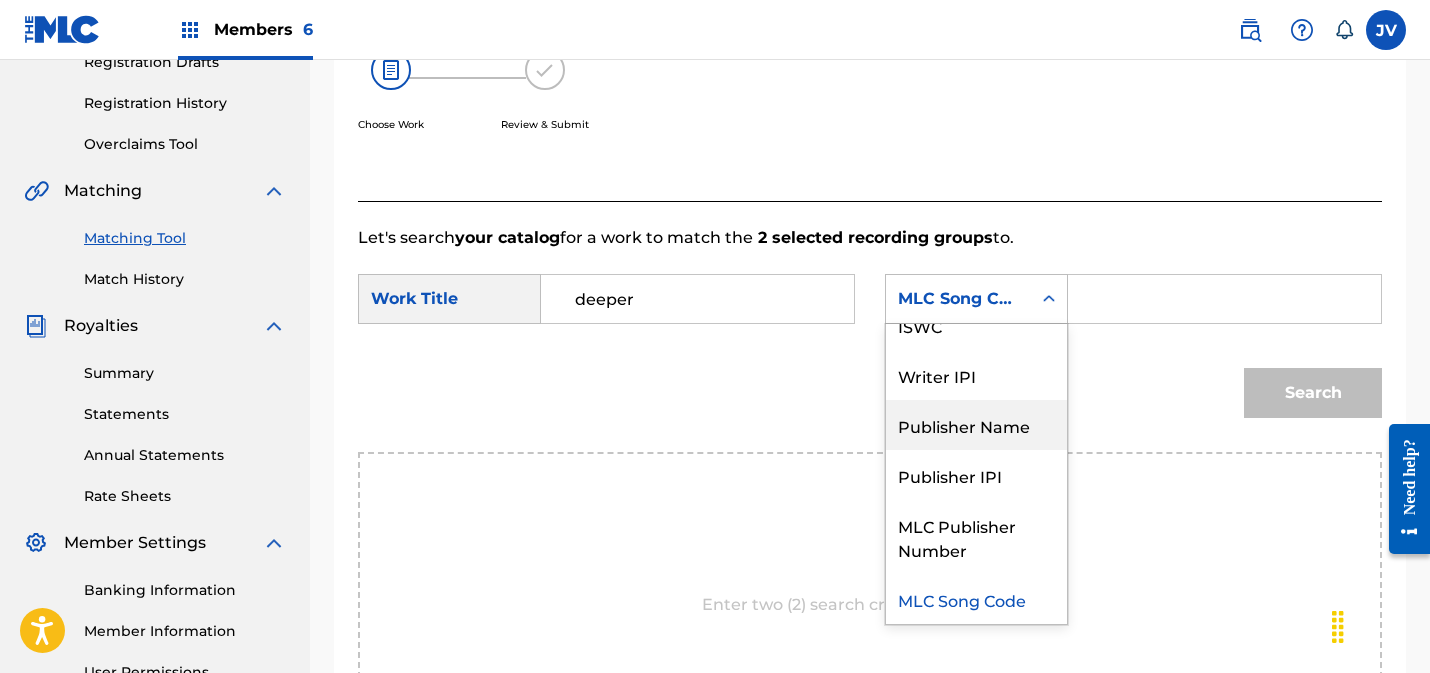 drag, startPoint x: 957, startPoint y: 428, endPoint x: 1111, endPoint y: 333, distance: 180.94475 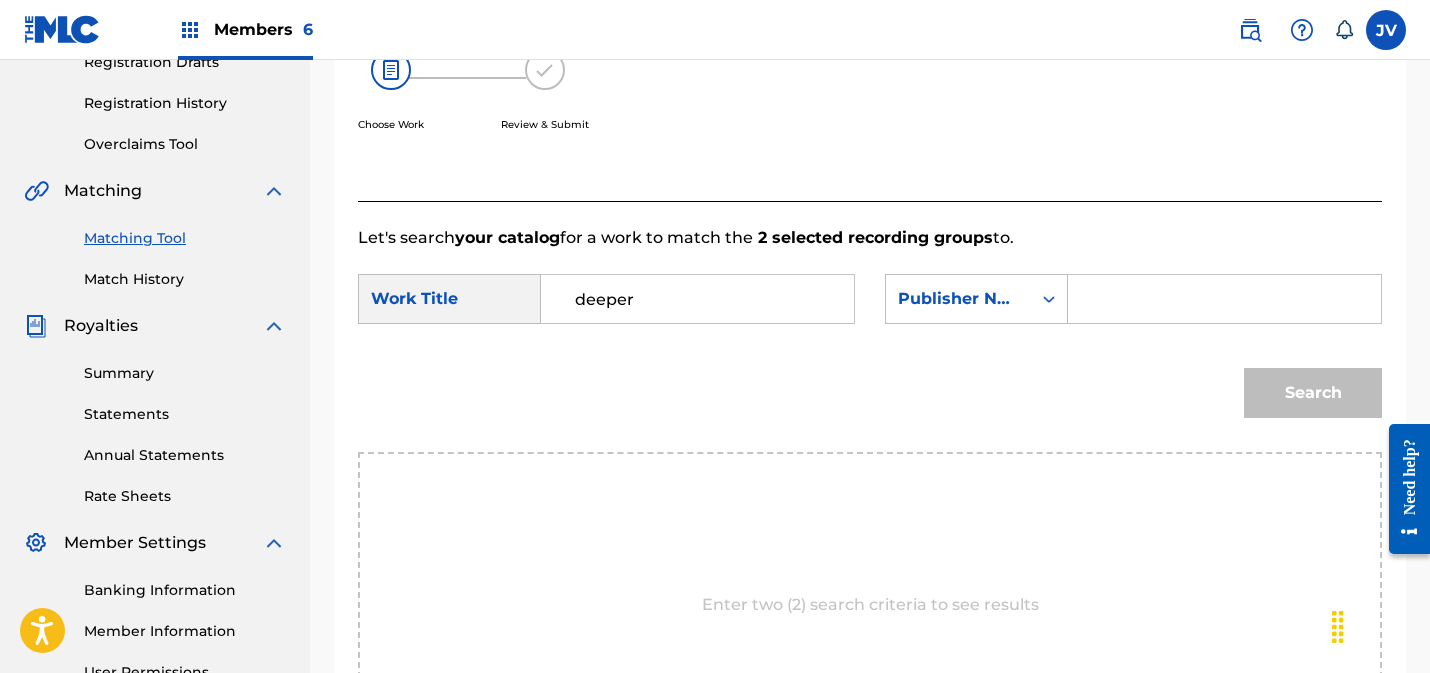 click at bounding box center [1224, 299] 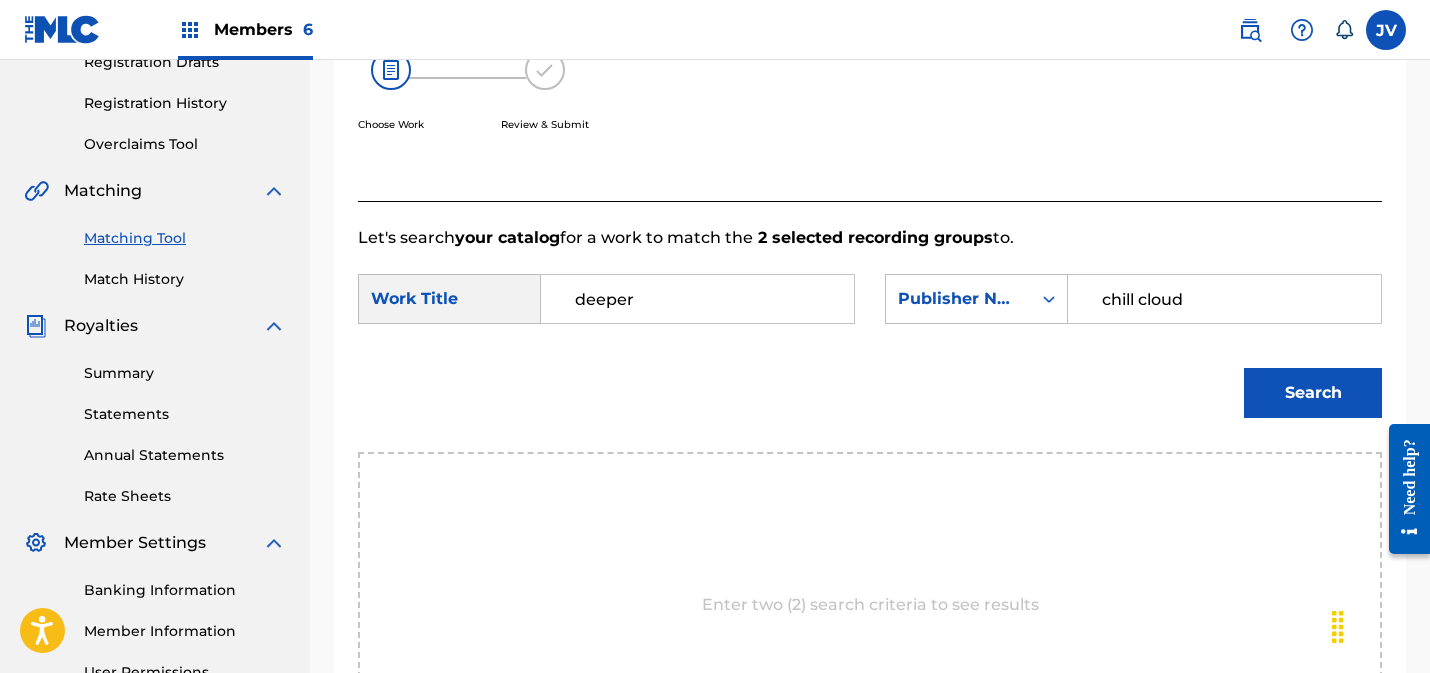 type on "chill cloud" 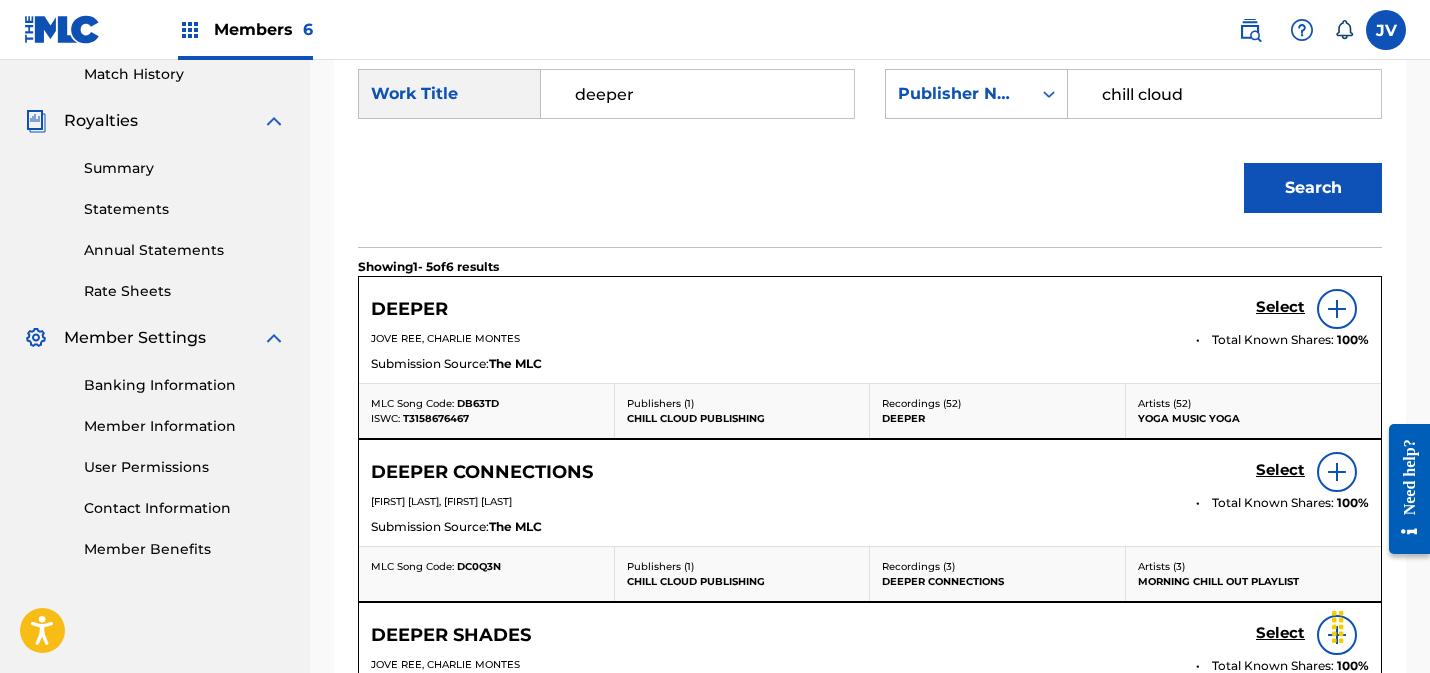 scroll, scrollTop: 586, scrollLeft: 0, axis: vertical 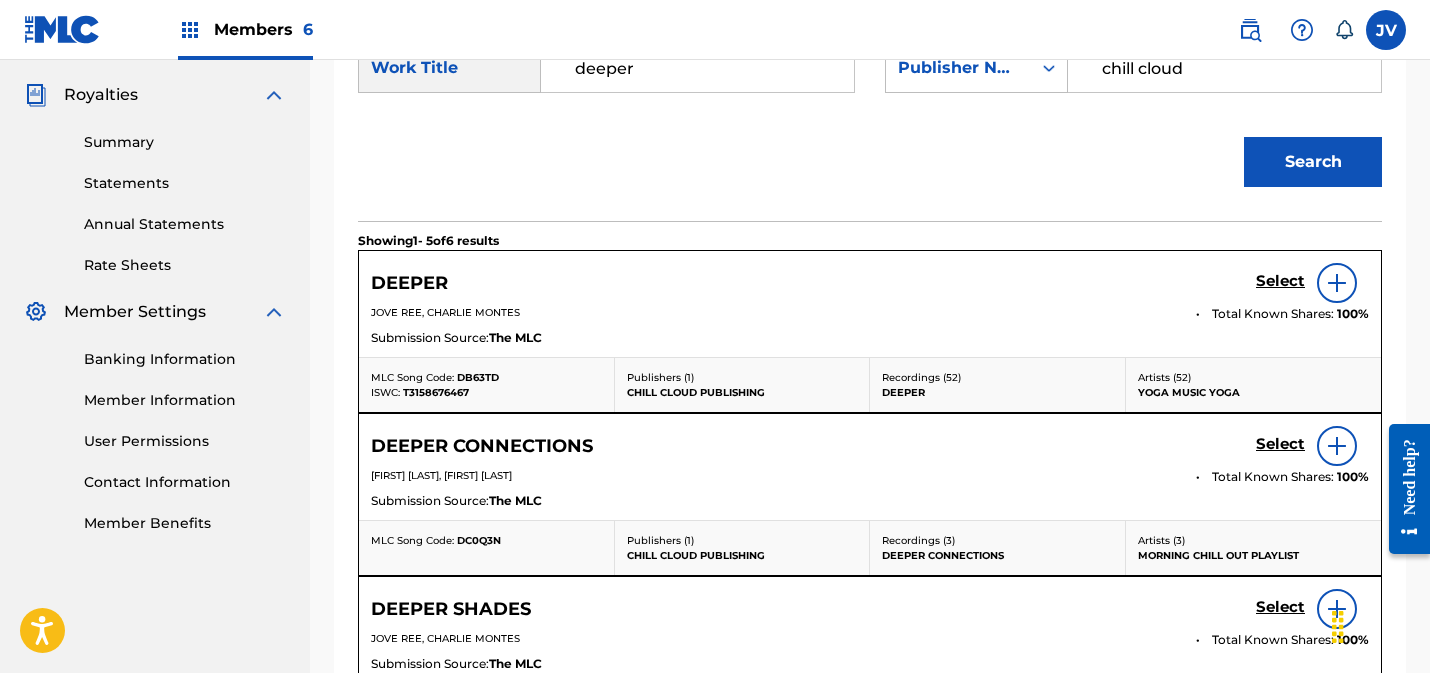 click on "Select" at bounding box center [1280, 281] 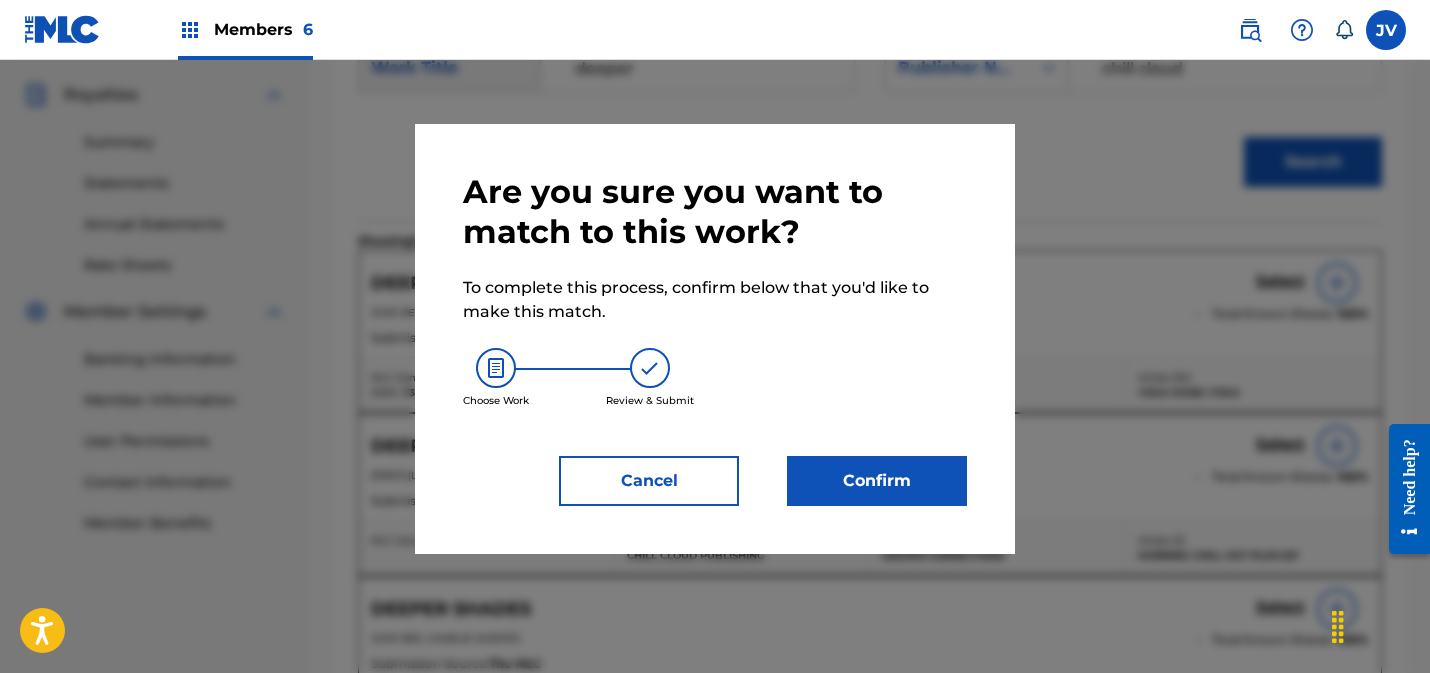 click on "Confirm" at bounding box center (877, 481) 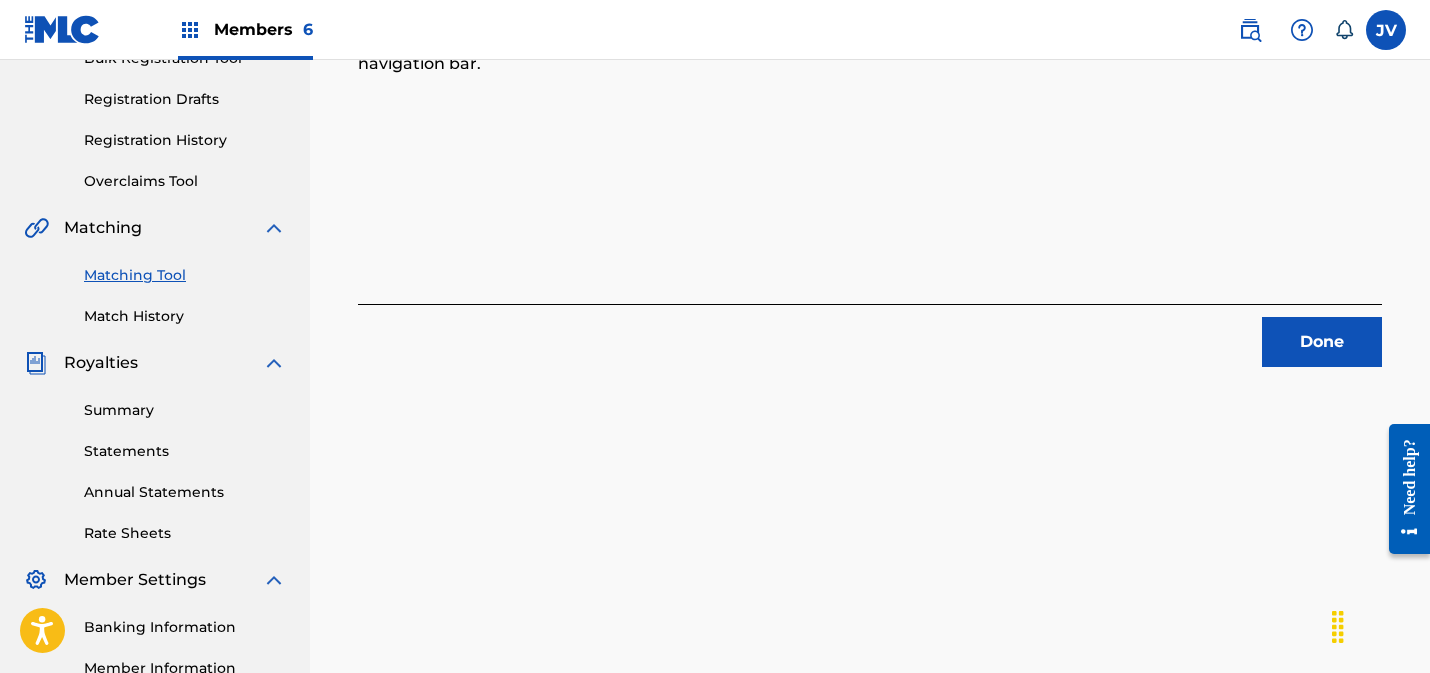 scroll, scrollTop: 239, scrollLeft: 0, axis: vertical 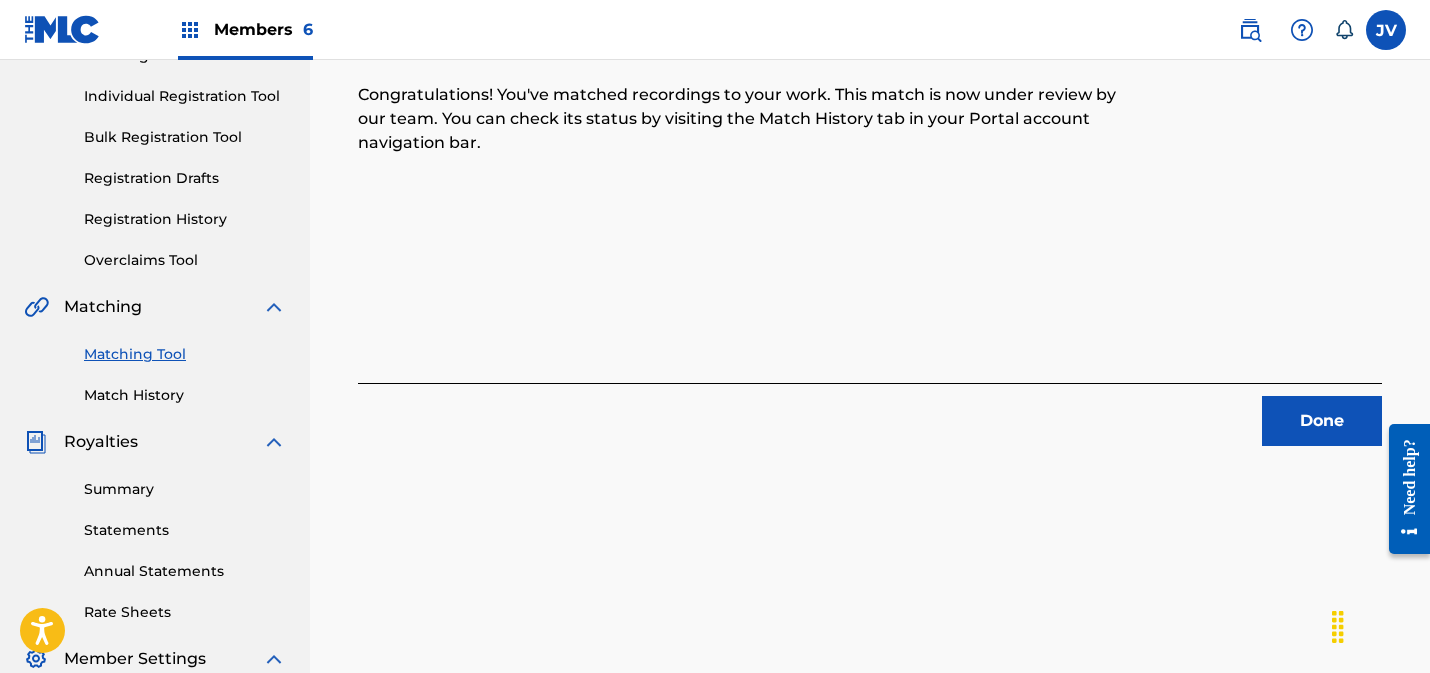 click on "Done" at bounding box center [1322, 421] 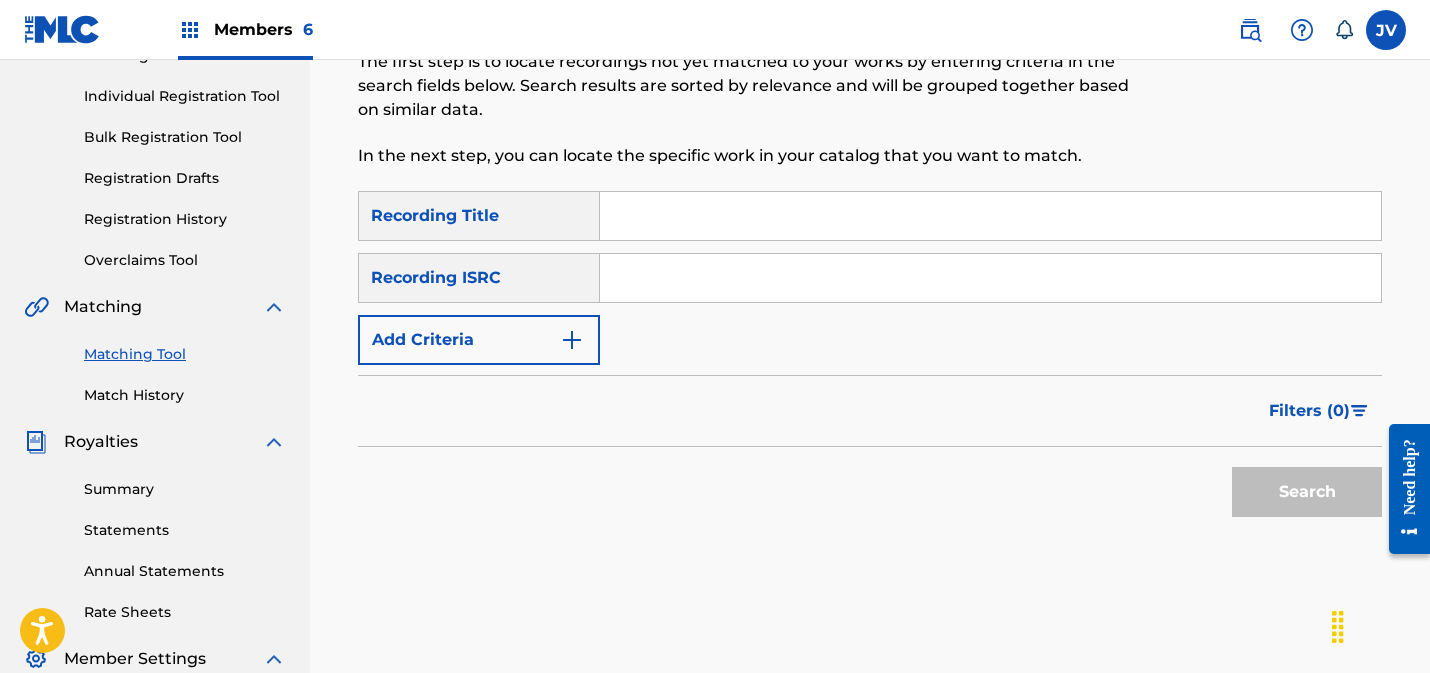 click on "Matching Tool" at bounding box center [185, 354] 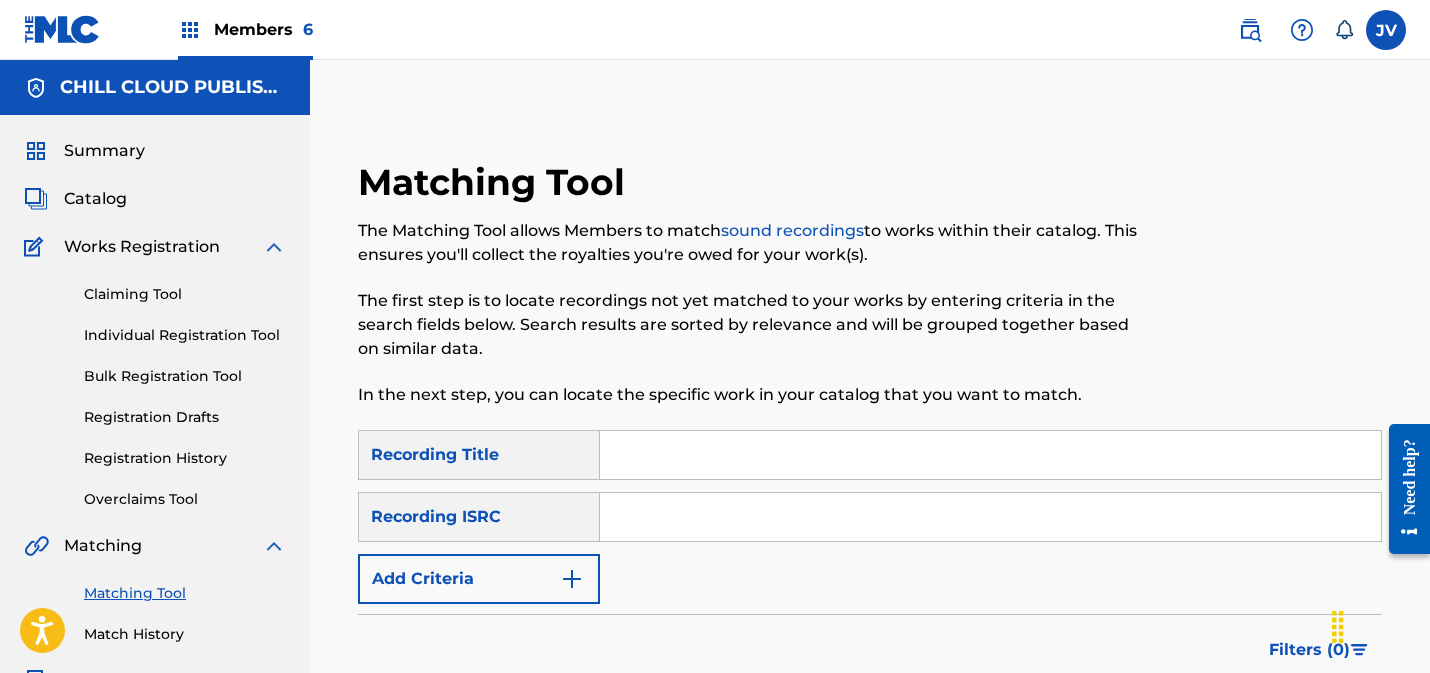 click at bounding box center (990, 455) 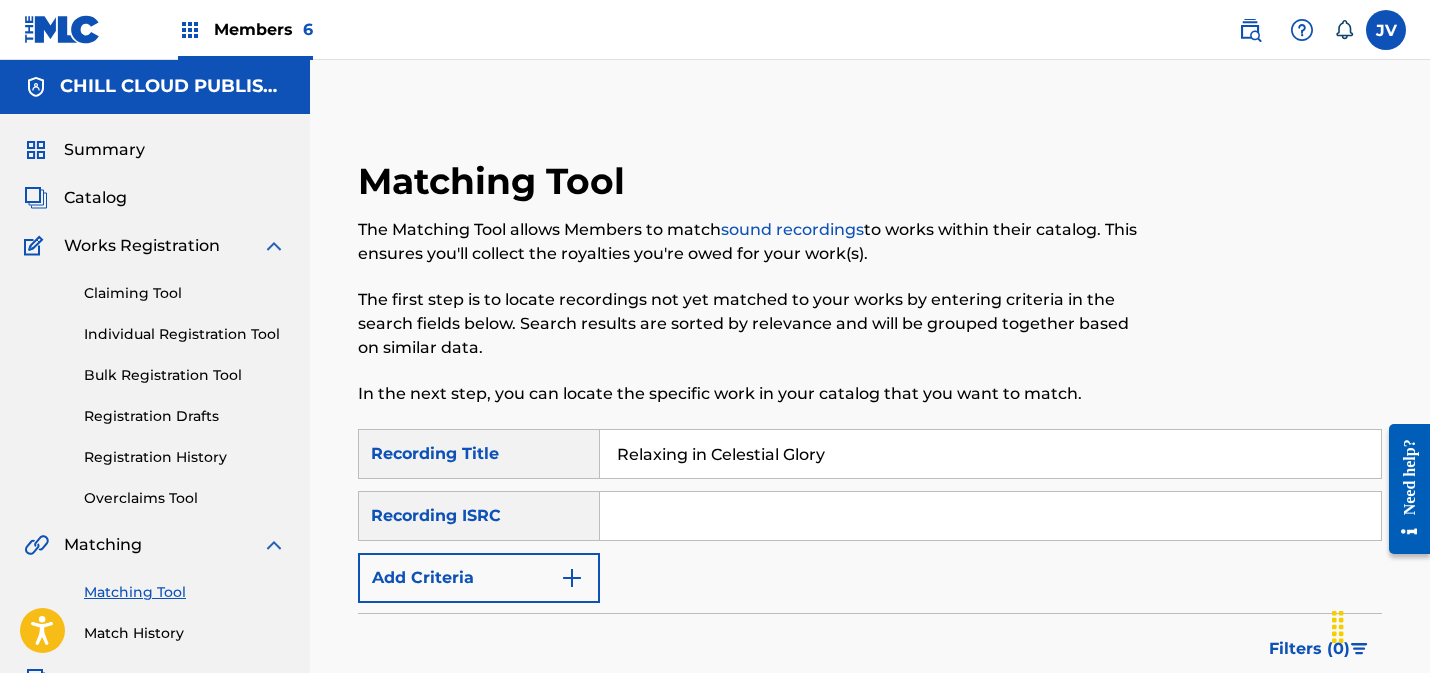 scroll, scrollTop: 212, scrollLeft: 0, axis: vertical 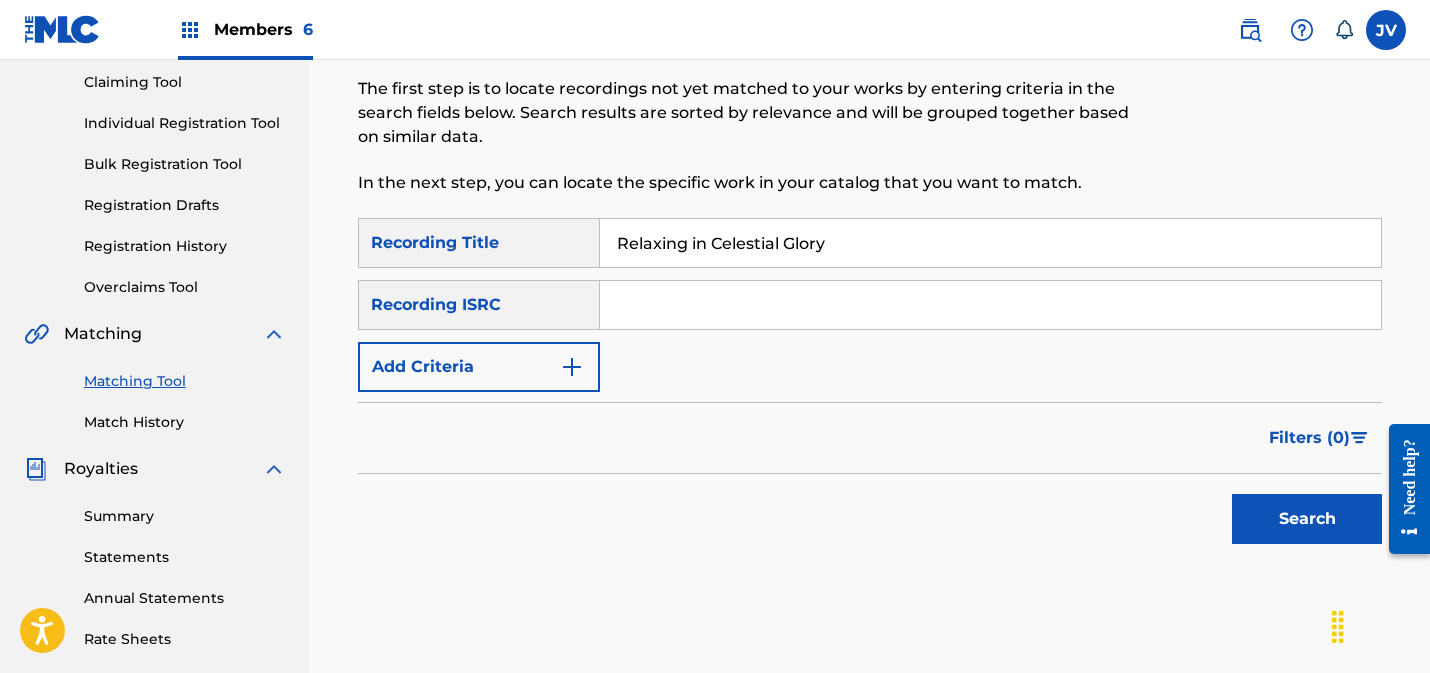 type on "Relaxing in Celestial Glory" 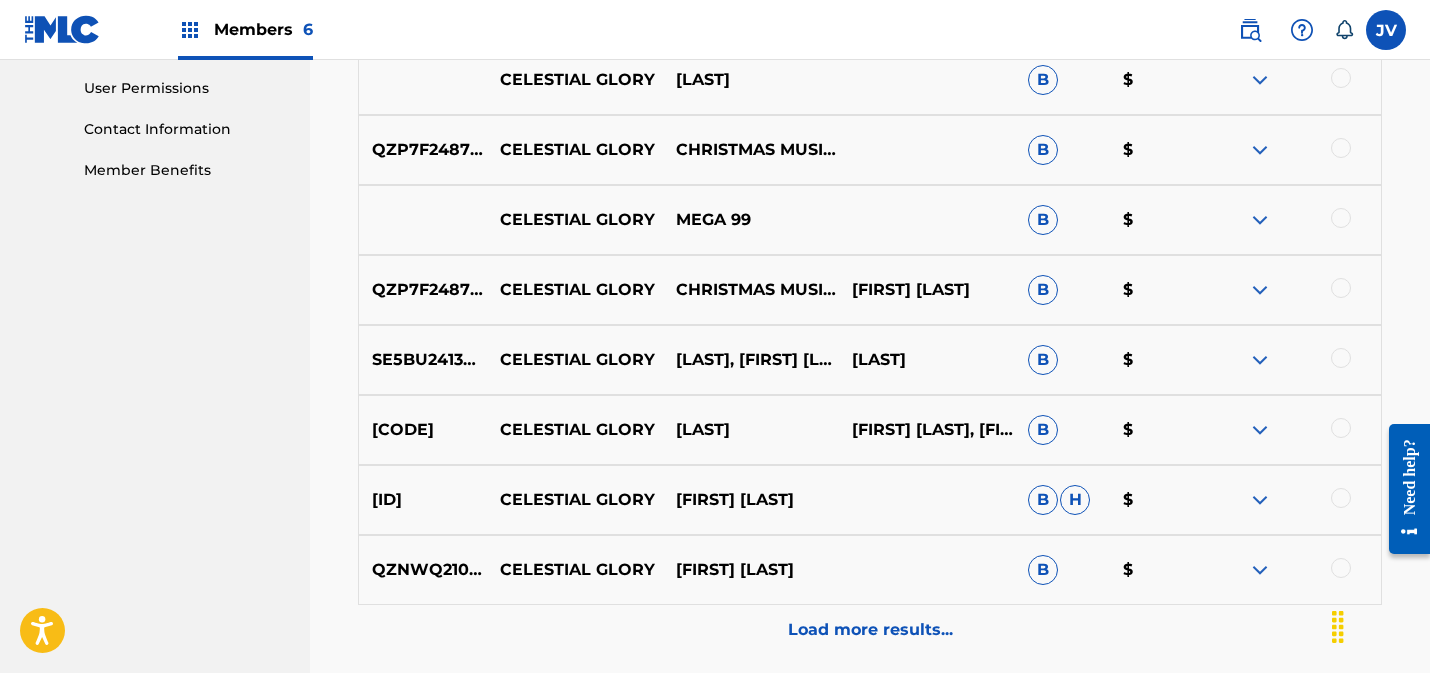 scroll, scrollTop: 1117, scrollLeft: 0, axis: vertical 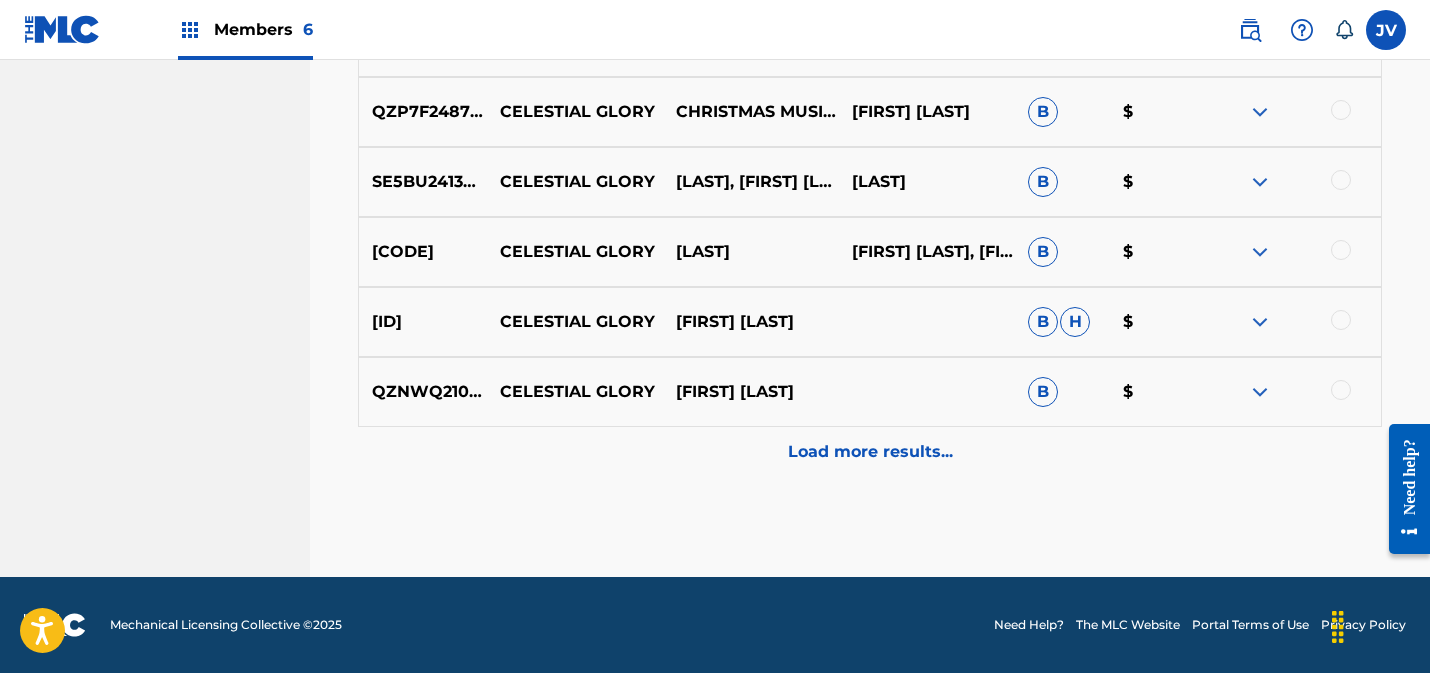click on "Load more results..." at bounding box center [870, 452] 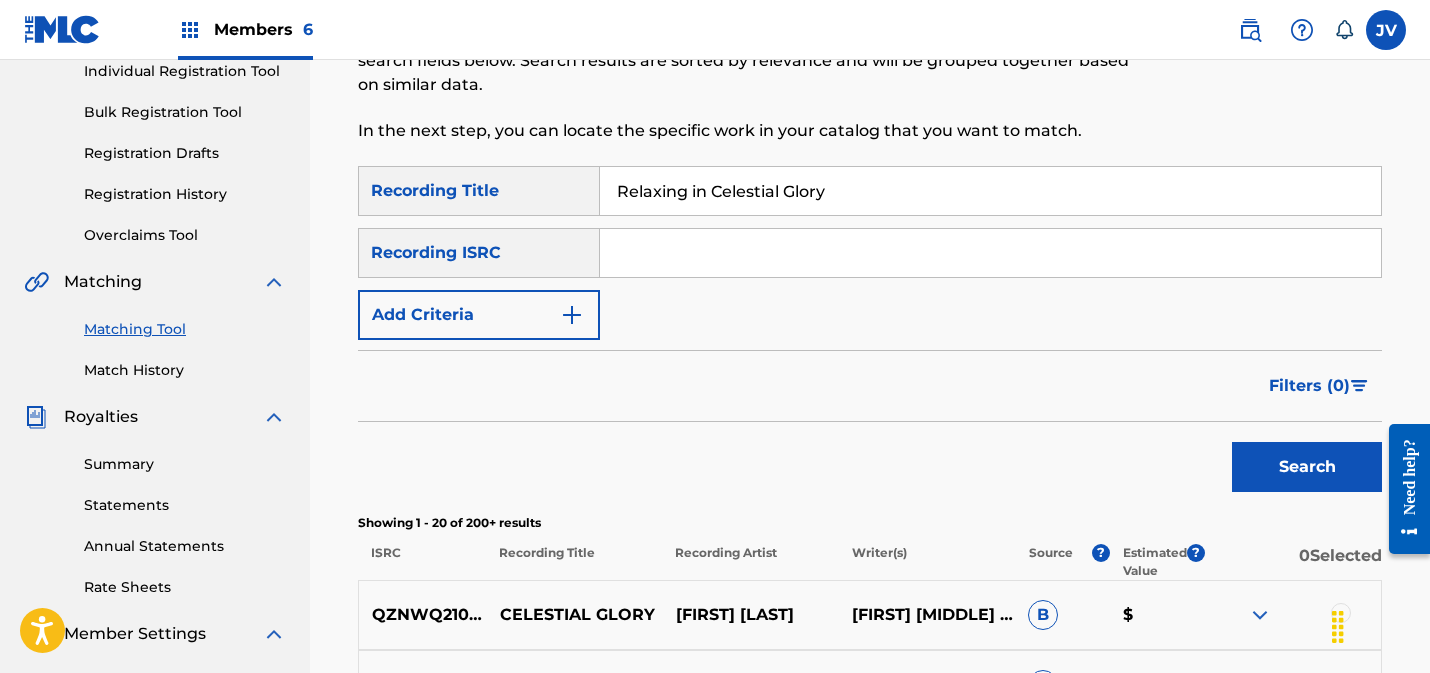 scroll, scrollTop: 134, scrollLeft: 0, axis: vertical 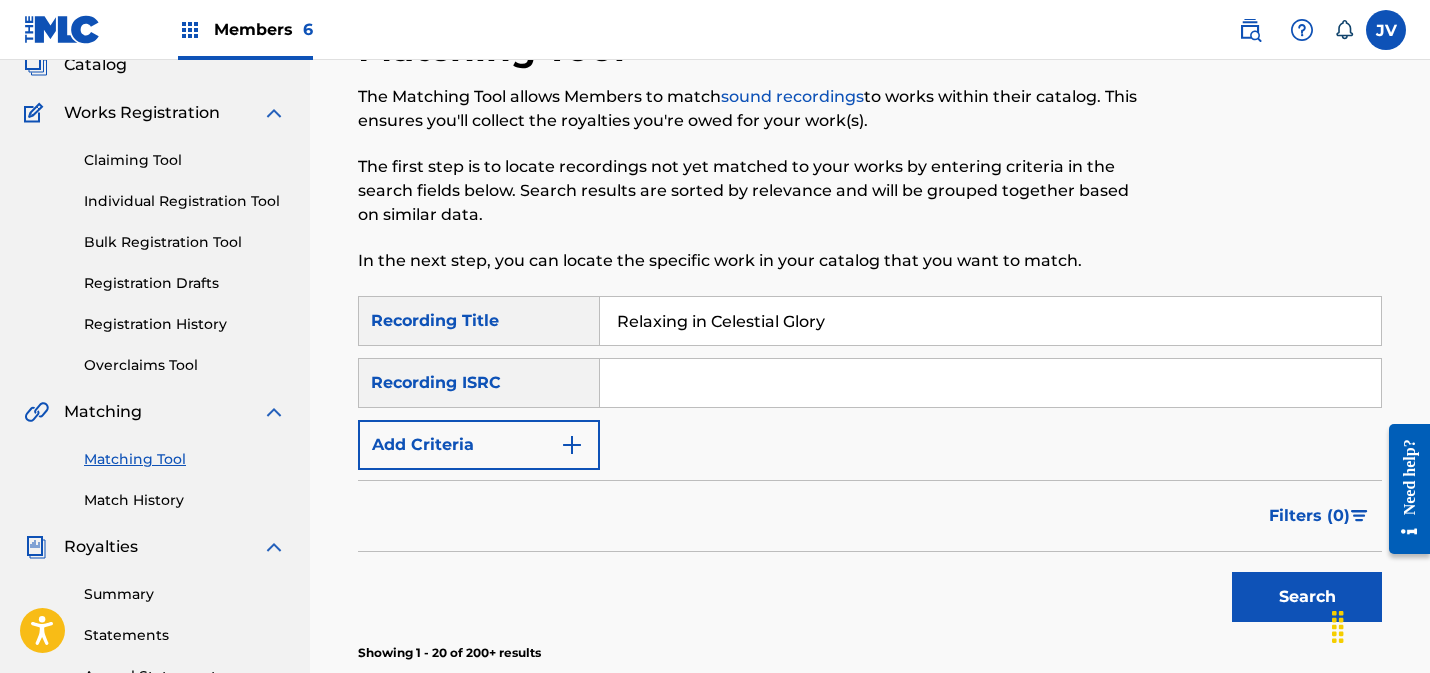 click on "Add Criteria" at bounding box center [479, 445] 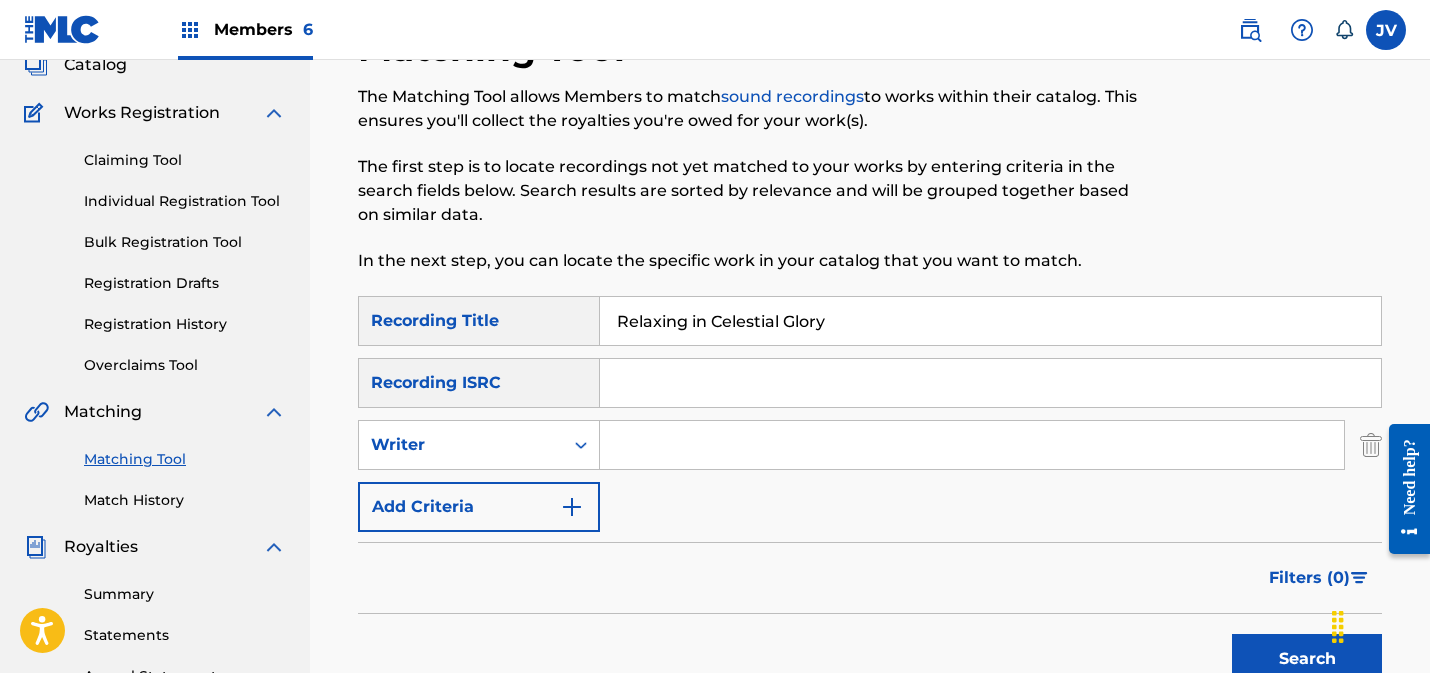click at bounding box center [972, 445] 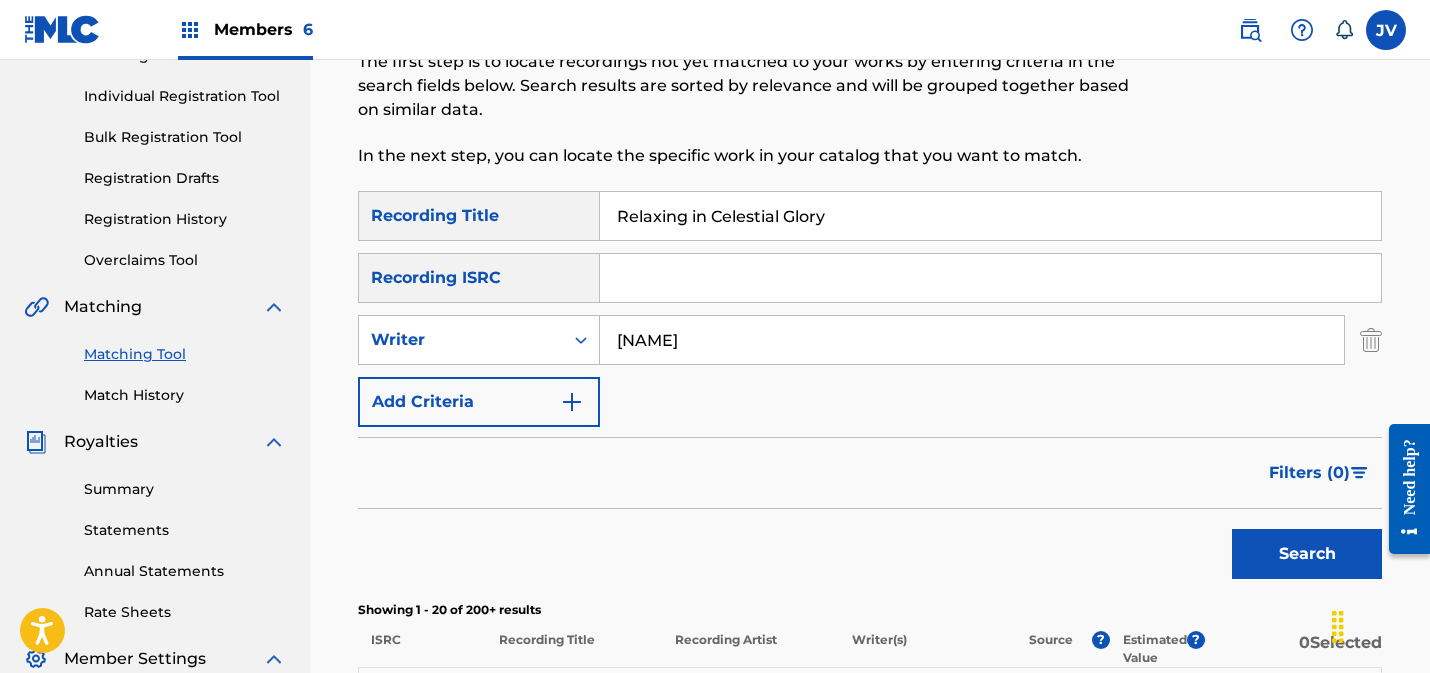 scroll, scrollTop: 234, scrollLeft: 0, axis: vertical 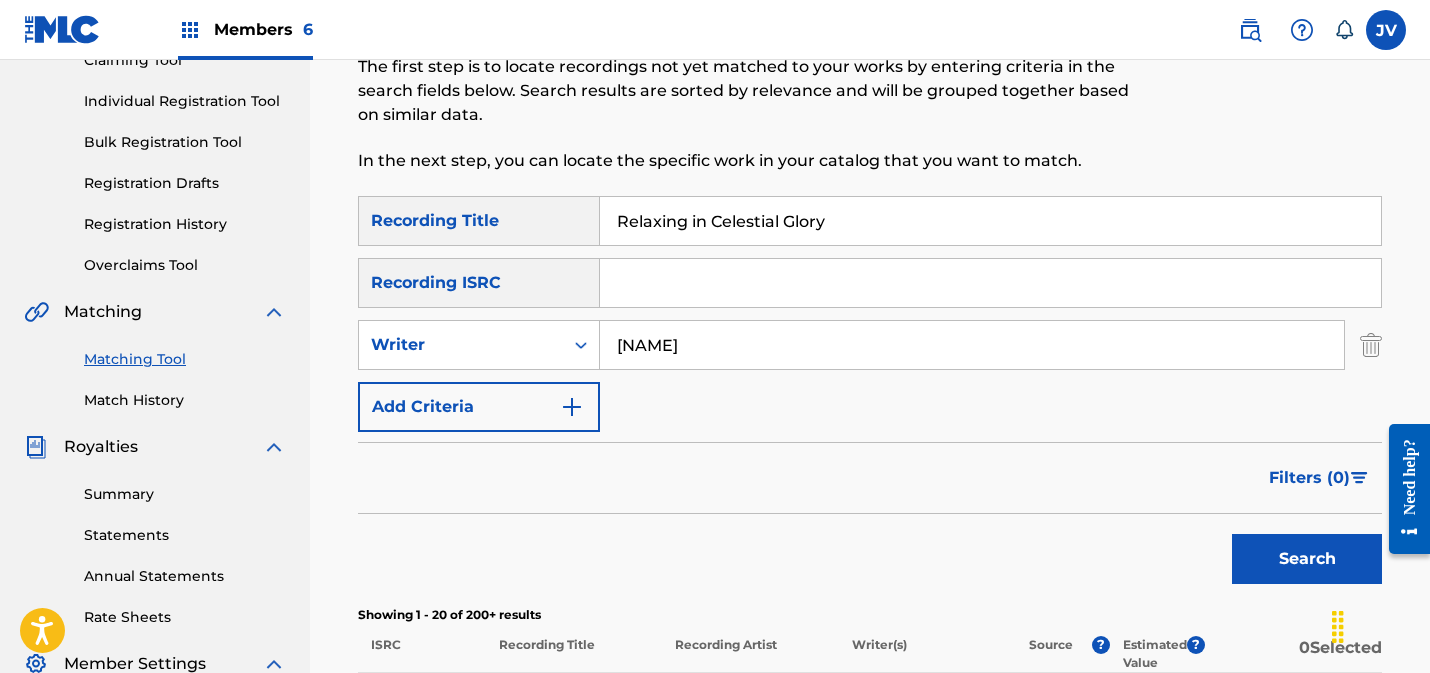 type on "[NAME]" 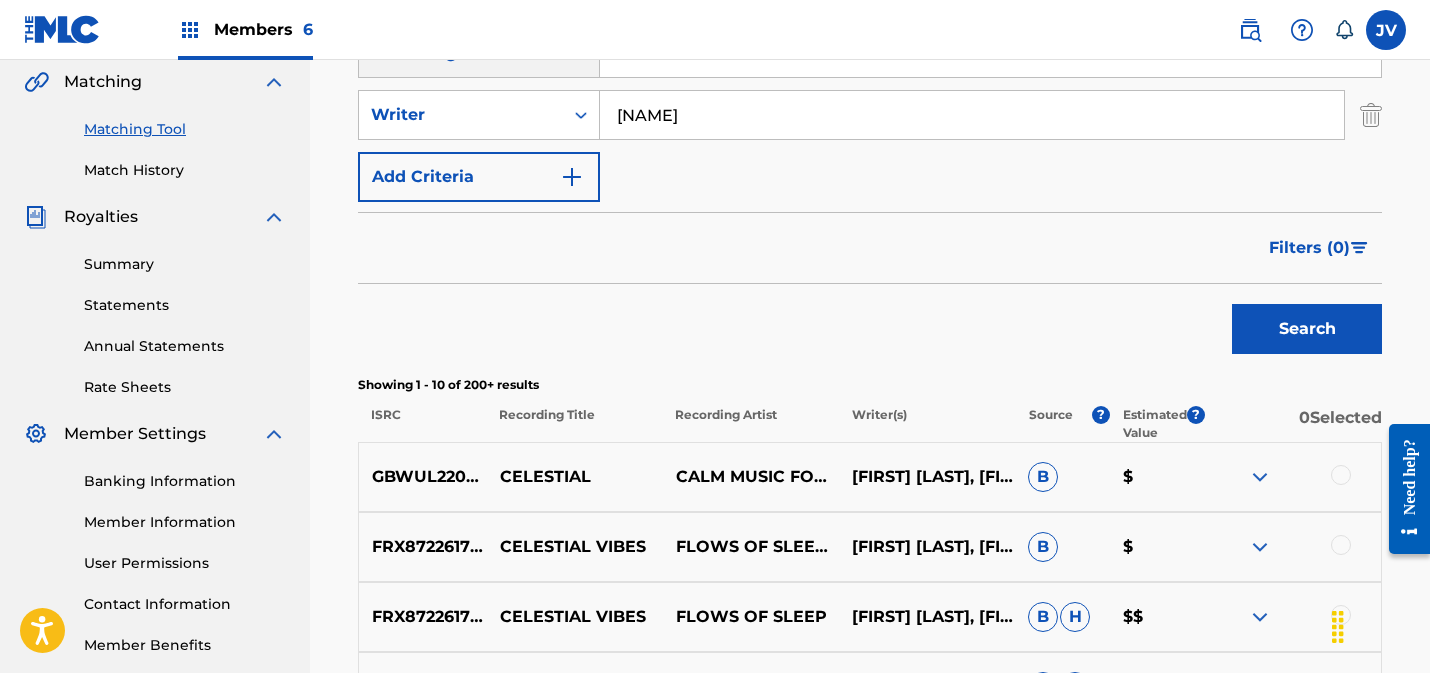 scroll, scrollTop: 555, scrollLeft: 0, axis: vertical 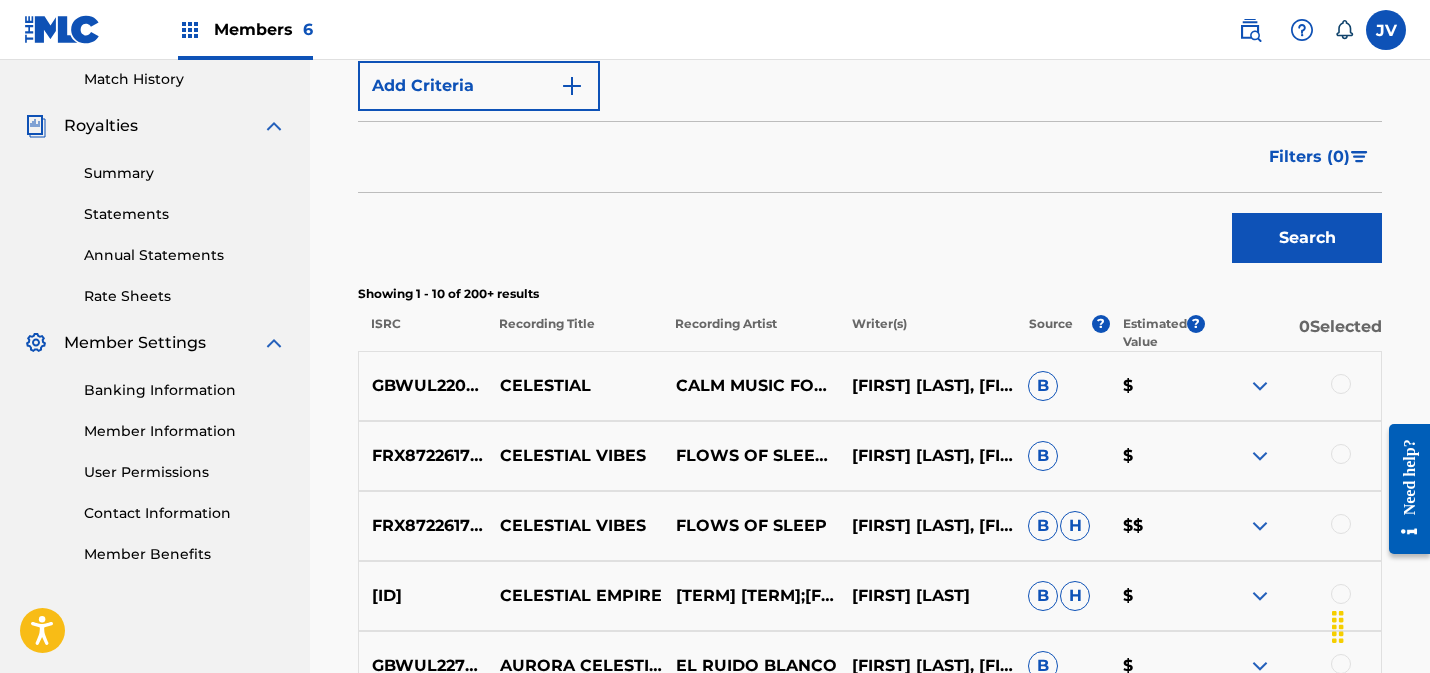 drag, startPoint x: 1273, startPoint y: 244, endPoint x: 1254, endPoint y: 244, distance: 19 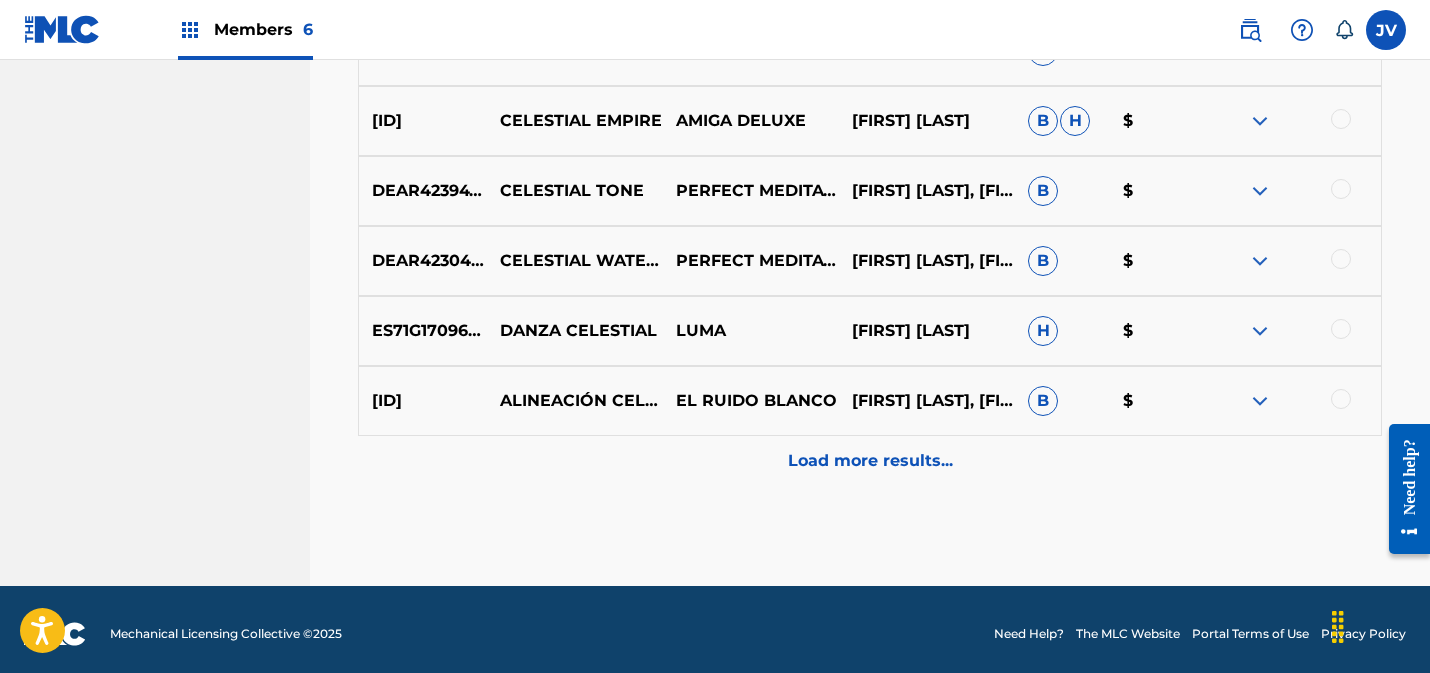 scroll, scrollTop: 1179, scrollLeft: 0, axis: vertical 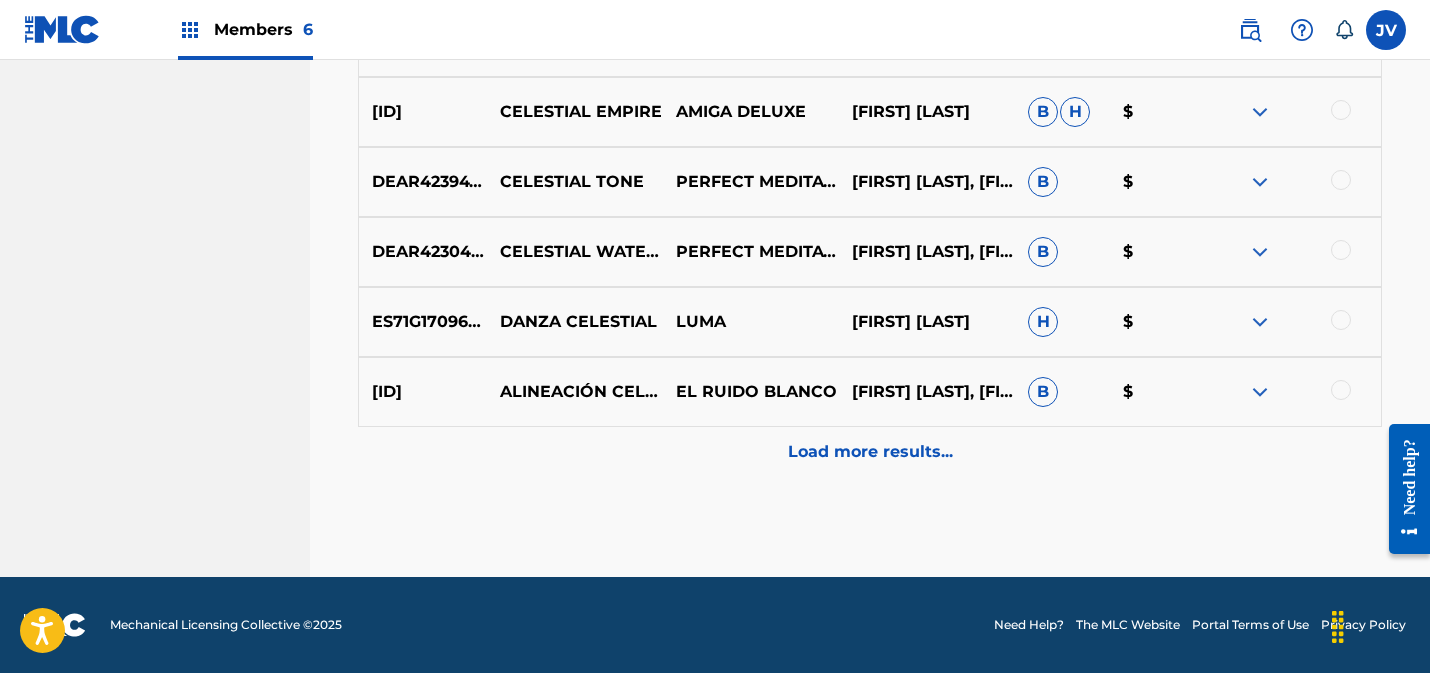 click on "Load more results..." at bounding box center (870, 452) 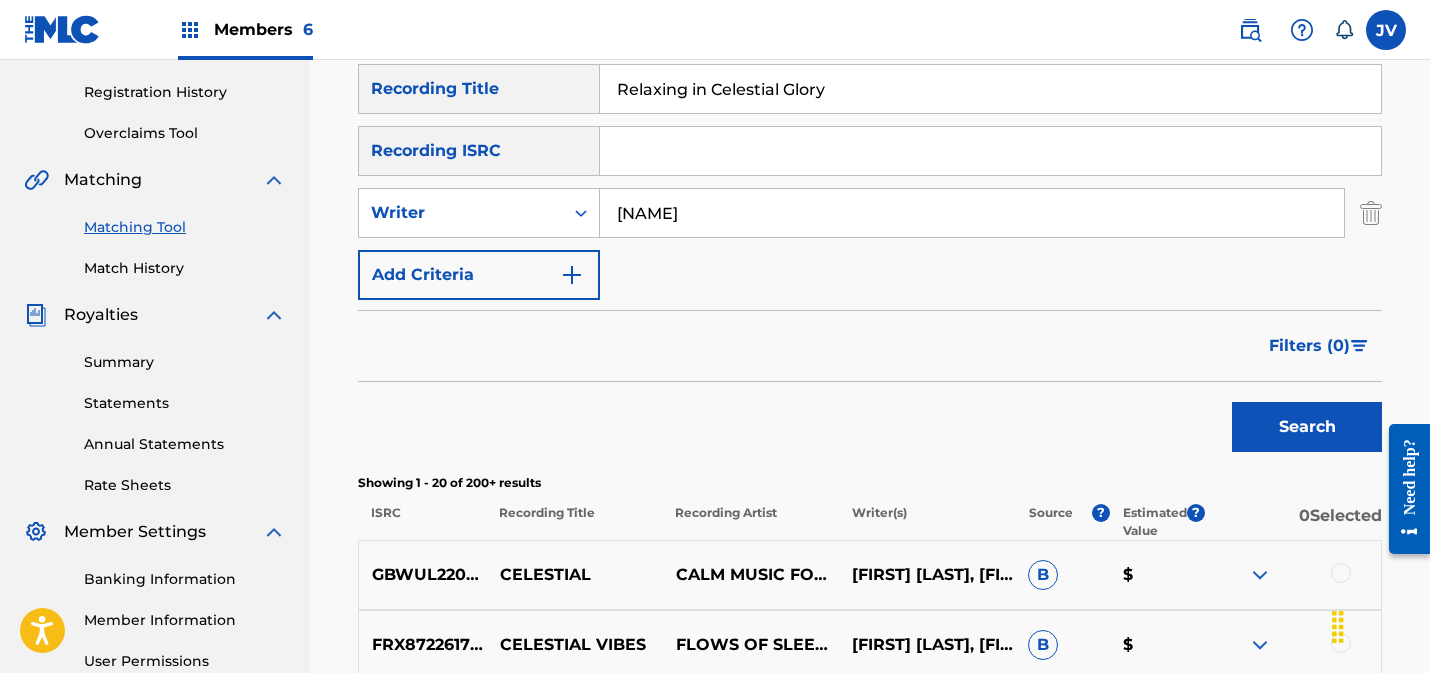 scroll, scrollTop: 344, scrollLeft: 0, axis: vertical 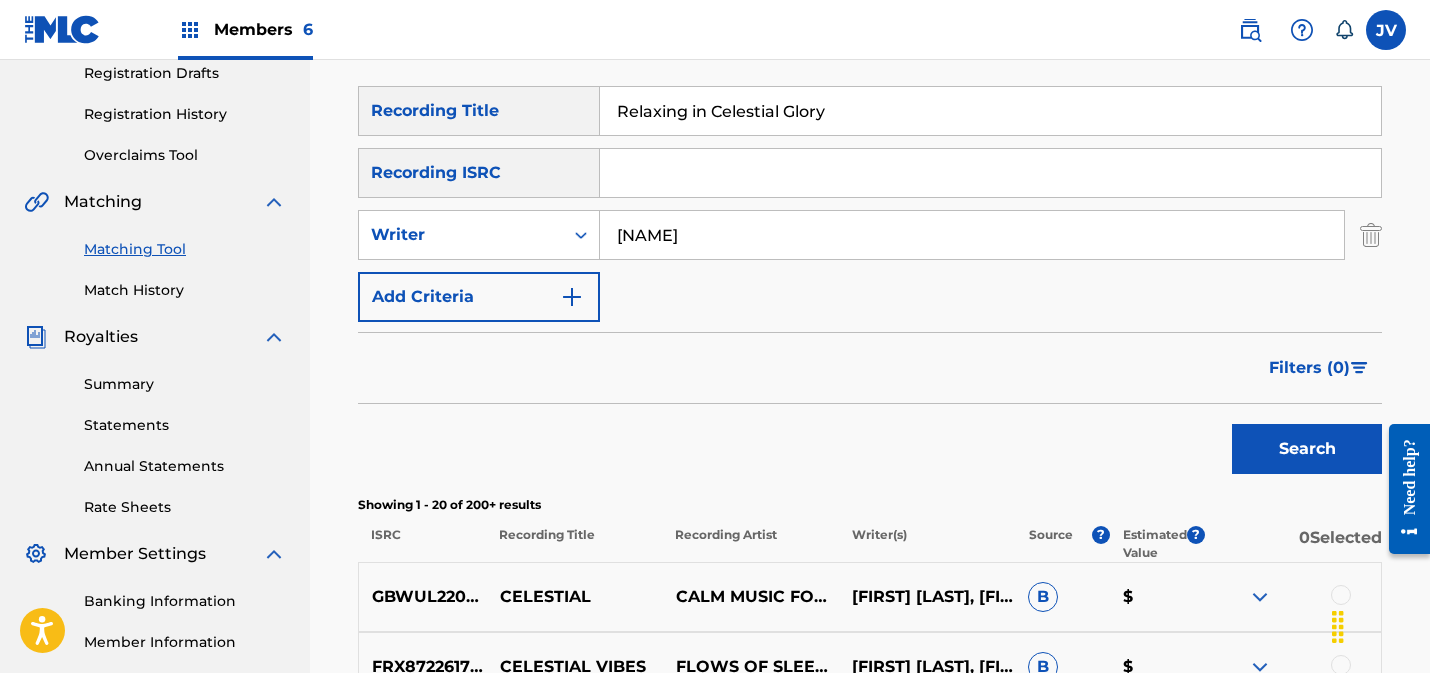 drag, startPoint x: 877, startPoint y: 119, endPoint x: 630, endPoint y: 110, distance: 247.16391 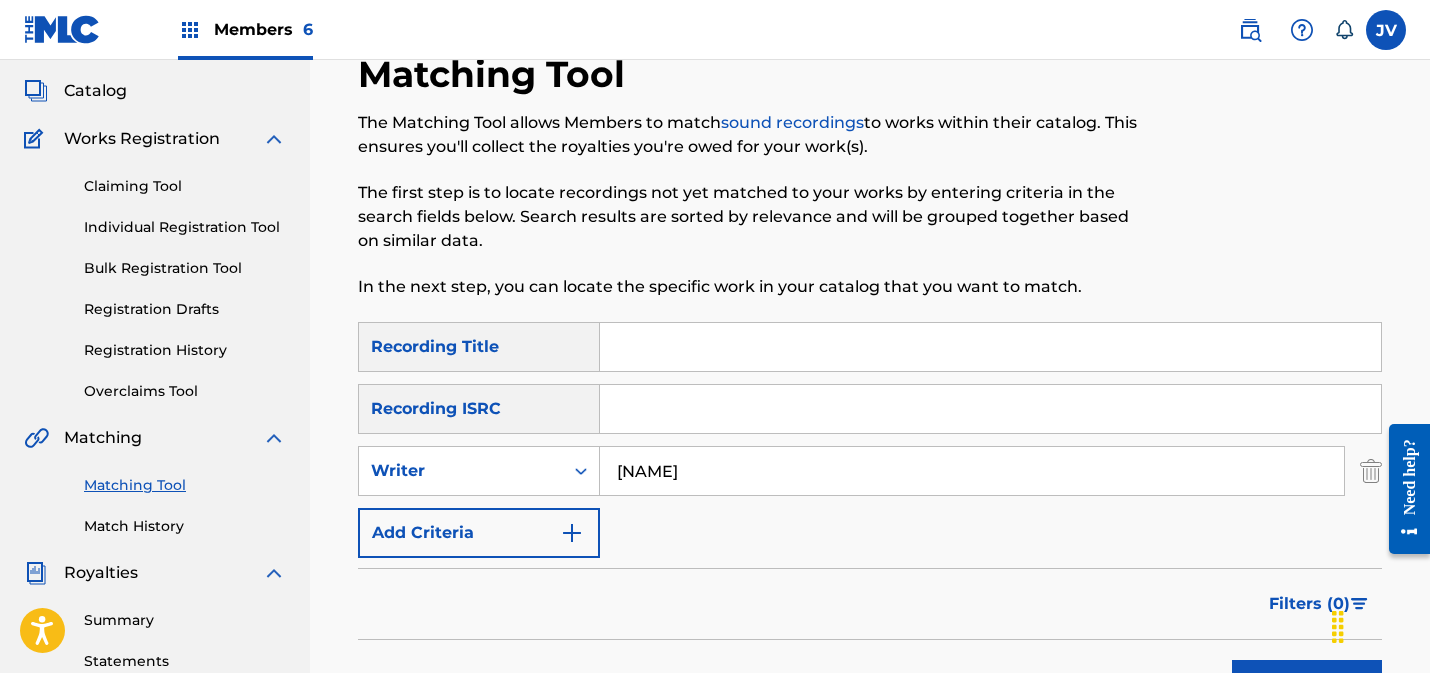 scroll, scrollTop: 107, scrollLeft: 0, axis: vertical 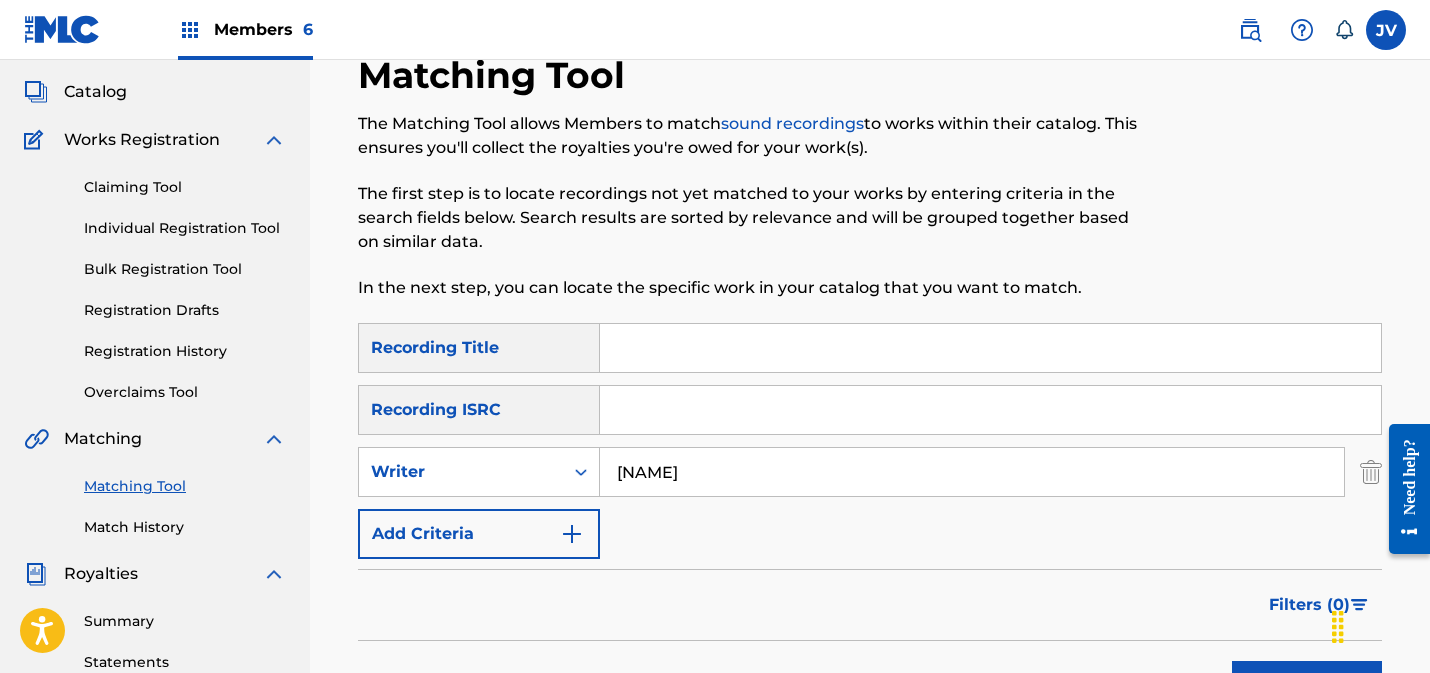 type 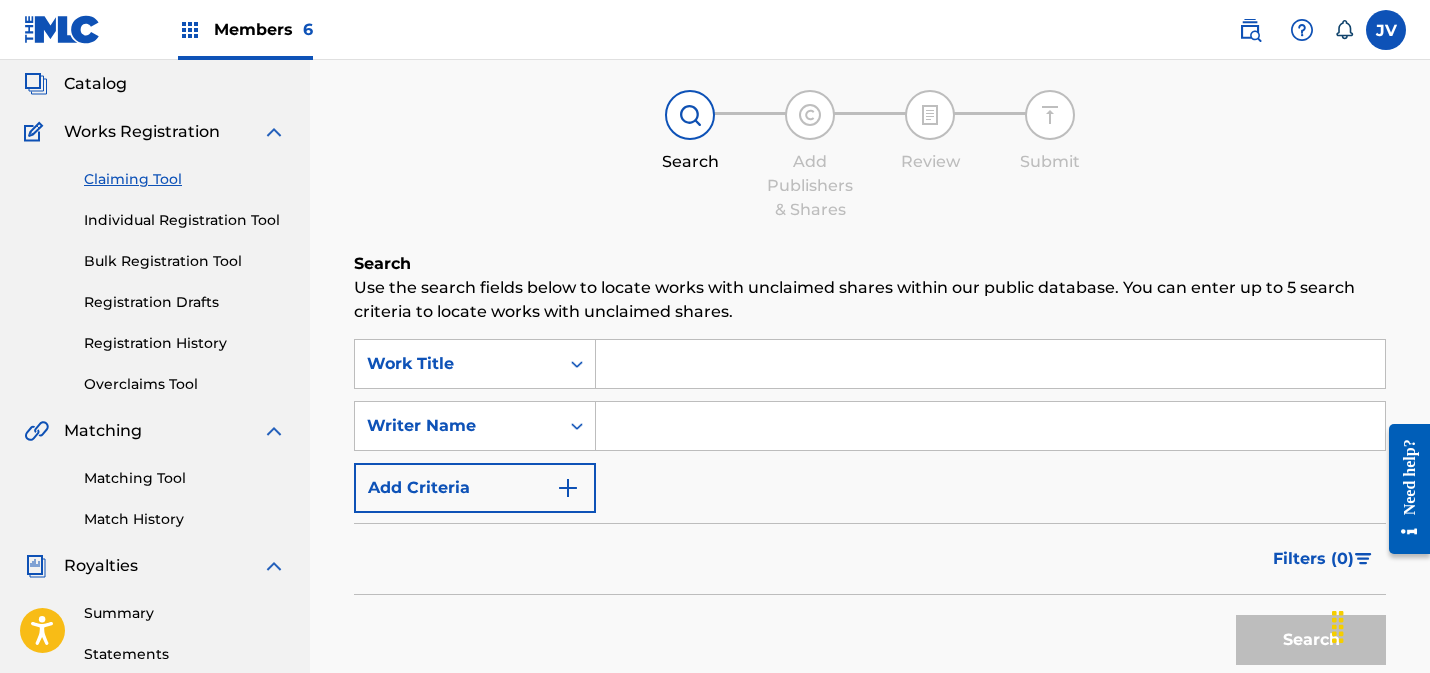 scroll, scrollTop: 0, scrollLeft: 0, axis: both 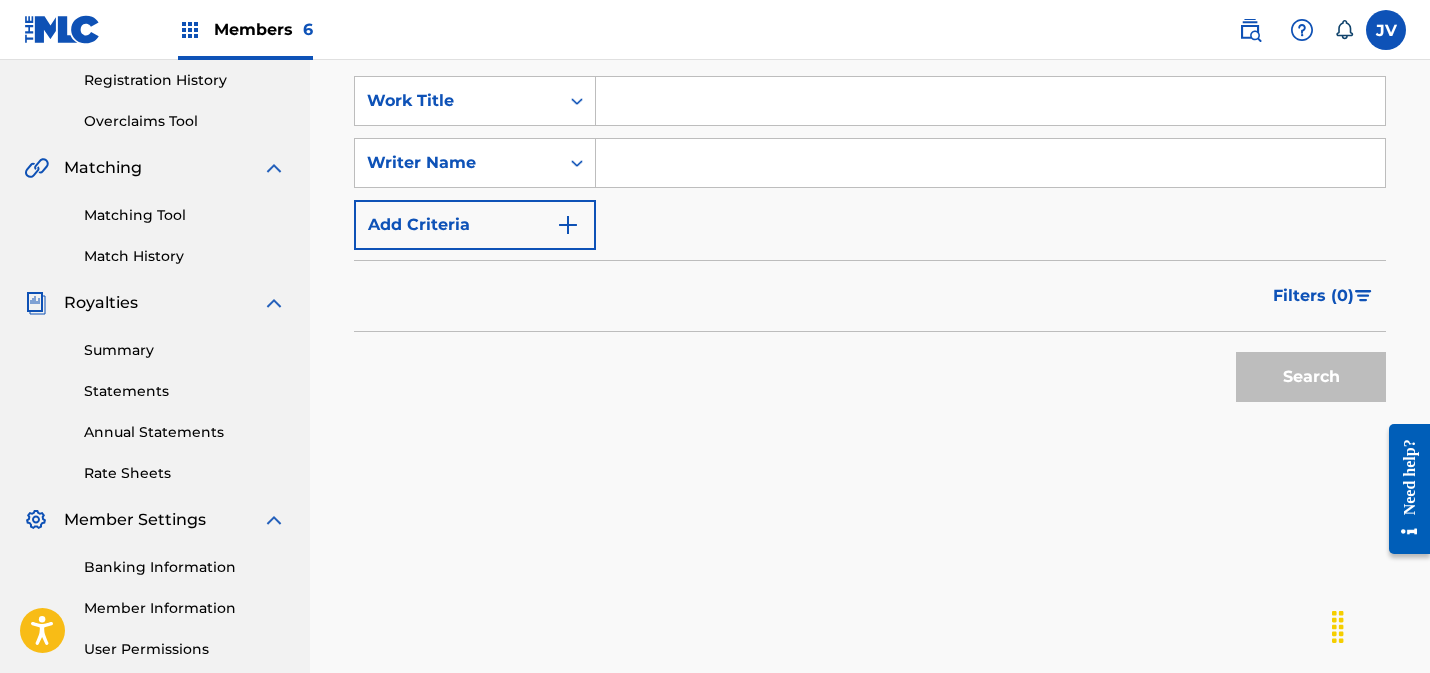 click on "Matching Tool" at bounding box center [185, 215] 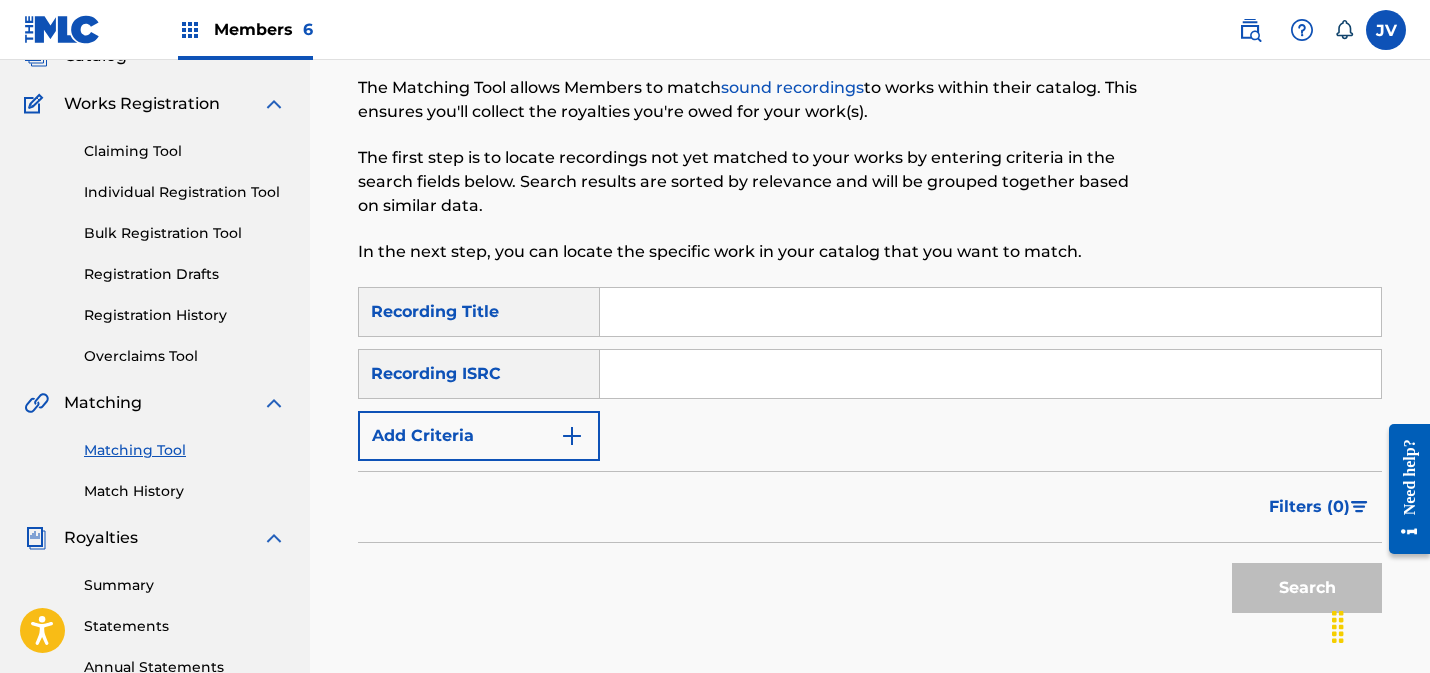 scroll, scrollTop: 99, scrollLeft: 0, axis: vertical 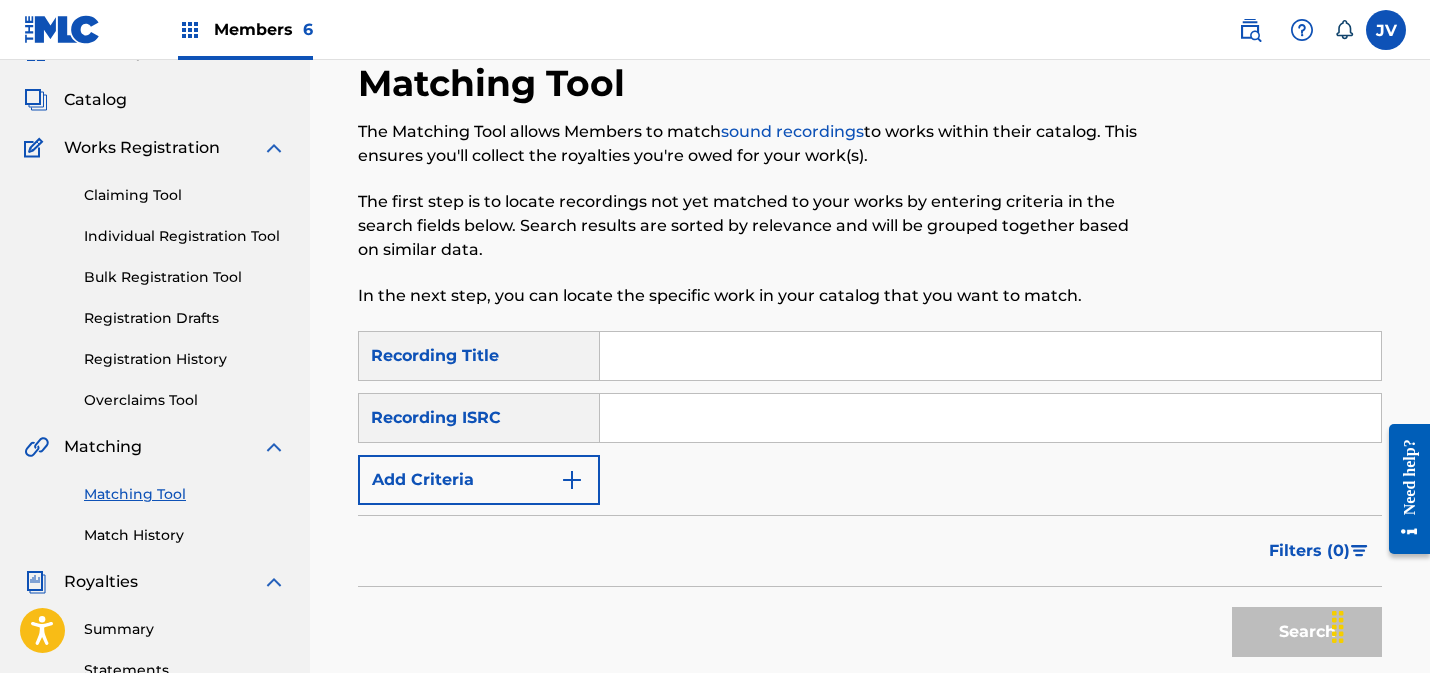 drag, startPoint x: 683, startPoint y: 413, endPoint x: 705, endPoint y: 416, distance: 22.203604 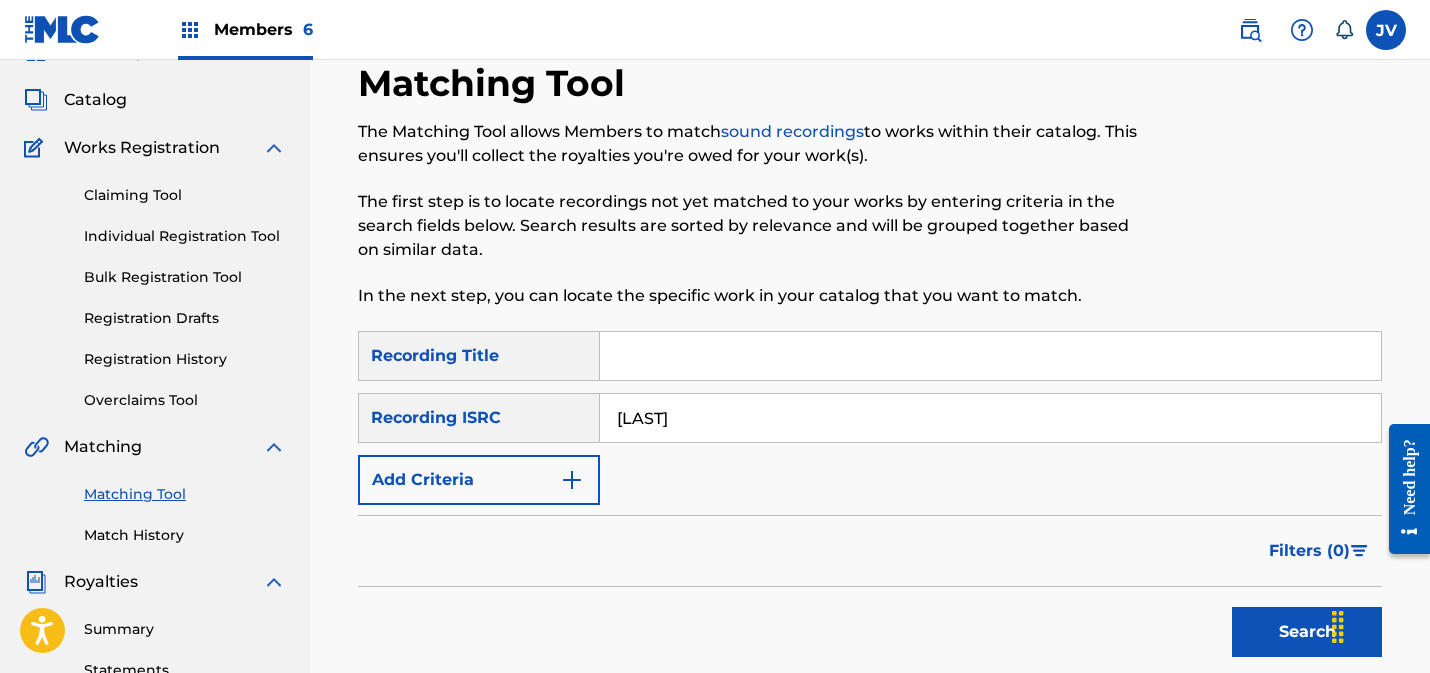 type on "[LAST]" 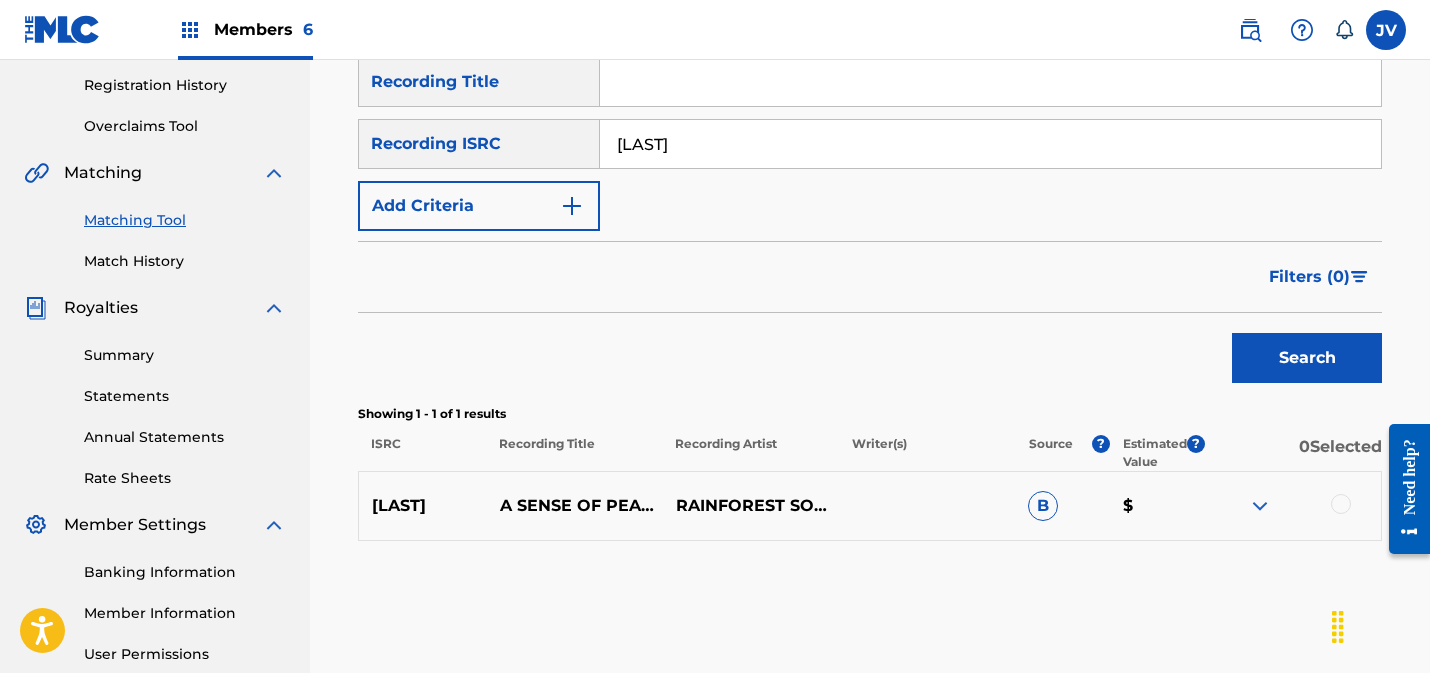 scroll, scrollTop: 478, scrollLeft: 0, axis: vertical 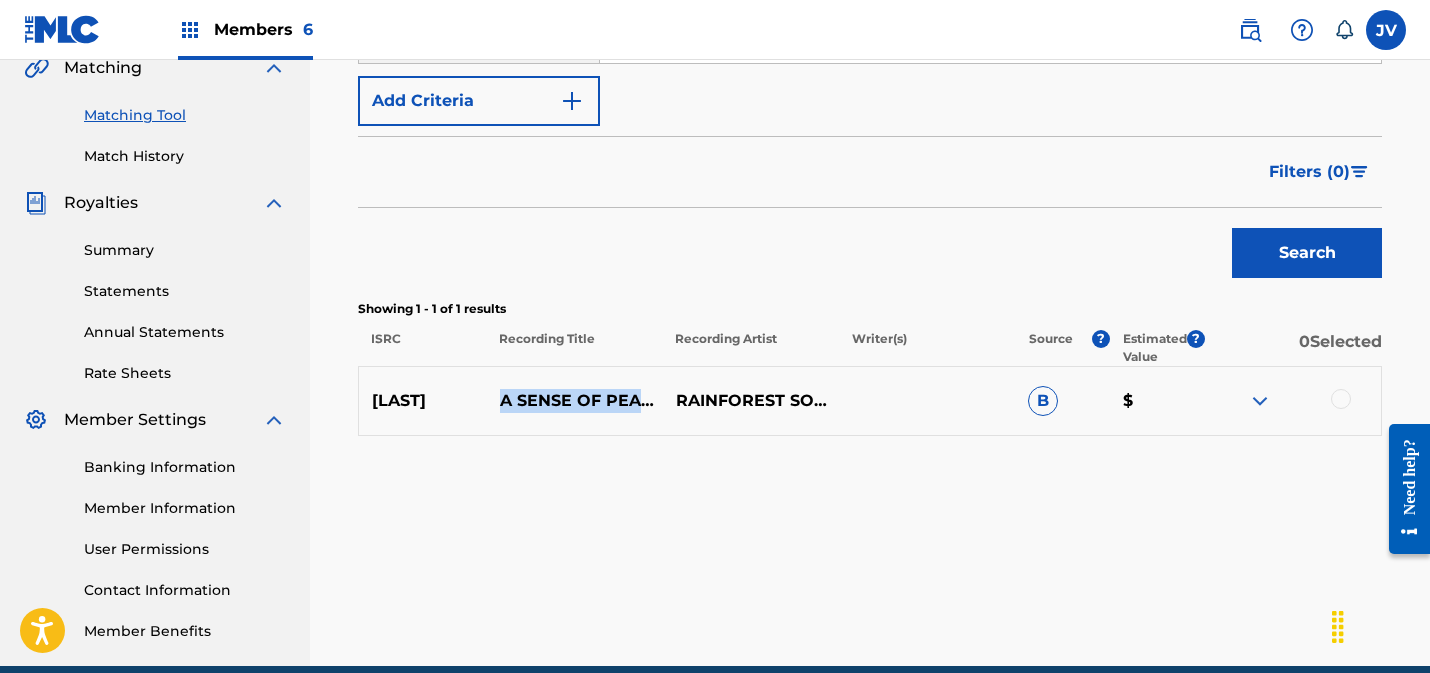 drag, startPoint x: 499, startPoint y: 376, endPoint x: 559, endPoint y: 421, distance: 75 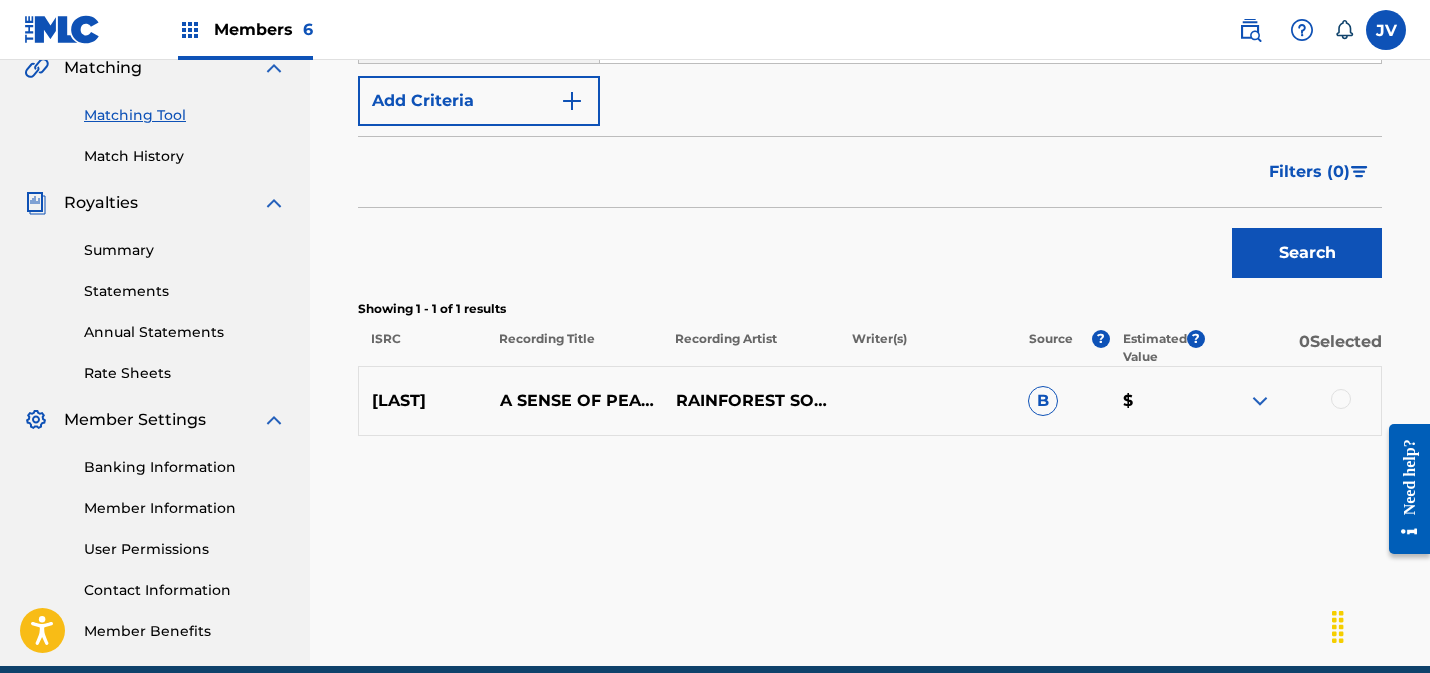 click at bounding box center (1341, 399) 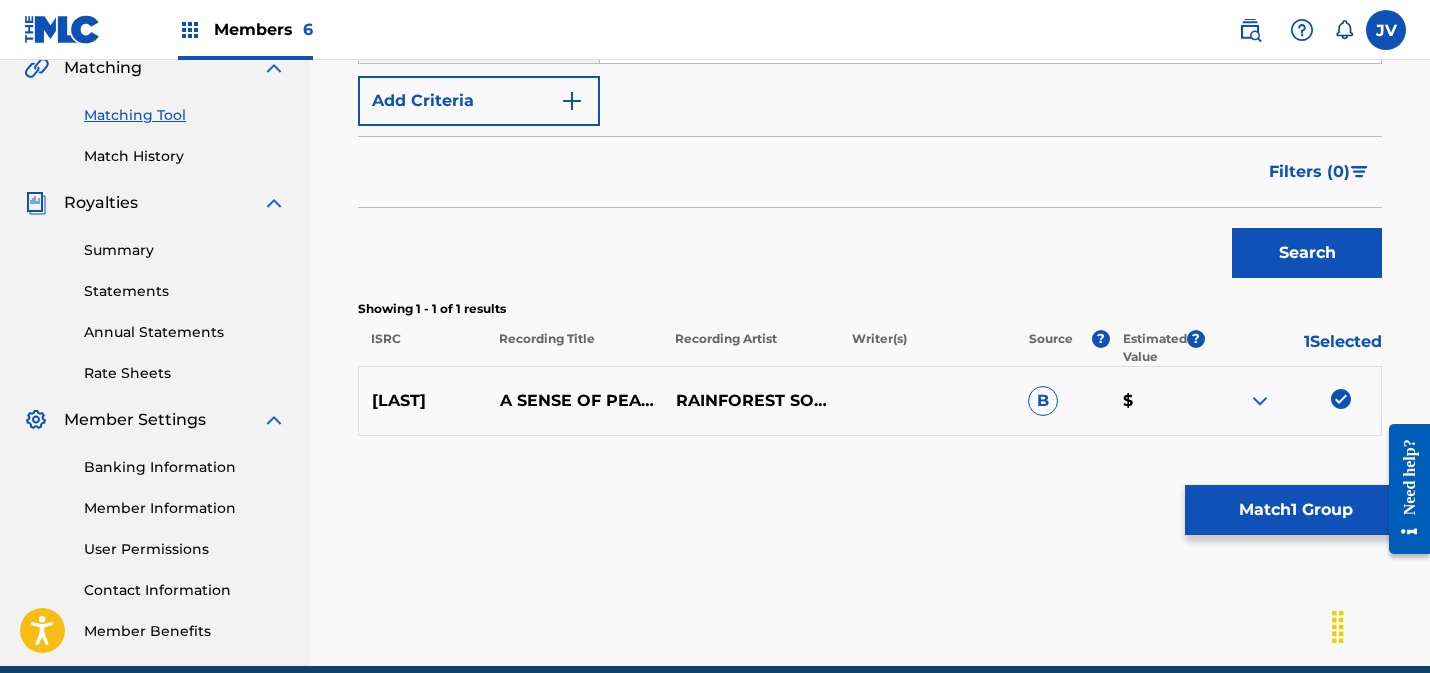 click on "Match  1 Group" at bounding box center [1295, 510] 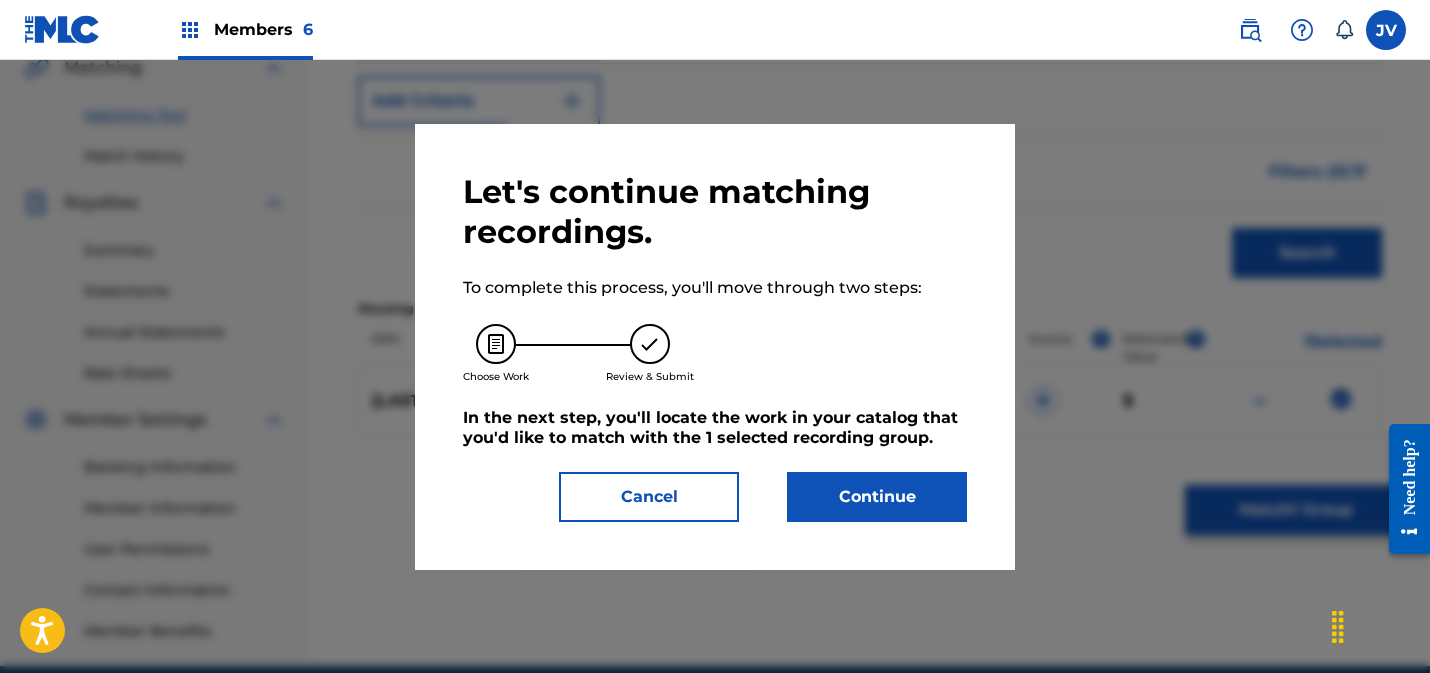 click on "Continue" at bounding box center (877, 497) 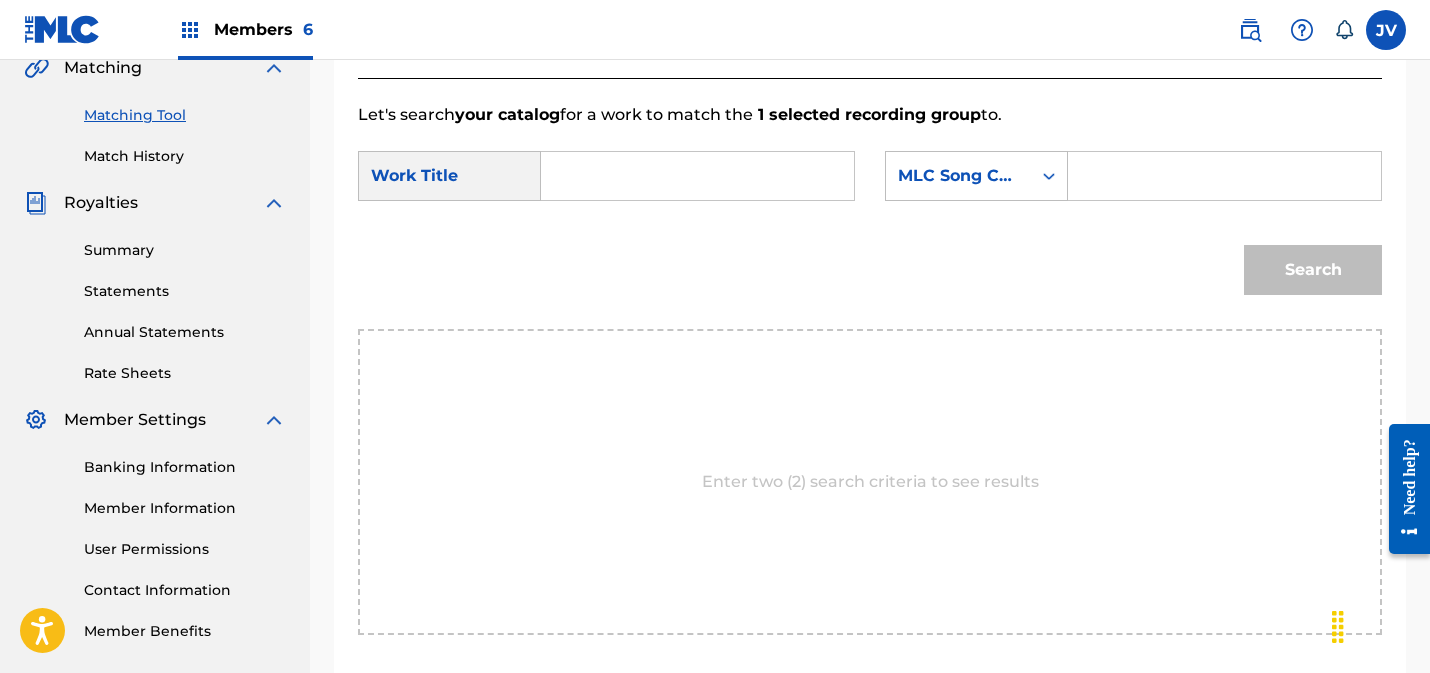 click at bounding box center [697, 176] 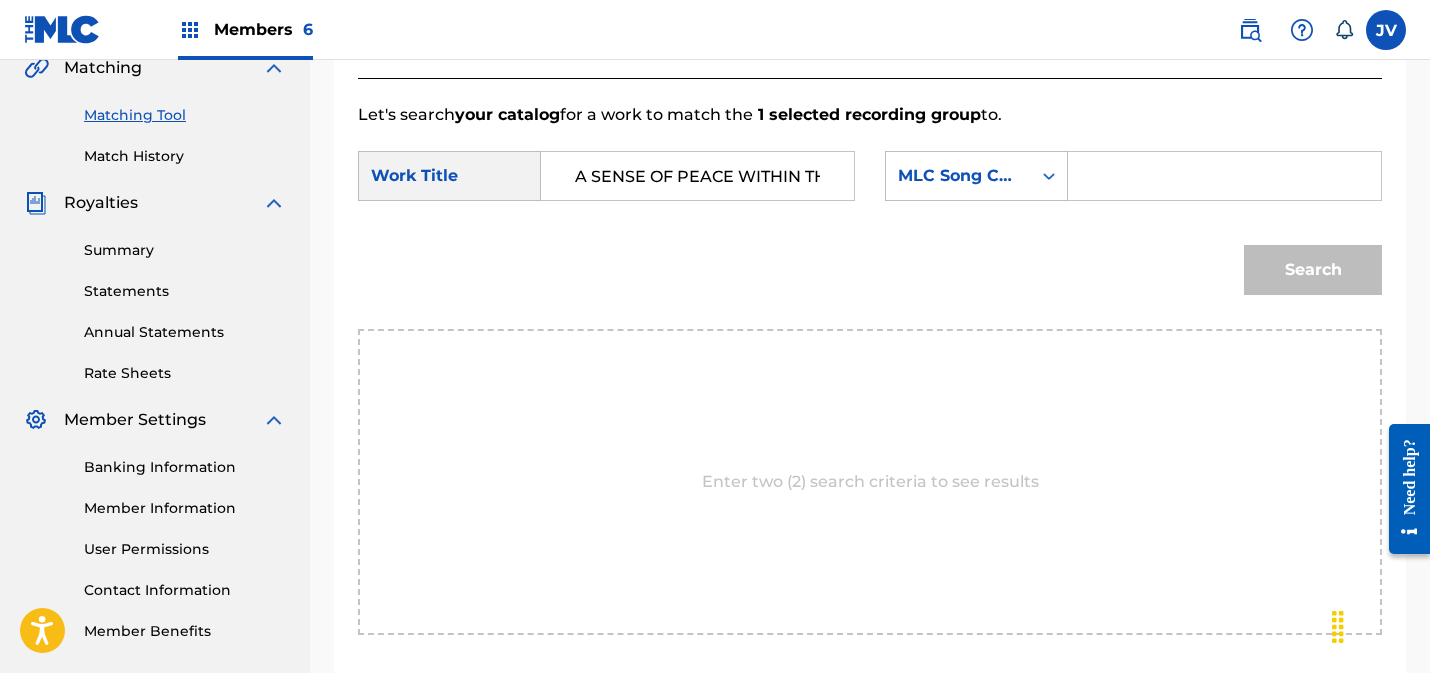 scroll, scrollTop: 0, scrollLeft: 82, axis: horizontal 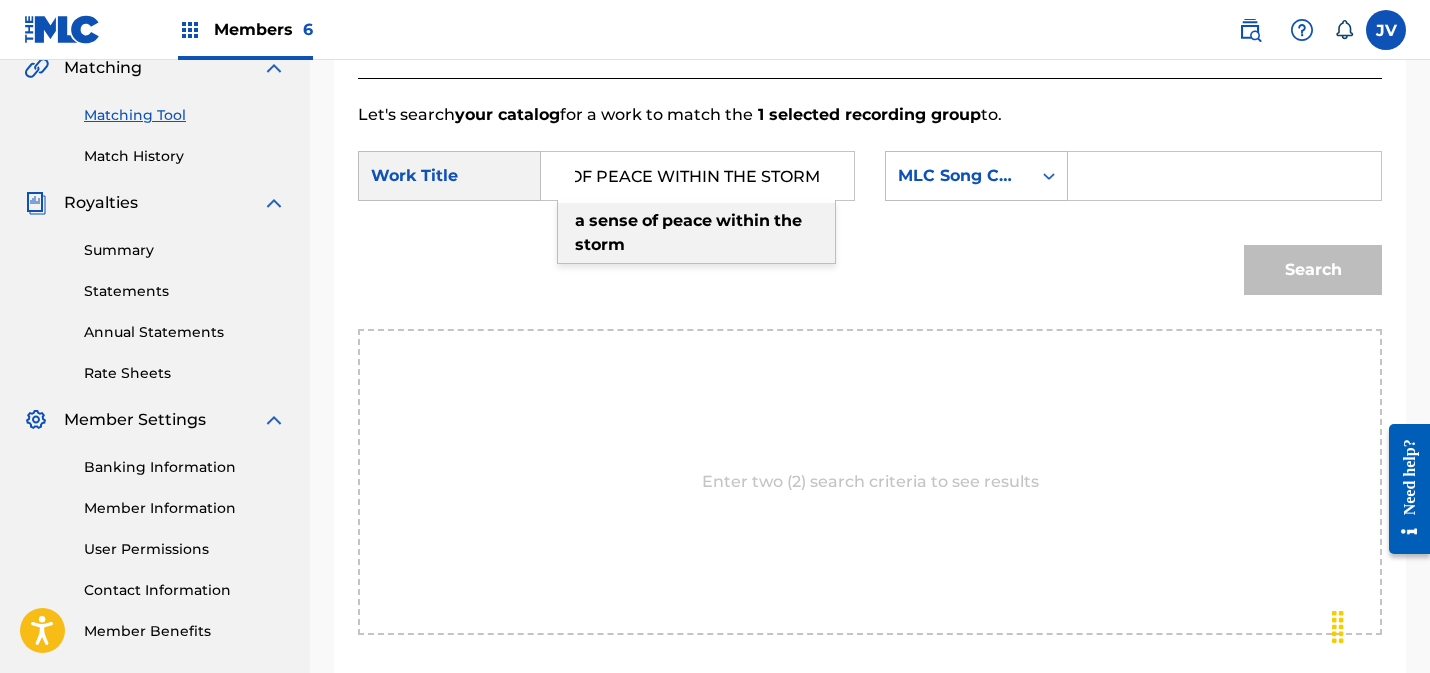 drag, startPoint x: 744, startPoint y: 198, endPoint x: 748, endPoint y: 234, distance: 36.221542 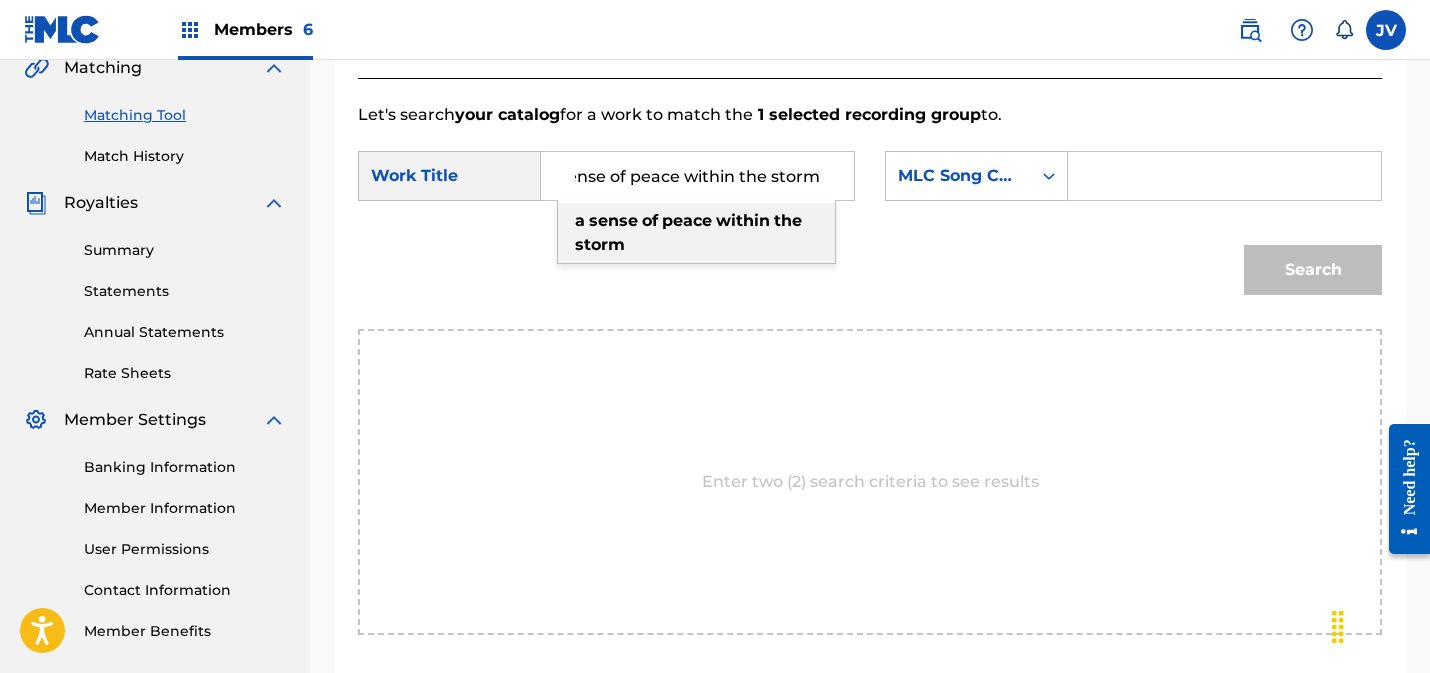 scroll, scrollTop: 0, scrollLeft: 29, axis: horizontal 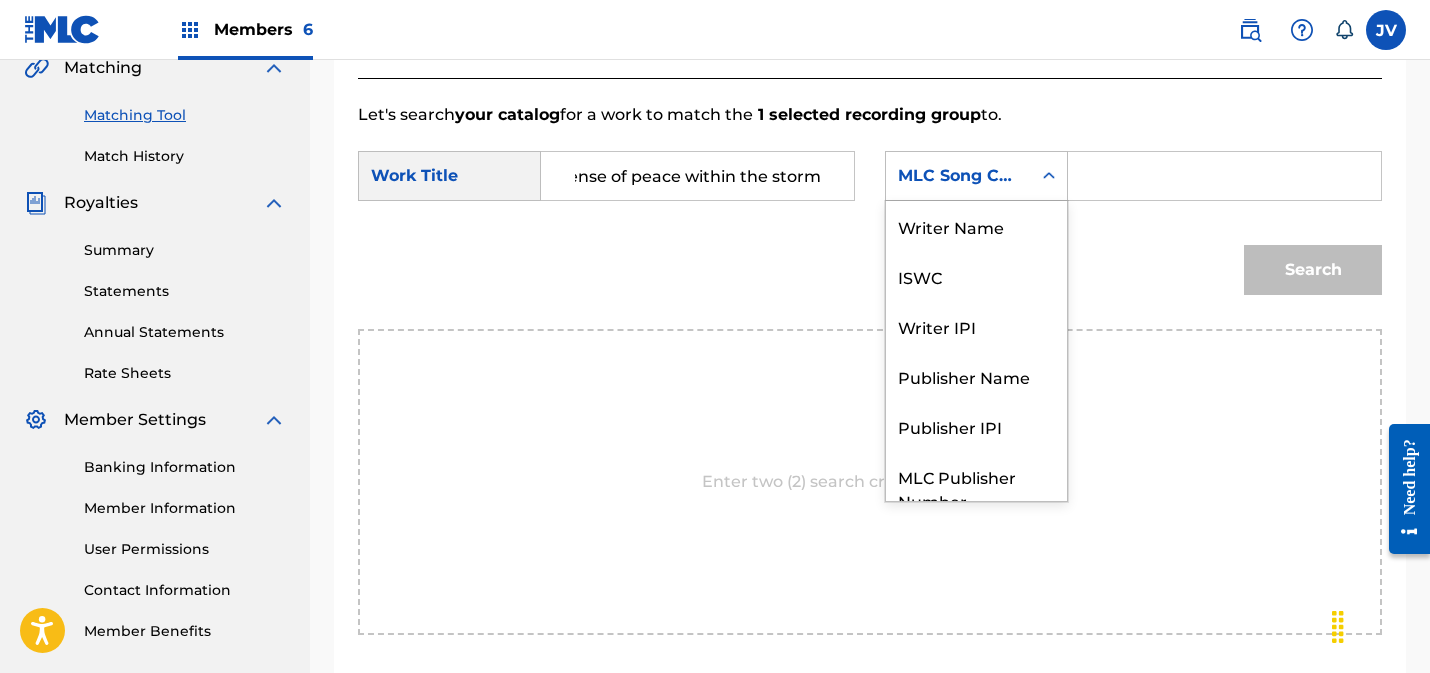 click on "MLC Song Code" at bounding box center (958, 176) 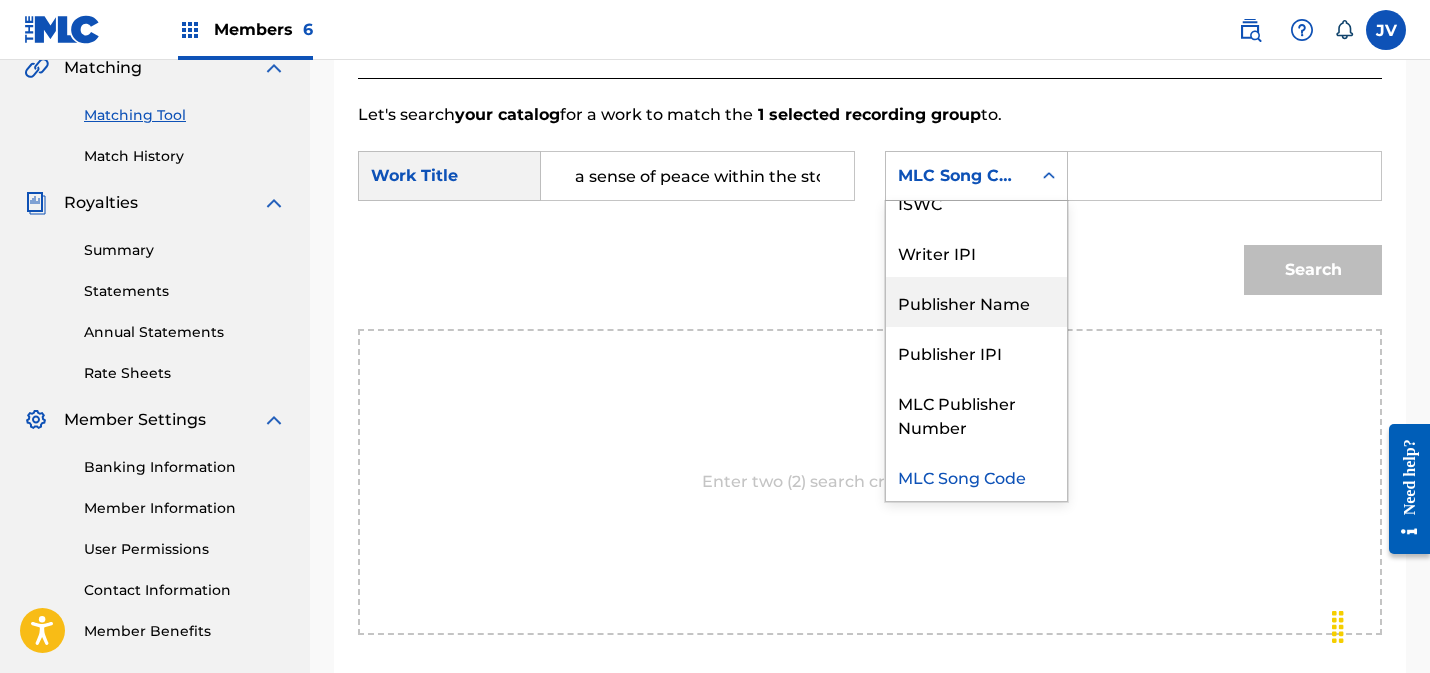 scroll, scrollTop: 0, scrollLeft: 0, axis: both 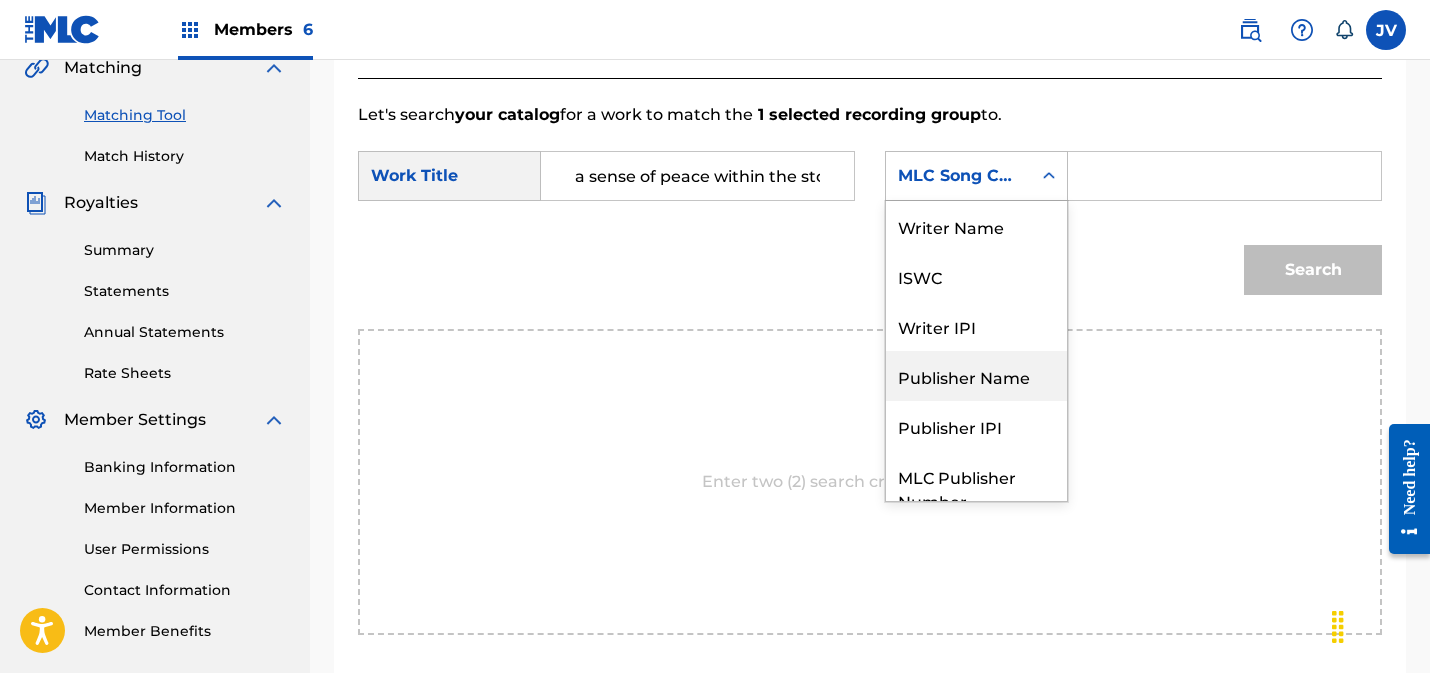 drag, startPoint x: 961, startPoint y: 377, endPoint x: 999, endPoint y: 352, distance: 45.486263 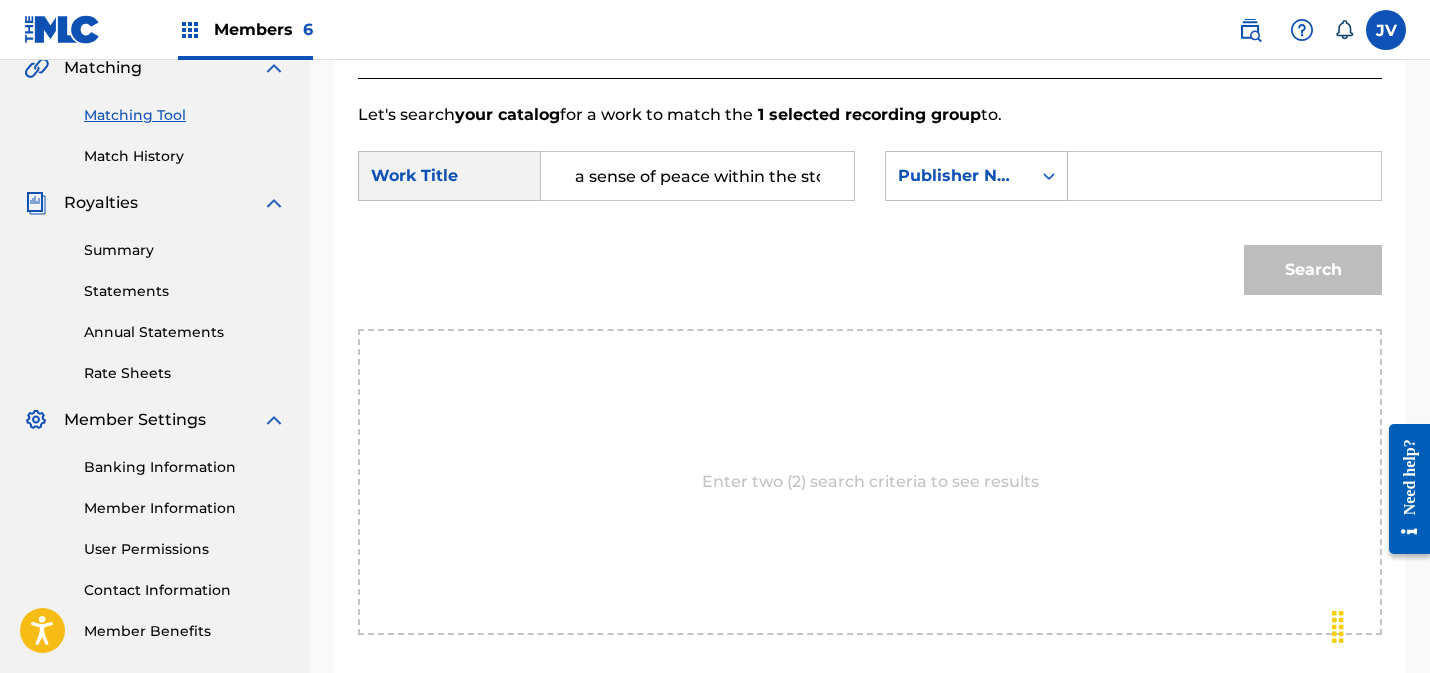 click at bounding box center (1224, 176) 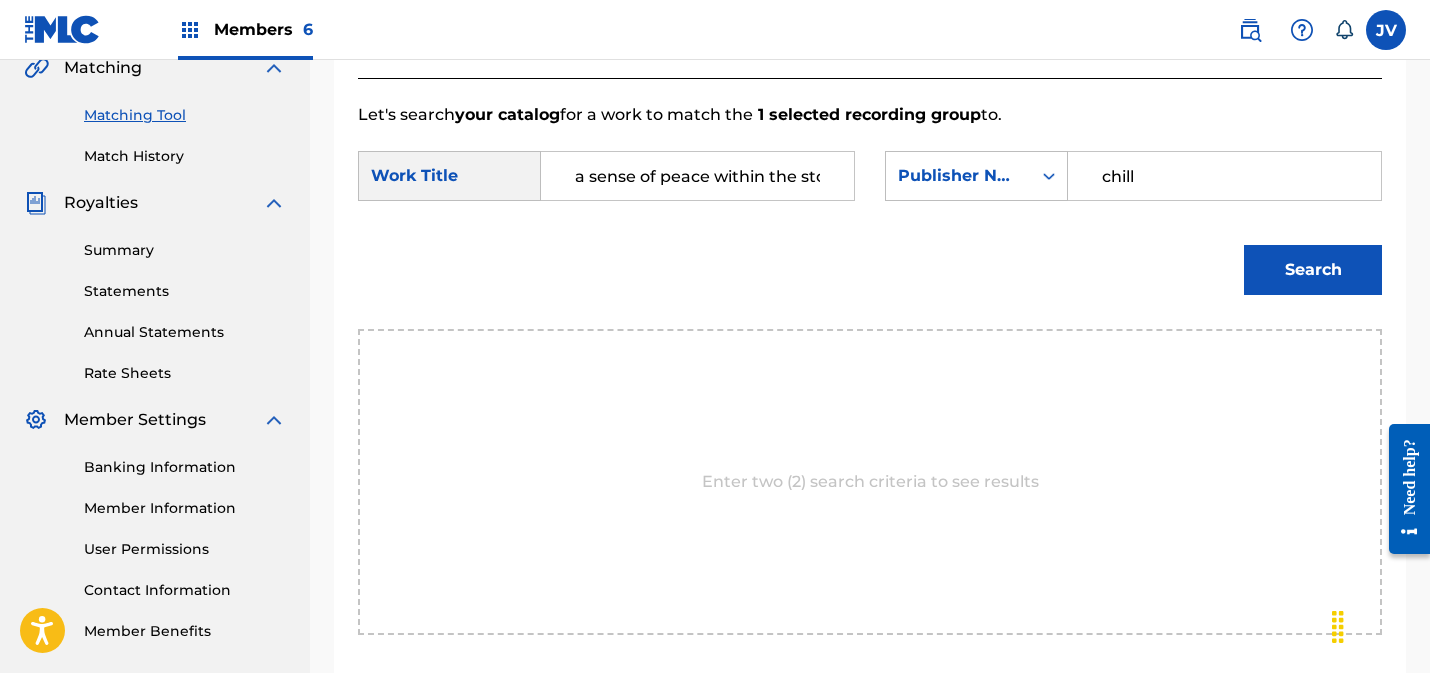 type on "chill" 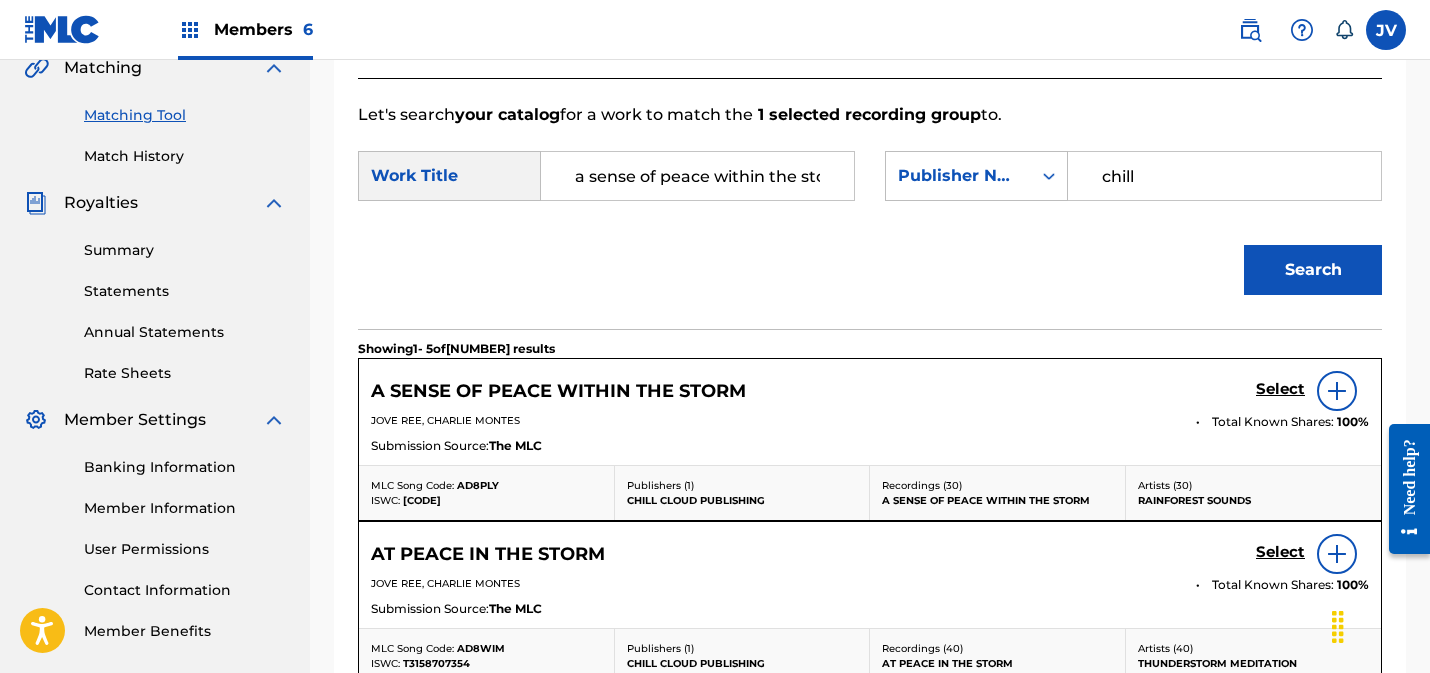 click at bounding box center [1337, 391] 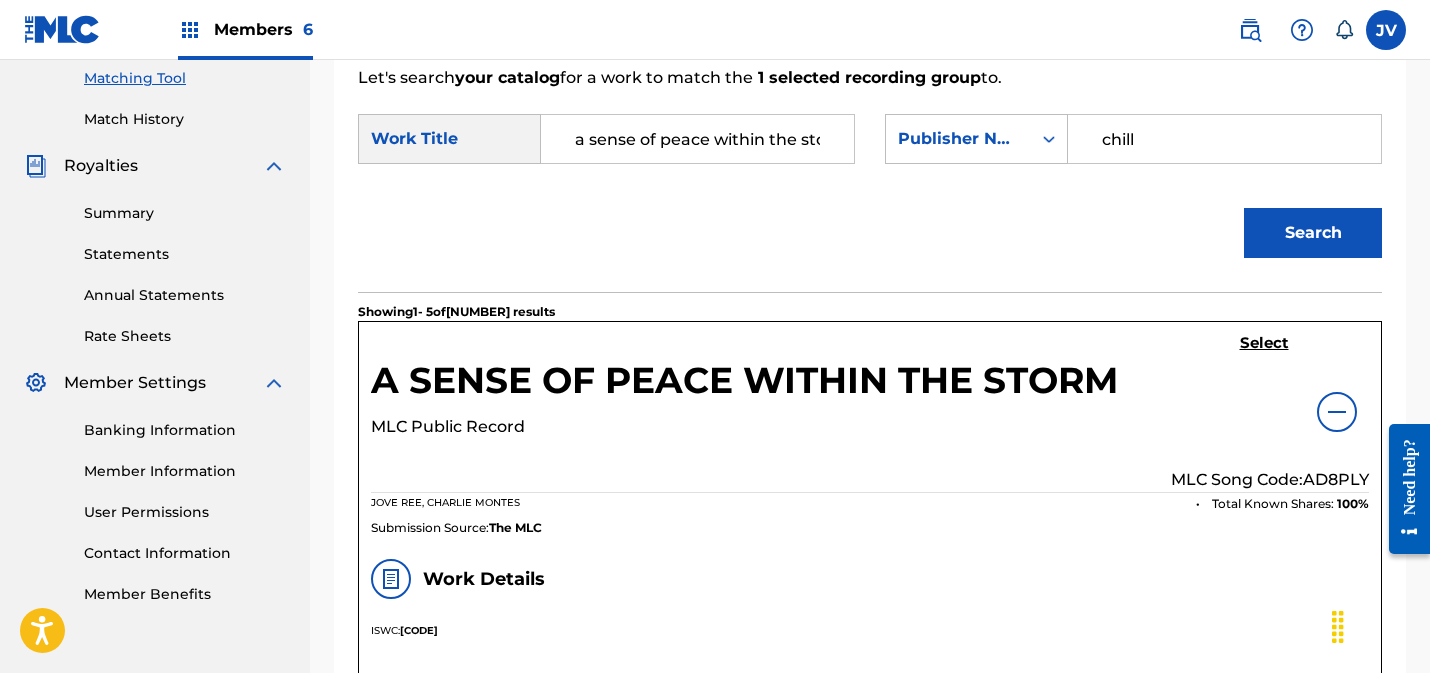 scroll, scrollTop: 535, scrollLeft: 0, axis: vertical 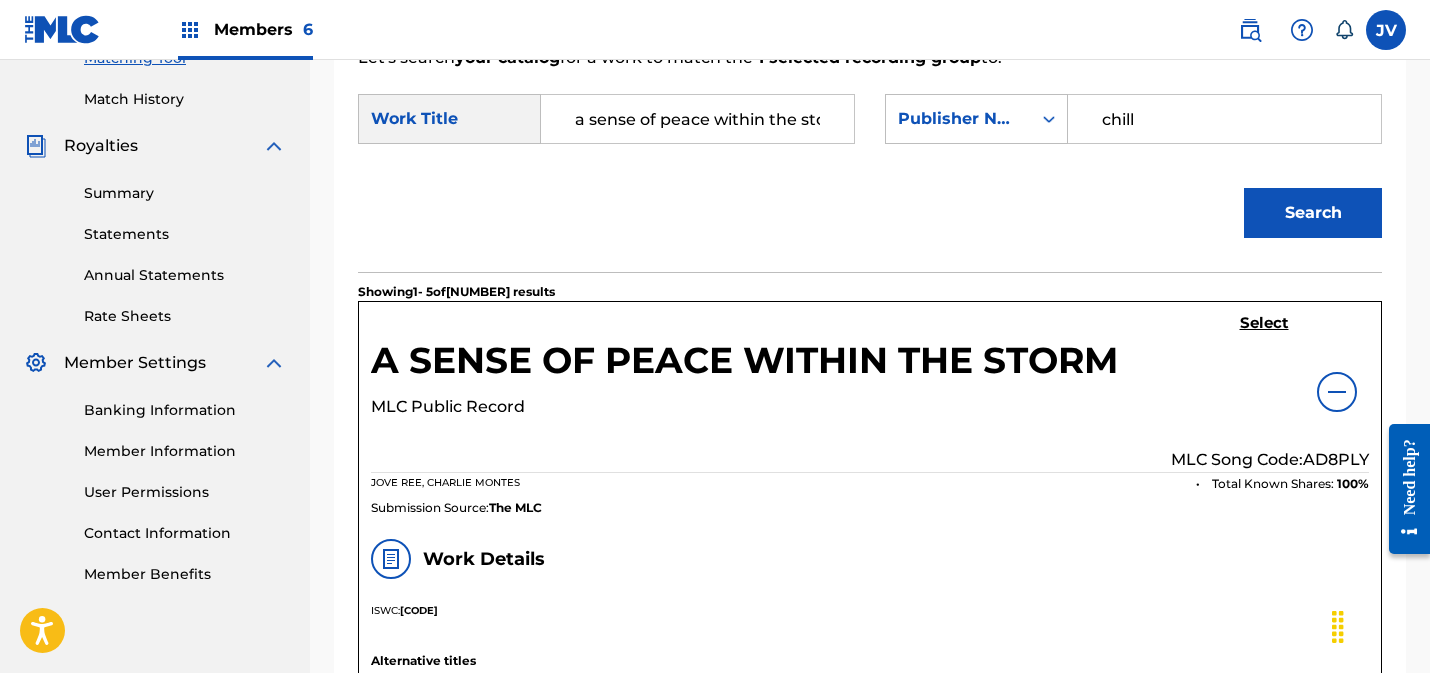 click on "Select" at bounding box center [1264, 323] 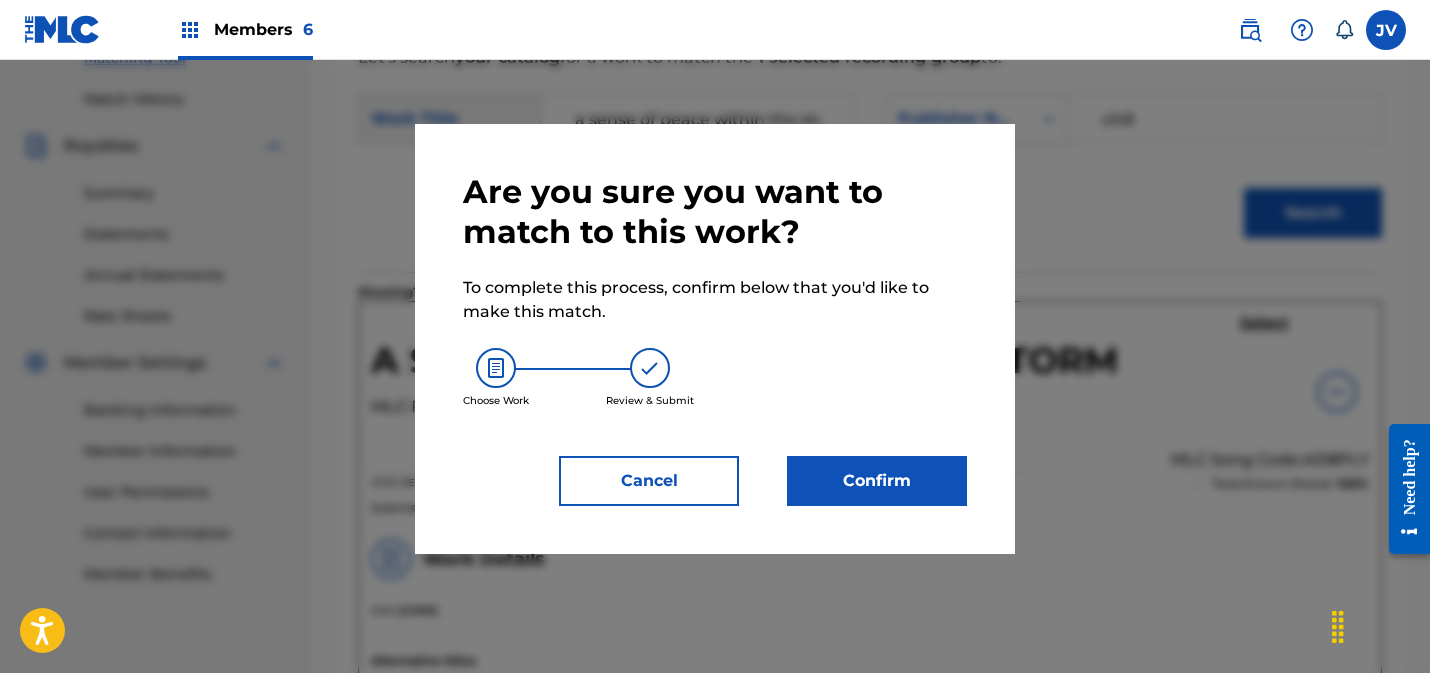 click on "Confirm" at bounding box center [877, 481] 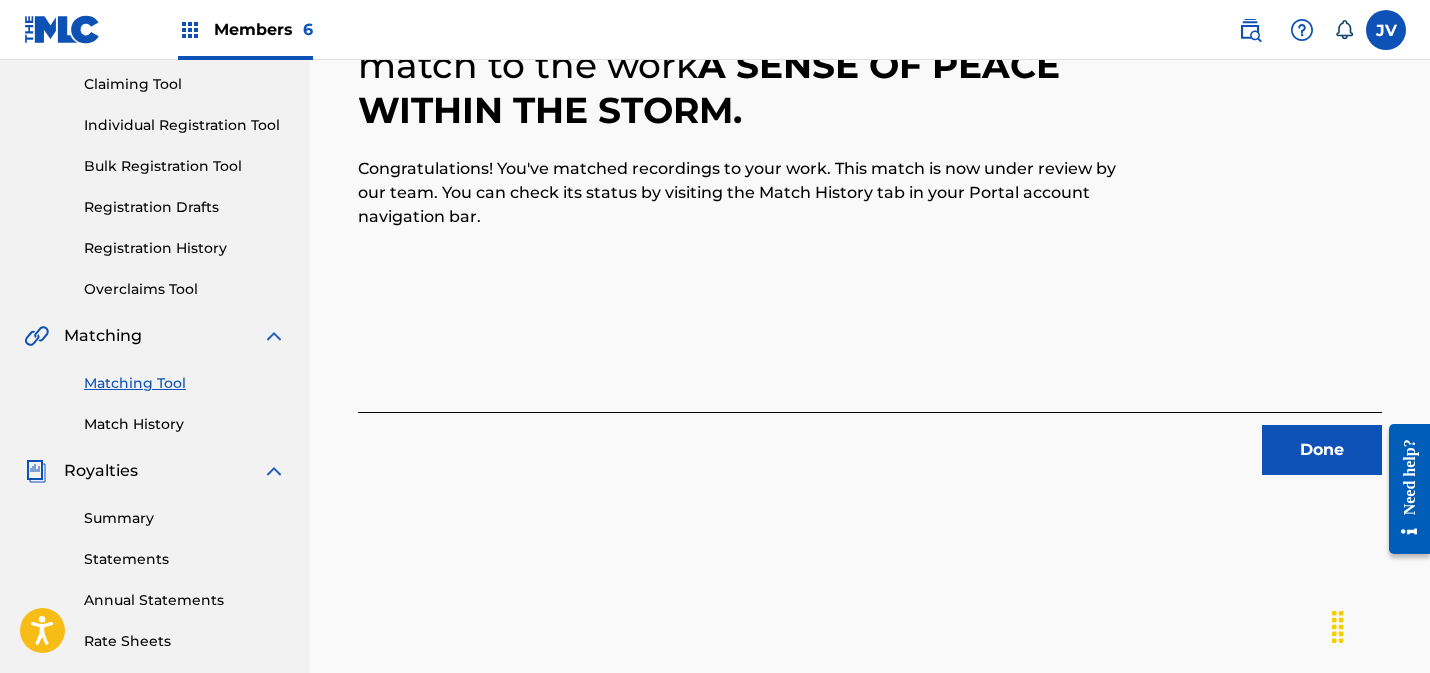 scroll, scrollTop: 221, scrollLeft: 0, axis: vertical 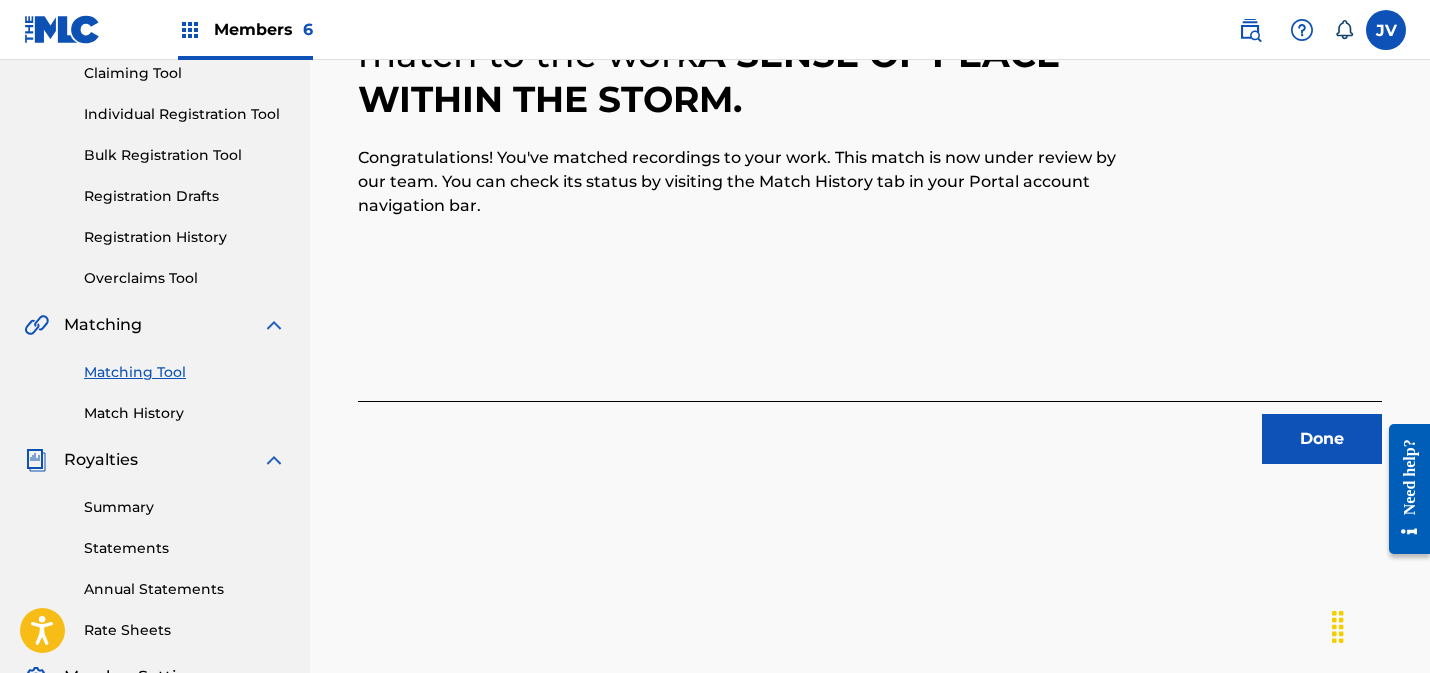 click on "Done" at bounding box center (1322, 439) 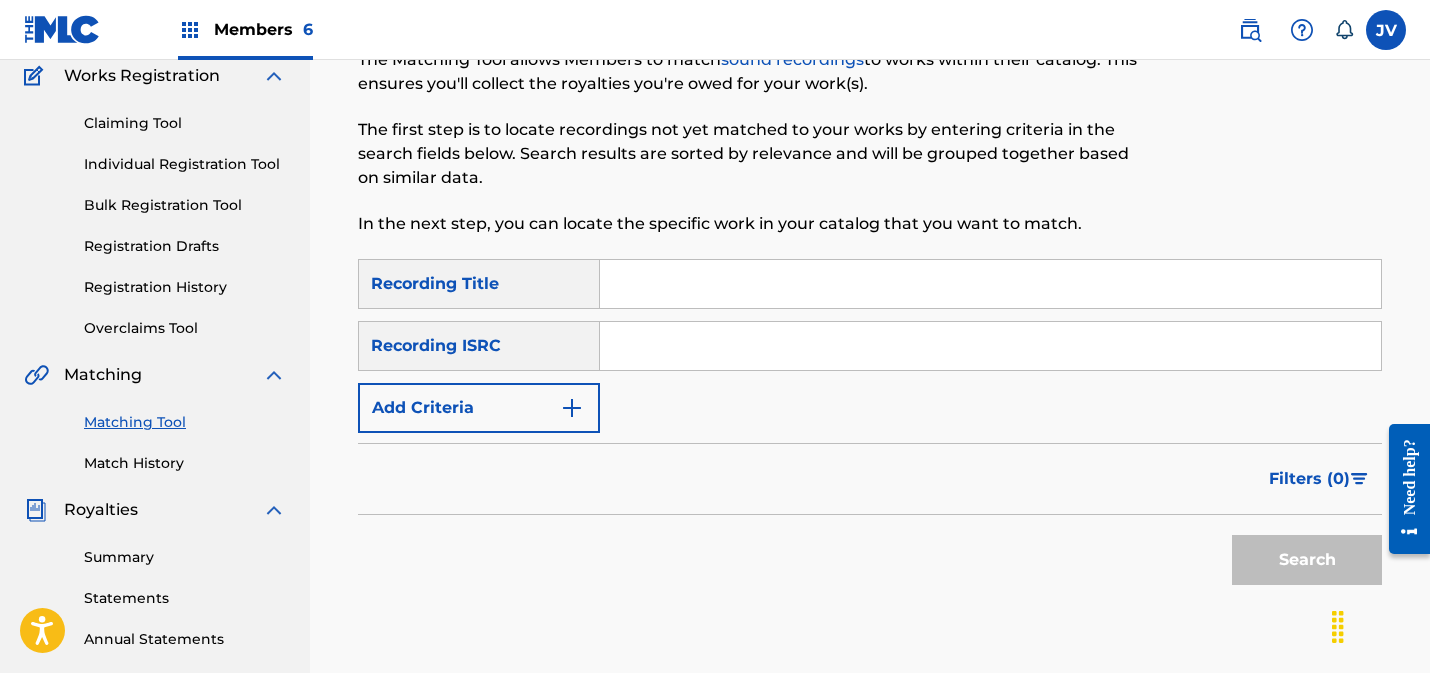 scroll, scrollTop: 160, scrollLeft: 0, axis: vertical 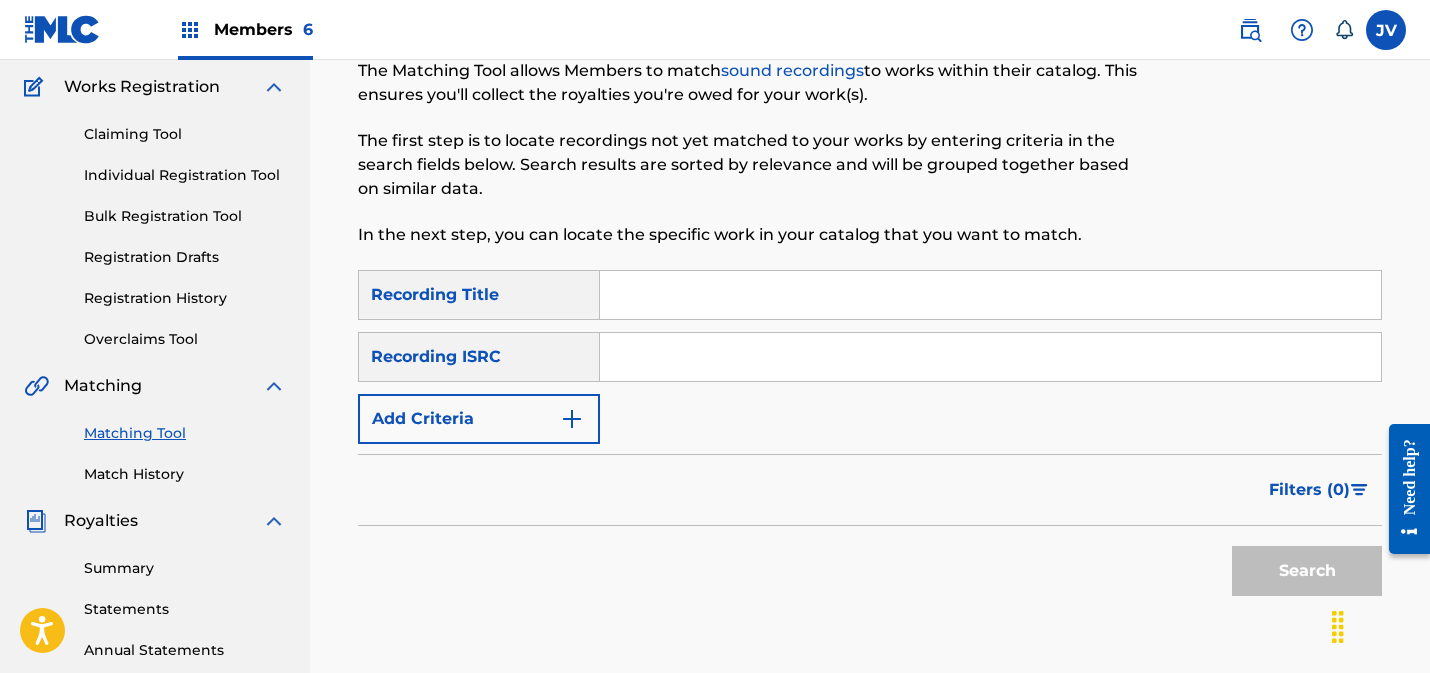 click at bounding box center (990, 357) 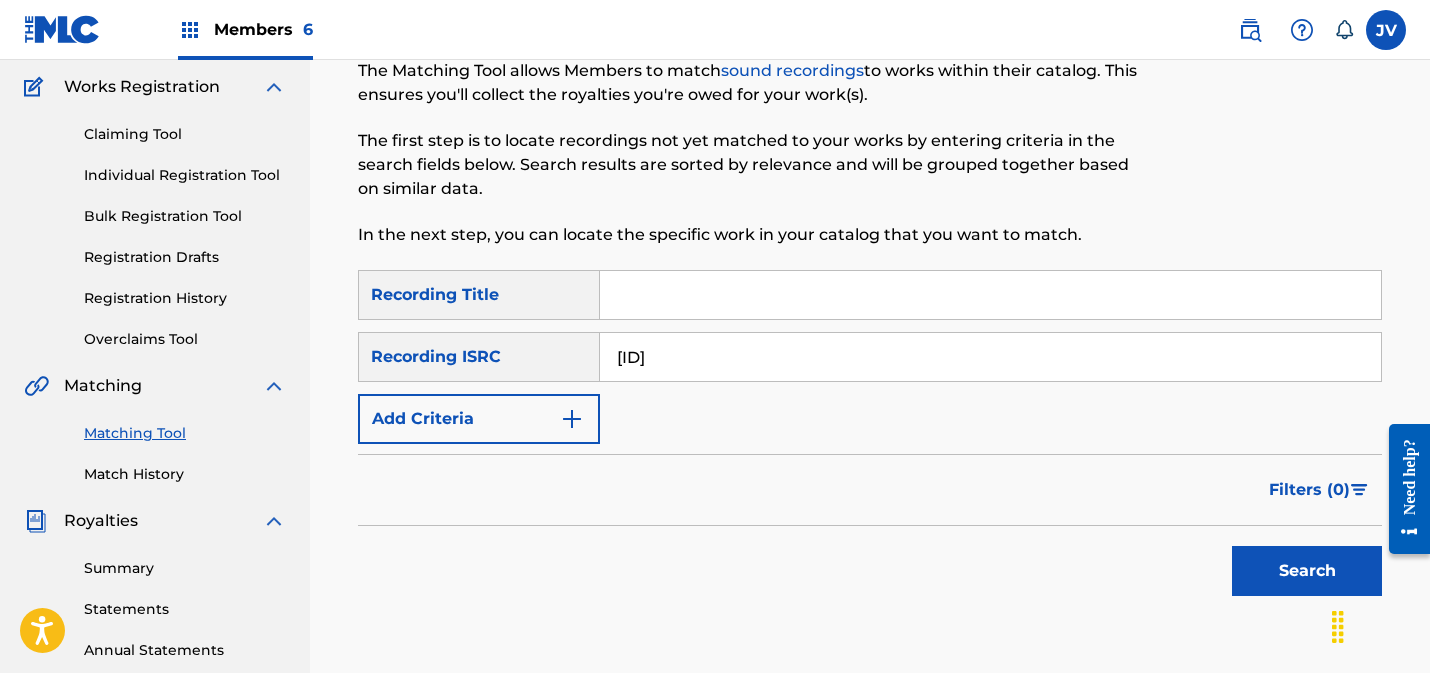 type on "[ID]" 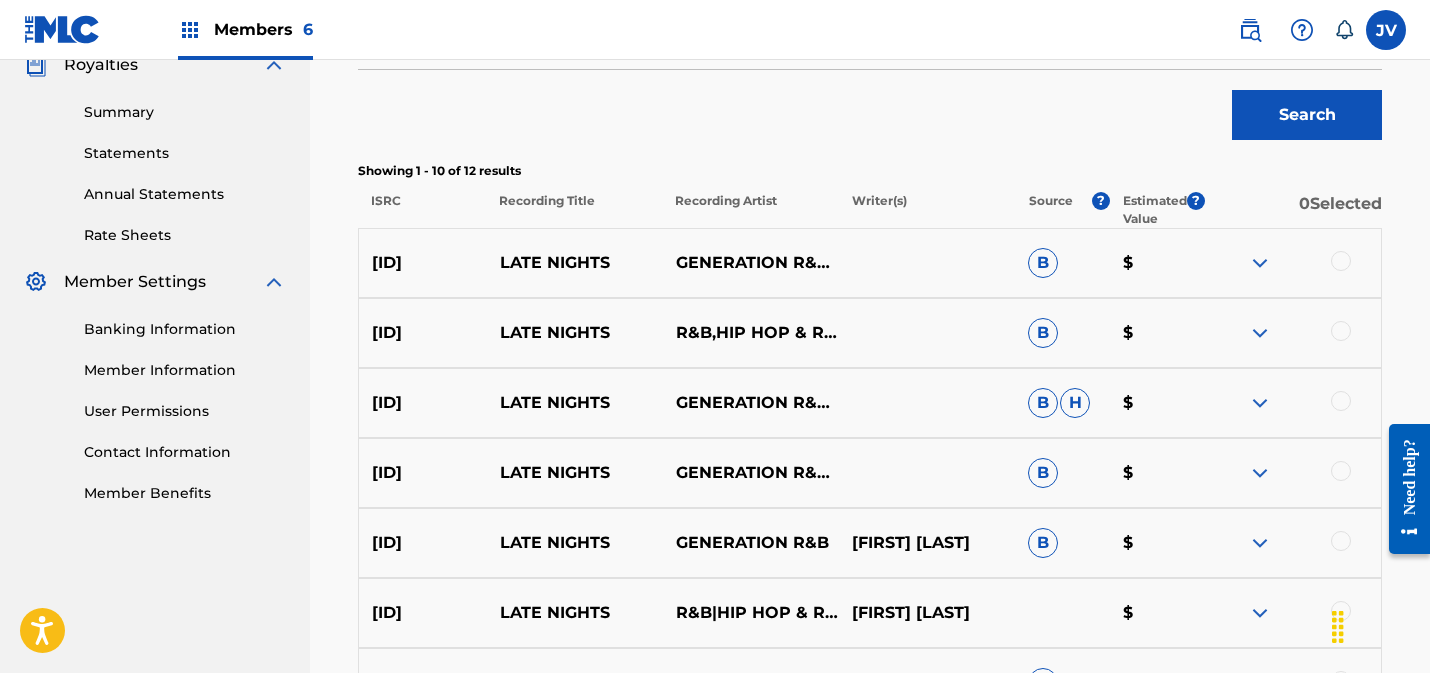 scroll, scrollTop: 622, scrollLeft: 0, axis: vertical 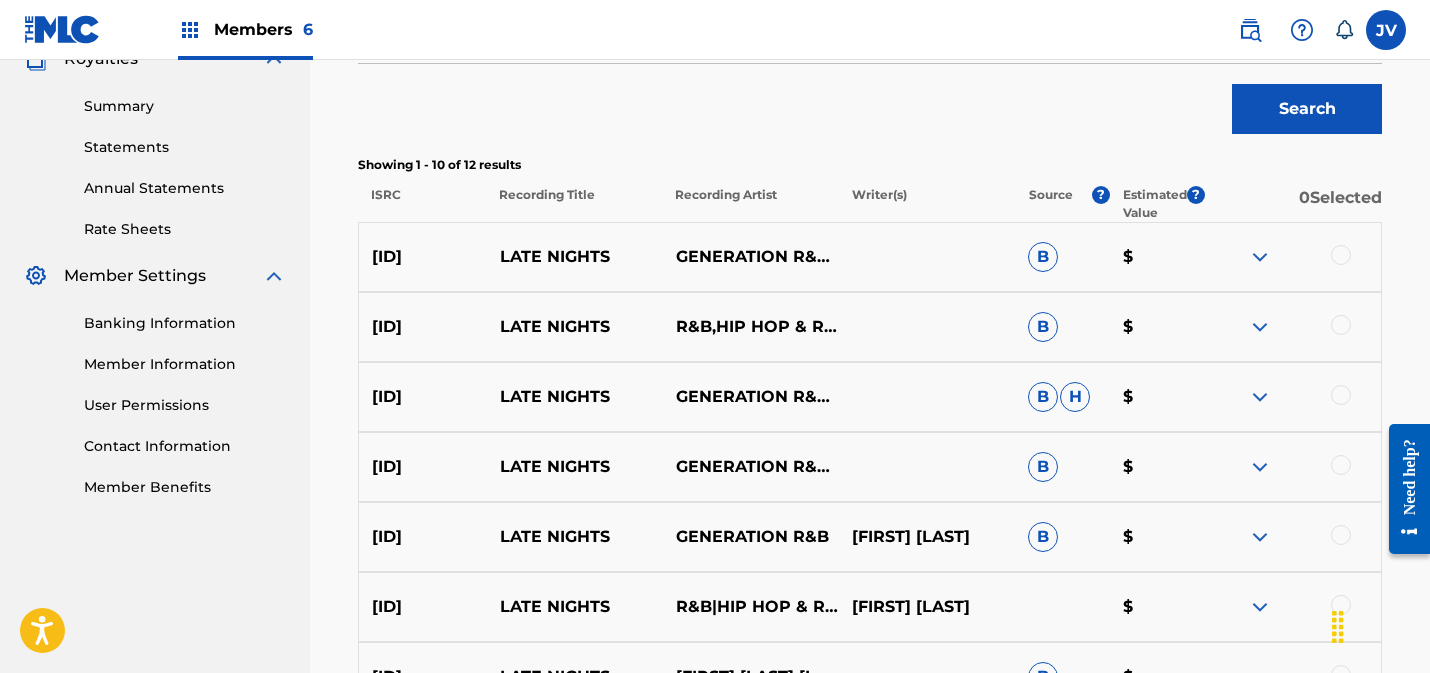 click at bounding box center [1341, 255] 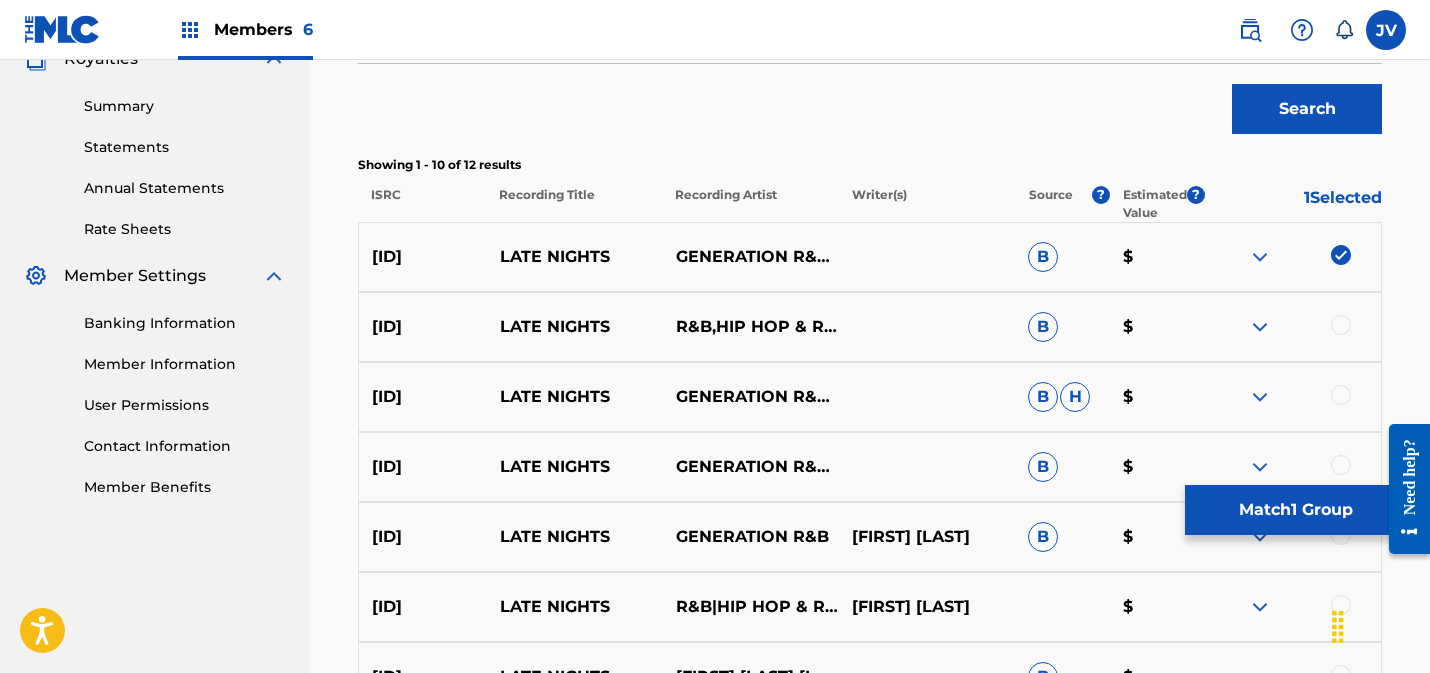 click at bounding box center (1341, 325) 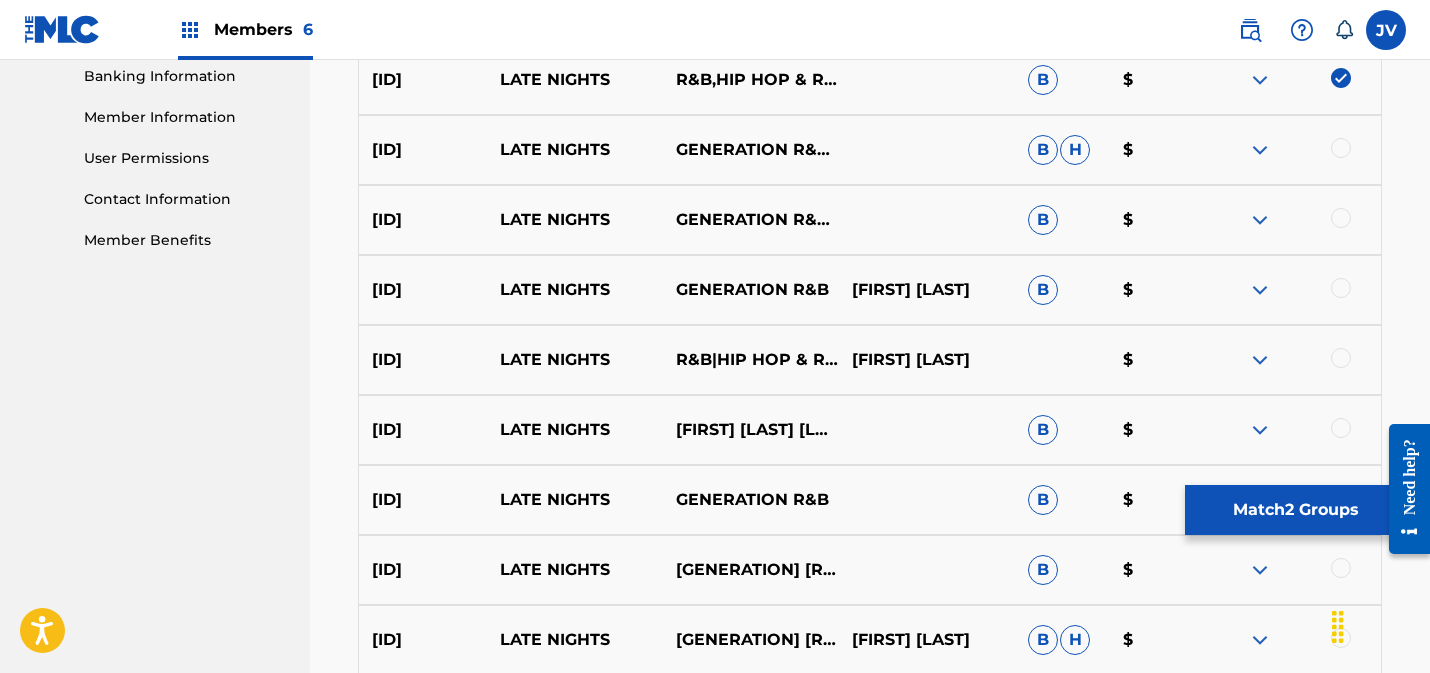 scroll, scrollTop: 881, scrollLeft: 0, axis: vertical 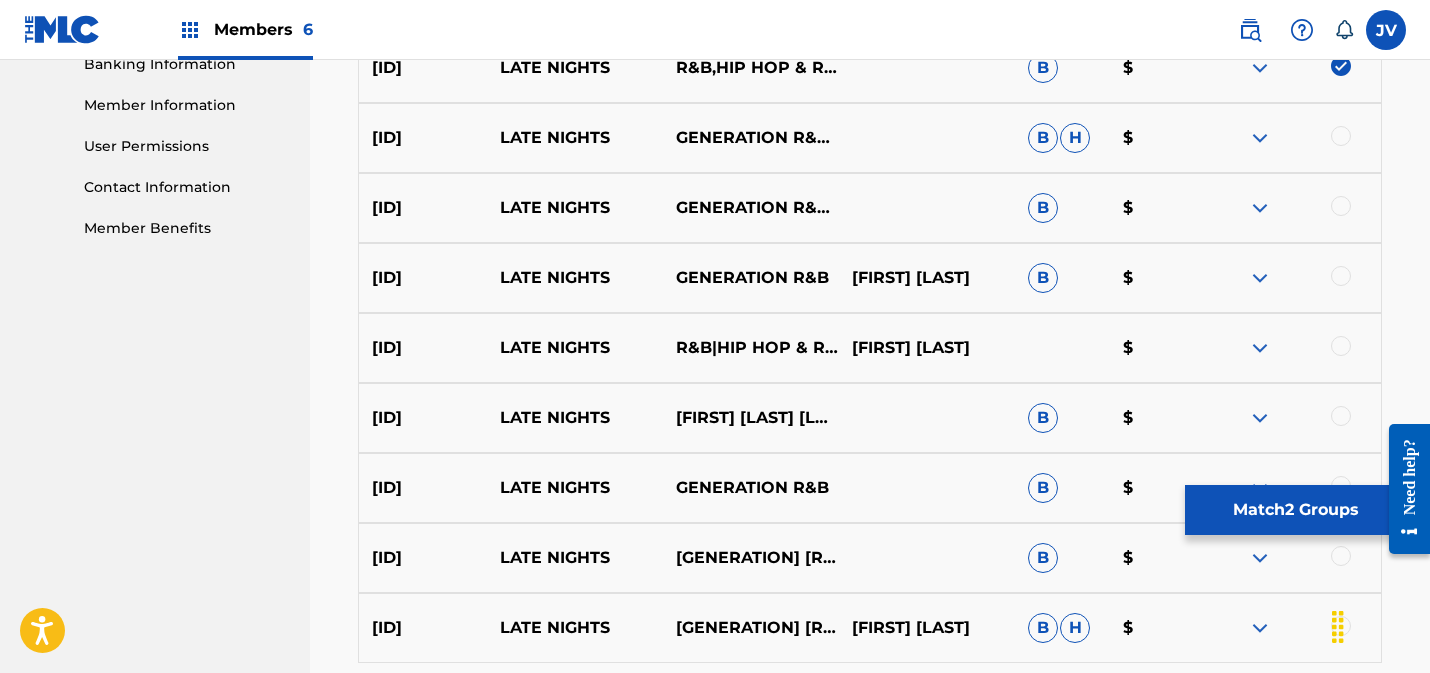 drag, startPoint x: 1338, startPoint y: 278, endPoint x: 1352, endPoint y: 248, distance: 33.105892 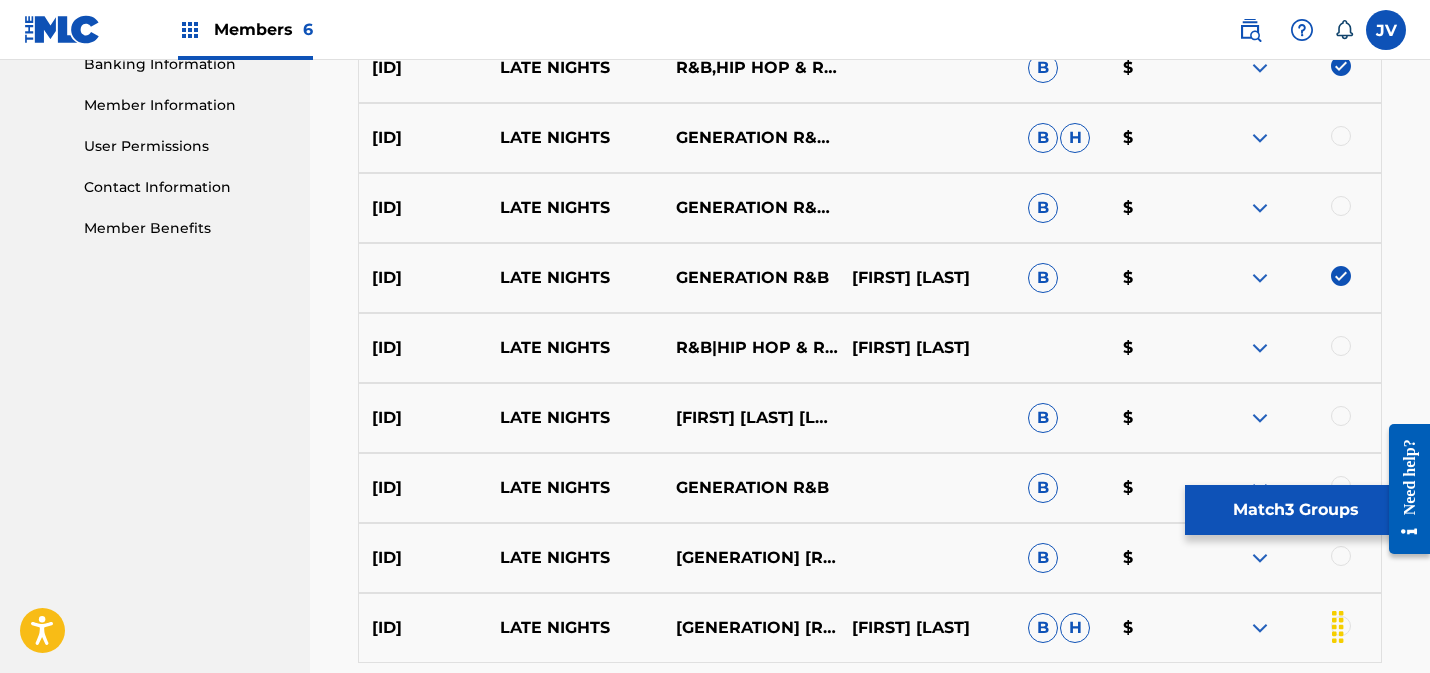 drag, startPoint x: 1347, startPoint y: 208, endPoint x: 1339, endPoint y: 216, distance: 11.313708 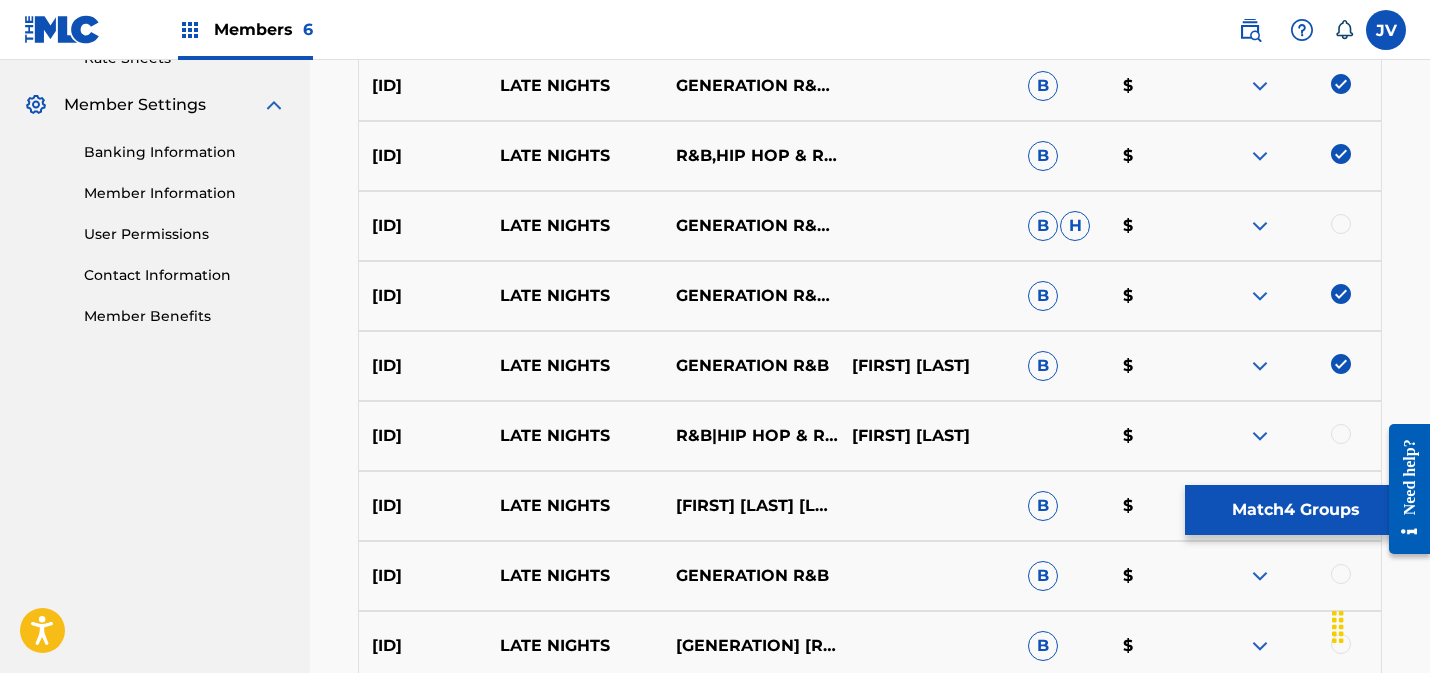 scroll, scrollTop: 776, scrollLeft: 0, axis: vertical 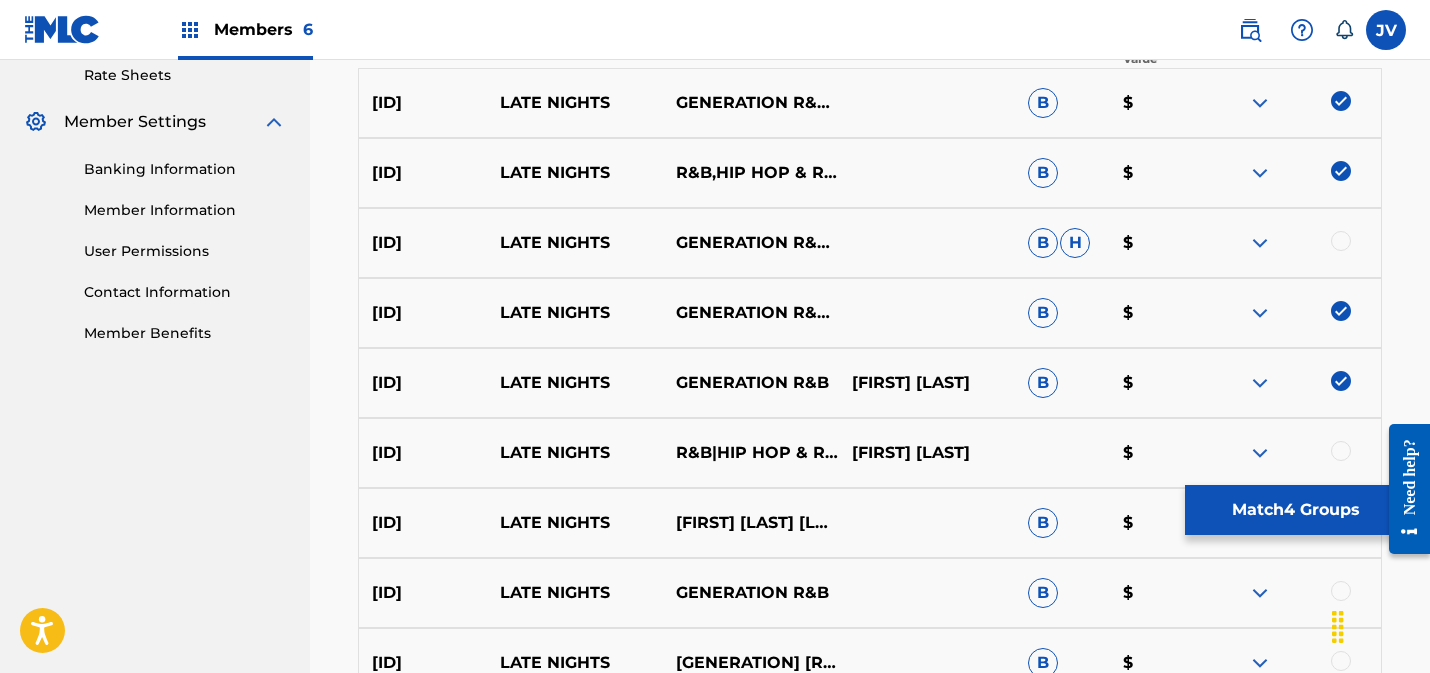 click at bounding box center (1341, 241) 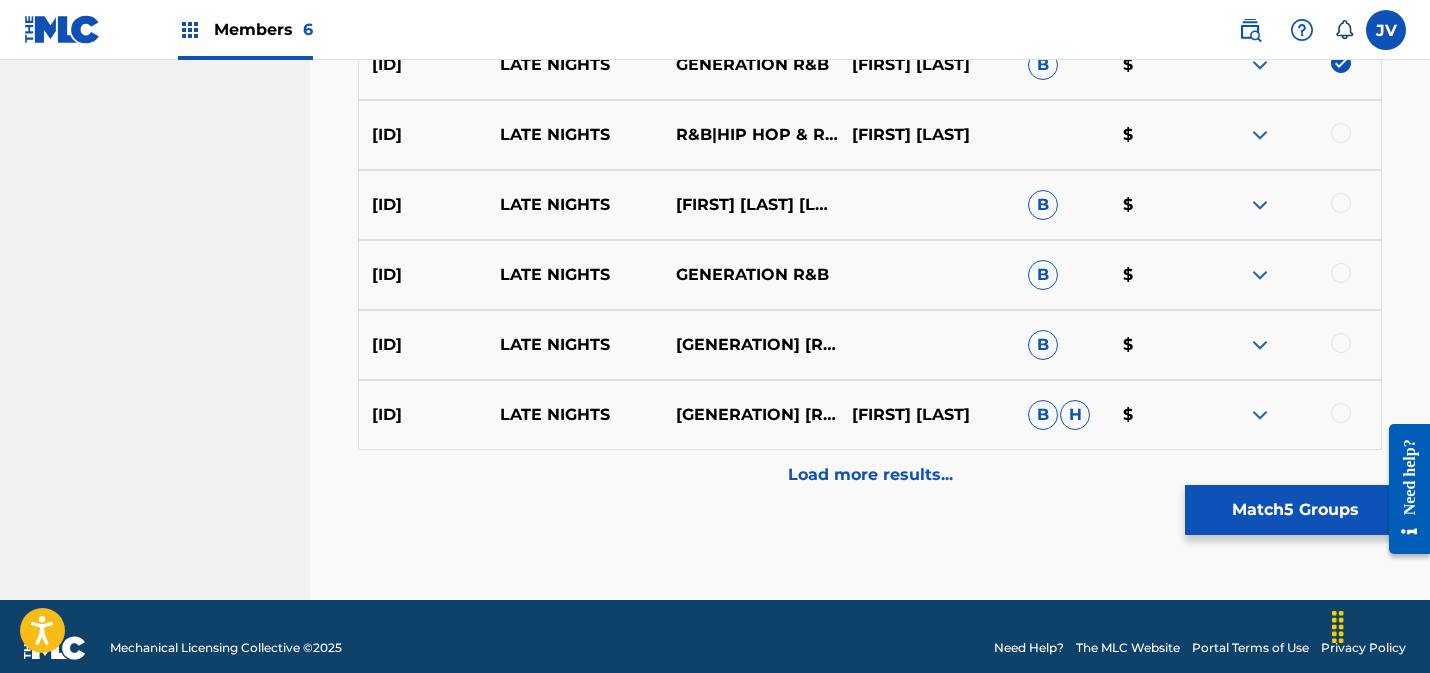 scroll, scrollTop: 1117, scrollLeft: 0, axis: vertical 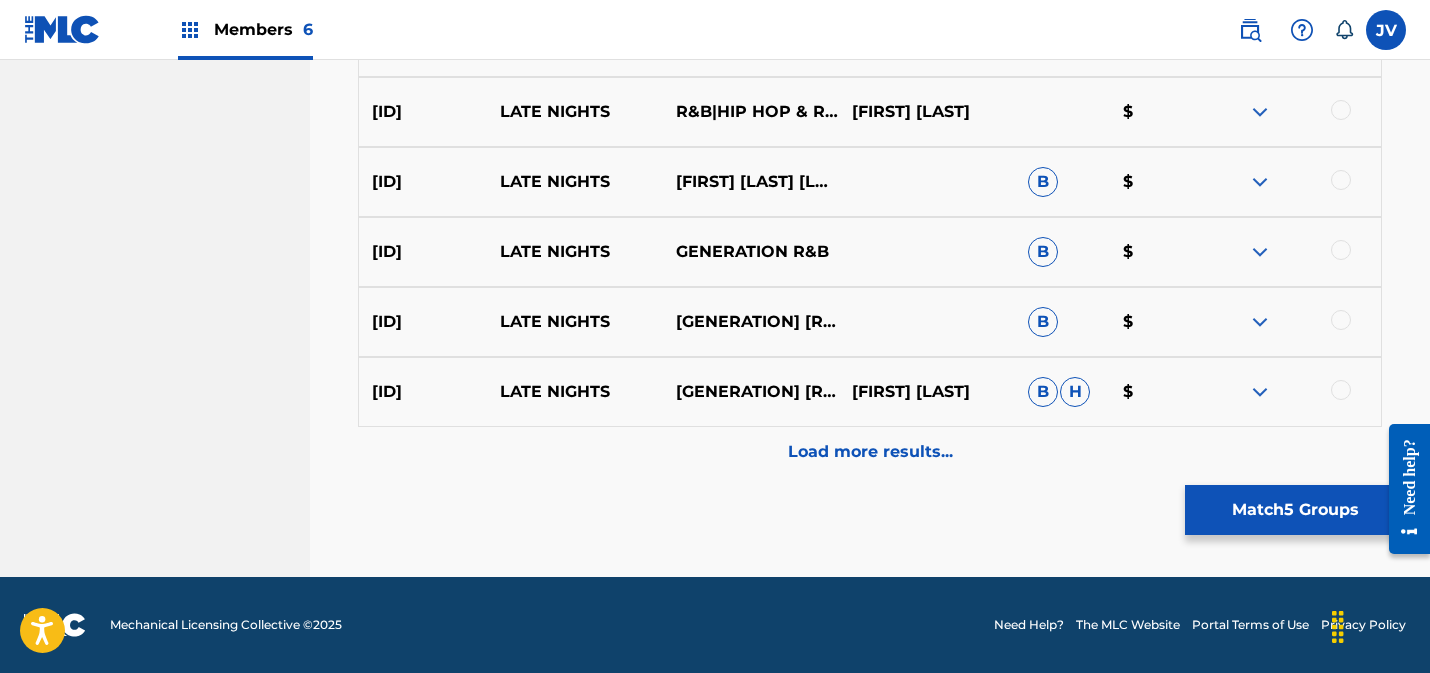 click at bounding box center (1341, 390) 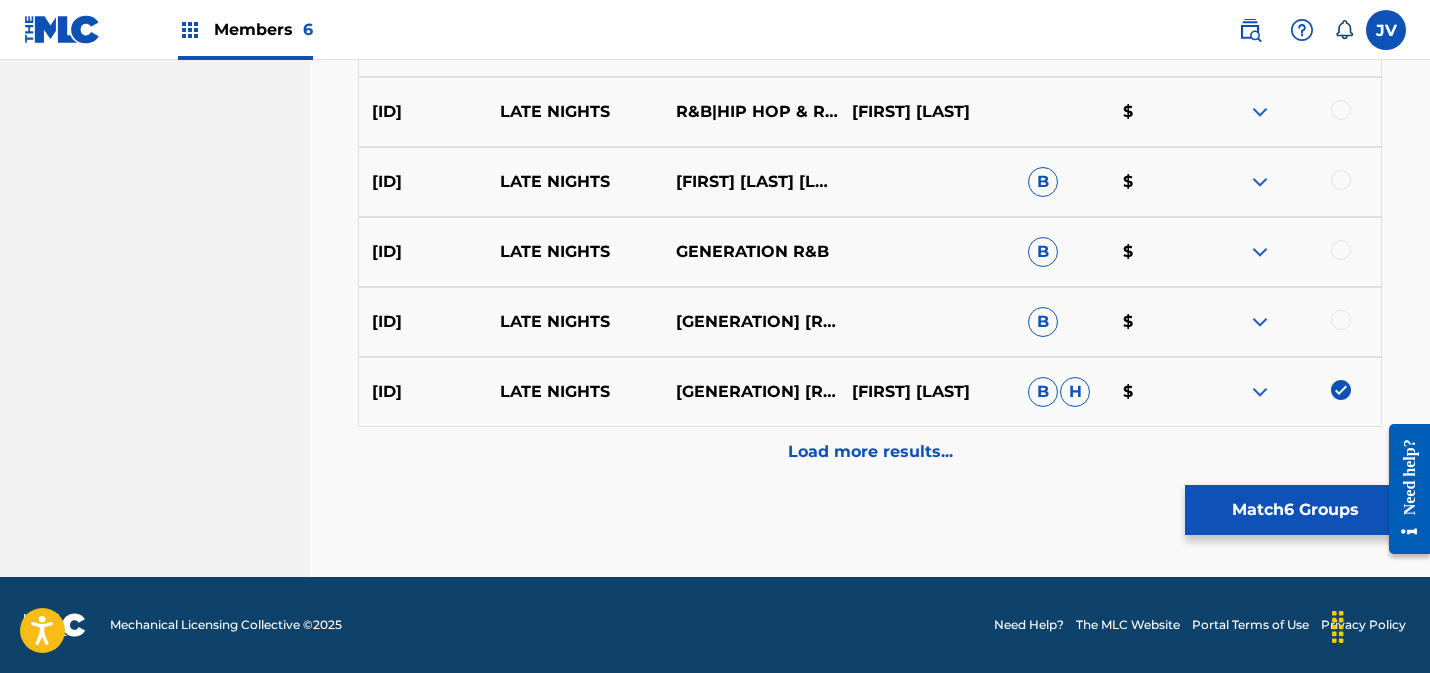 click at bounding box center [1341, 320] 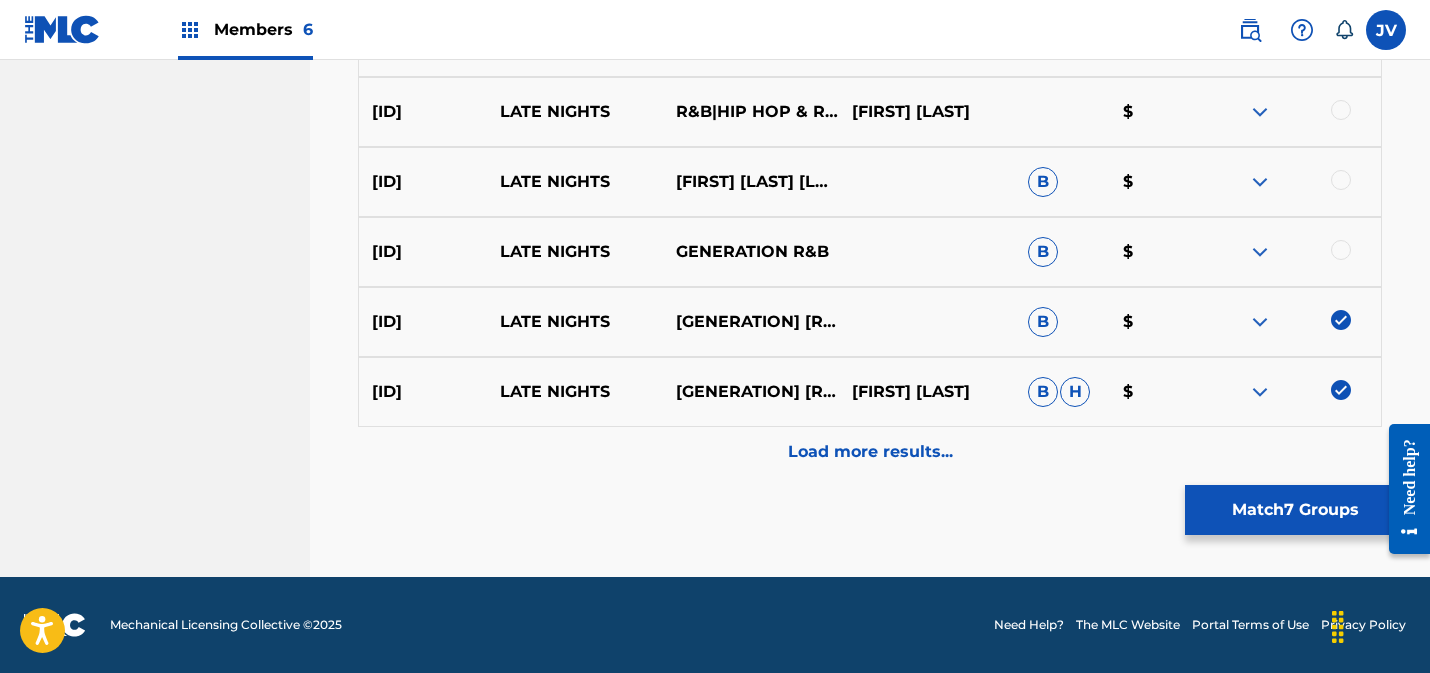 click at bounding box center [1341, 250] 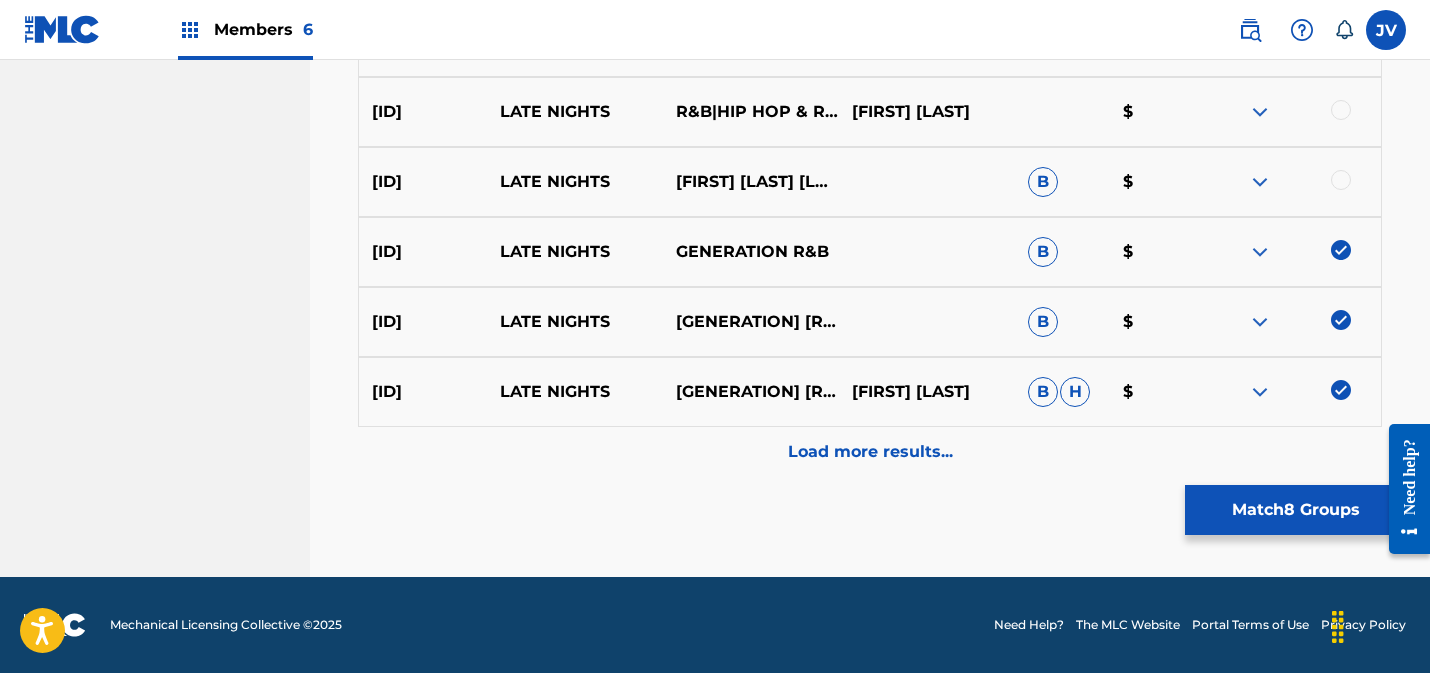 click at bounding box center (1341, 180) 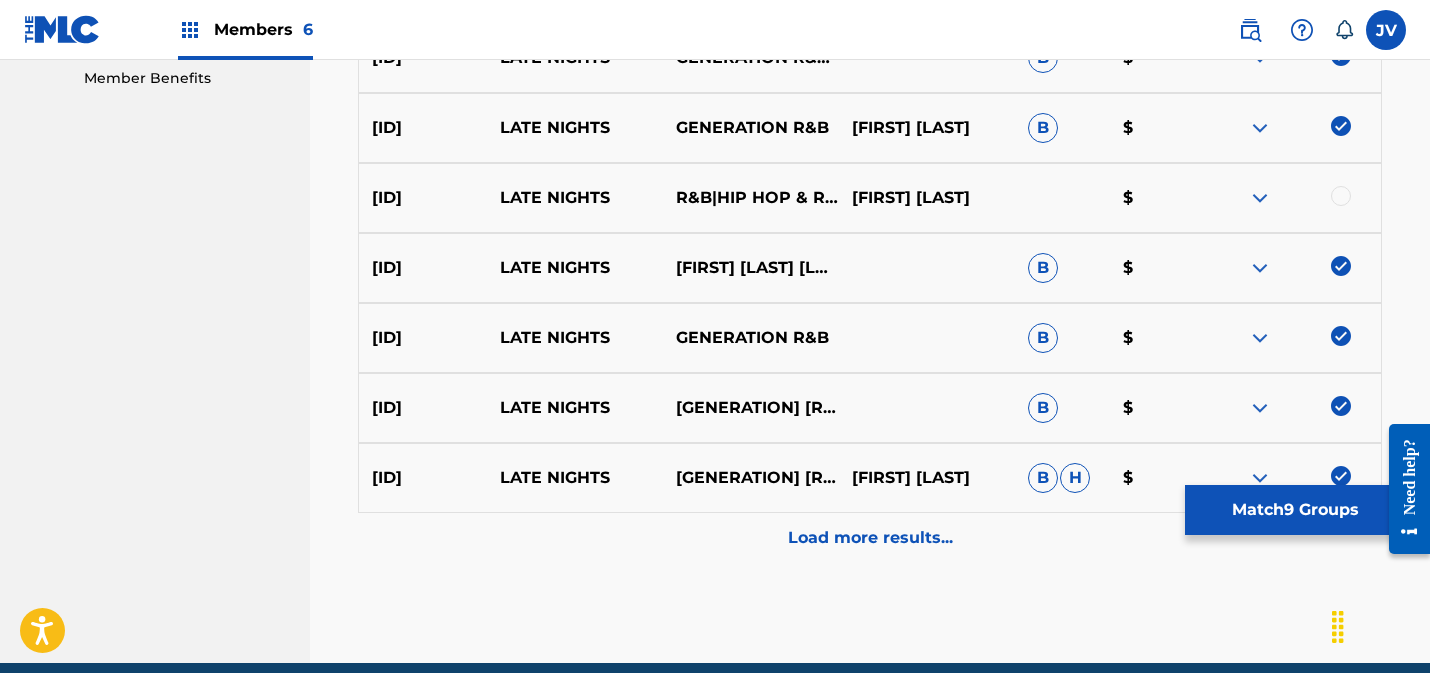 scroll, scrollTop: 857, scrollLeft: 0, axis: vertical 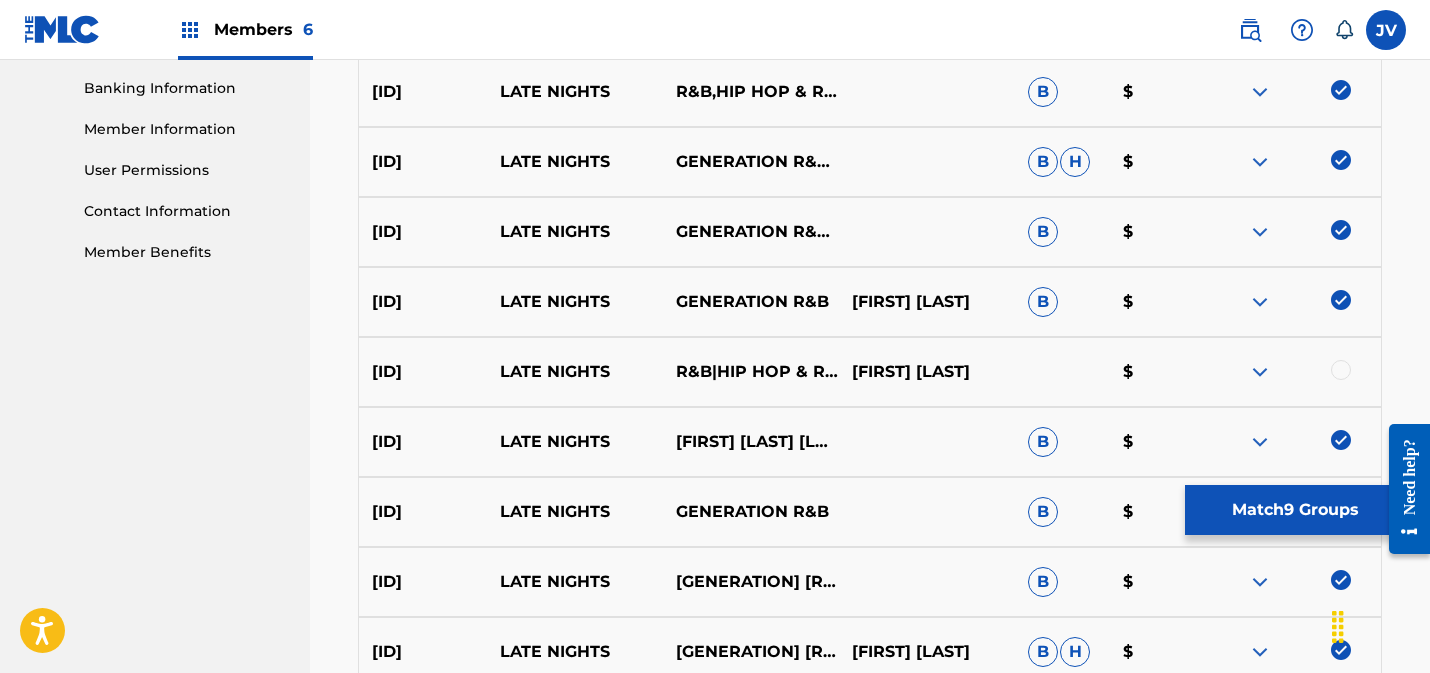 click at bounding box center [1341, 370] 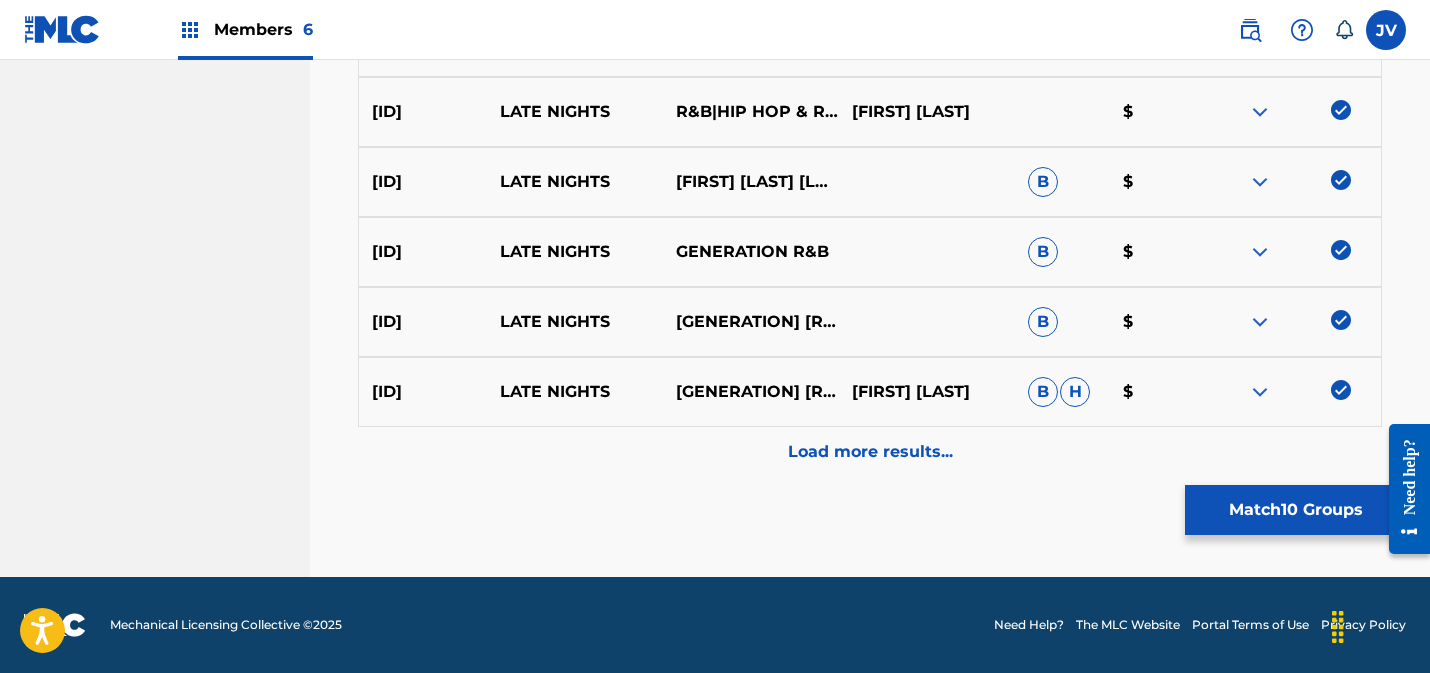 click on "Load more results..." at bounding box center [870, 452] 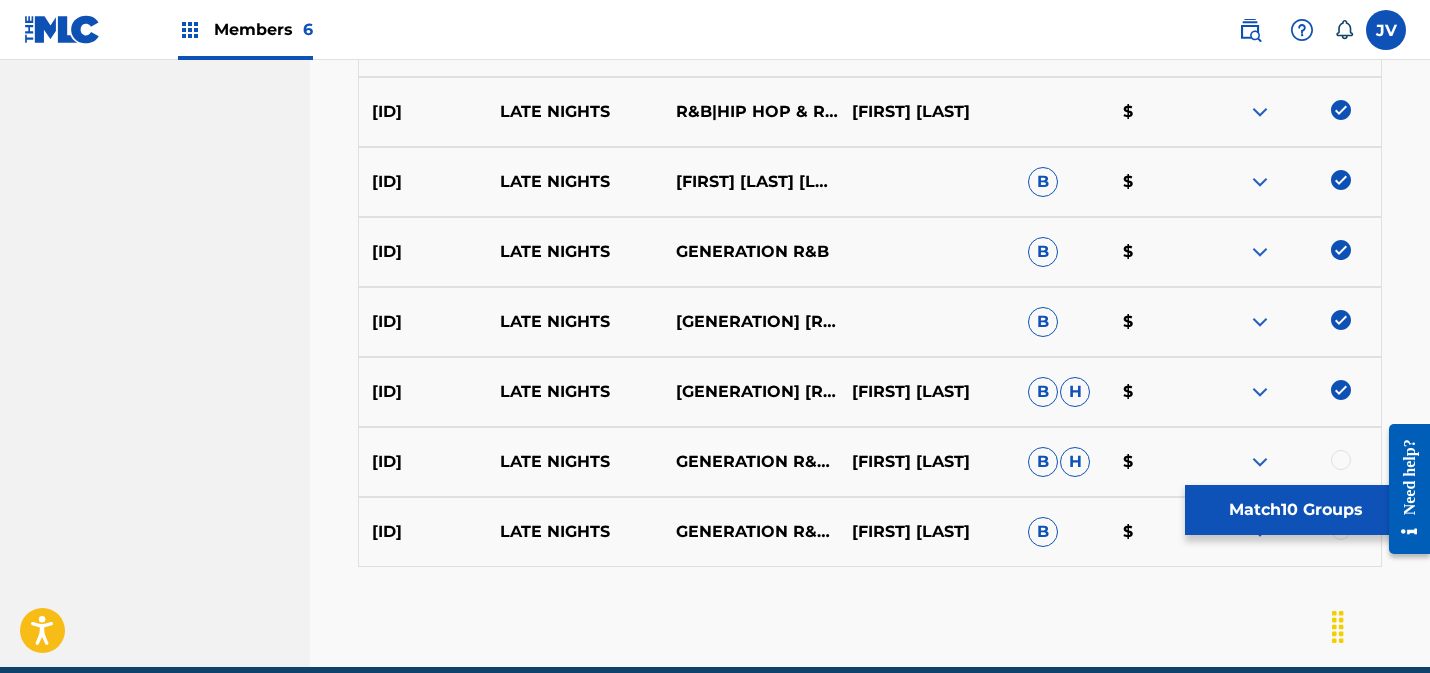 scroll, scrollTop: 1207, scrollLeft: 0, axis: vertical 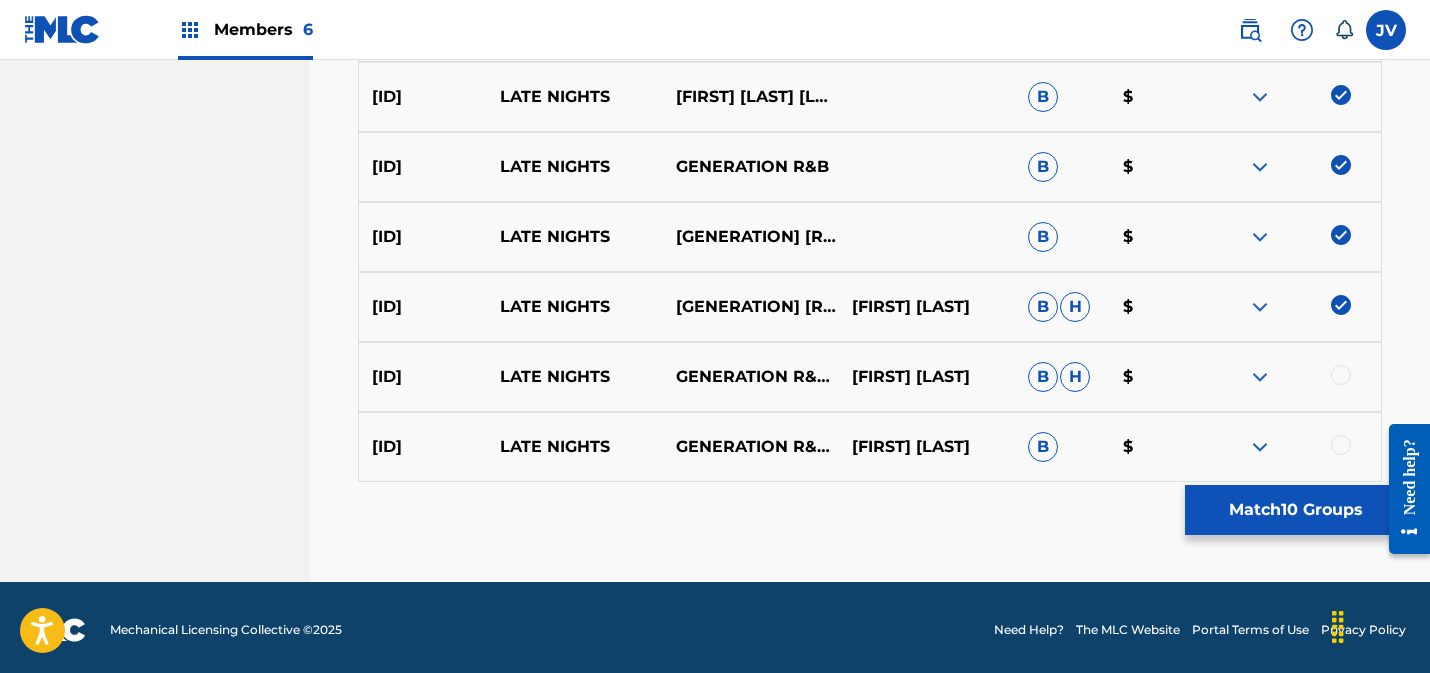 click at bounding box center [1341, 375] 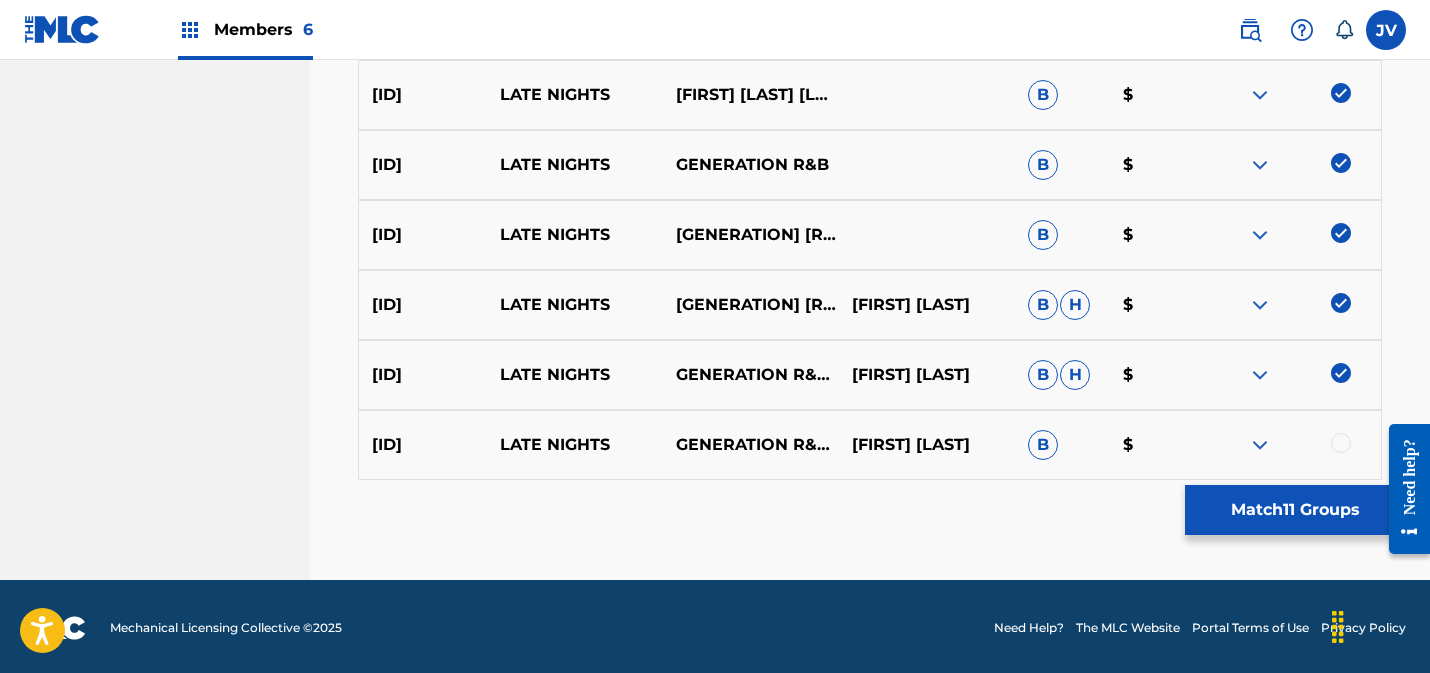 scroll, scrollTop: 1202, scrollLeft: 0, axis: vertical 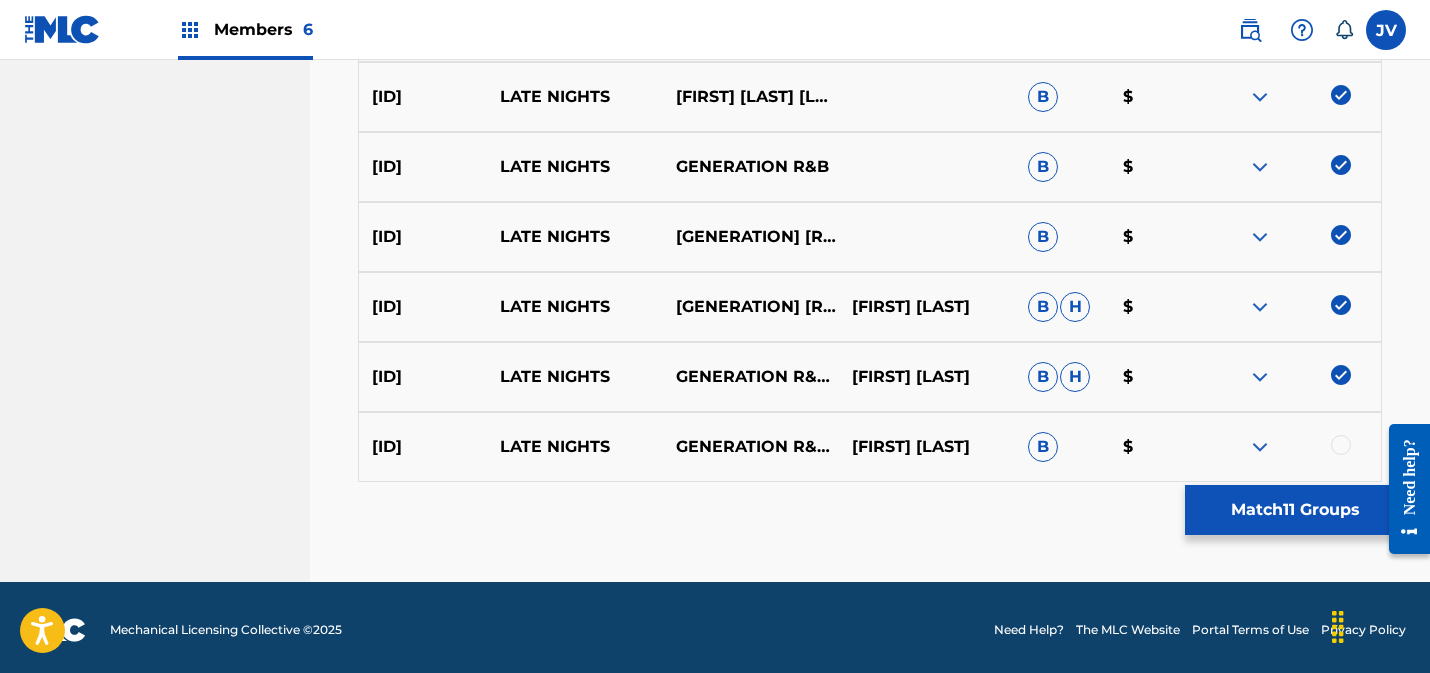 click at bounding box center [1341, 445] 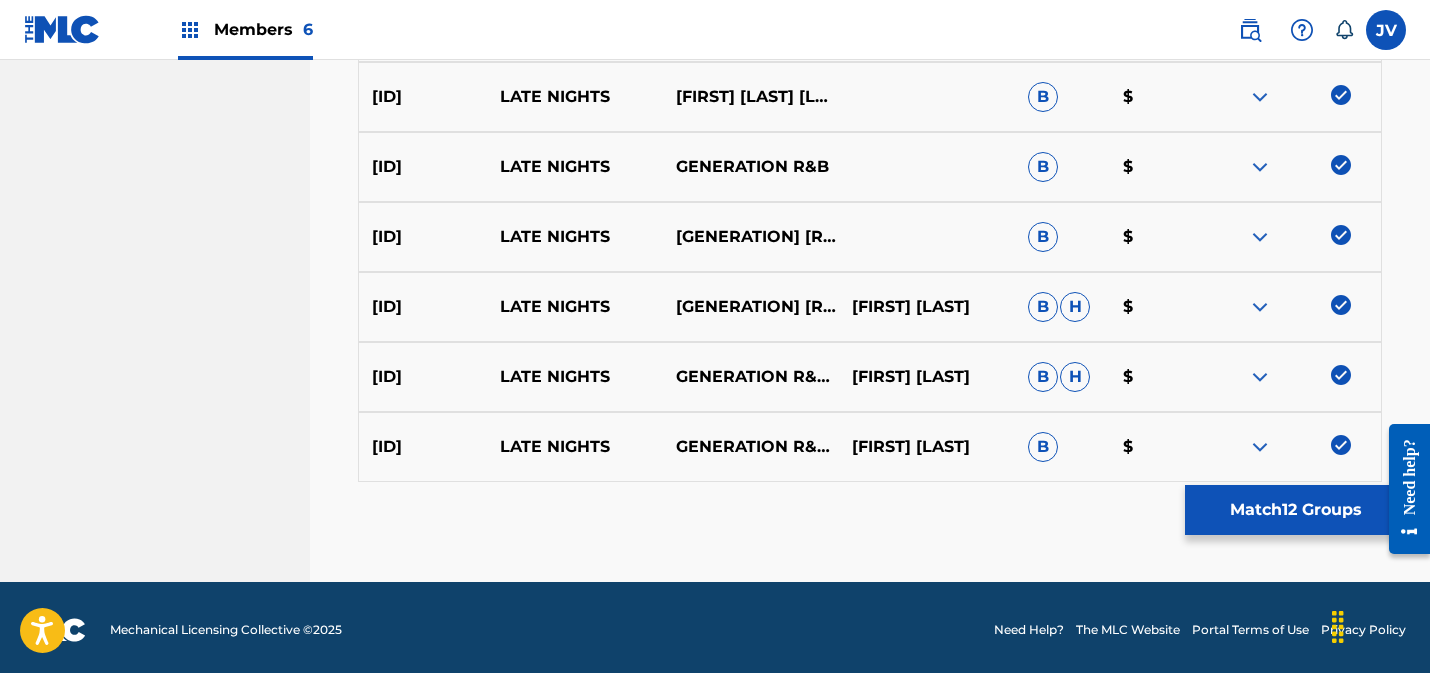 click on "Match  12 Groups" at bounding box center [1295, 510] 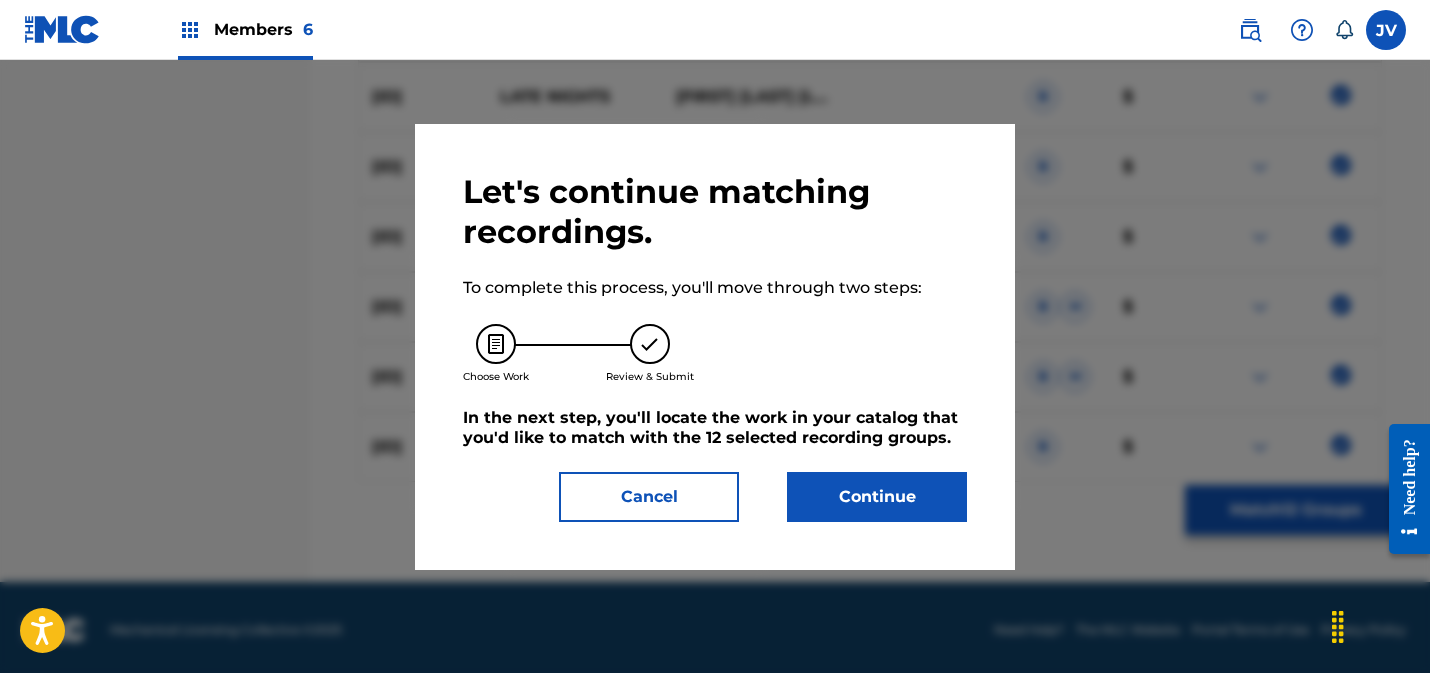 click on "Continue" at bounding box center [877, 497] 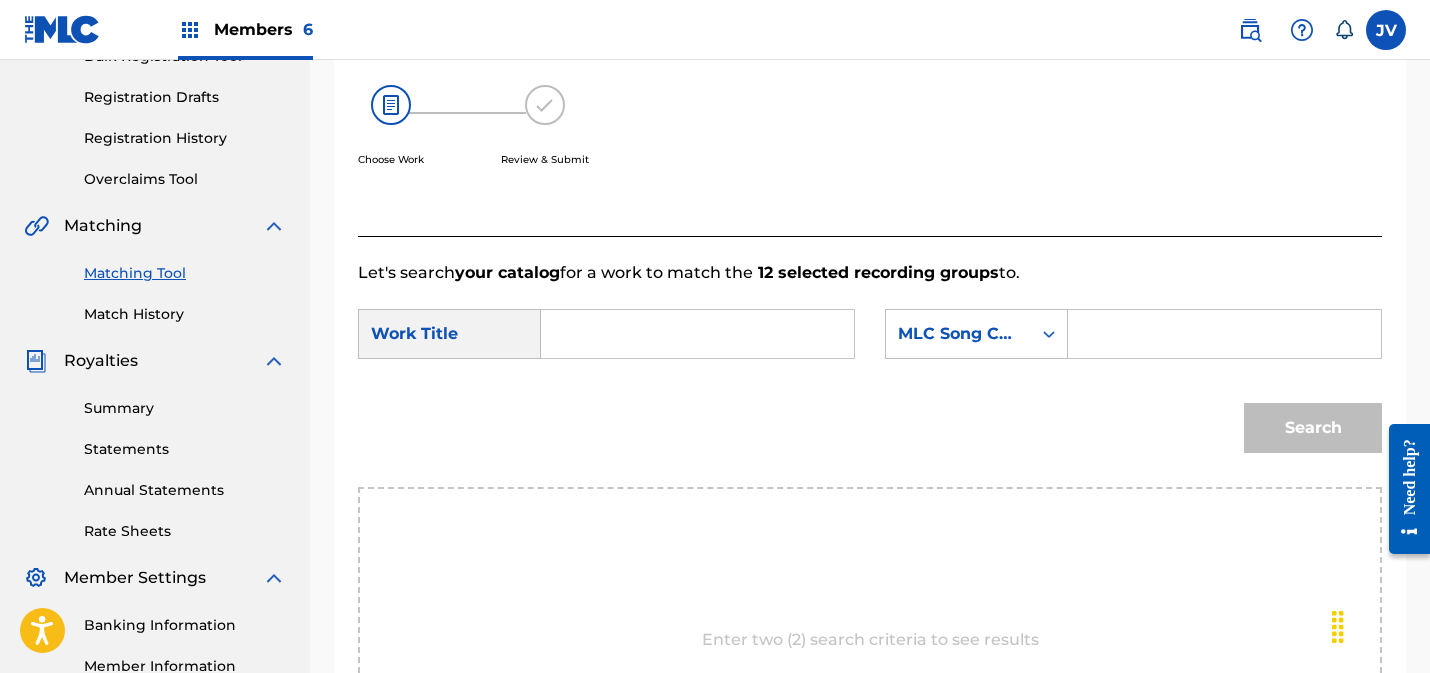 scroll, scrollTop: 270, scrollLeft: 0, axis: vertical 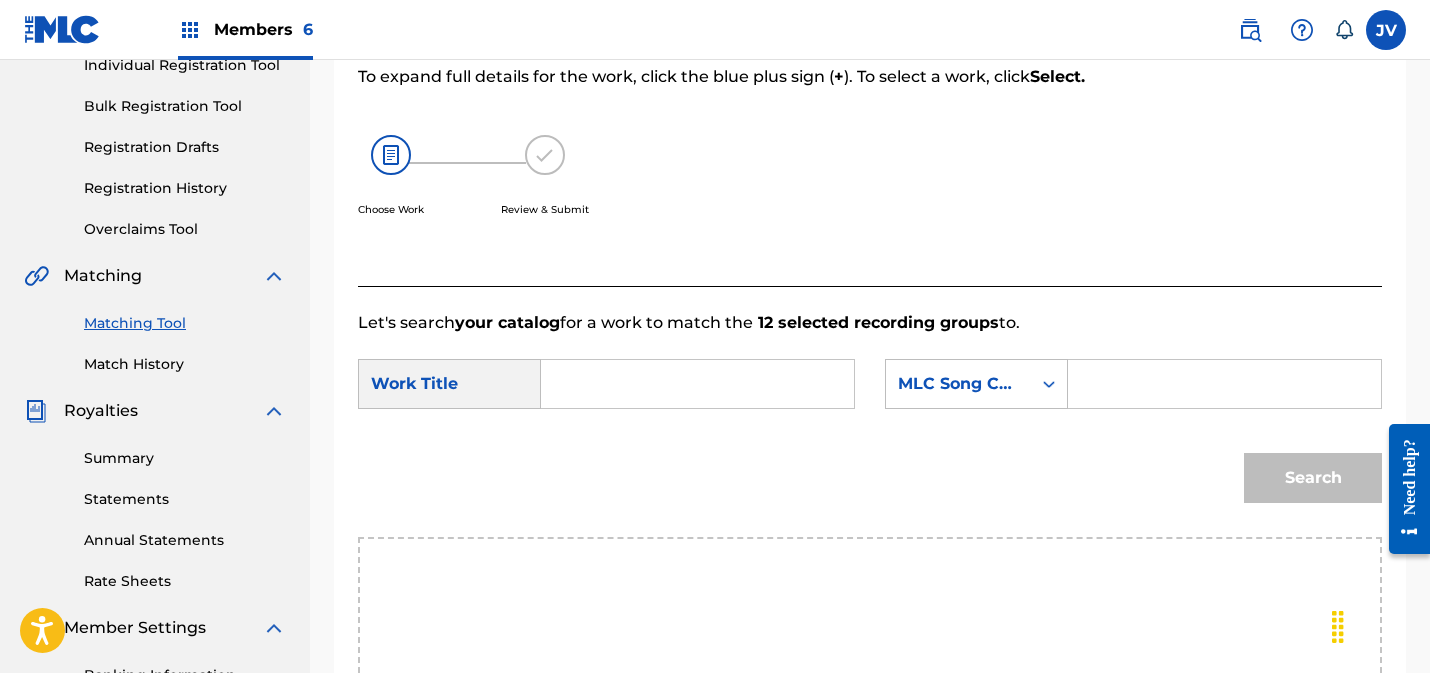 click at bounding box center [697, 384] 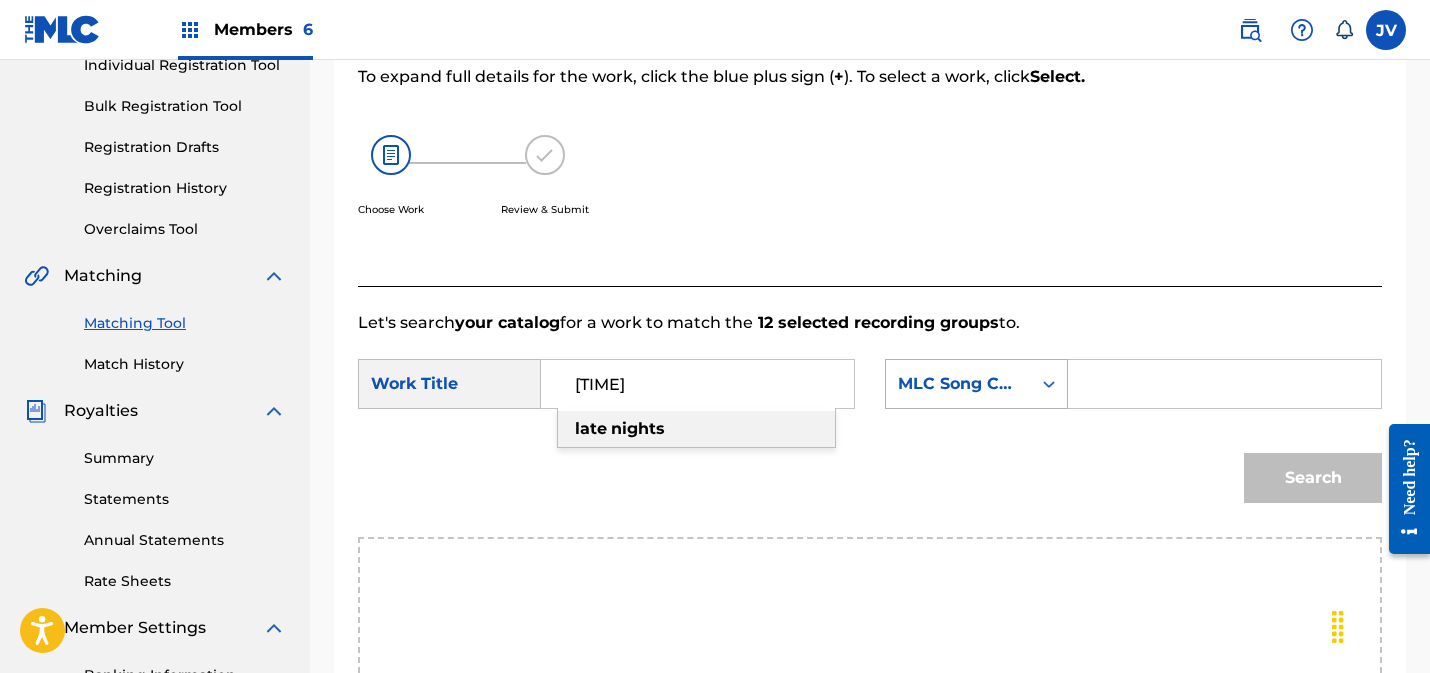 type on "[TIME]" 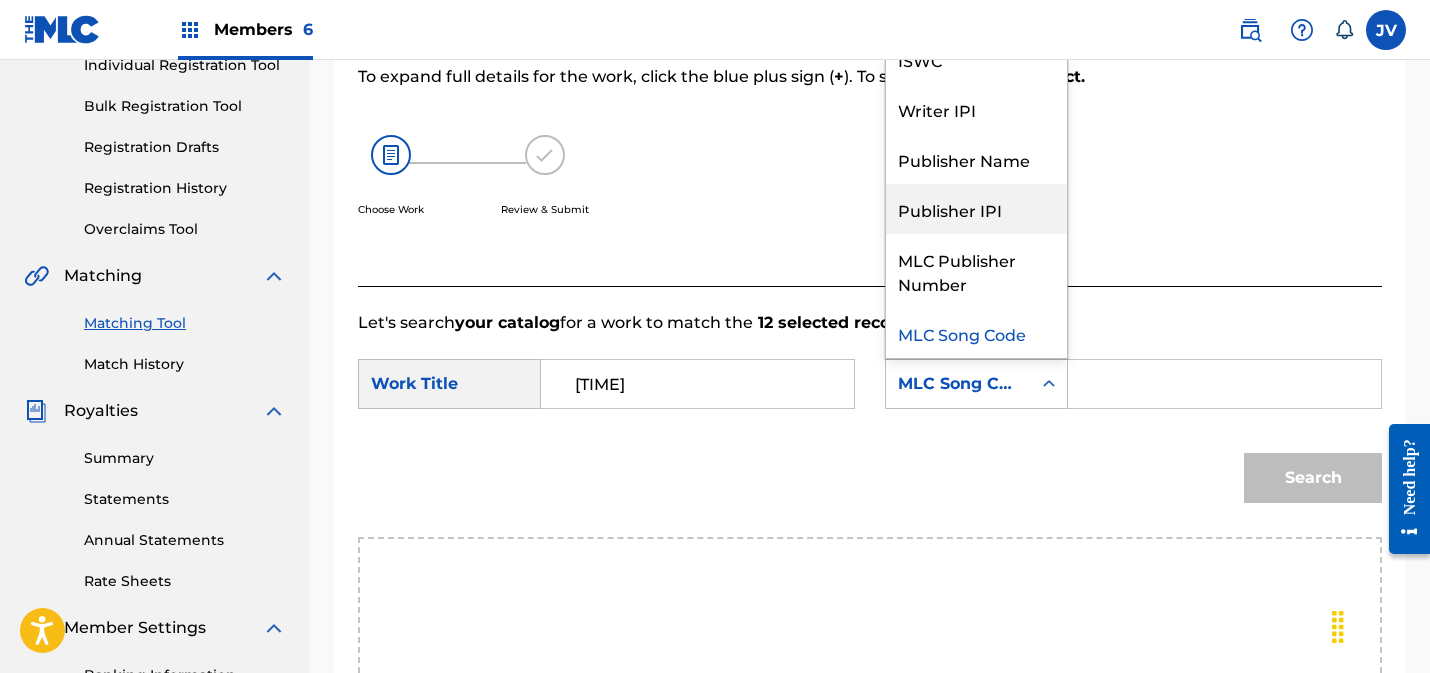 scroll, scrollTop: 0, scrollLeft: 0, axis: both 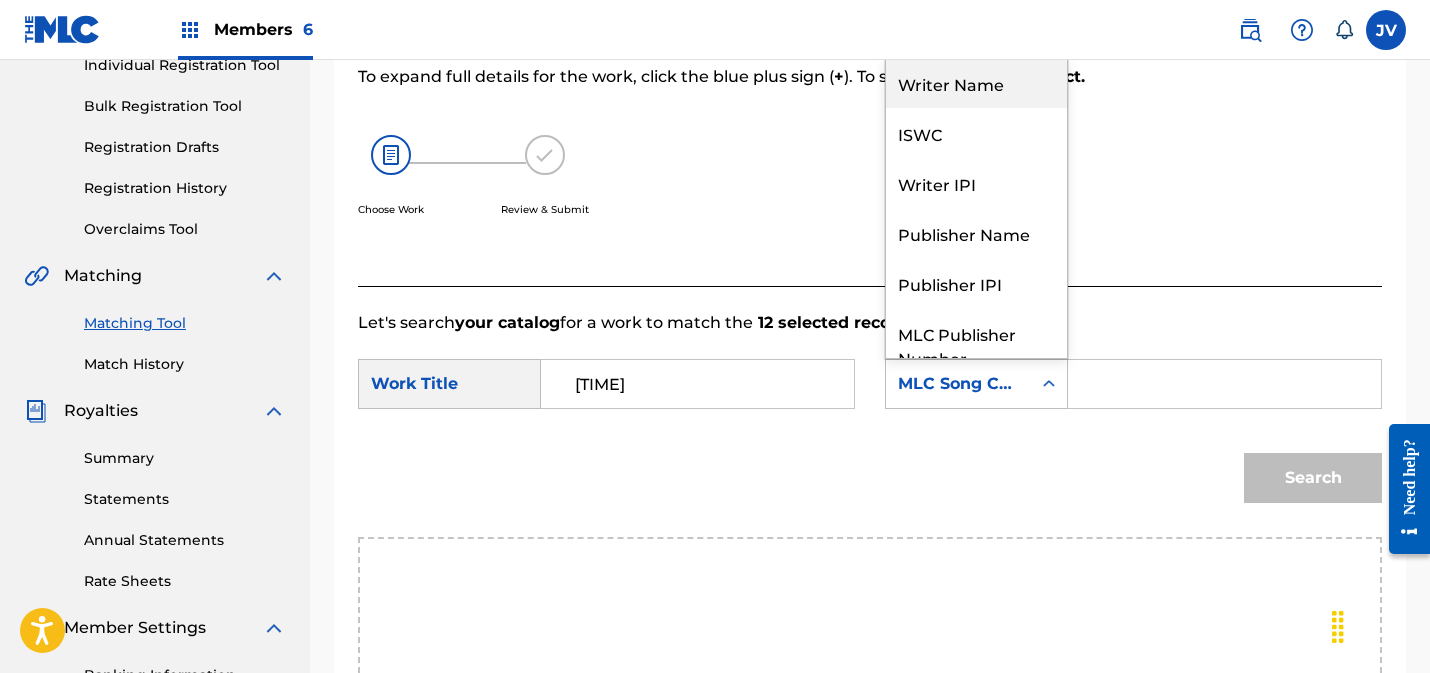 click on "Writer Name" at bounding box center [976, 83] 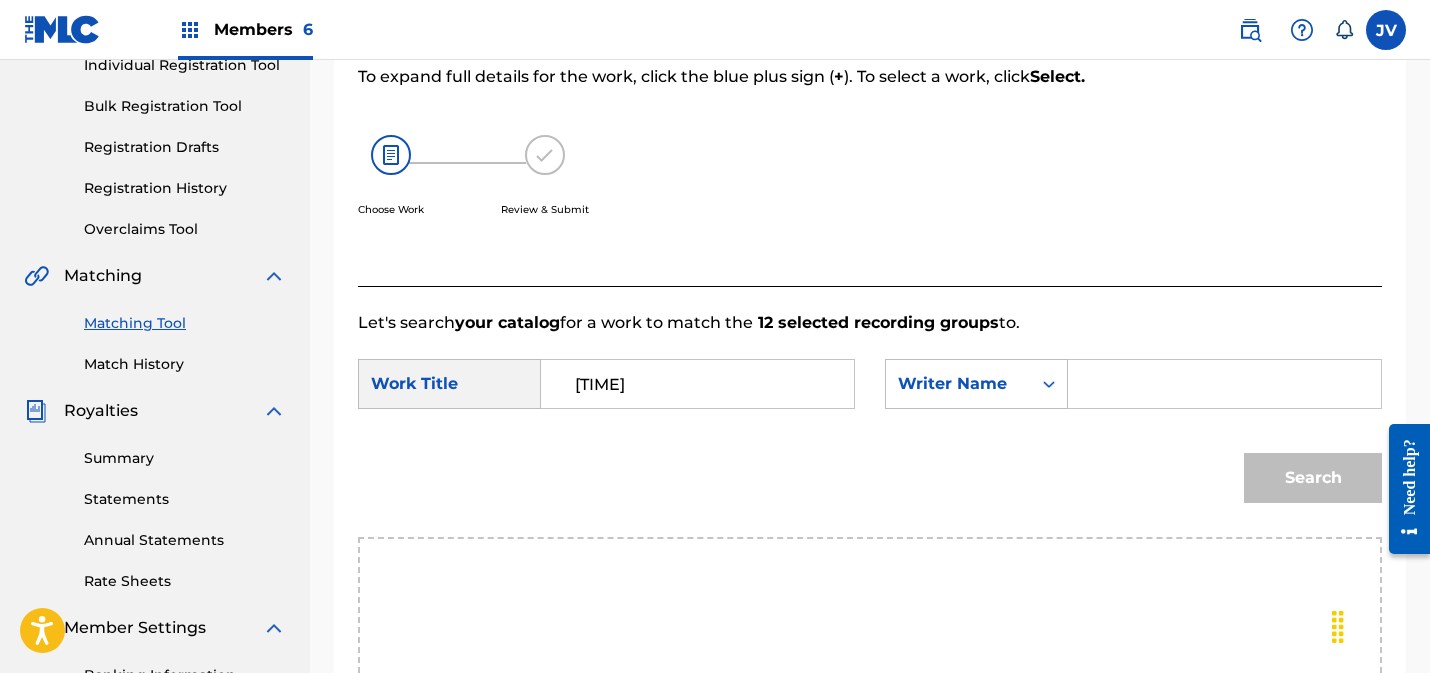 click at bounding box center (1224, 384) 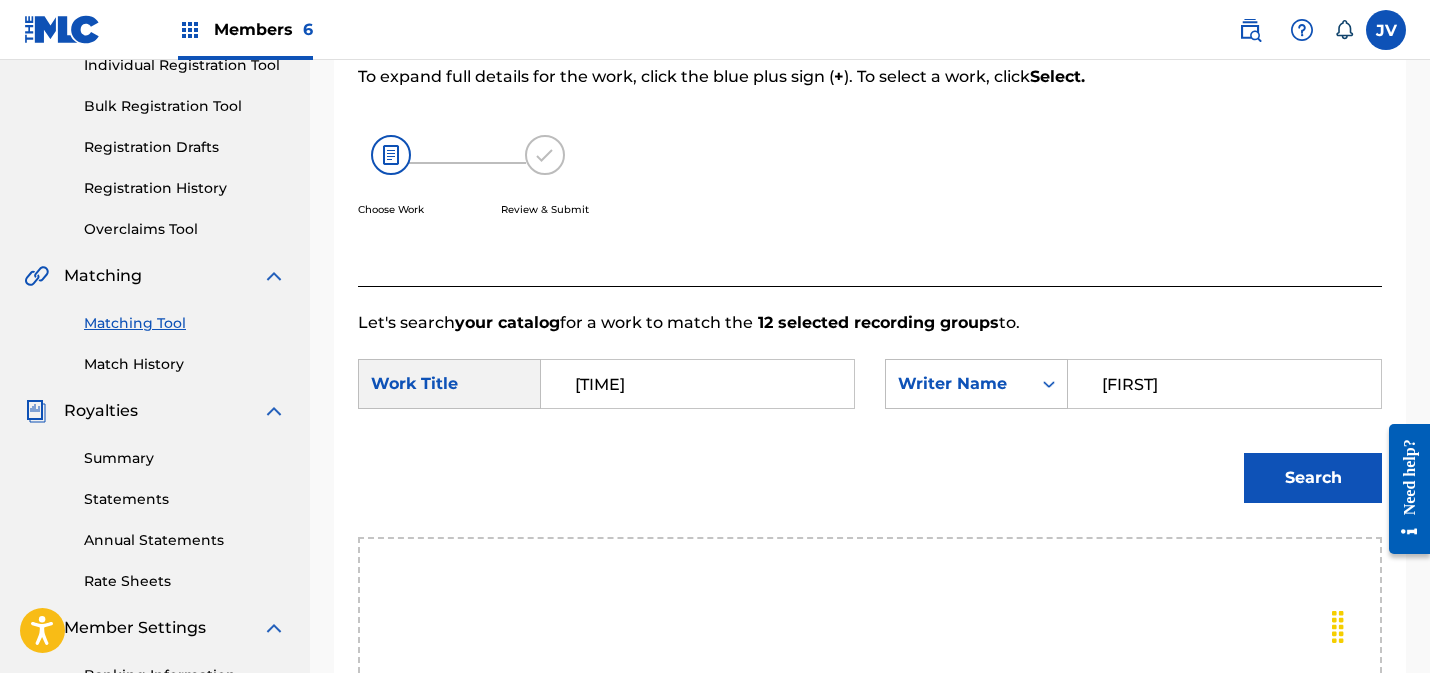 type on "[FIRST]" 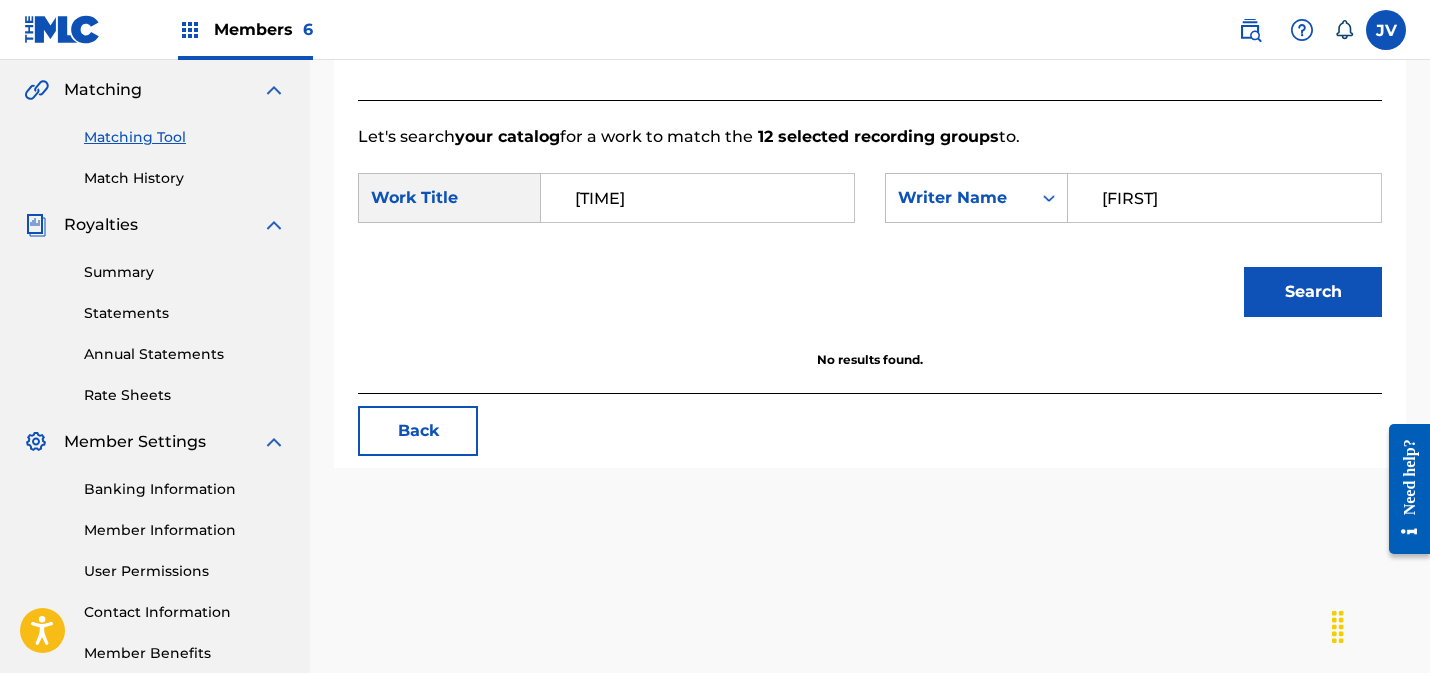 scroll, scrollTop: 373, scrollLeft: 0, axis: vertical 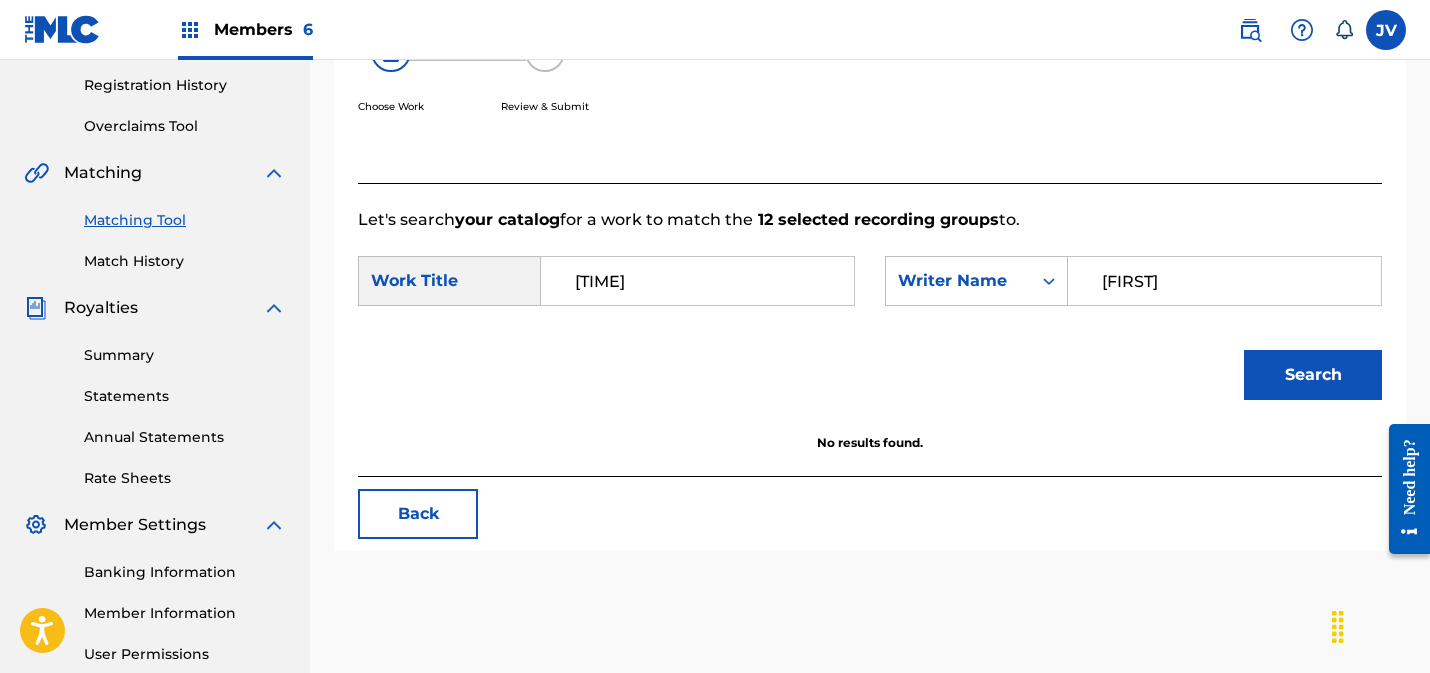 click on "[TIME]" at bounding box center [697, 281] 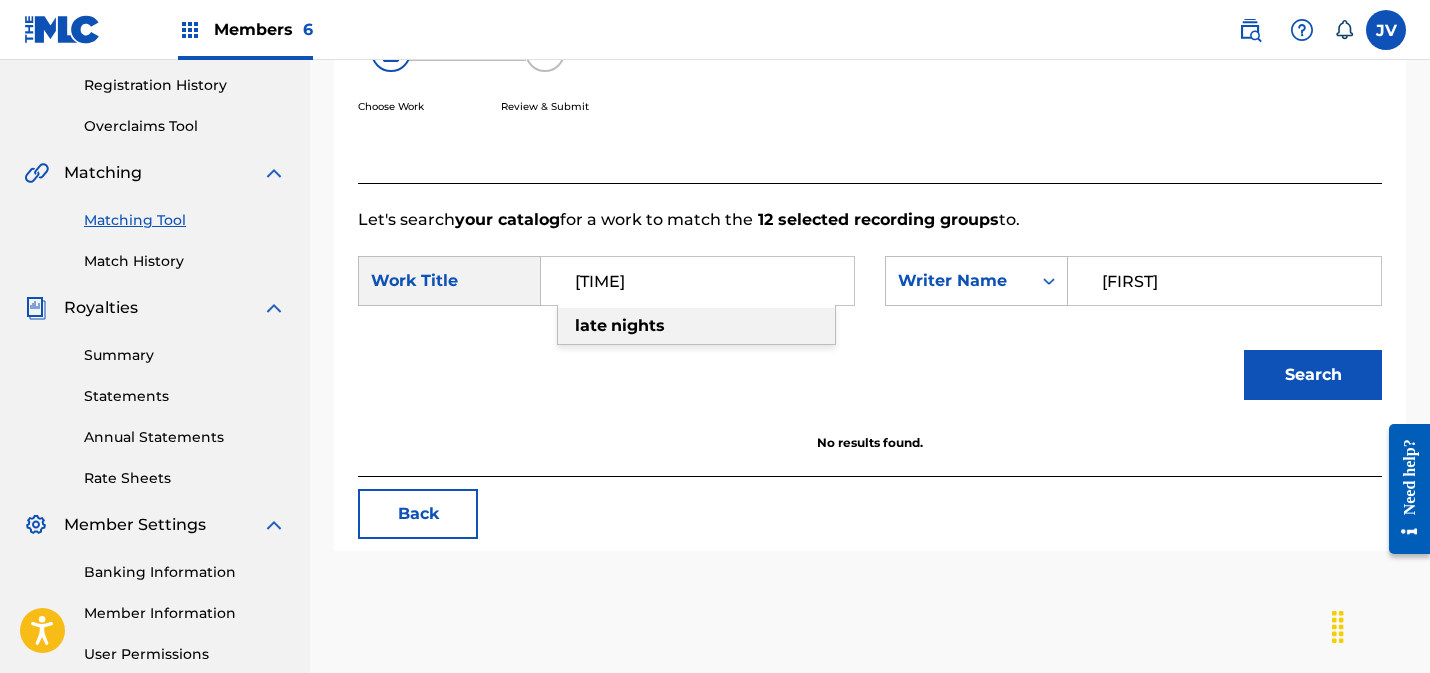 click on "[TIME]" at bounding box center [697, 281] 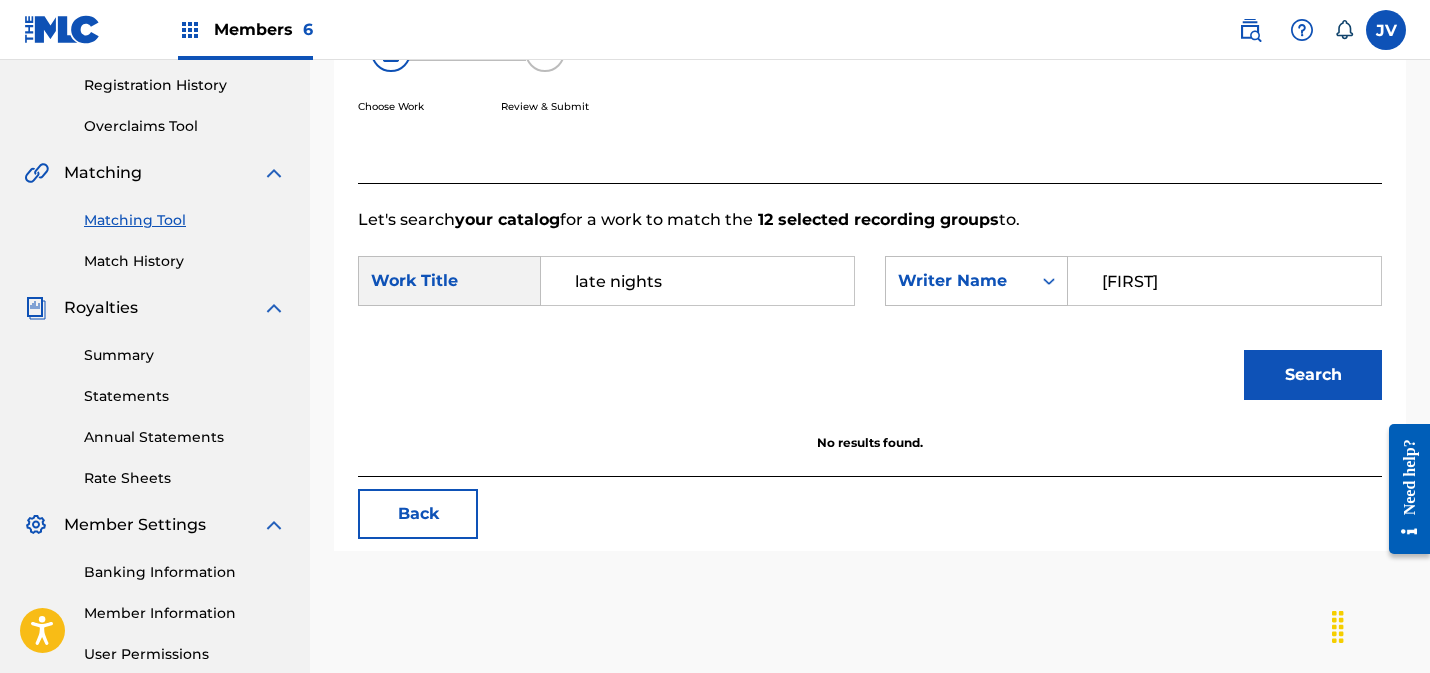 click on "Search" at bounding box center (1313, 375) 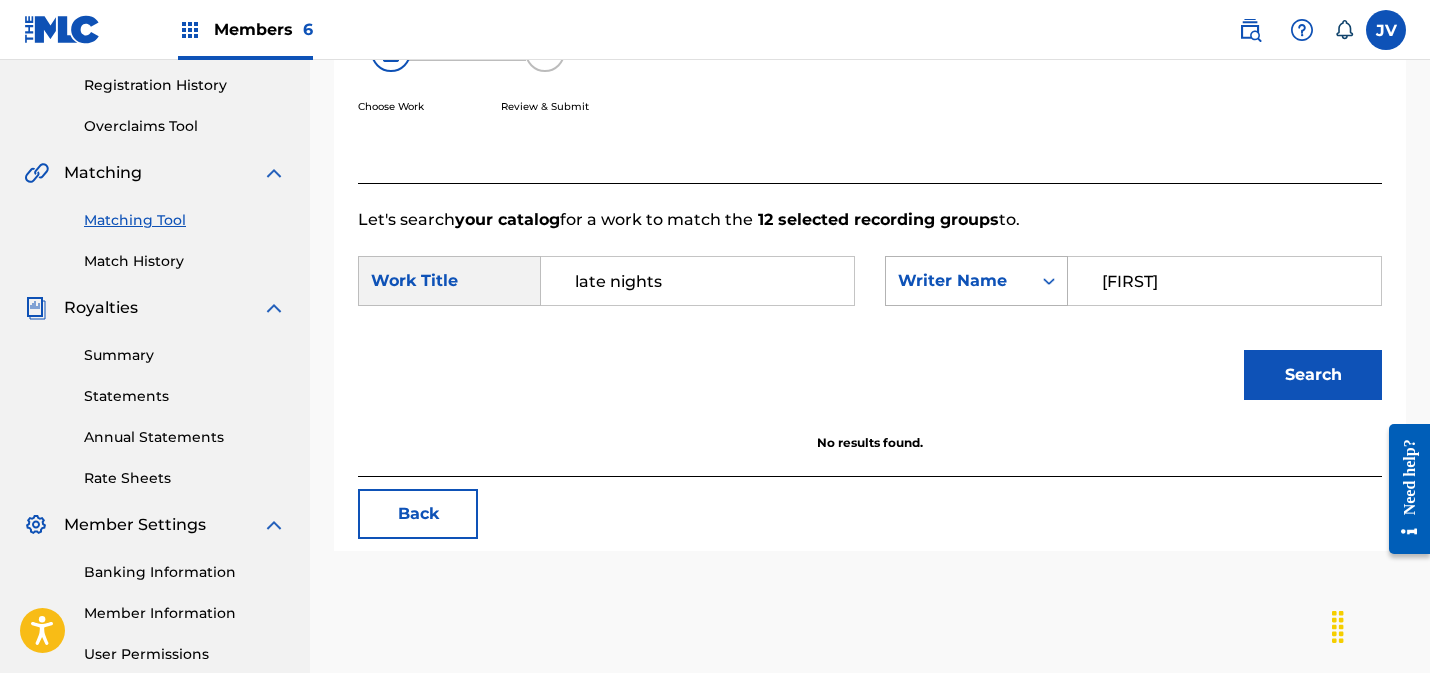 drag, startPoint x: 1194, startPoint y: 291, endPoint x: 1046, endPoint y: 287, distance: 148.05405 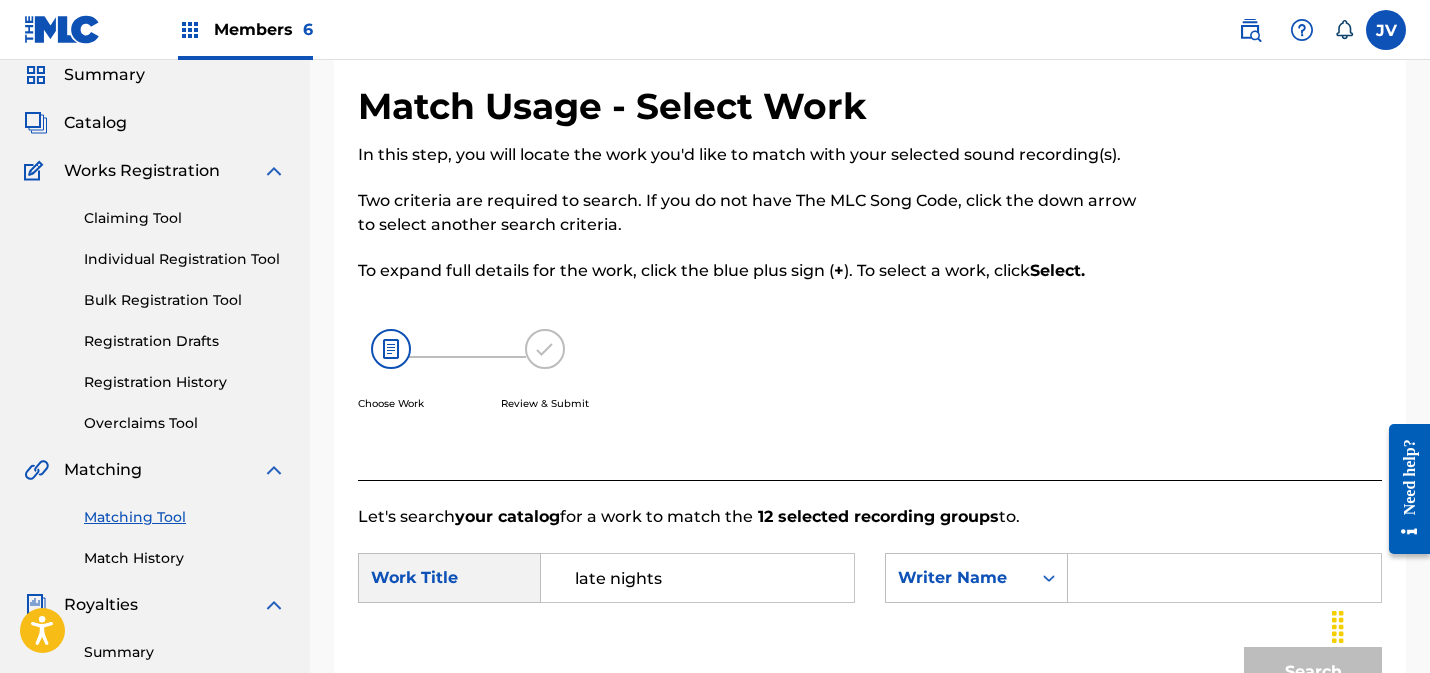 scroll, scrollTop: 0, scrollLeft: 0, axis: both 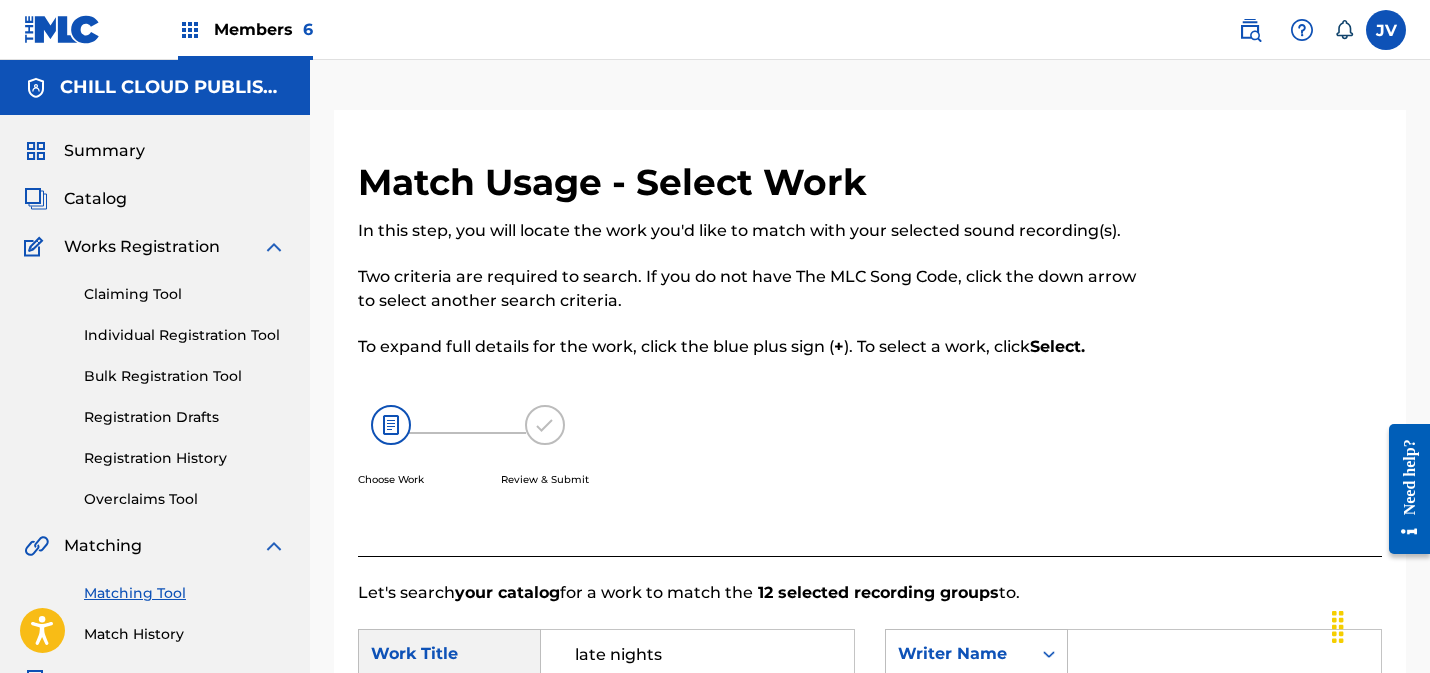type 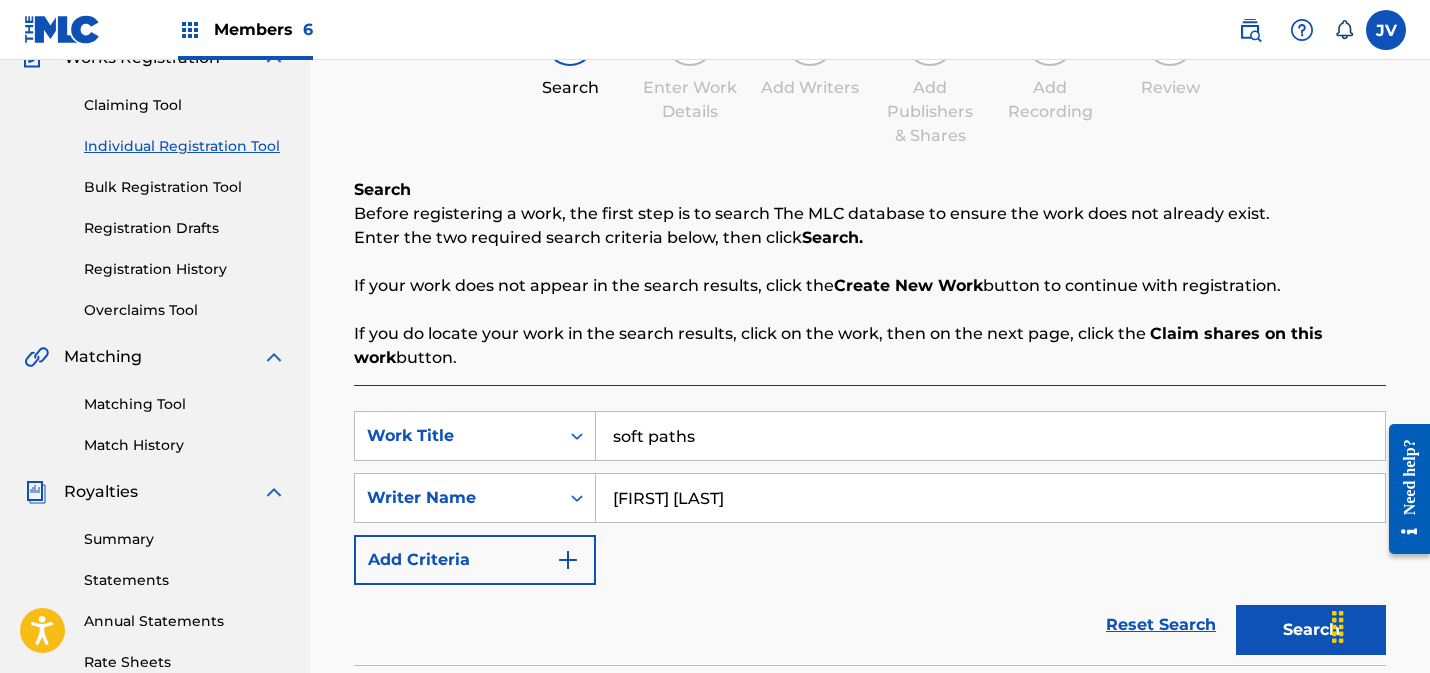 scroll, scrollTop: 334, scrollLeft: 0, axis: vertical 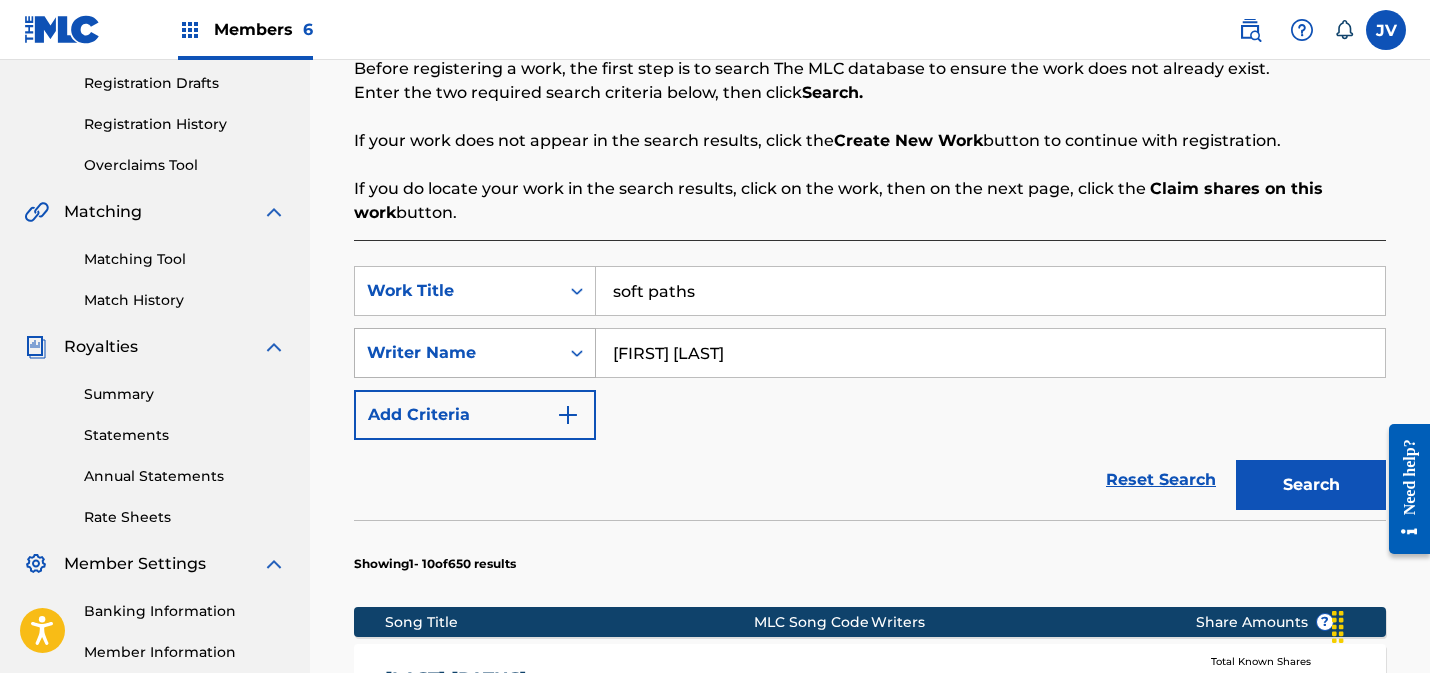 drag, startPoint x: 602, startPoint y: 339, endPoint x: 476, endPoint y: 332, distance: 126.1943 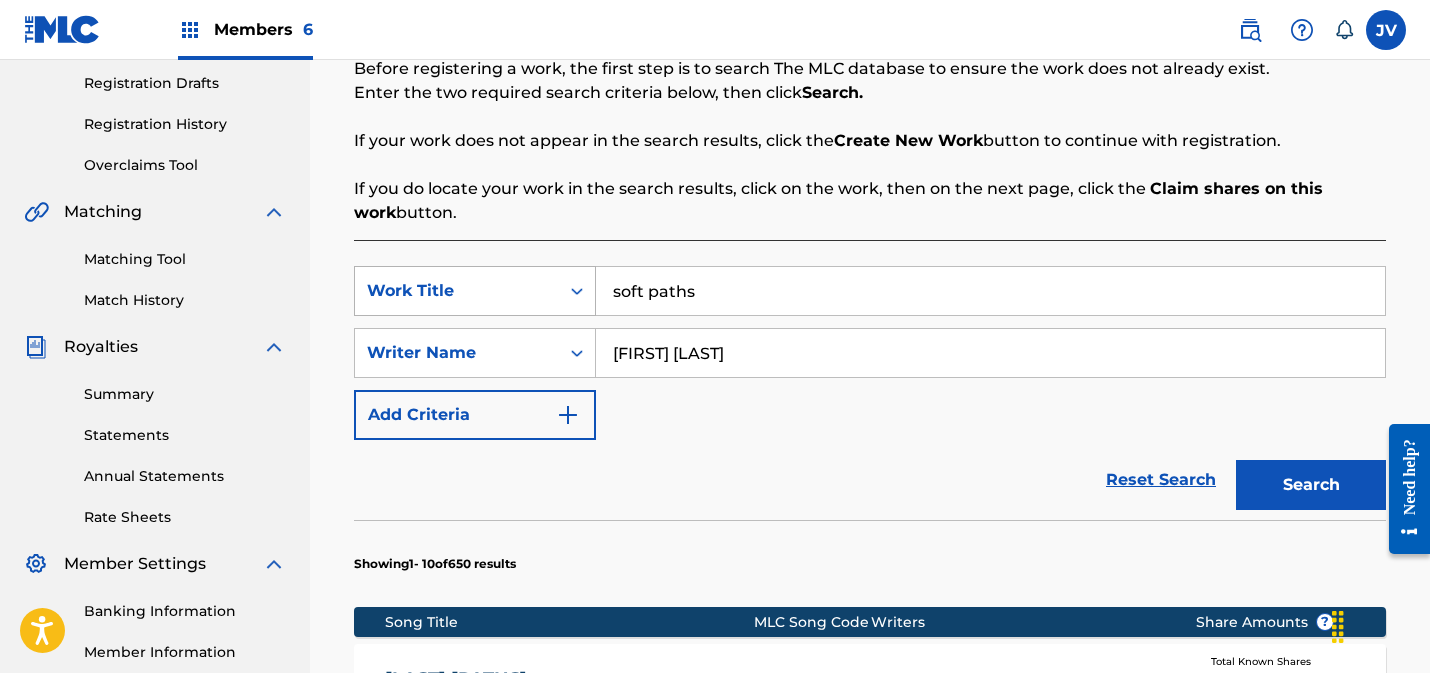 drag, startPoint x: 713, startPoint y: 294, endPoint x: 577, endPoint y: 288, distance: 136.1323 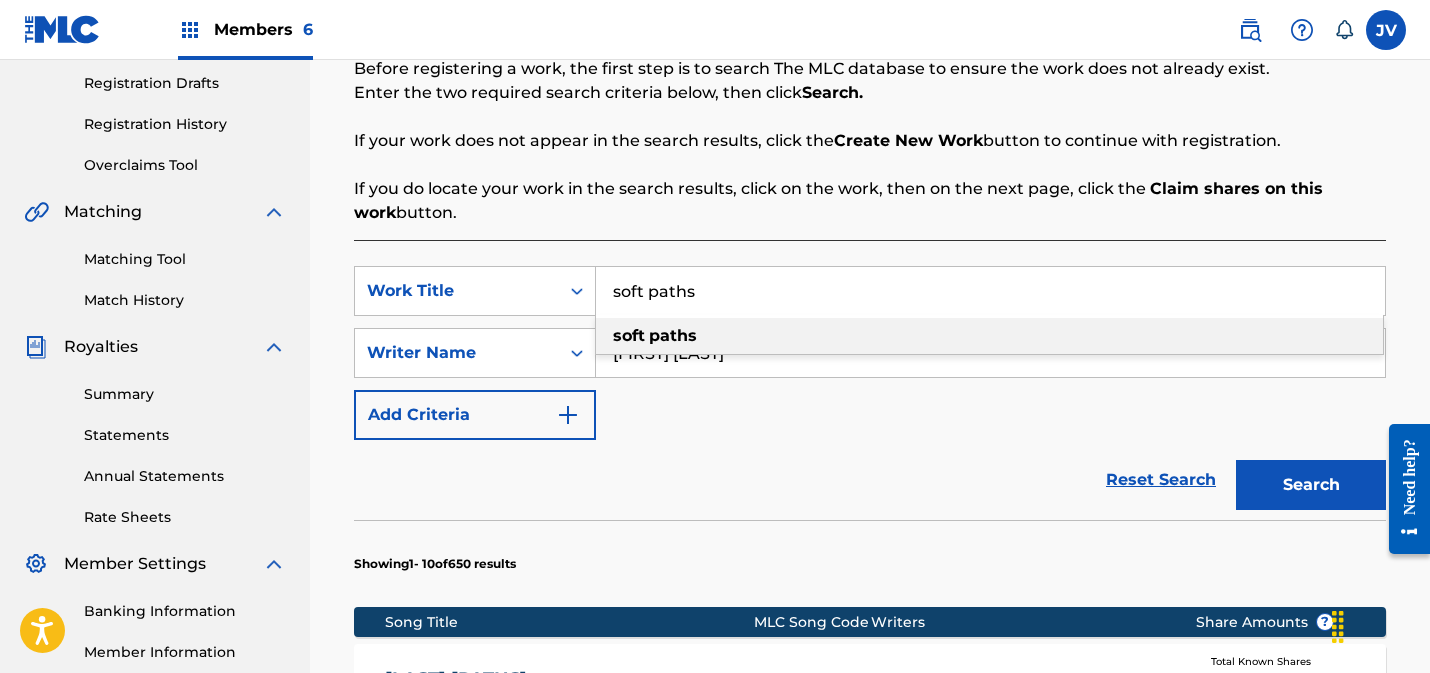 paste on "Late Night" 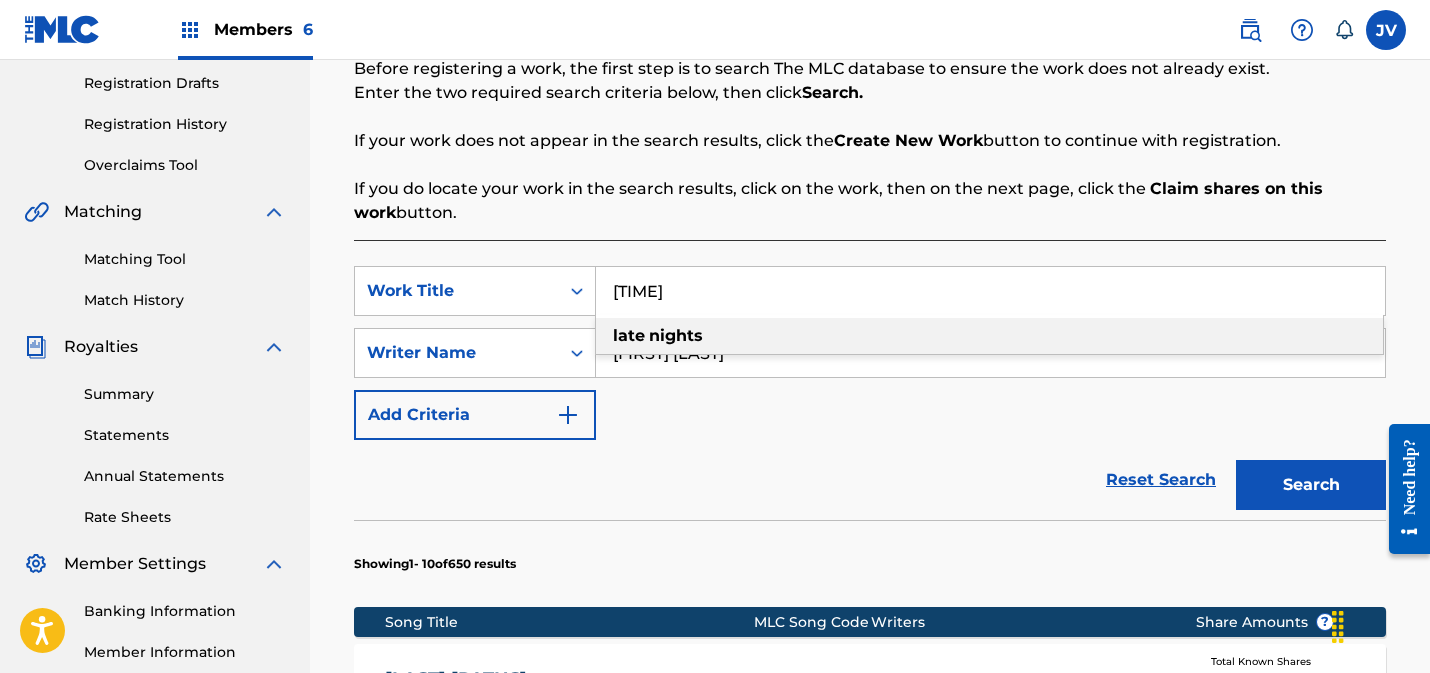 click on "nights" at bounding box center [676, 335] 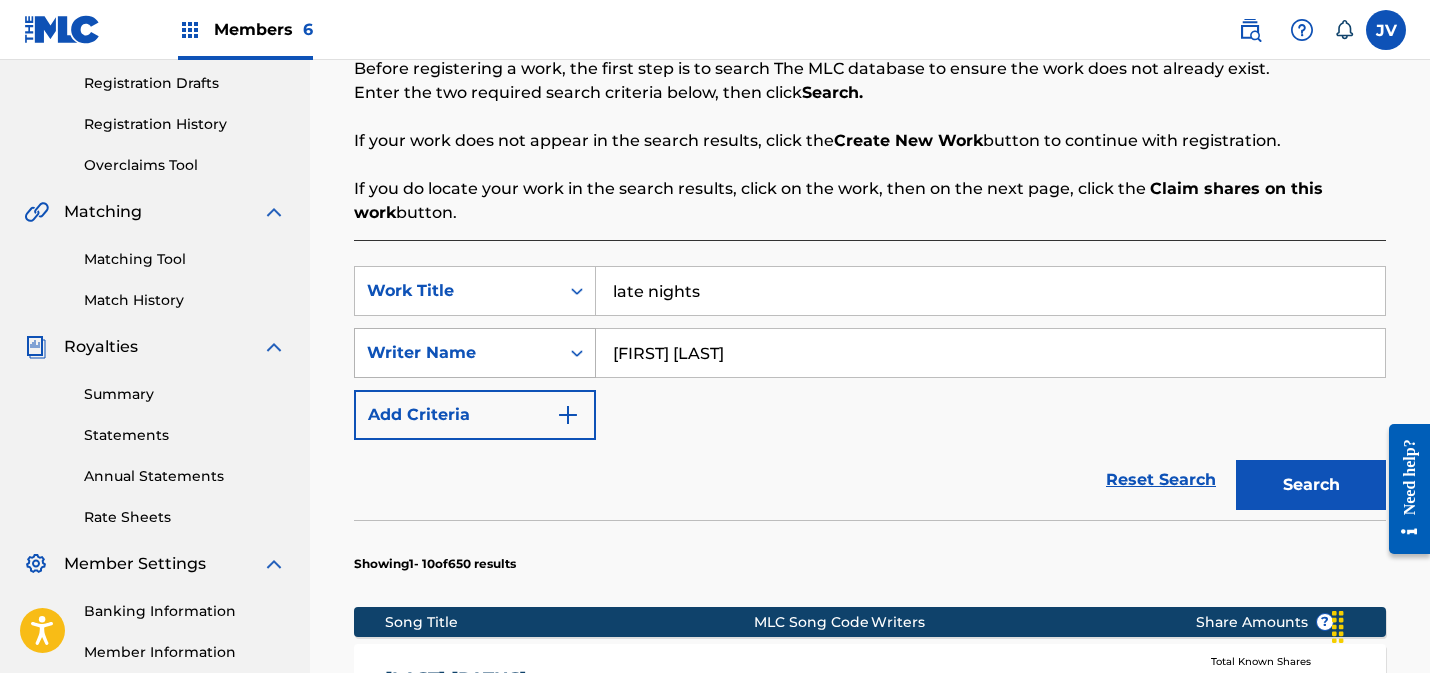 drag, startPoint x: 763, startPoint y: 363, endPoint x: 555, endPoint y: 347, distance: 208.61447 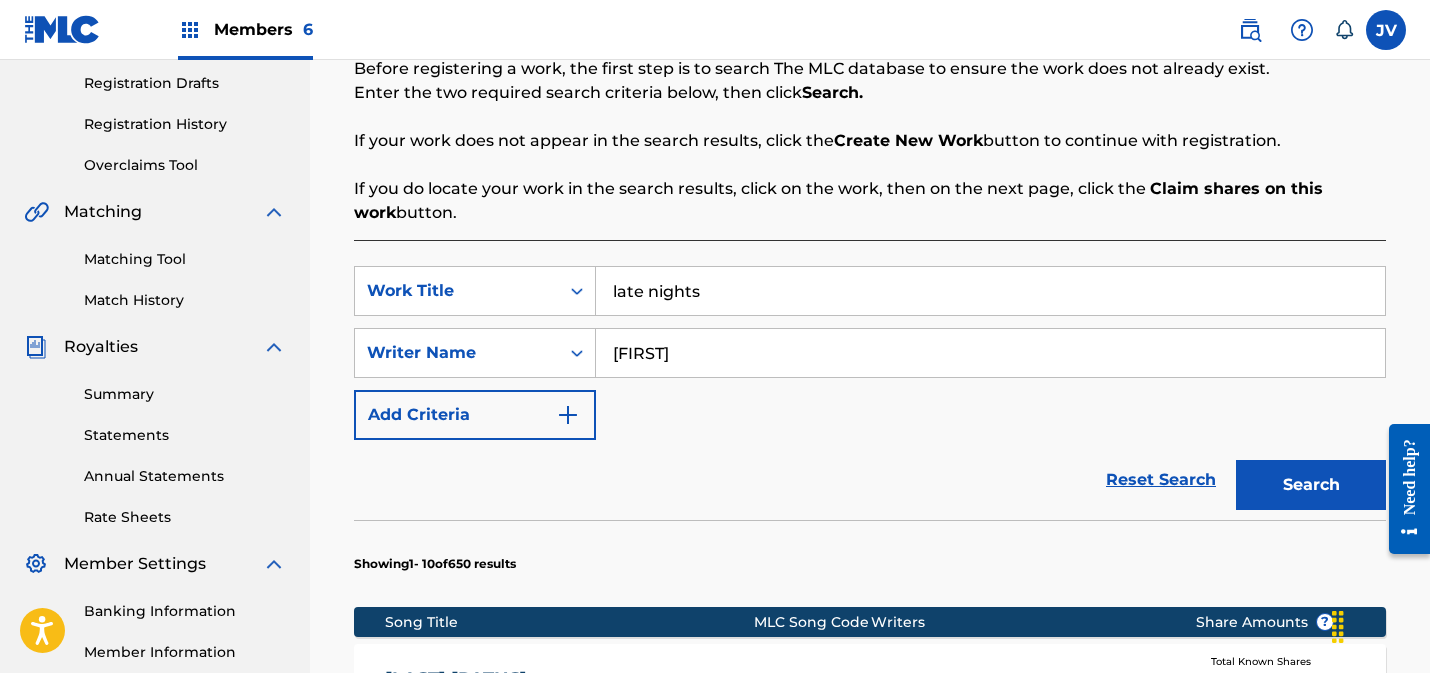type on "[FIRST]" 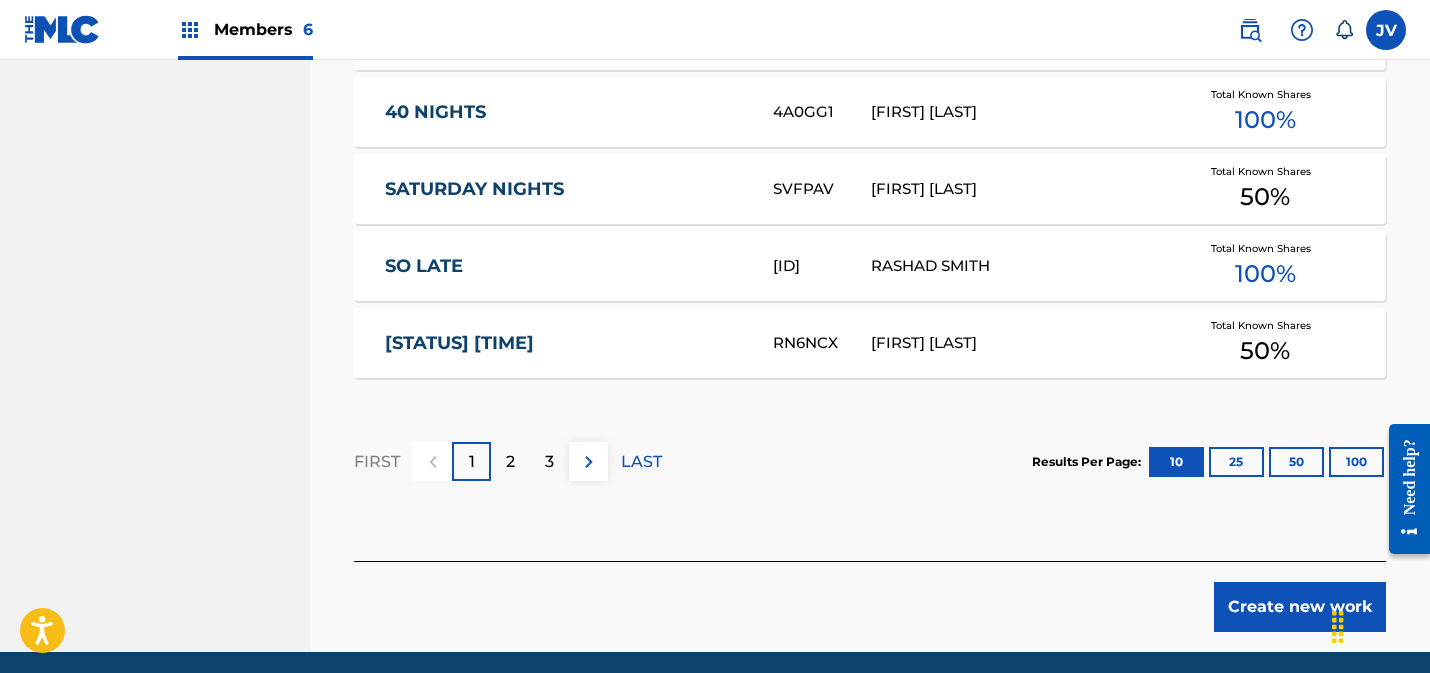 scroll, scrollTop: 1438, scrollLeft: 0, axis: vertical 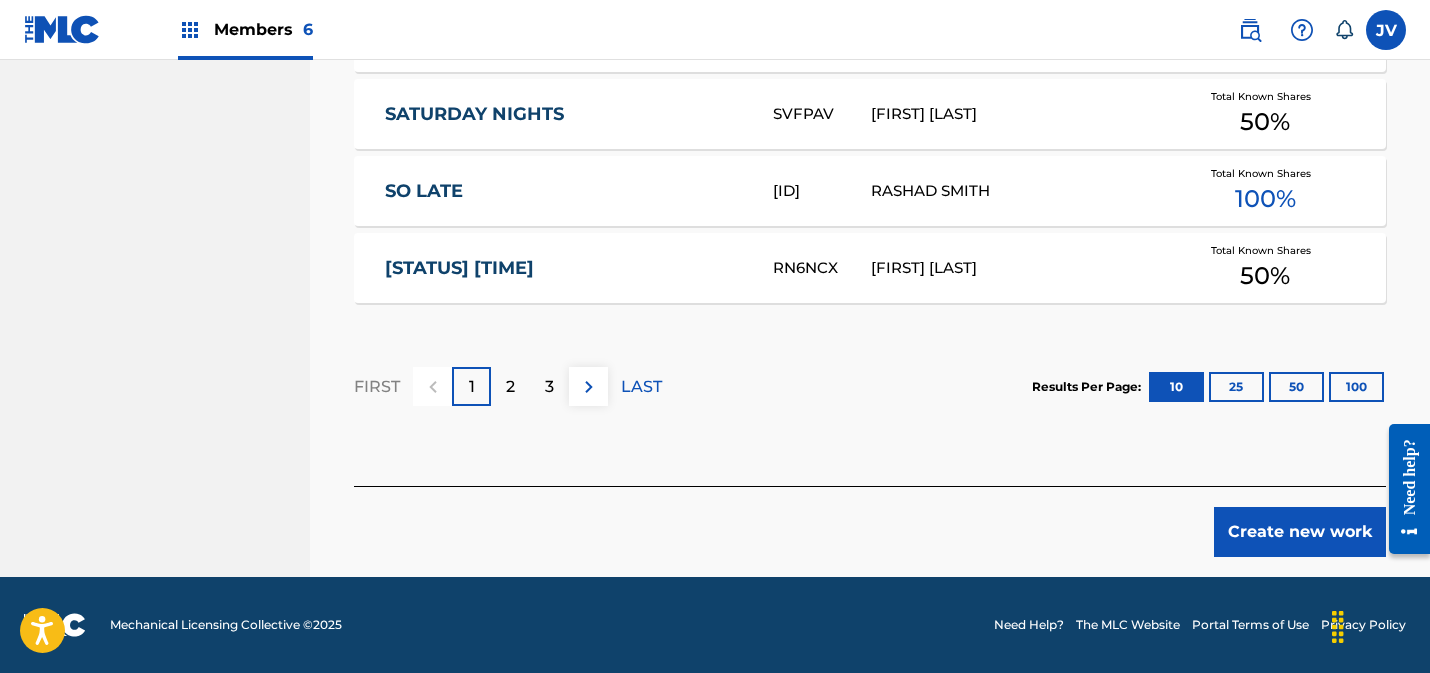 click on "Create new work" at bounding box center (1300, 532) 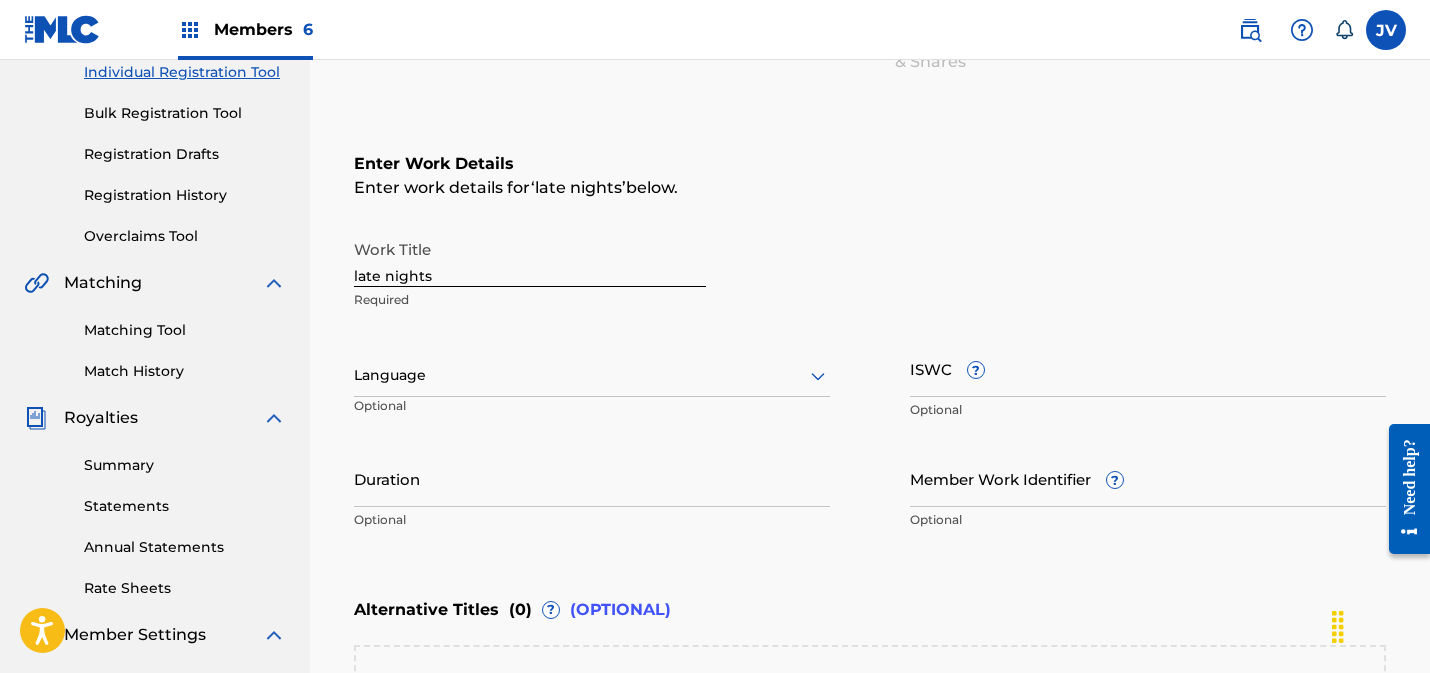 scroll, scrollTop: 260, scrollLeft: 0, axis: vertical 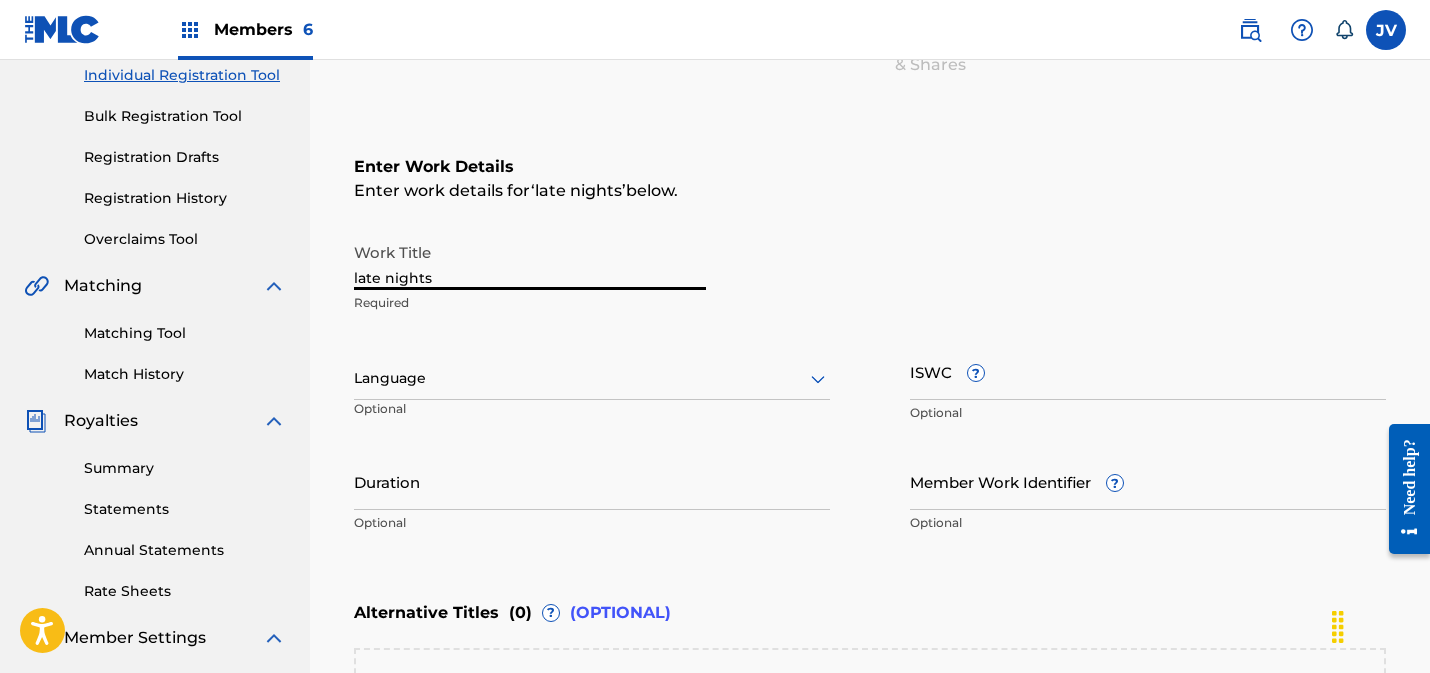 drag, startPoint x: 454, startPoint y: 275, endPoint x: 310, endPoint y: 268, distance: 144.17004 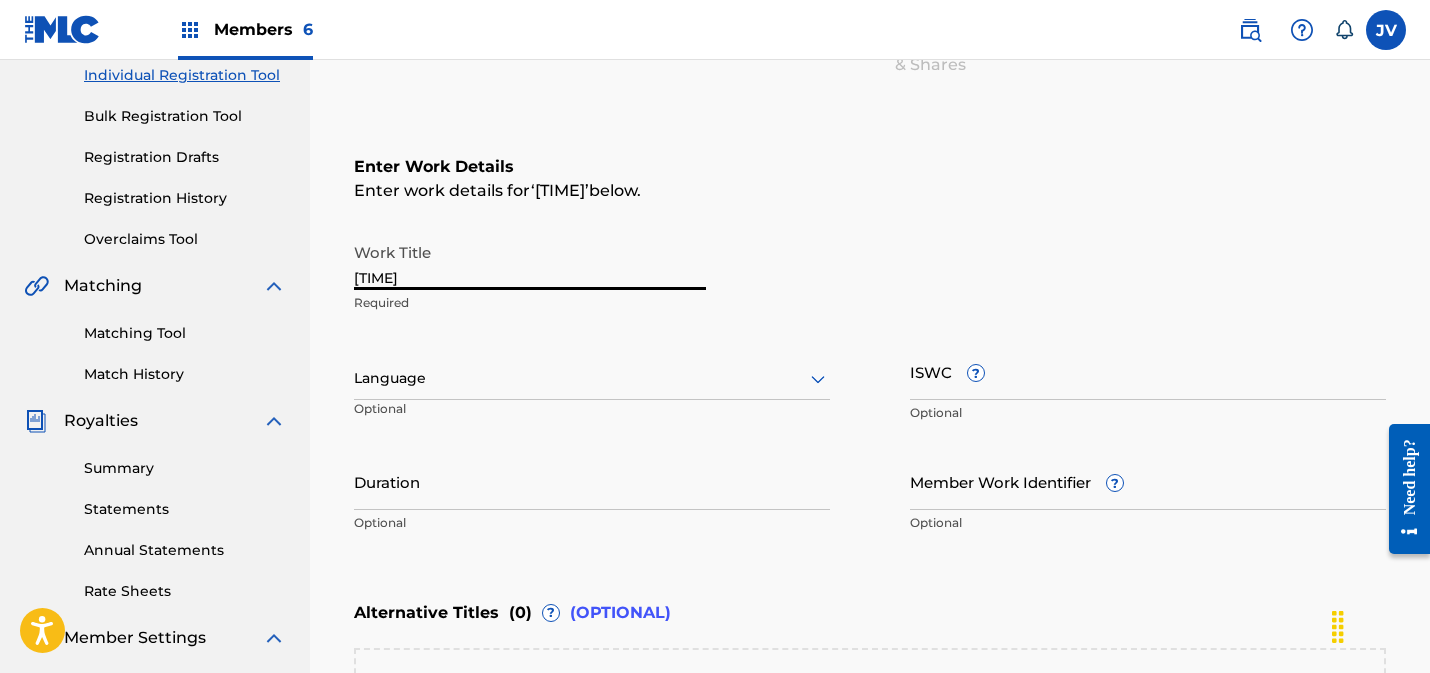 type on "[TIME]" 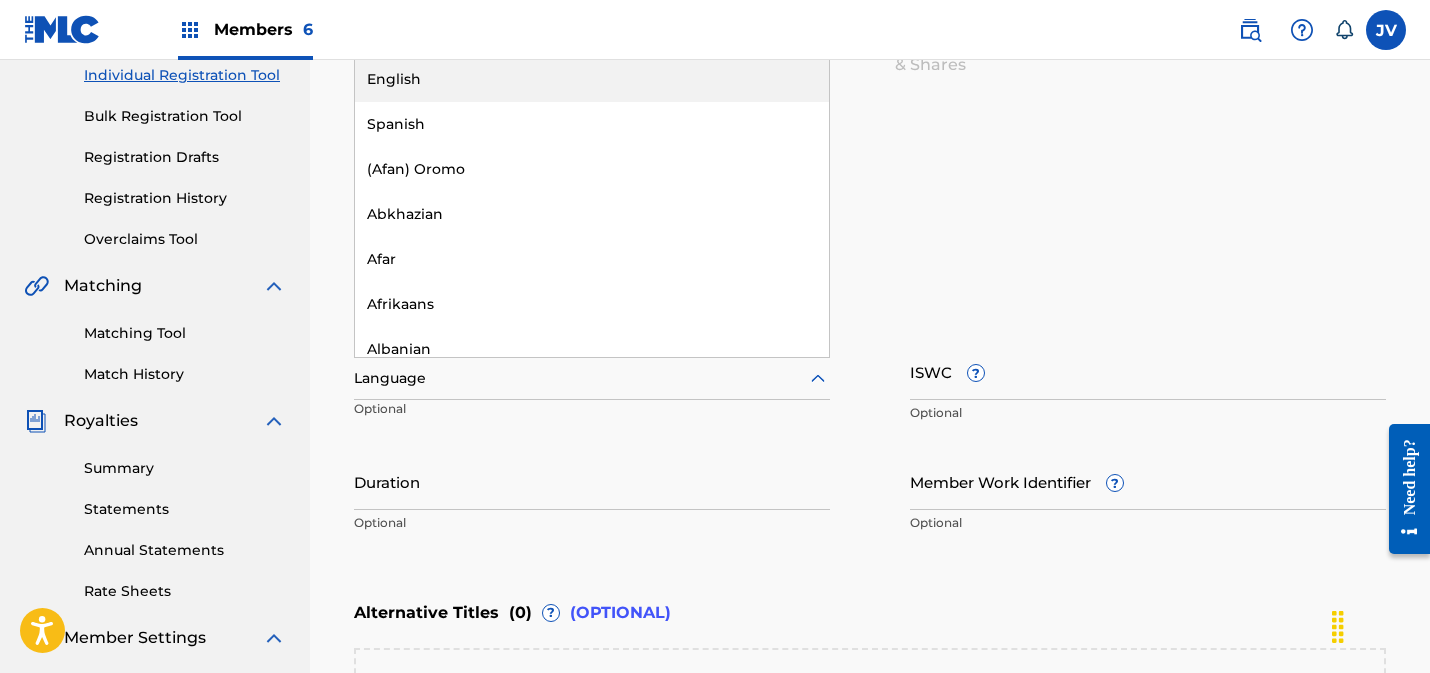 click on "English" at bounding box center [592, 79] 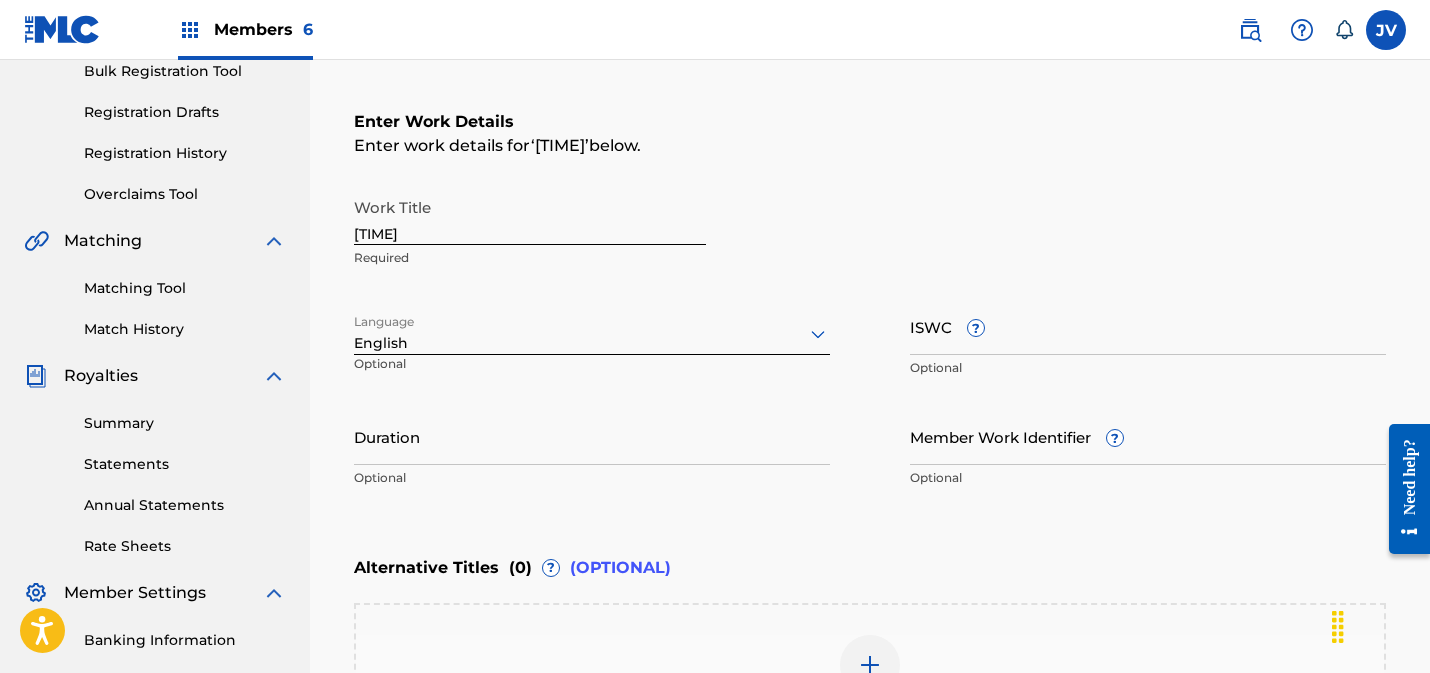 scroll, scrollTop: 321, scrollLeft: 0, axis: vertical 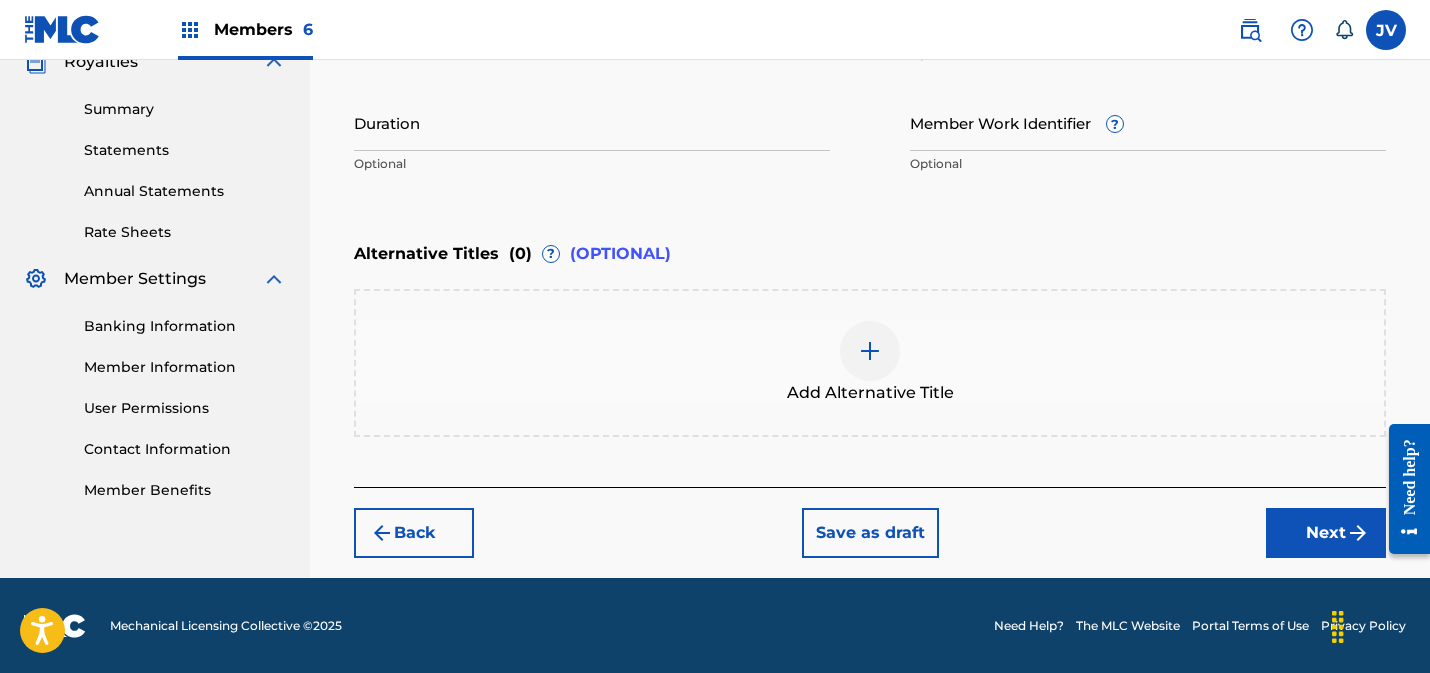 drag, startPoint x: 1295, startPoint y: 541, endPoint x: 1261, endPoint y: 526, distance: 37.161808 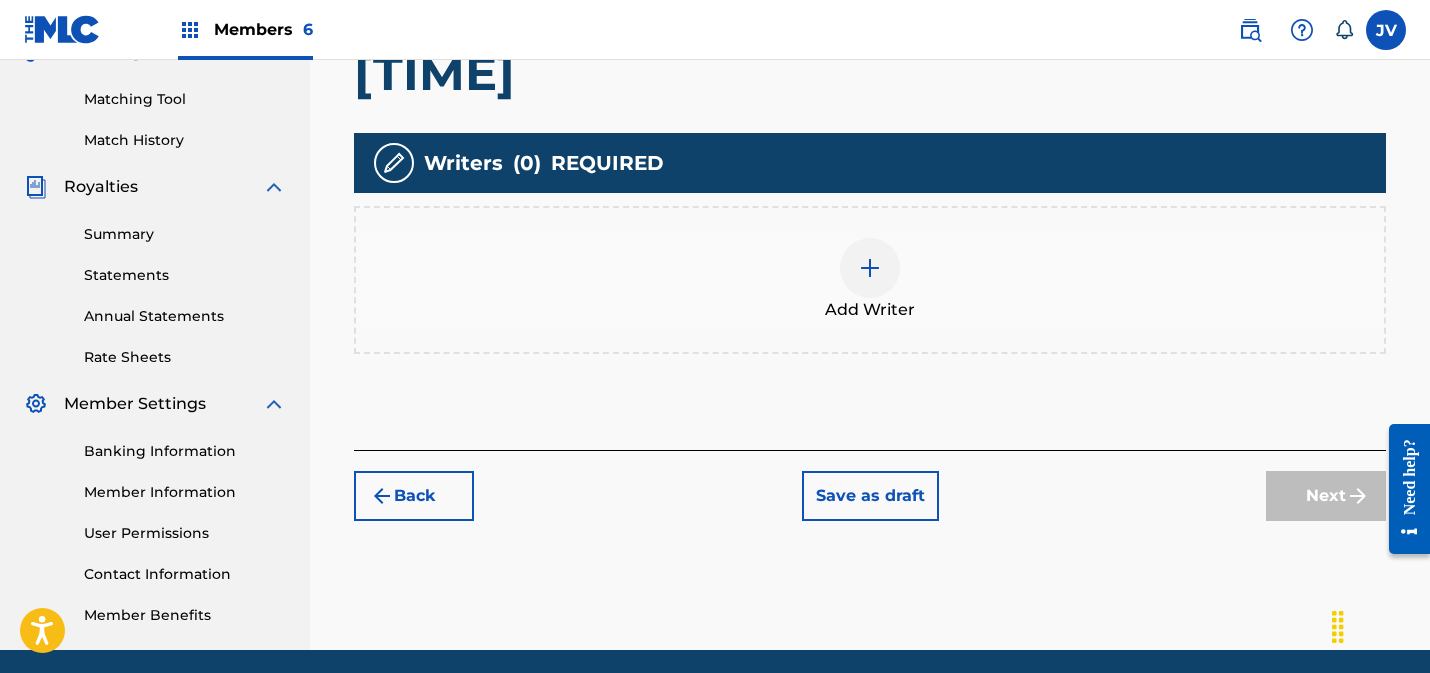 scroll, scrollTop: 567, scrollLeft: 0, axis: vertical 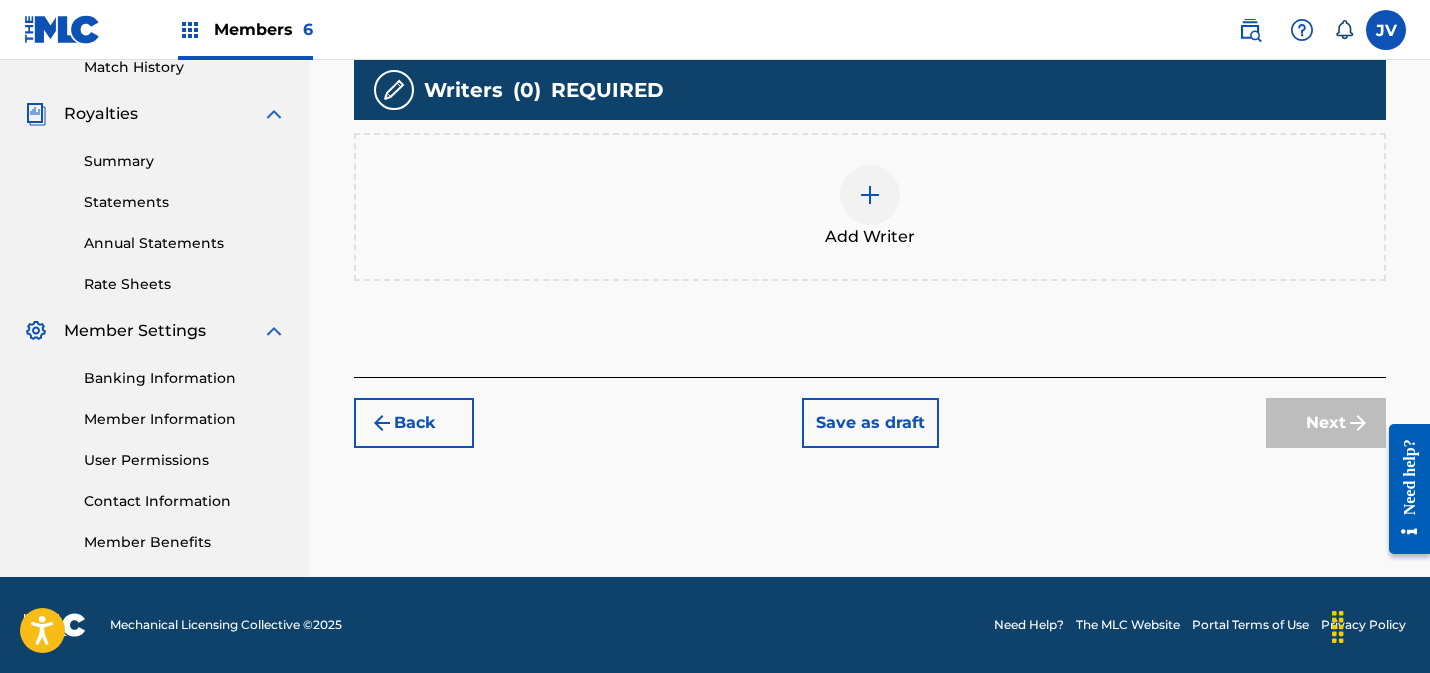 click at bounding box center (870, 195) 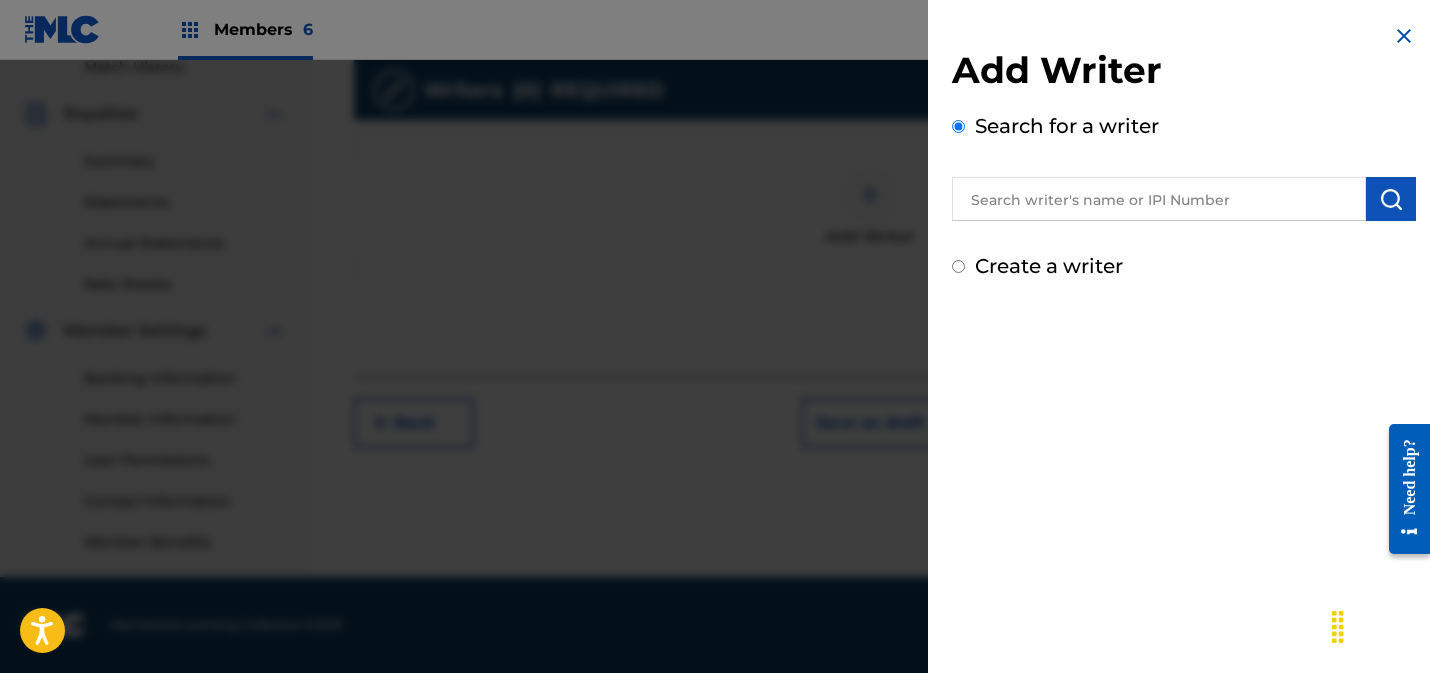 click at bounding box center (1159, 199) 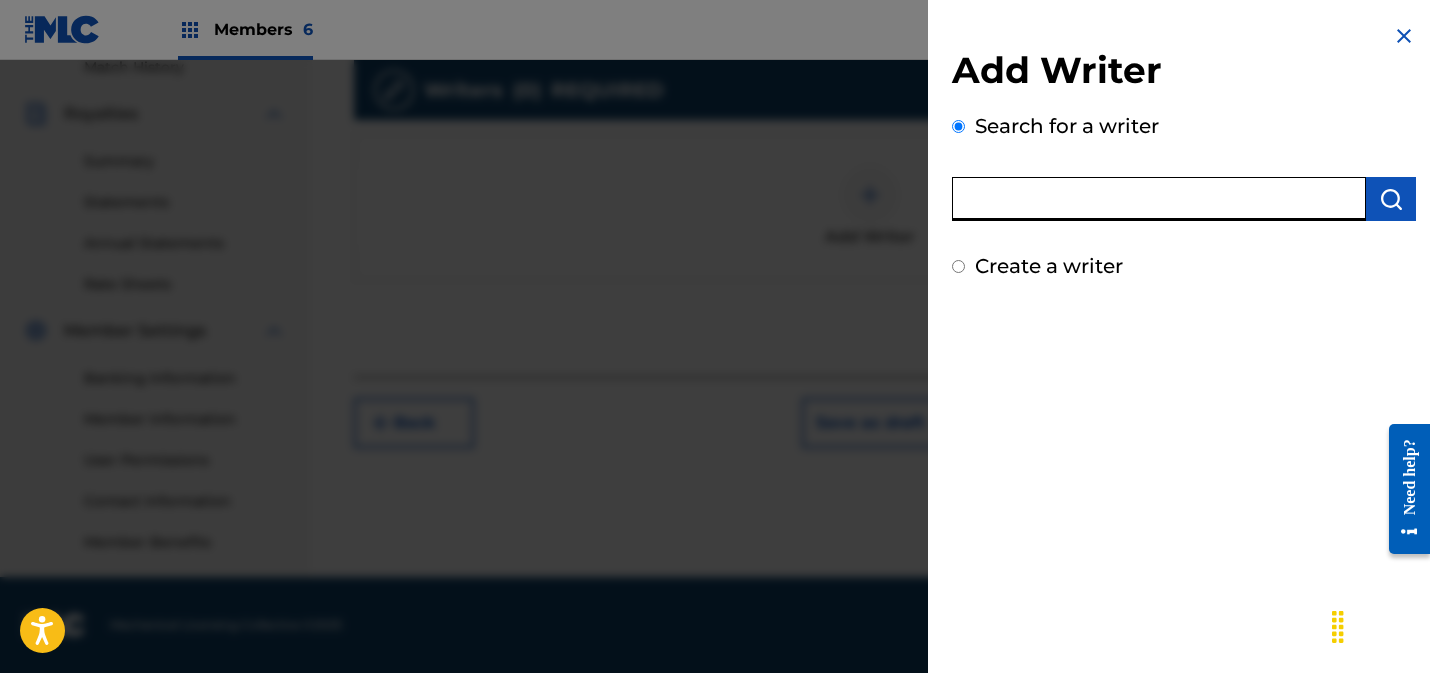 paste on "[FIRST] [LAST]" 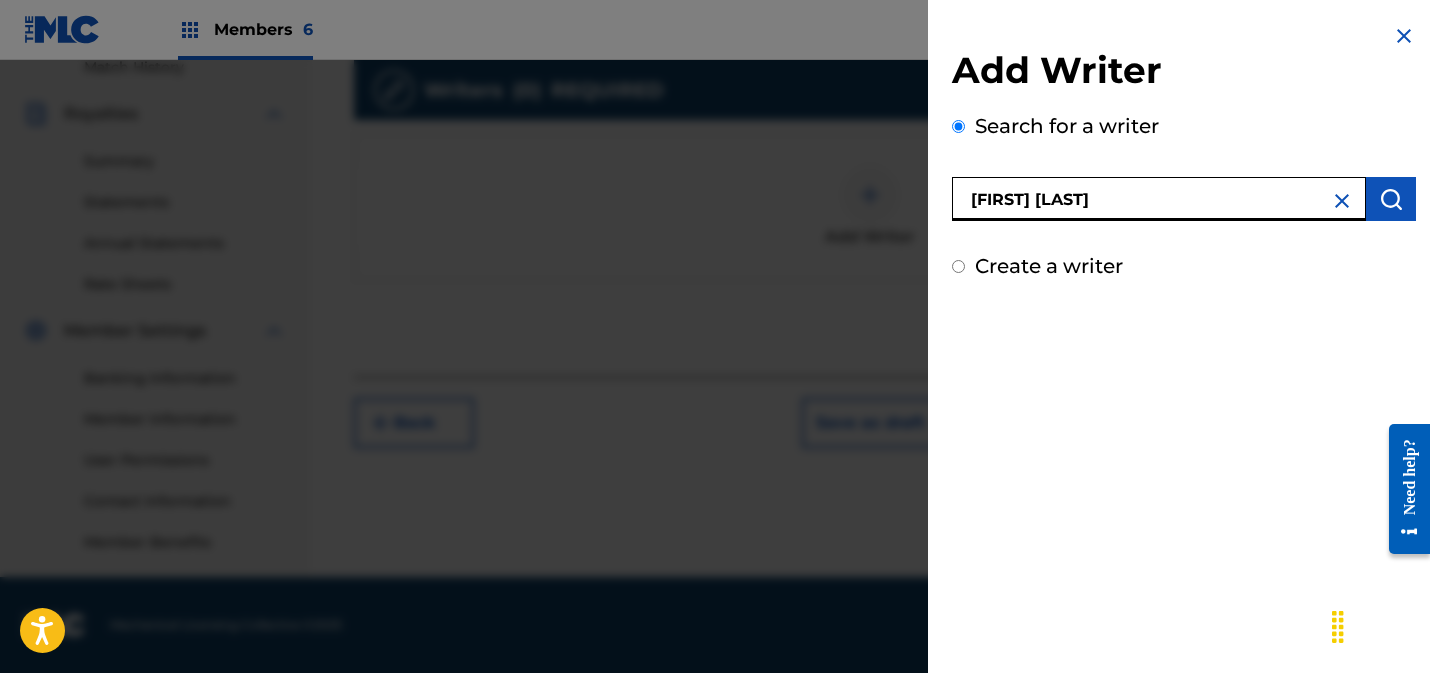 type on "[FIRST] [LAST]" 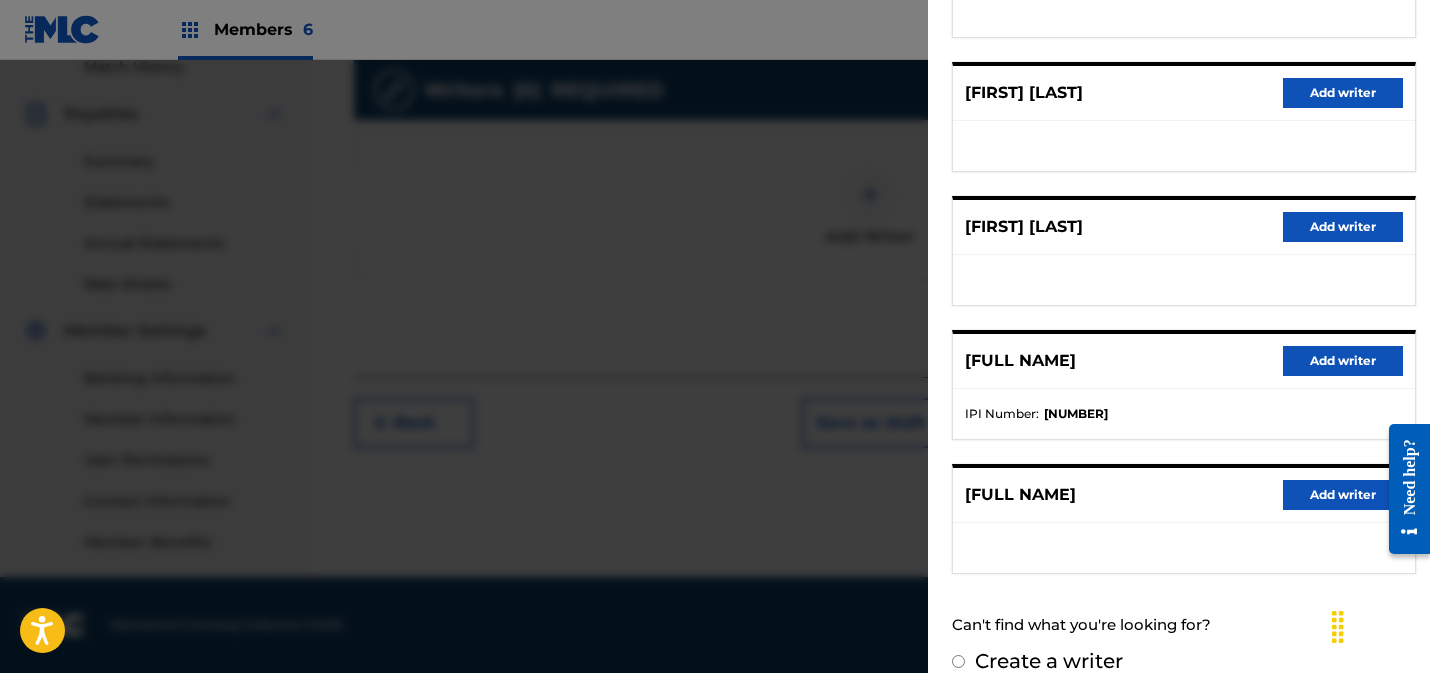 scroll, scrollTop: 369, scrollLeft: 0, axis: vertical 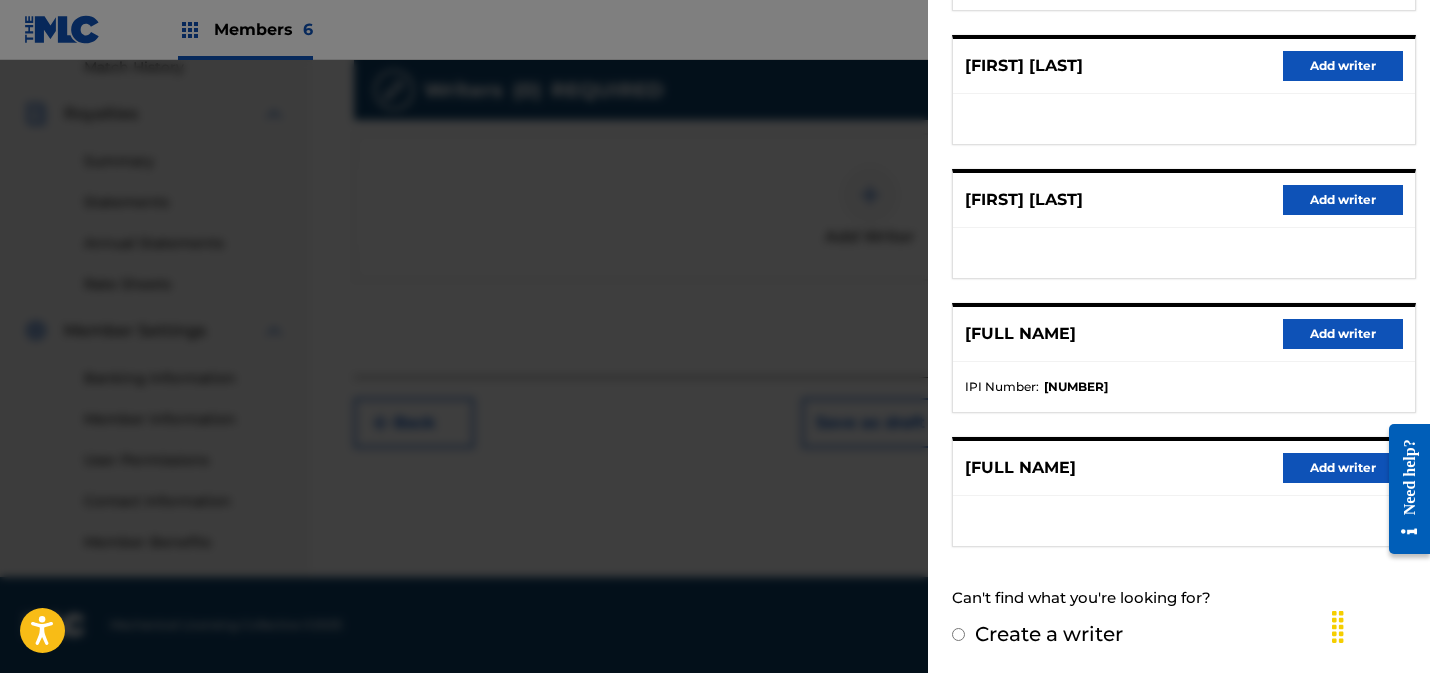 click on "Add writer" at bounding box center [1343, 200] 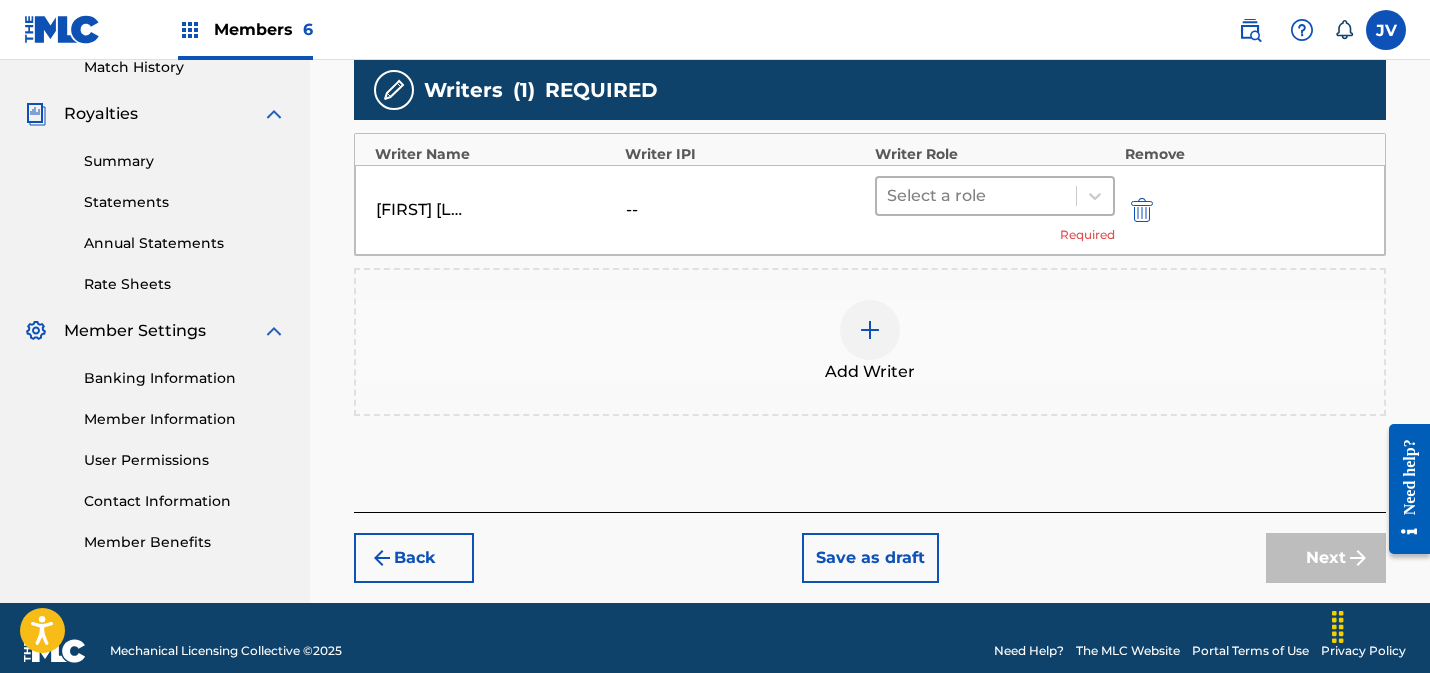 click at bounding box center [976, 196] 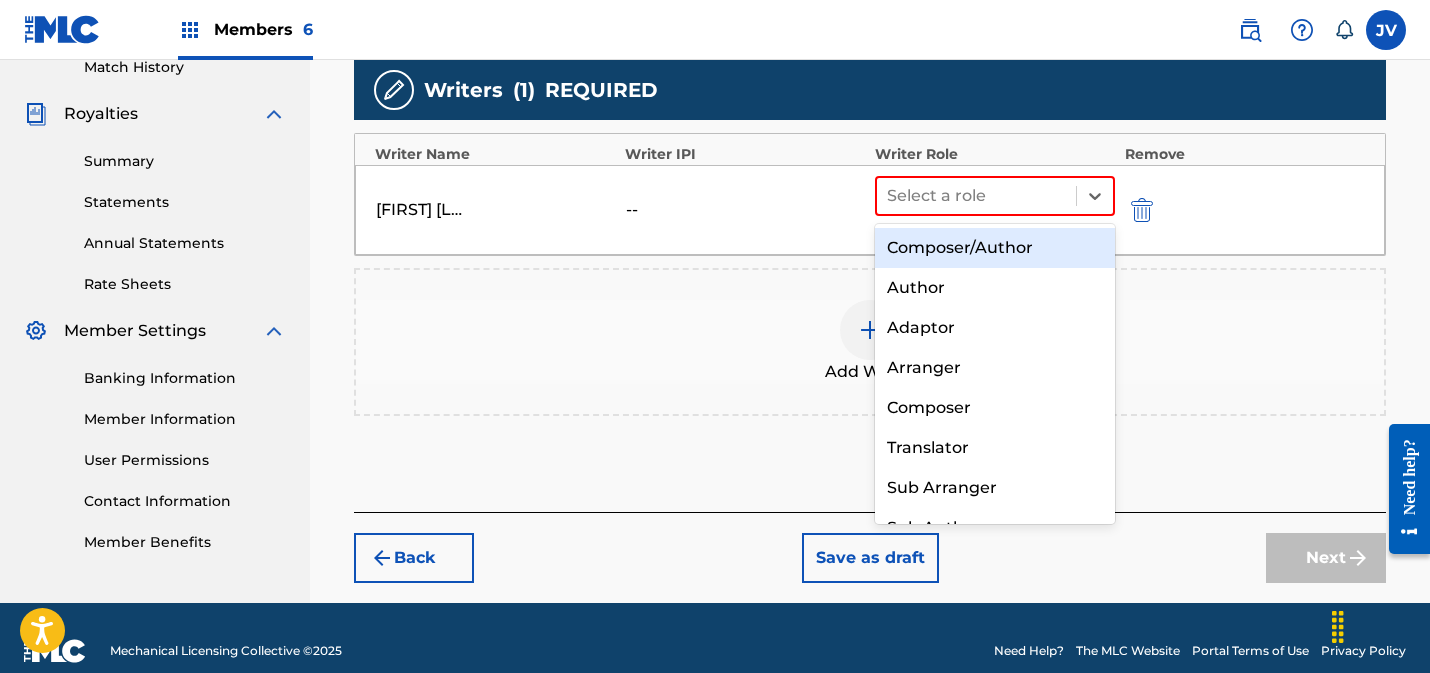 click on "Composer/Author" at bounding box center [995, 248] 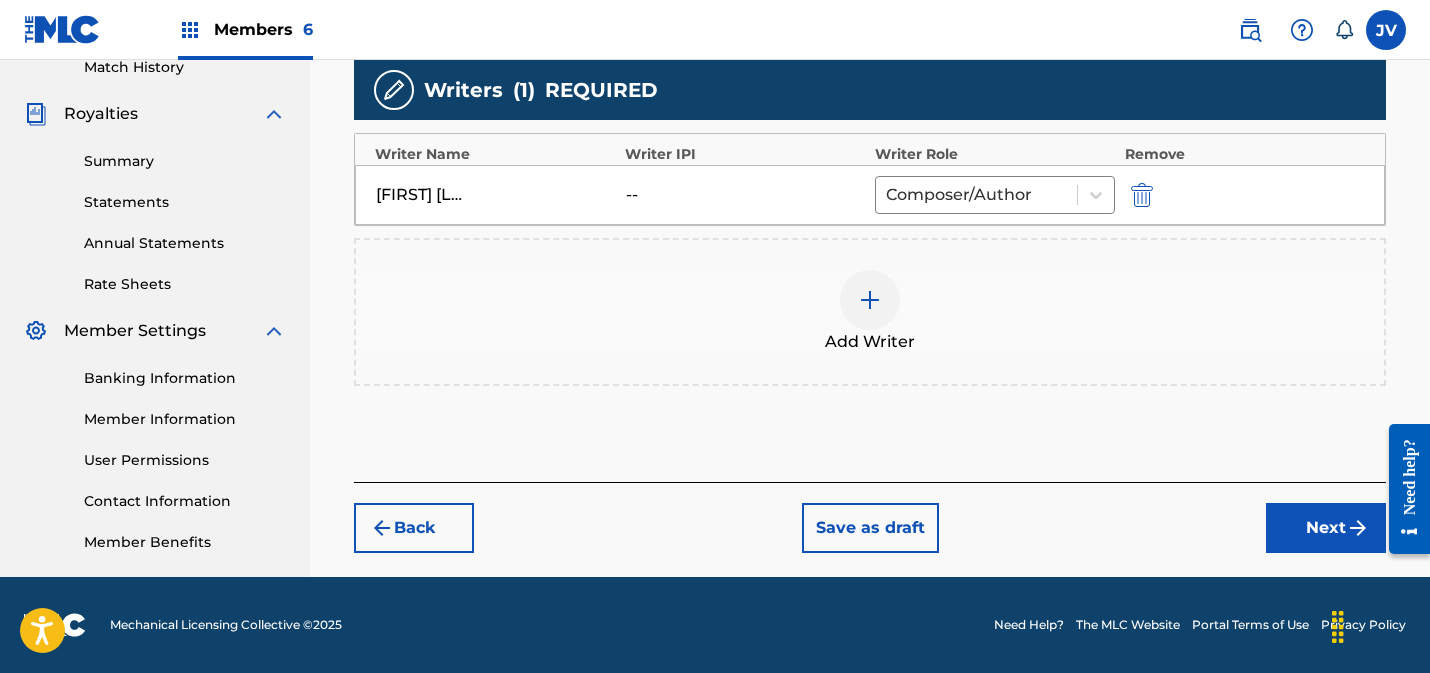 click on "--" at bounding box center [671, 195] 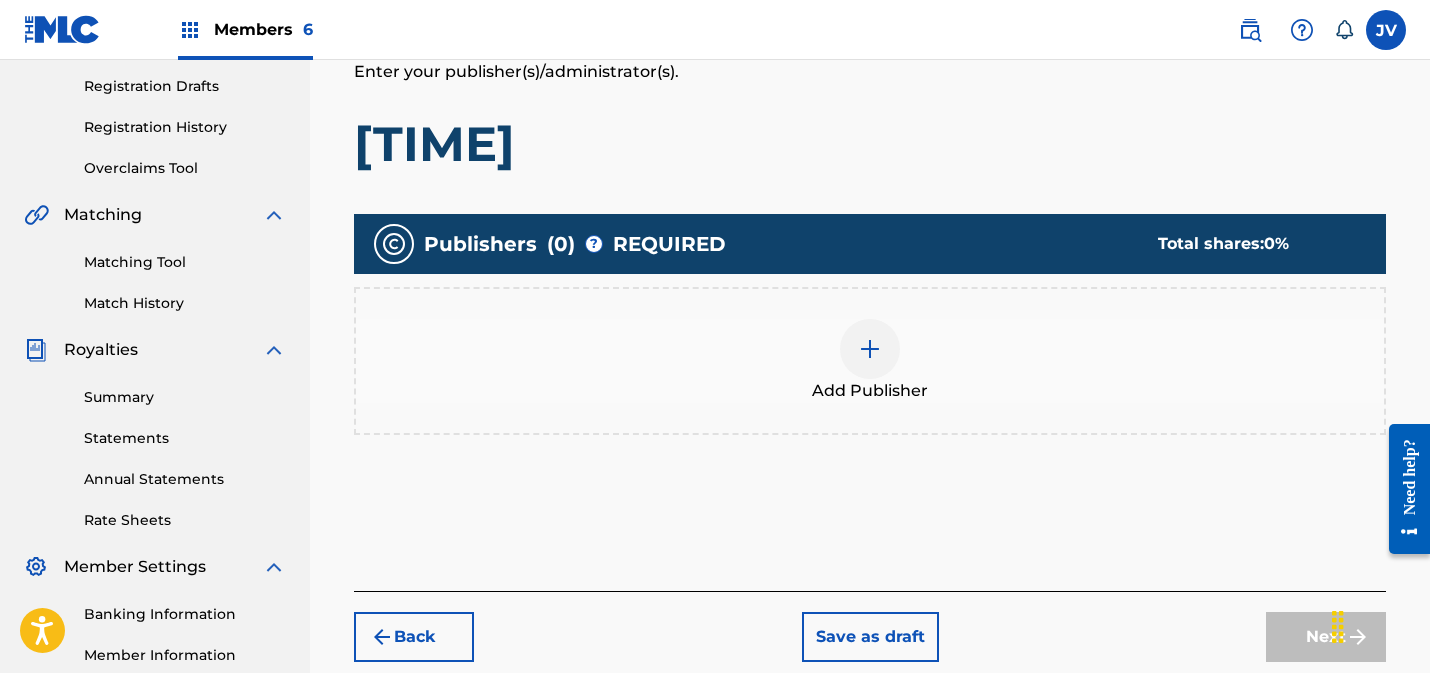 scroll, scrollTop: 352, scrollLeft: 0, axis: vertical 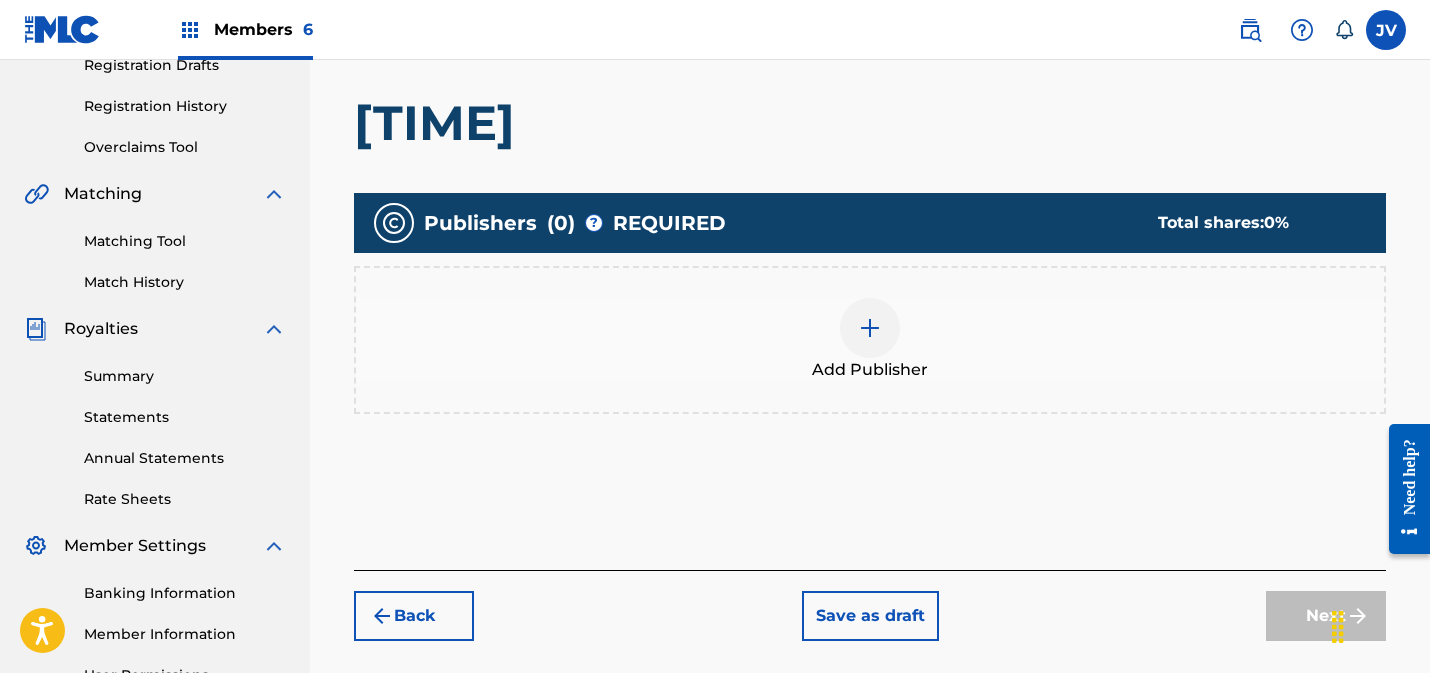 click at bounding box center [870, 328] 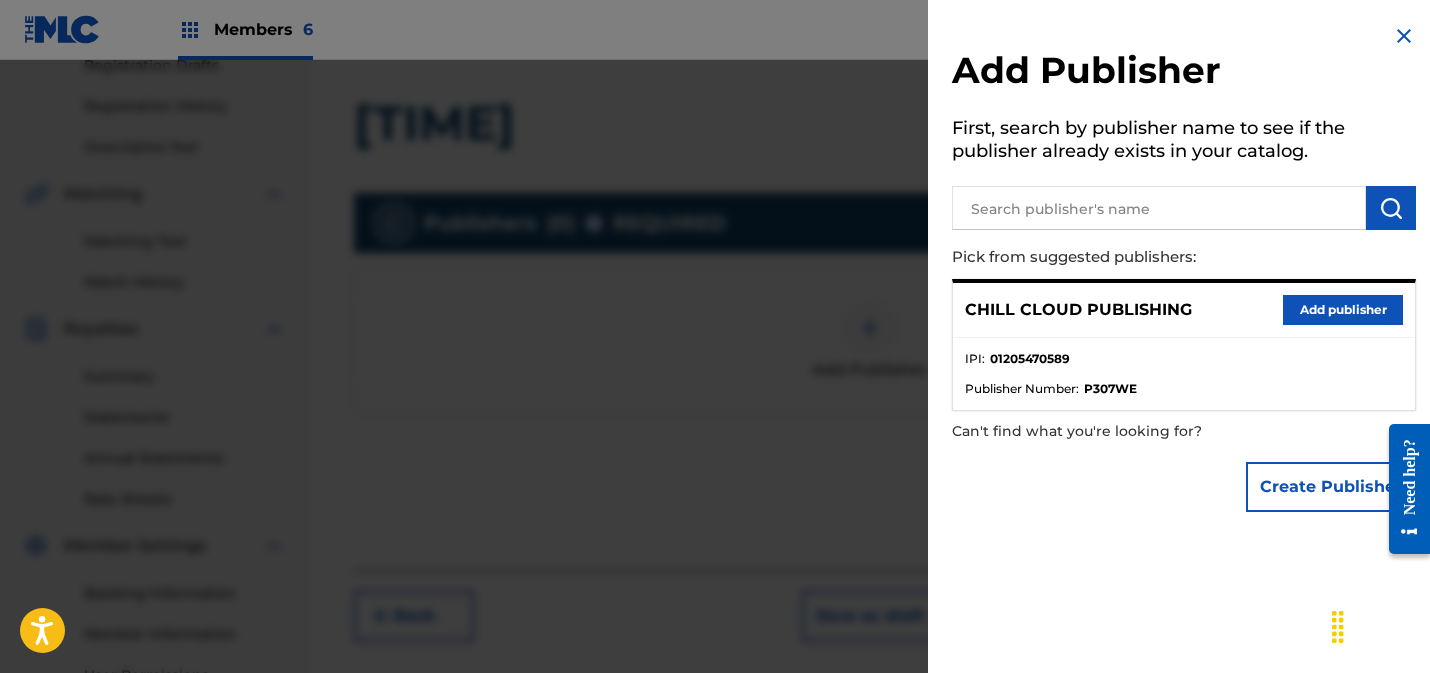 click on "Add publisher" at bounding box center (1343, 310) 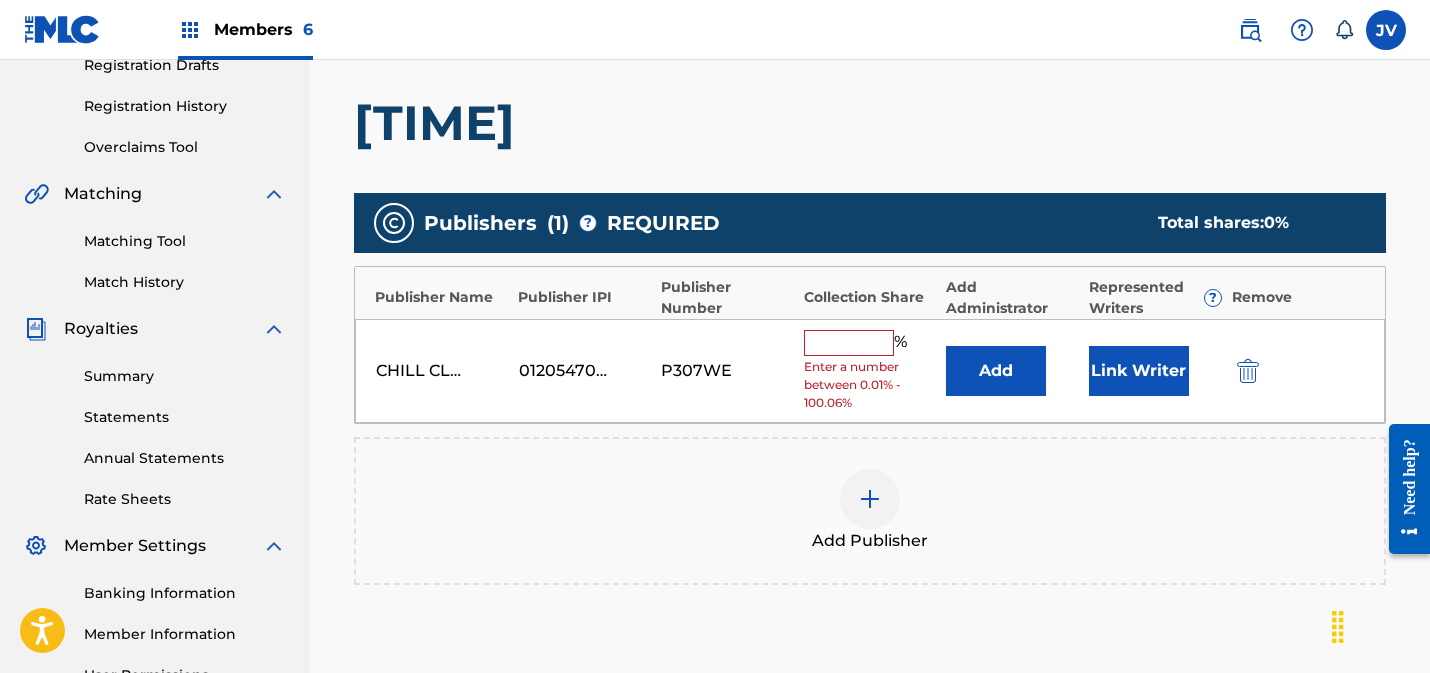 drag, startPoint x: 855, startPoint y: 335, endPoint x: 976, endPoint y: 348, distance: 121.69634 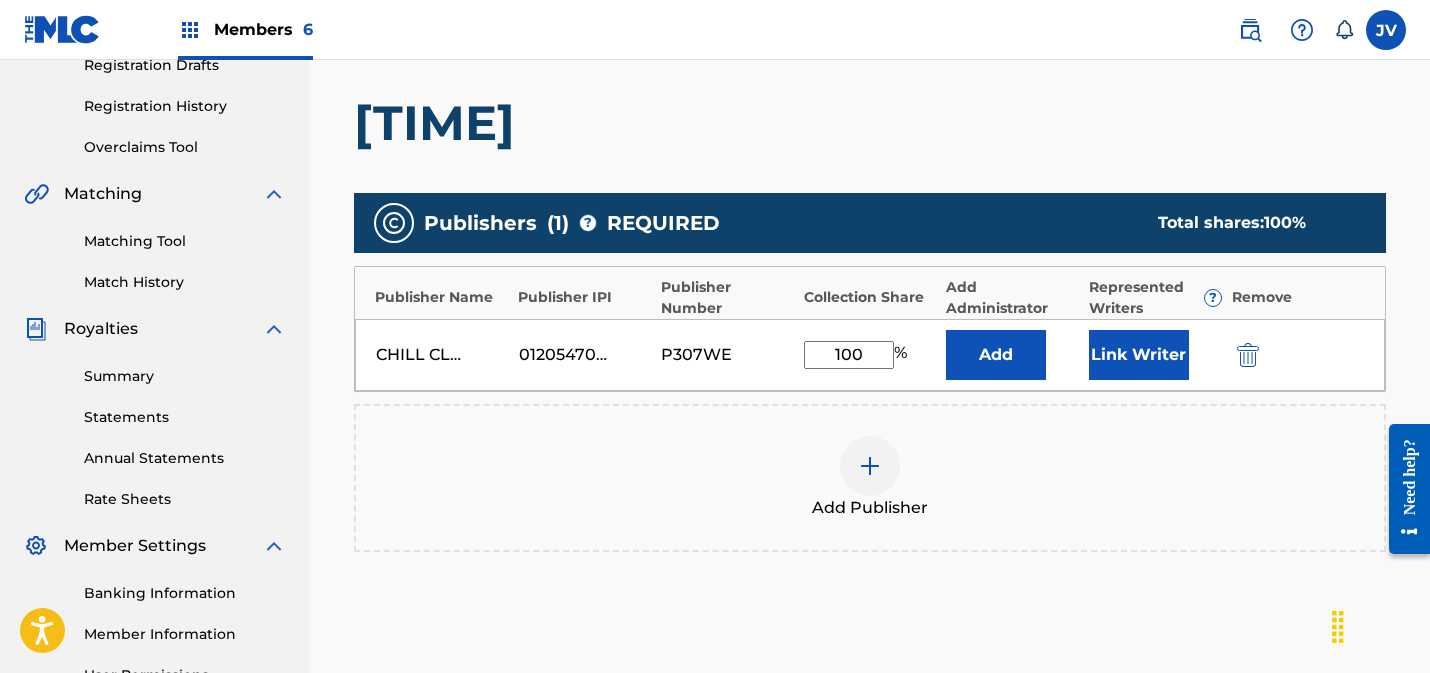 type on "100" 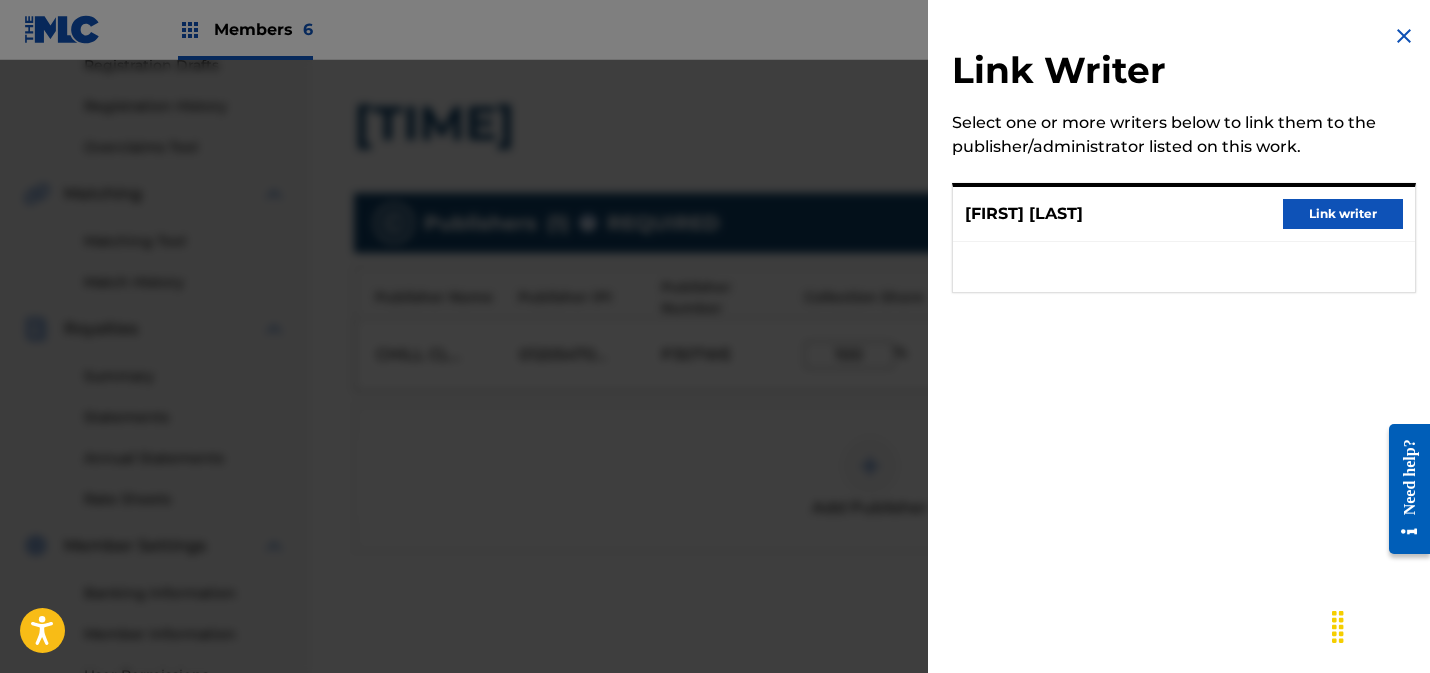 click on "Link writer" at bounding box center (1343, 214) 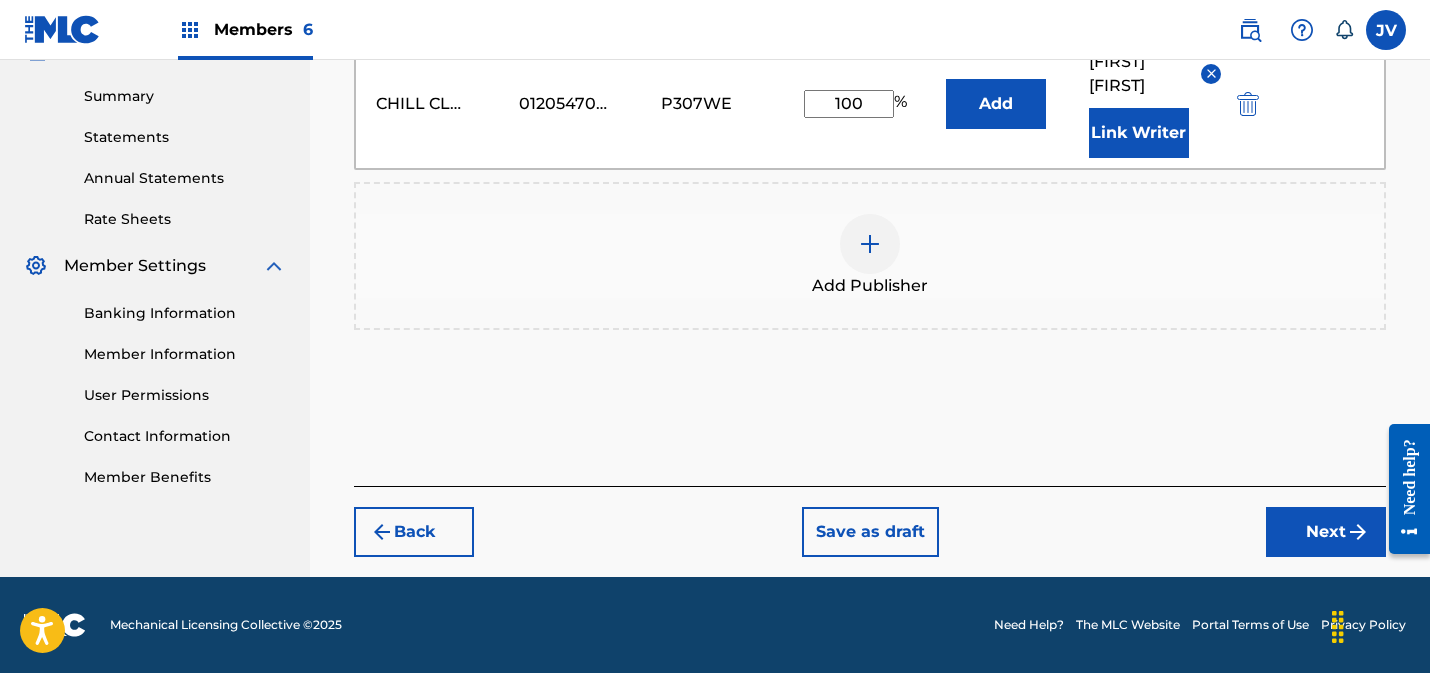 click on "Next" at bounding box center [1326, 532] 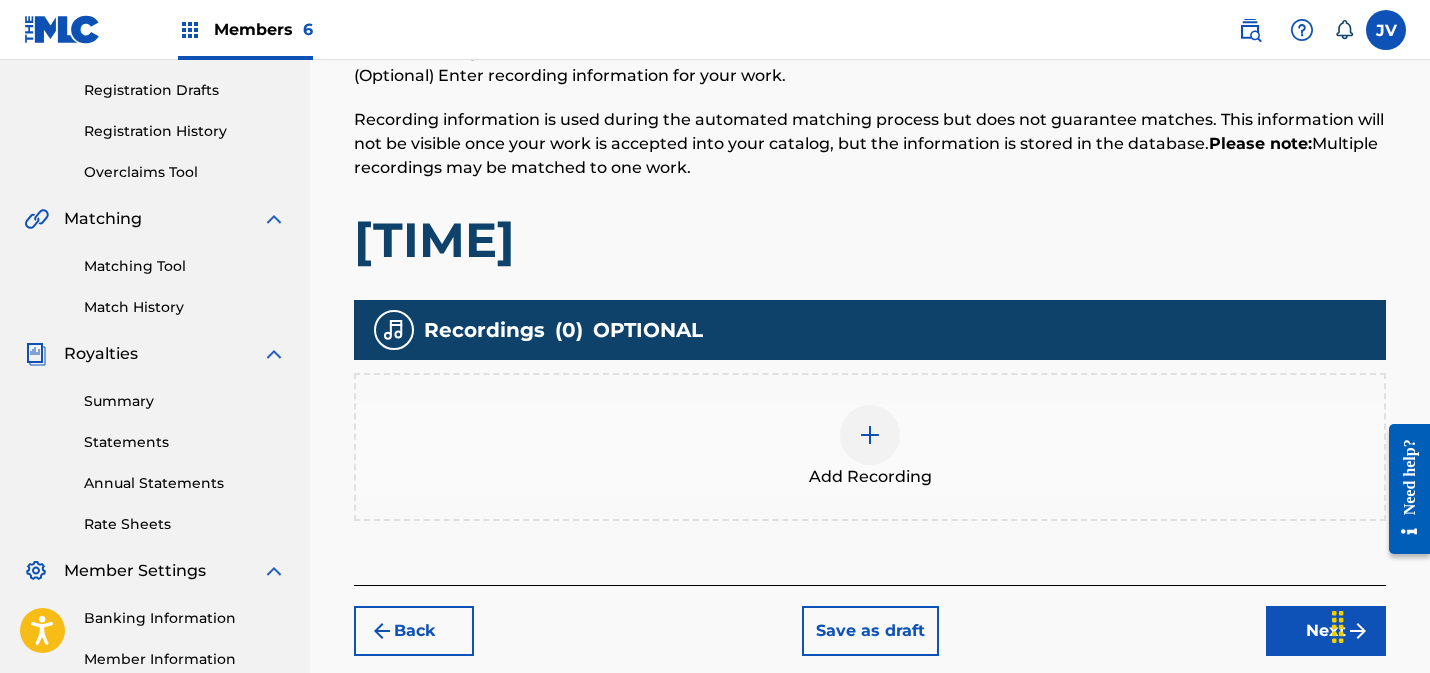 scroll, scrollTop: 567, scrollLeft: 0, axis: vertical 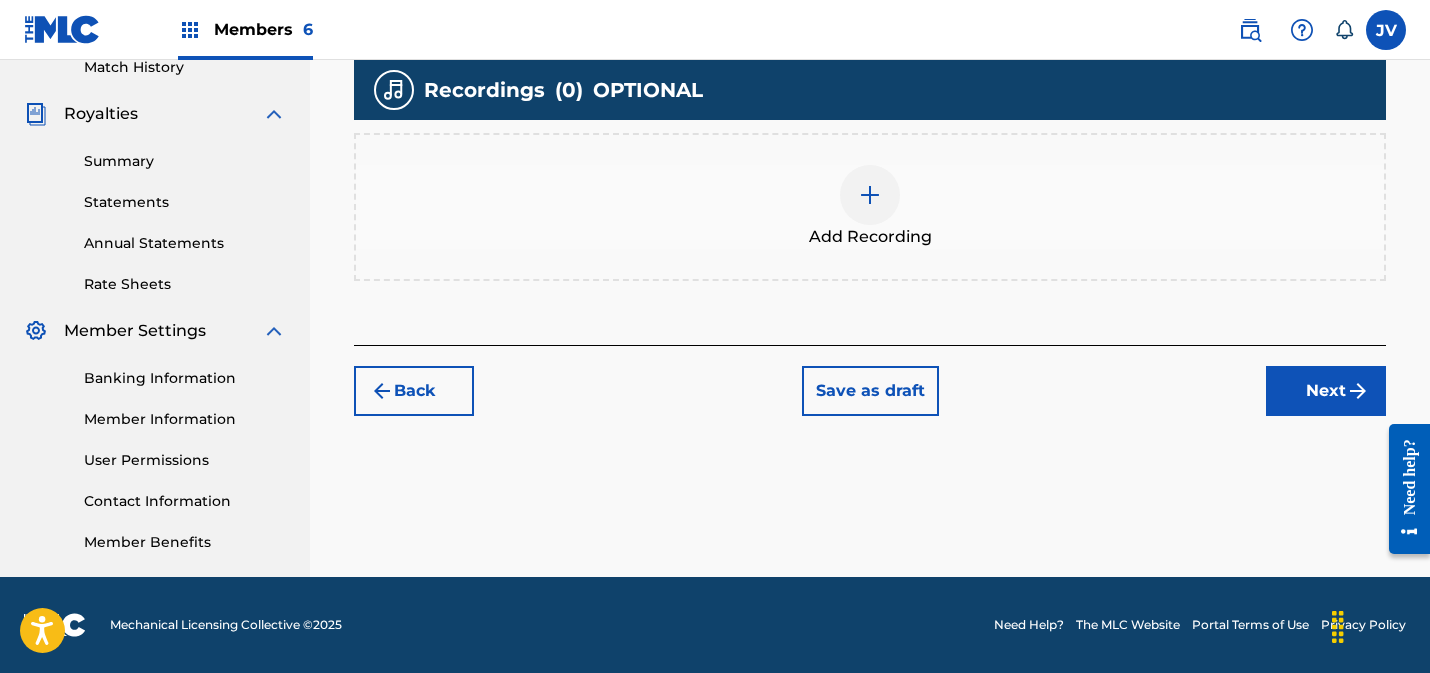 click at bounding box center (870, 195) 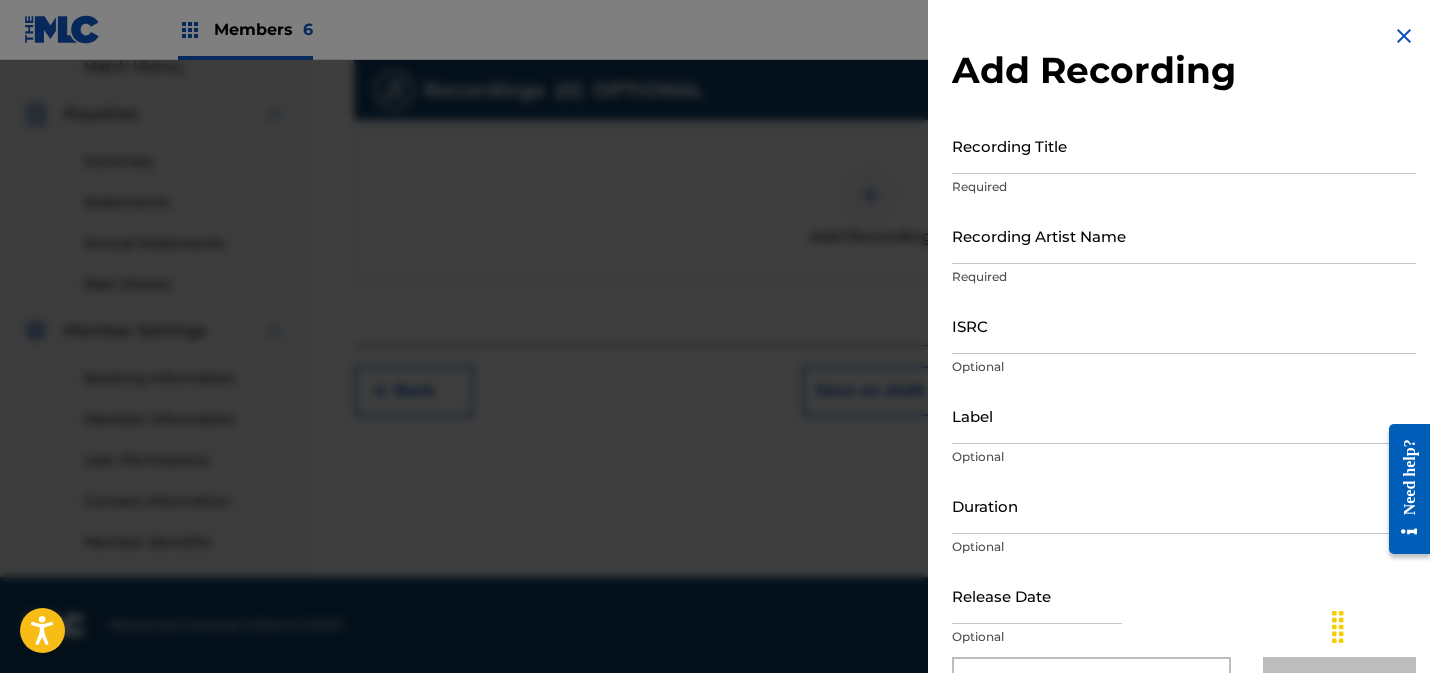 click on "ISRC" at bounding box center (1184, 325) 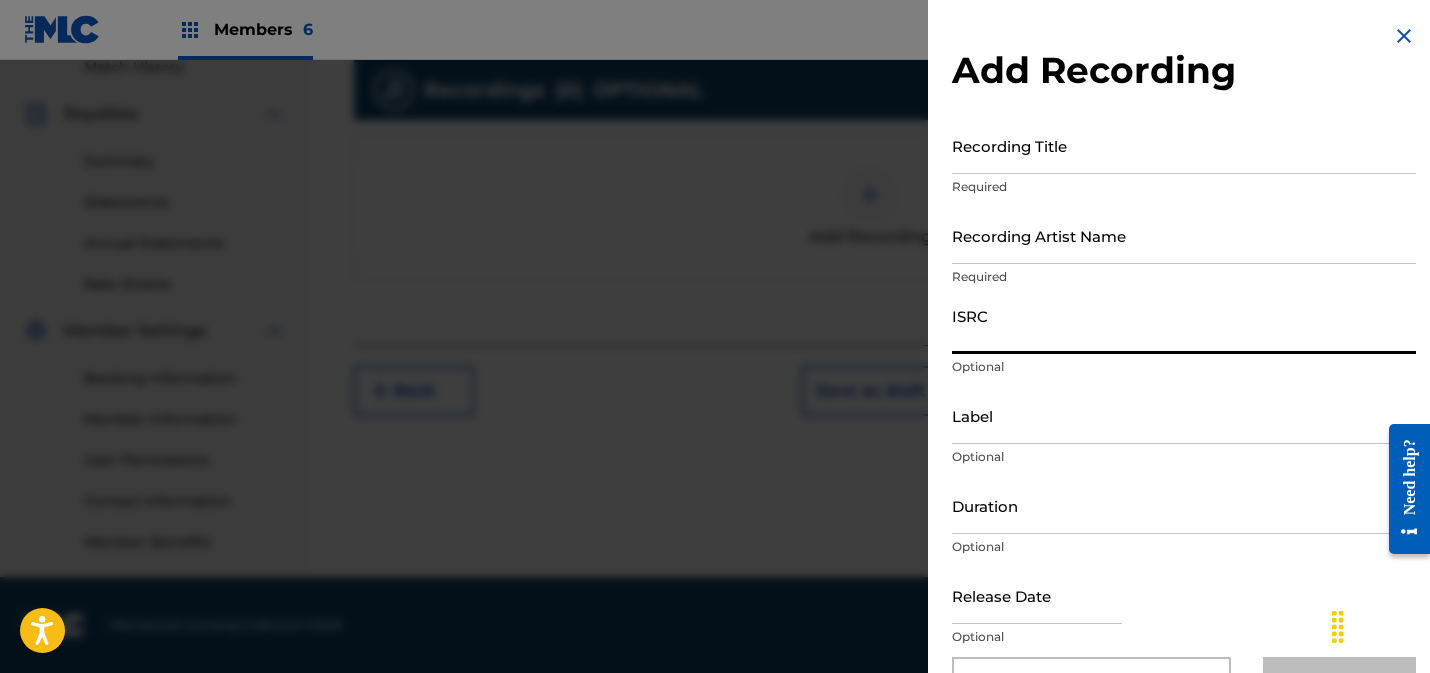 paste on "[ID]" 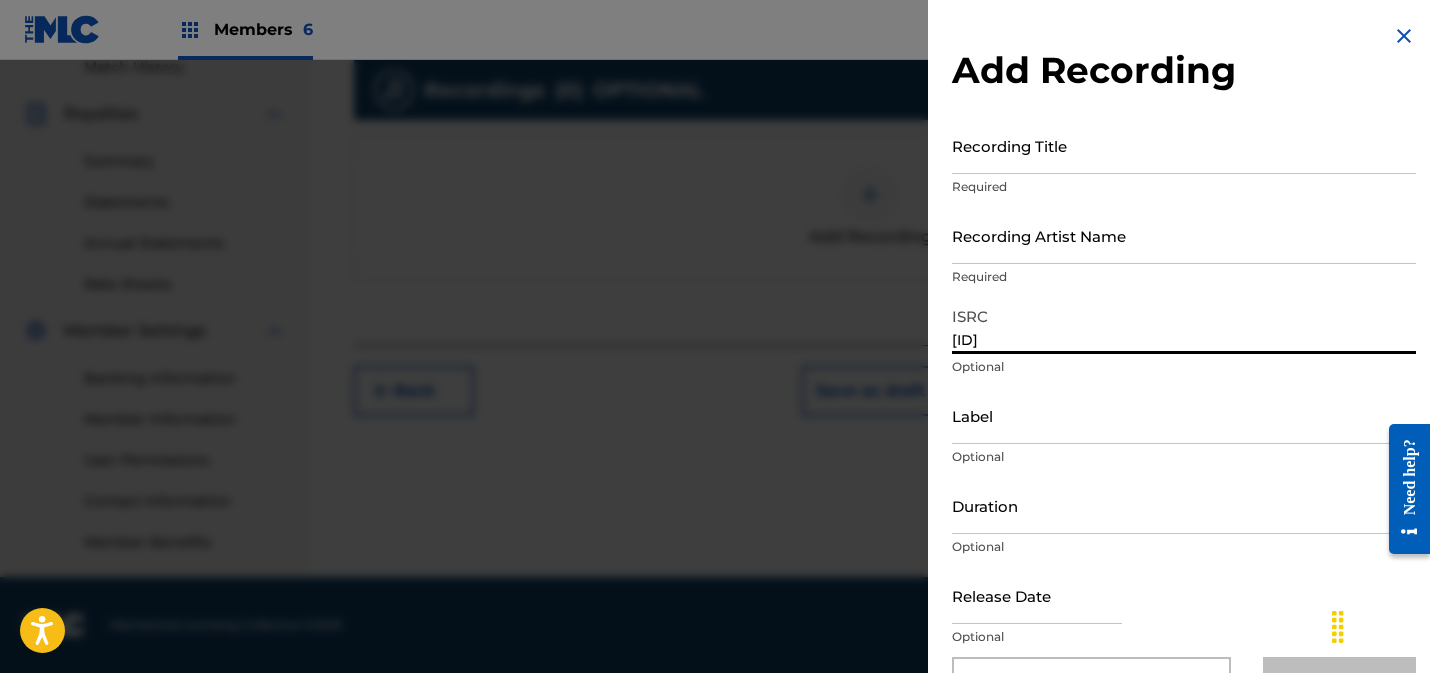 type on "[ID]" 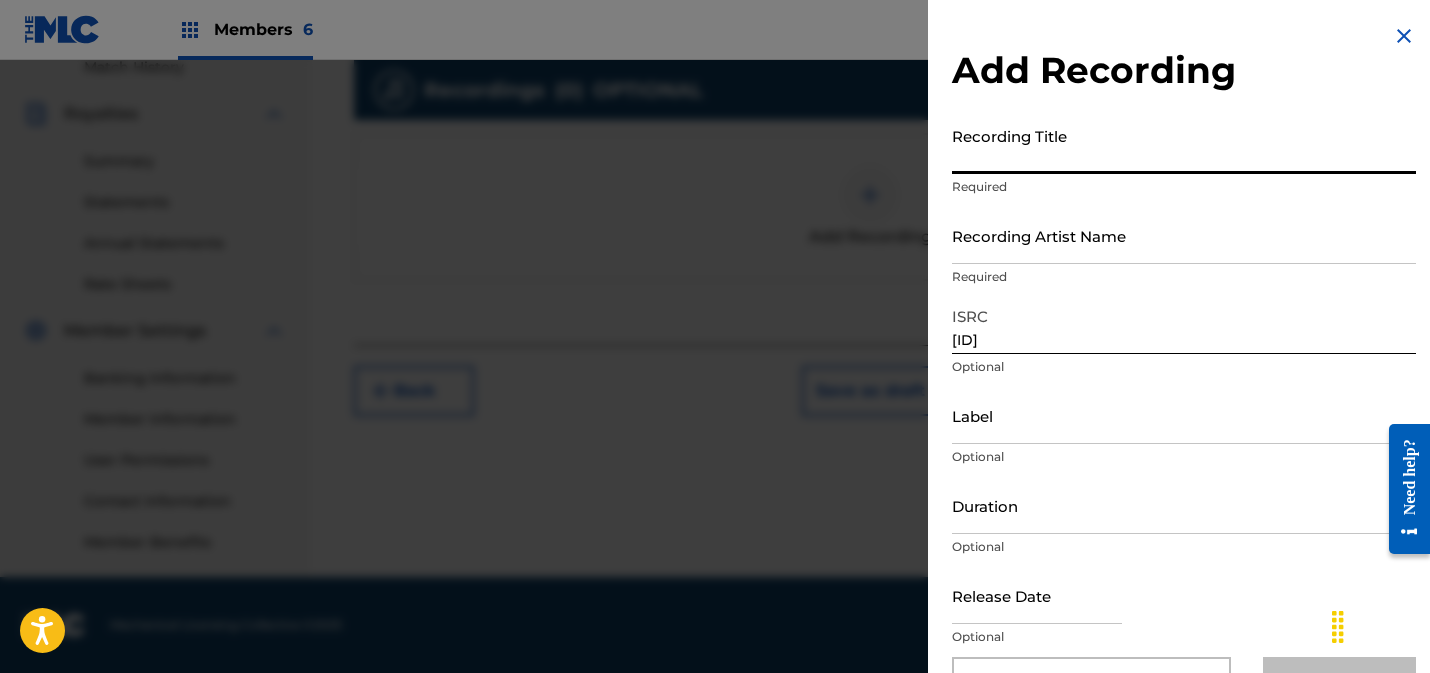 click on "Recording Title" at bounding box center (1184, 145) 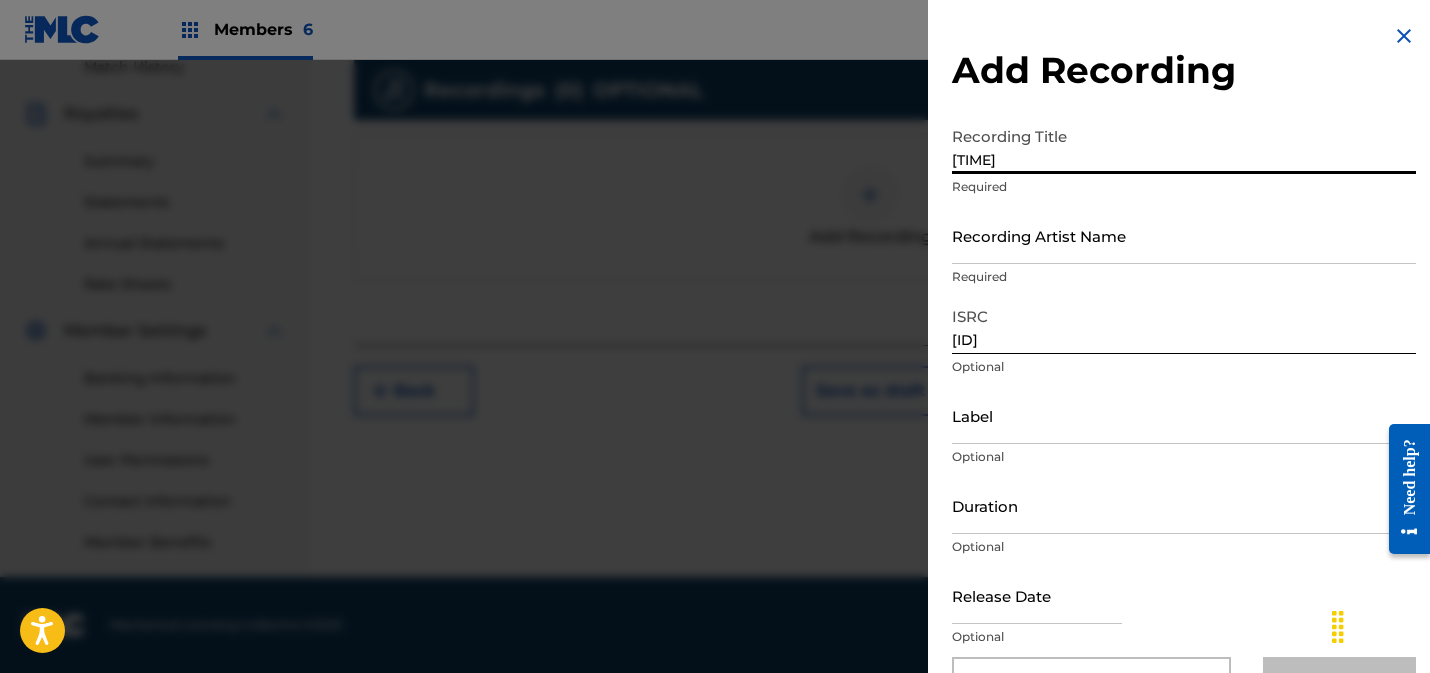 type on "[TIME]" 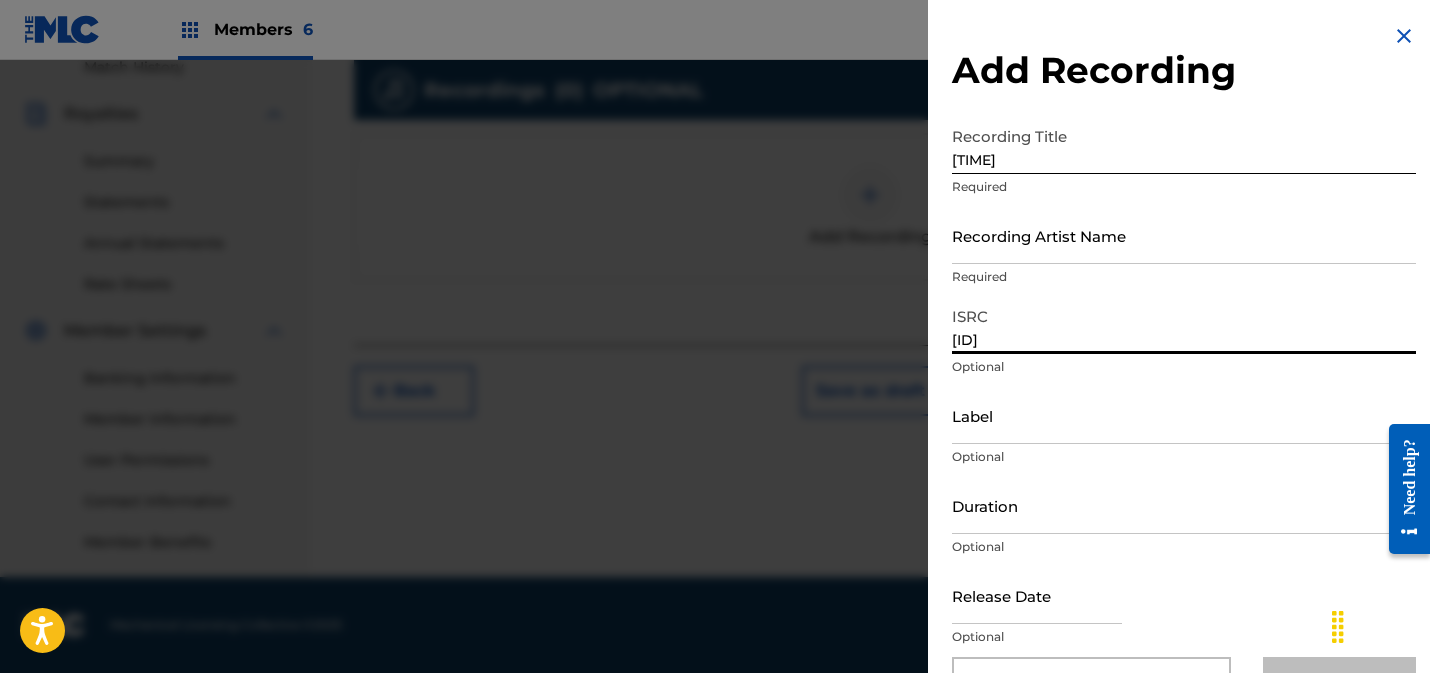 drag, startPoint x: 1053, startPoint y: 342, endPoint x: 953, endPoint y: 343, distance: 100.005 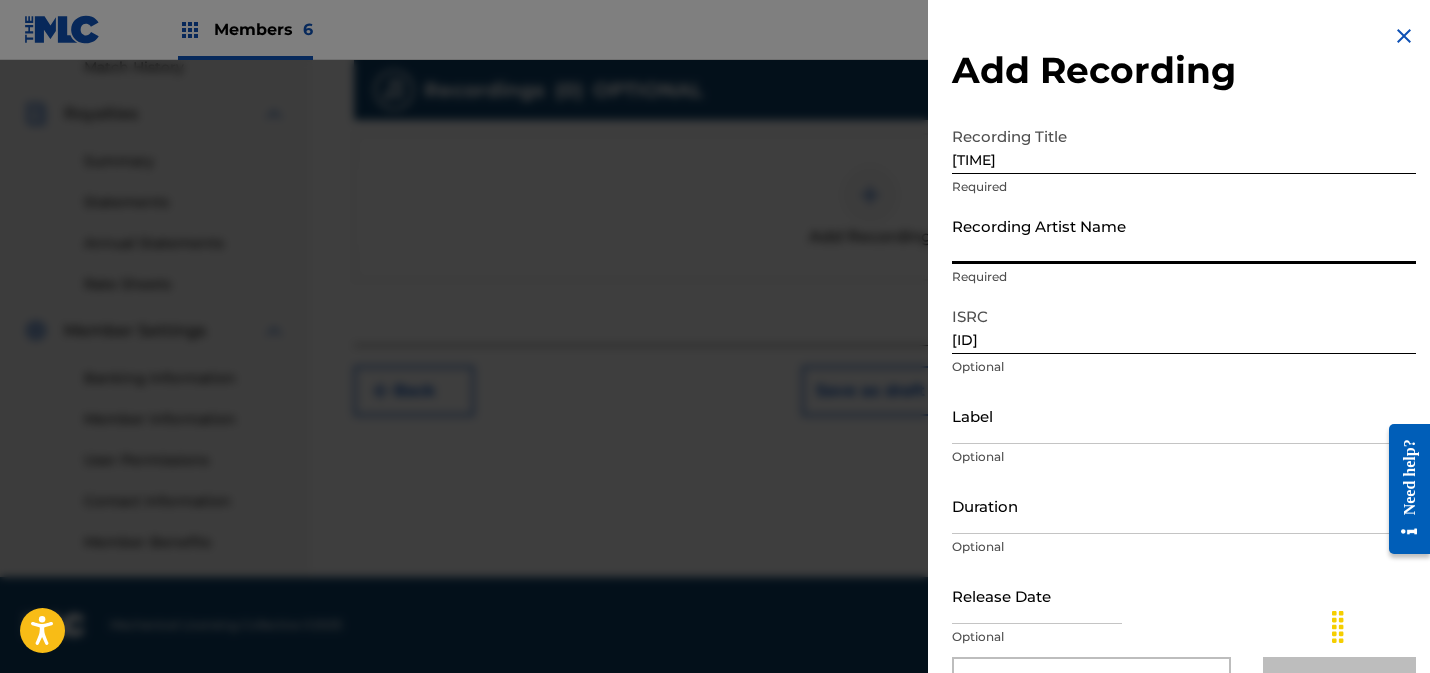 paste on "Generation R&B, R&B, Hip Hop & R&B United" 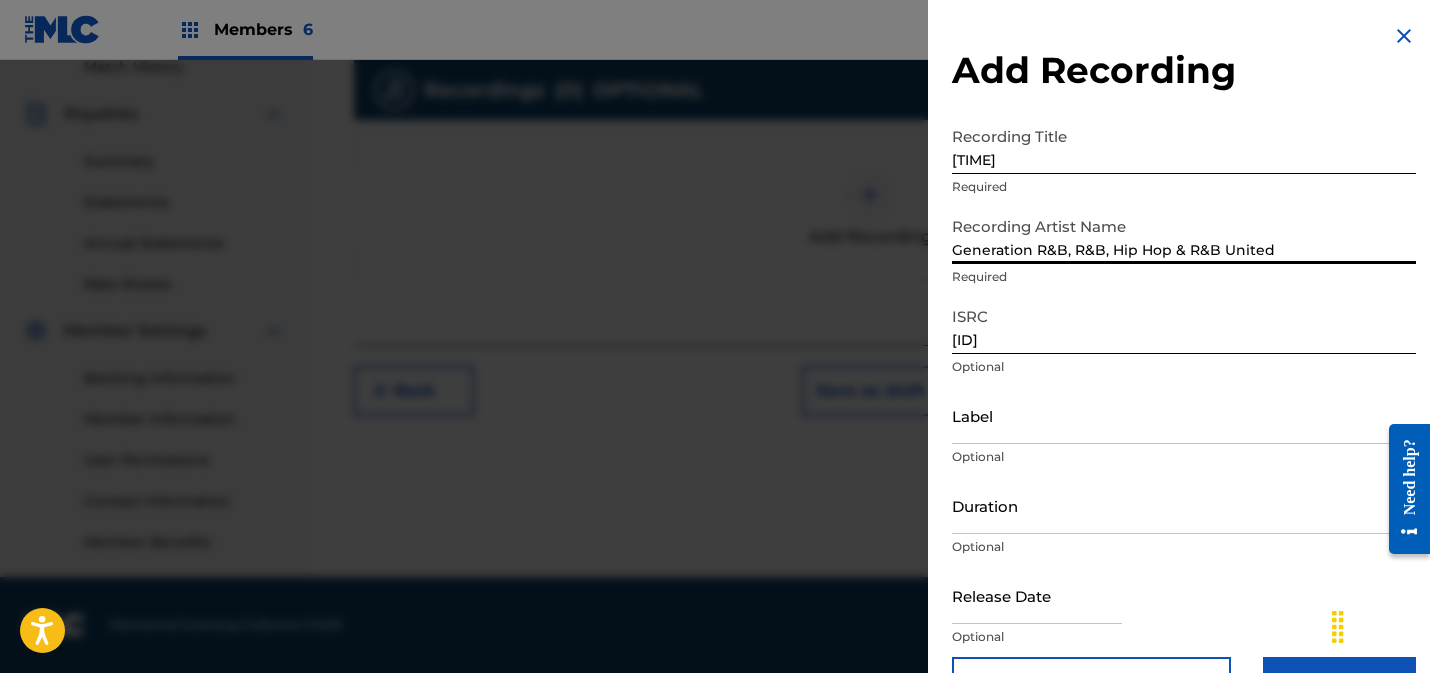 scroll, scrollTop: 58, scrollLeft: 0, axis: vertical 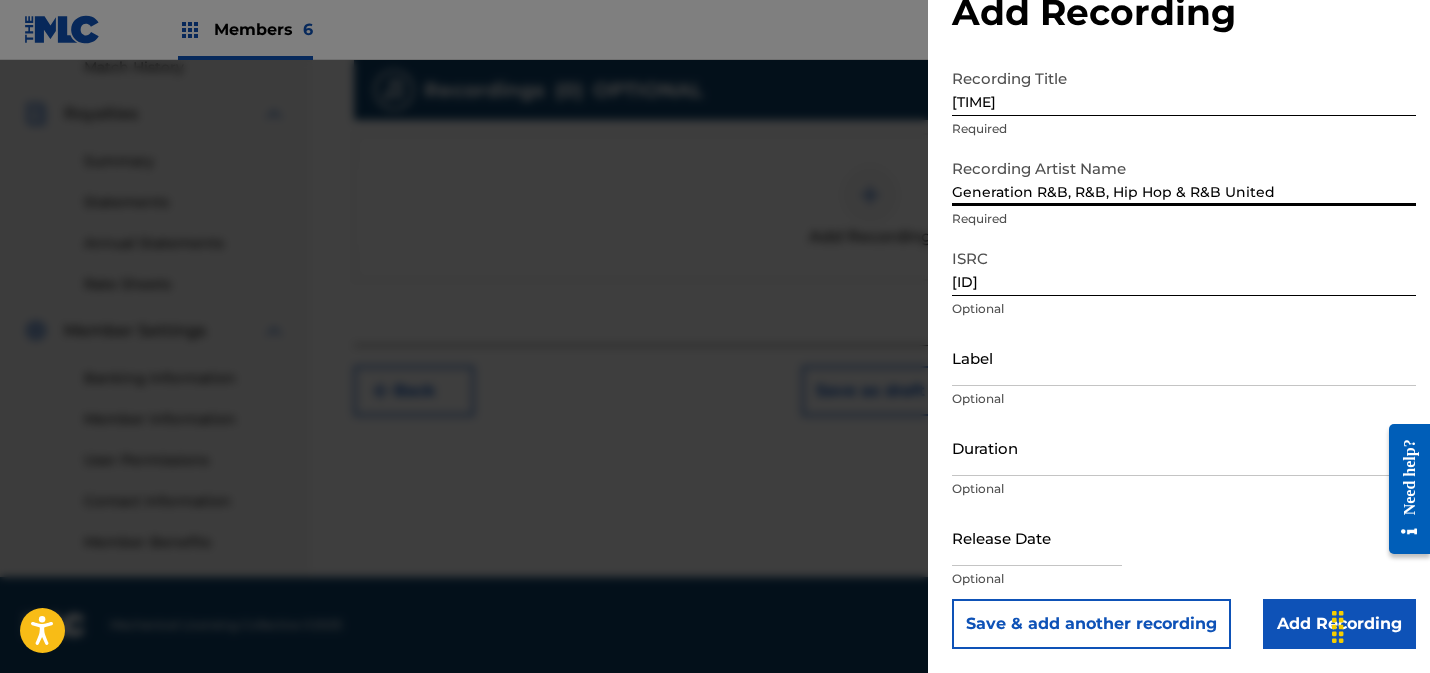 type on "Generation R&B, R&B, Hip Hop & R&B United" 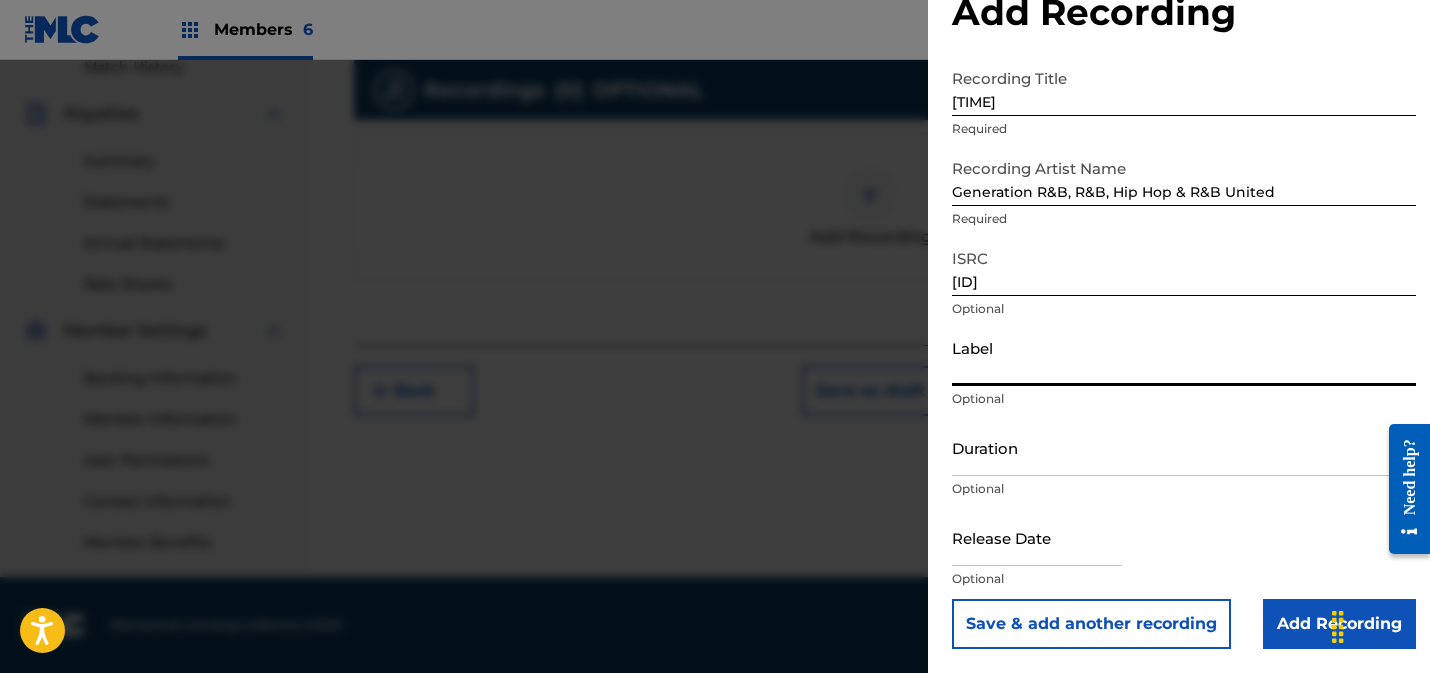 click on "Label" at bounding box center (1184, 357) 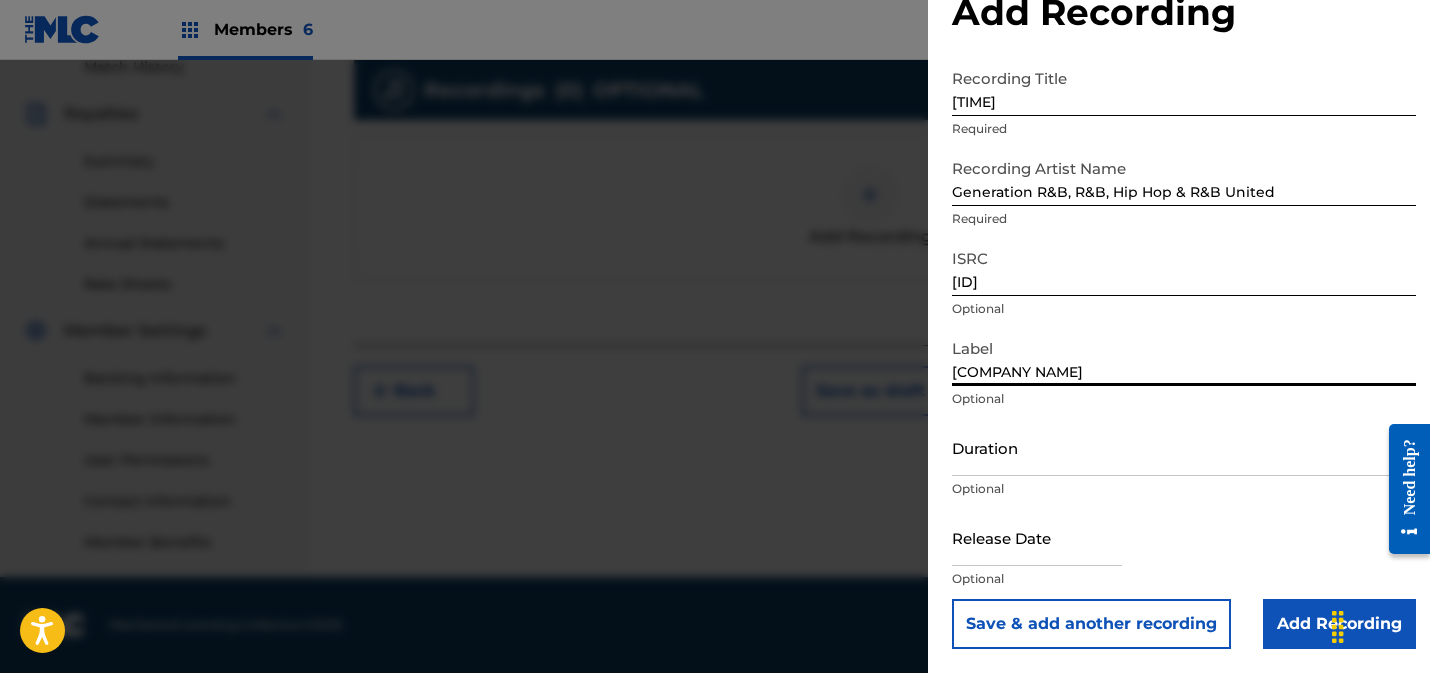 type on "[COMPANY NAME]" 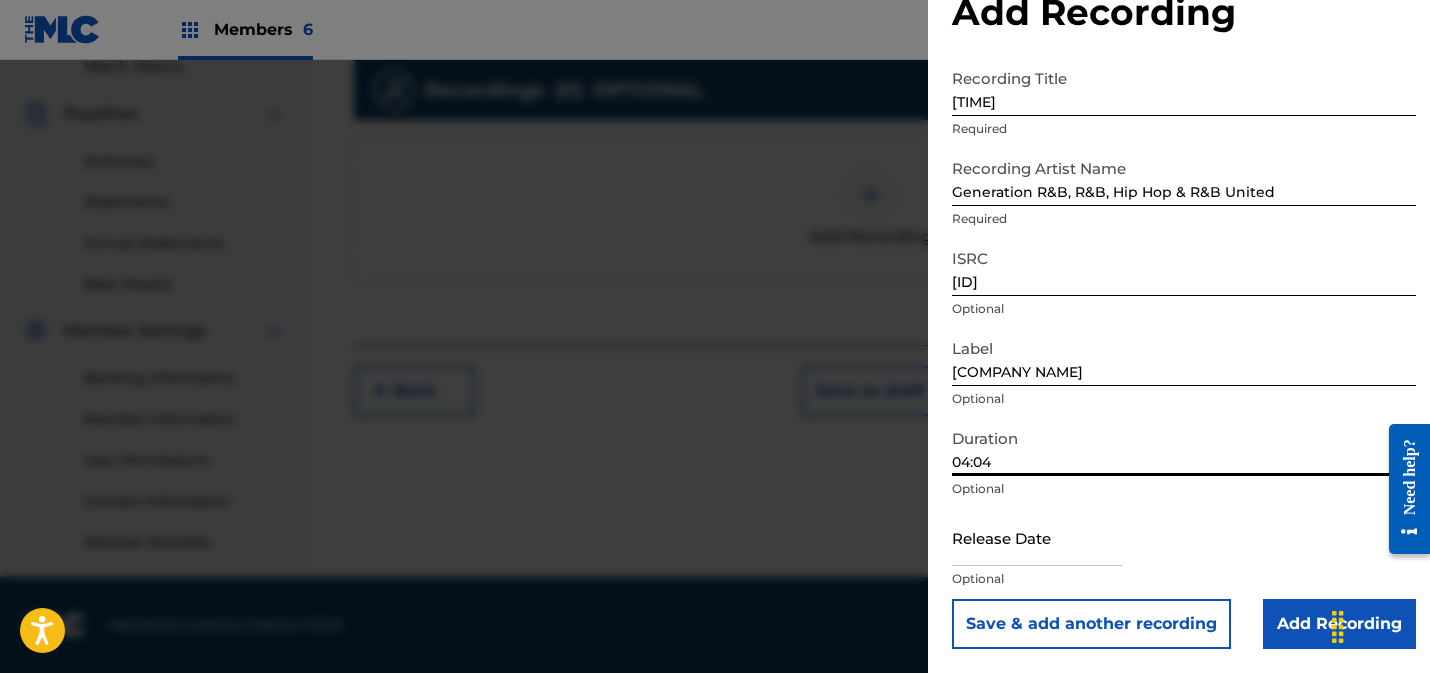 type on "04:04" 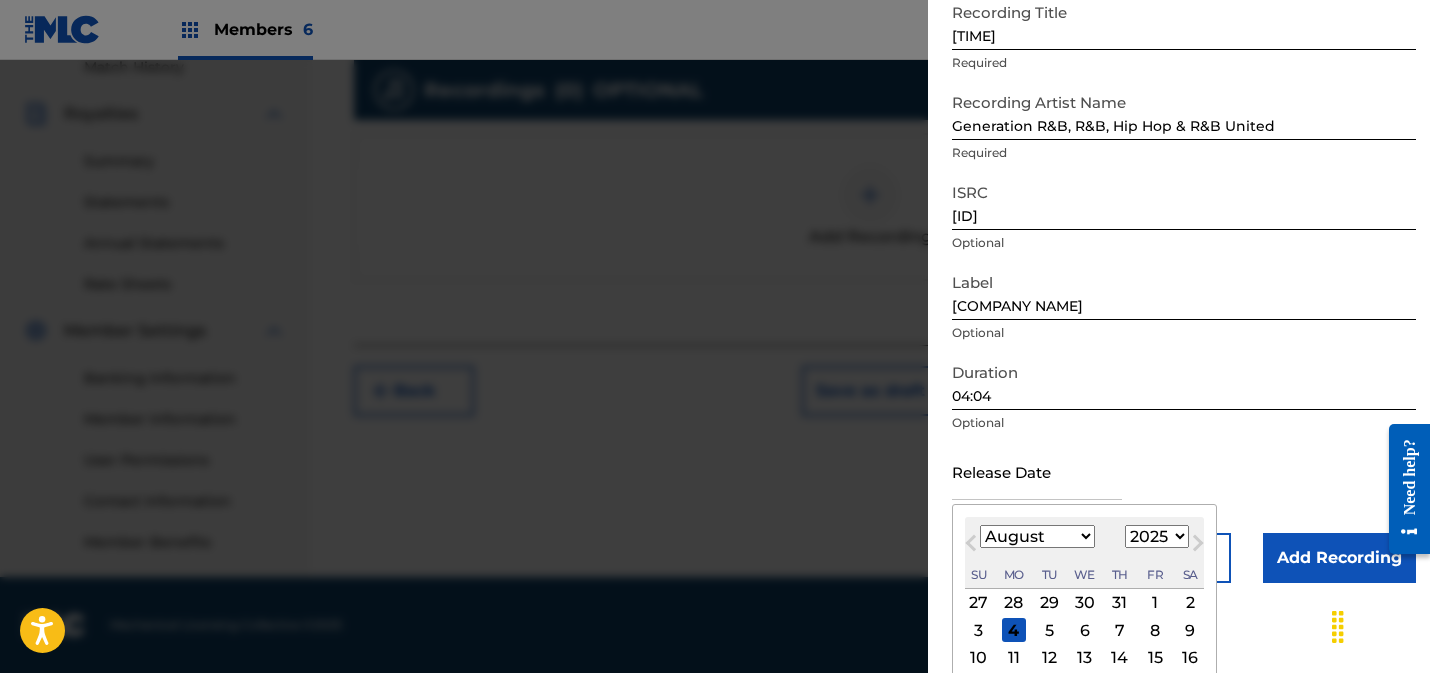 scroll, scrollTop: 244, scrollLeft: 0, axis: vertical 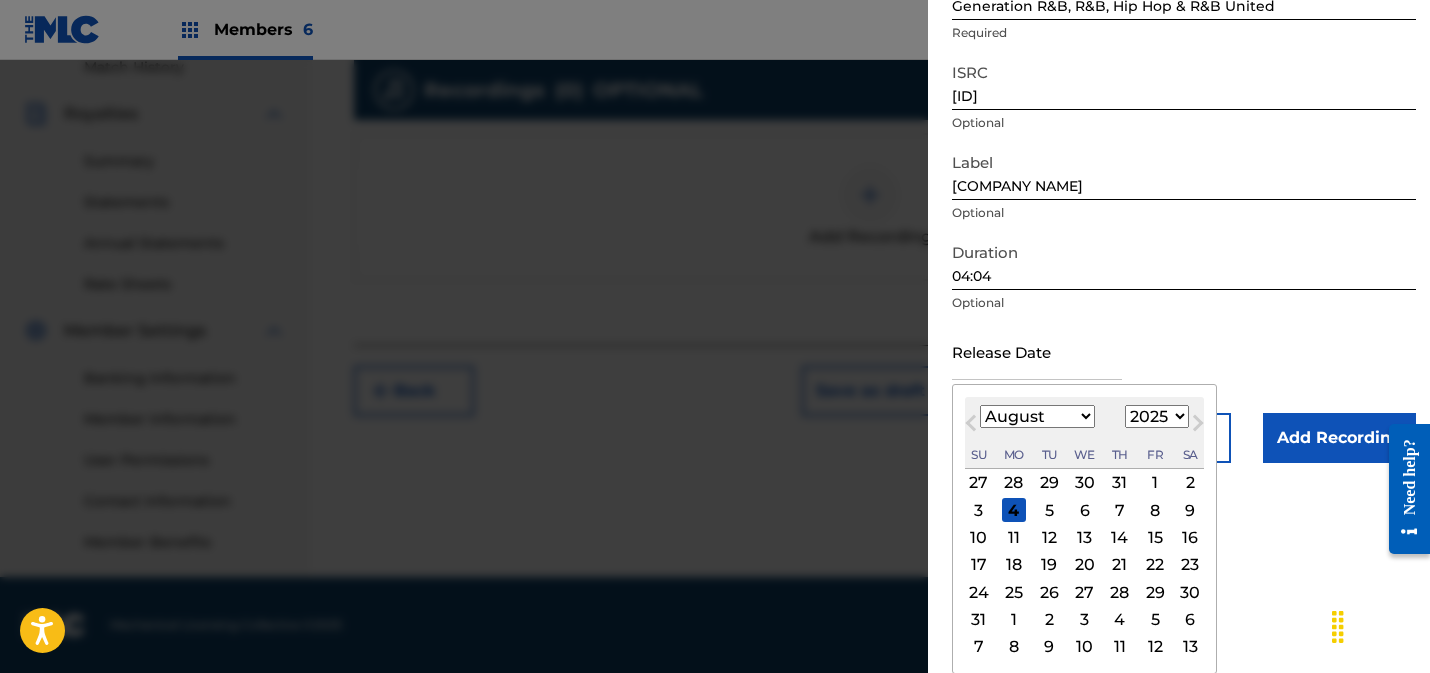 click on "January February March April May June July August September October November December" at bounding box center [1037, 416] 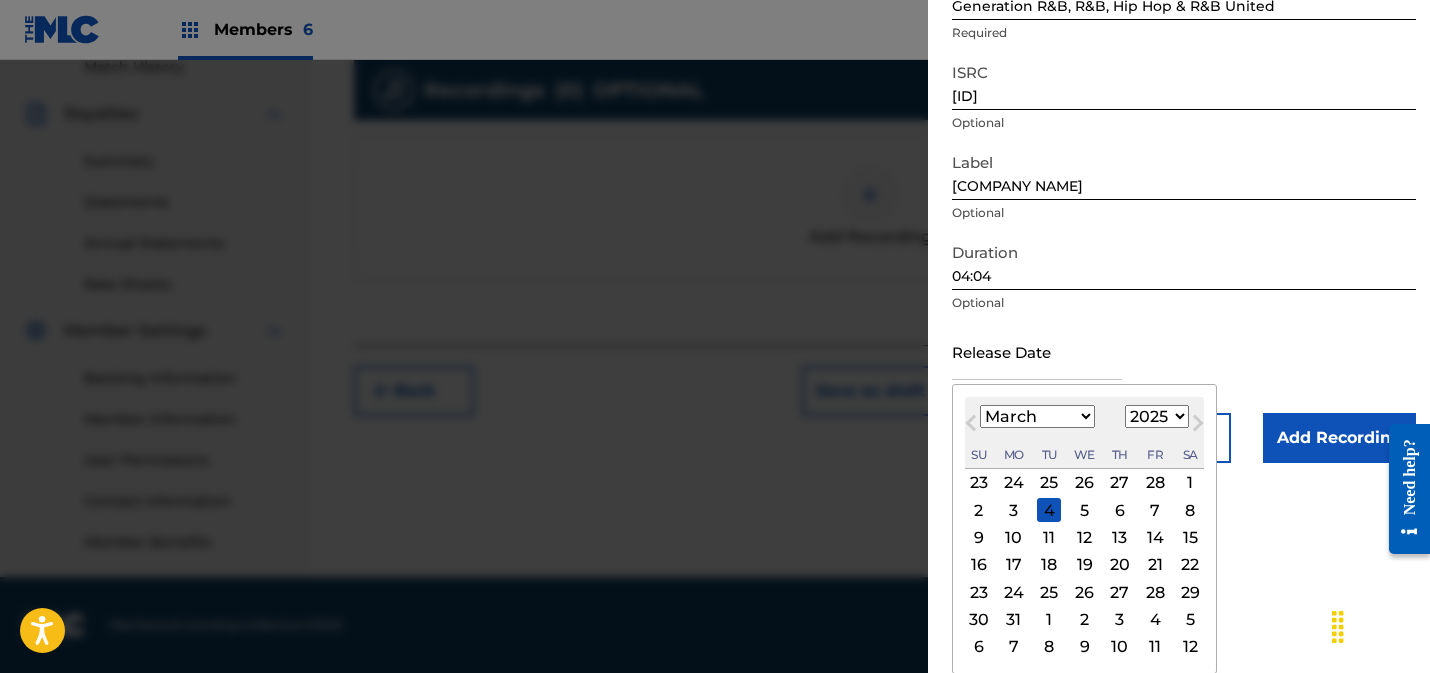 click on "1900 1901 1902 1903 1904 1905 1906 1907 1908 1909 1910 1911 1912 1913 1914 1915 1916 1917 1918 1919 1920 1921 1922 1923 1924 1925 1926 1927 1928 1929 1930 1931 1932 1933 1934 1935 1936 1937 1938 1939 1940 1941 1942 1943 1944 1945 1946 1947 1948 1949 1950 1951 1952 1953 1954 1955 1956 1957 1958 1959 1960 1961 1962 1963 1964 1965 1966 1967 1968 1969 1970 1971 1972 1973 1974 1975 1976 1977 1978 1979 1980 1981 1982 1983 1984 1985 1986 1987 1988 1989 1990 1991 1992 1993 1994 1995 1996 1997 1998 1999 2000 2001 2002 2003 2004 2005 2006 2007 2008 2009 2010 2011 2012 2013 2014 2015 2016 2017 2018 2019 2020 2021 2022 2023 2024 2025 2026 2027 2028 2029 2030 2031 2032 2033 2034 2035 2036 2037 2038 2039 2040 2041 2042 2043 2044 2045 2046 2047 2048 2049 2050 2051 2052 2053 2054 2055 2056 2057 2058 2059 2060 2061 2062 2063 2064 2065 2066 2067 2068 2069 2070 2071 2072 2073 2074 2075 2076 2077 2078 2079 2080 2081 2082 2083 2084 2085 2086 2087 2088 2089 2090 2091 2092 2093 2094 2095 2096 2097 2098 2099 2100" at bounding box center [1157, 416] 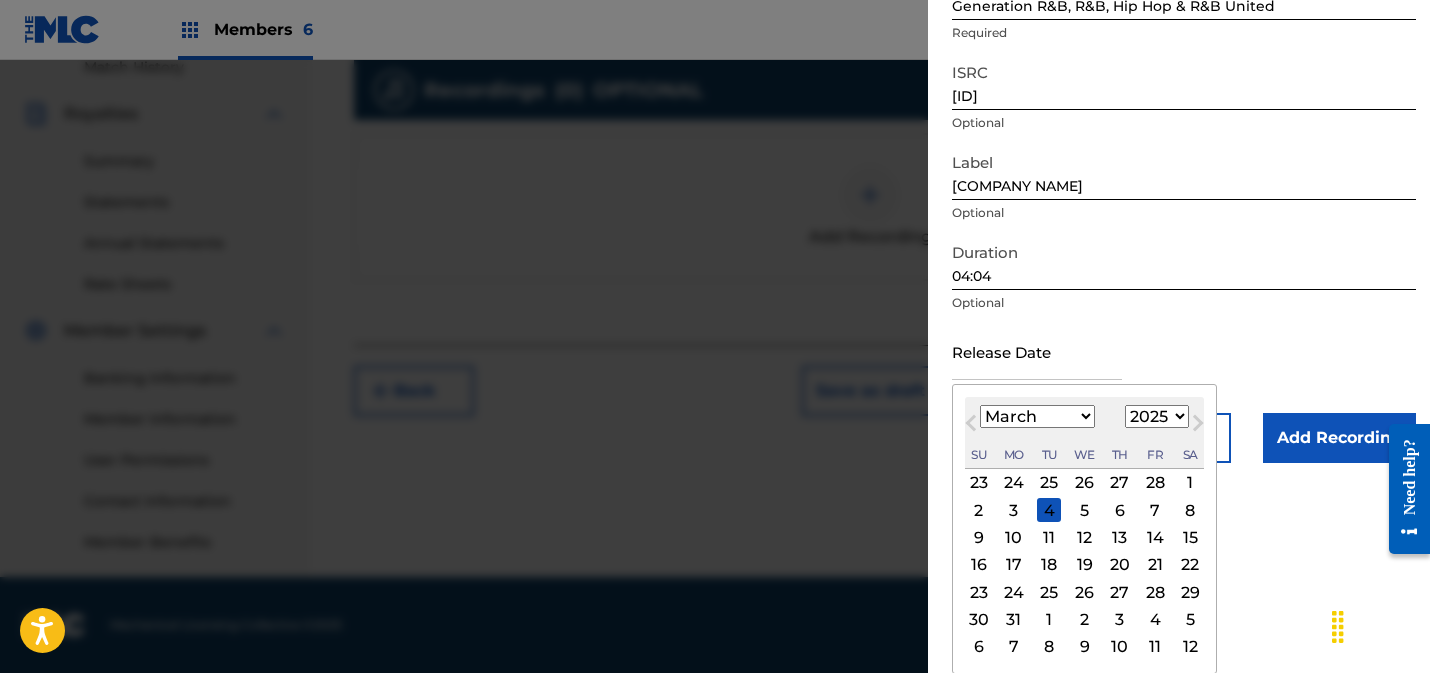 select on "2022" 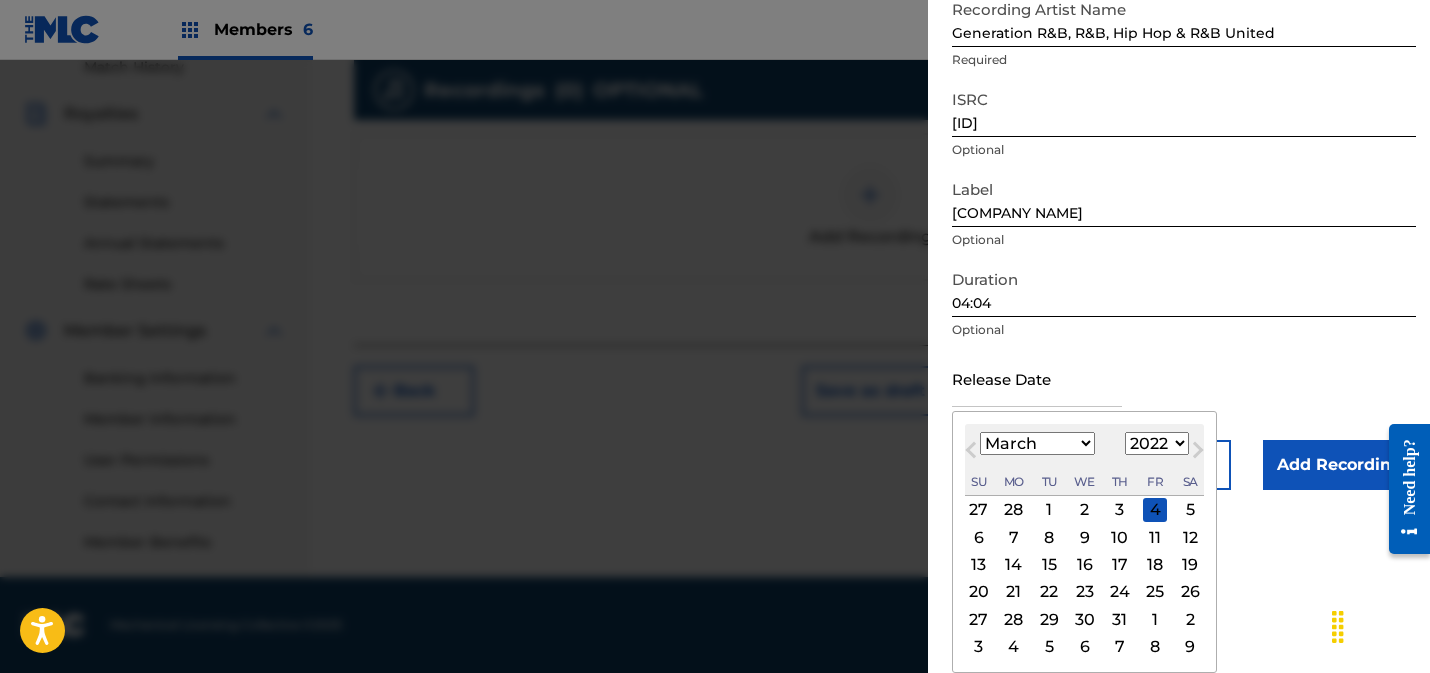 scroll, scrollTop: 217, scrollLeft: 0, axis: vertical 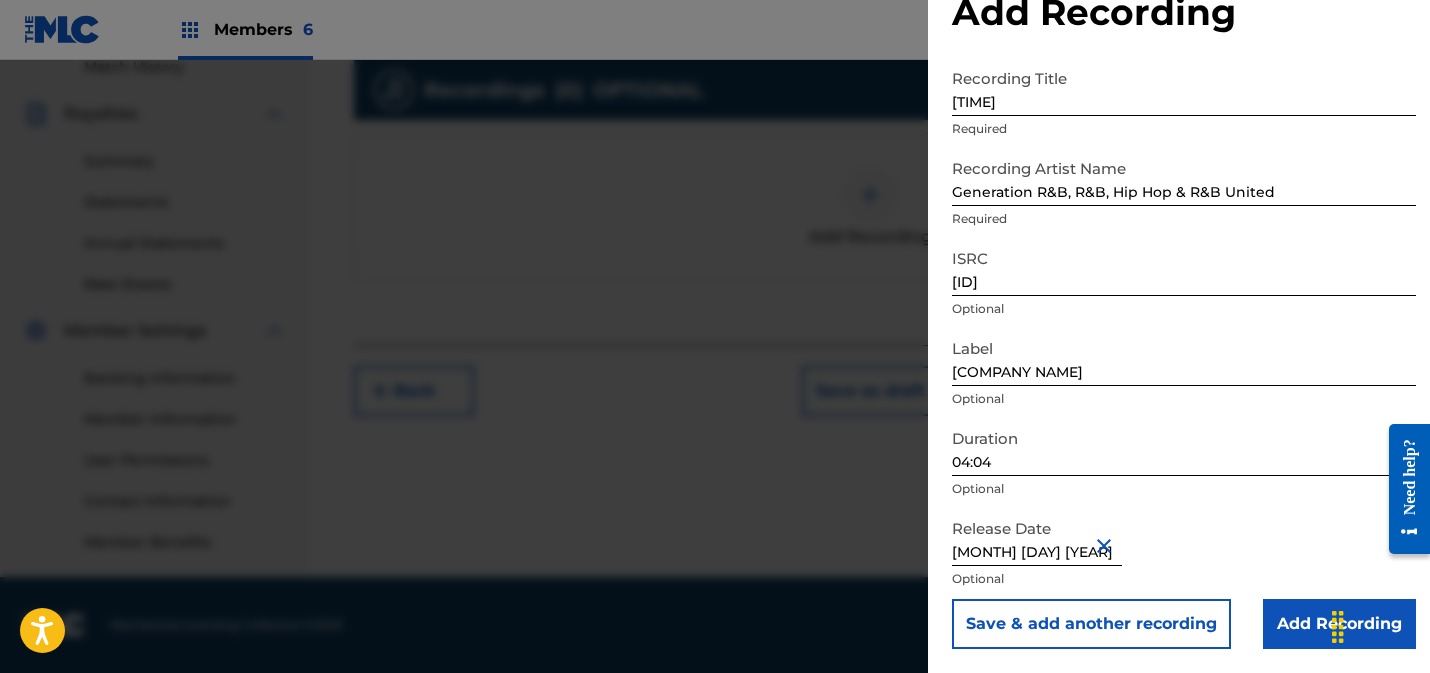 drag, startPoint x: 1286, startPoint y: 620, endPoint x: 1286, endPoint y: 583, distance: 37 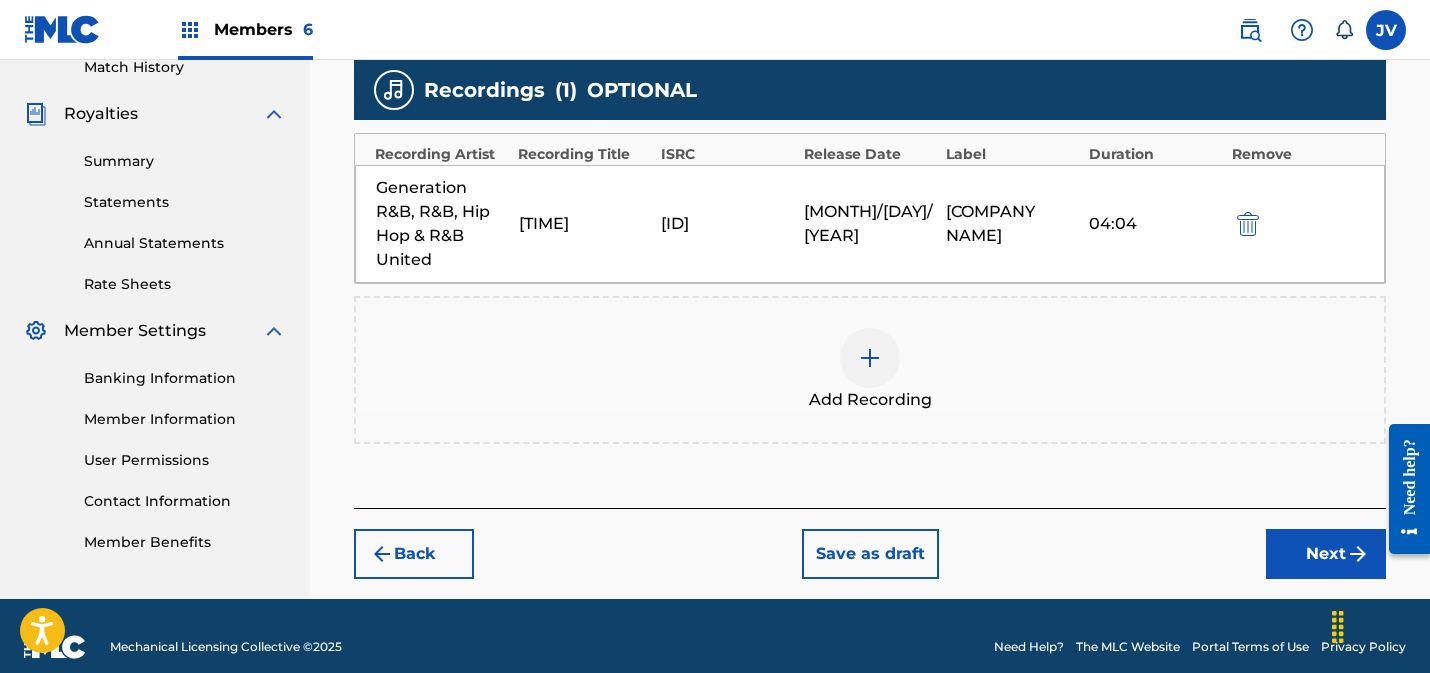 click on "Next" at bounding box center [1326, 554] 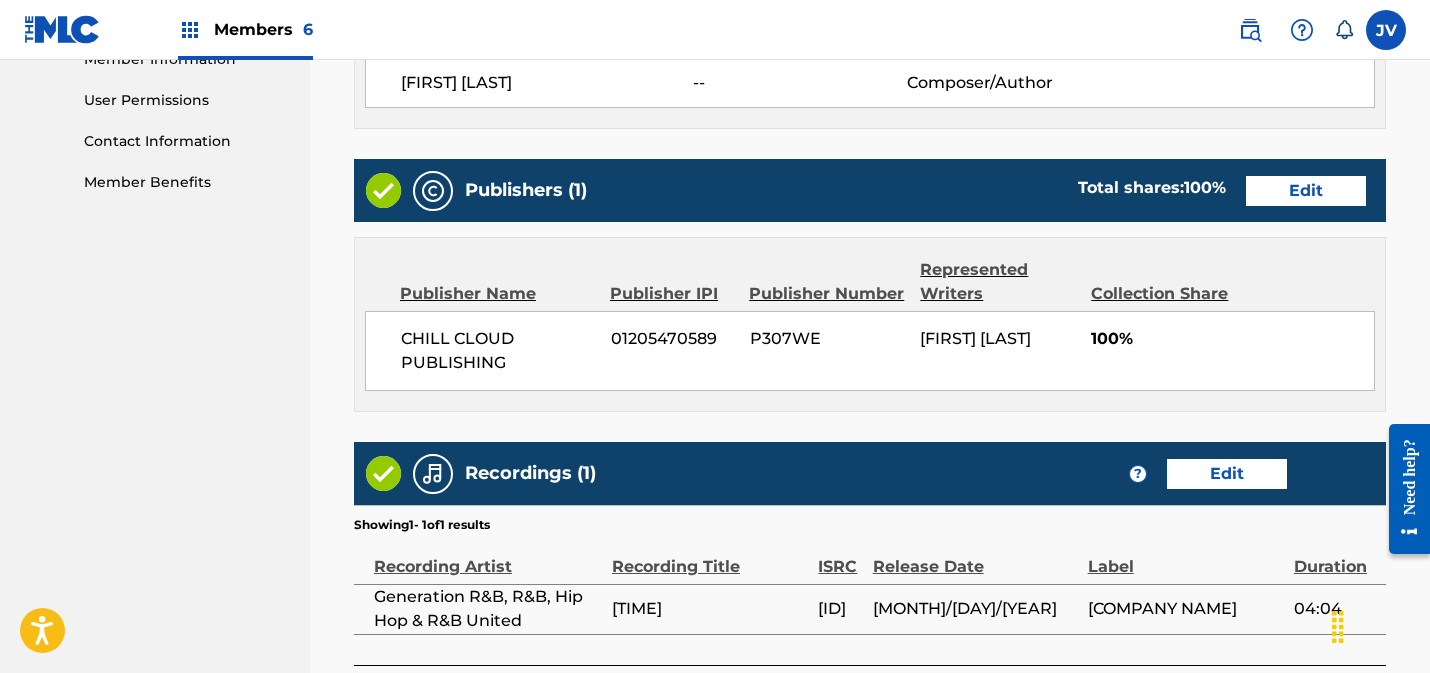 scroll, scrollTop: 1104, scrollLeft: 0, axis: vertical 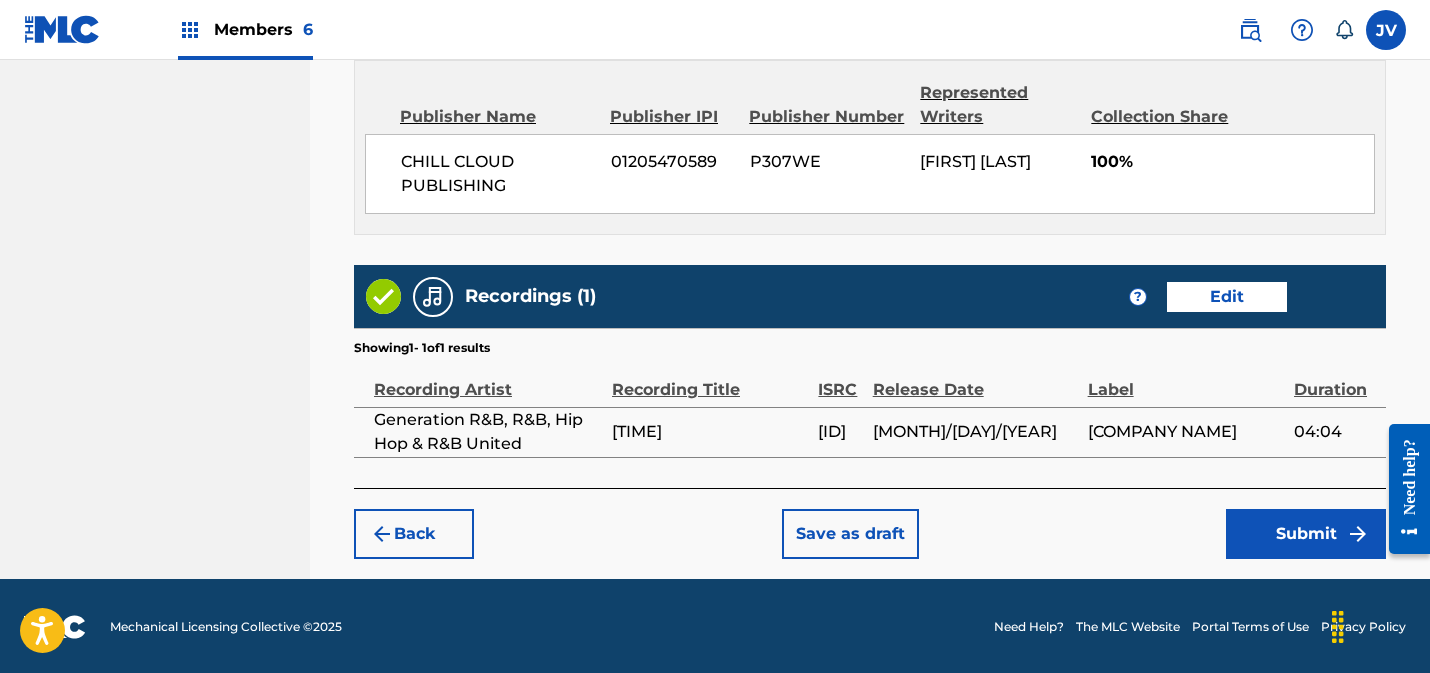 click on "Submit" at bounding box center (1306, 534) 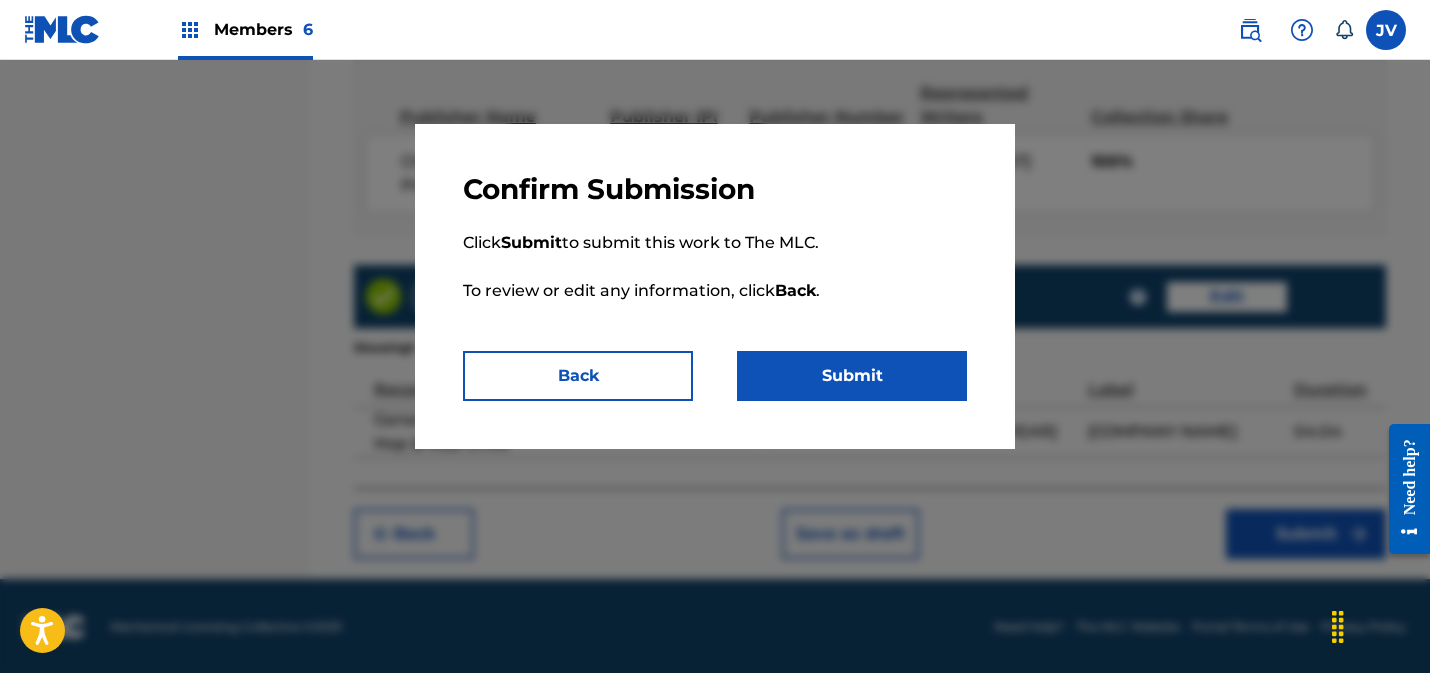 click on "Submit" at bounding box center [852, 376] 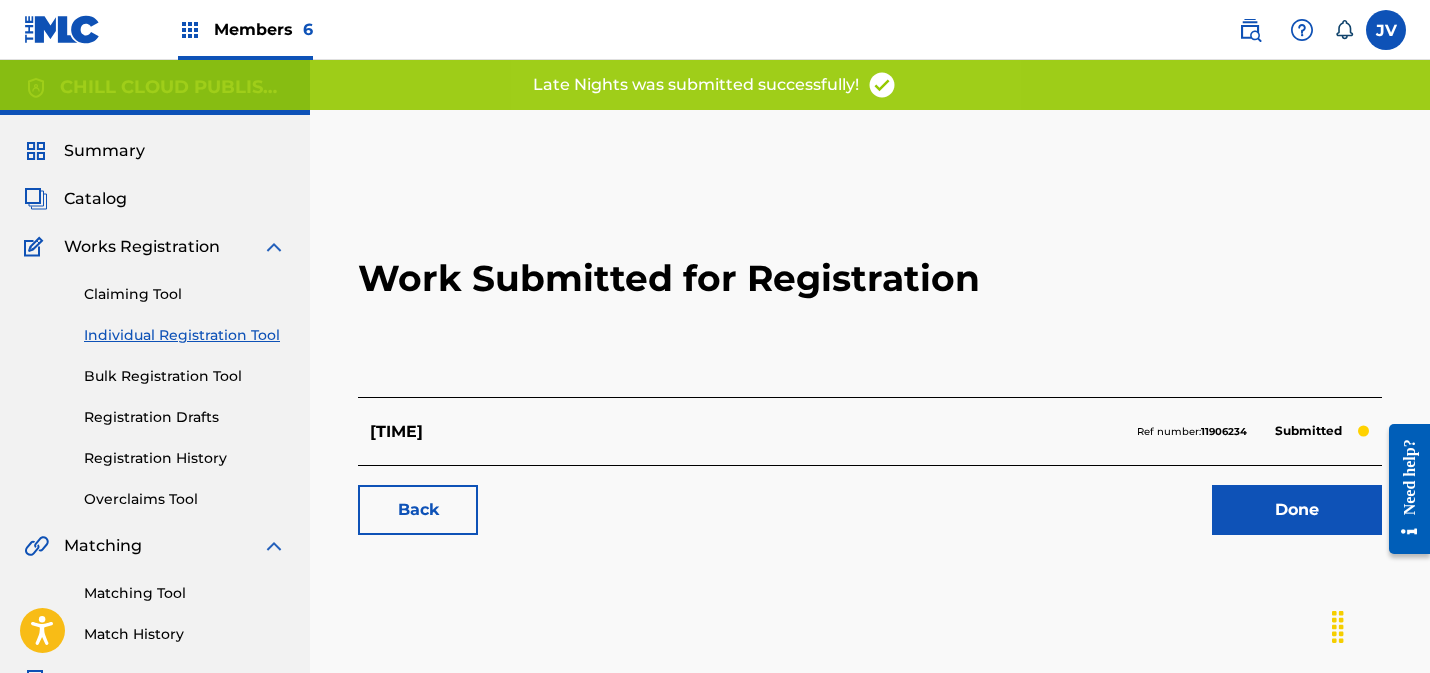 click on "Done" at bounding box center (1297, 510) 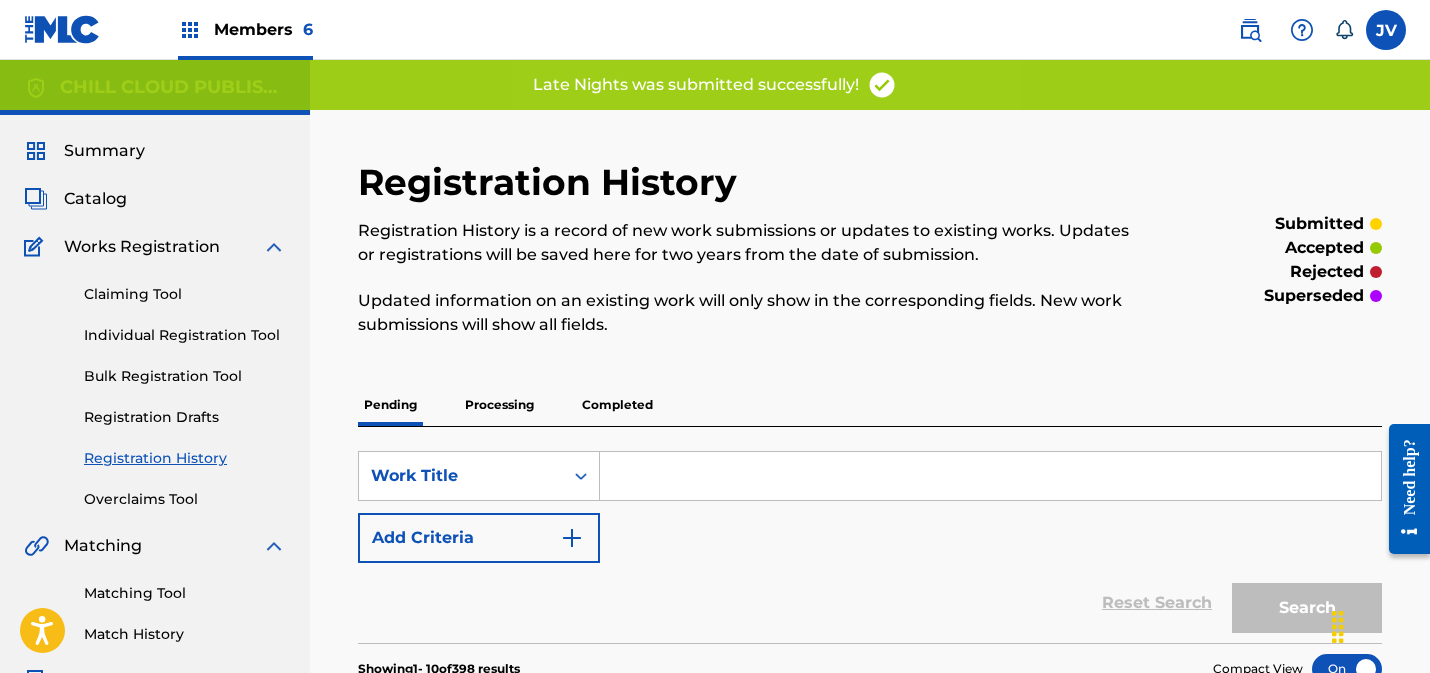 click on "Summary" at bounding box center (104, 151) 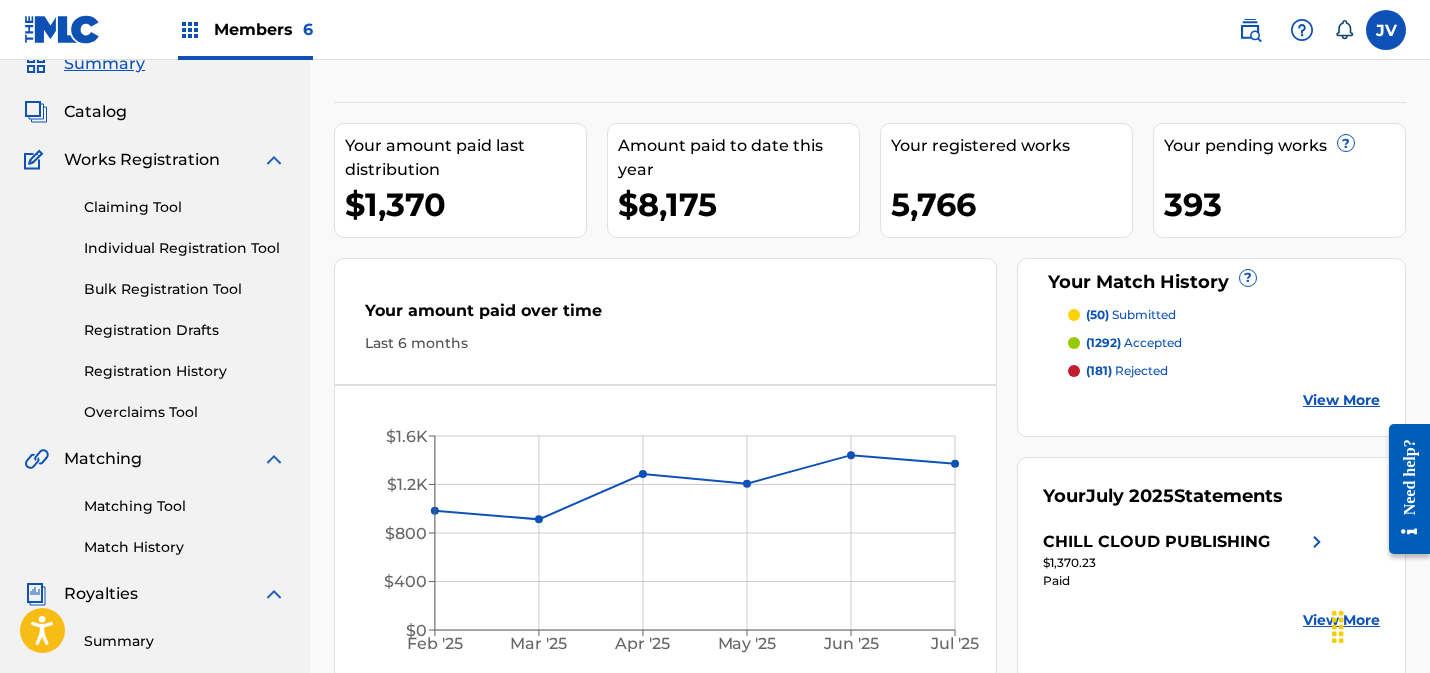 scroll, scrollTop: 94, scrollLeft: 0, axis: vertical 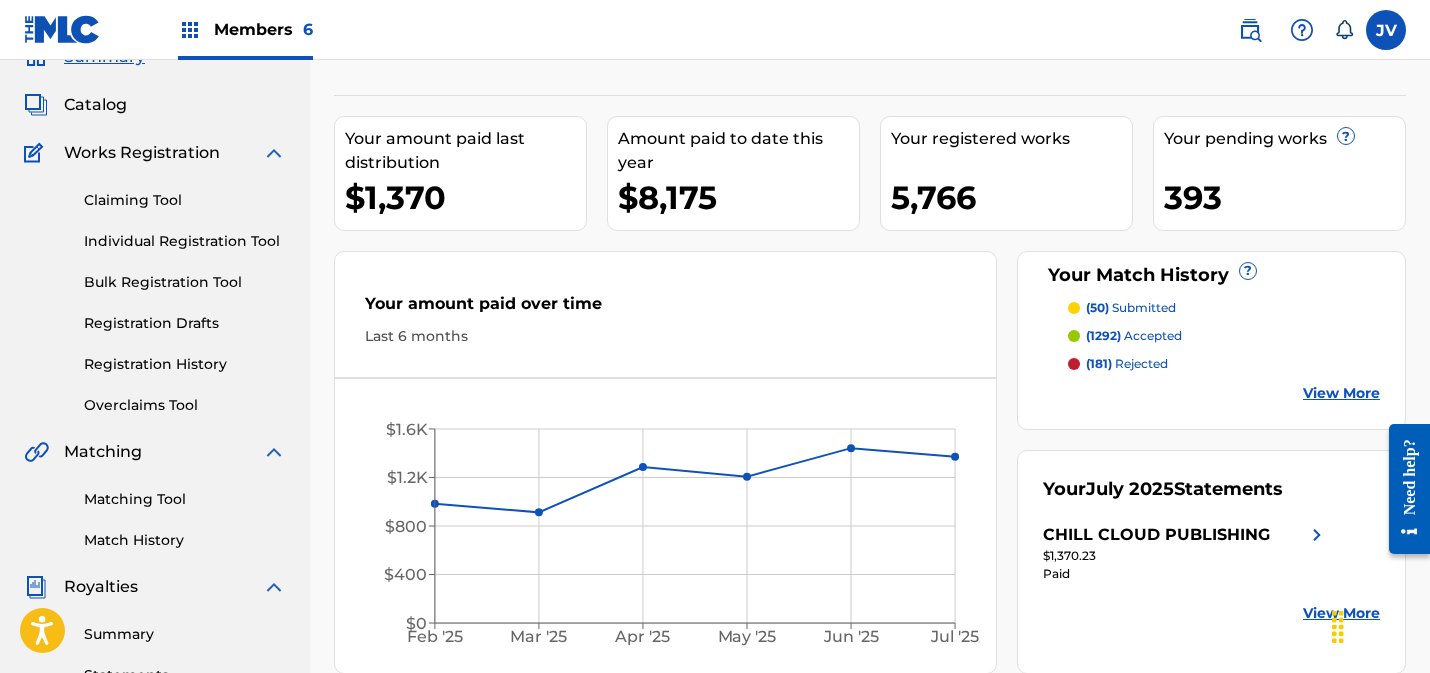 click on "Matching Tool" at bounding box center (185, 499) 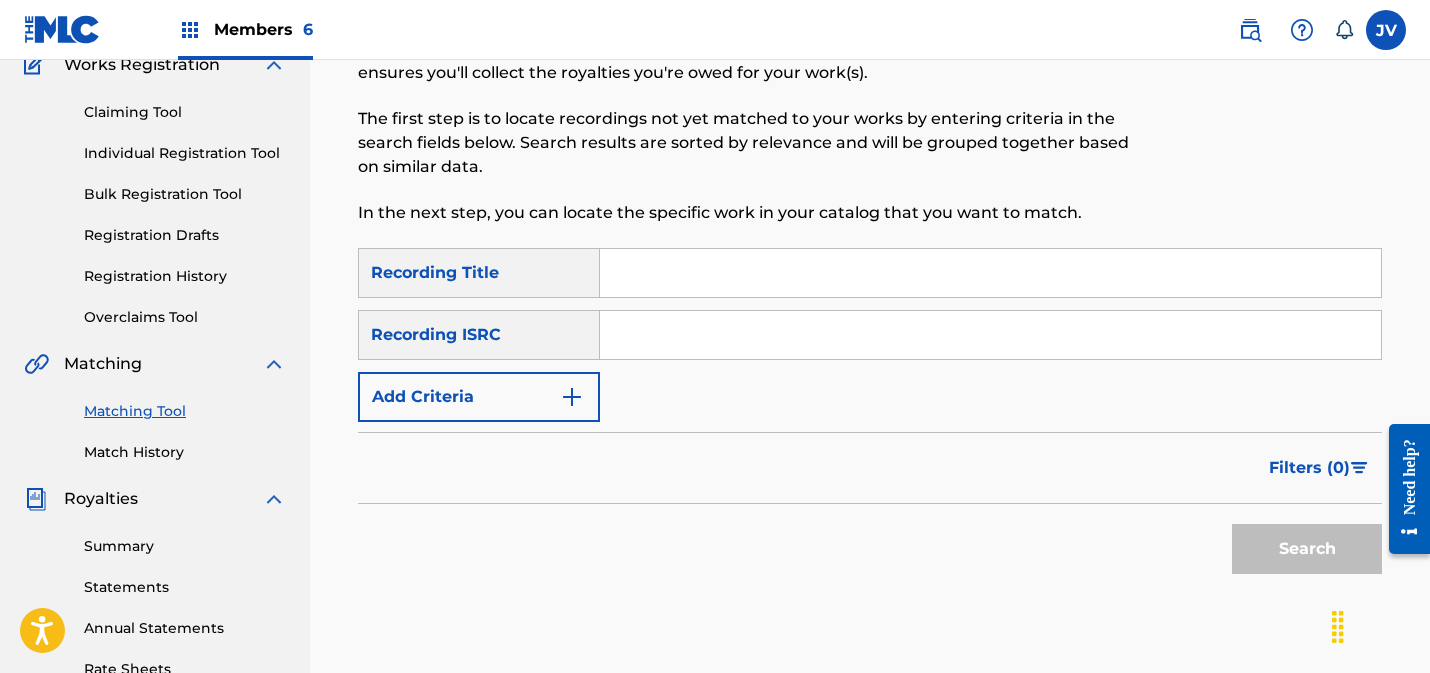 scroll, scrollTop: 225, scrollLeft: 0, axis: vertical 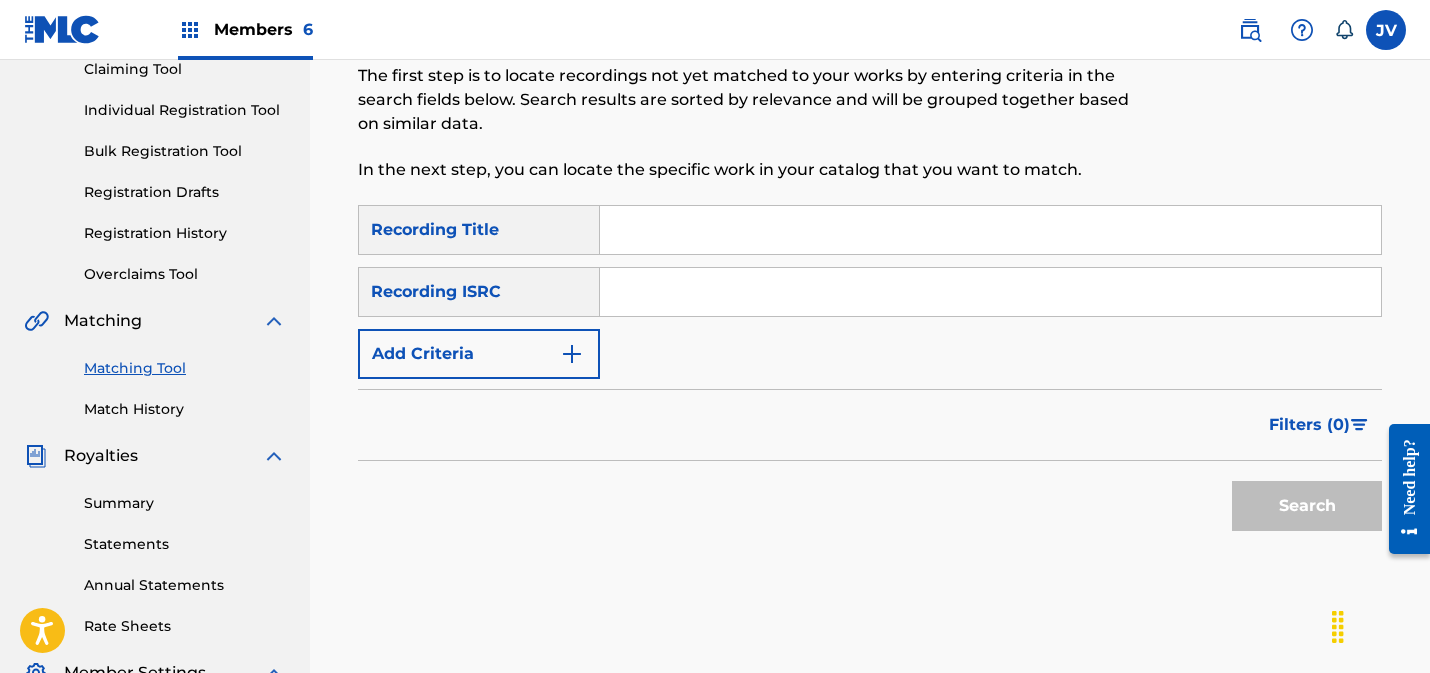 click on "Match History" at bounding box center (185, 409) 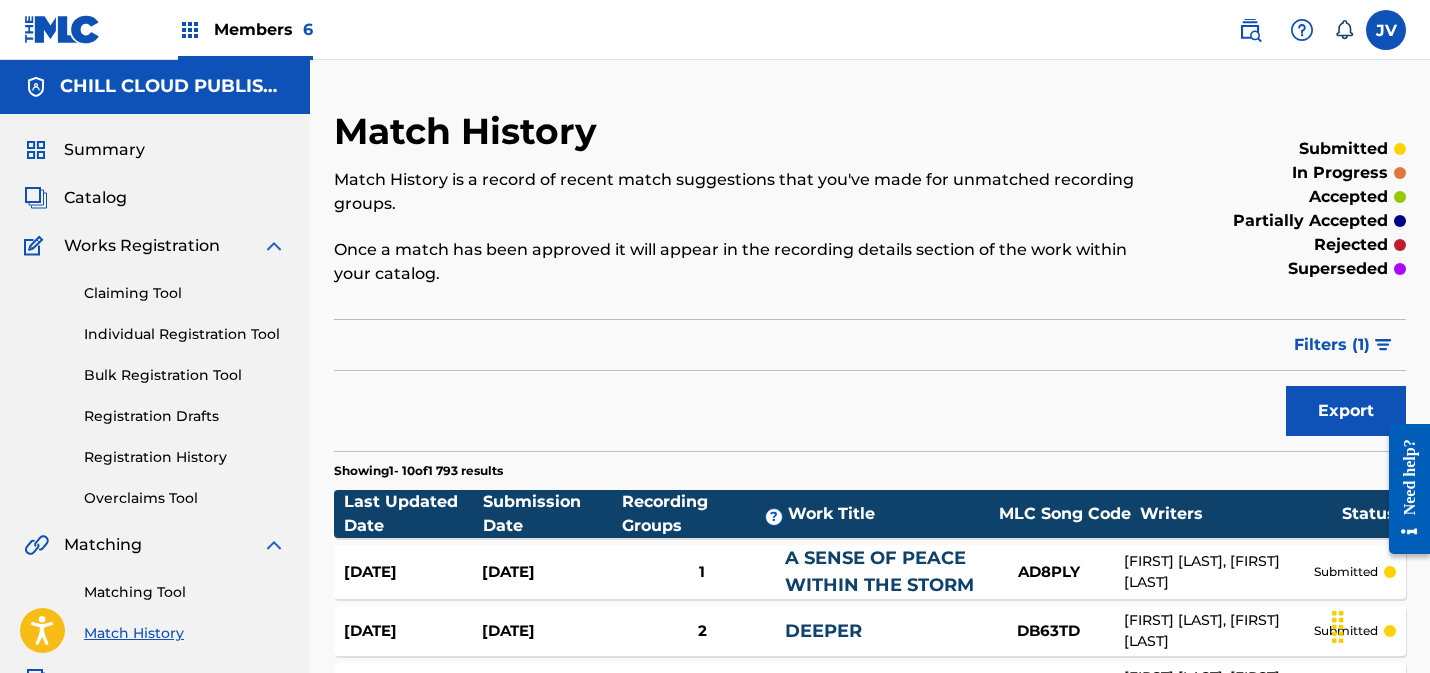 scroll, scrollTop: 0, scrollLeft: 0, axis: both 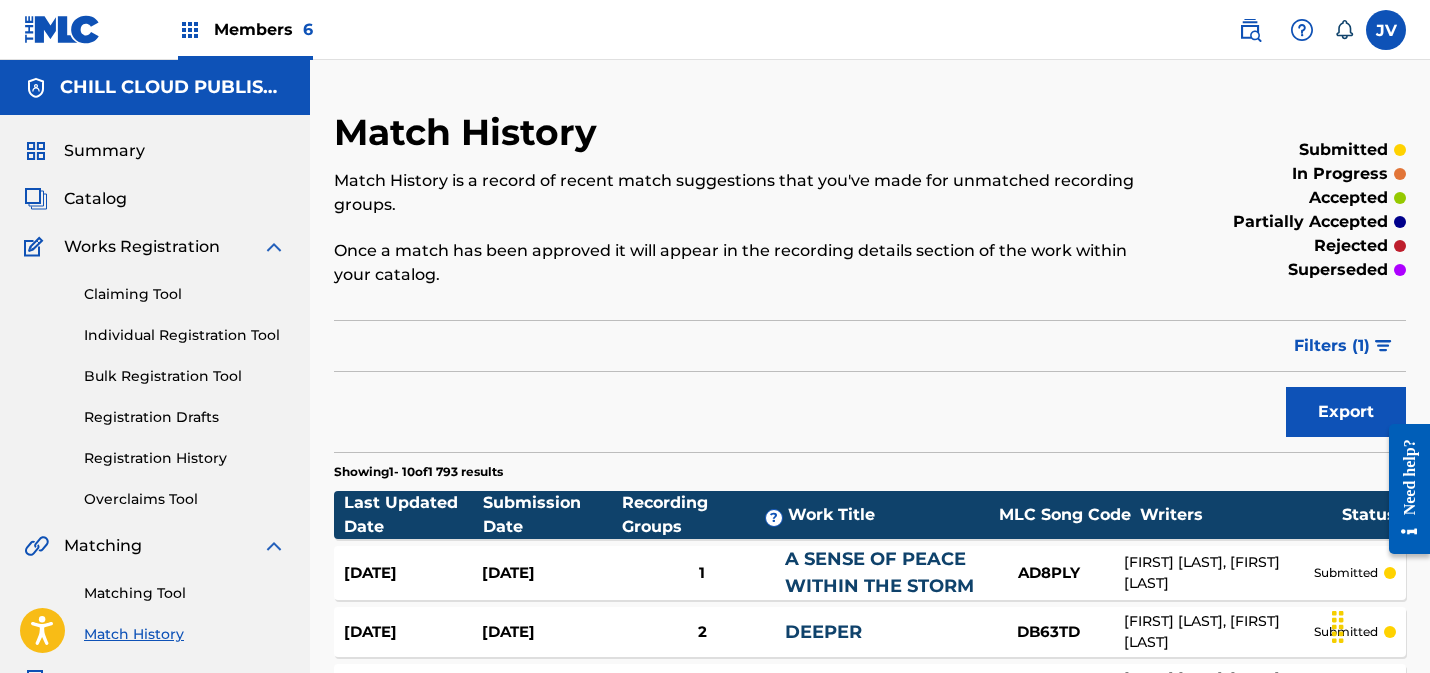 click on "Claiming Tool" at bounding box center (185, 294) 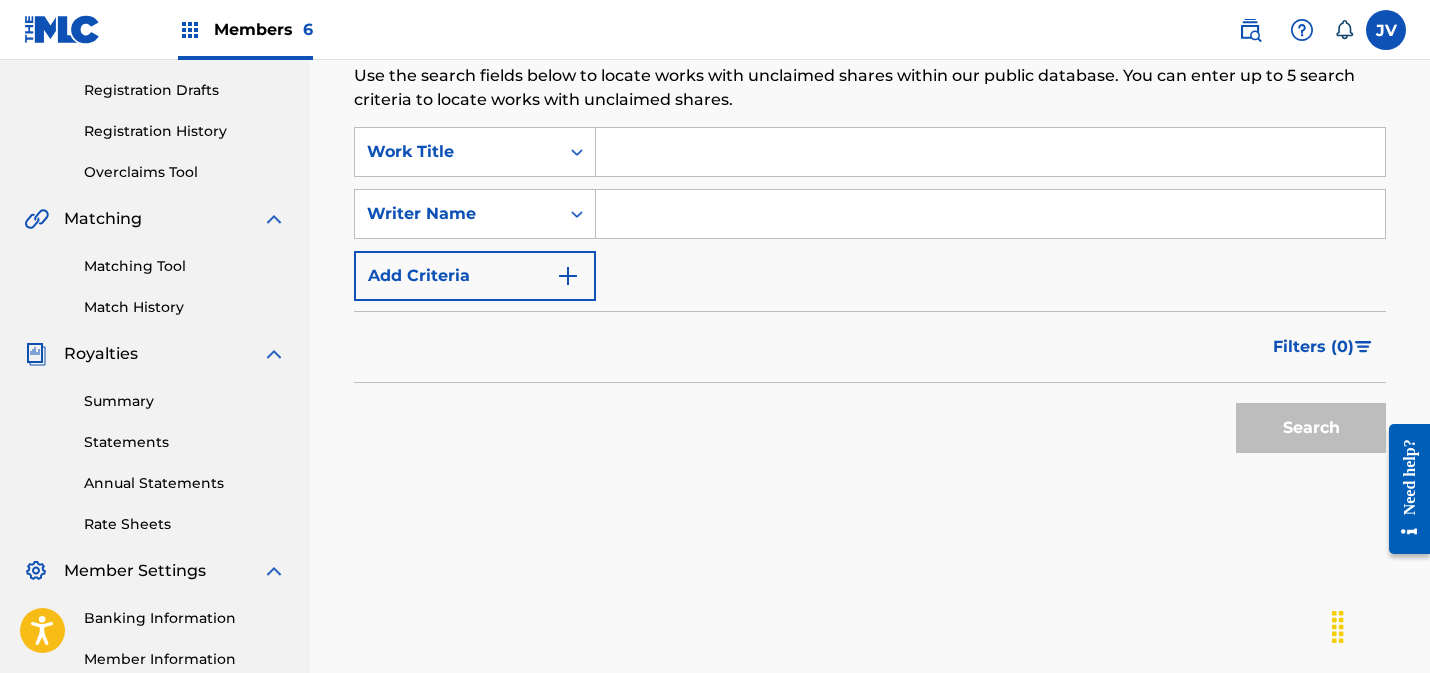 scroll, scrollTop: 382, scrollLeft: 0, axis: vertical 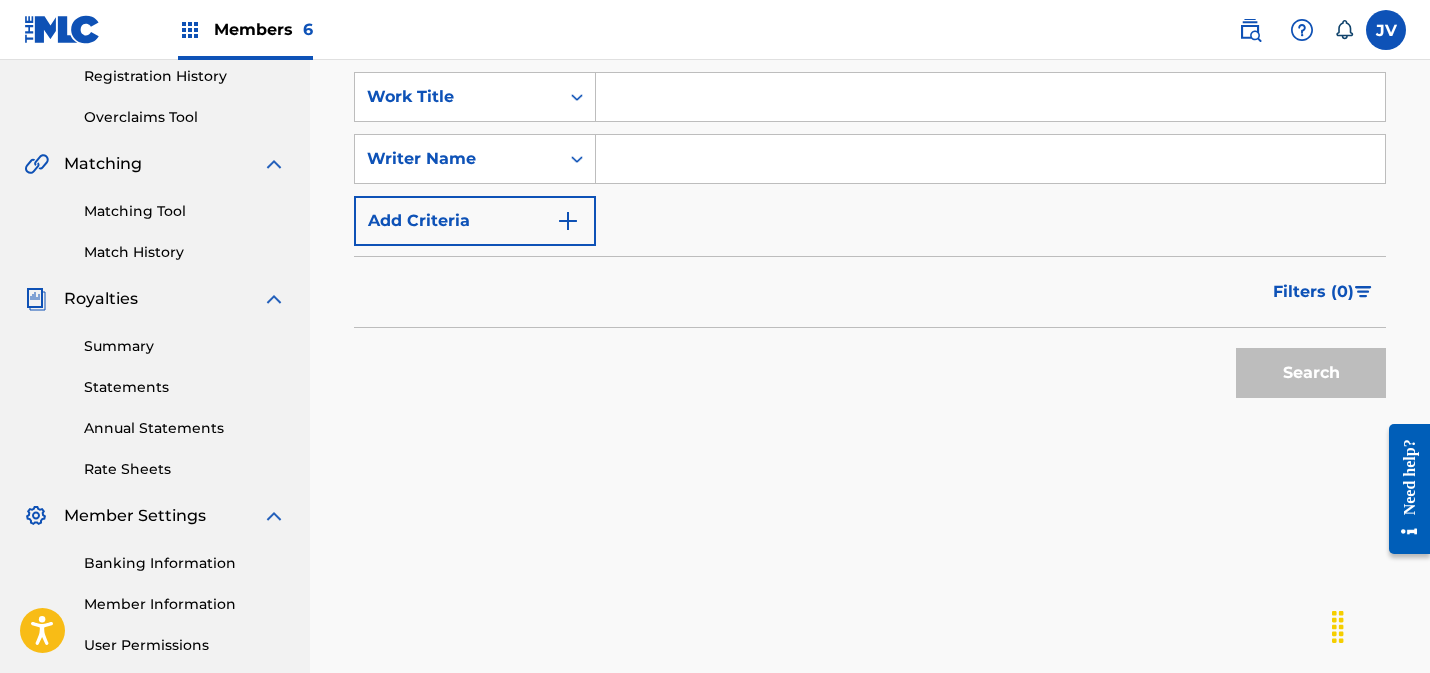 click at bounding box center (990, 159) 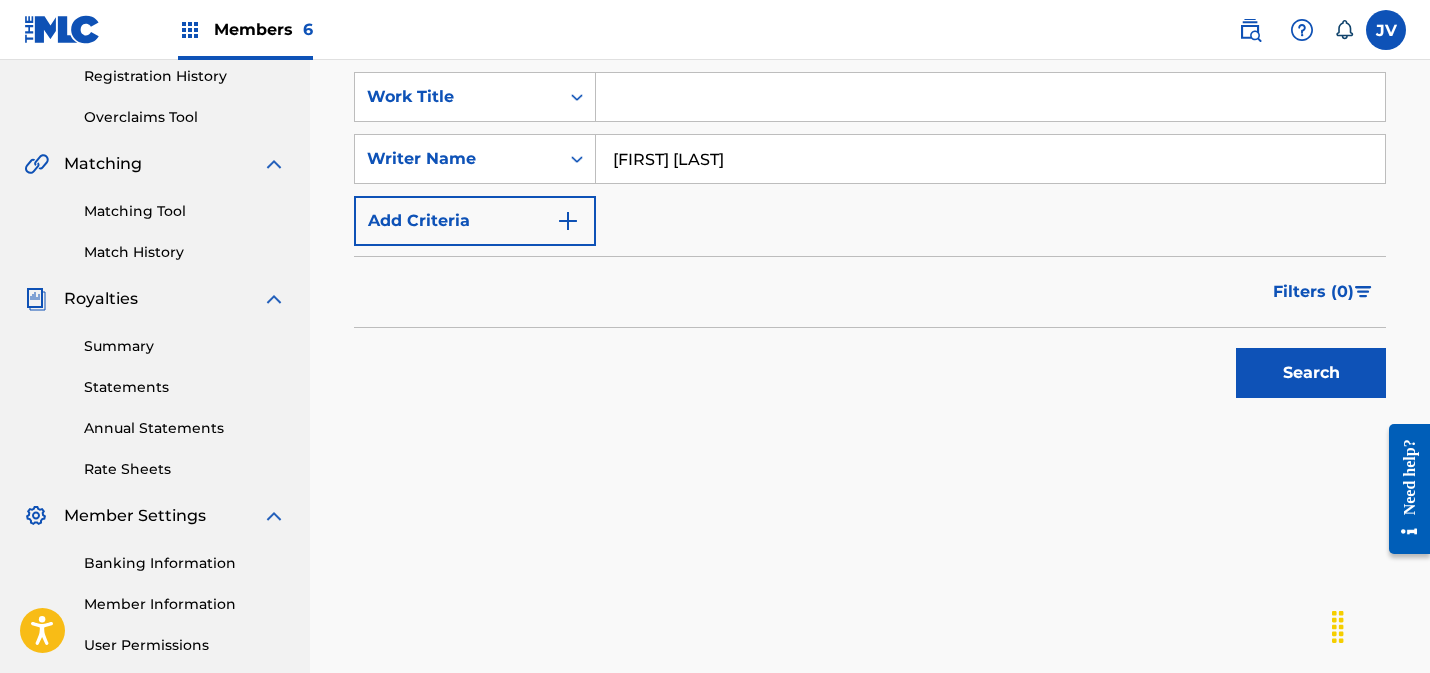 type on "[FIRST] [LAST]" 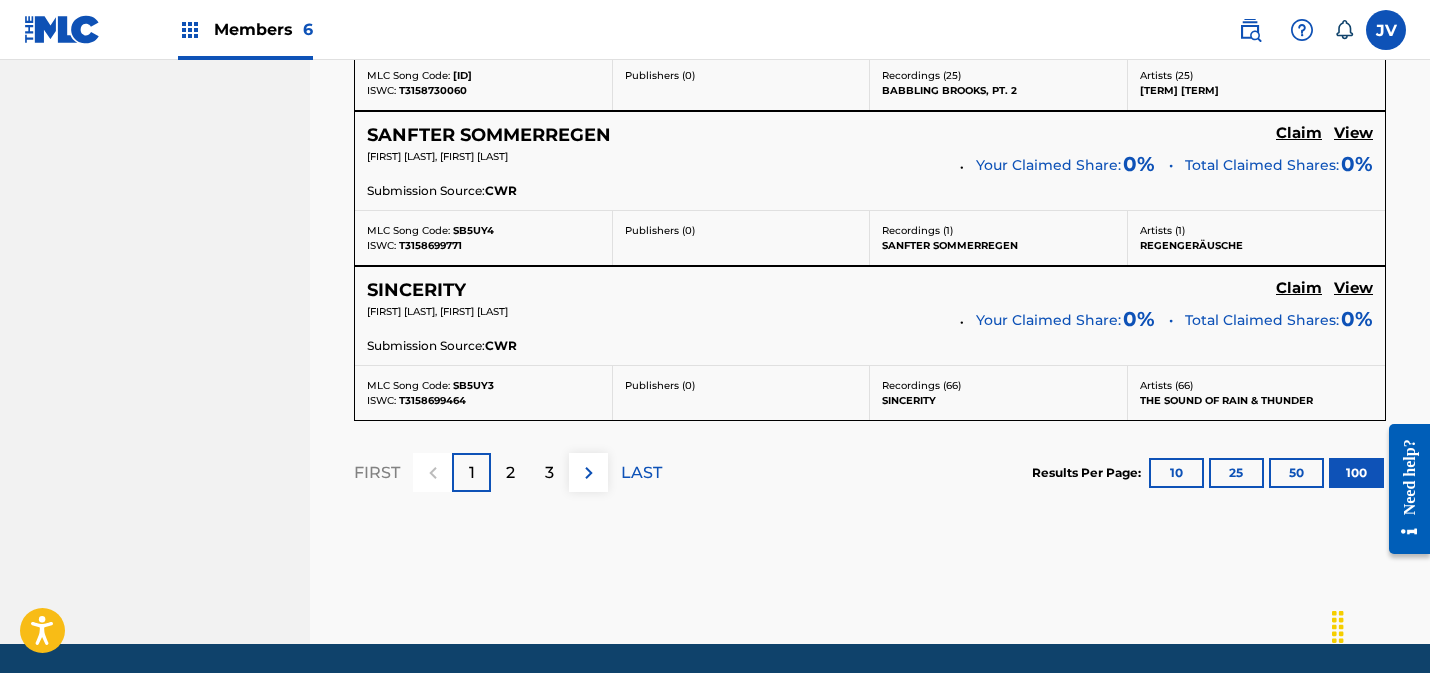 scroll, scrollTop: 15965, scrollLeft: 0, axis: vertical 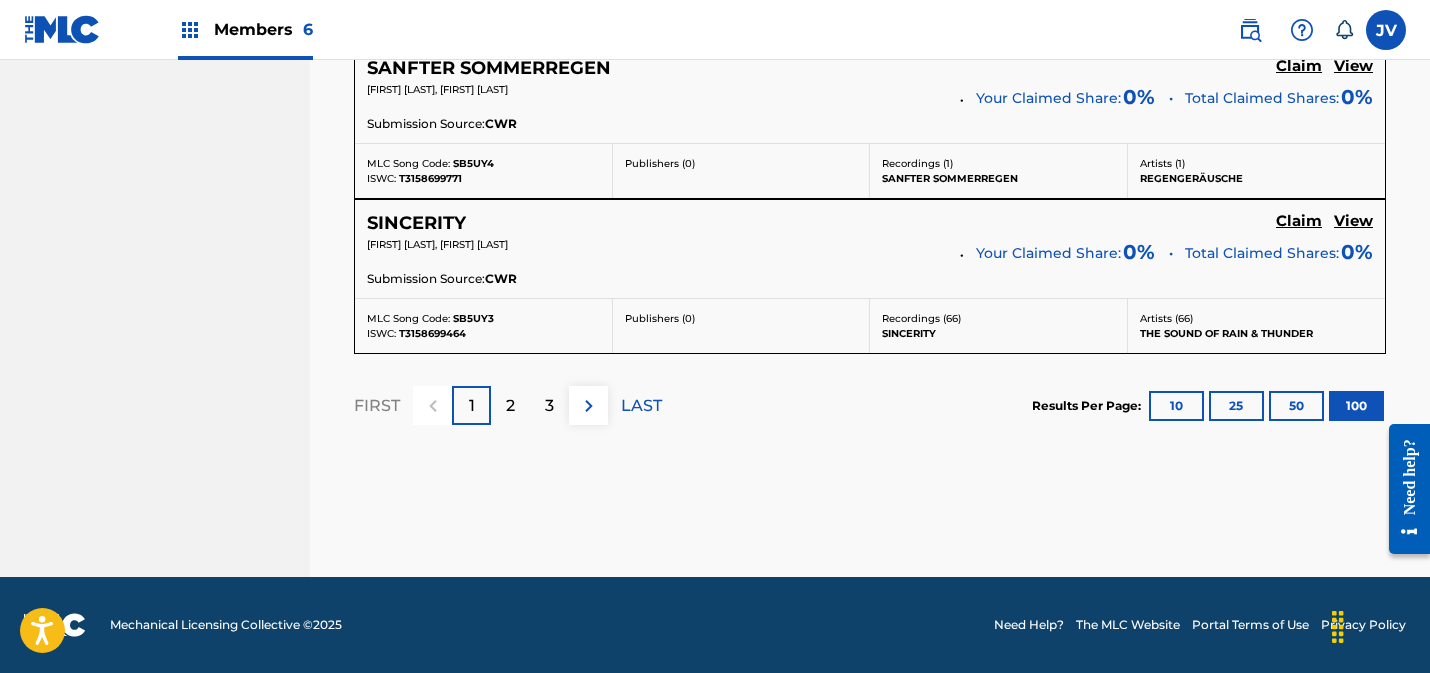 click on "LAST" at bounding box center [641, 406] 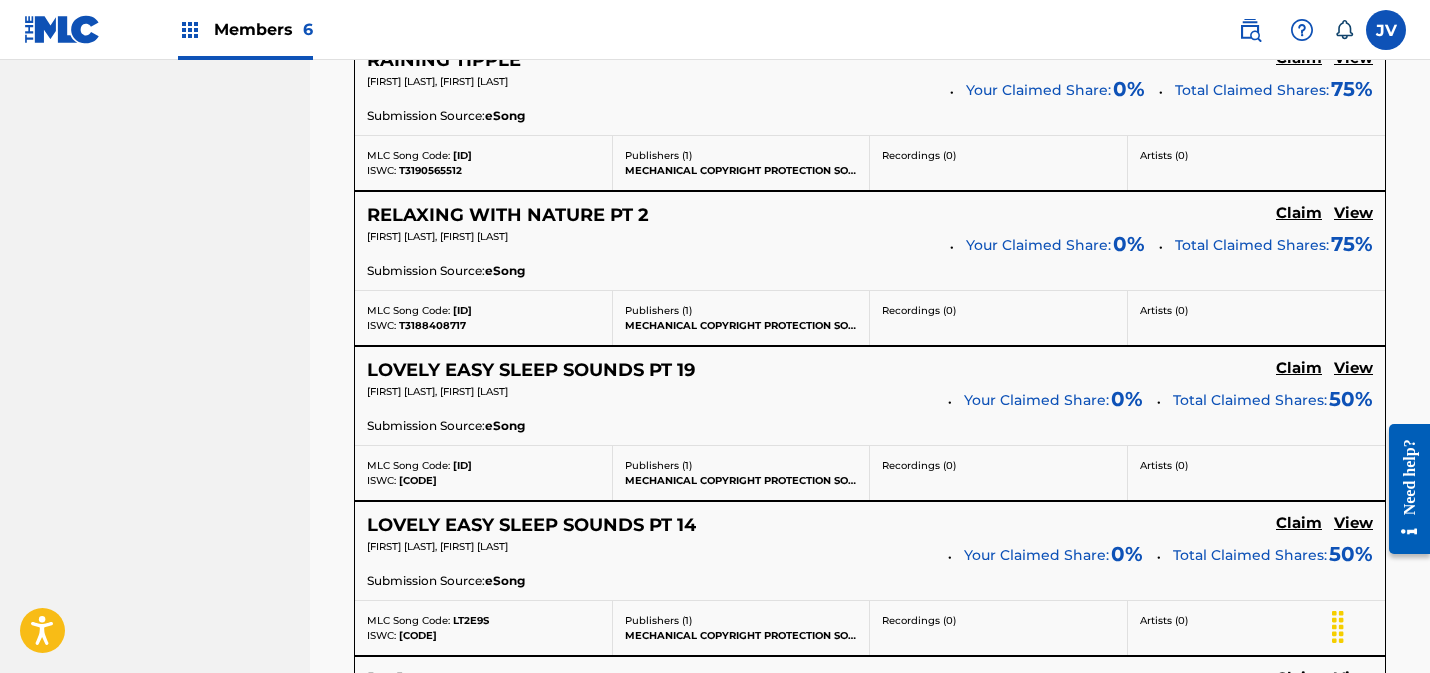 scroll, scrollTop: 15051, scrollLeft: 0, axis: vertical 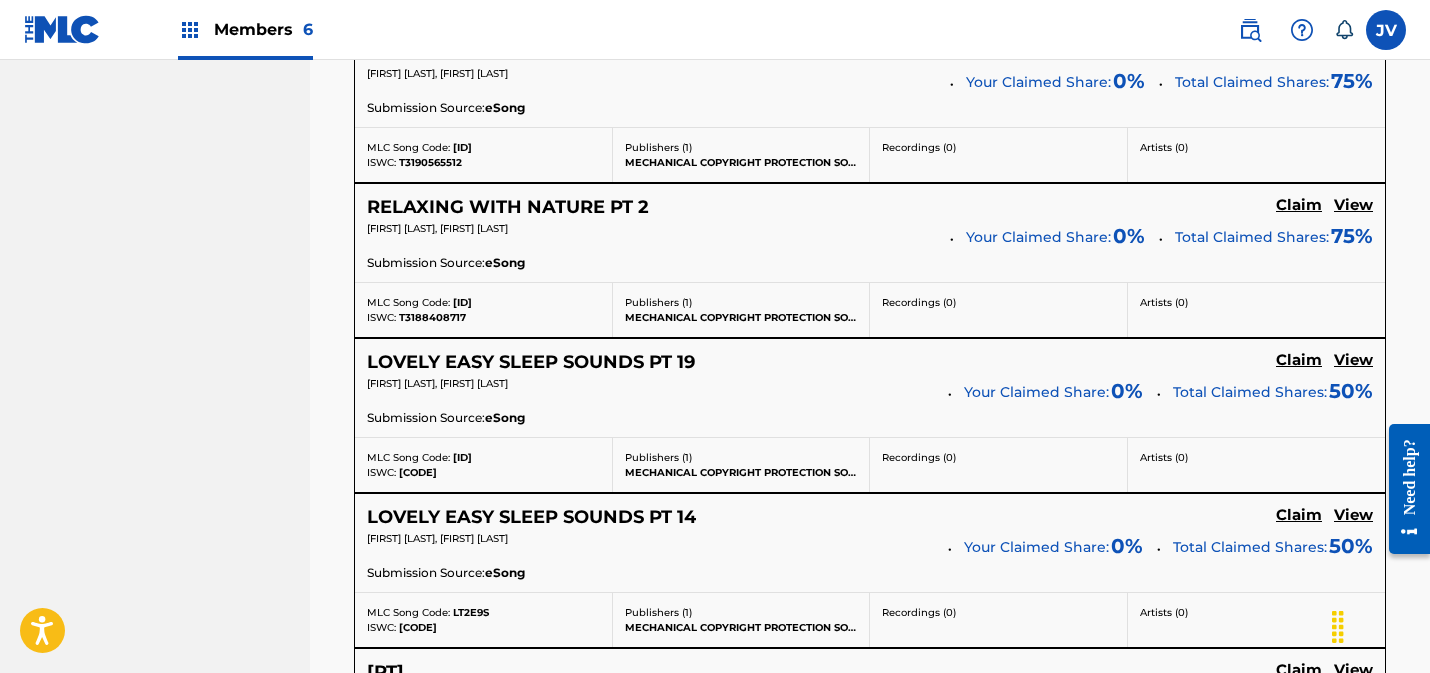 click on "View" at bounding box center (1353, 360) 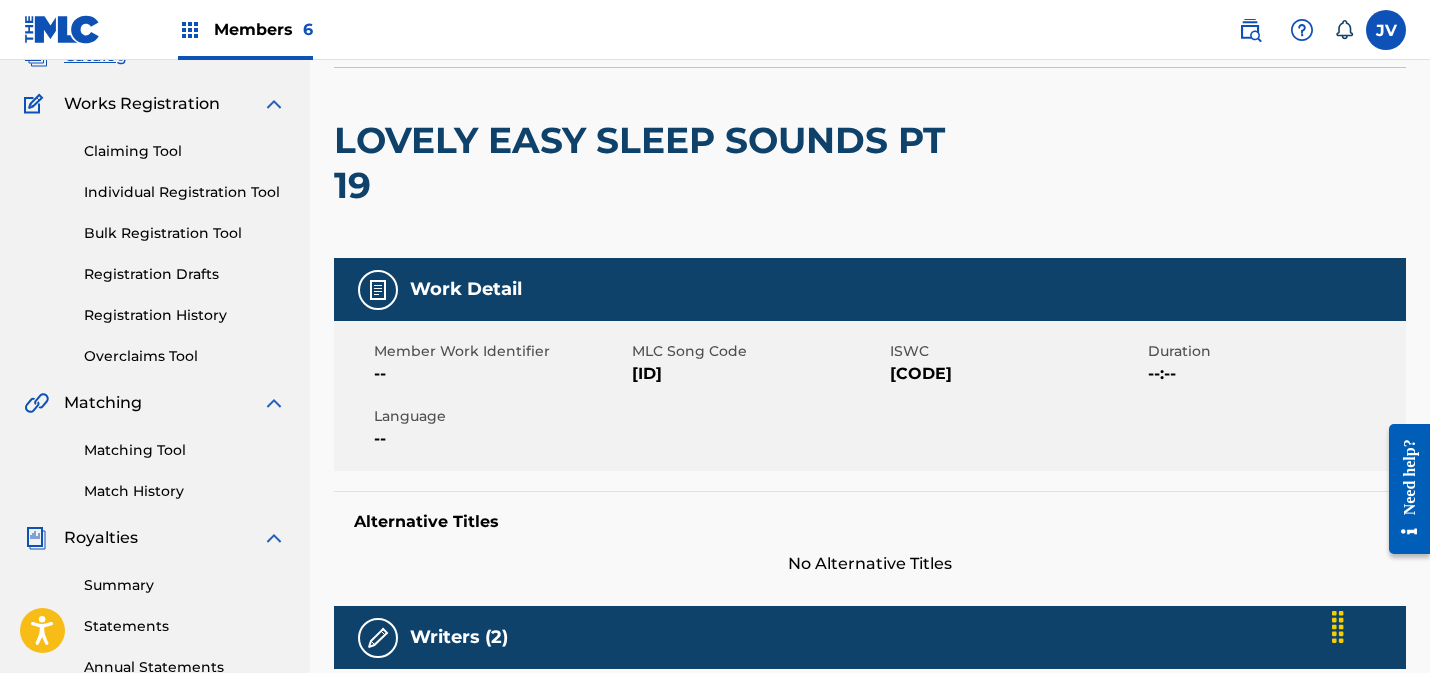 scroll, scrollTop: 177, scrollLeft: 0, axis: vertical 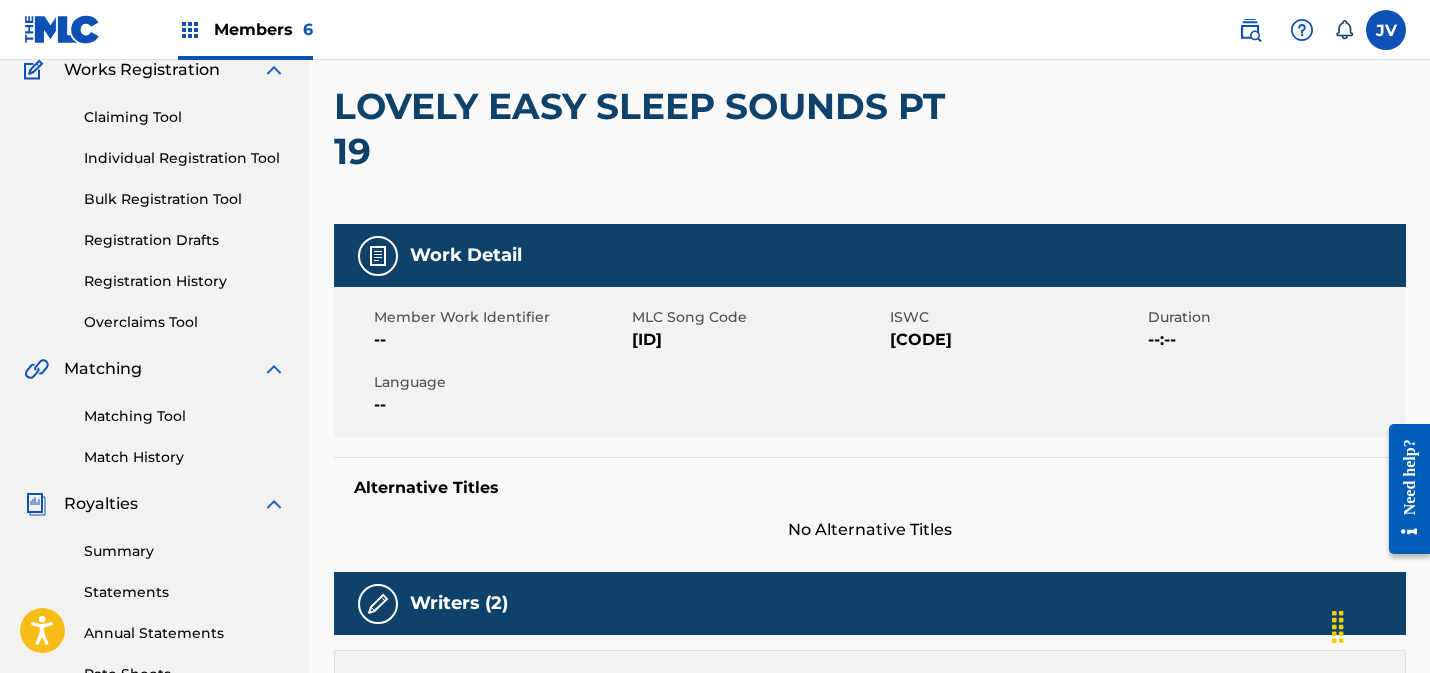 drag, startPoint x: 891, startPoint y: 336, endPoint x: 1011, endPoint y: 342, distance: 120.14991 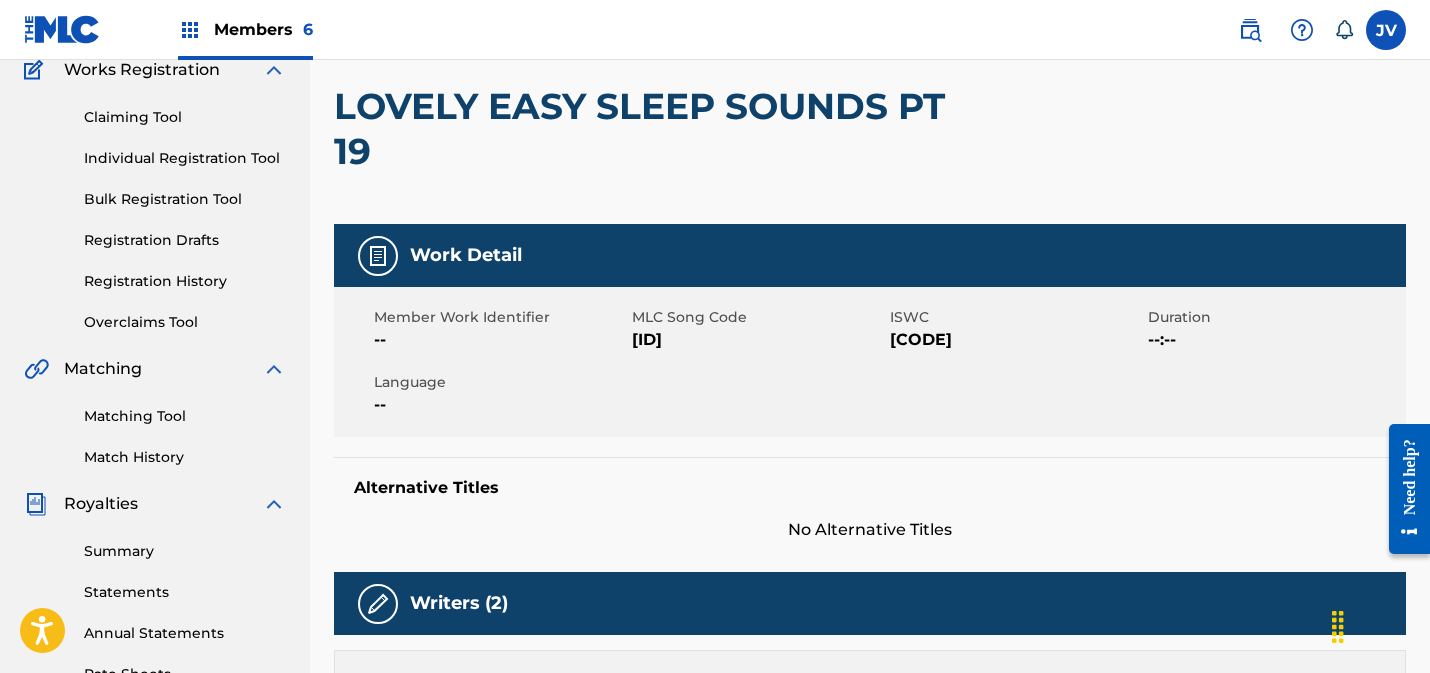 copy on "[CODE]" 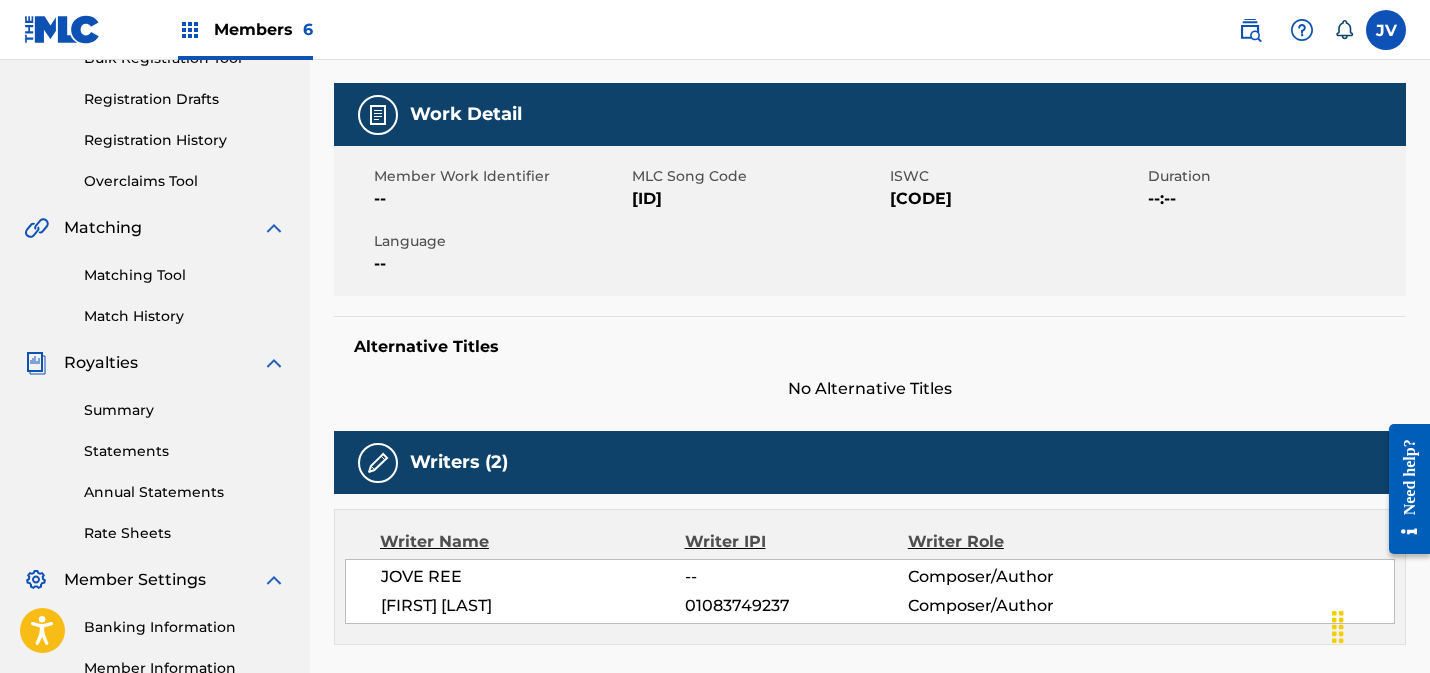 scroll, scrollTop: 314, scrollLeft: 0, axis: vertical 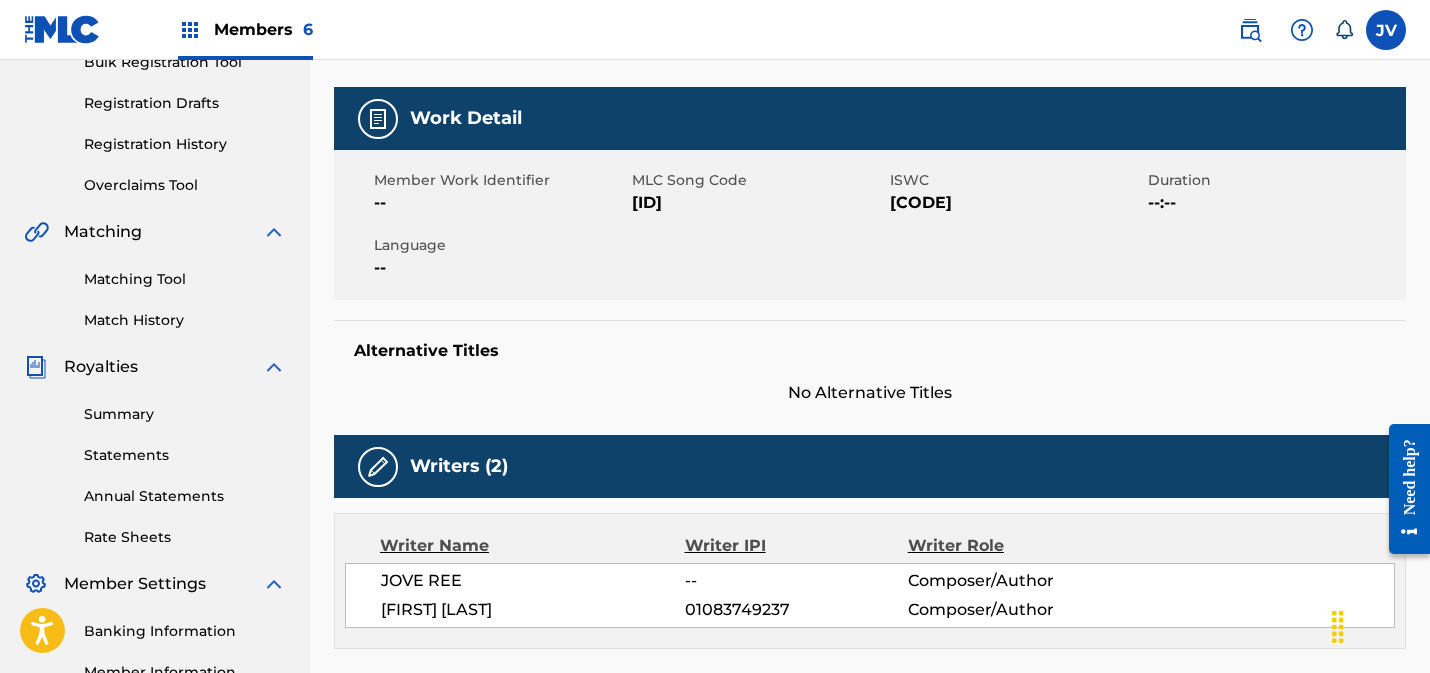 drag, startPoint x: 635, startPoint y: 180, endPoint x: 697, endPoint y: 198, distance: 64.56005 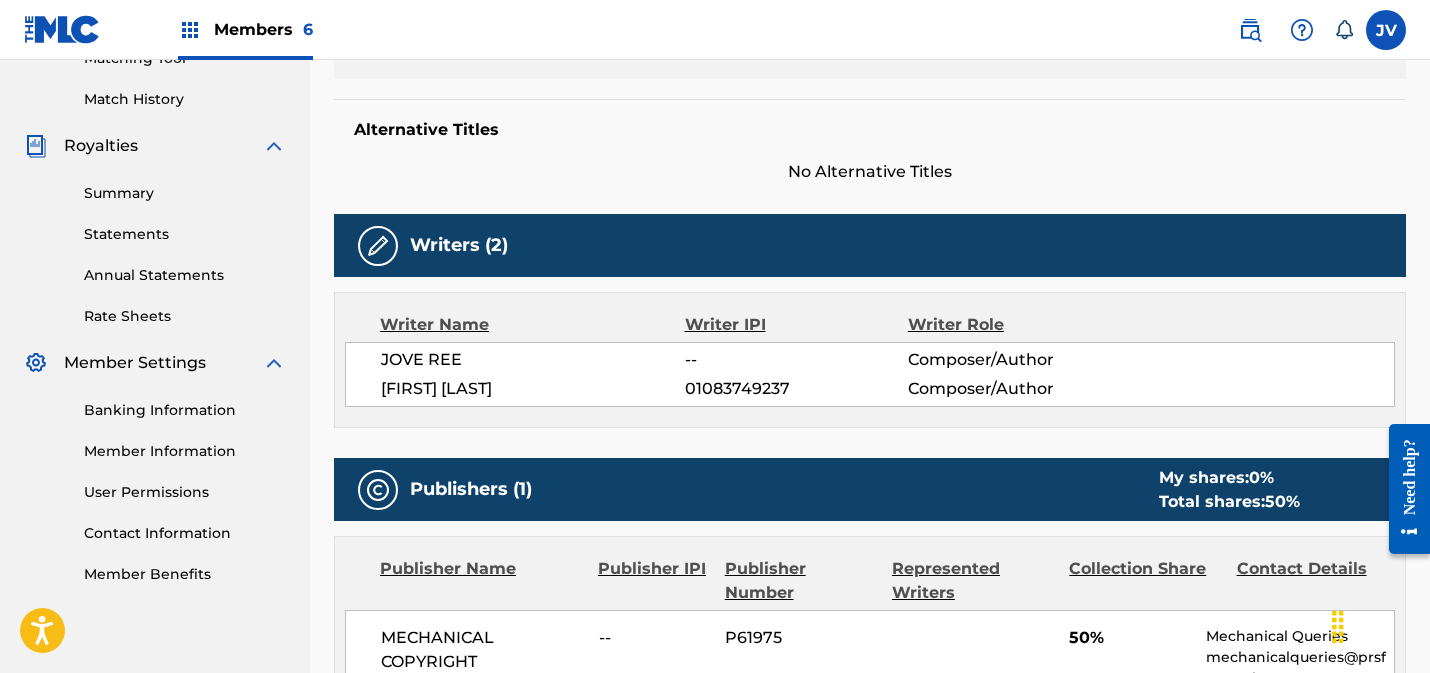 scroll, scrollTop: 502, scrollLeft: 0, axis: vertical 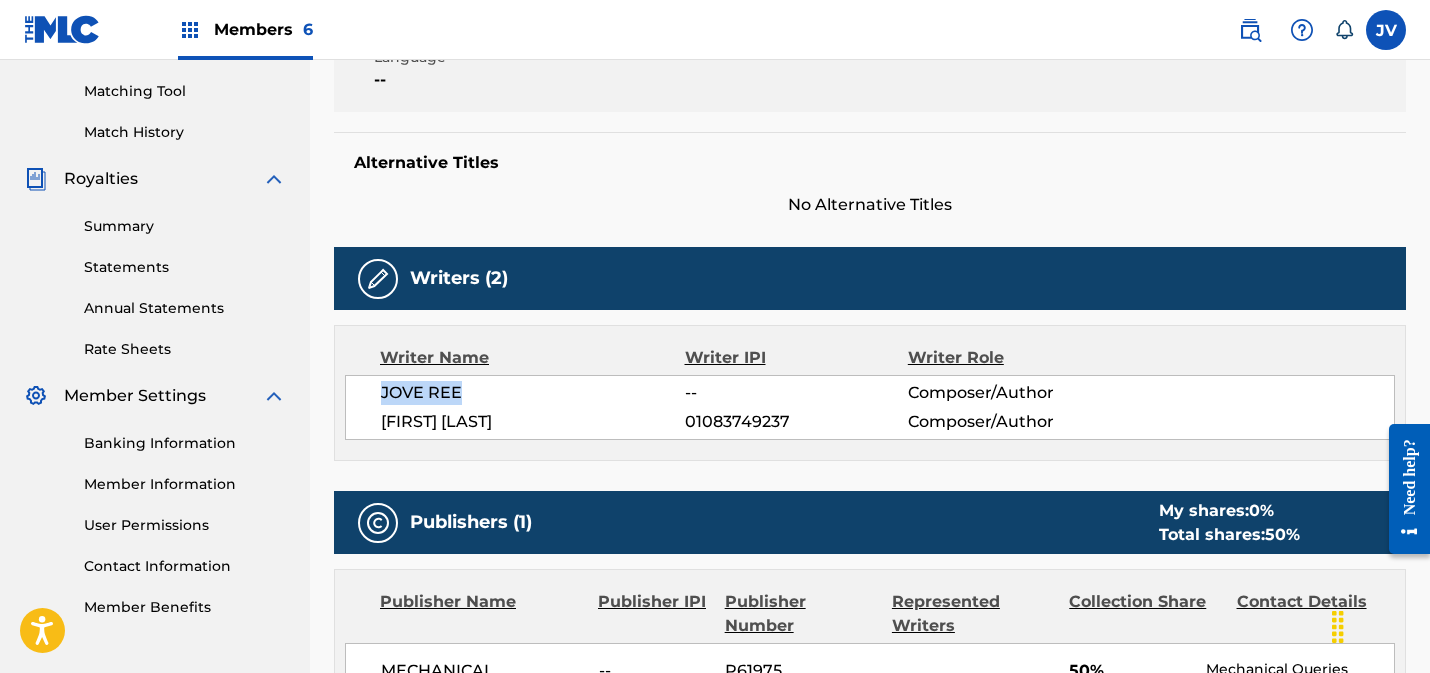 drag, startPoint x: 408, startPoint y: 391, endPoint x: 465, endPoint y: 393, distance: 57.035076 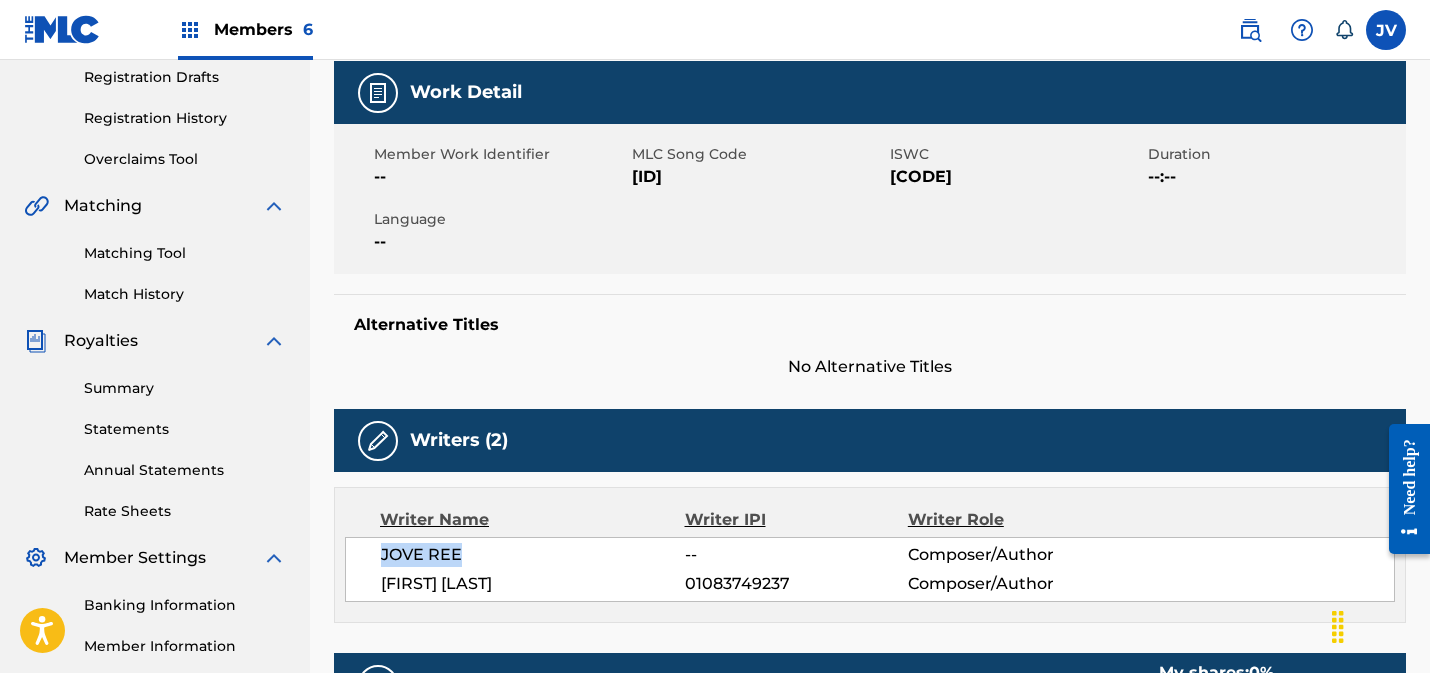 scroll, scrollTop: 68, scrollLeft: 0, axis: vertical 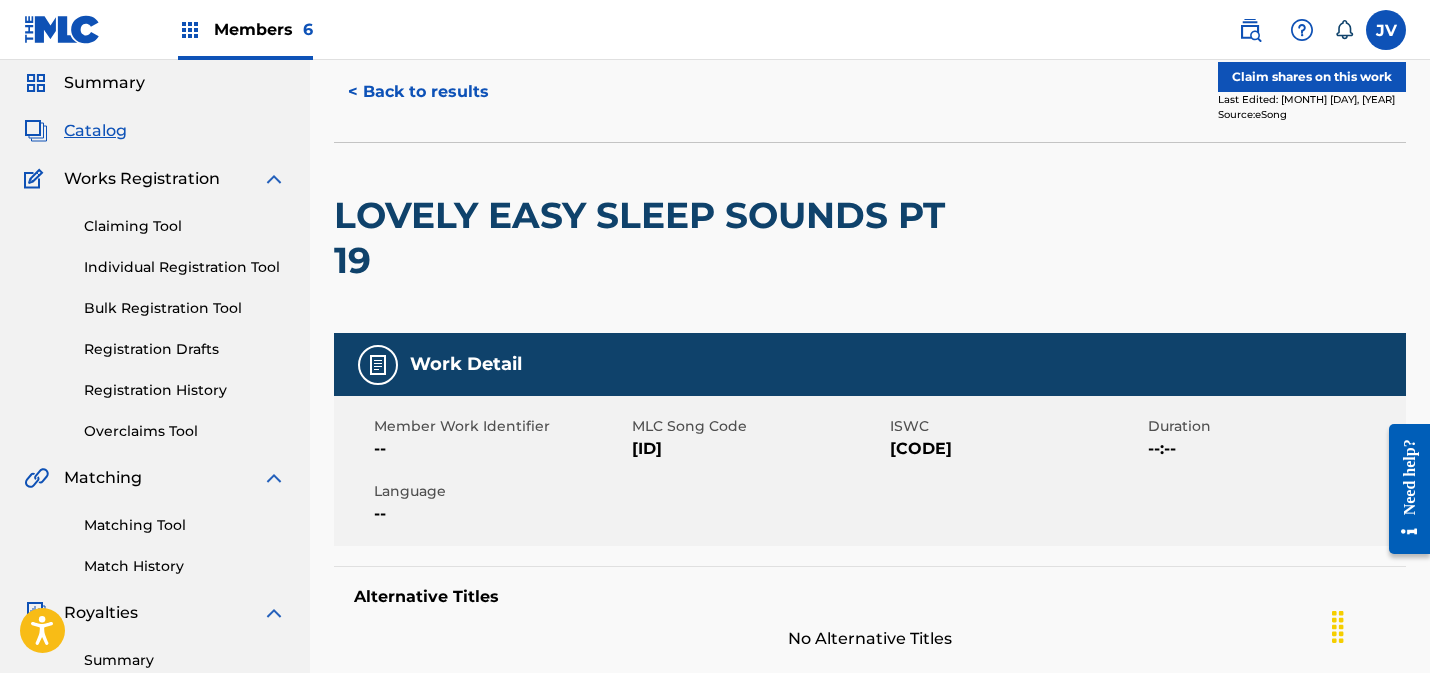 drag, startPoint x: 632, startPoint y: 446, endPoint x: 702, endPoint y: 424, distance: 73.37575 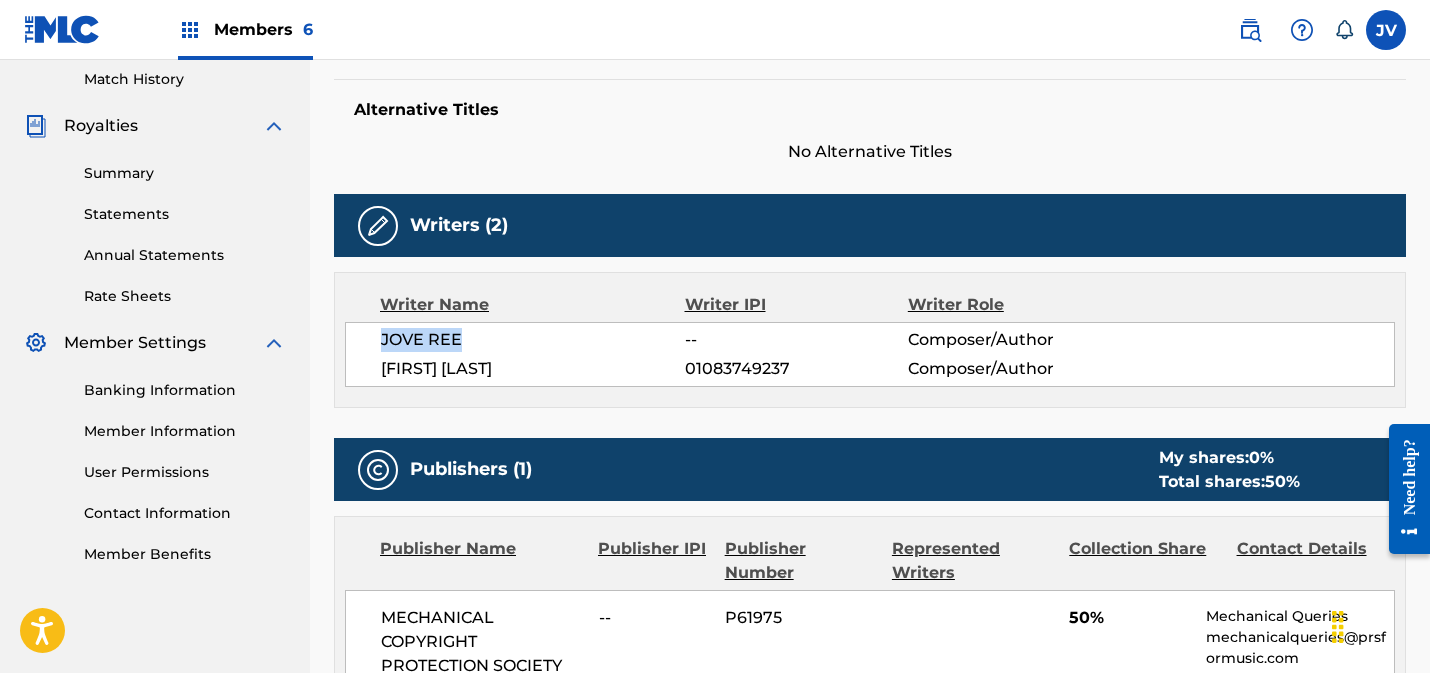 scroll, scrollTop: 0, scrollLeft: 0, axis: both 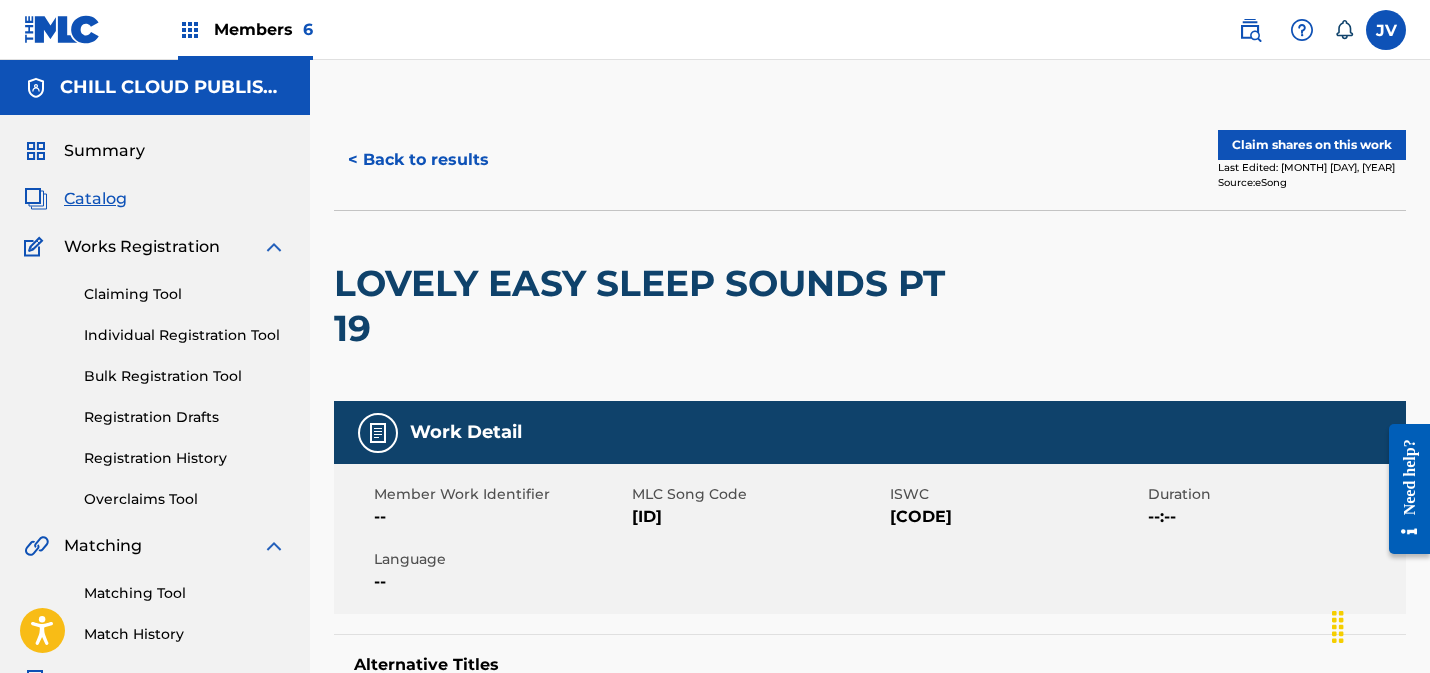 click on "Members    6" at bounding box center [263, 29] 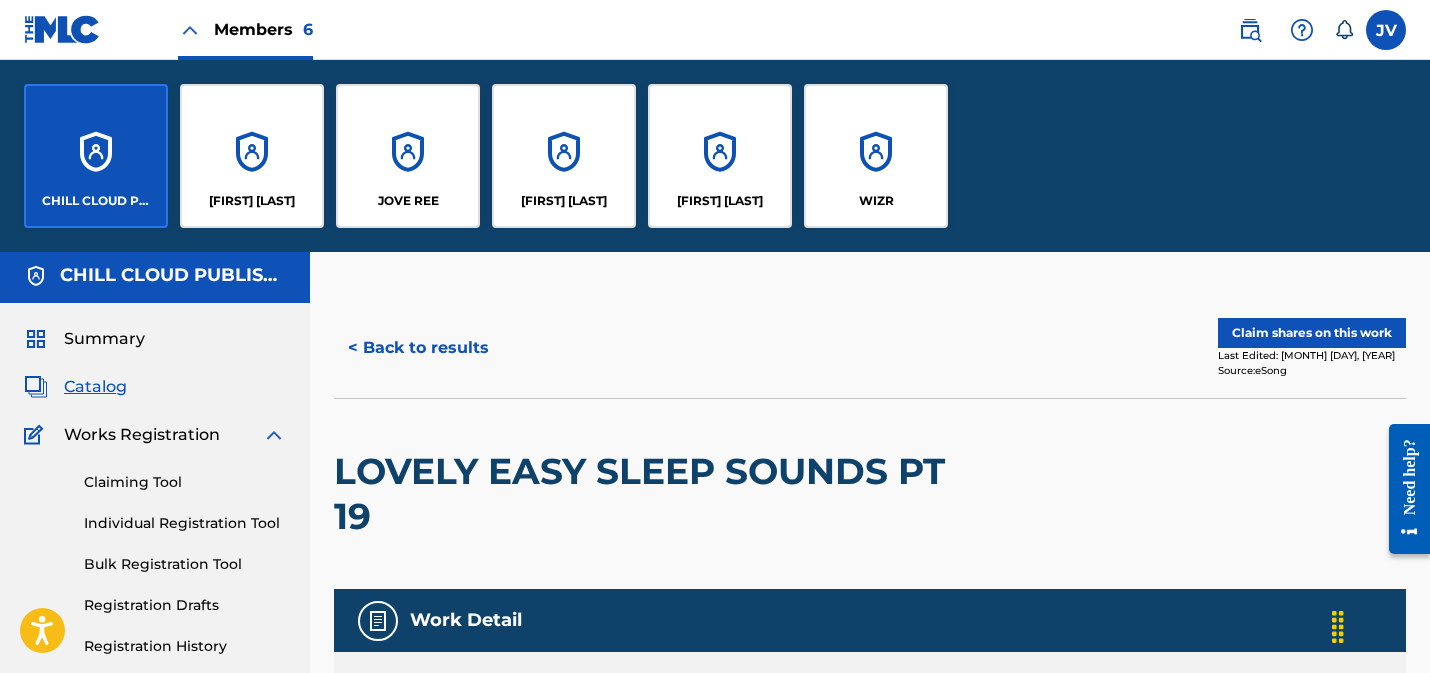 scroll, scrollTop: 0, scrollLeft: 0, axis: both 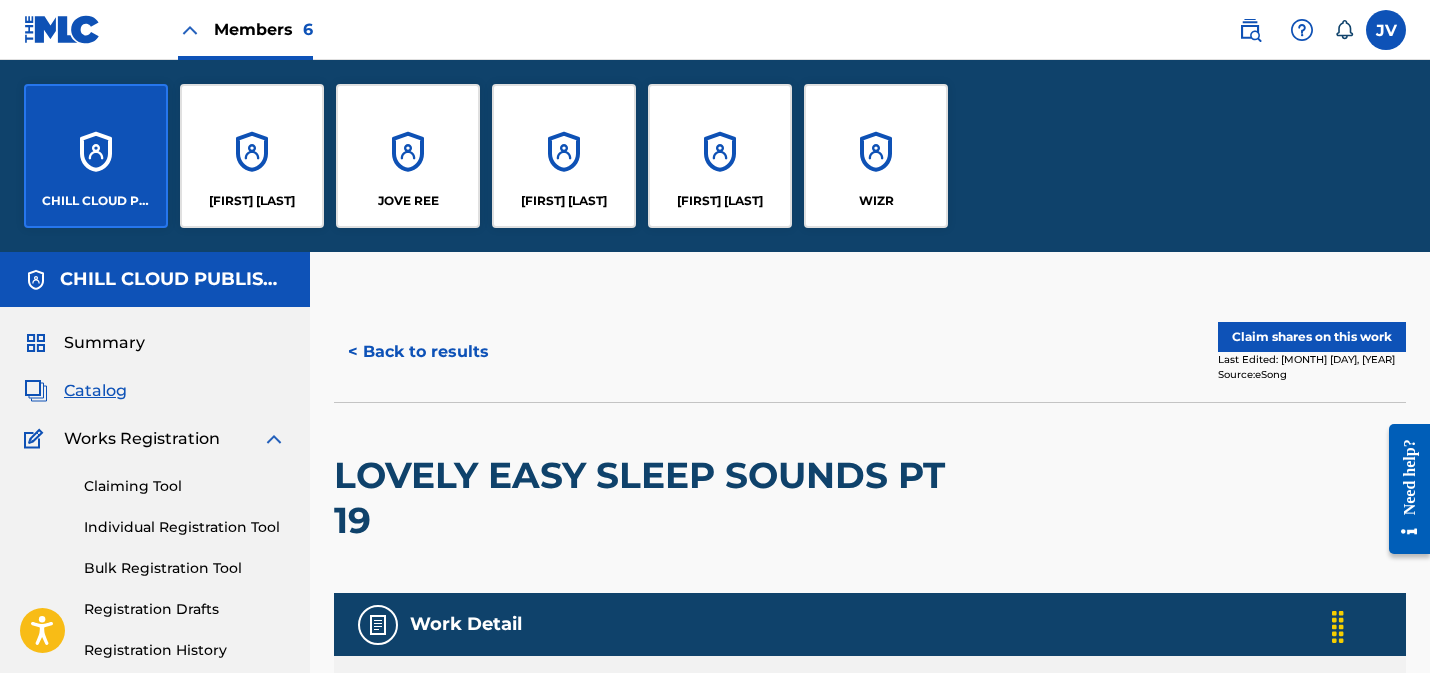 click on "JOVE REE" at bounding box center [408, 156] 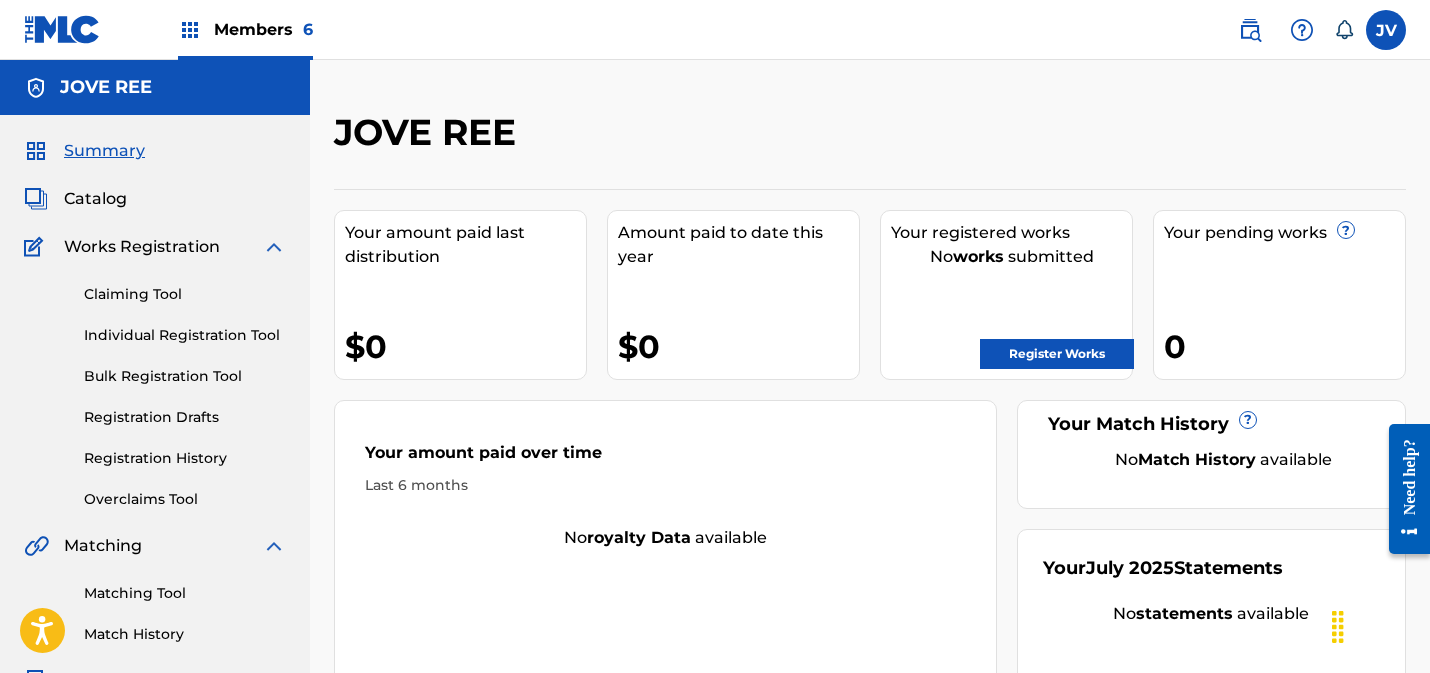 click on "Claiming Tool" at bounding box center [185, 294] 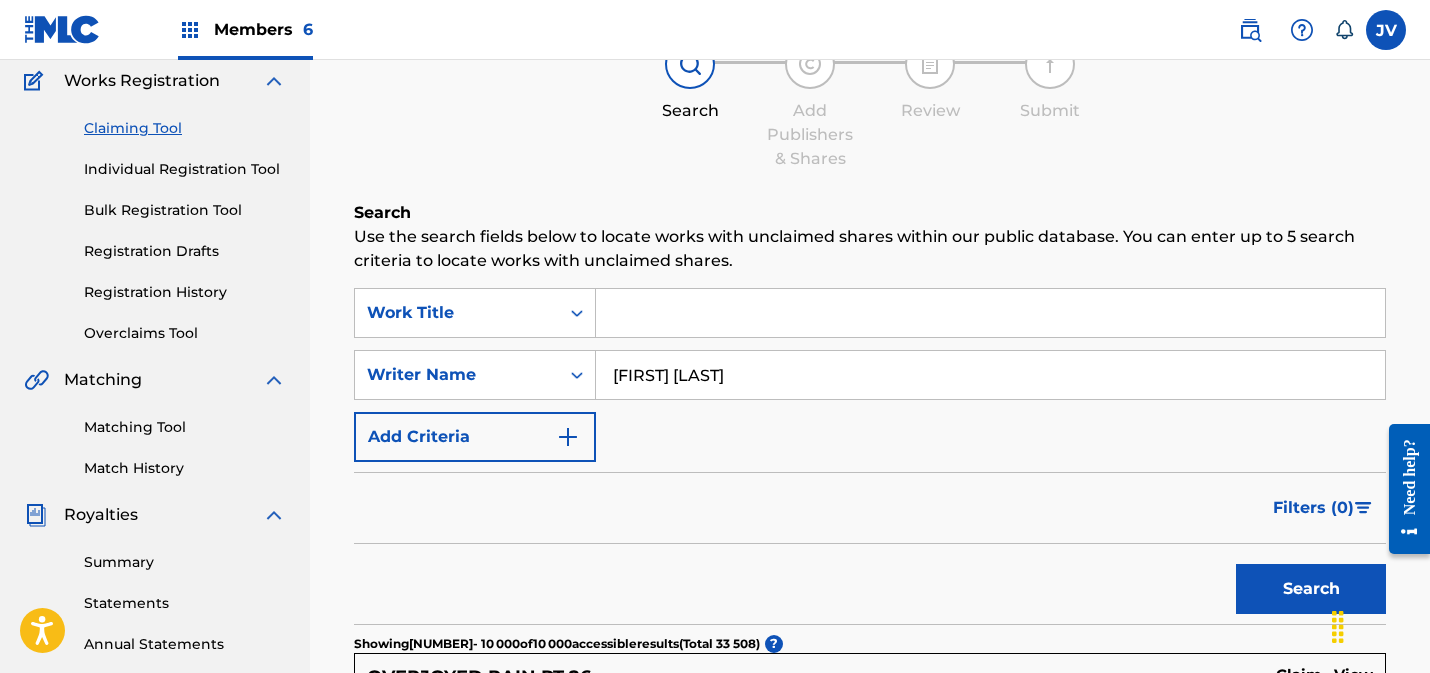 scroll, scrollTop: 229, scrollLeft: 0, axis: vertical 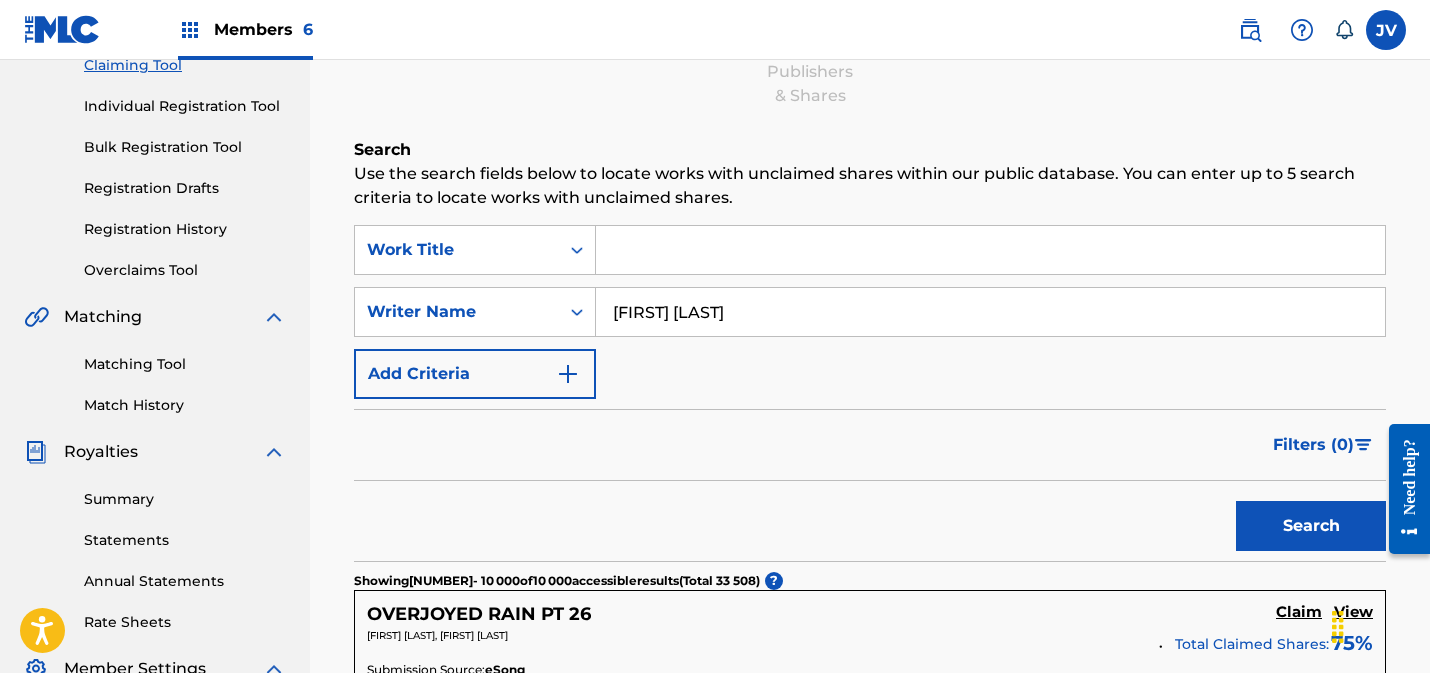 click on "Add Criteria" at bounding box center [475, 374] 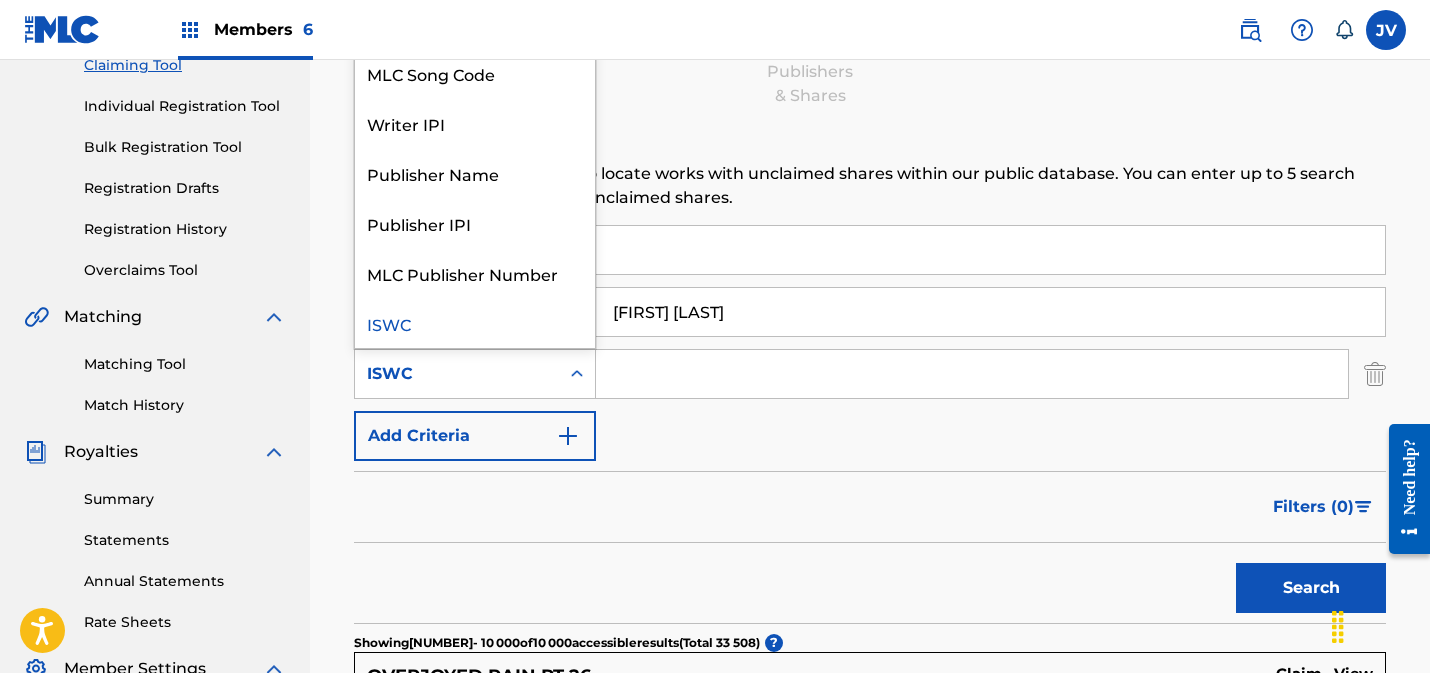 click on "ISWC" at bounding box center (457, 374) 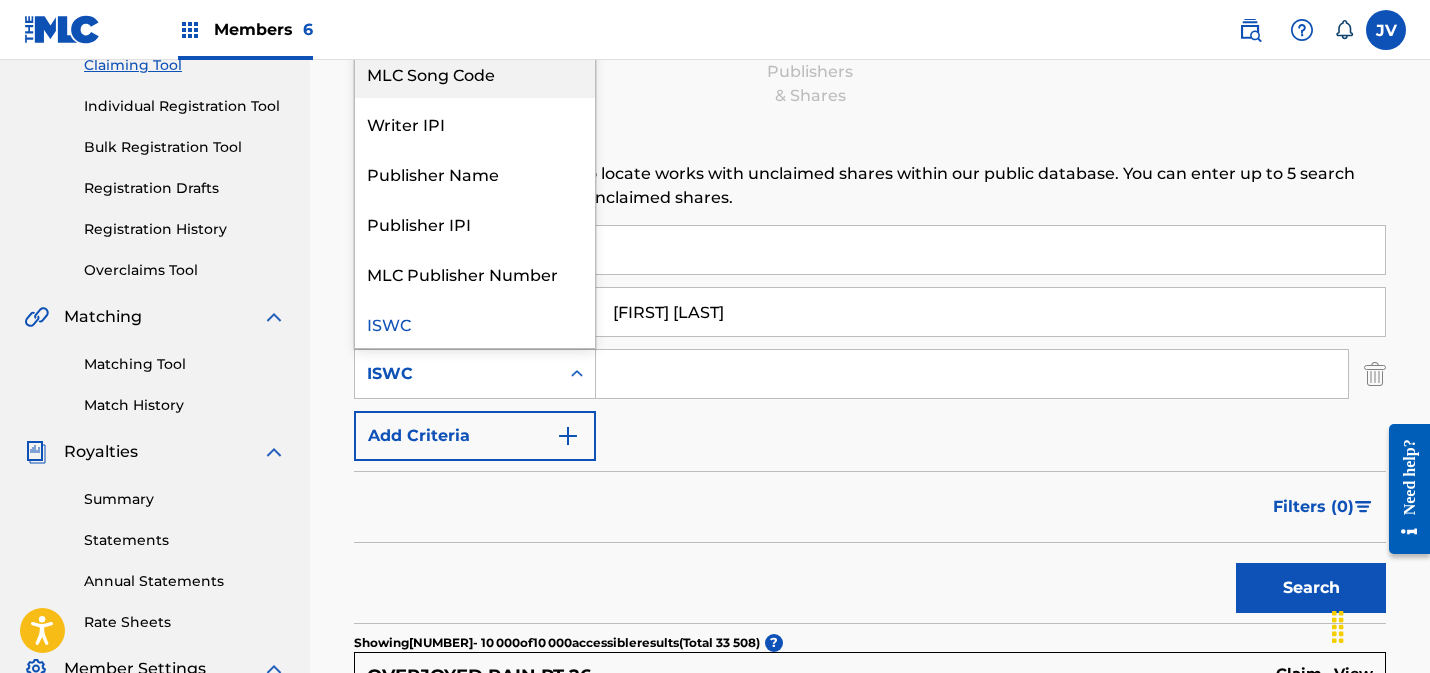 click on "MLC Song Code" at bounding box center [475, 73] 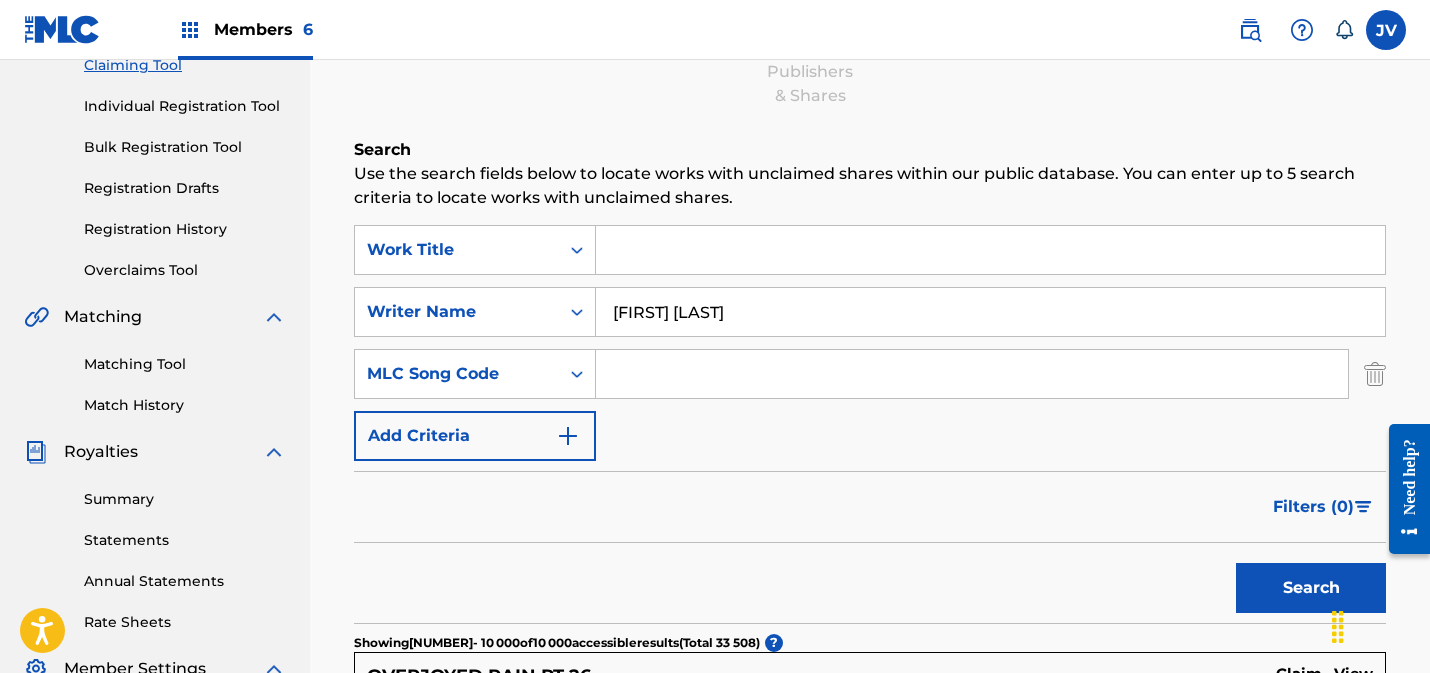 click at bounding box center [972, 374] 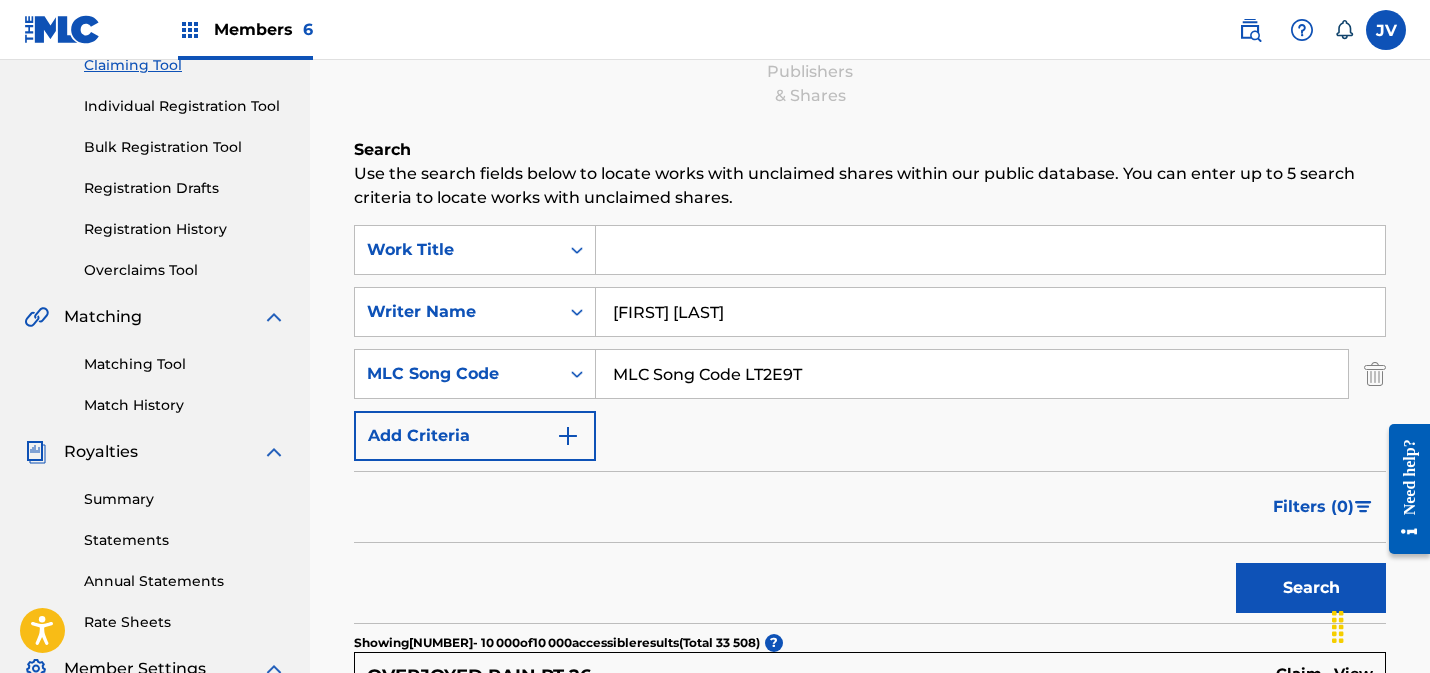 drag, startPoint x: 748, startPoint y: 372, endPoint x: 614, endPoint y: 373, distance: 134.00374 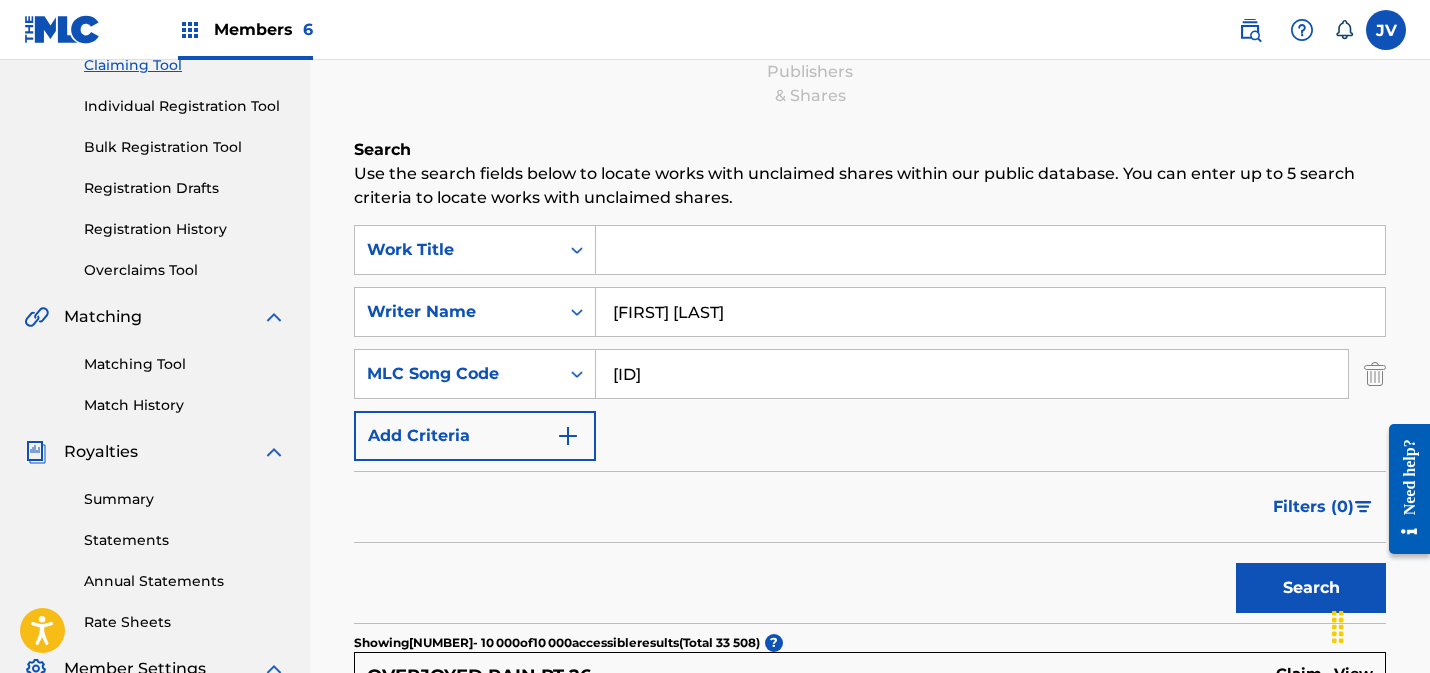 type on "[ID]" 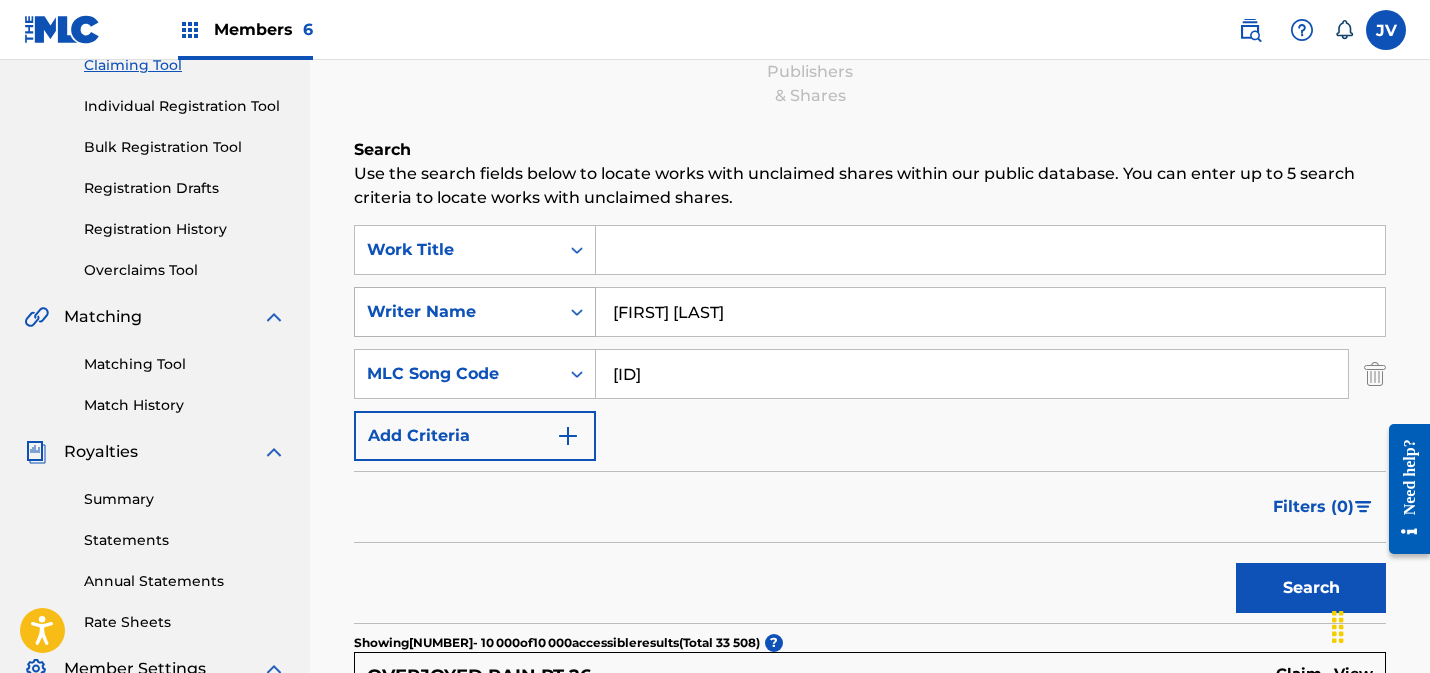 drag, startPoint x: 712, startPoint y: 316, endPoint x: 528, endPoint y: 310, distance: 184.0978 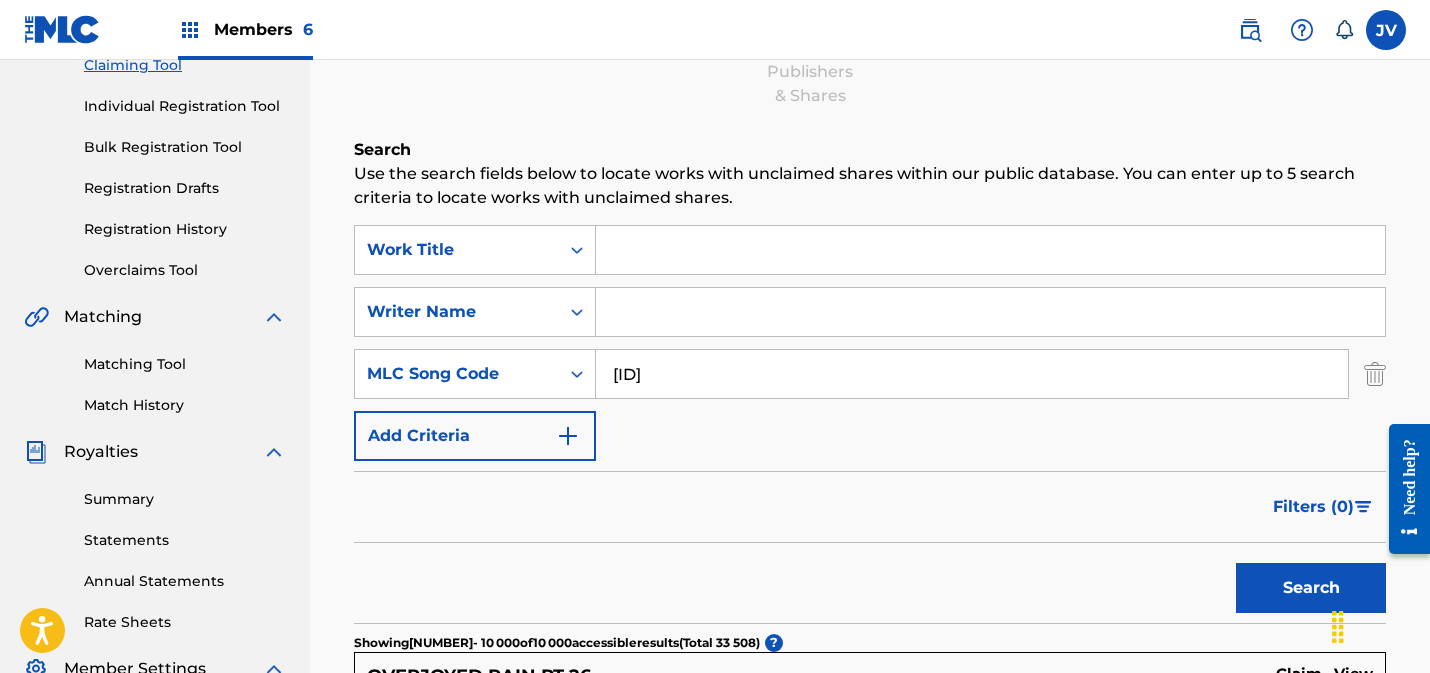 type 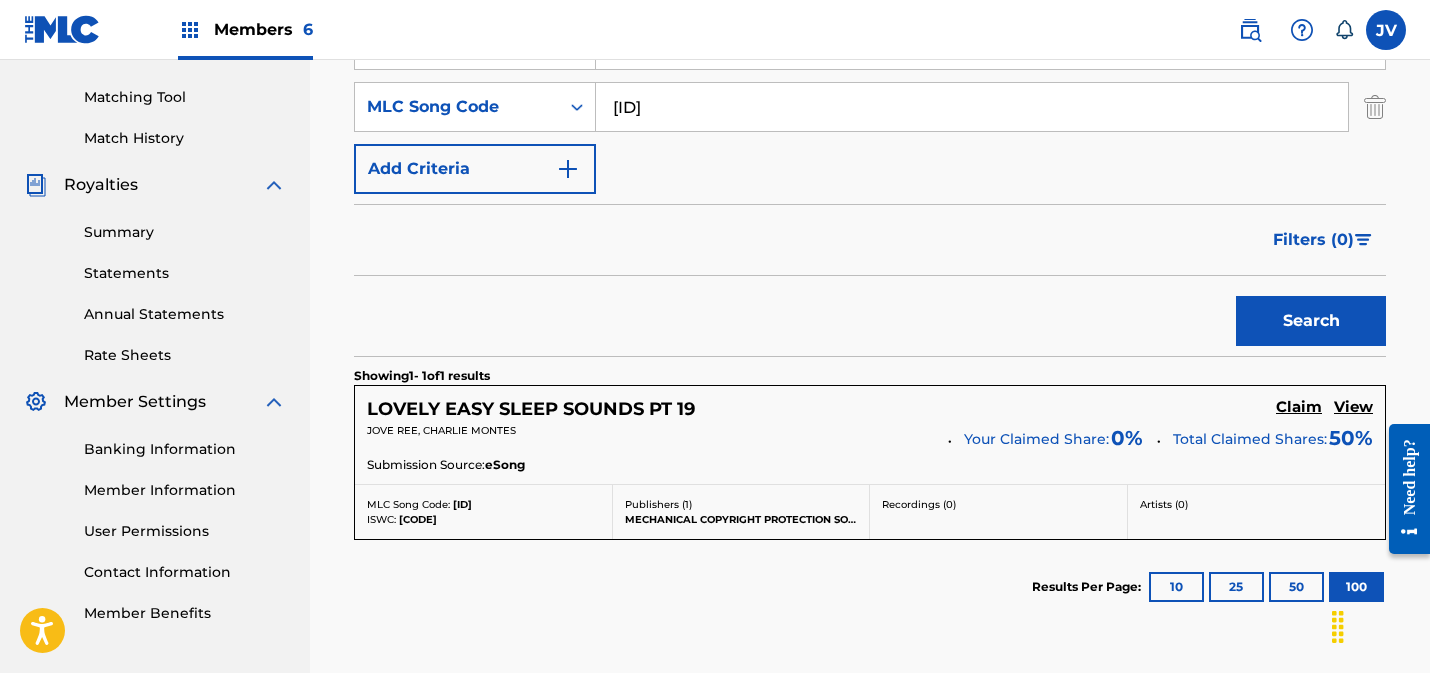 scroll, scrollTop: 658, scrollLeft: 0, axis: vertical 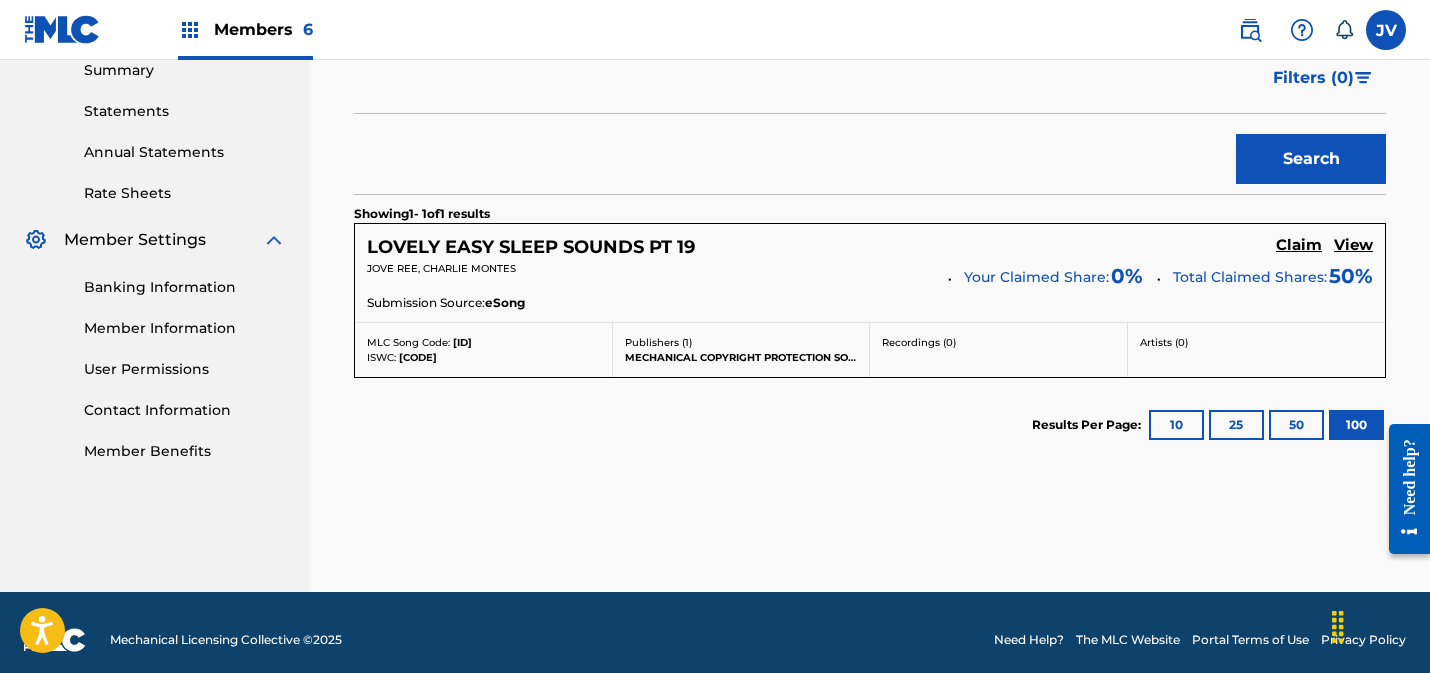 click on "Claim" at bounding box center (1299, 245) 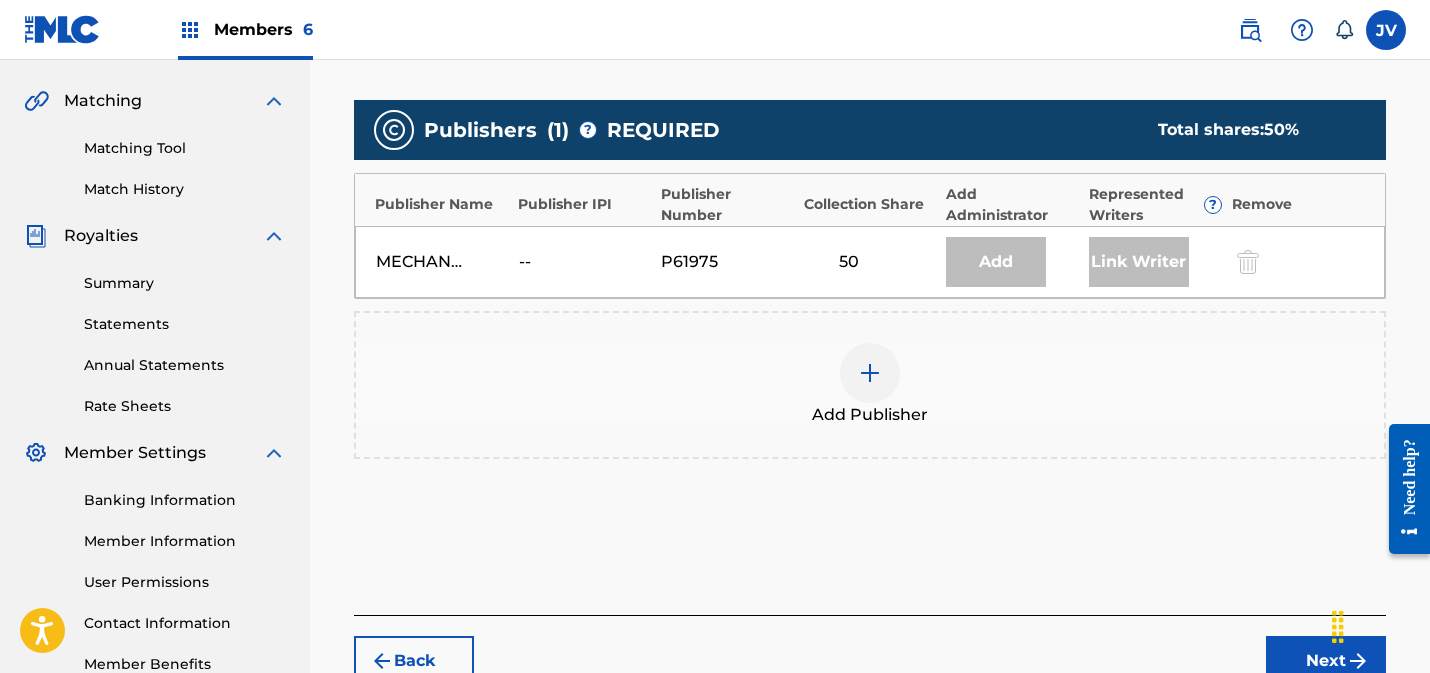 scroll, scrollTop: 574, scrollLeft: 0, axis: vertical 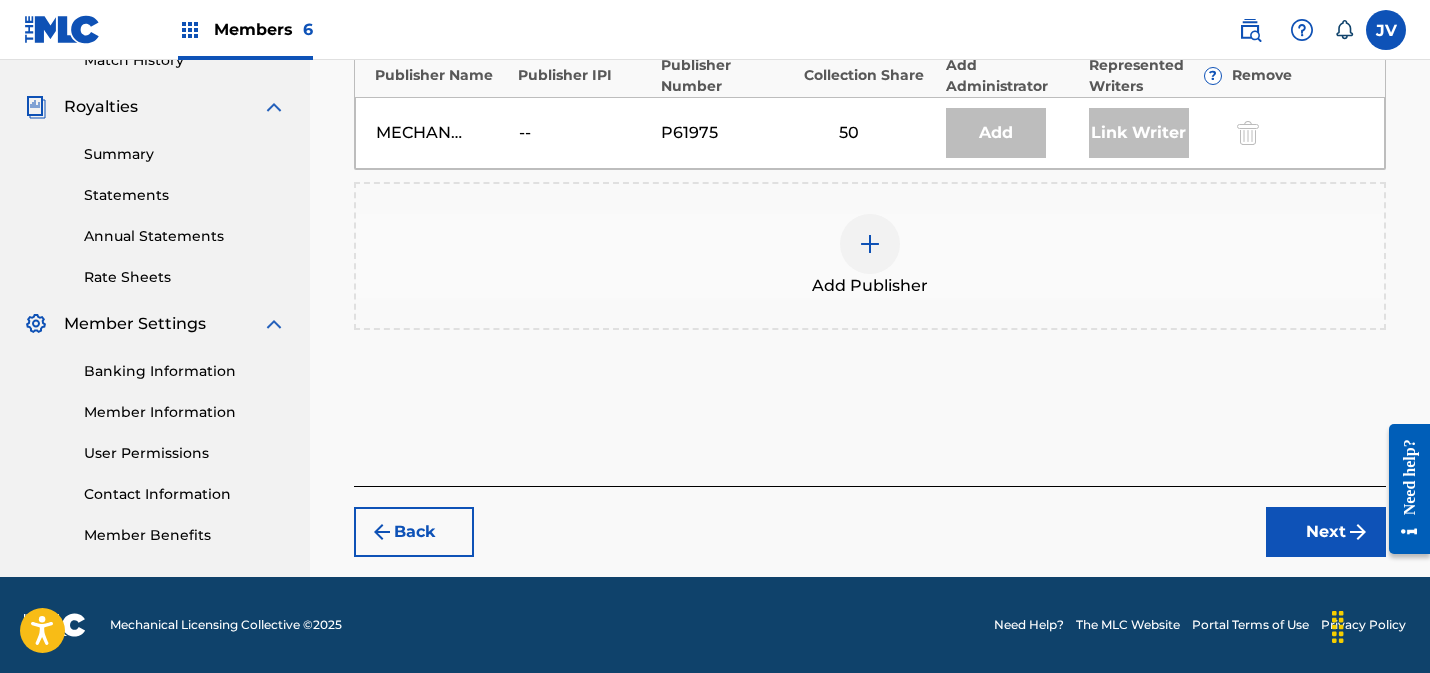 click on "Back" at bounding box center (414, 532) 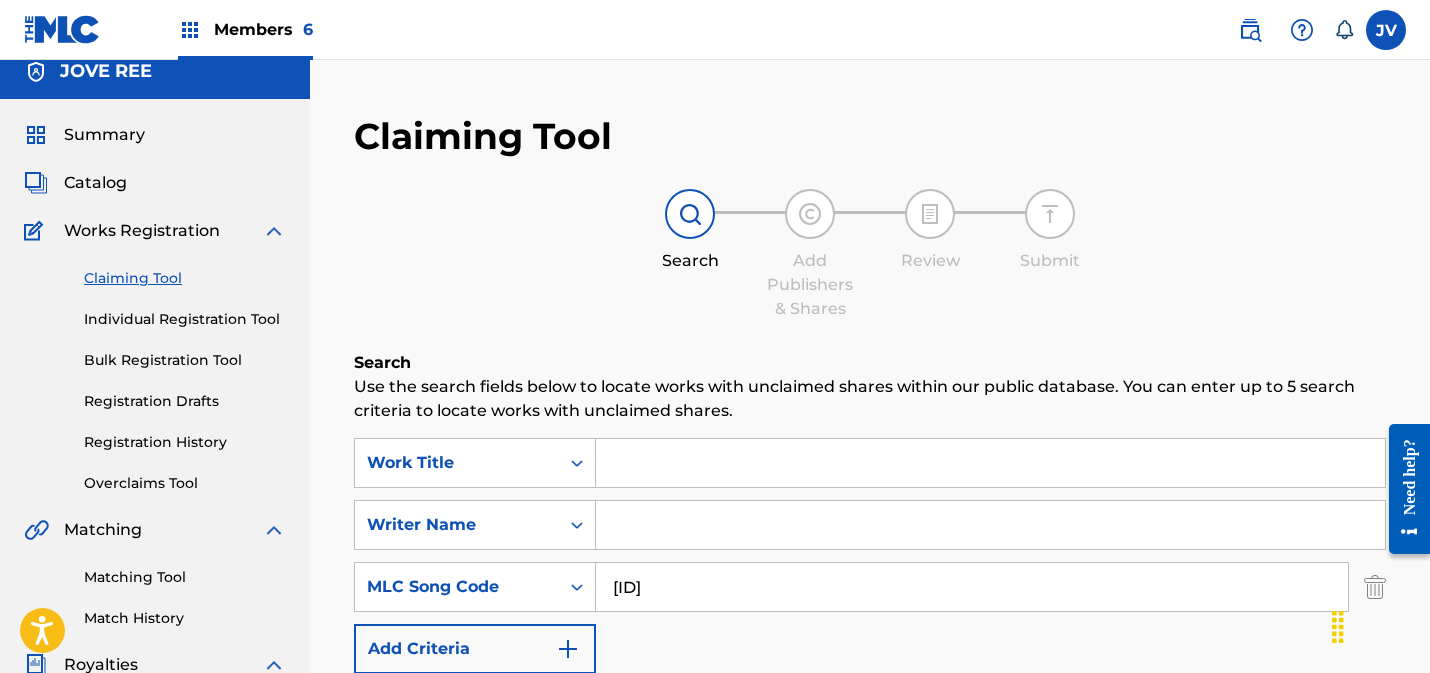 scroll, scrollTop: 0, scrollLeft: 0, axis: both 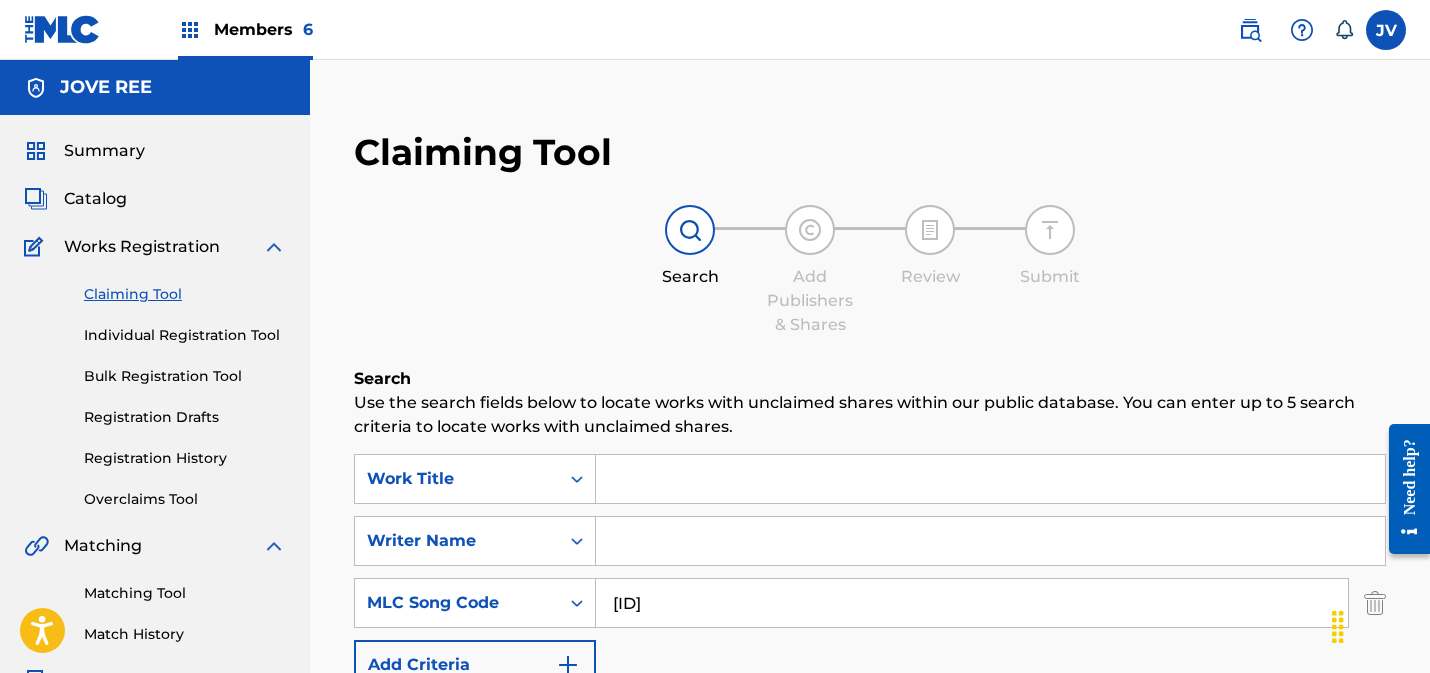 click on "Summary" at bounding box center [104, 151] 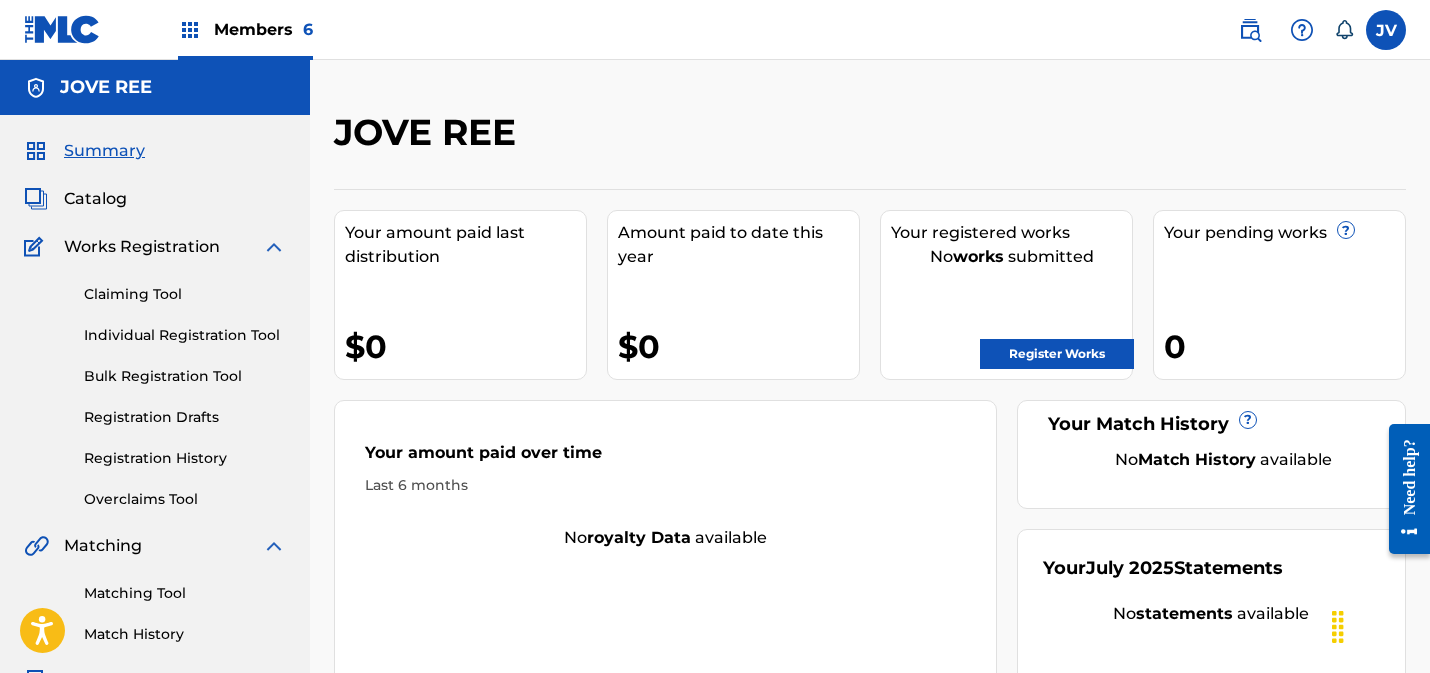 click on "Catalog" at bounding box center (95, 199) 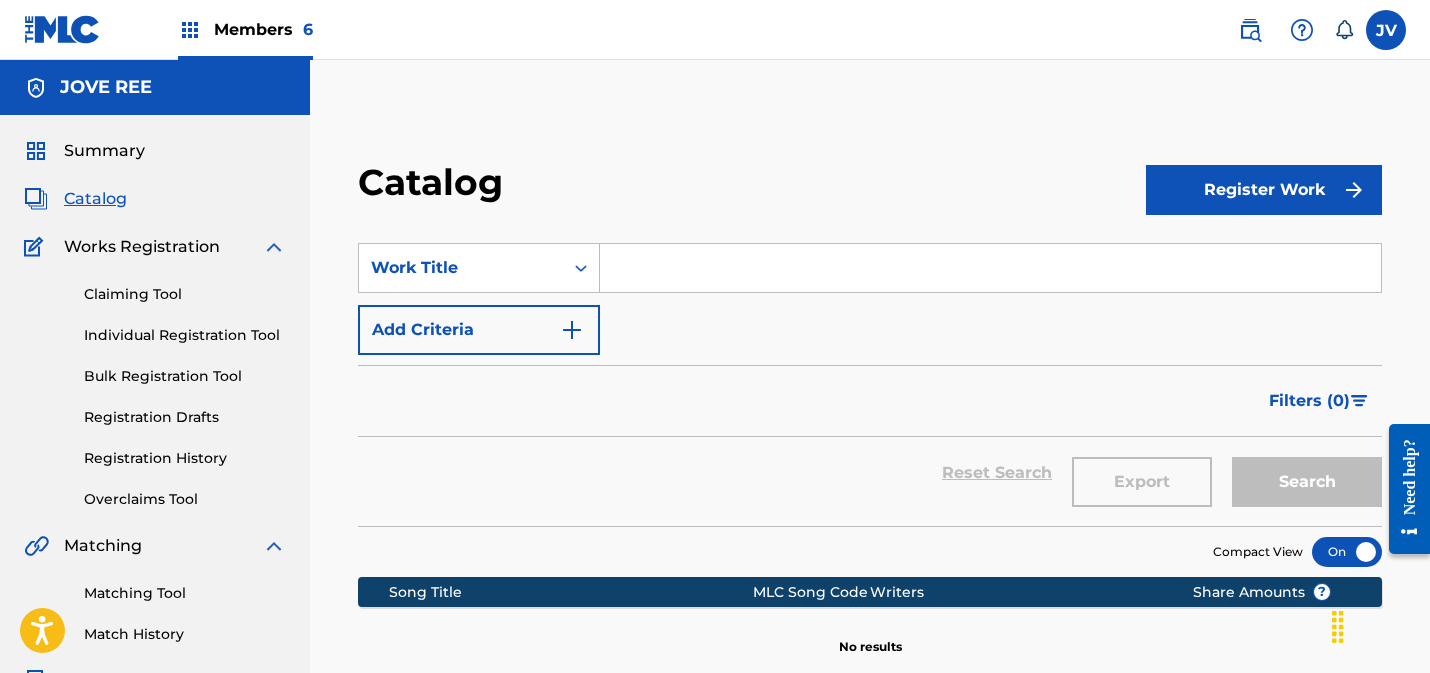 click at bounding box center (190, 30) 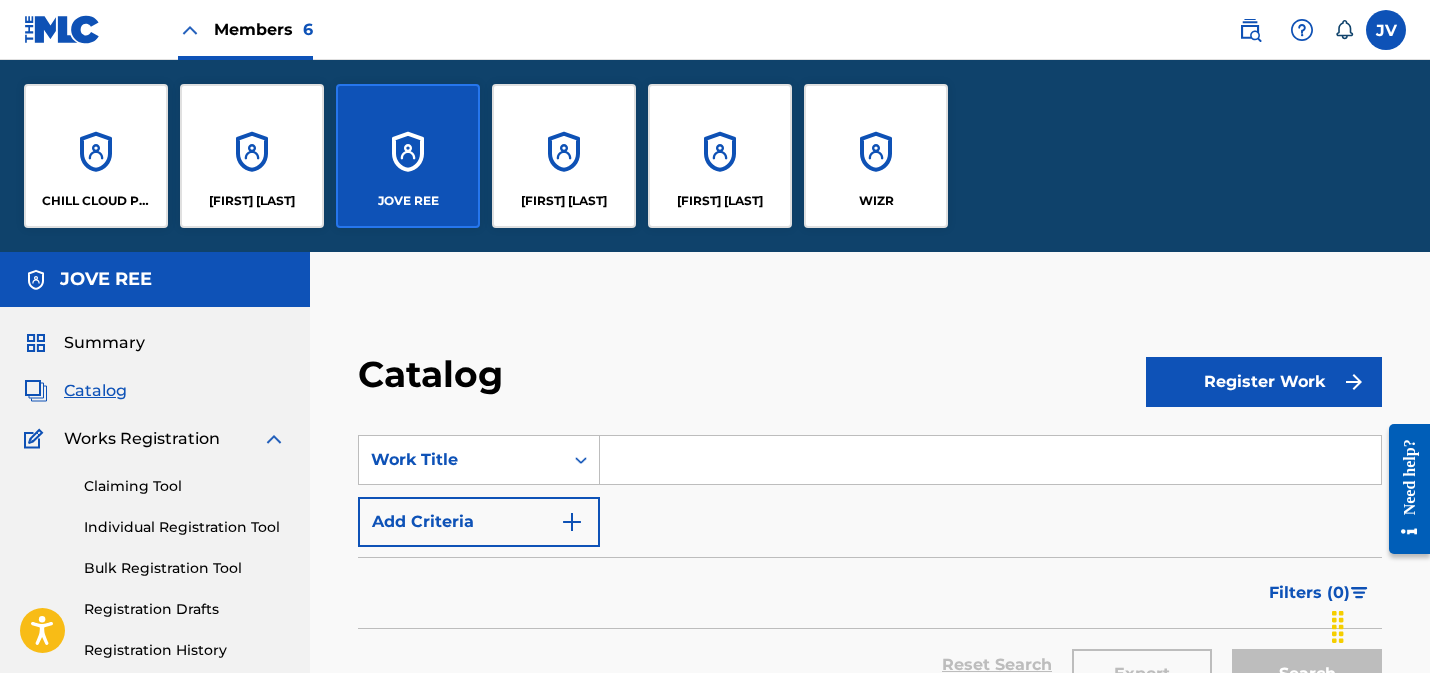 click on "CHILL CLOUD PUBLISHING" at bounding box center [96, 156] 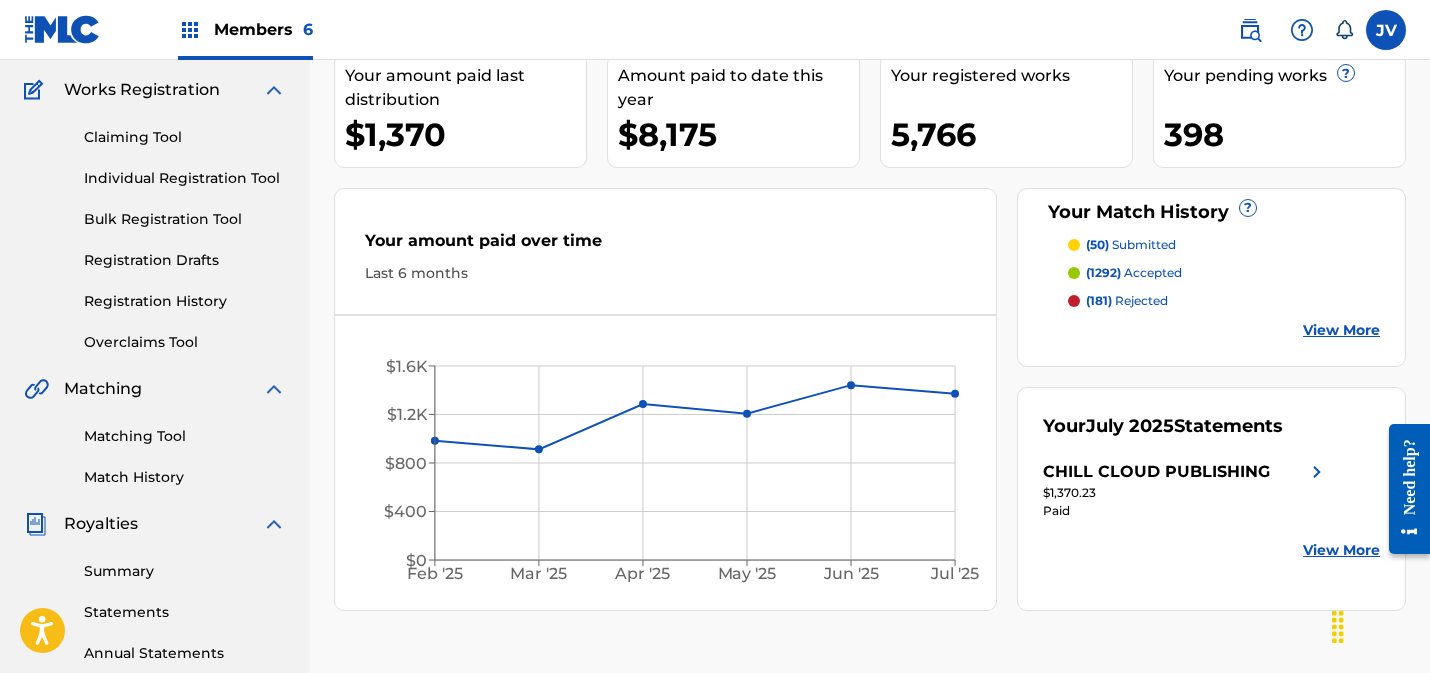 scroll, scrollTop: 153, scrollLeft: 0, axis: vertical 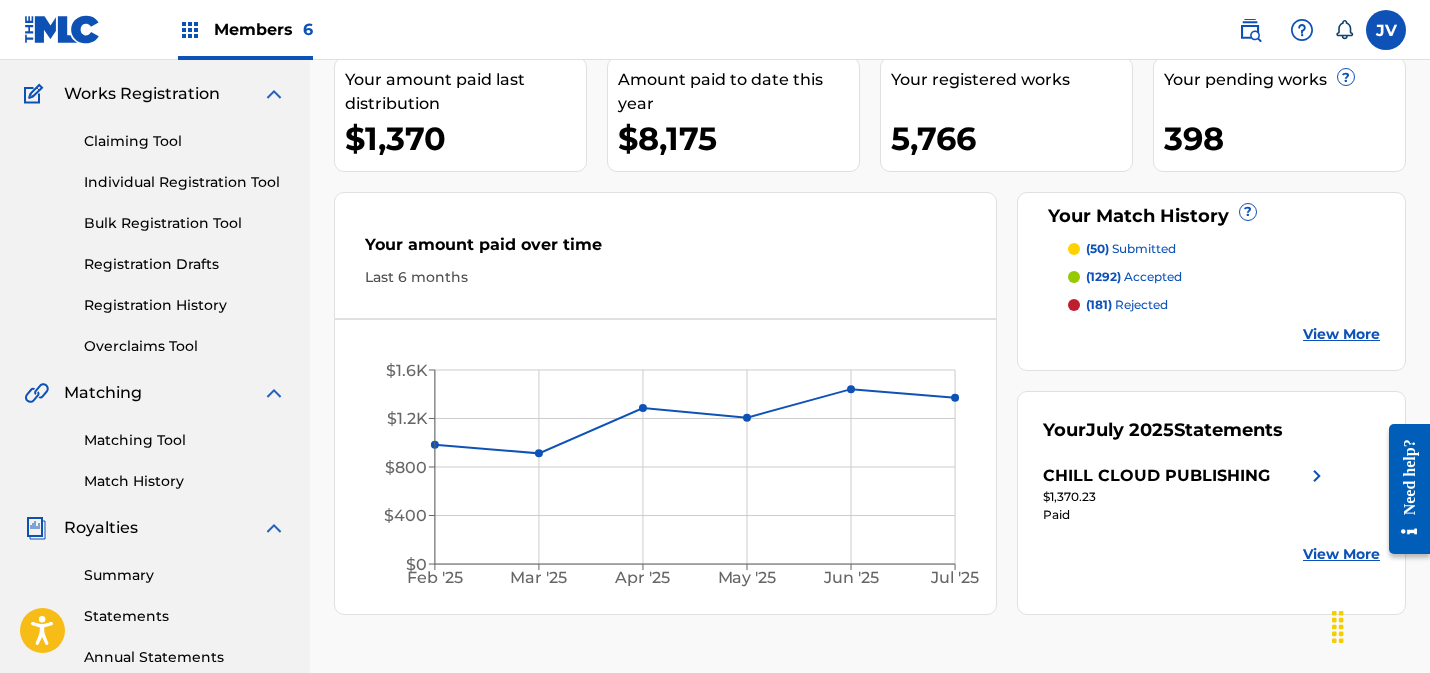 click on "Claiming Tool" at bounding box center (185, 141) 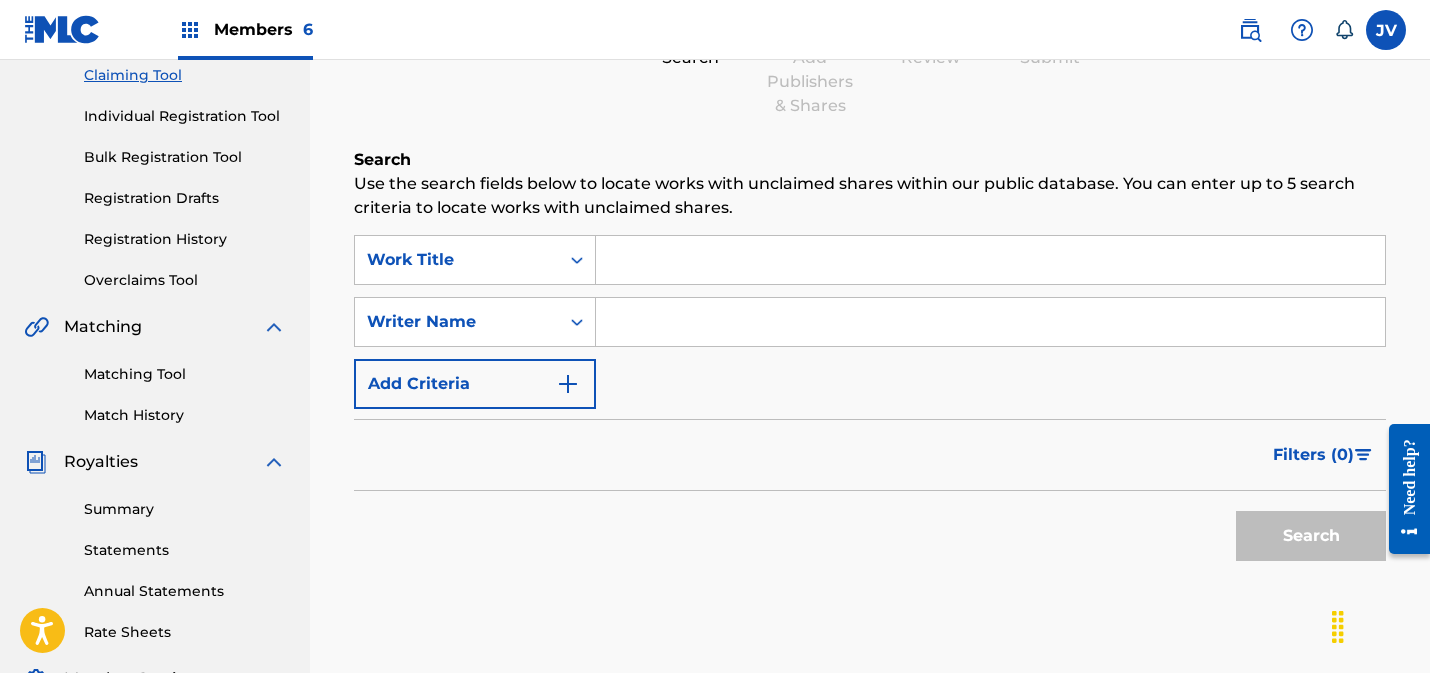 scroll, scrollTop: 263, scrollLeft: 0, axis: vertical 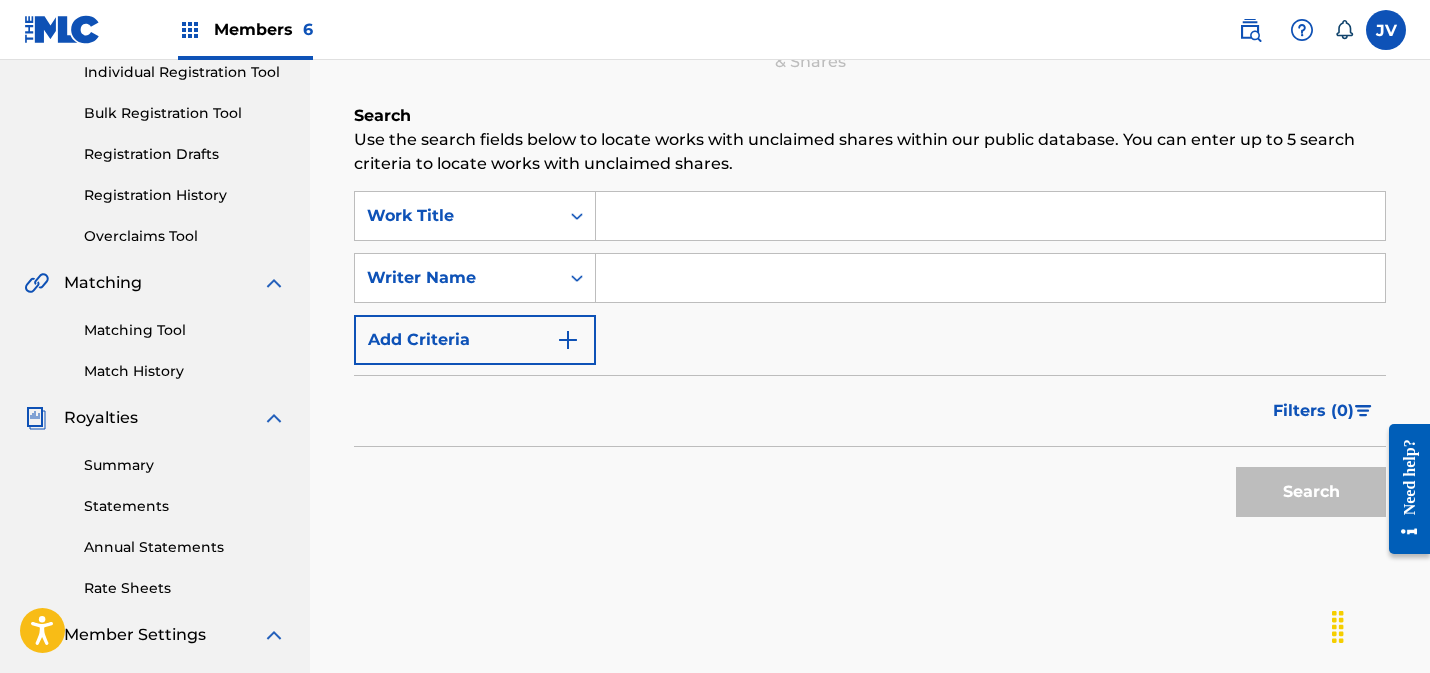 drag, startPoint x: 629, startPoint y: 287, endPoint x: 745, endPoint y: 286, distance: 116.00431 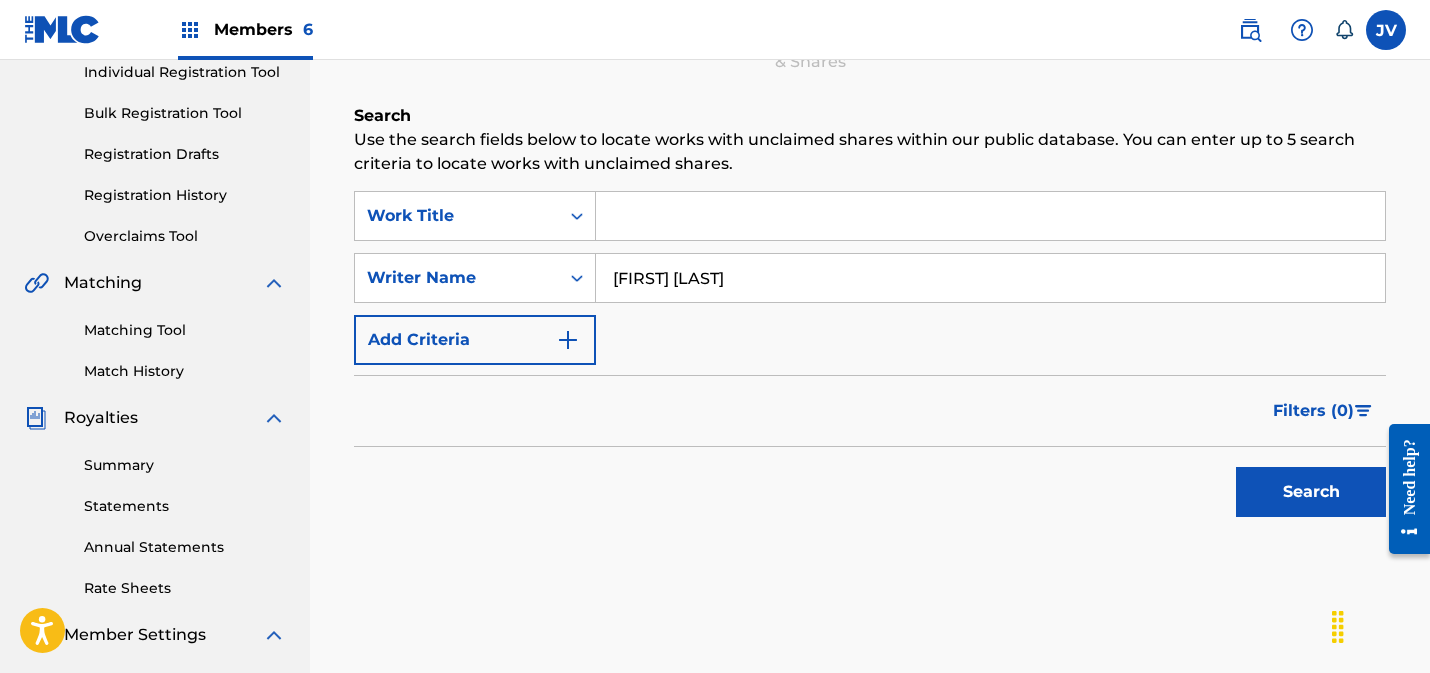 type on "[FIRST] [LAST]" 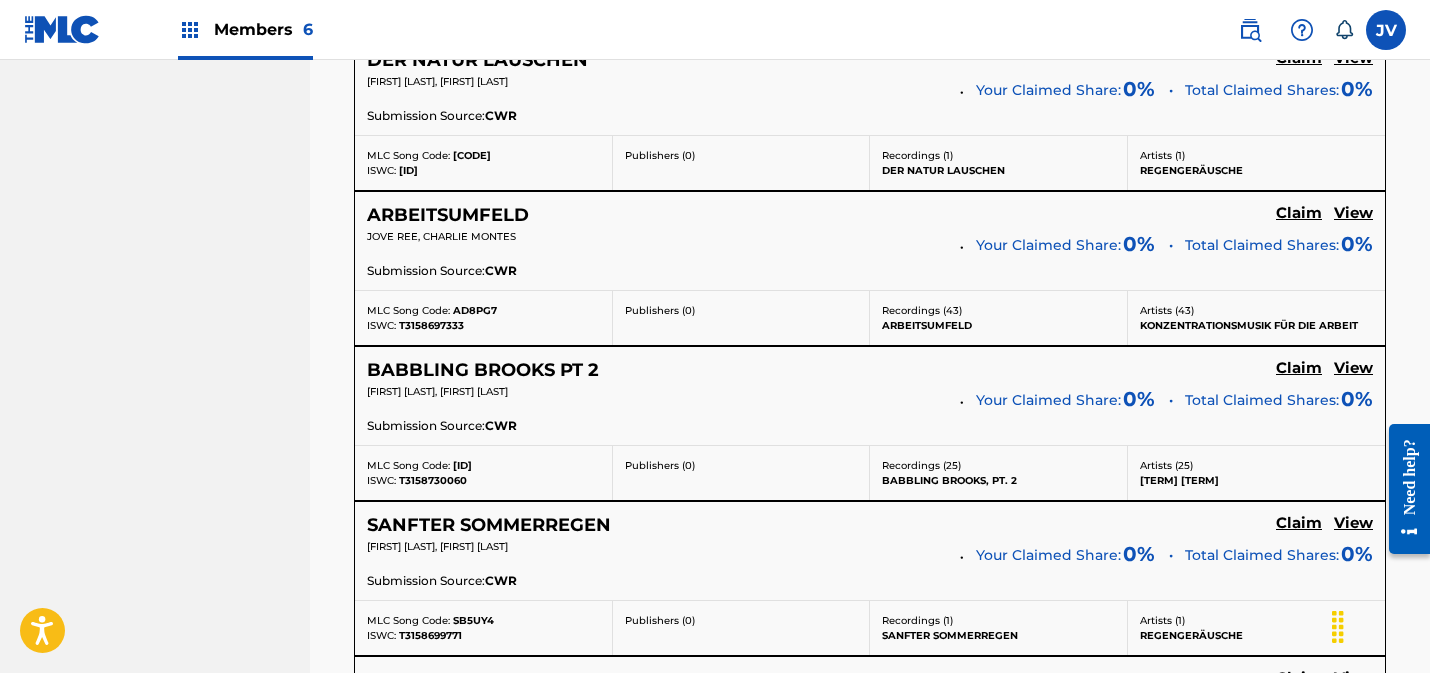 scroll, scrollTop: 15965, scrollLeft: 0, axis: vertical 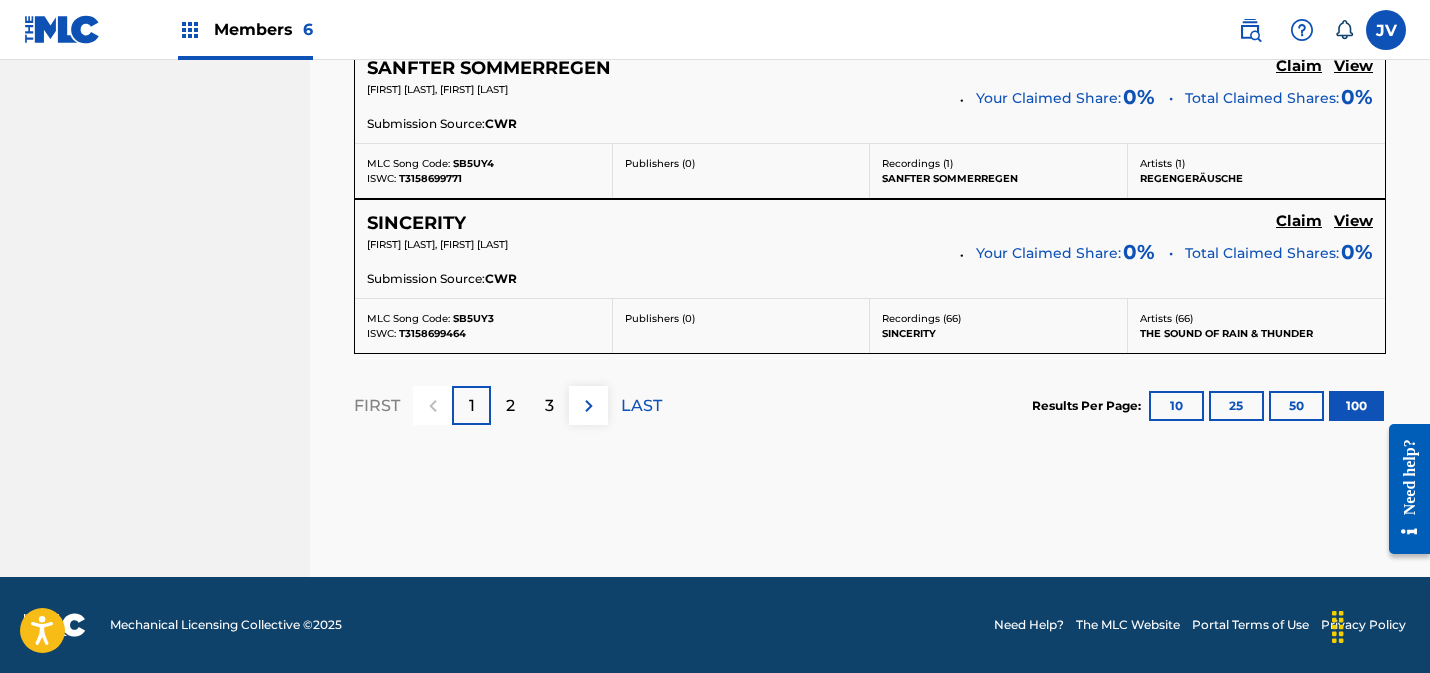 click on "LAST" at bounding box center [641, 406] 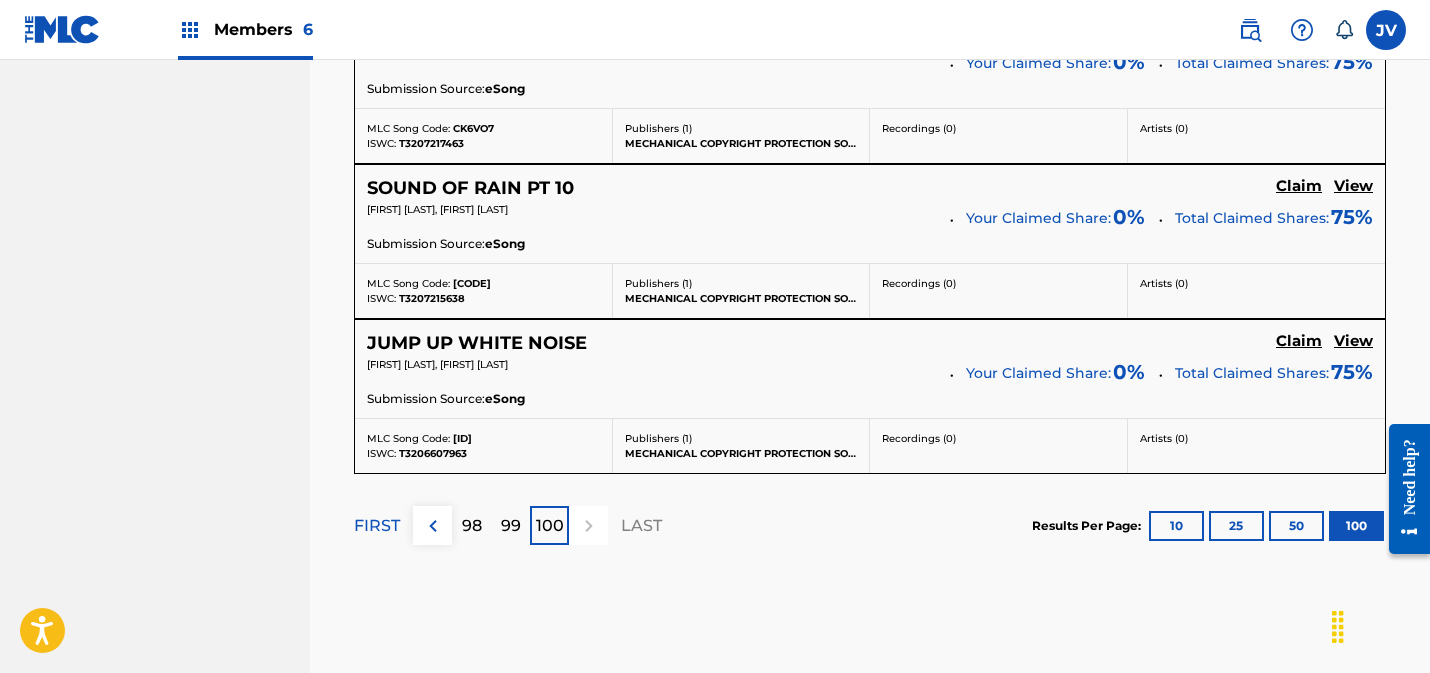 scroll, scrollTop: 15815, scrollLeft: 0, axis: vertical 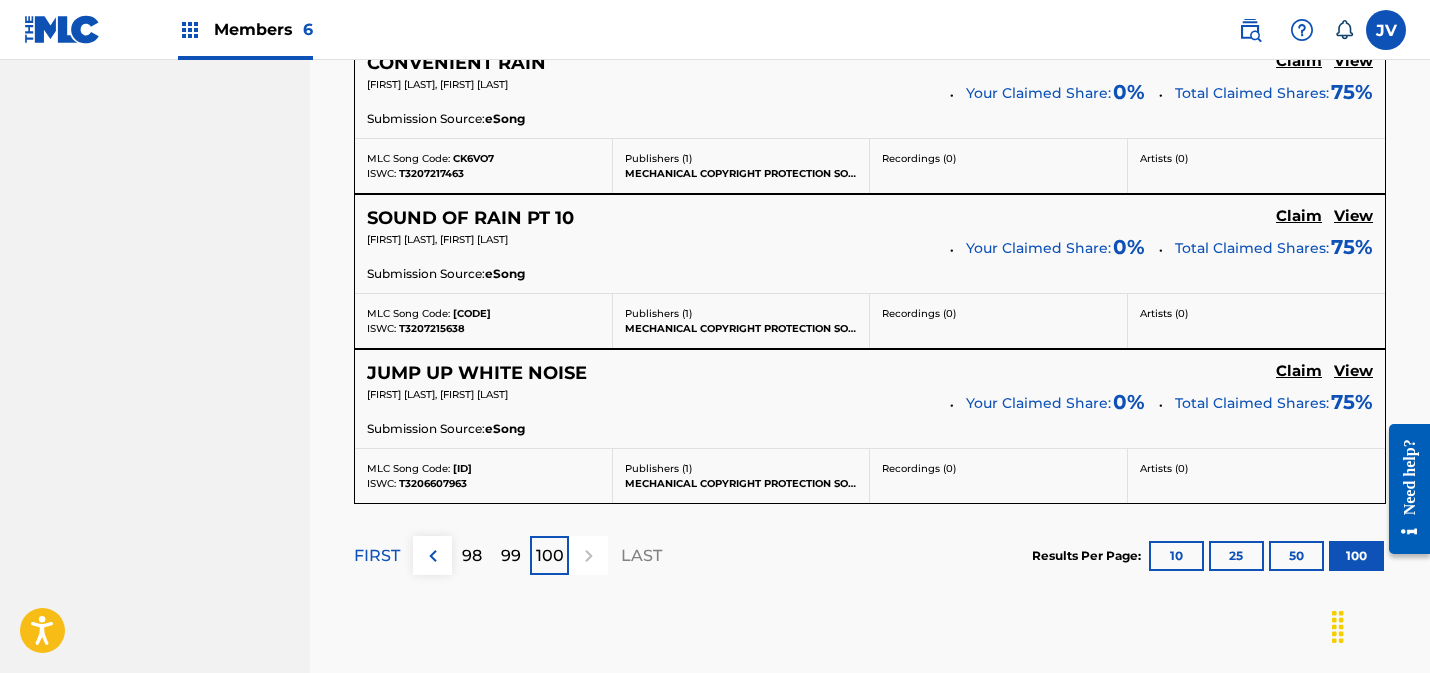 click on "View" at bounding box center [1353, 371] 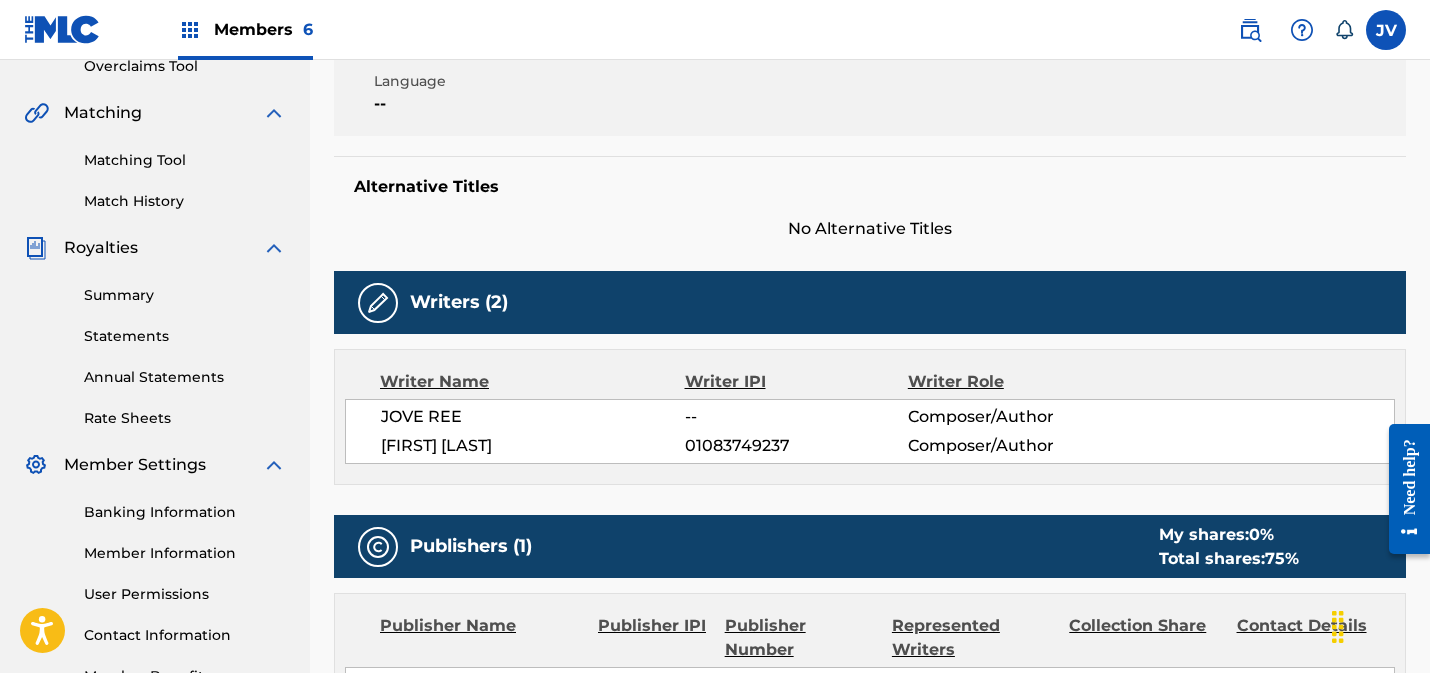 scroll, scrollTop: 0, scrollLeft: 0, axis: both 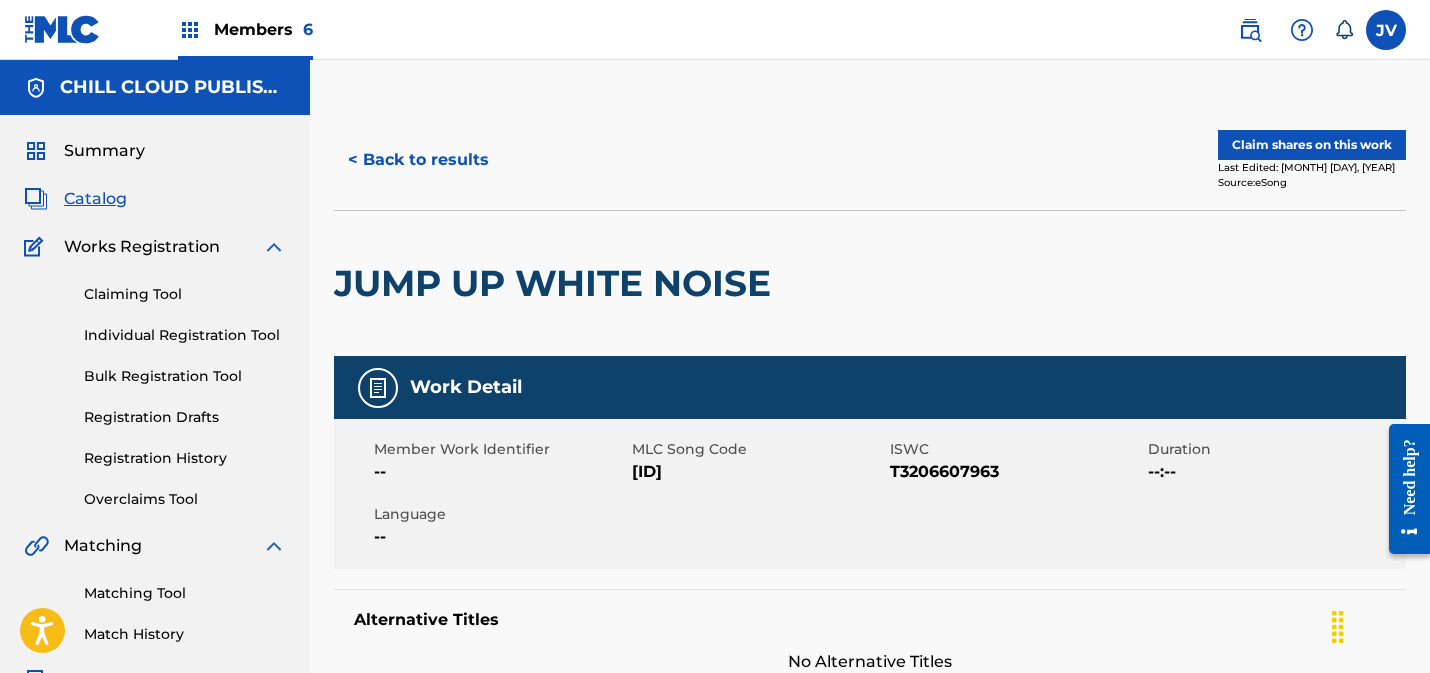 click on "Claim shares on this work" at bounding box center (1312, 145) 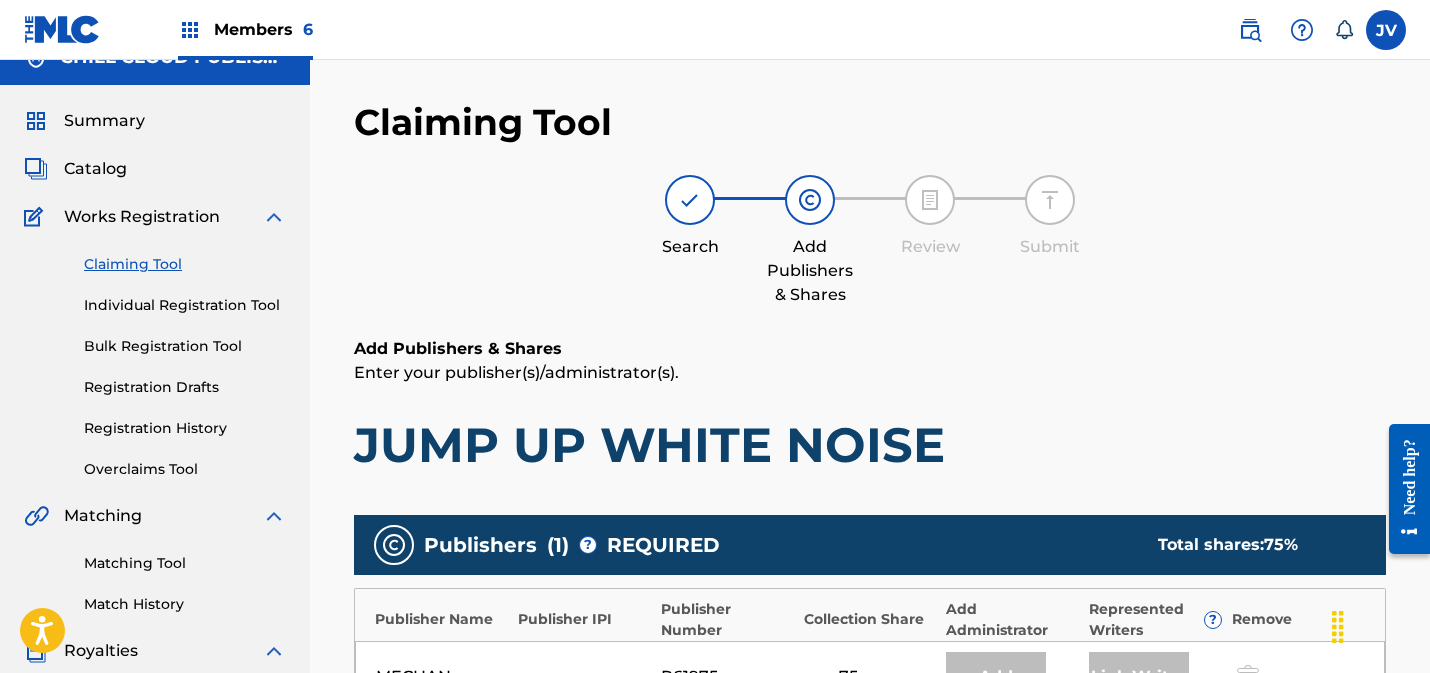 scroll, scrollTop: 0, scrollLeft: 0, axis: both 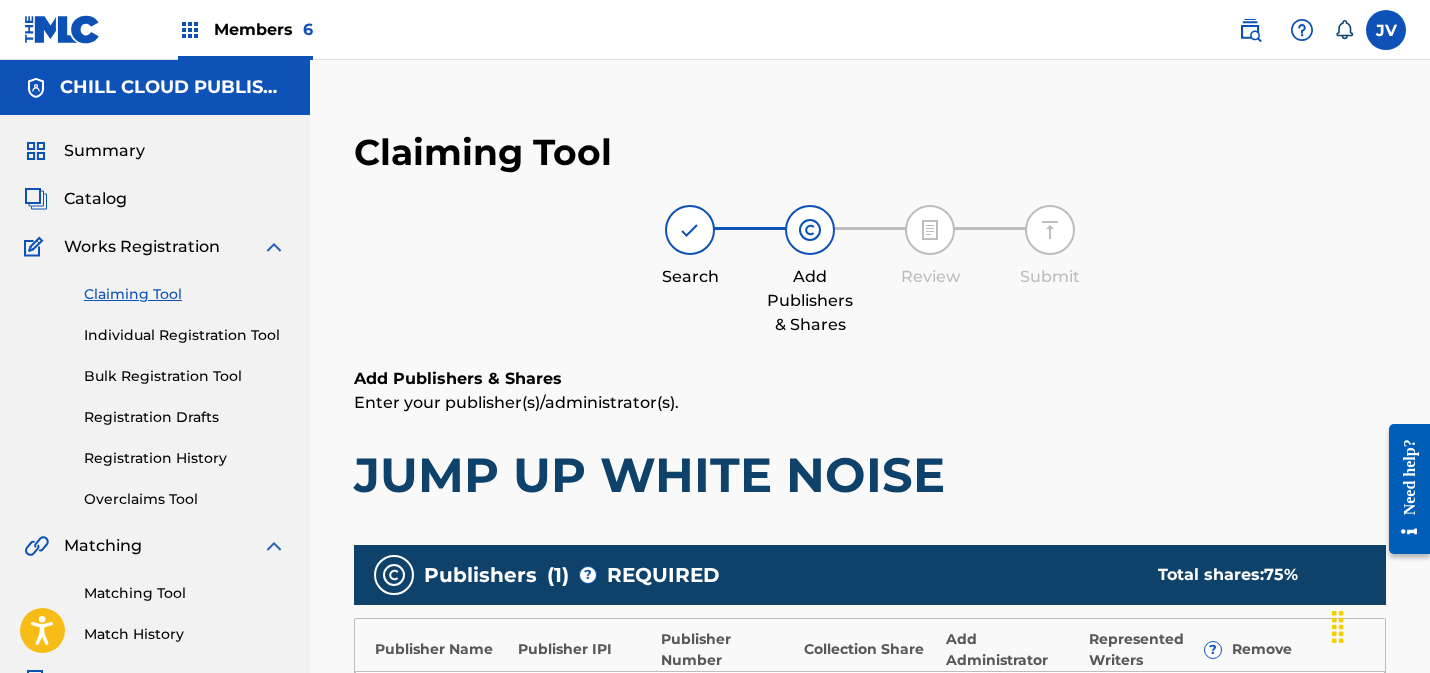 click on "Summary" at bounding box center [104, 151] 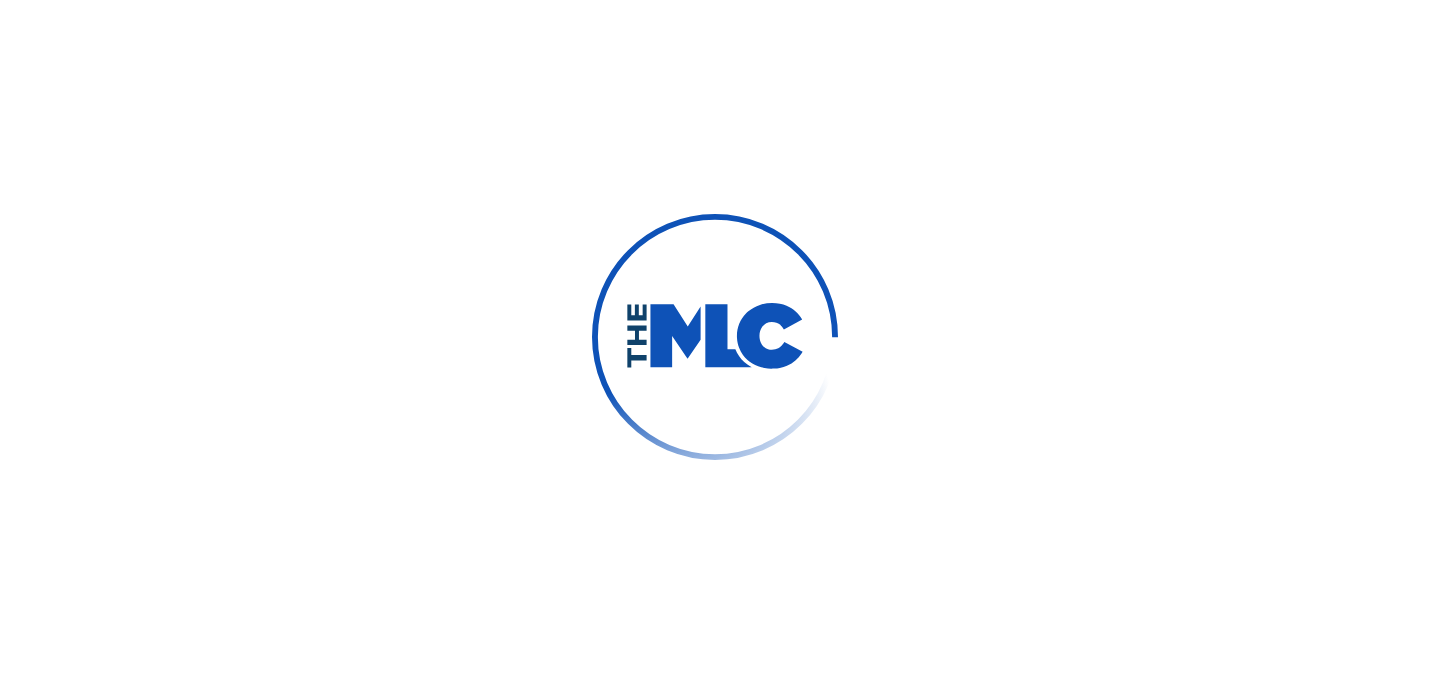 scroll, scrollTop: 0, scrollLeft: 0, axis: both 